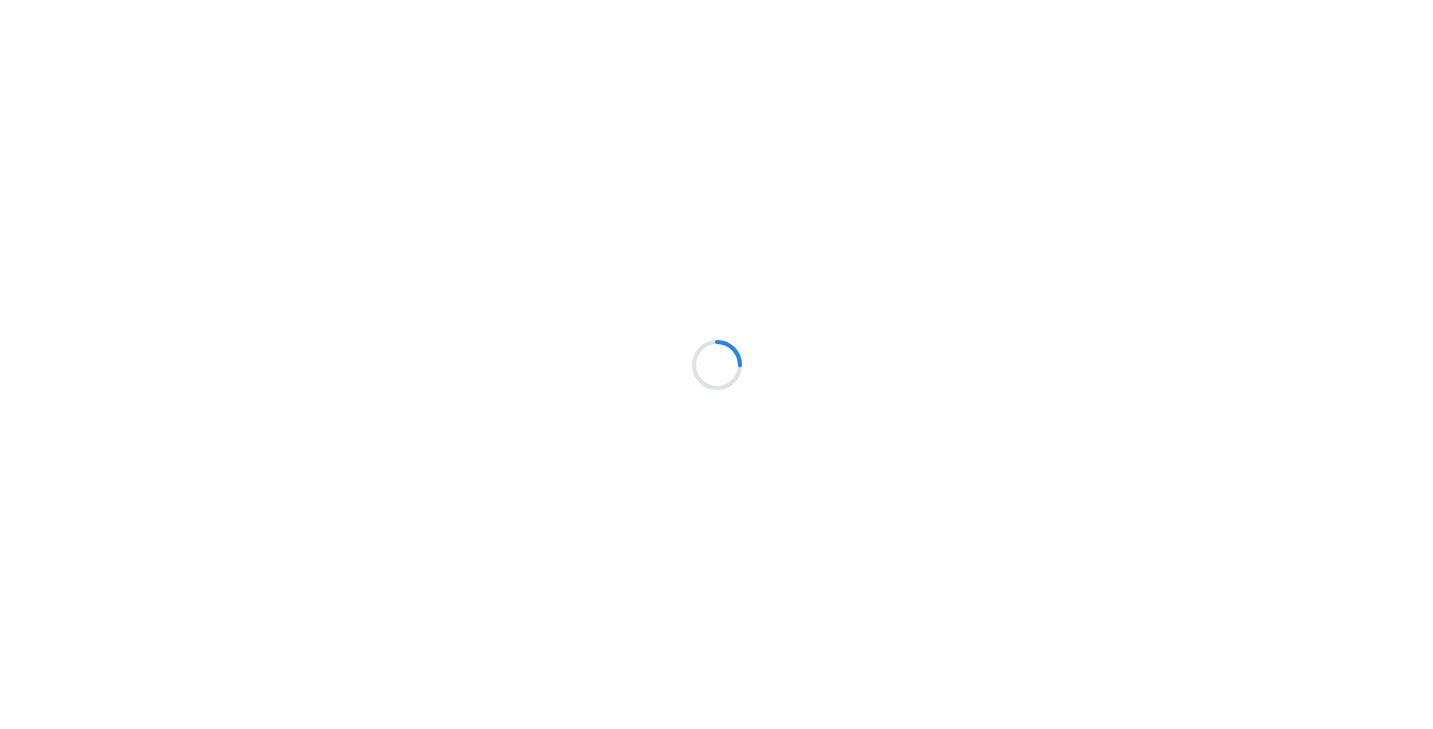 scroll, scrollTop: 0, scrollLeft: 0, axis: both 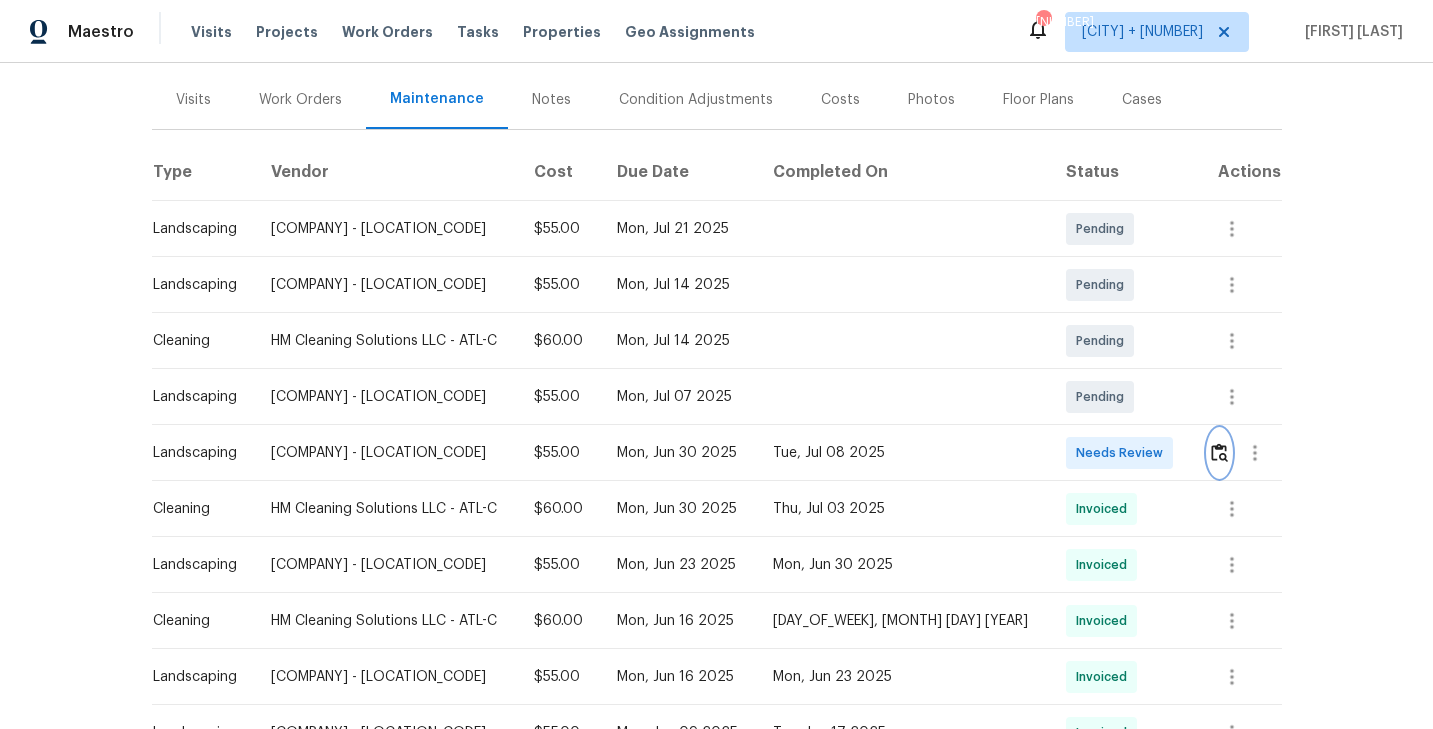 click at bounding box center (1219, 452) 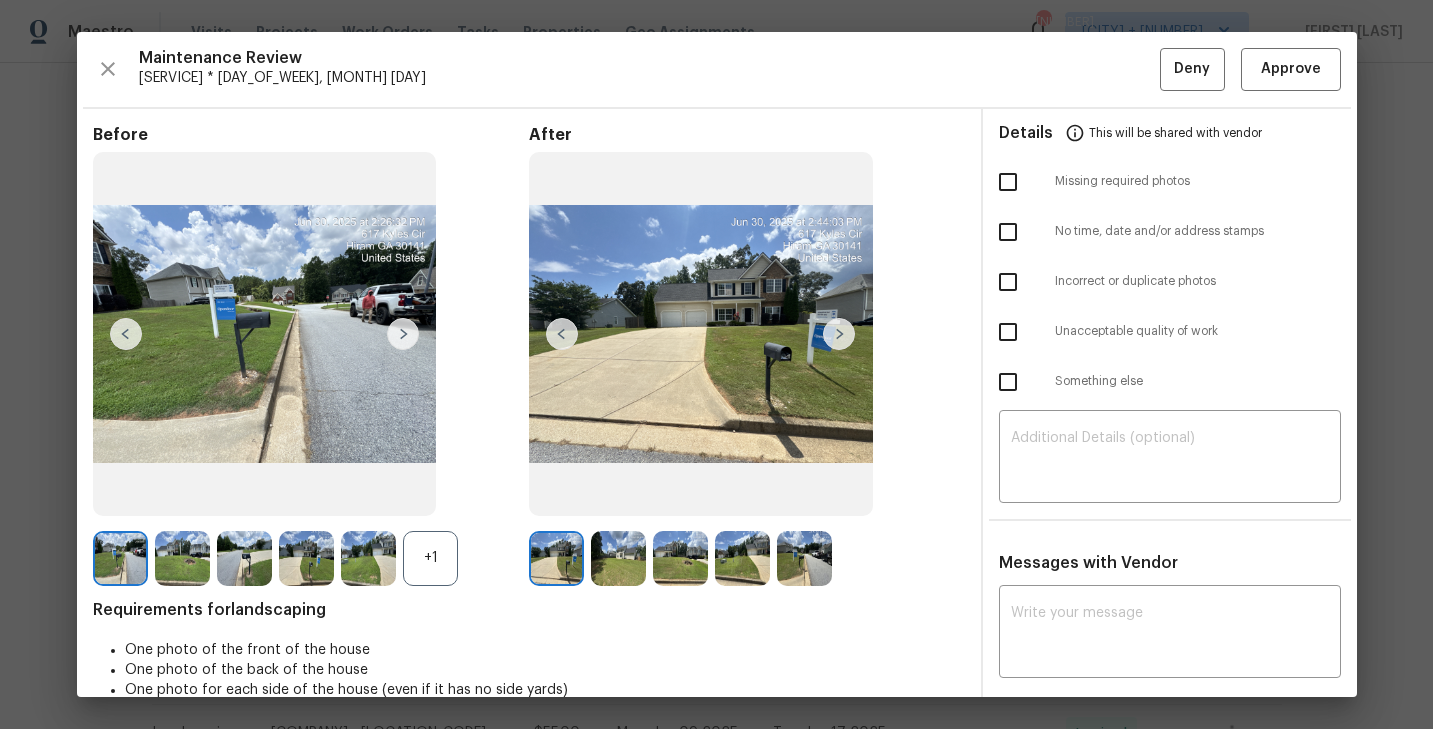 click at bounding box center (403, 334) 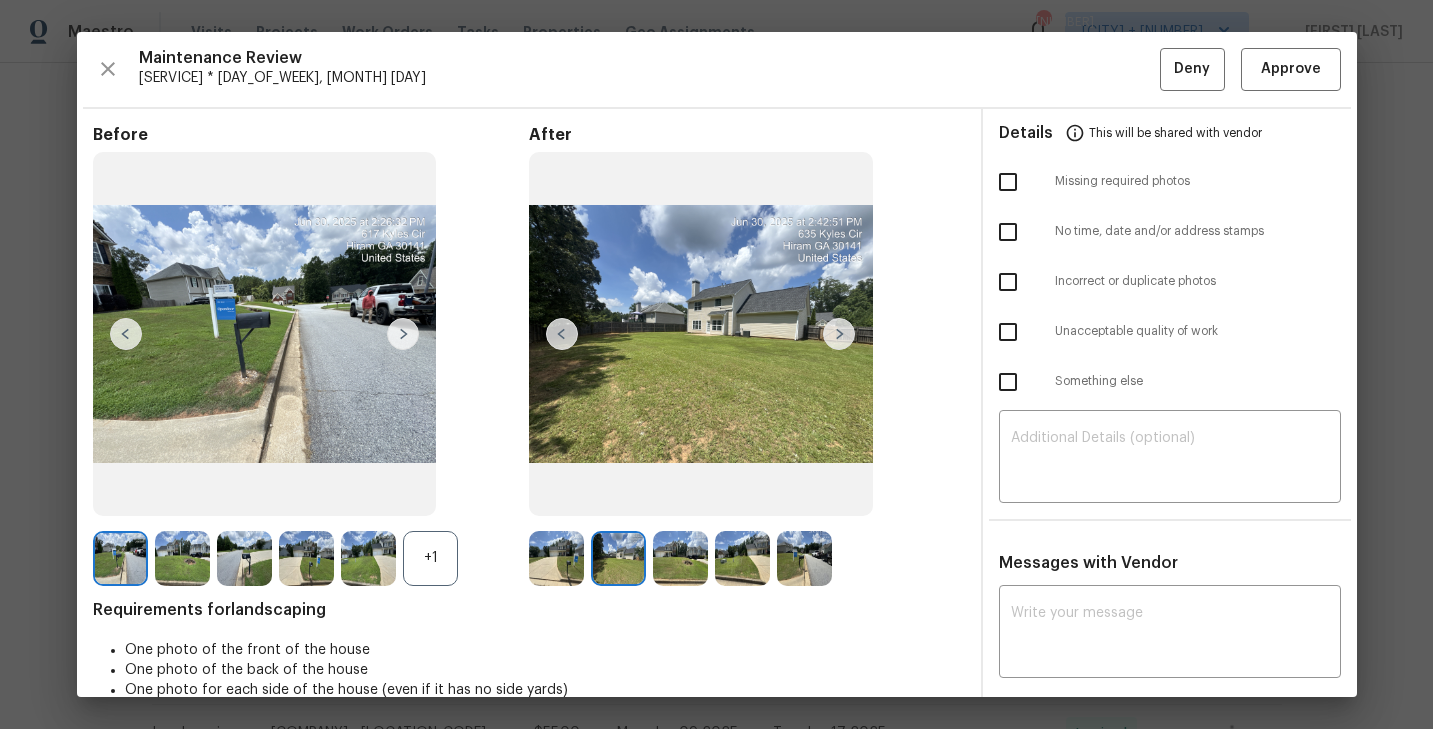 click at bounding box center (403, 334) 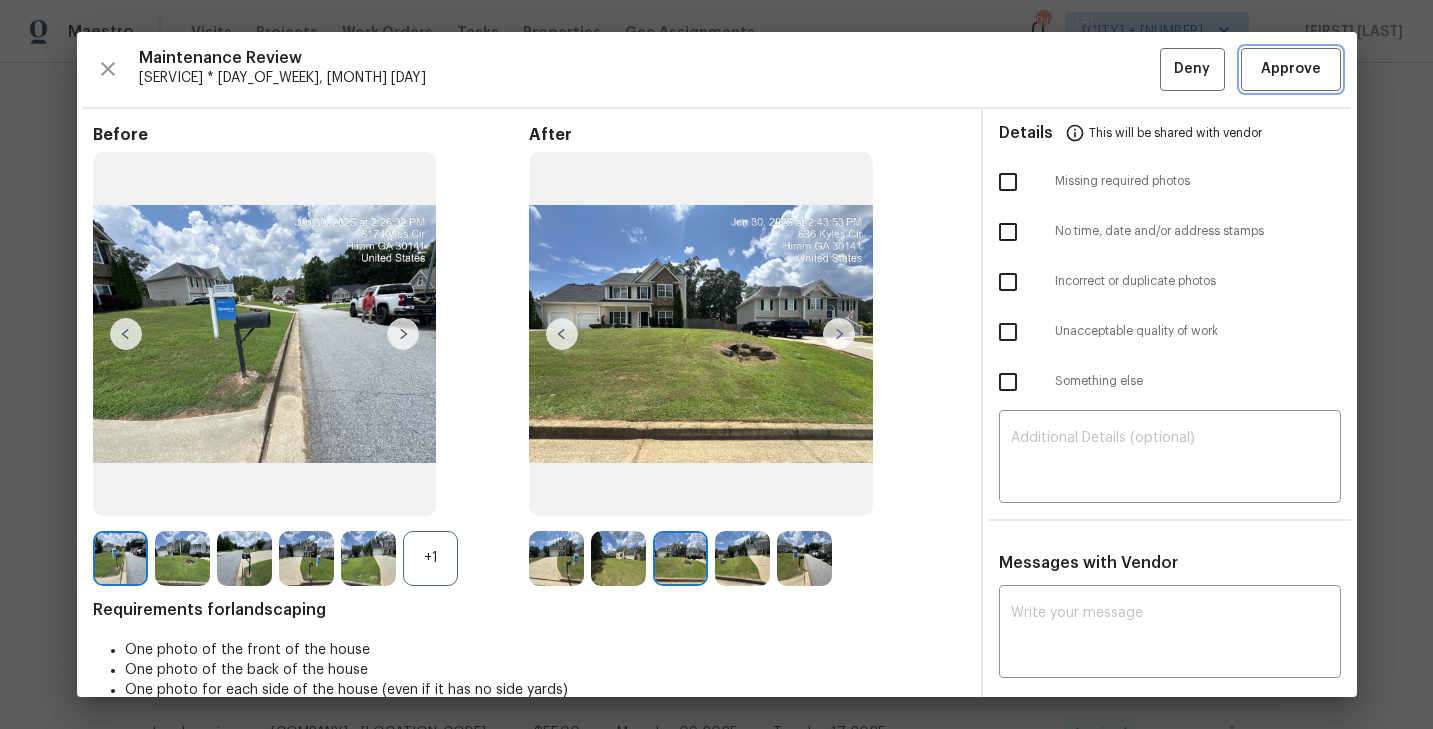 click on "Approve" at bounding box center (1291, 69) 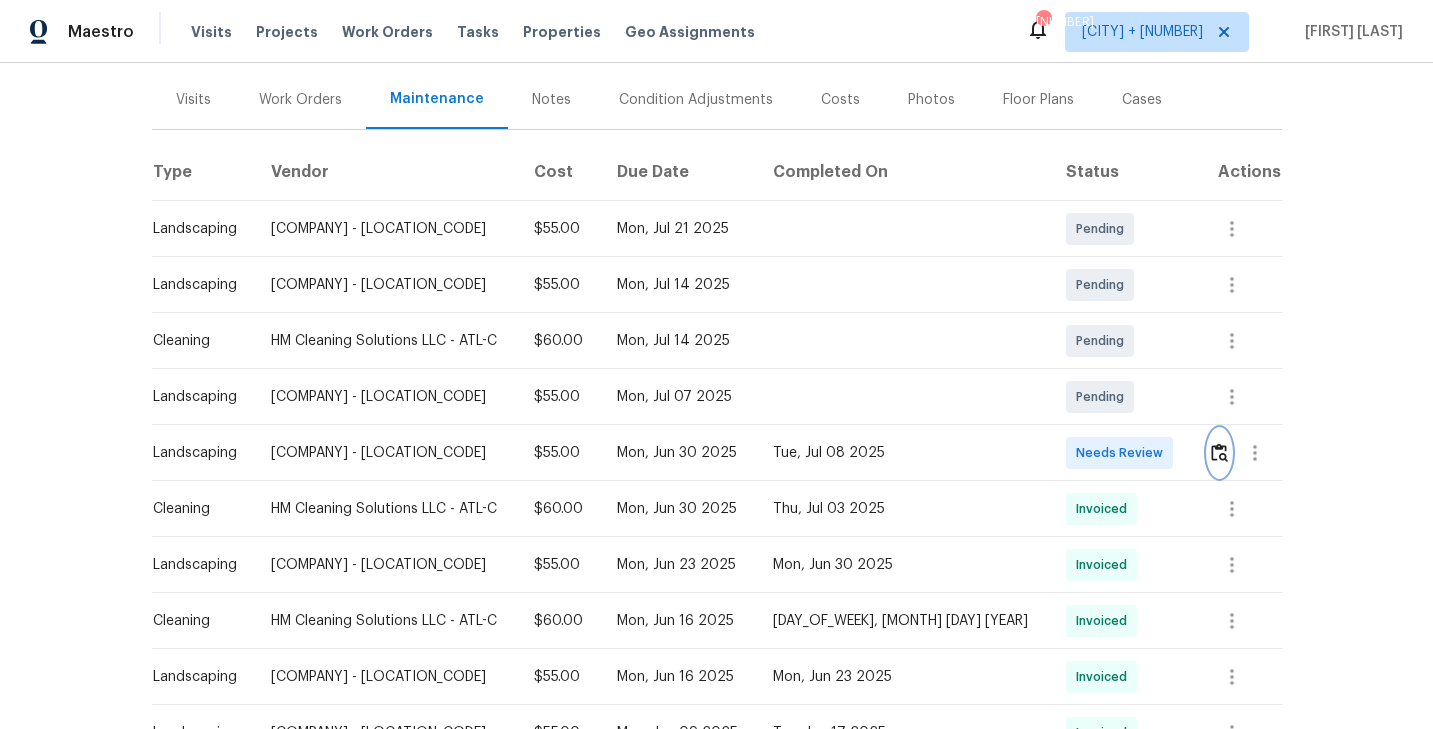 scroll, scrollTop: 0, scrollLeft: 0, axis: both 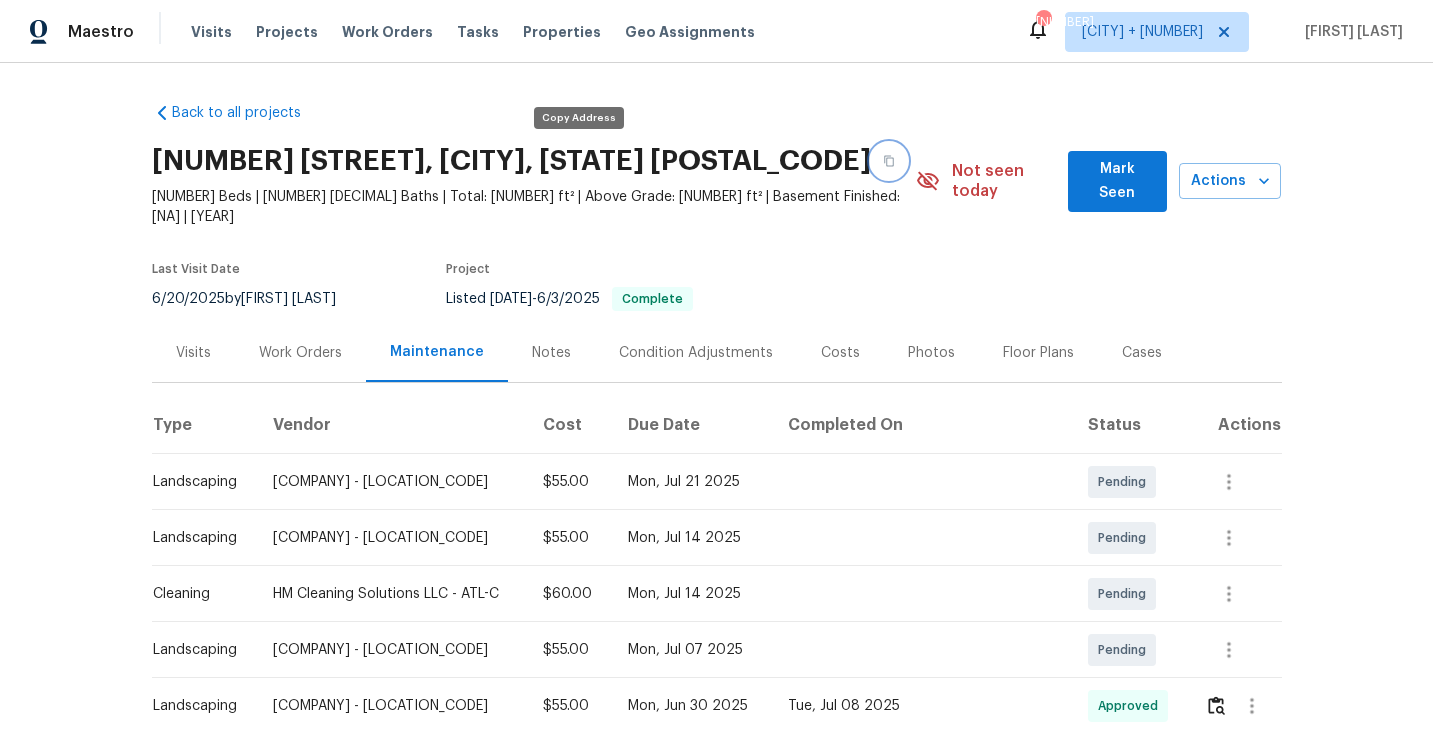 click at bounding box center [889, 161] 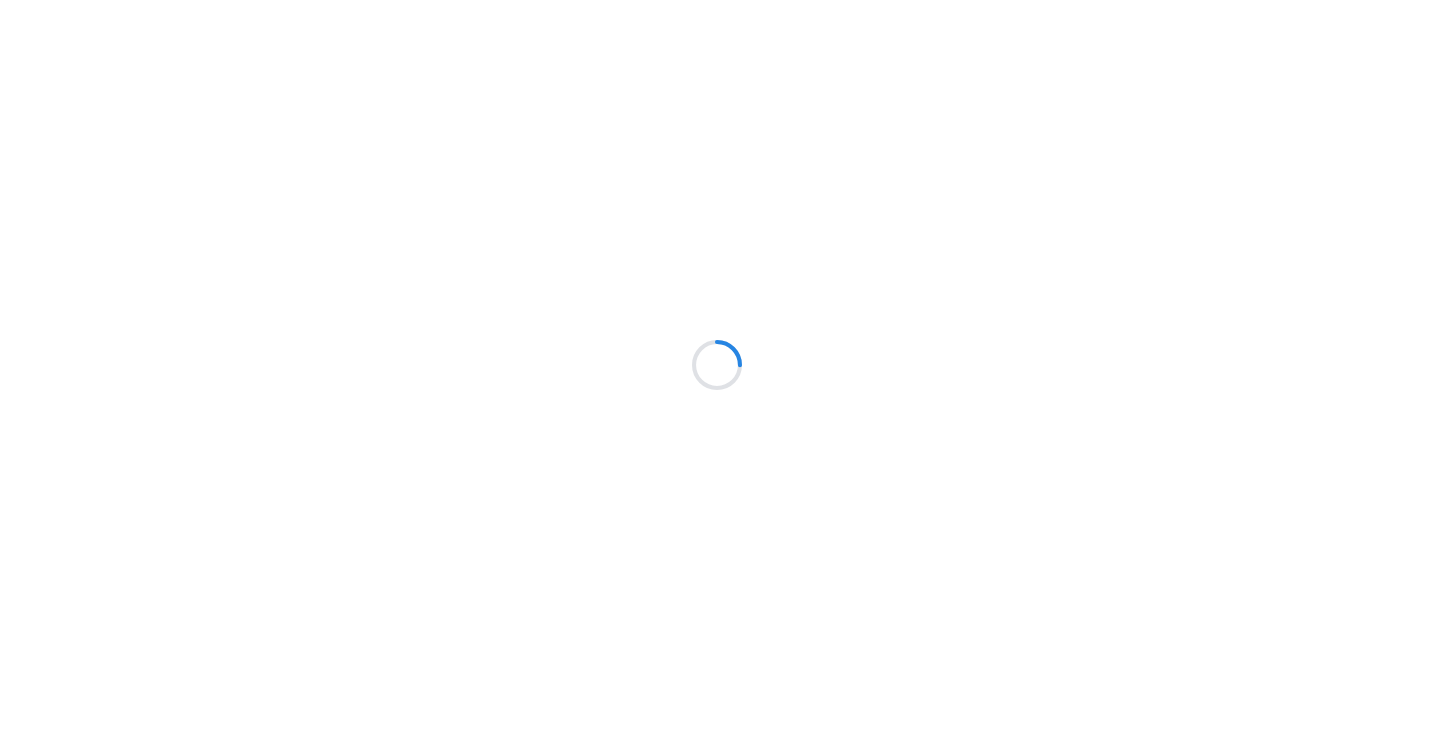 scroll, scrollTop: 0, scrollLeft: 0, axis: both 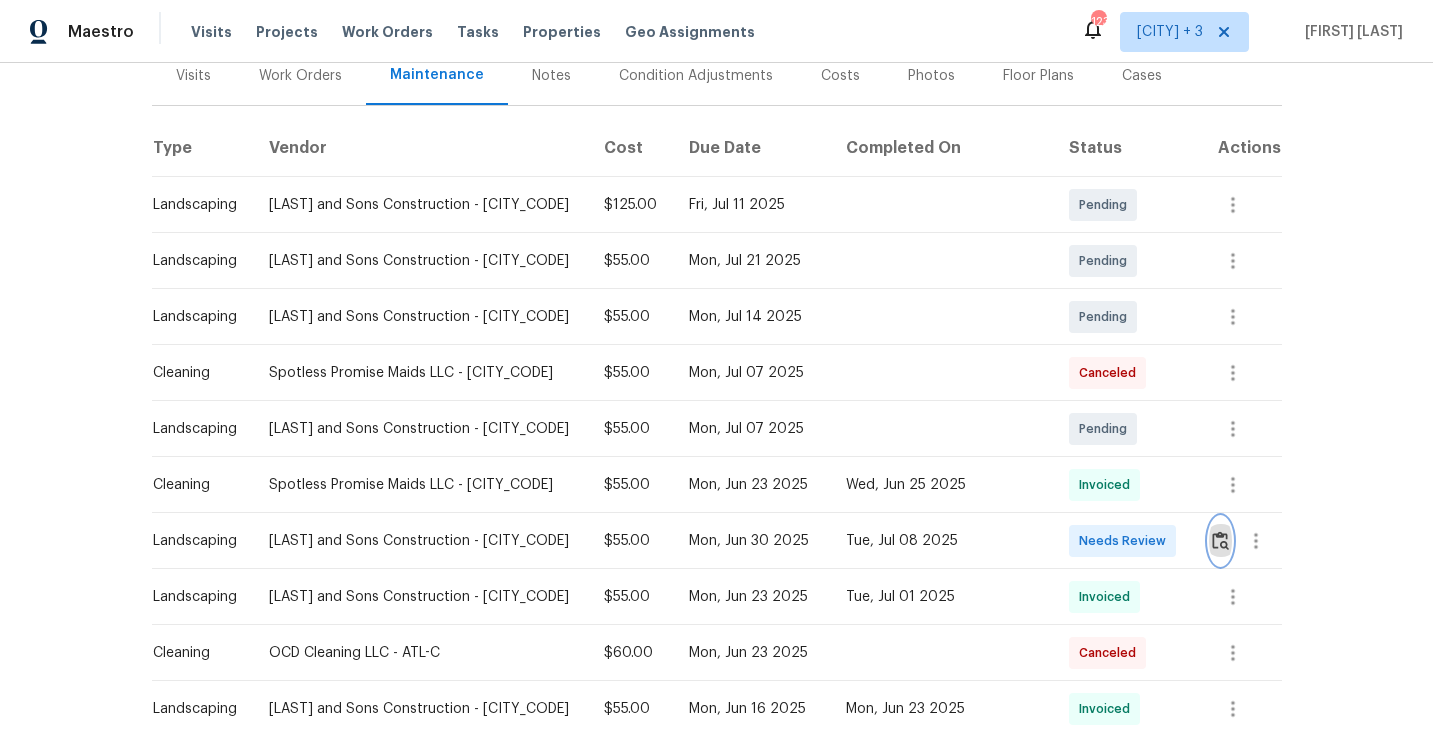 click at bounding box center [1220, 540] 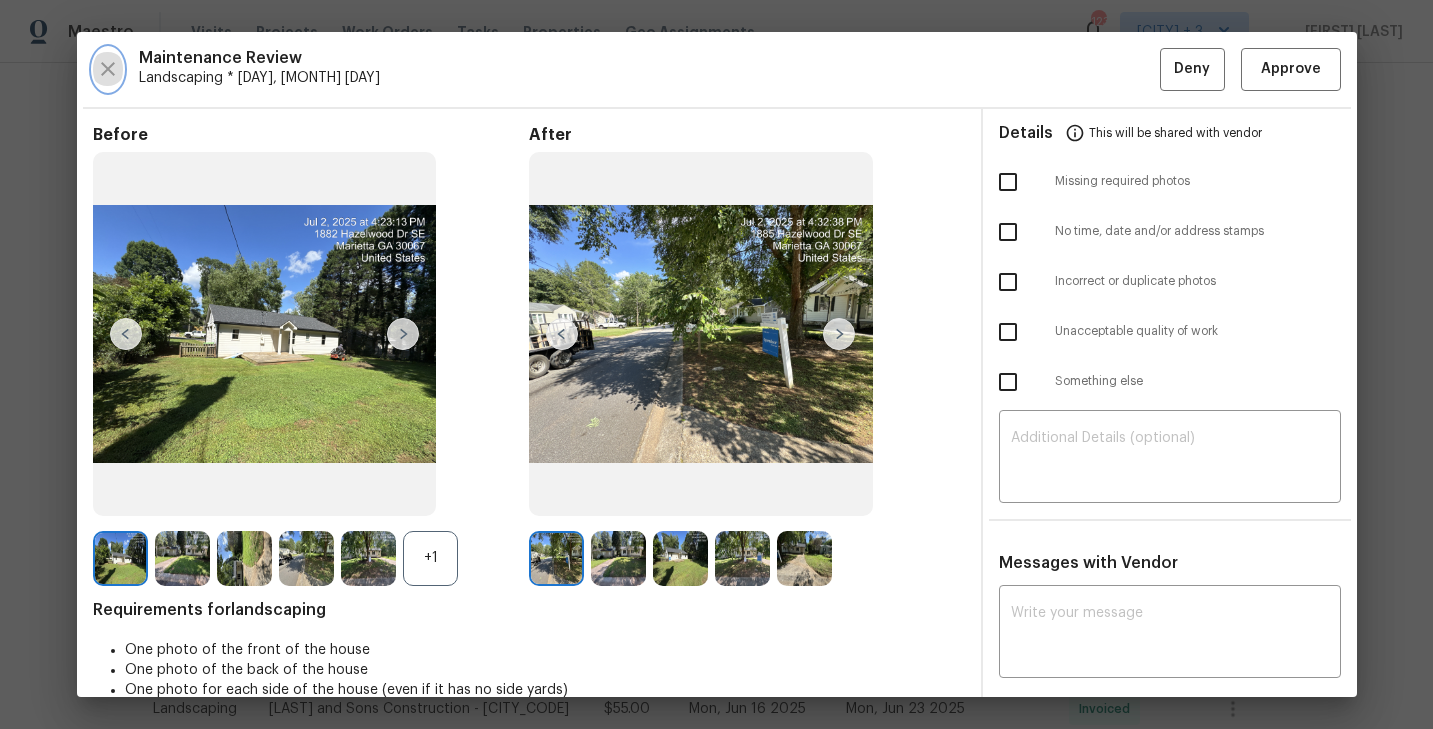 click at bounding box center [108, 69] 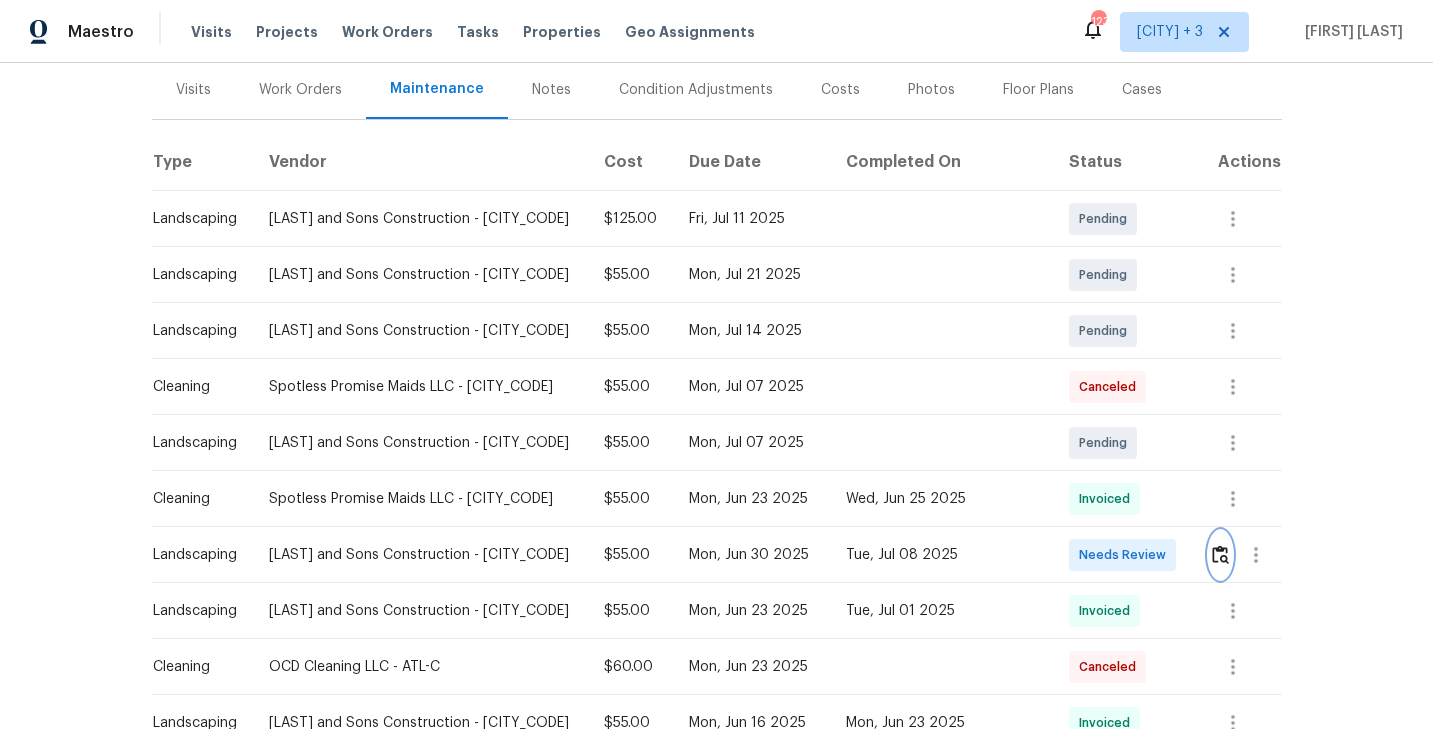 scroll, scrollTop: 334, scrollLeft: 0, axis: vertical 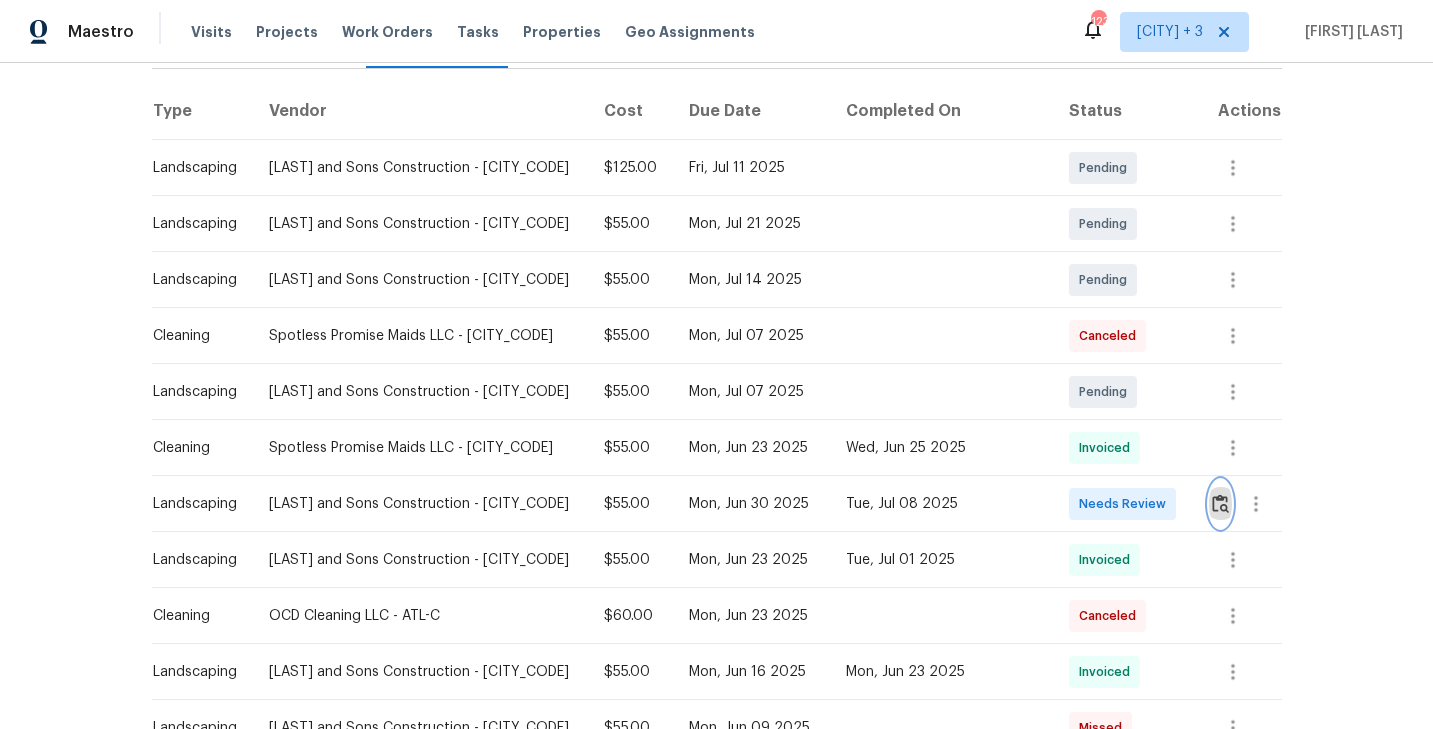 click at bounding box center (1220, 503) 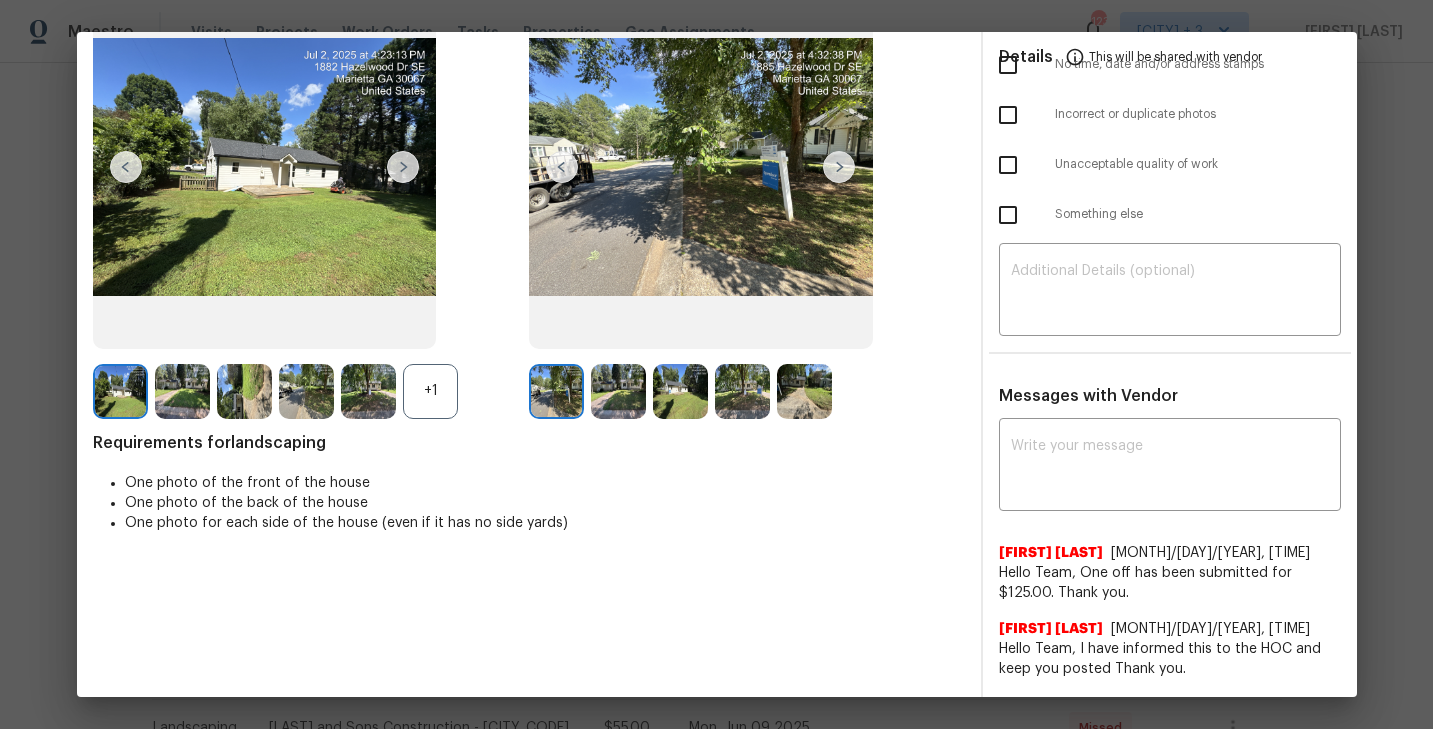 scroll, scrollTop: 57, scrollLeft: 0, axis: vertical 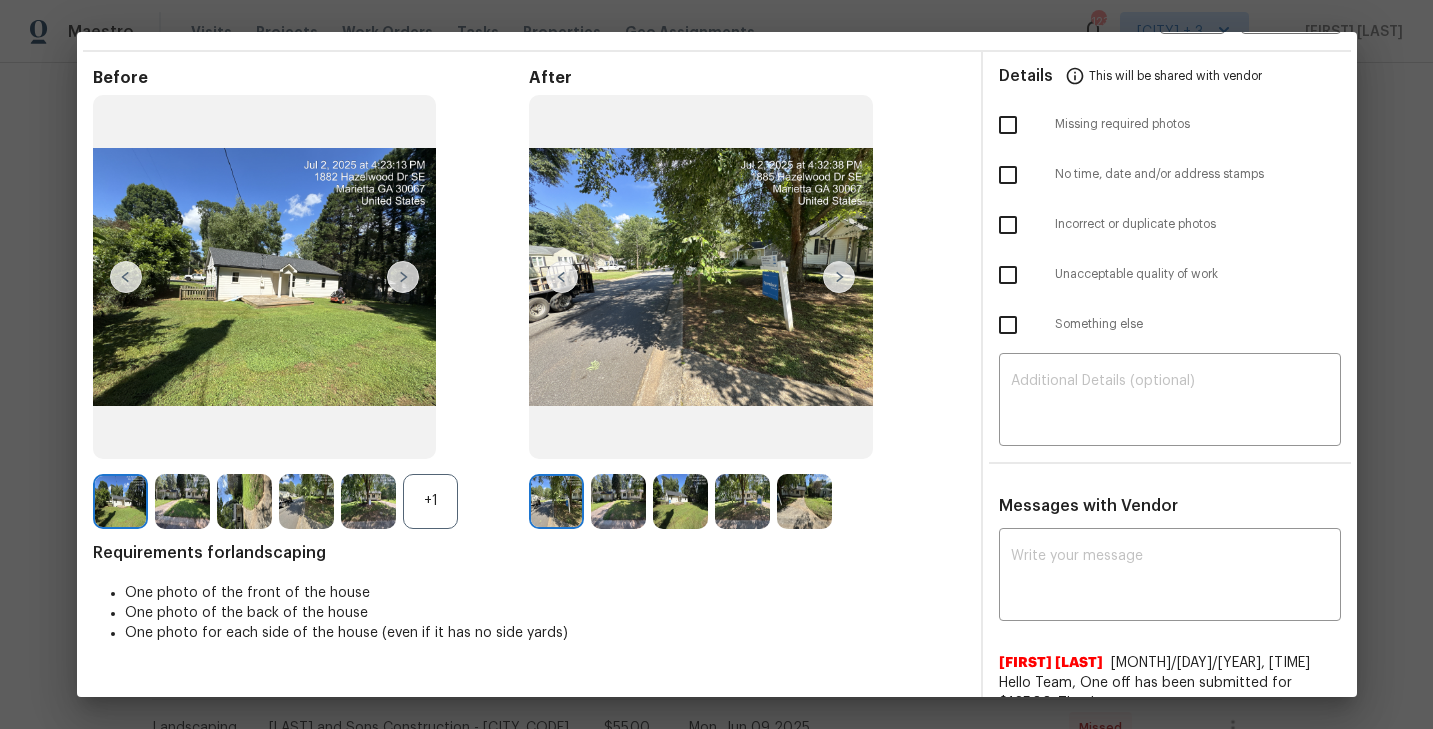 click at bounding box center [403, 277] 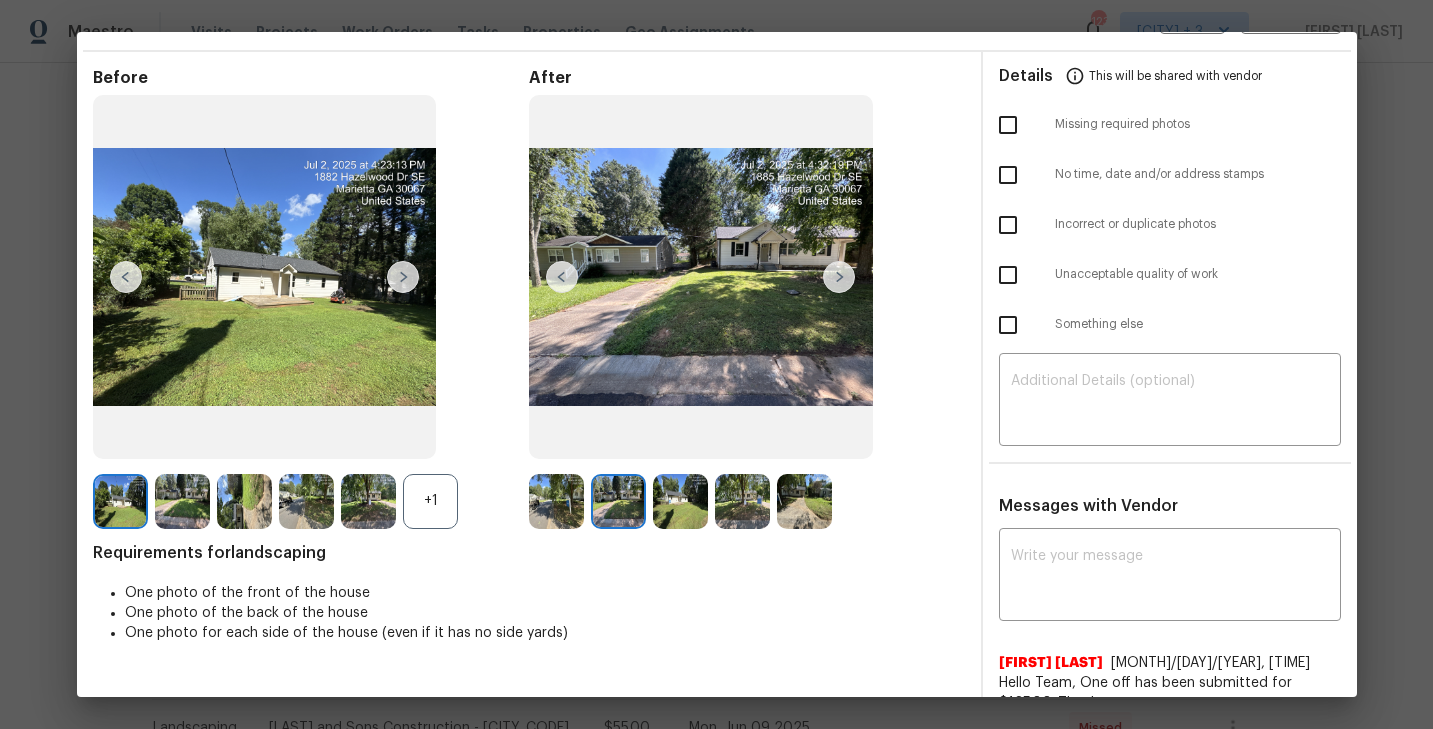 click at bounding box center (403, 277) 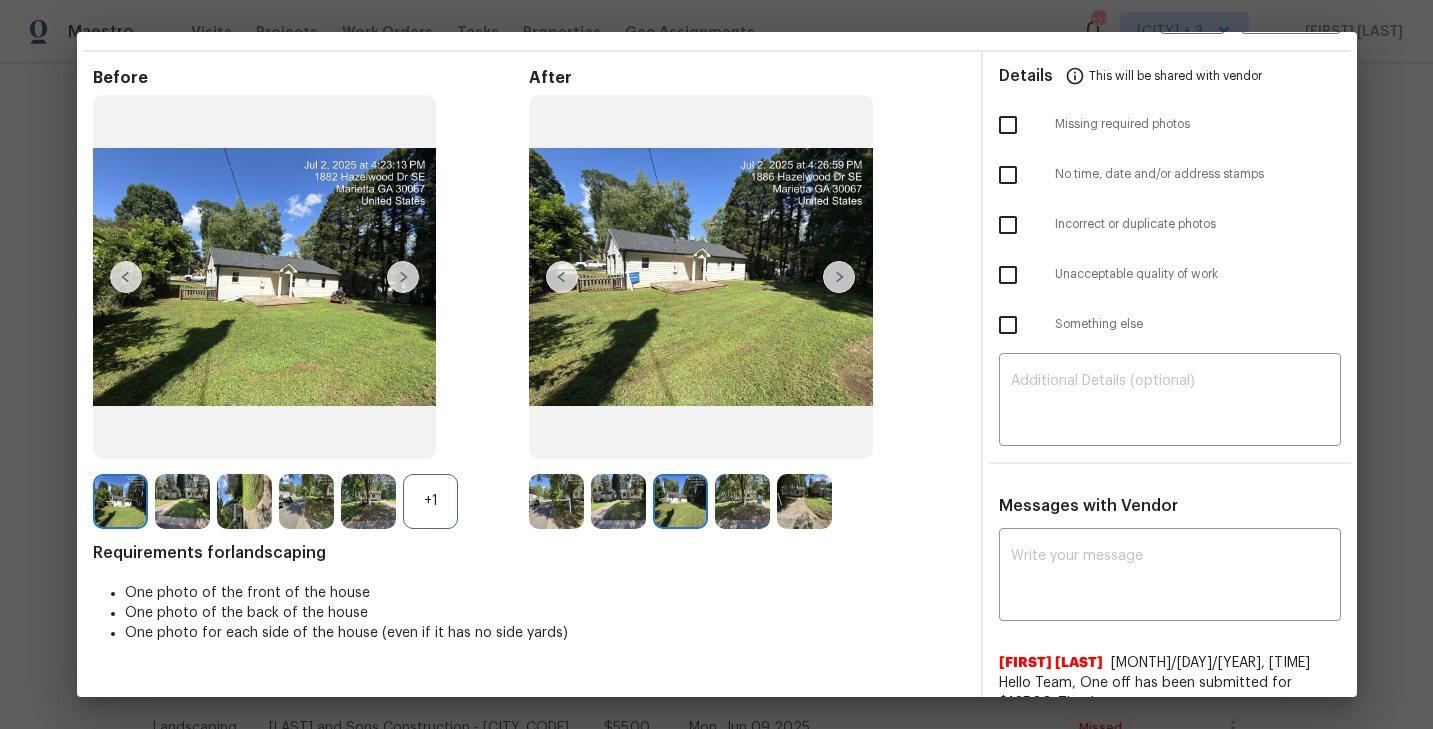 click at bounding box center [403, 277] 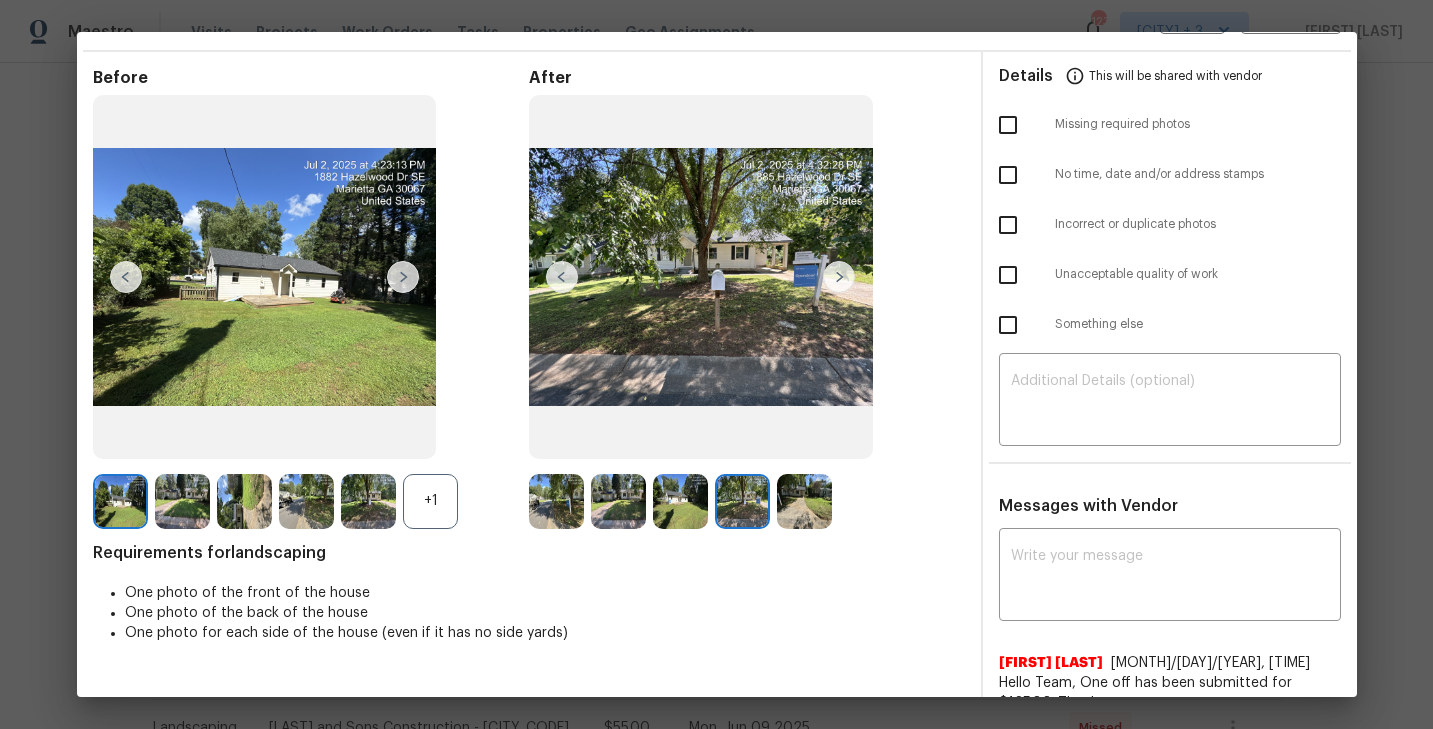 click at bounding box center [403, 277] 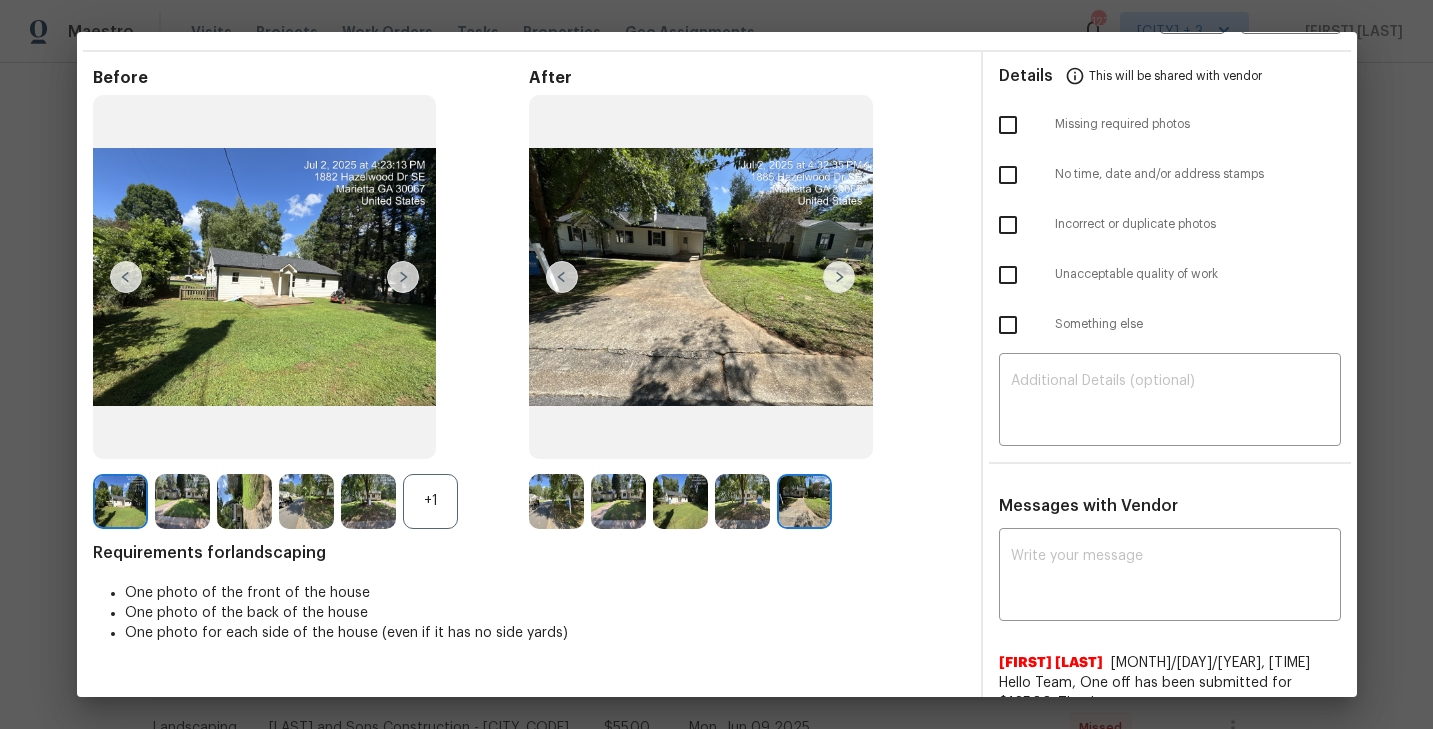 click at bounding box center [120, 501] 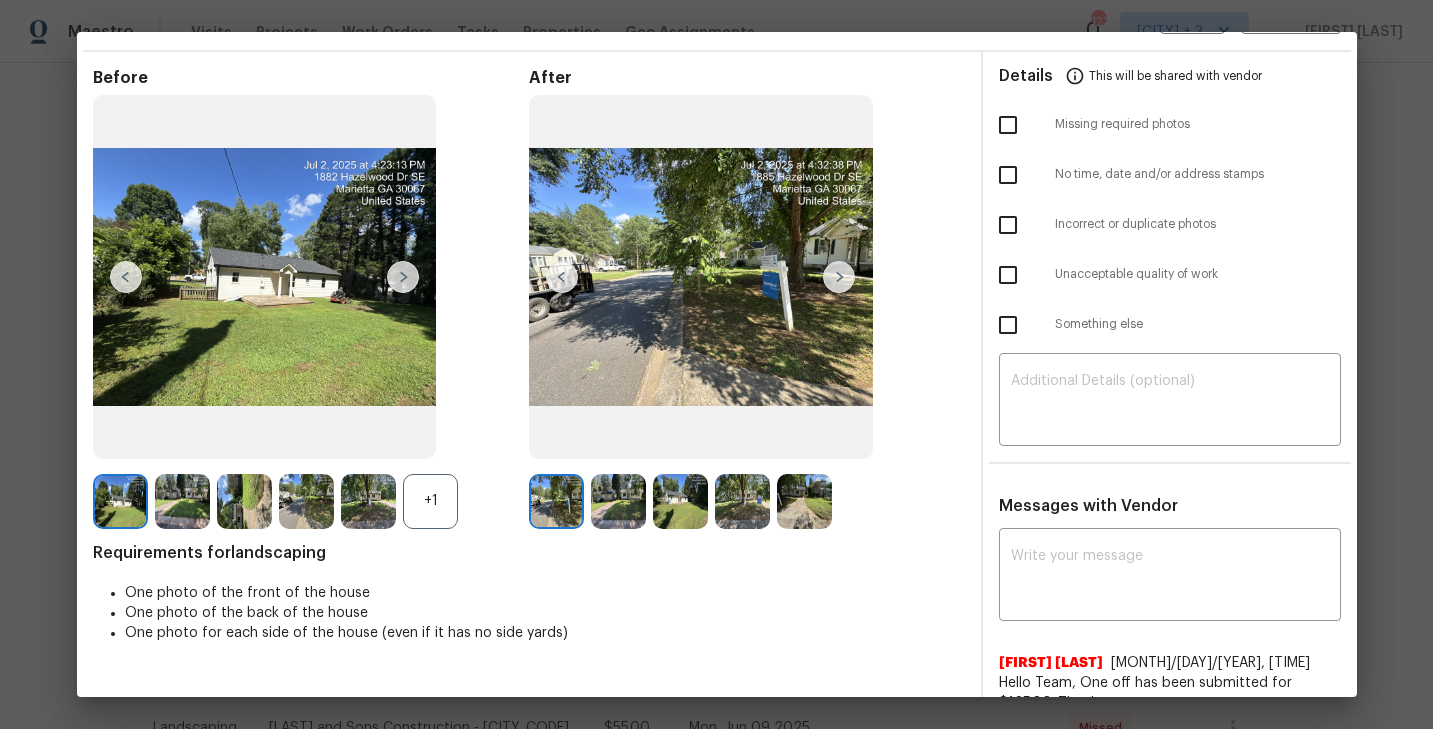 click at bounding box center [403, 277] 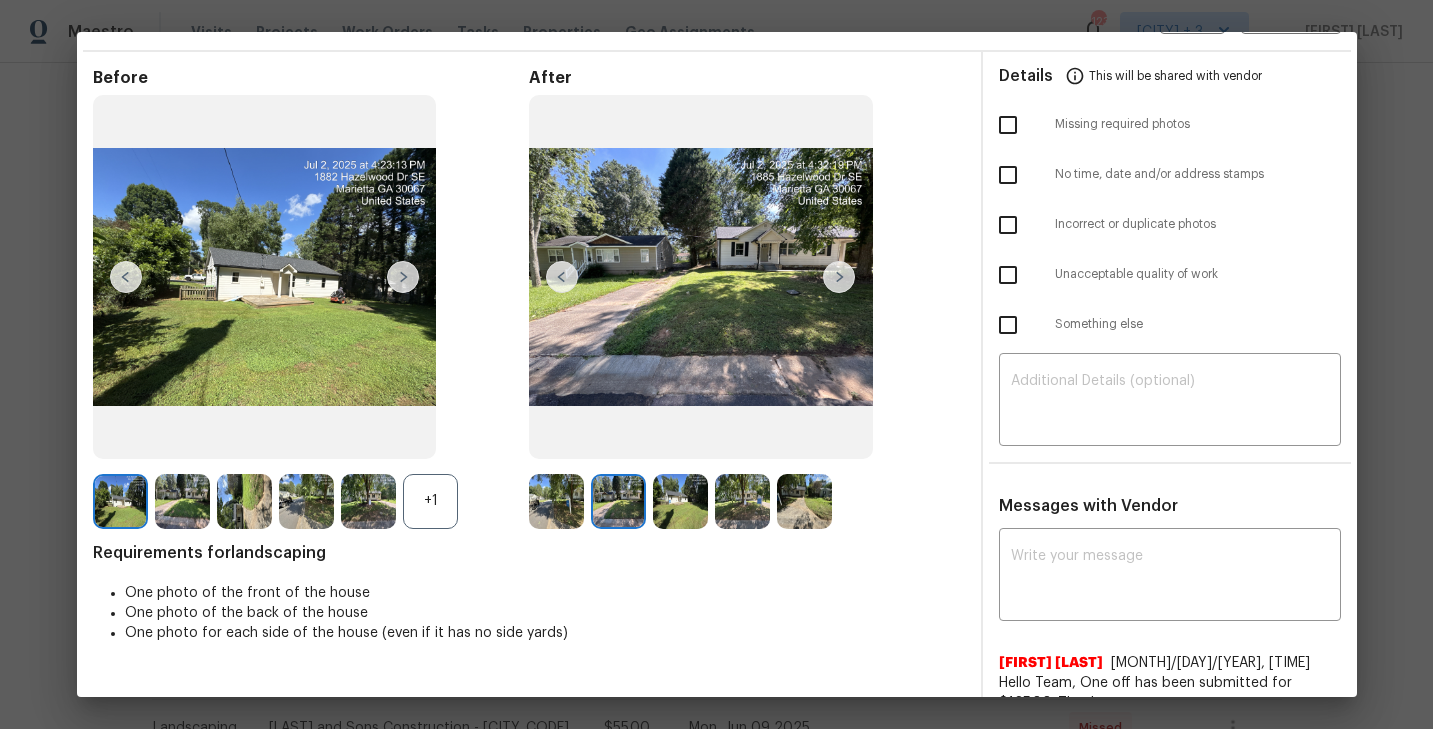 click at bounding box center [403, 277] 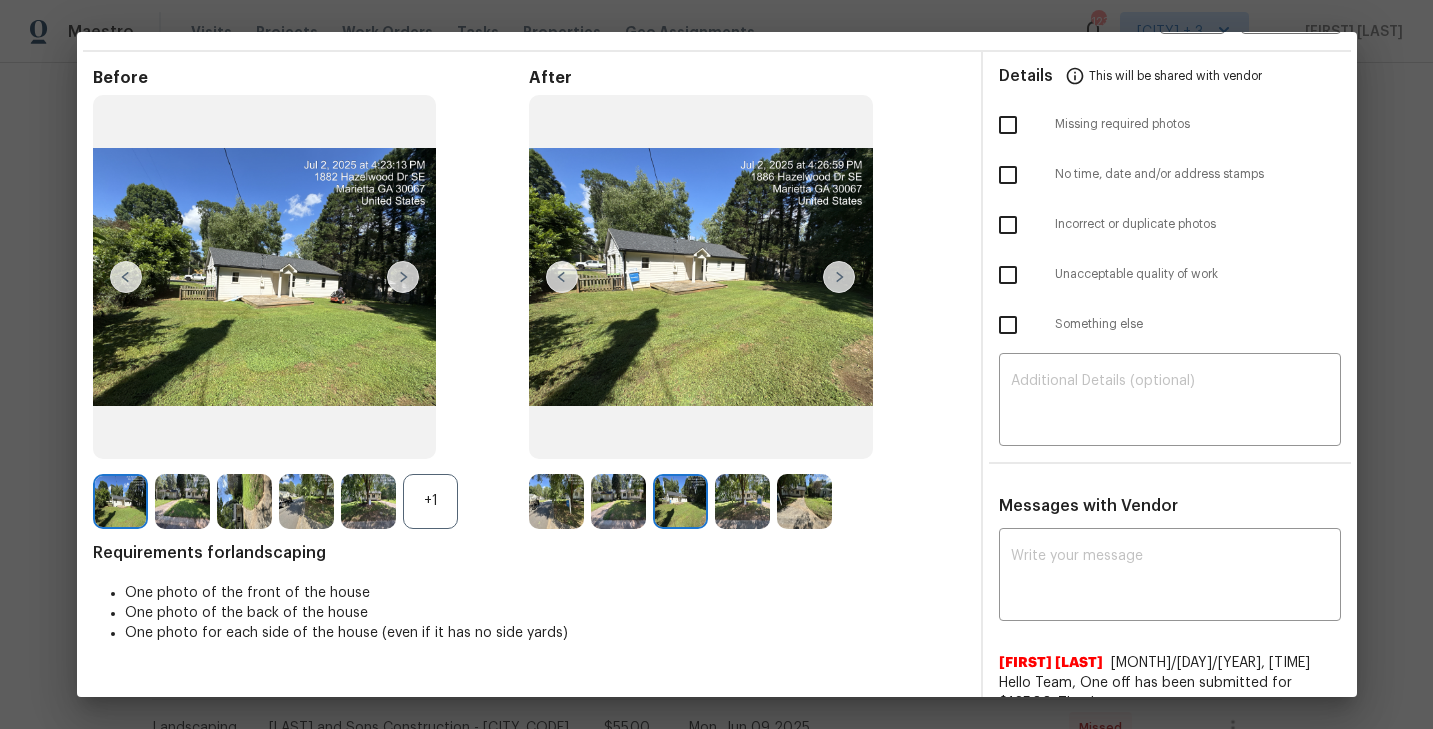 click at bounding box center [403, 277] 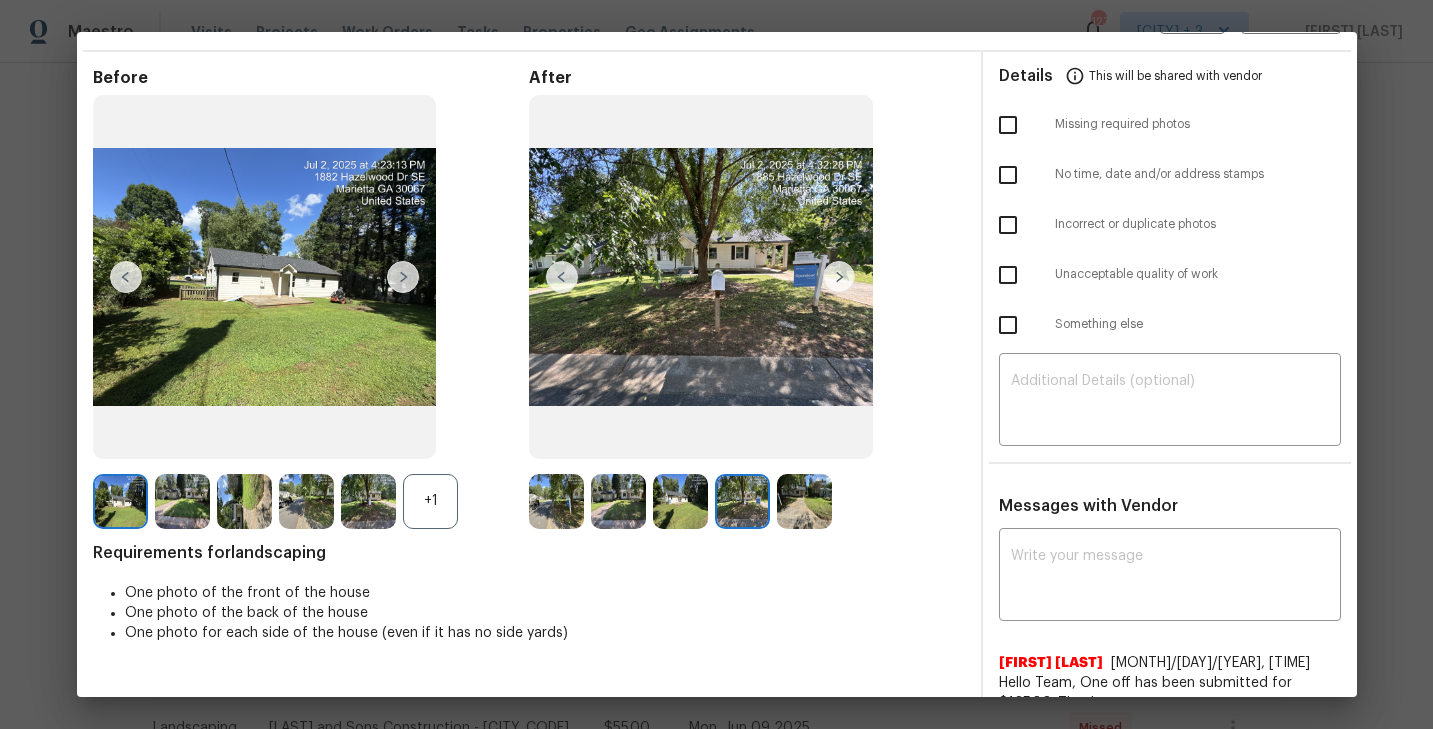 click at bounding box center (368, 501) 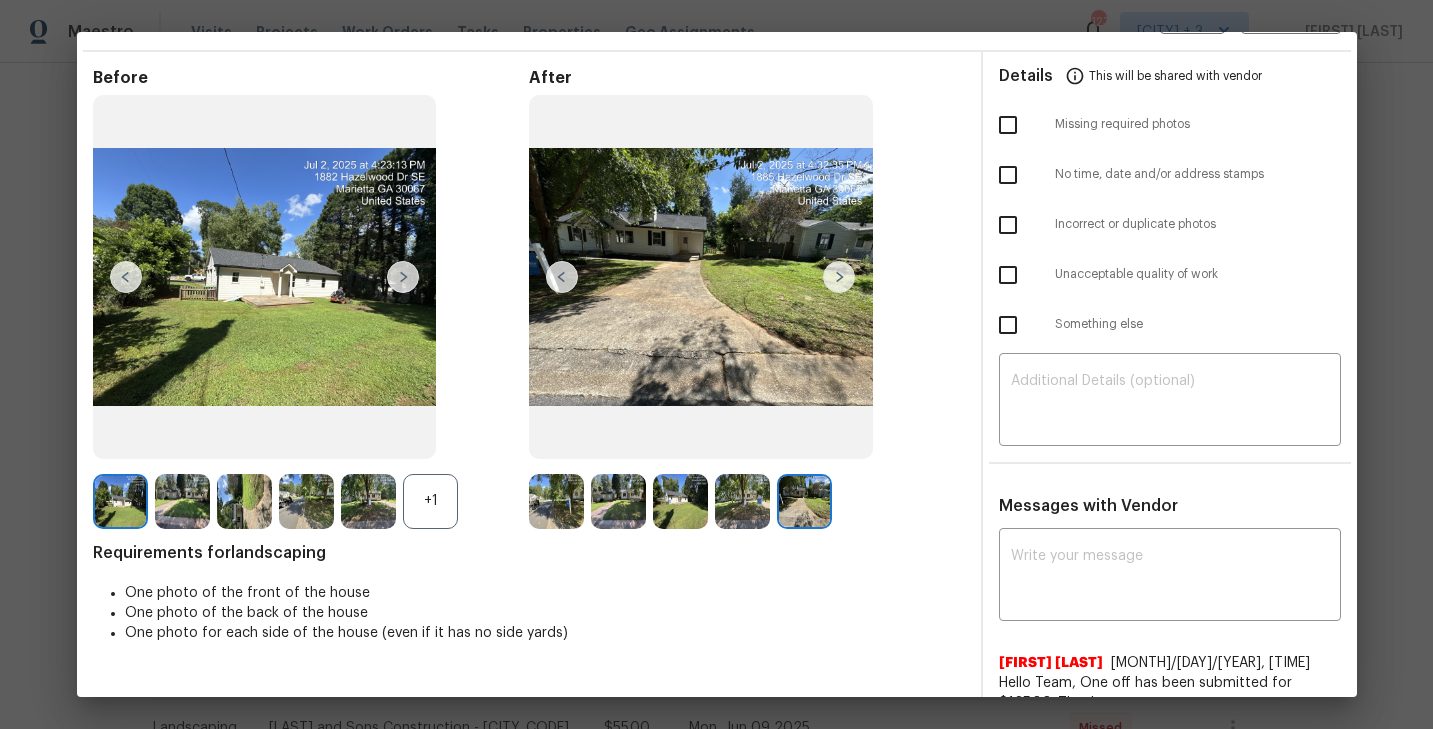 click at bounding box center (306, 501) 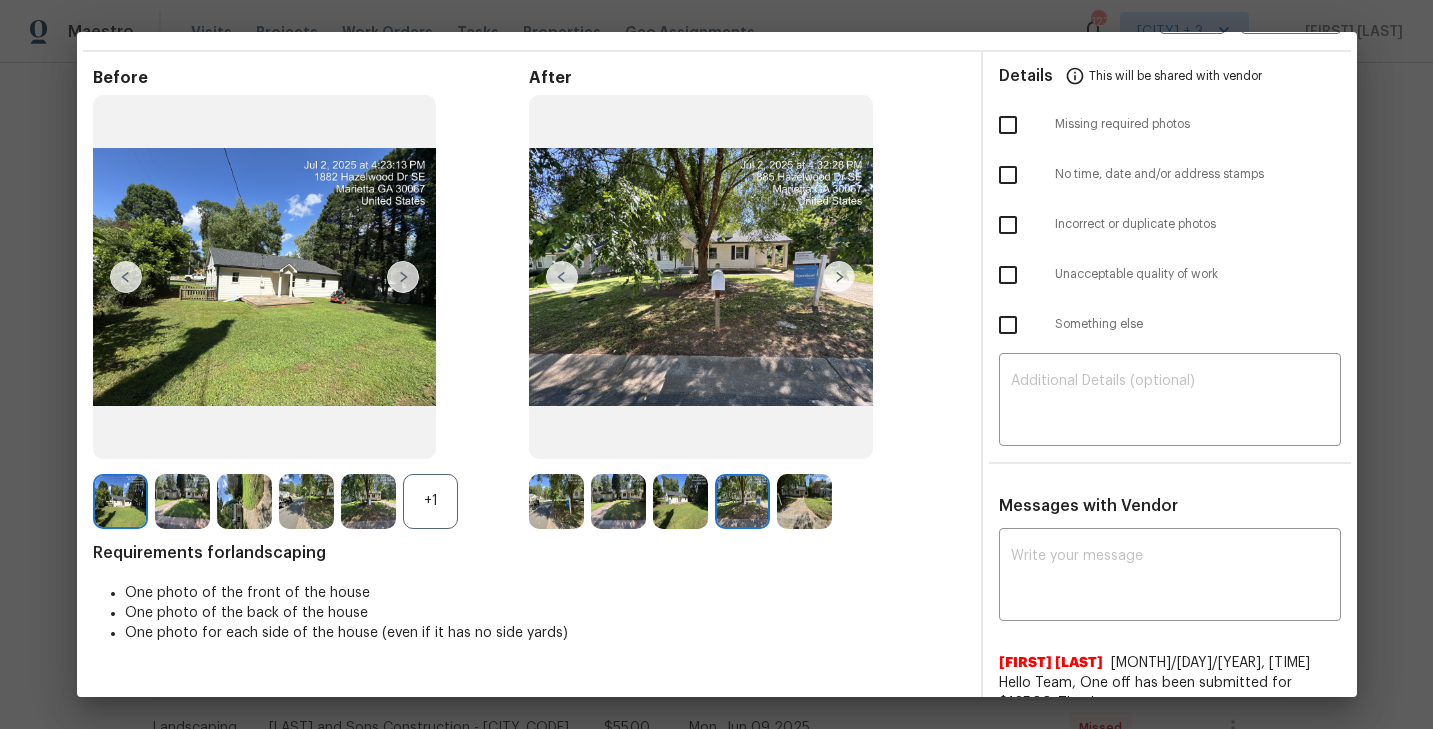 click at bounding box center (244, 501) 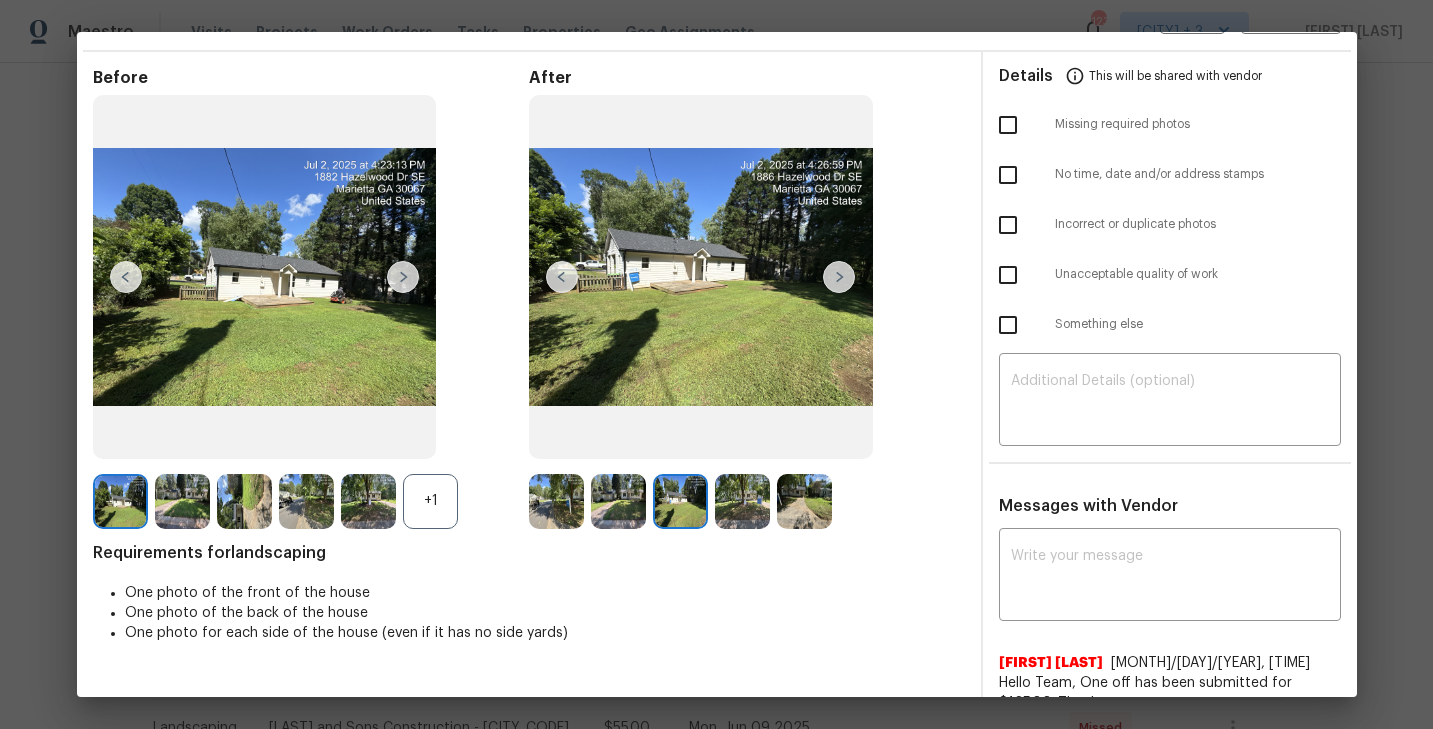 click at bounding box center [182, 501] 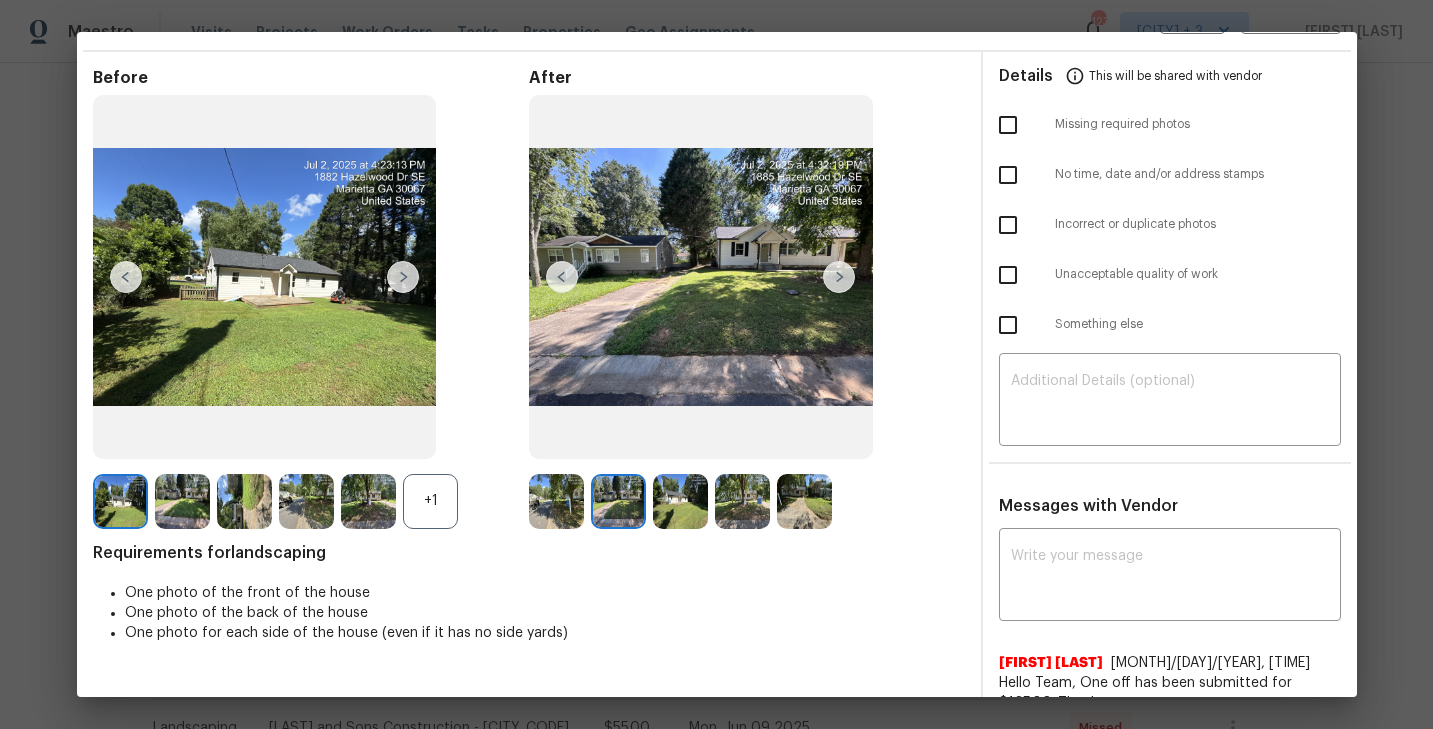 click at bounding box center [120, 501] 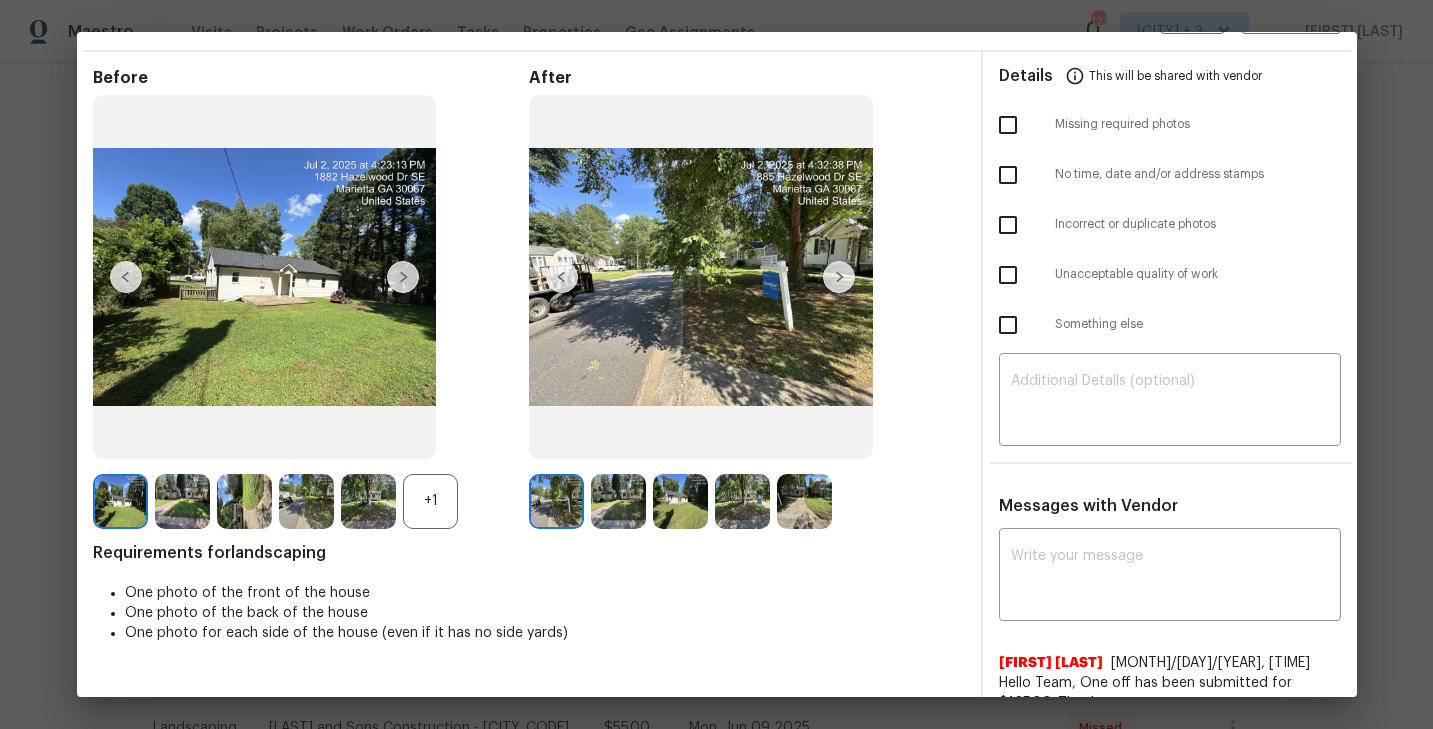 scroll, scrollTop: 0, scrollLeft: 0, axis: both 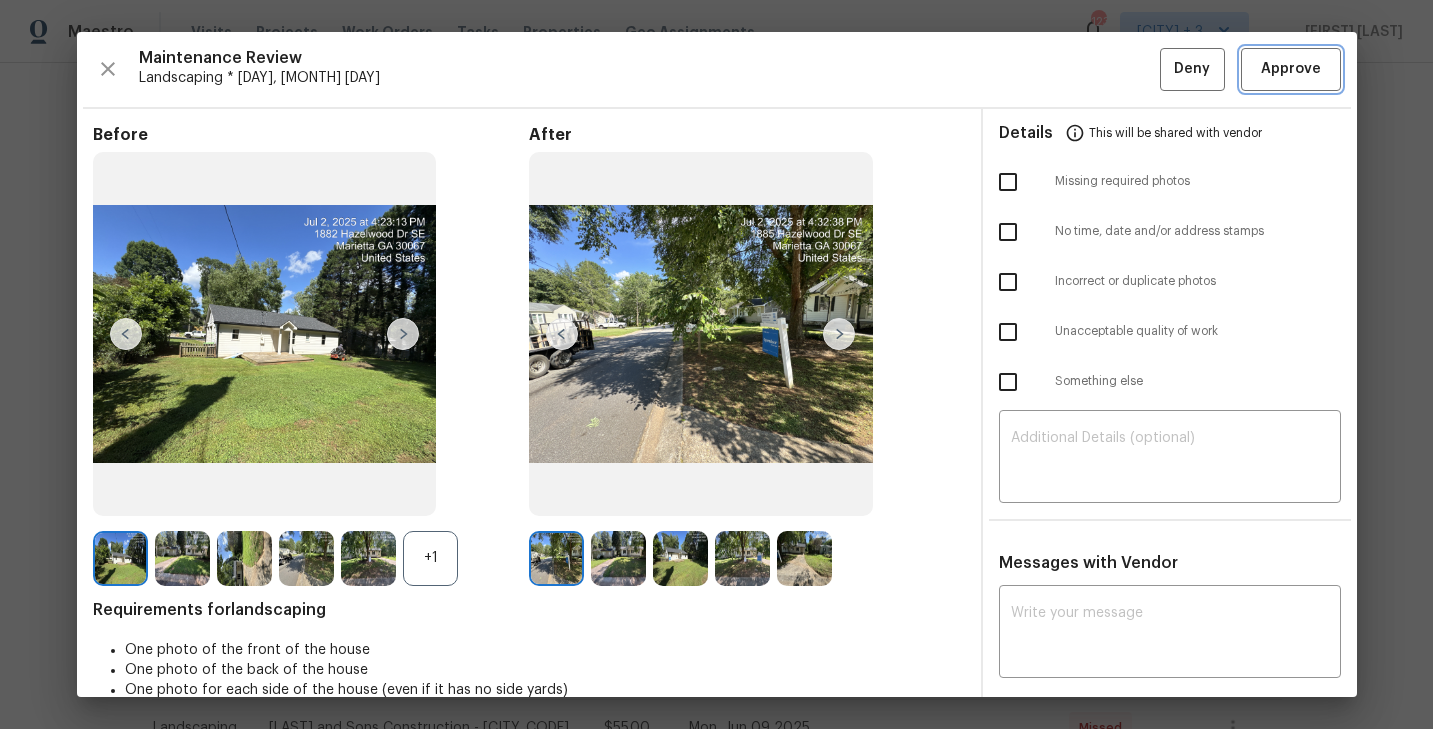 click on "Approve" at bounding box center (1291, 69) 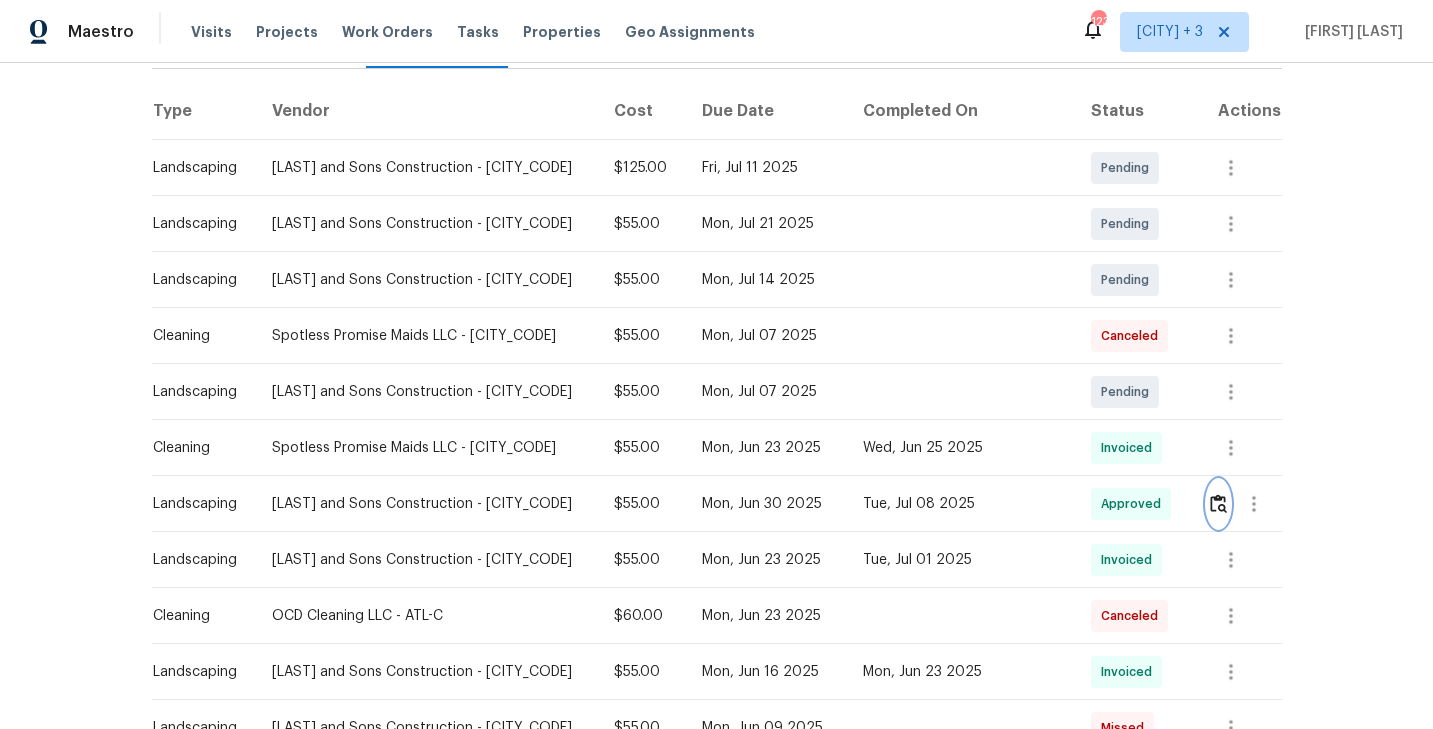 scroll, scrollTop: 0, scrollLeft: 0, axis: both 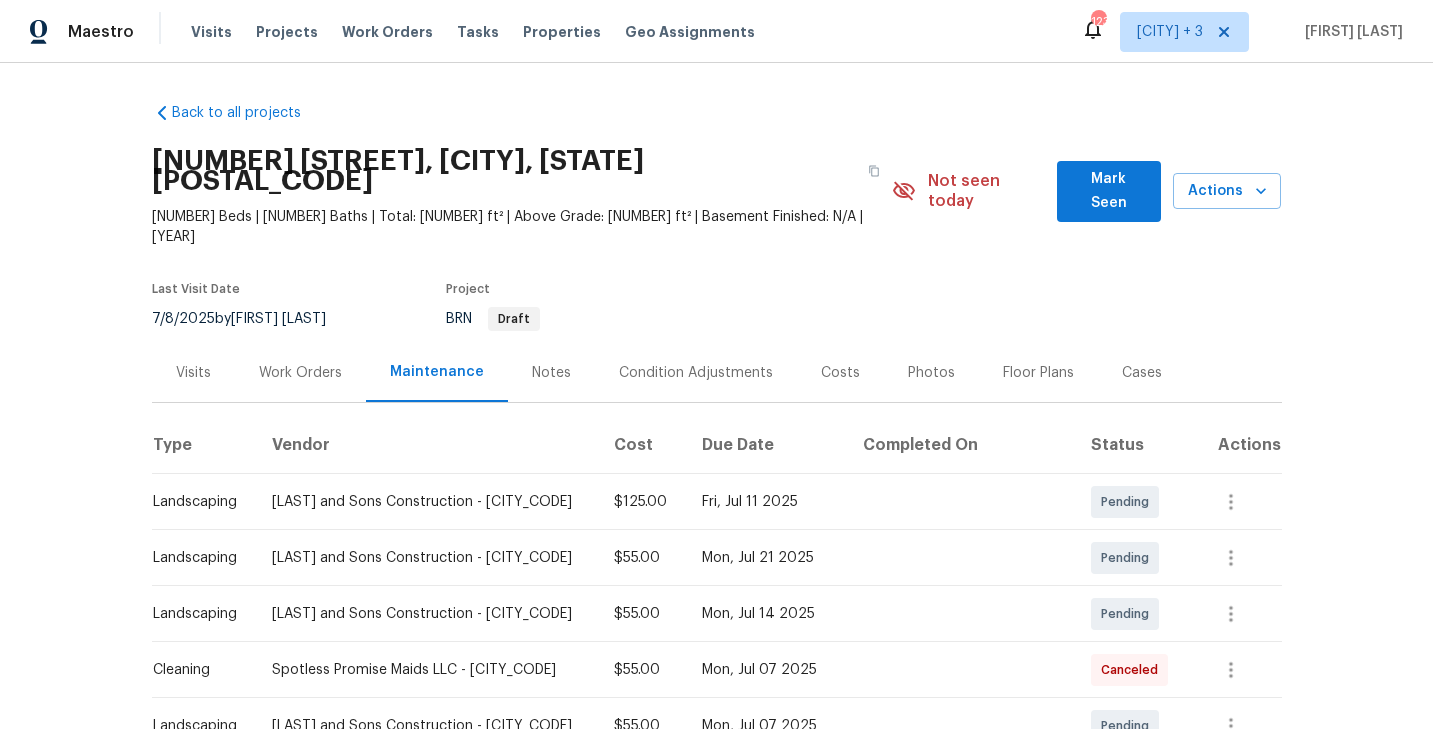 click on "1886 Hazelwood Dr SE, Marietta, GA 30067" at bounding box center (522, 171) 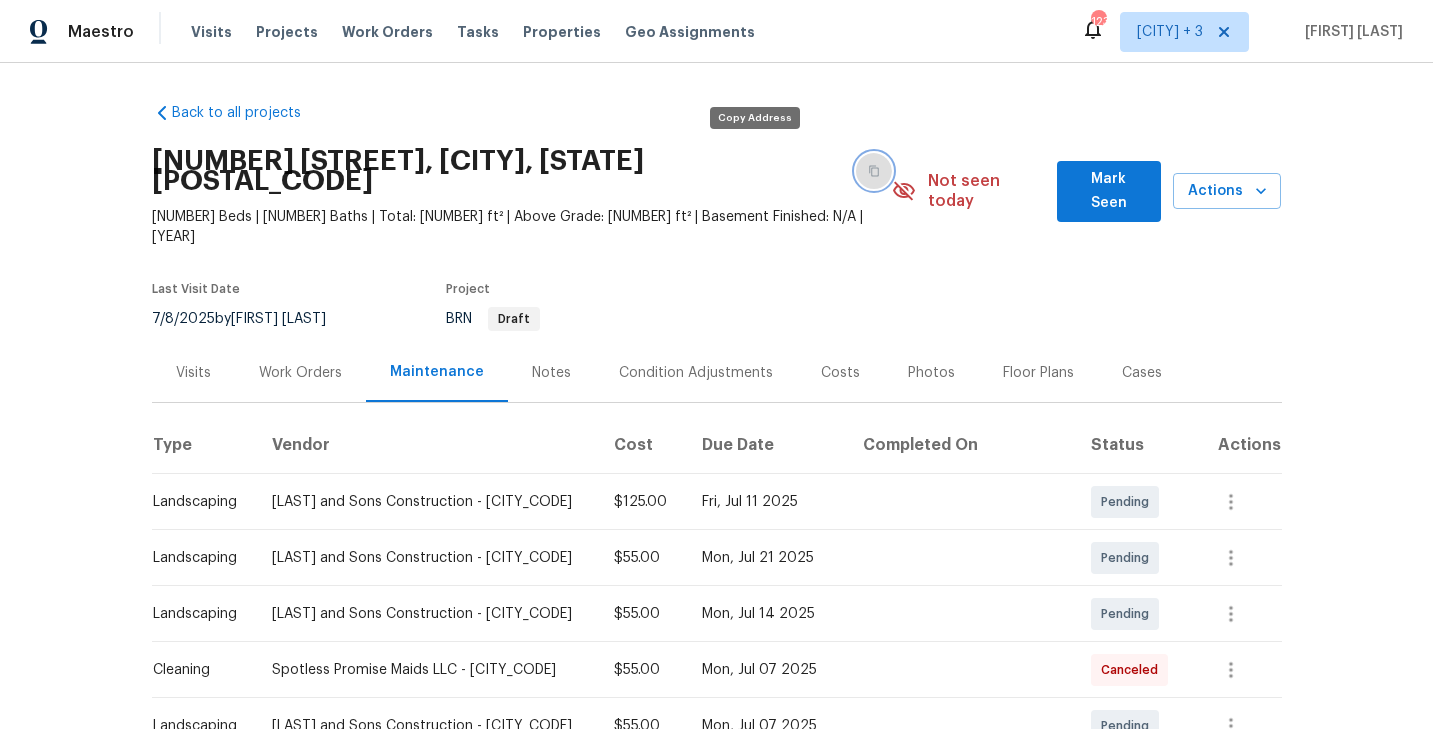 click at bounding box center [874, 171] 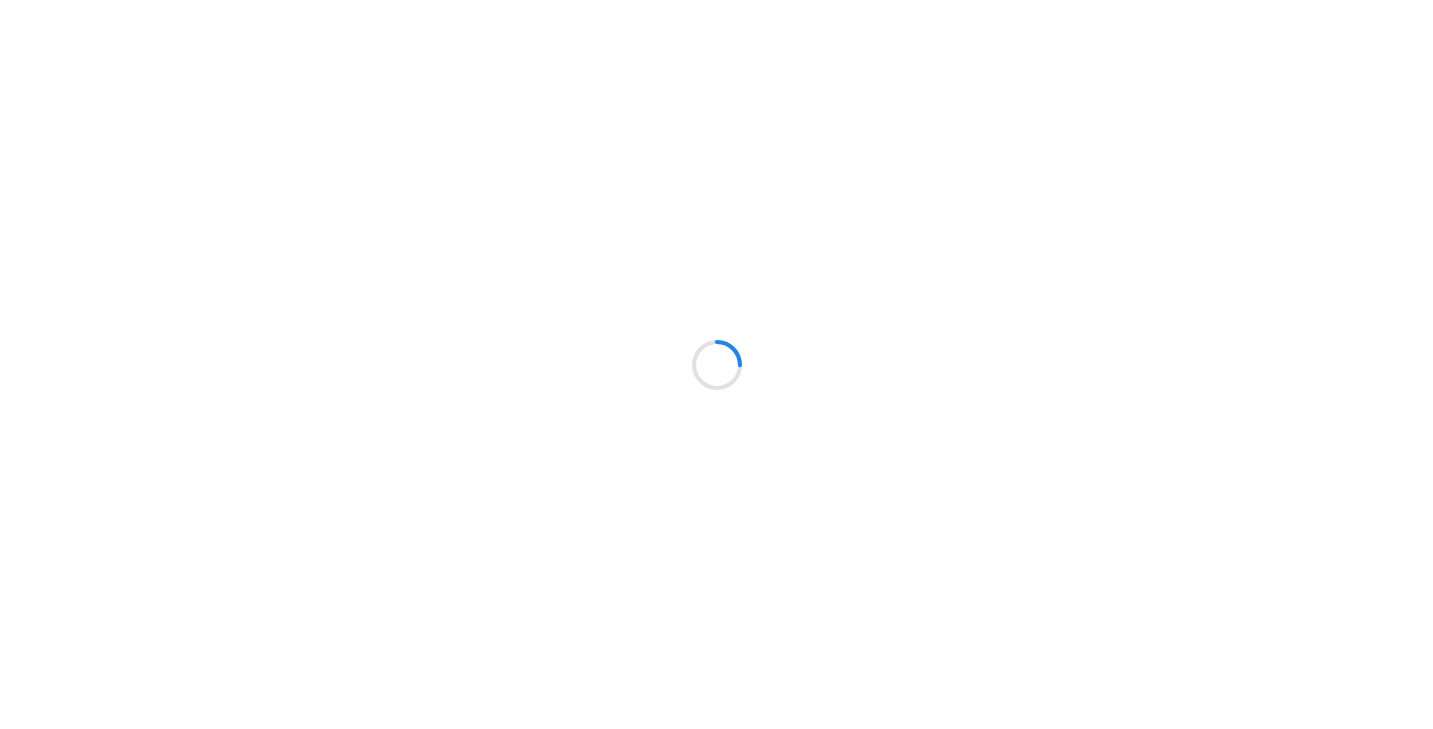 scroll, scrollTop: 0, scrollLeft: 0, axis: both 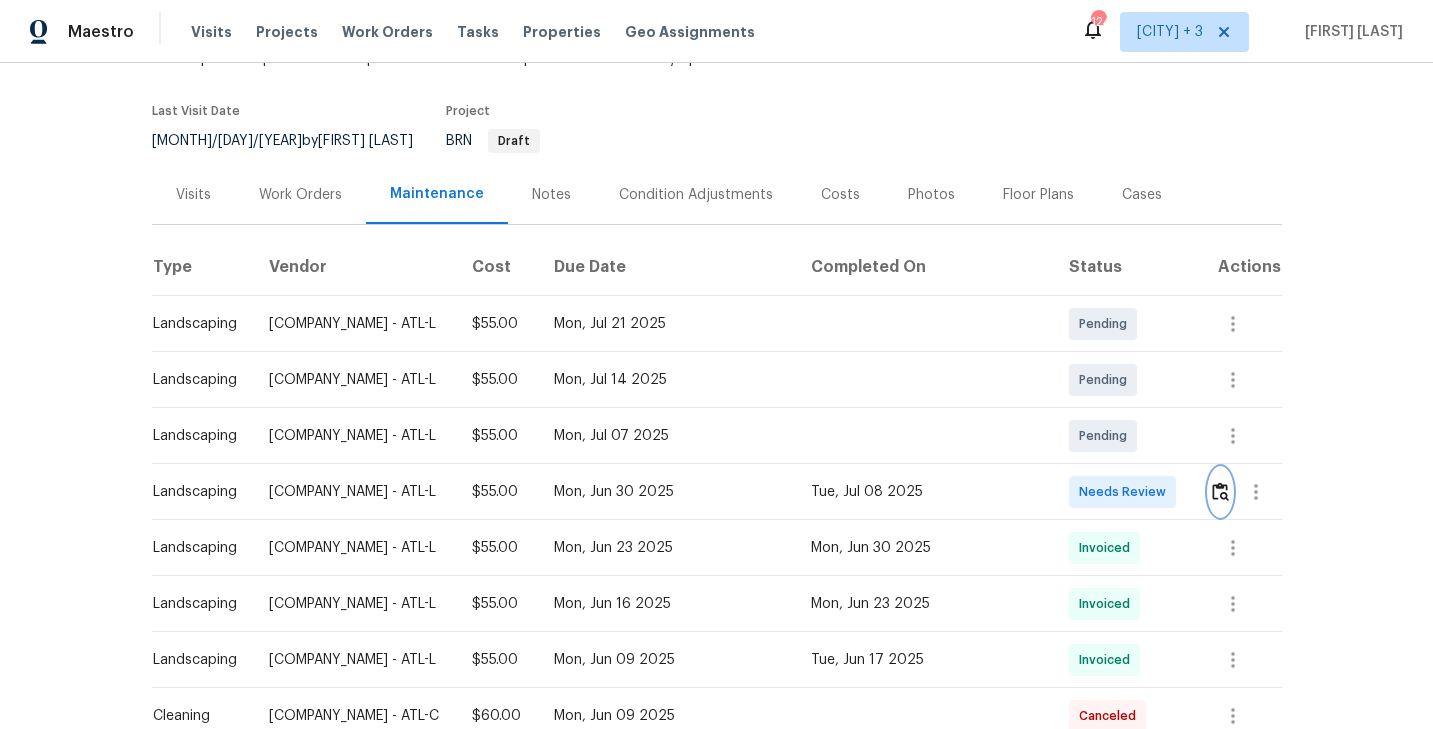 click at bounding box center (1220, 491) 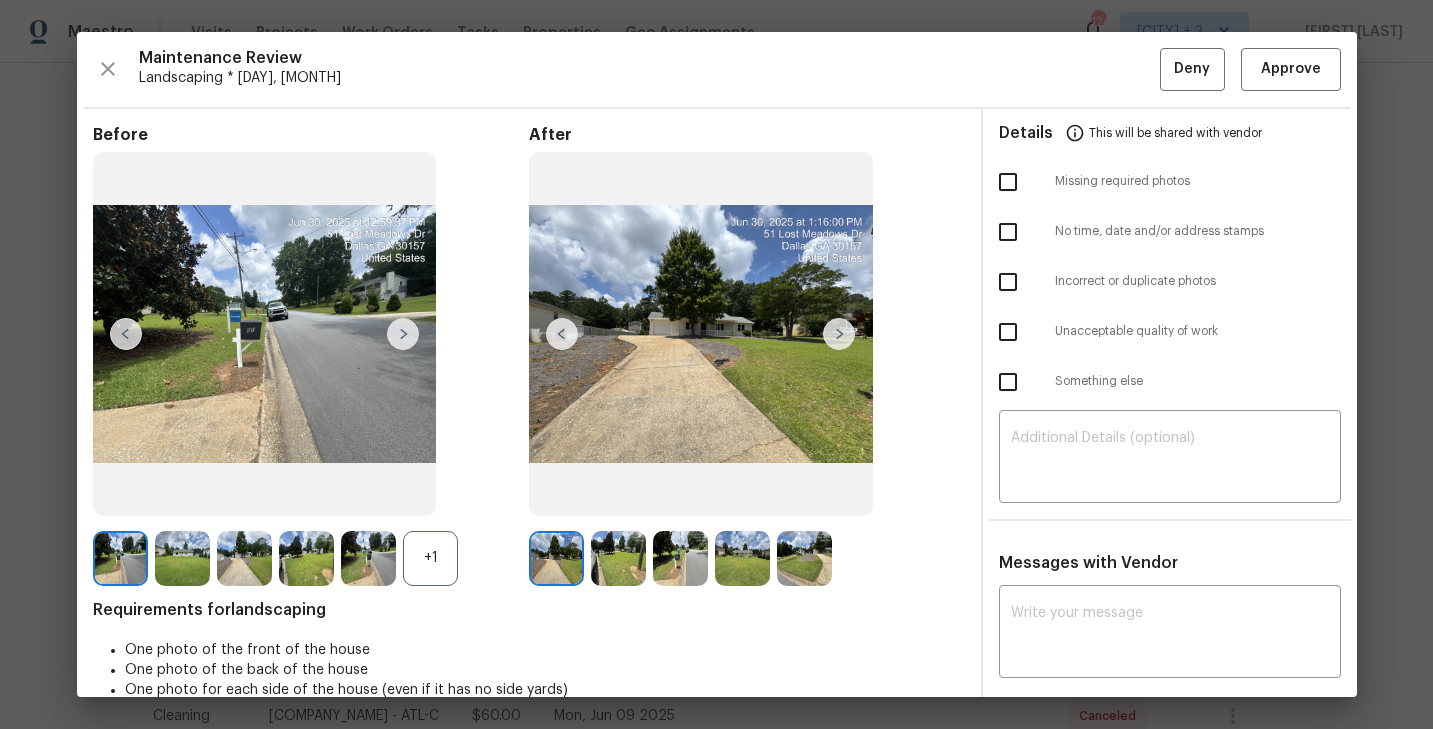 click at bounding box center [403, 334] 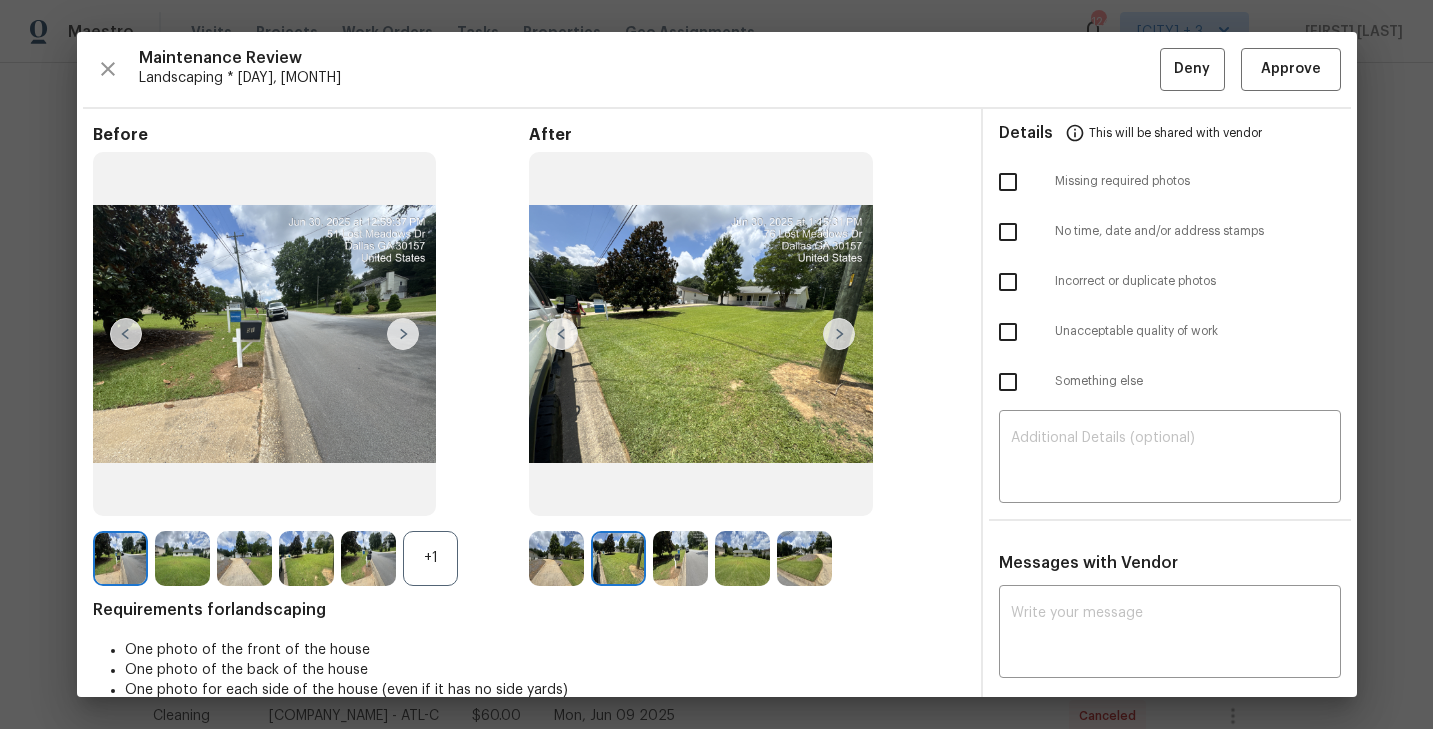 click at bounding box center (403, 334) 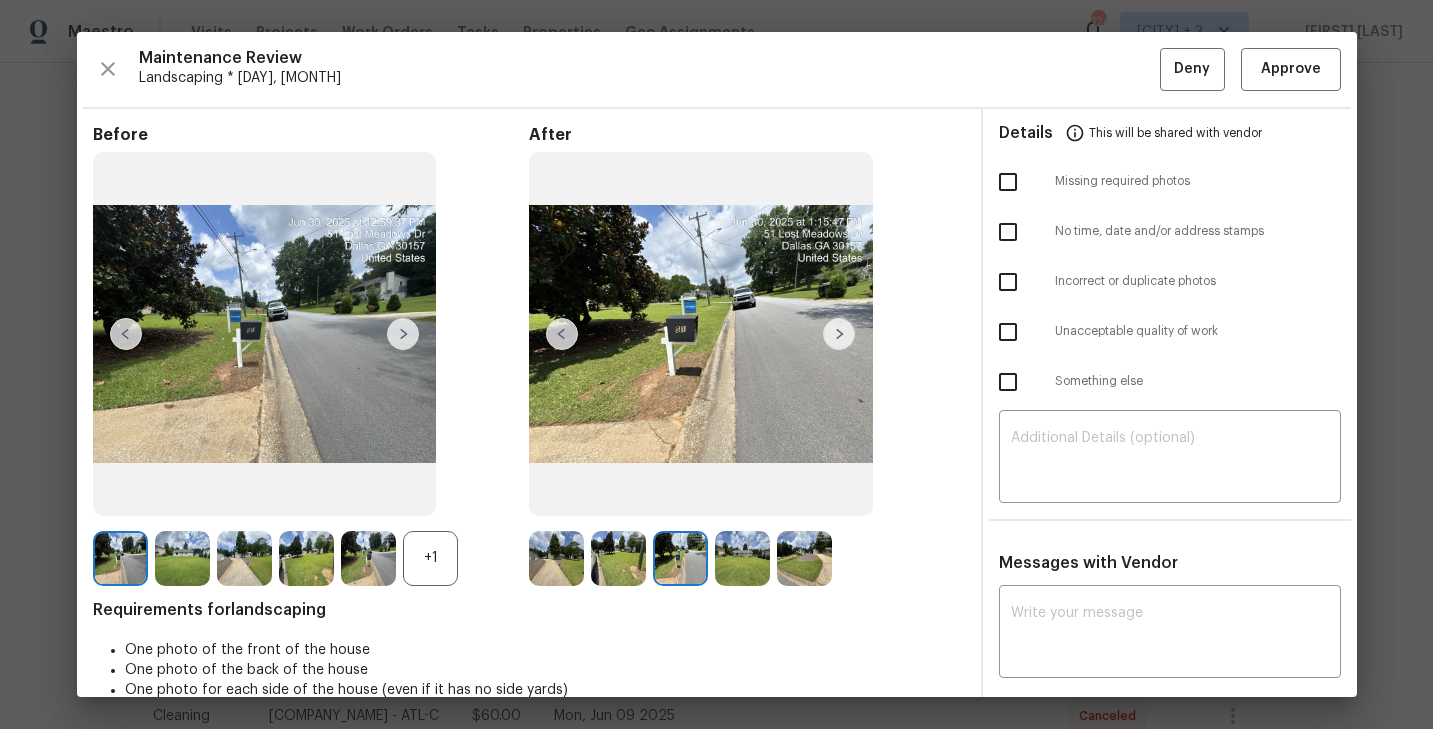 click at bounding box center [120, 558] 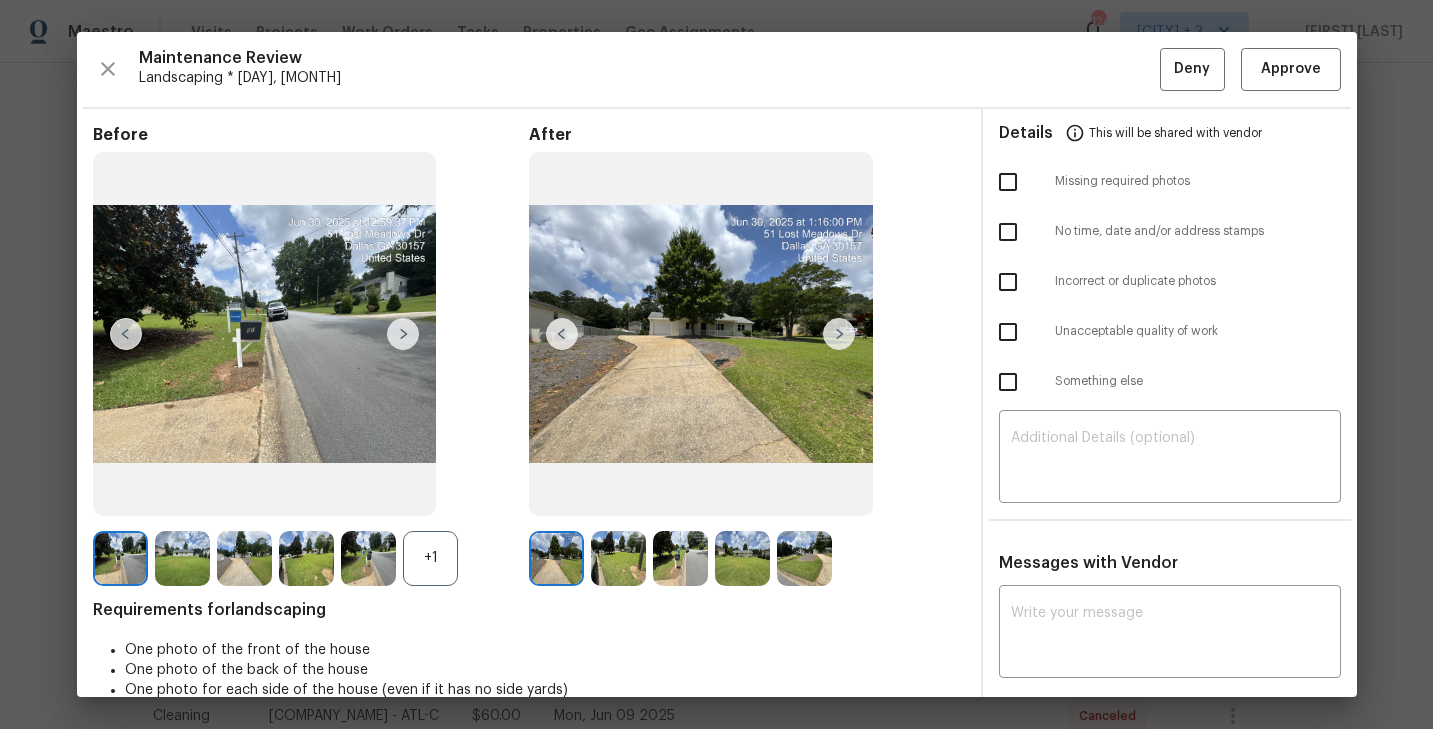 click at bounding box center [403, 334] 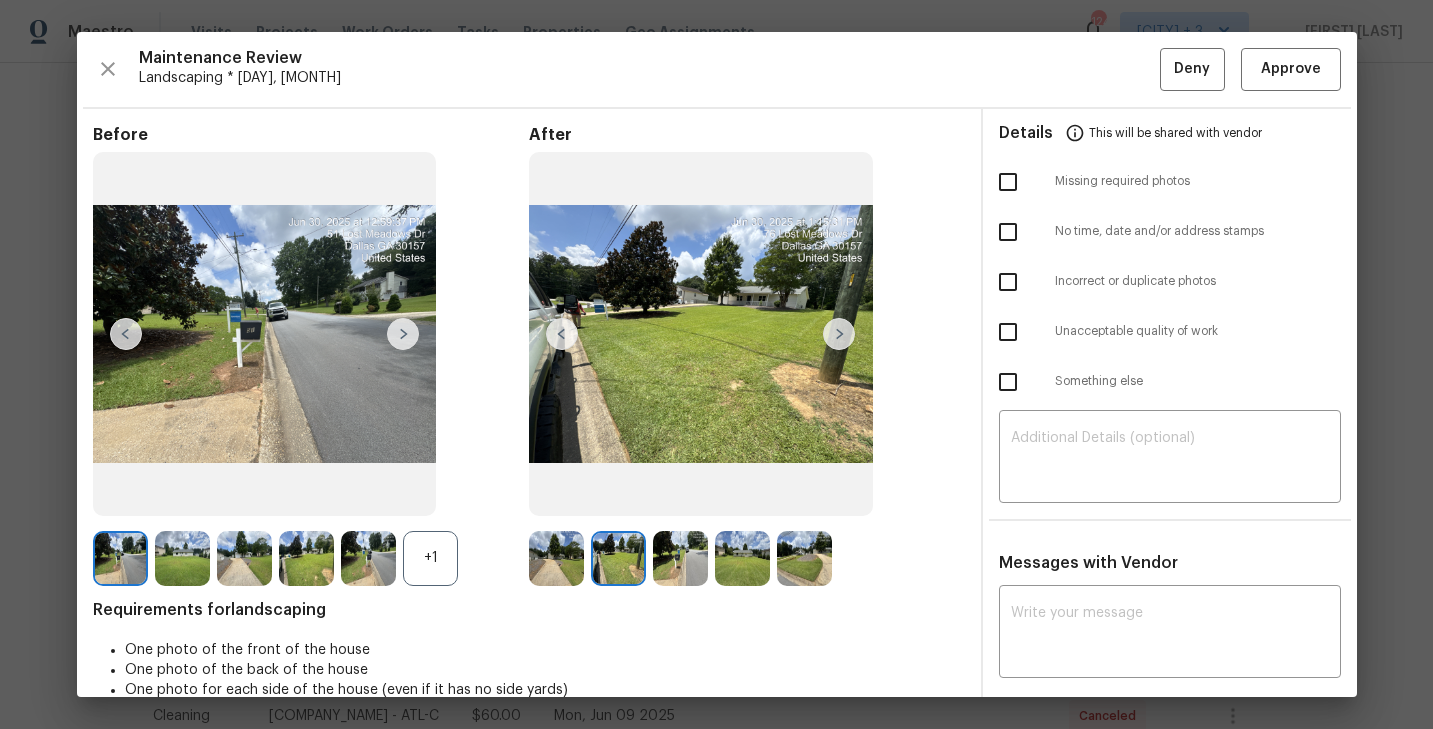 click at bounding box center [403, 334] 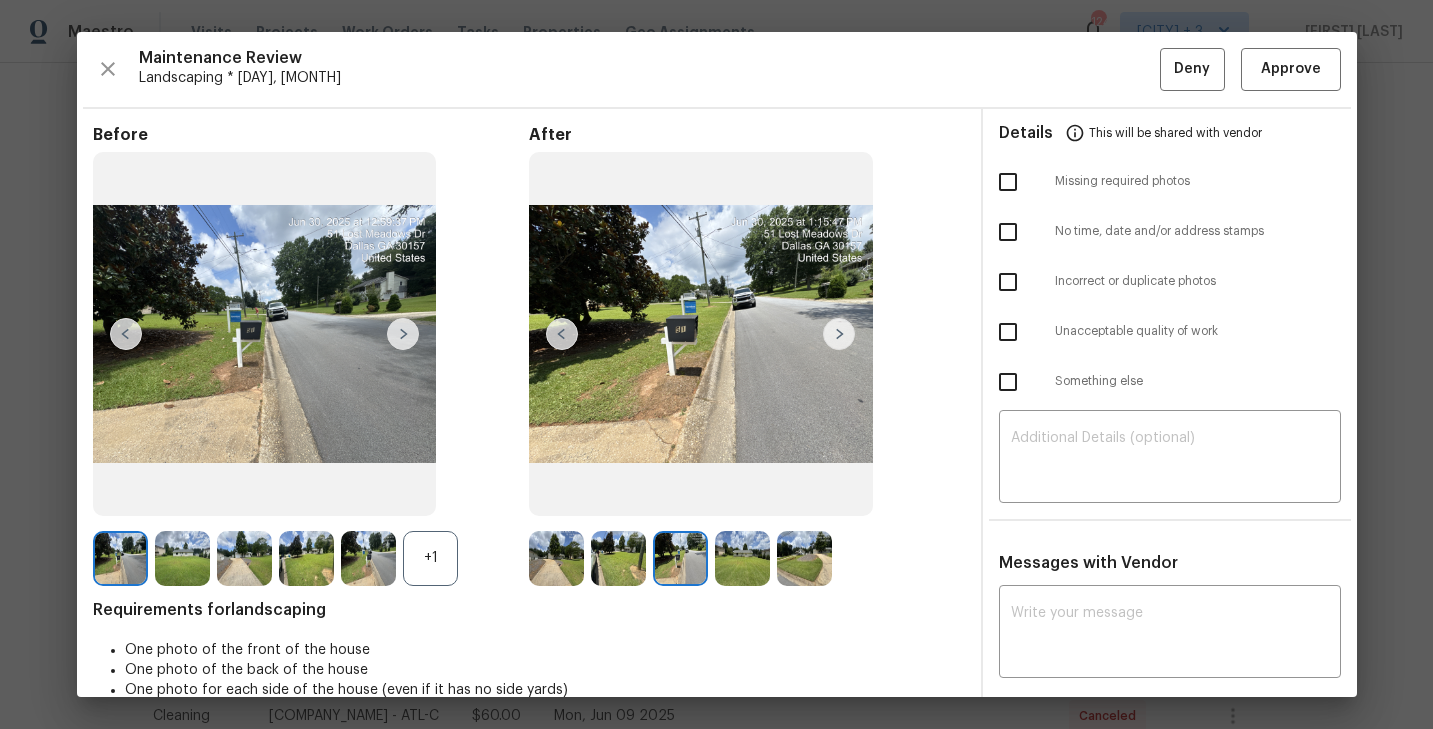 click at bounding box center [403, 334] 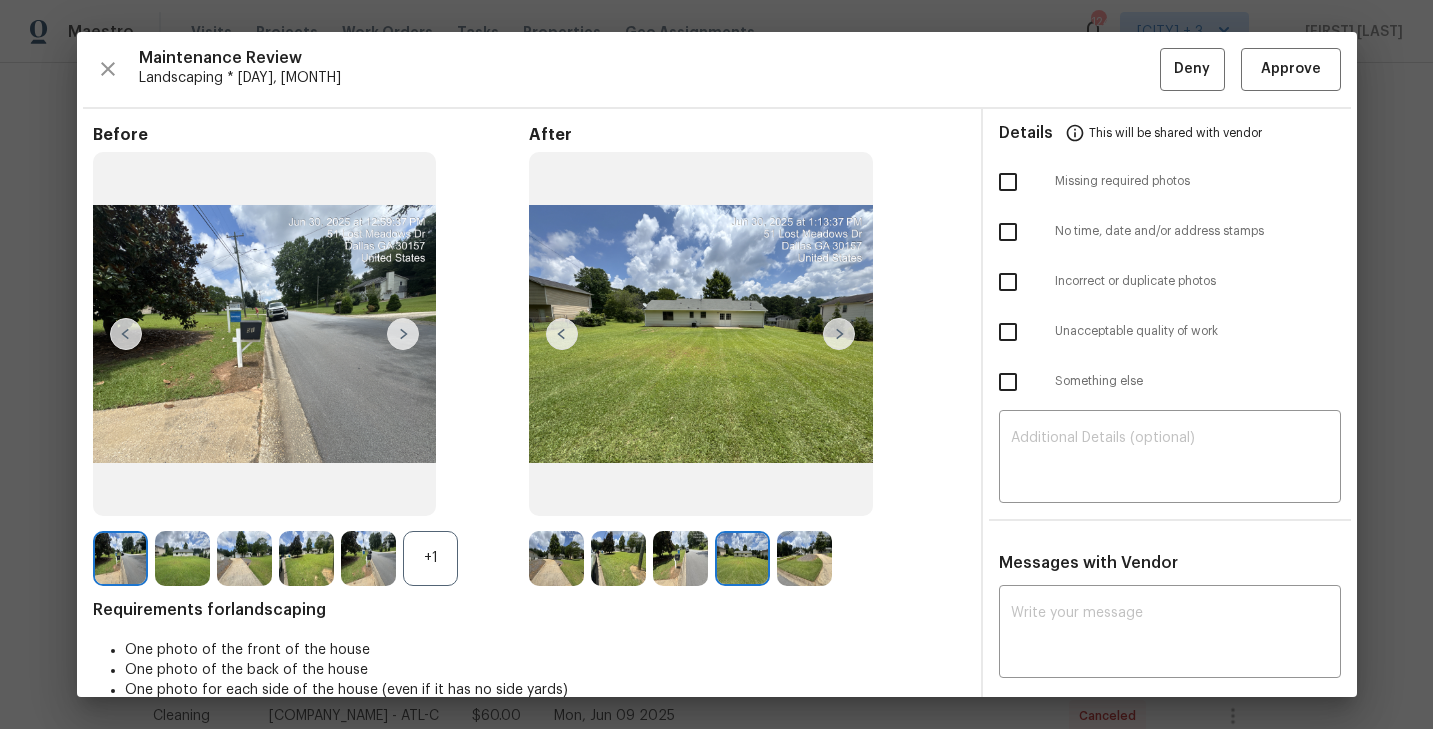 click at bounding box center (368, 558) 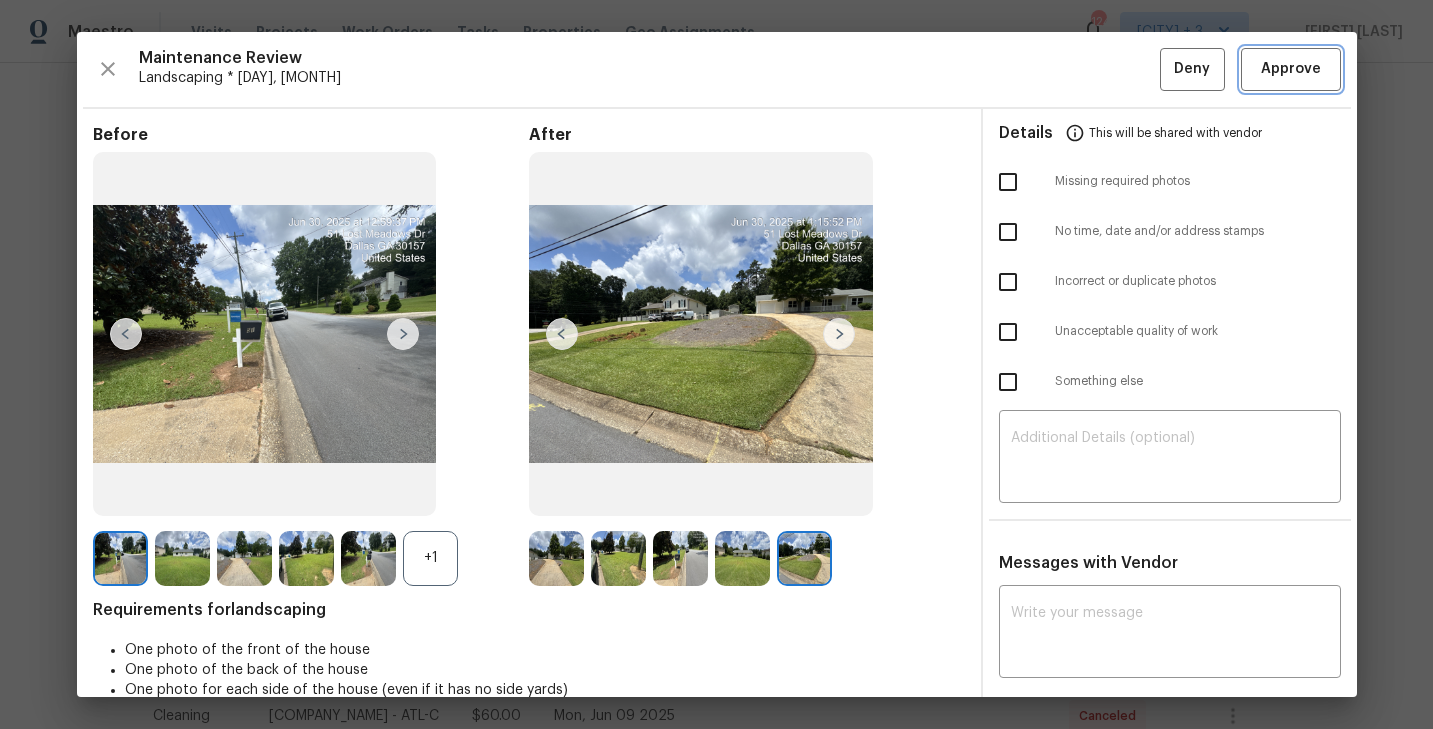 click on "Approve" at bounding box center (1291, 69) 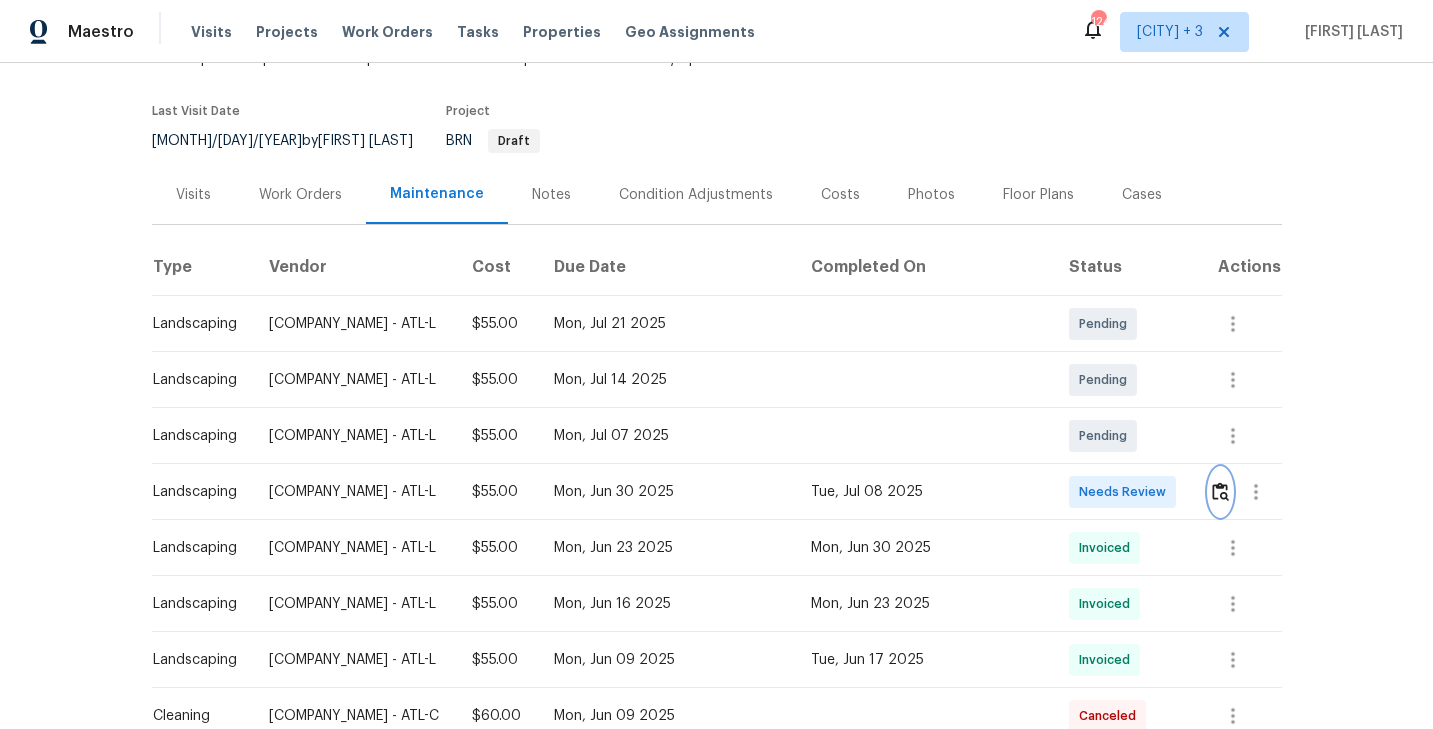 scroll, scrollTop: 0, scrollLeft: 0, axis: both 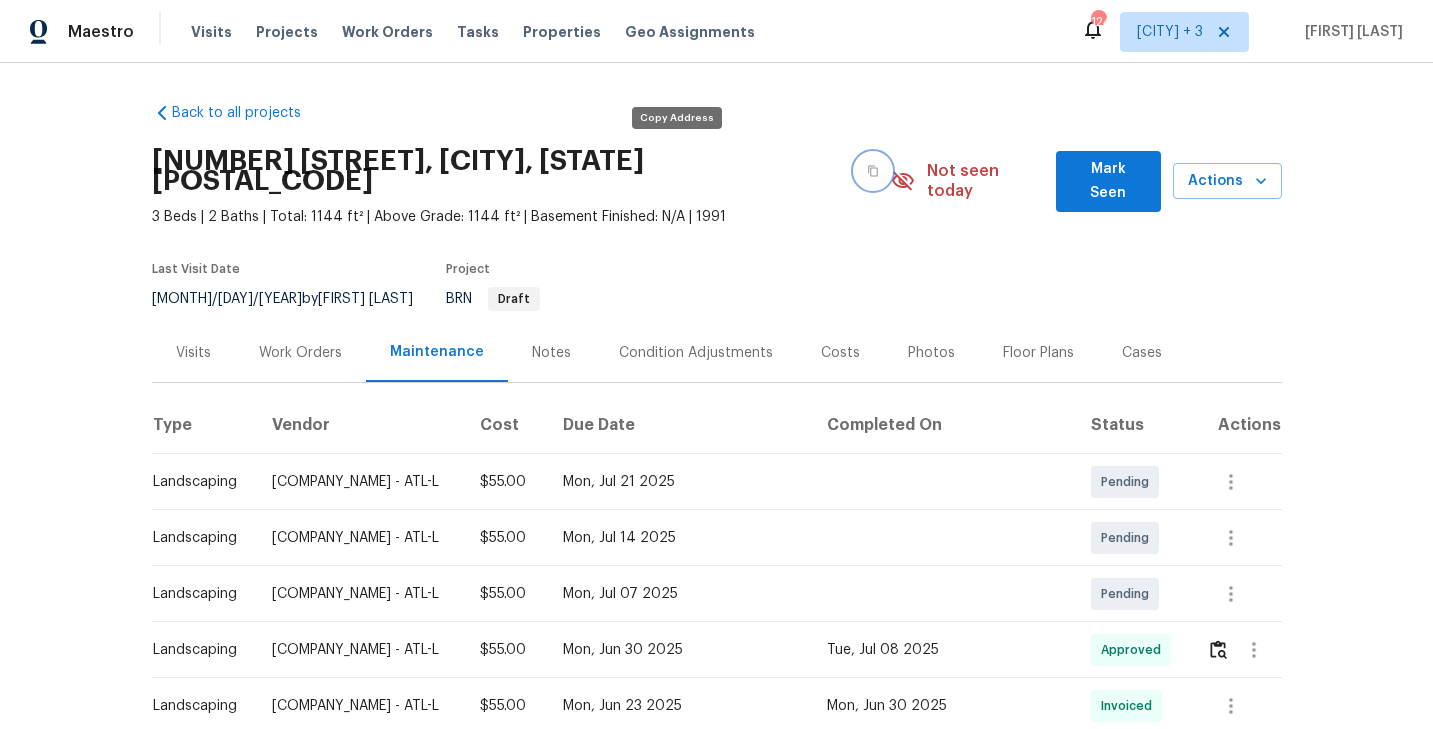 click at bounding box center [873, 171] 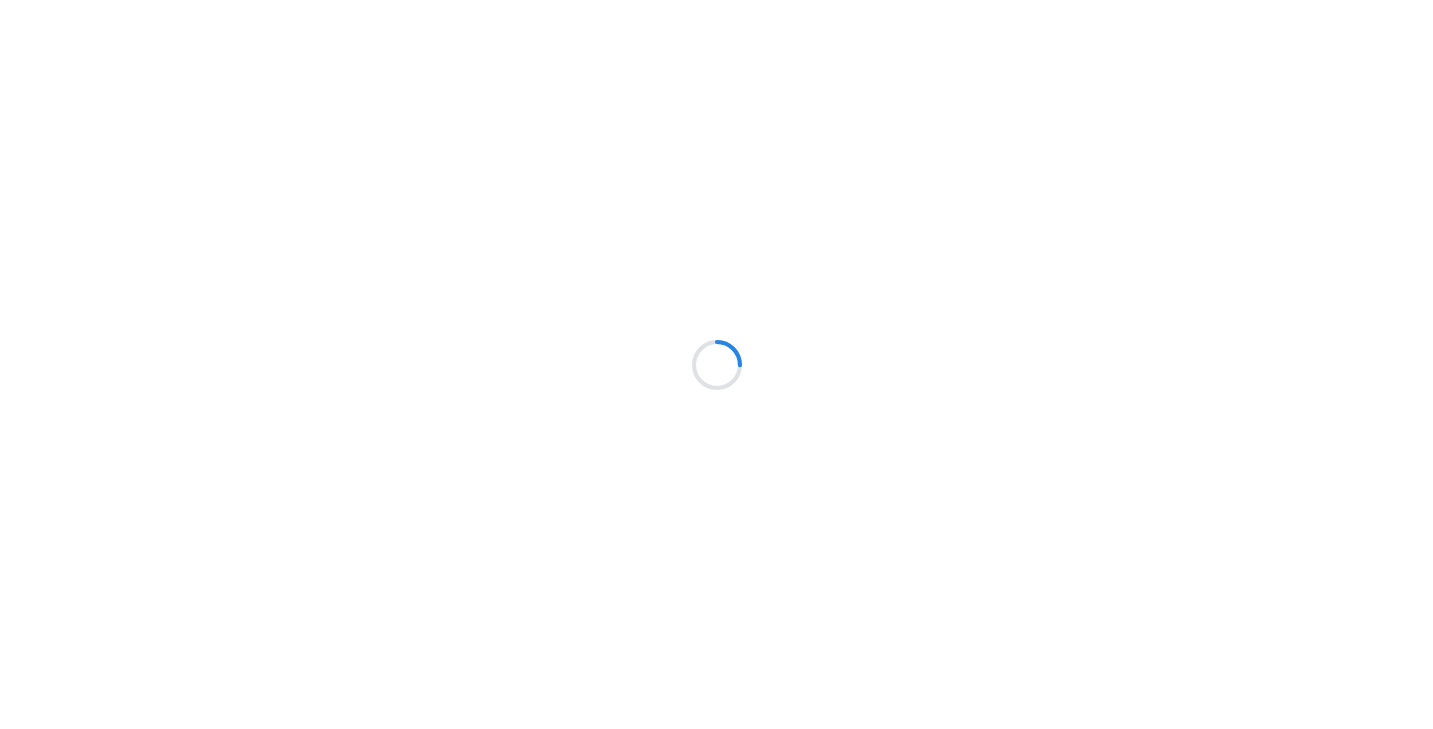 scroll, scrollTop: 0, scrollLeft: 0, axis: both 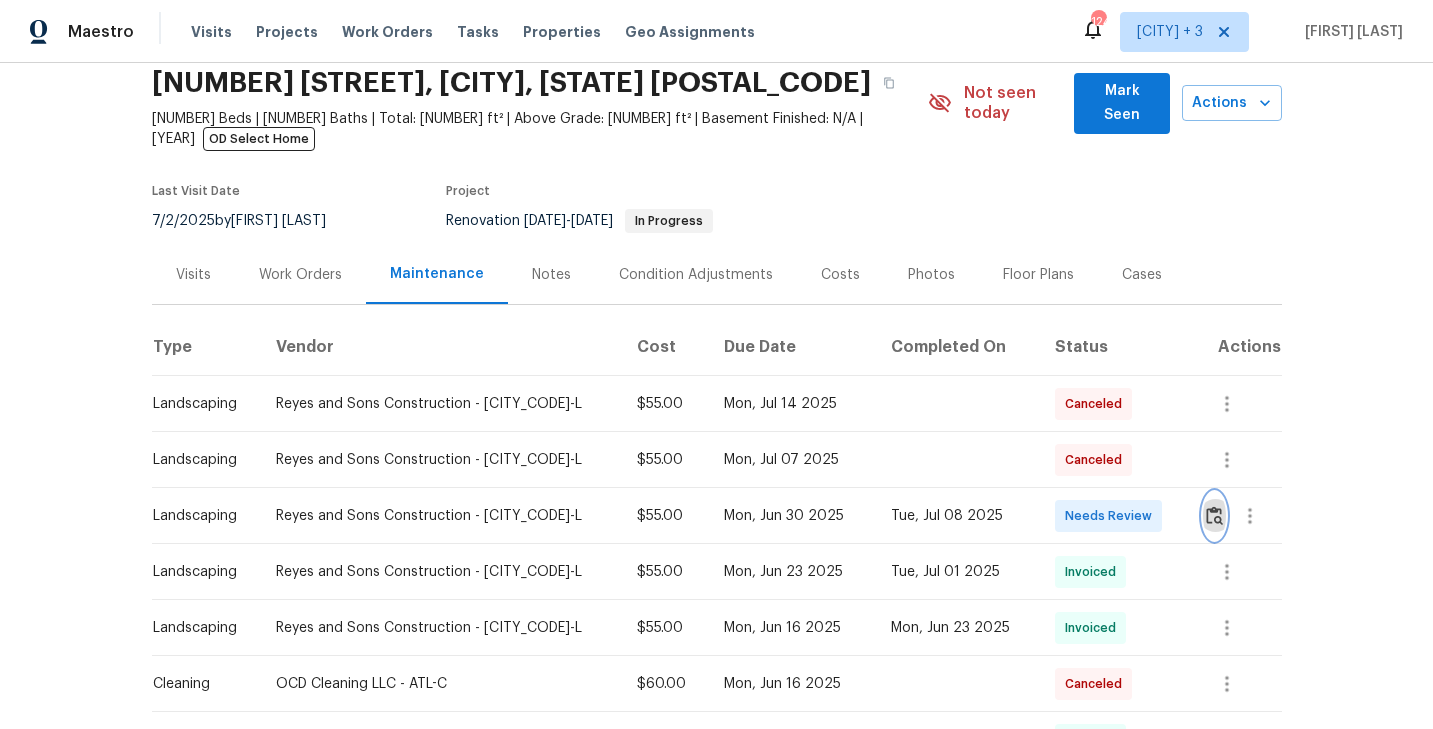 click at bounding box center [1214, 515] 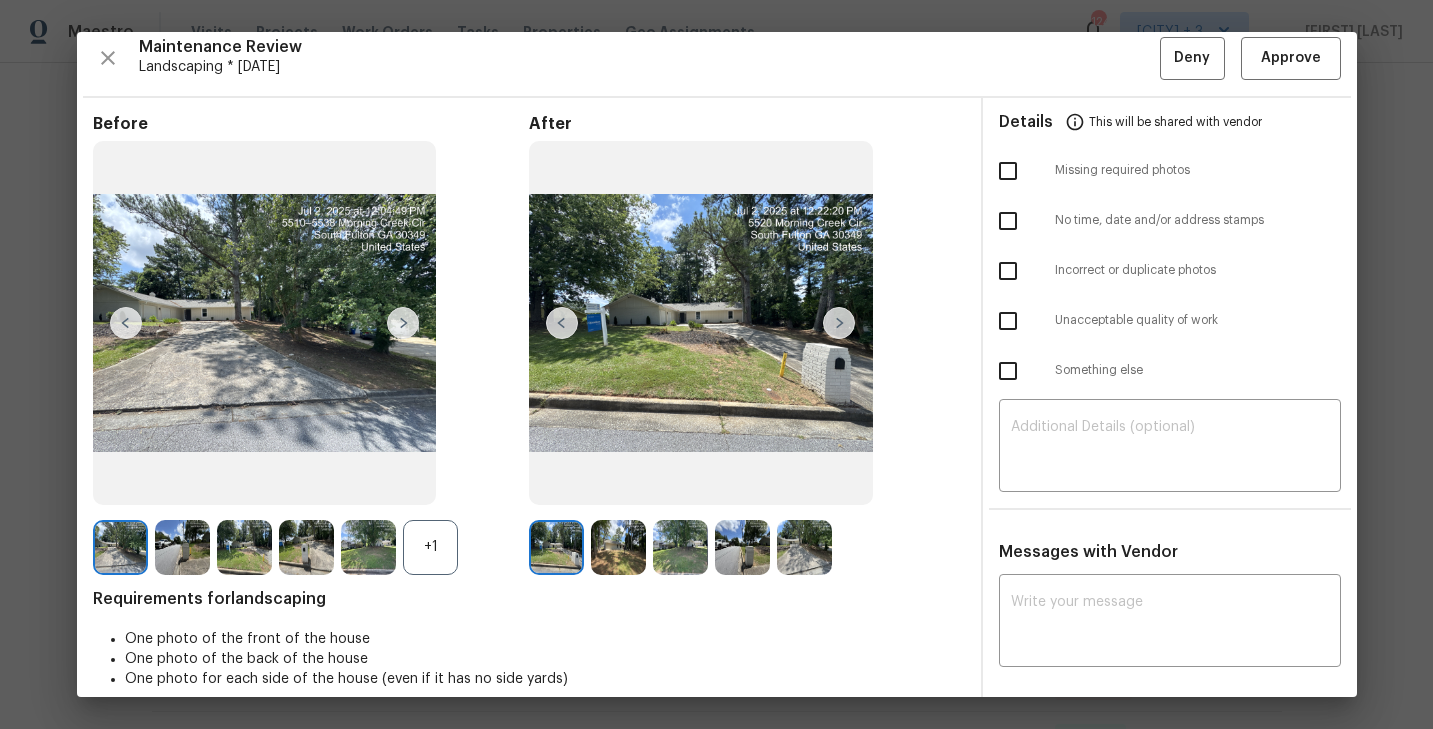 scroll, scrollTop: 0, scrollLeft: 0, axis: both 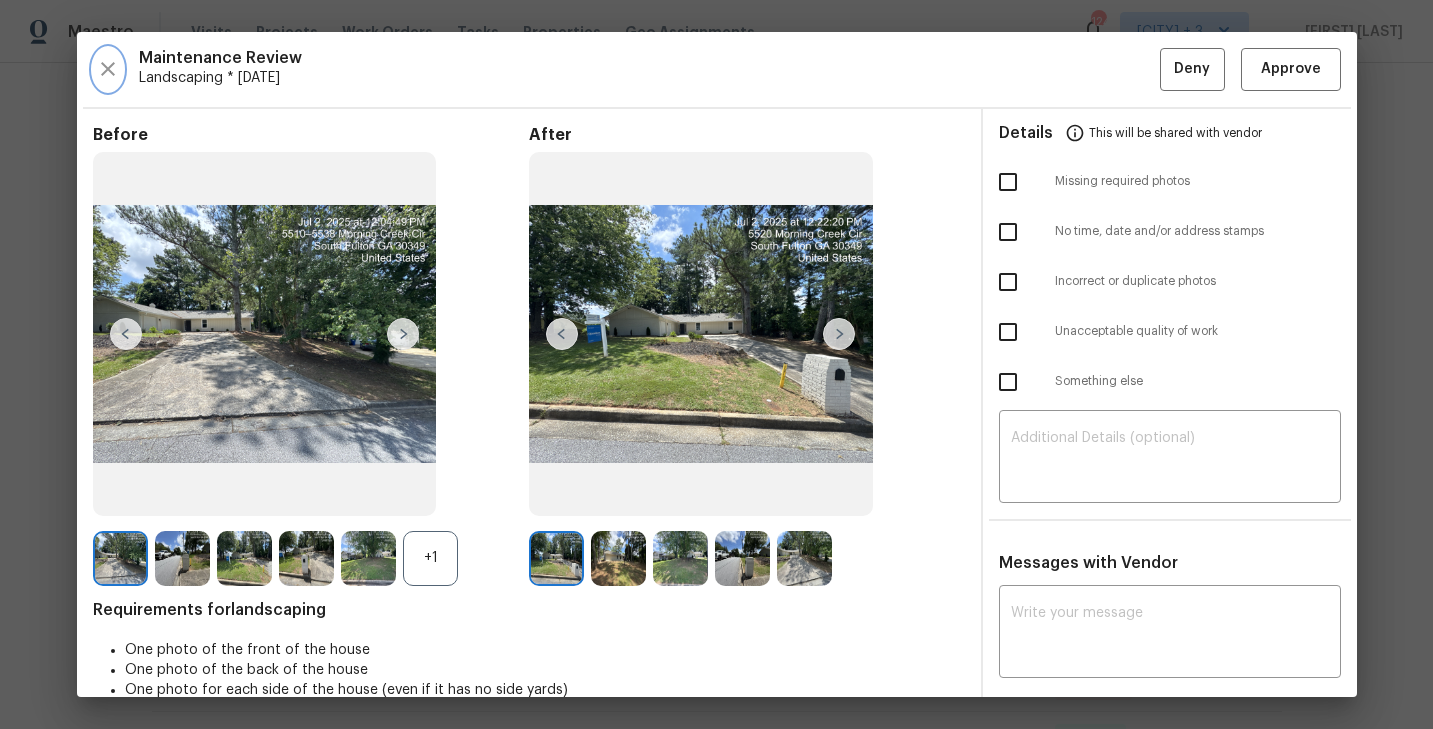 click at bounding box center (108, 69) 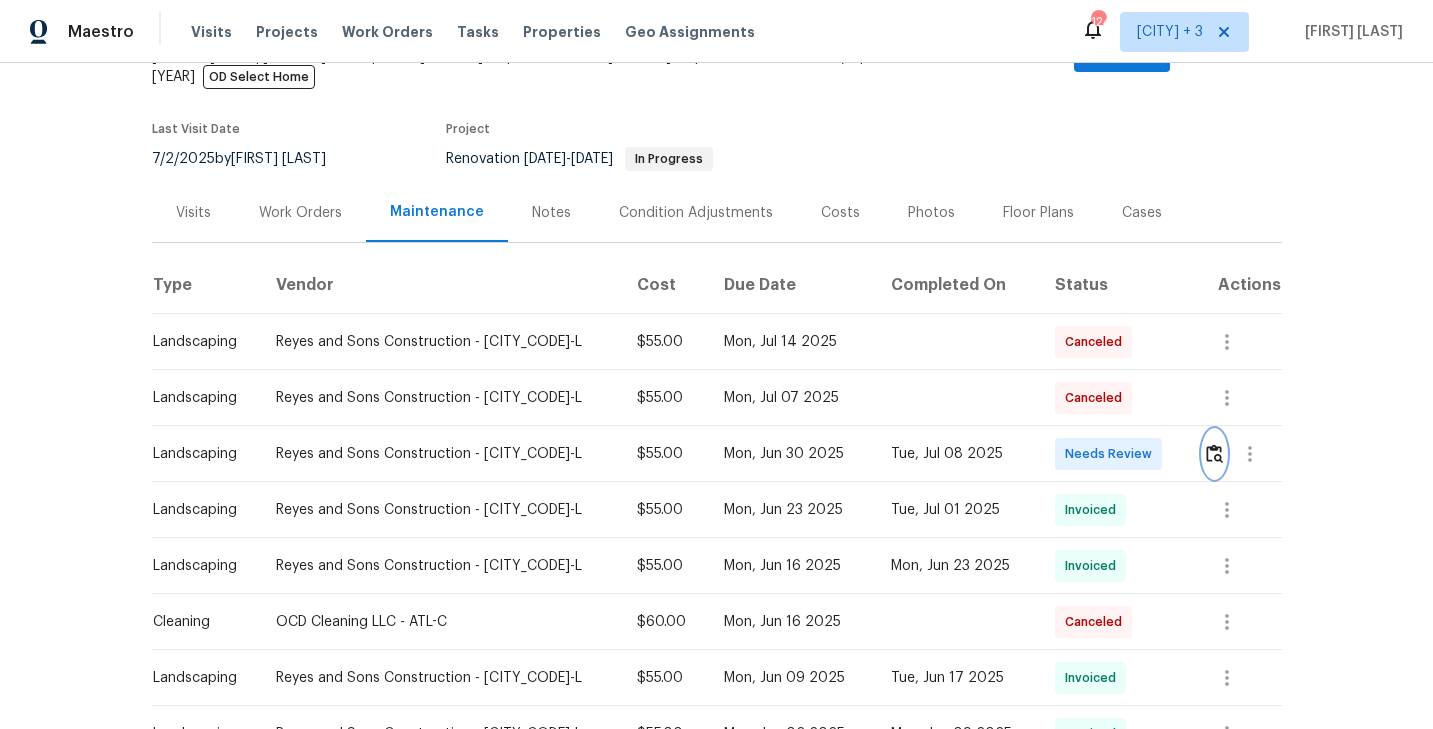 scroll, scrollTop: 147, scrollLeft: 0, axis: vertical 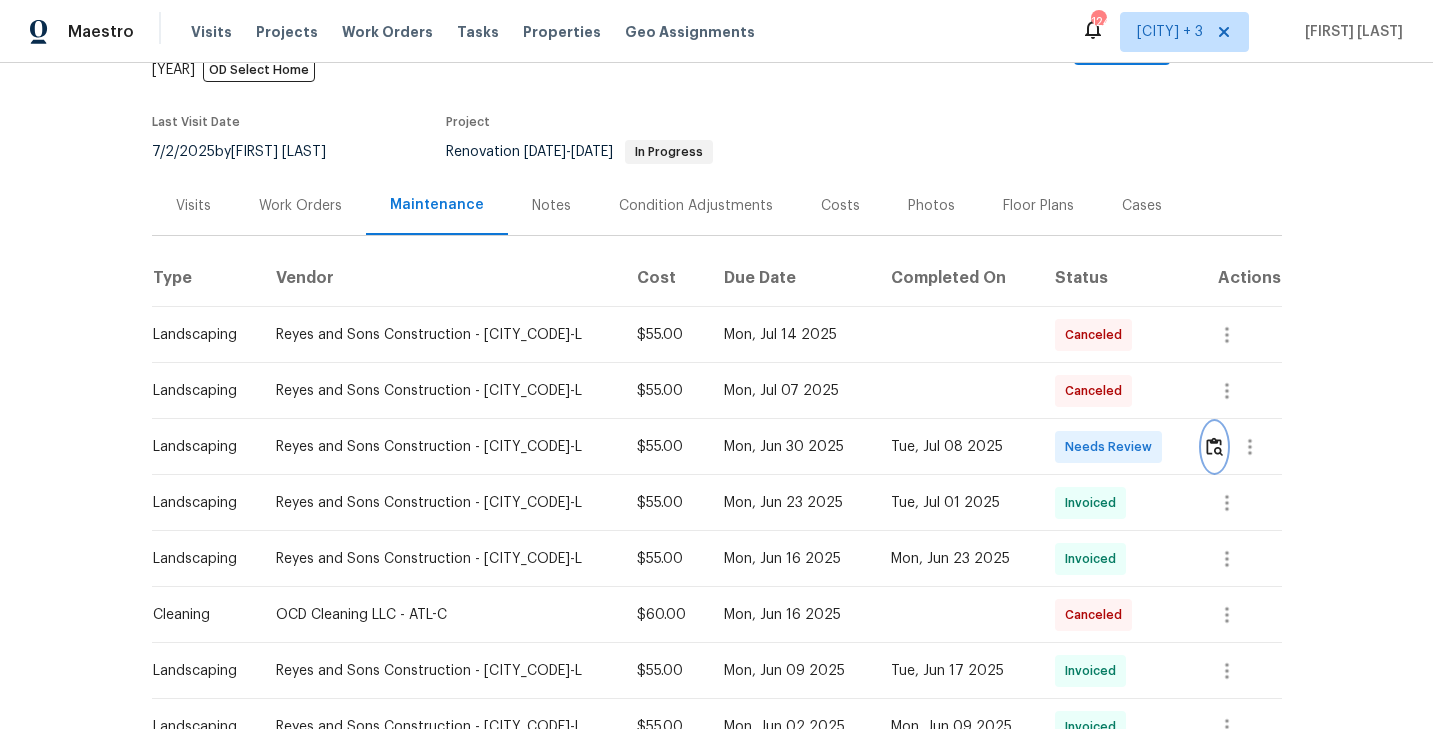 click at bounding box center [1214, 446] 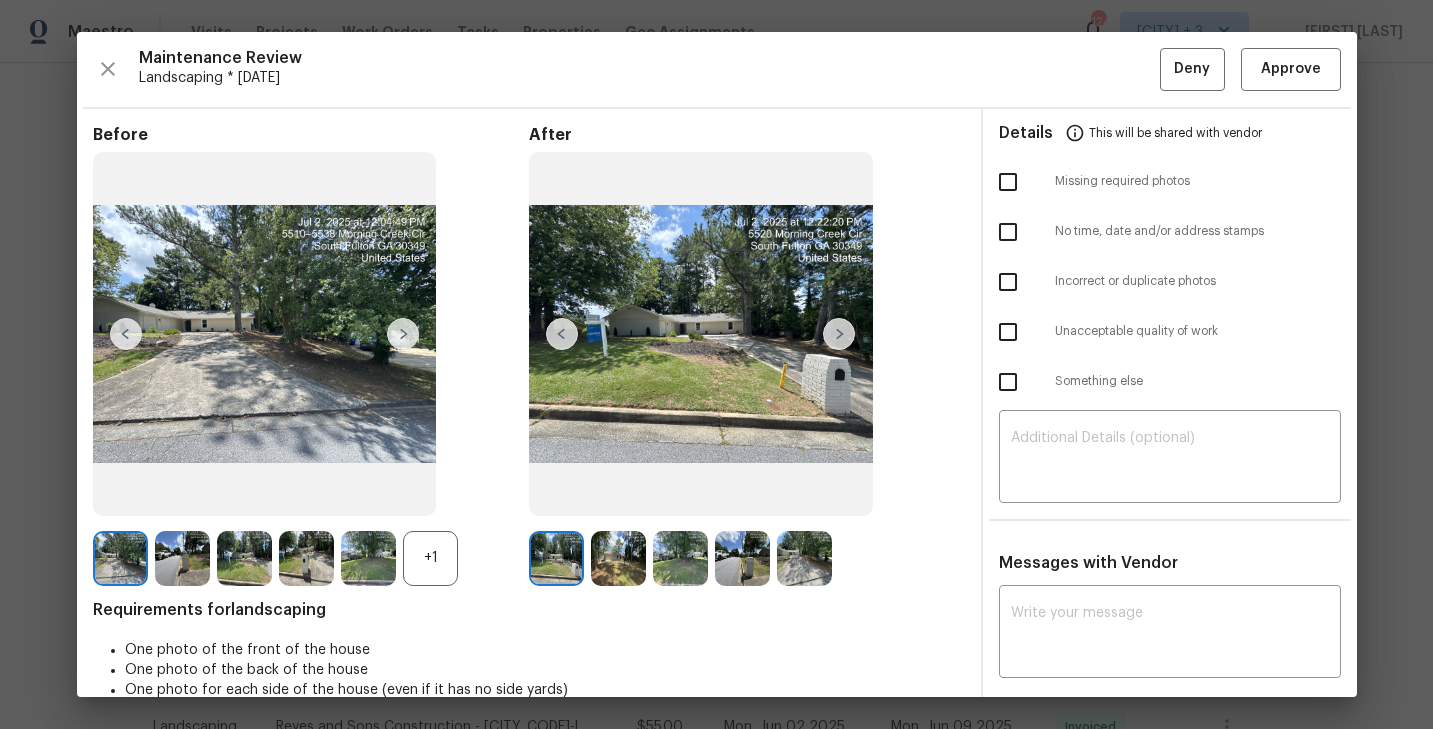 click at bounding box center (120, 558) 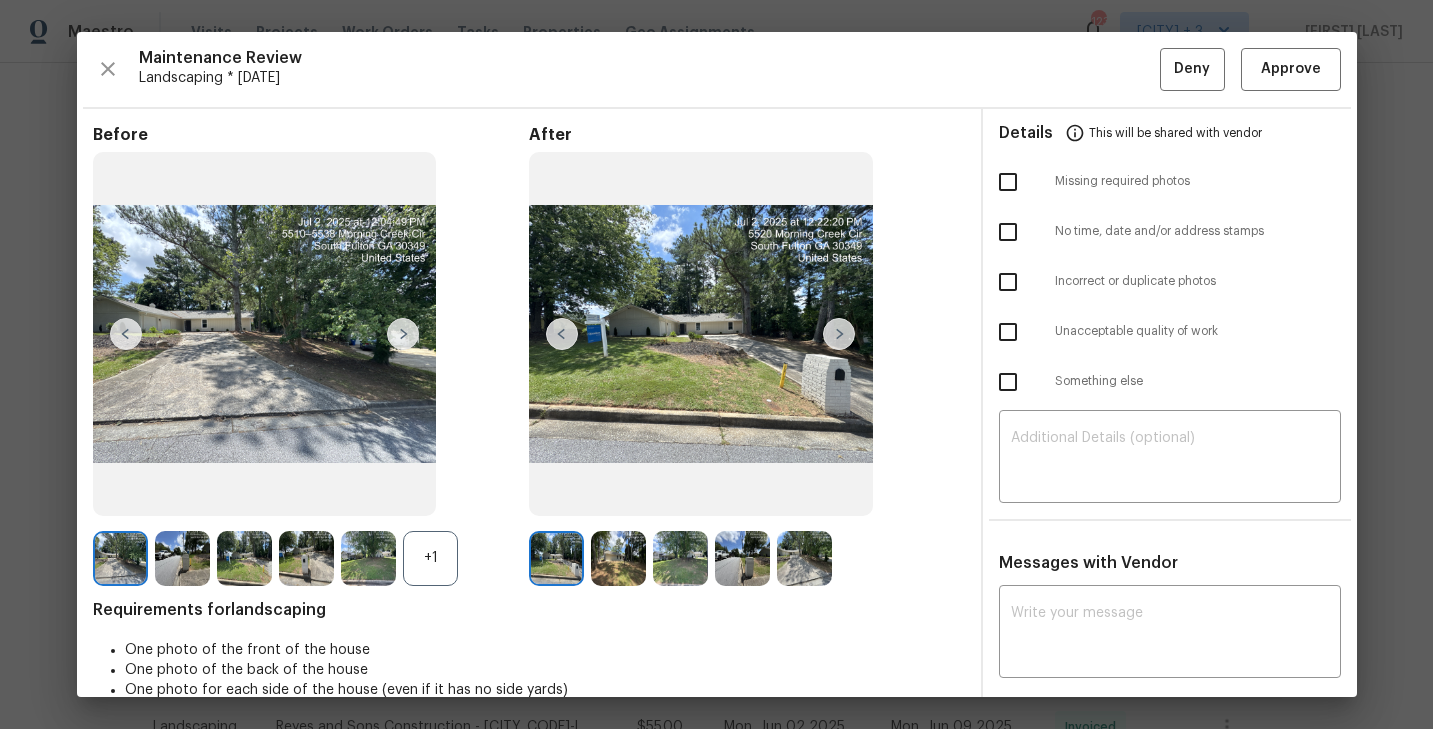 click at bounding box center (182, 558) 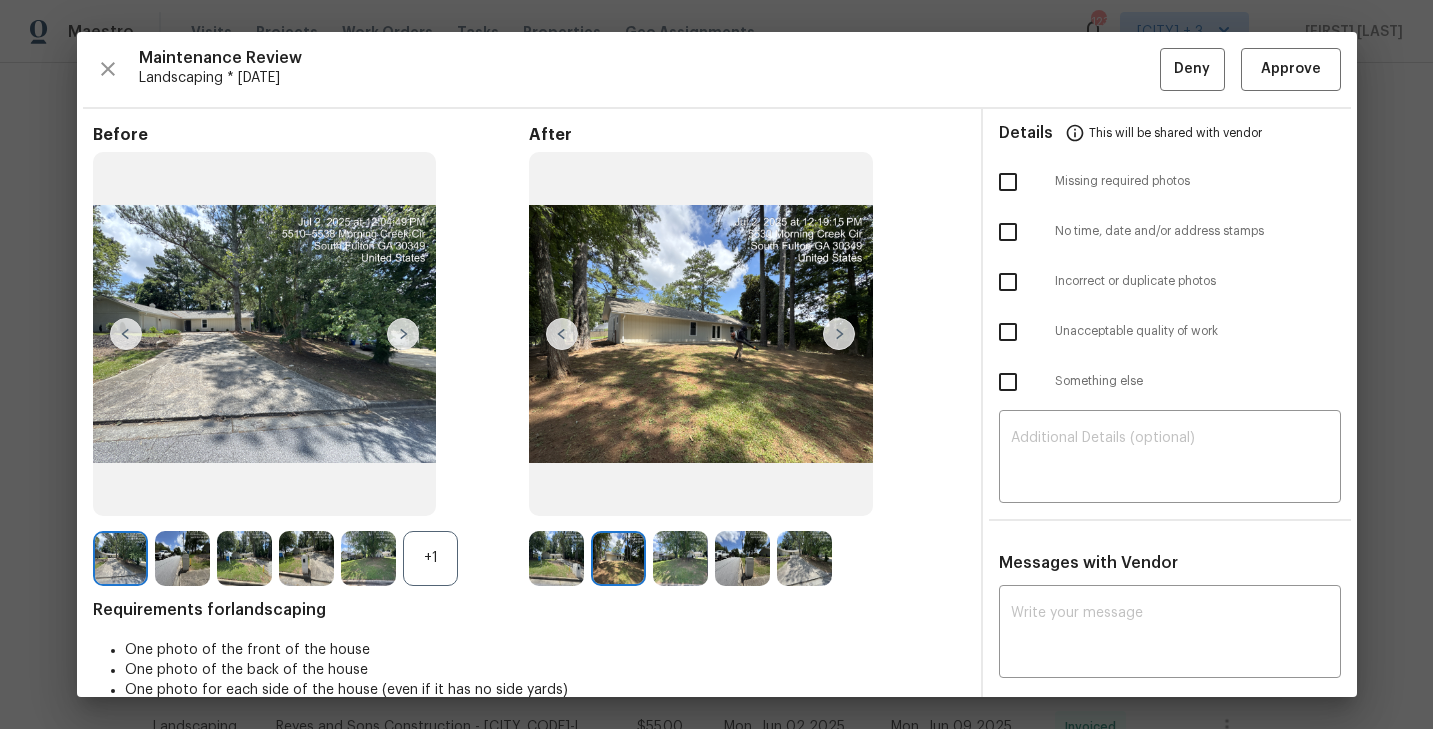 click at bounding box center (244, 558) 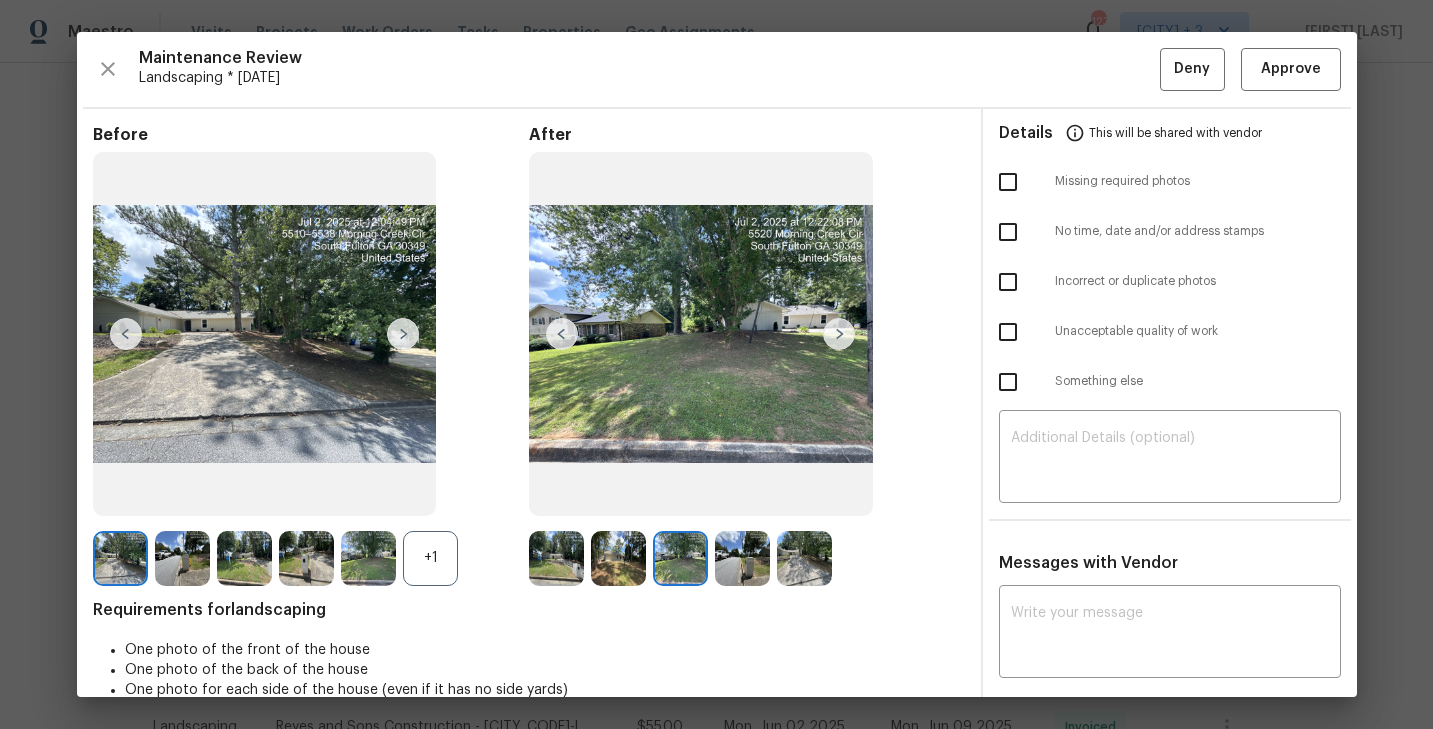 click at bounding box center (306, 558) 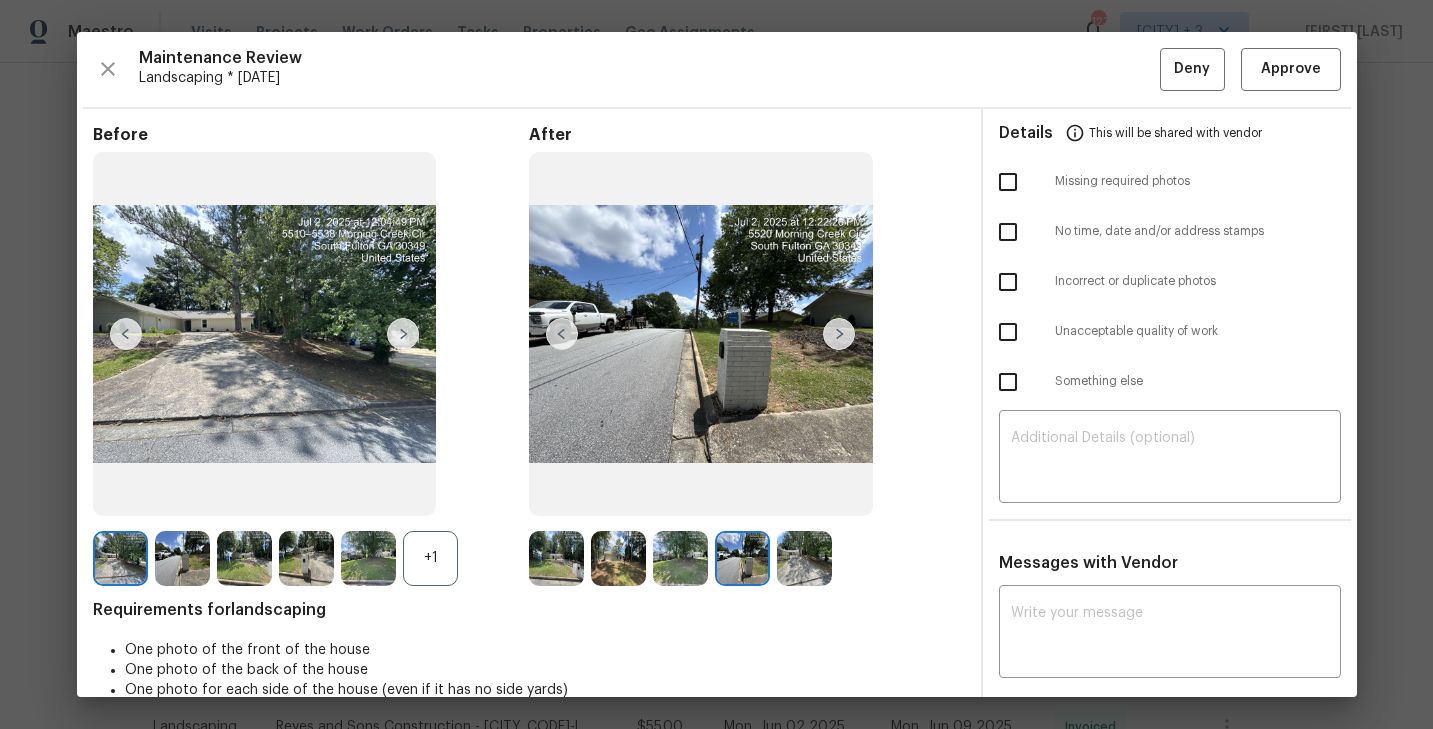 click at bounding box center [120, 558] 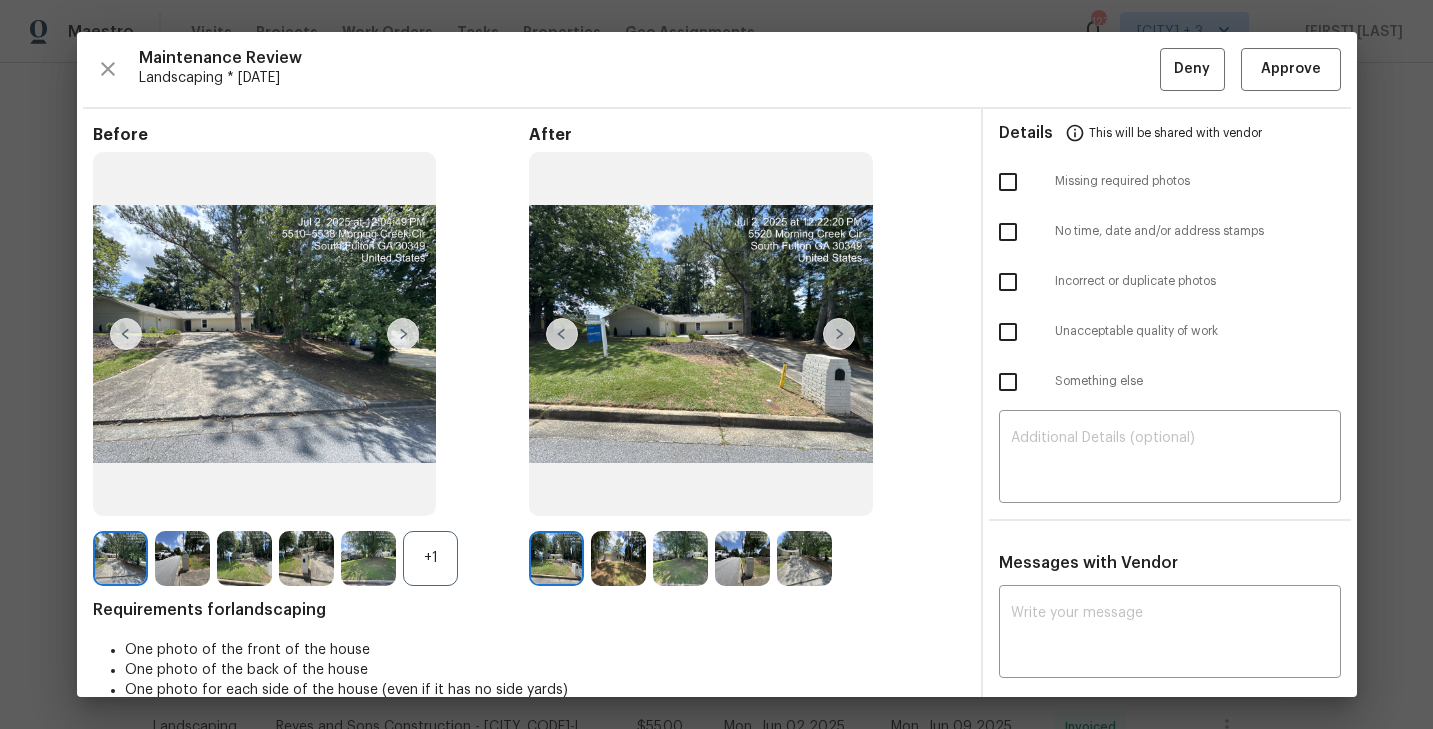 click at bounding box center (403, 334) 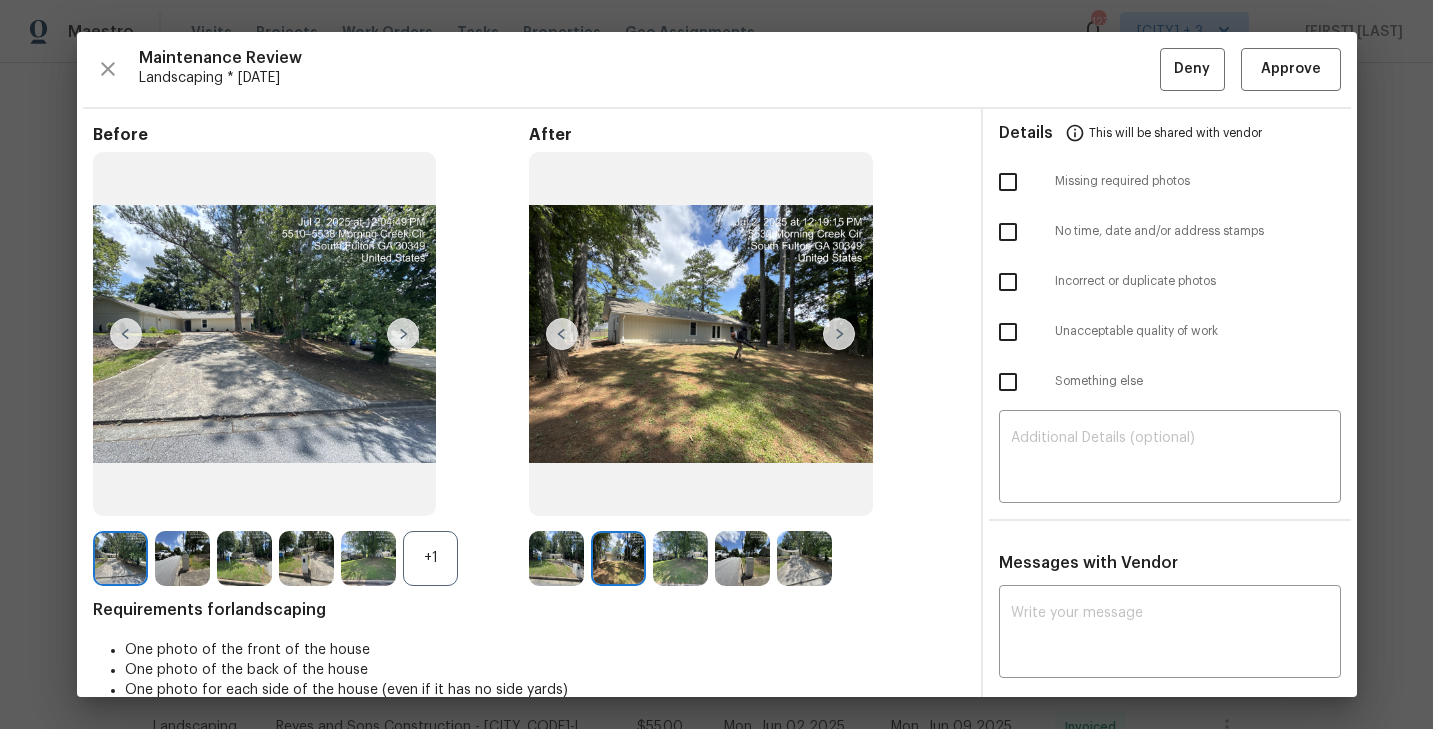 click at bounding box center [403, 334] 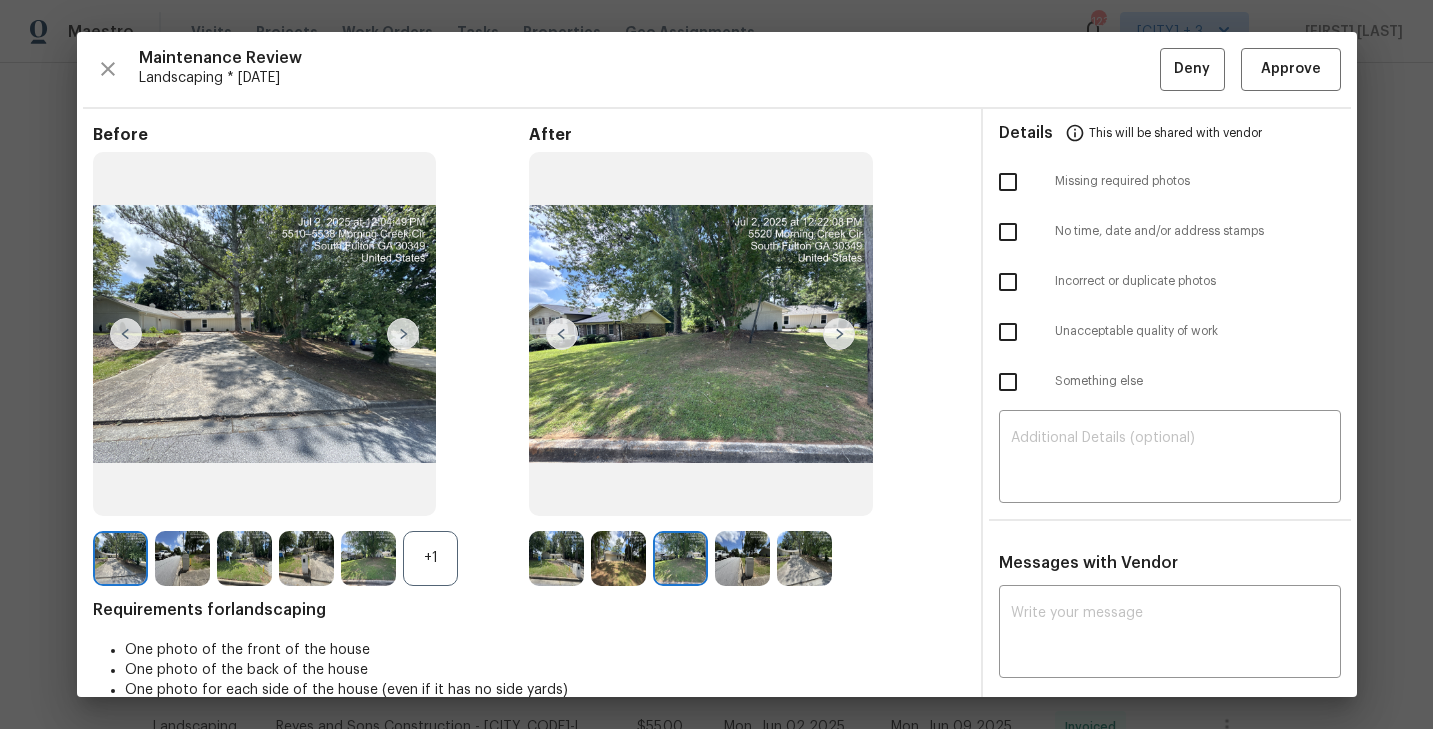 click at bounding box center [403, 334] 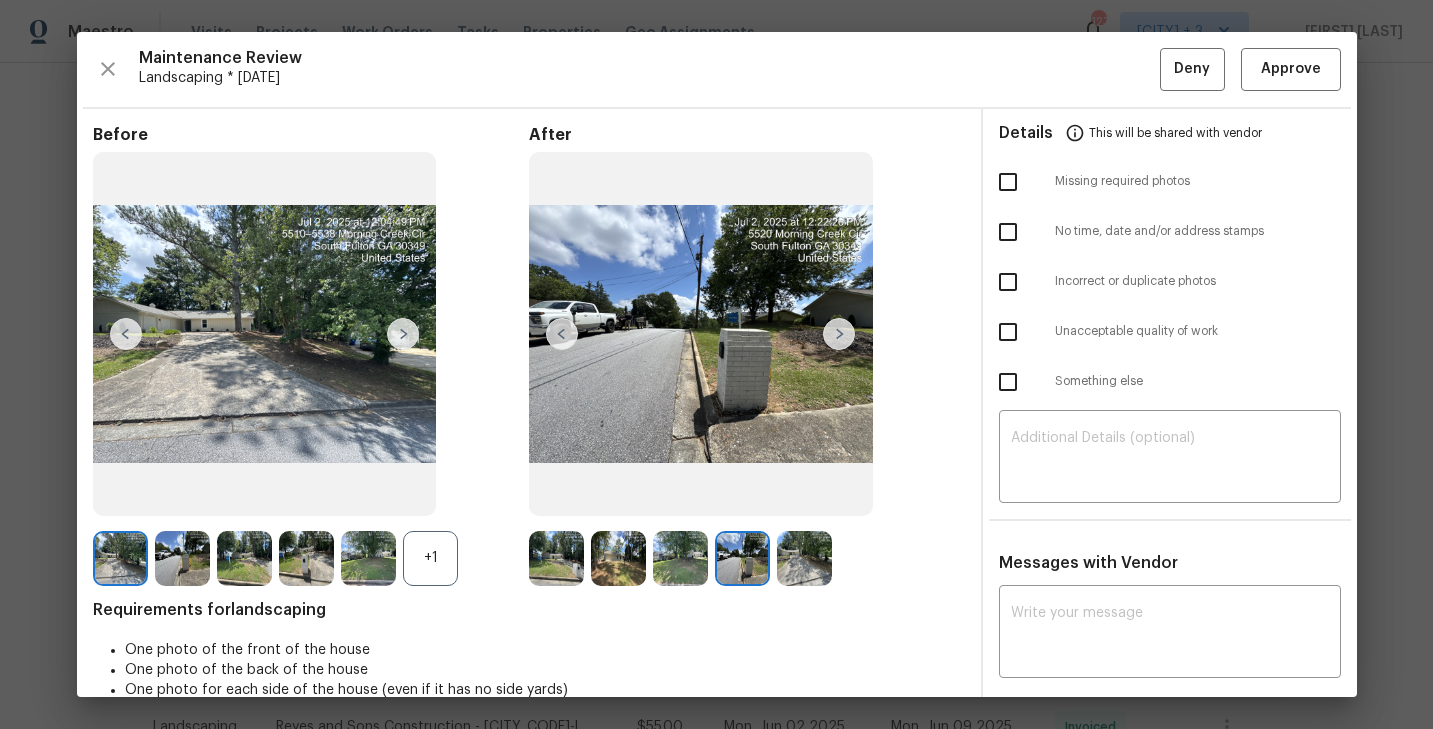 click at bounding box center (403, 334) 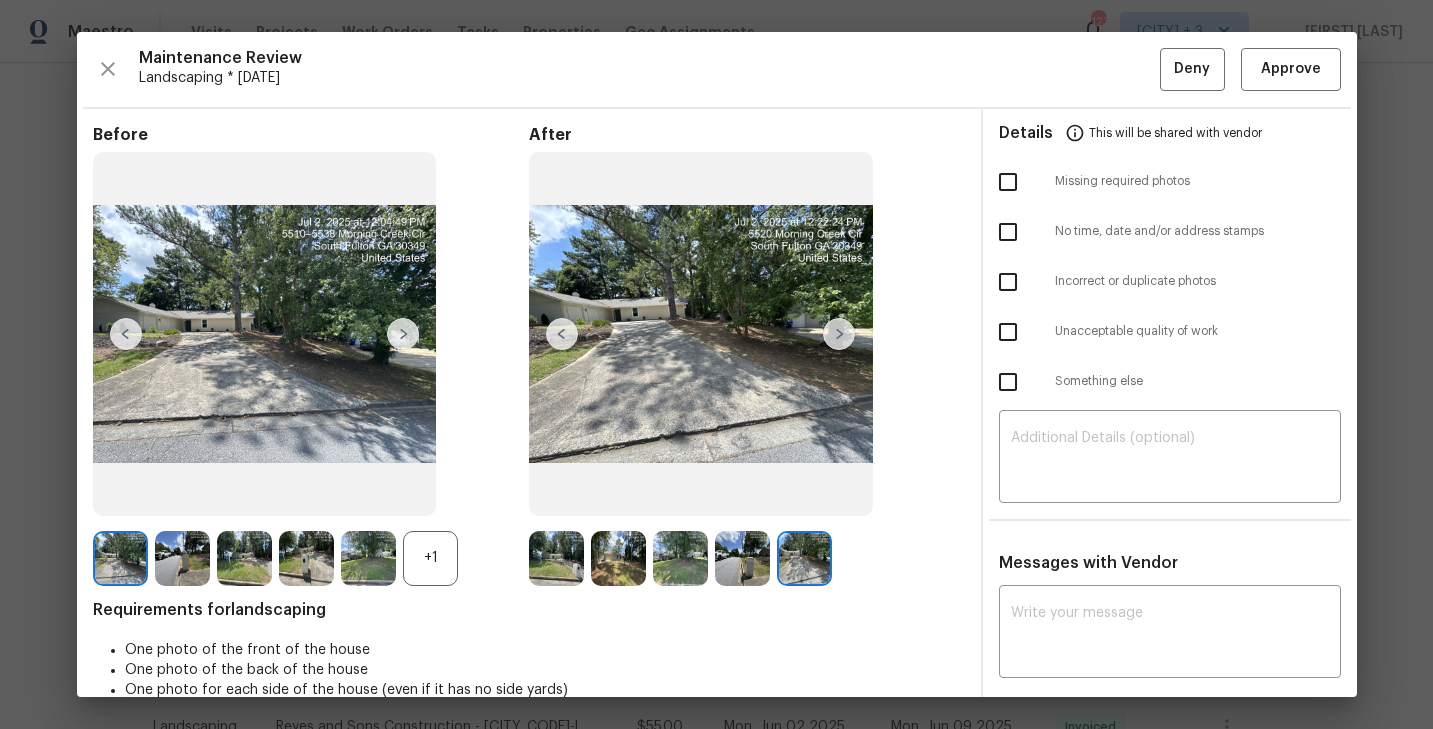 click at bounding box center [403, 334] 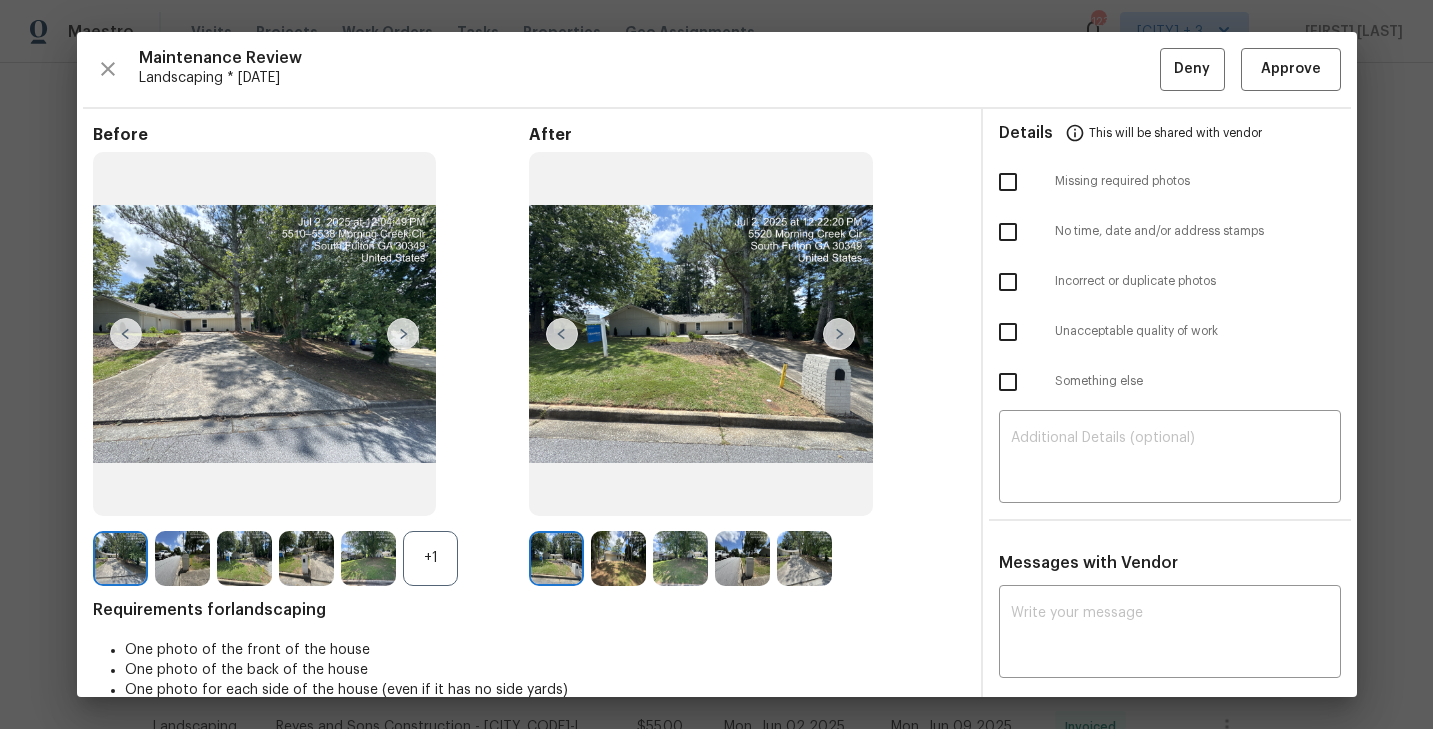 click at bounding box center [403, 334] 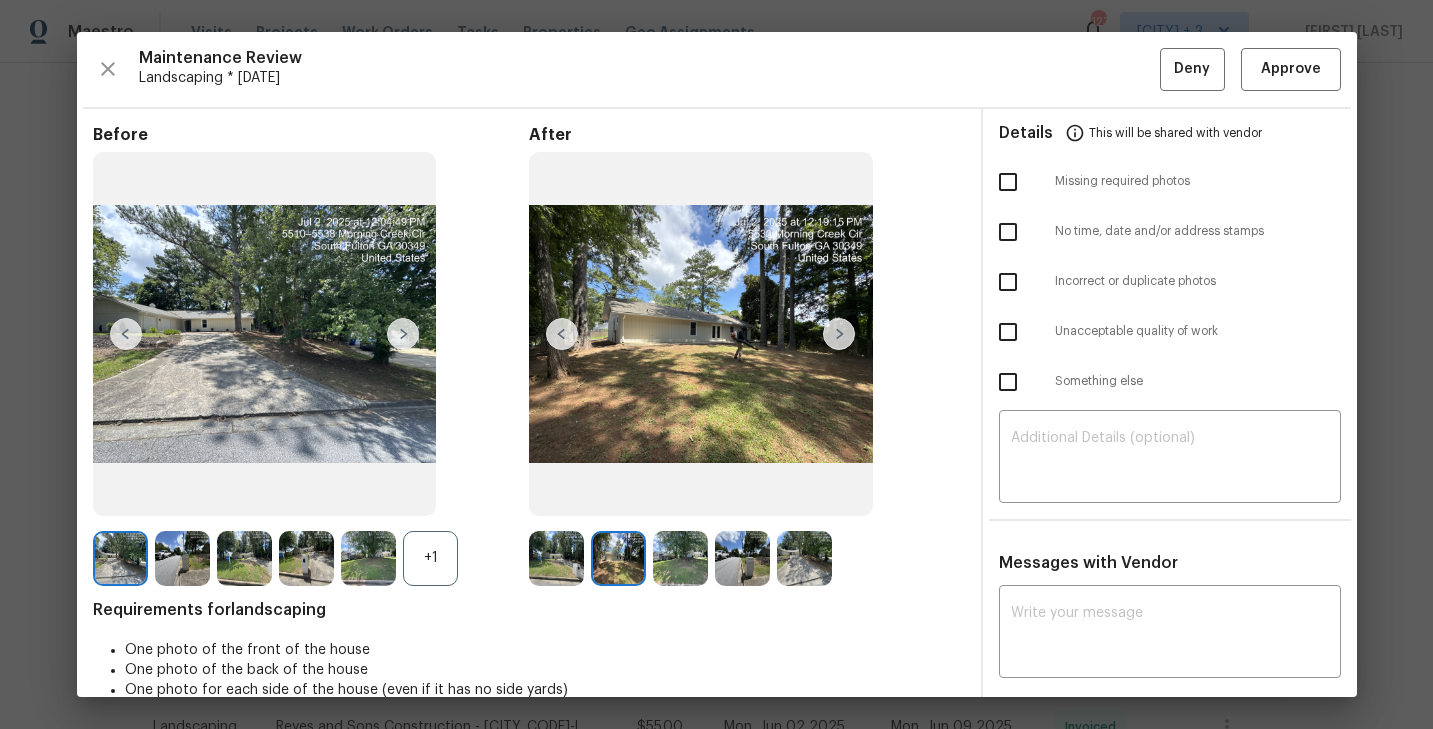 click at bounding box center [403, 334] 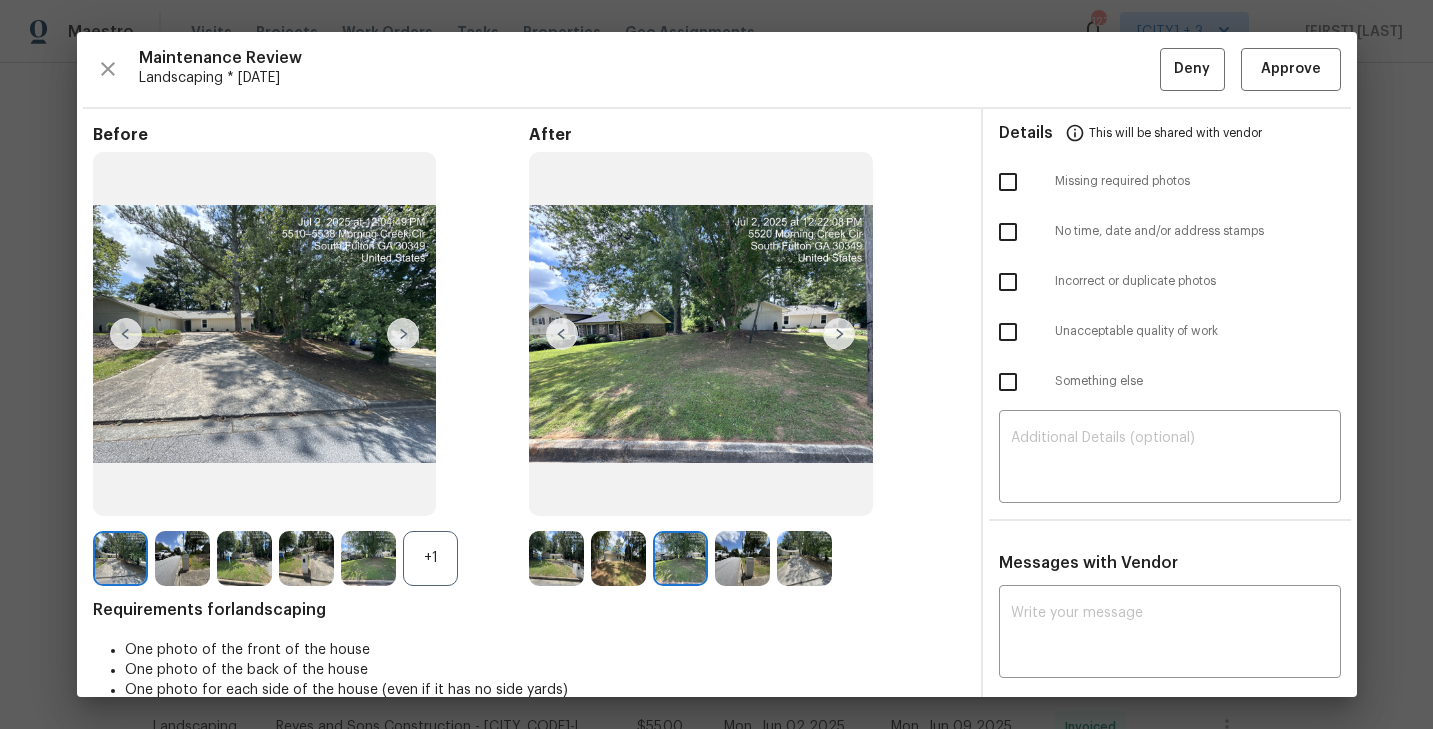 click at bounding box center (403, 334) 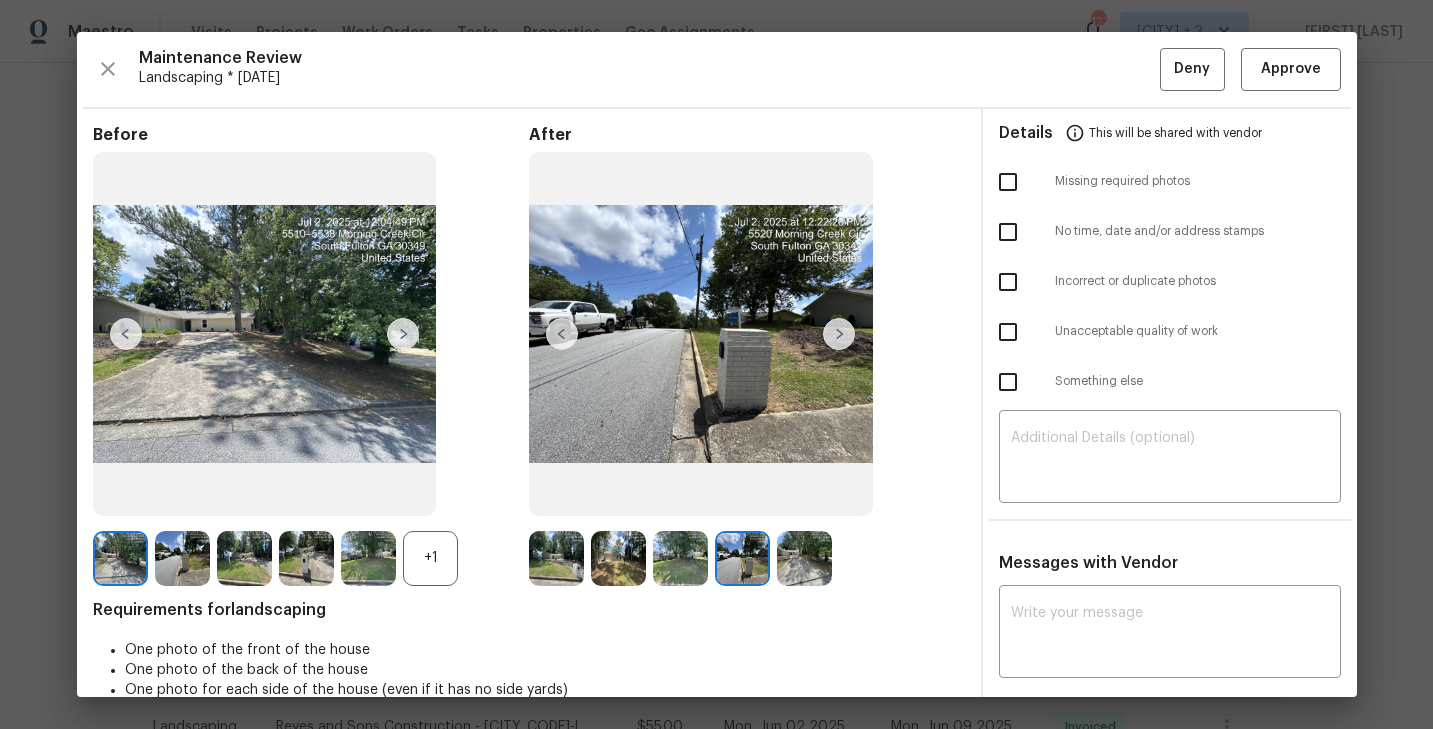 click at bounding box center [403, 334] 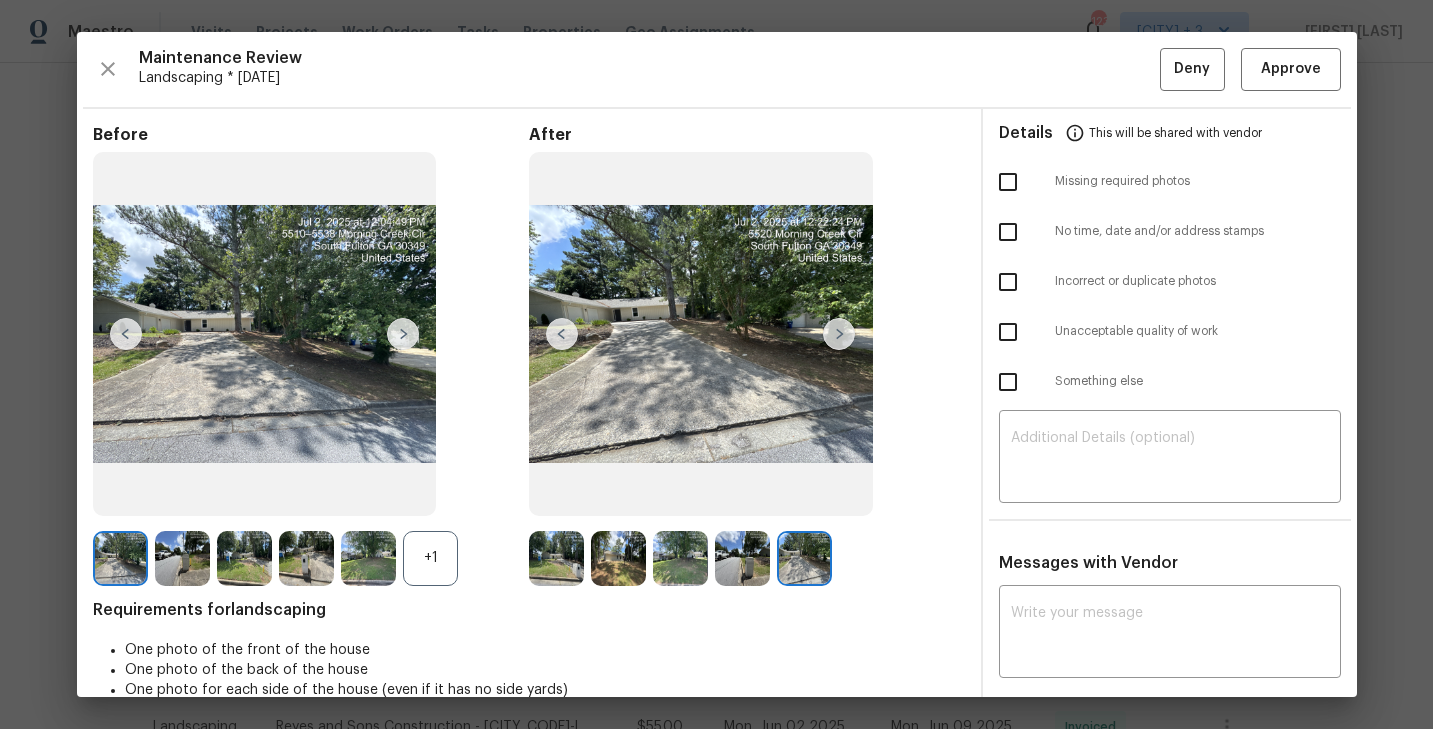 click at bounding box center (403, 334) 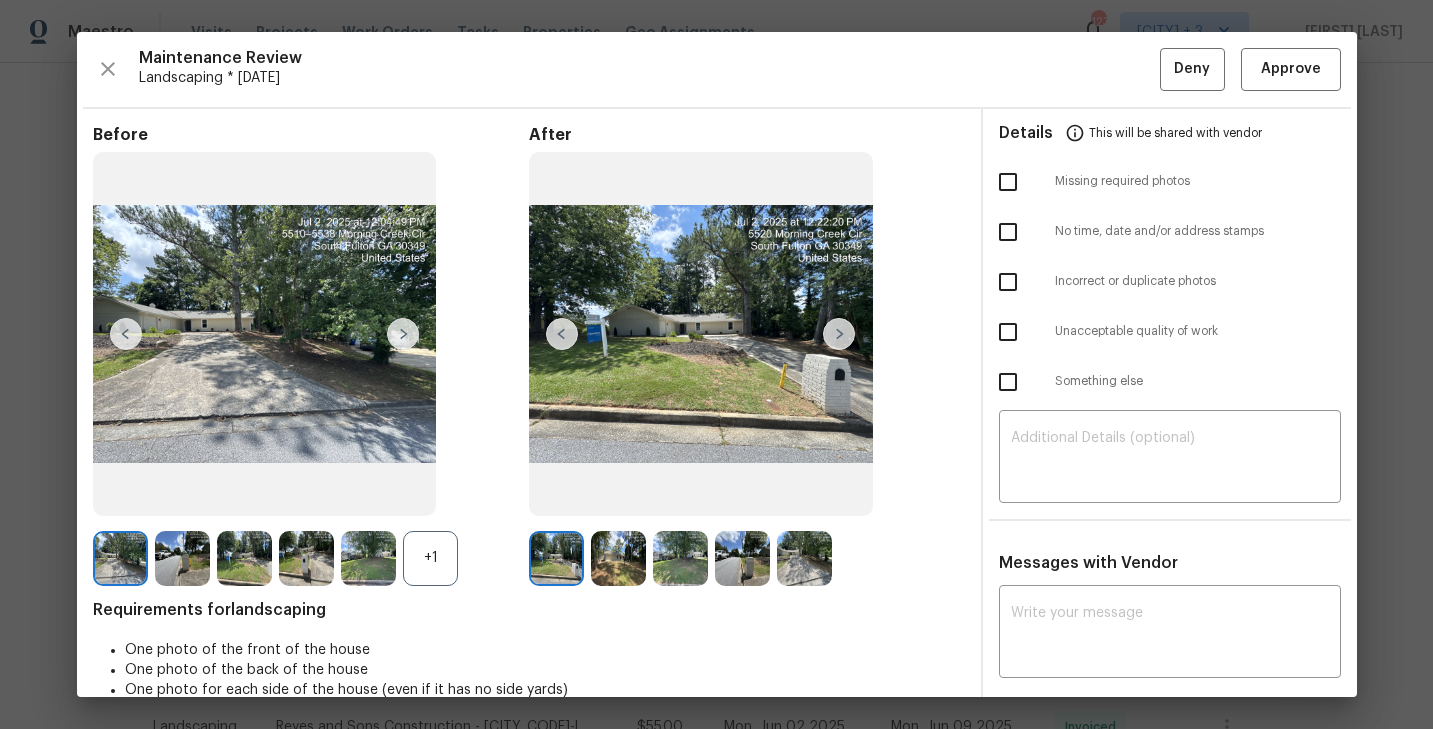 click at bounding box center (403, 334) 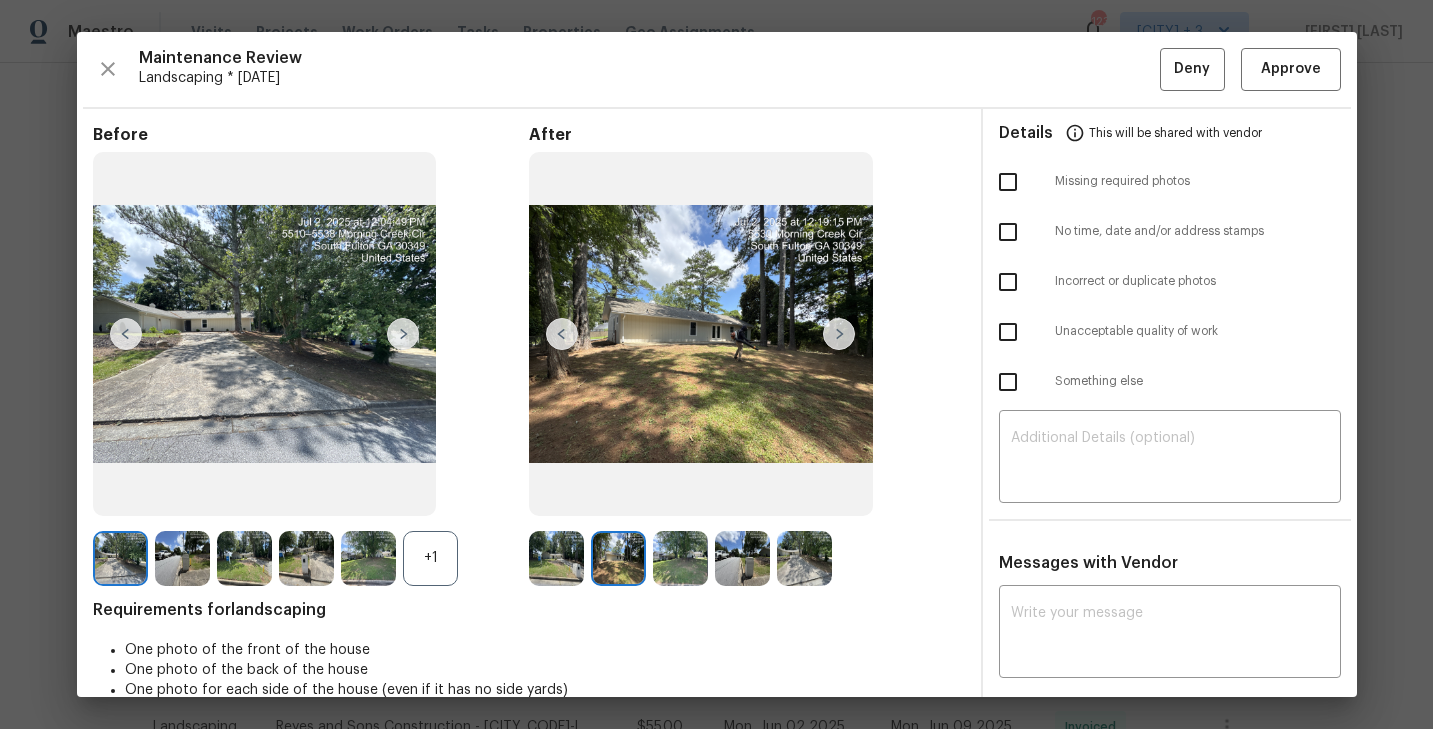click at bounding box center (403, 334) 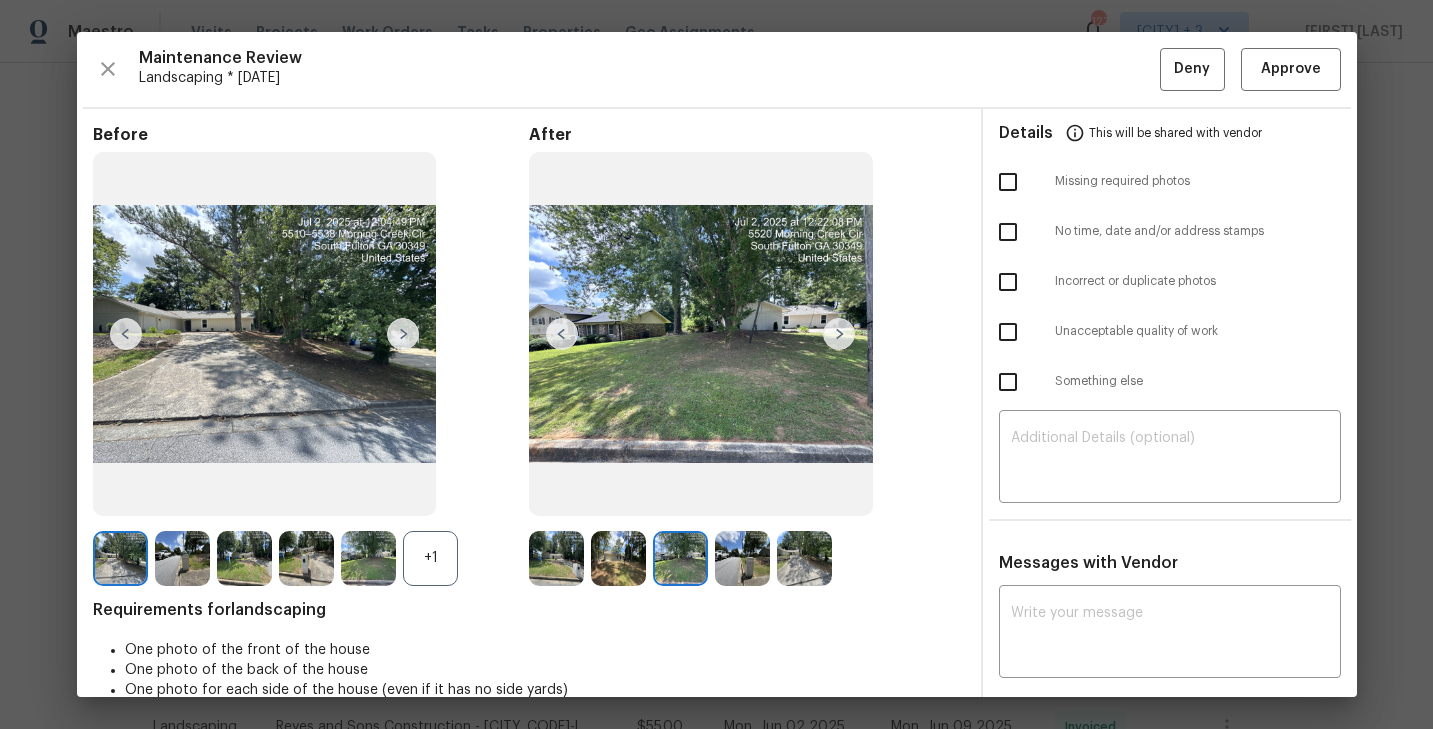 click at bounding box center [403, 334] 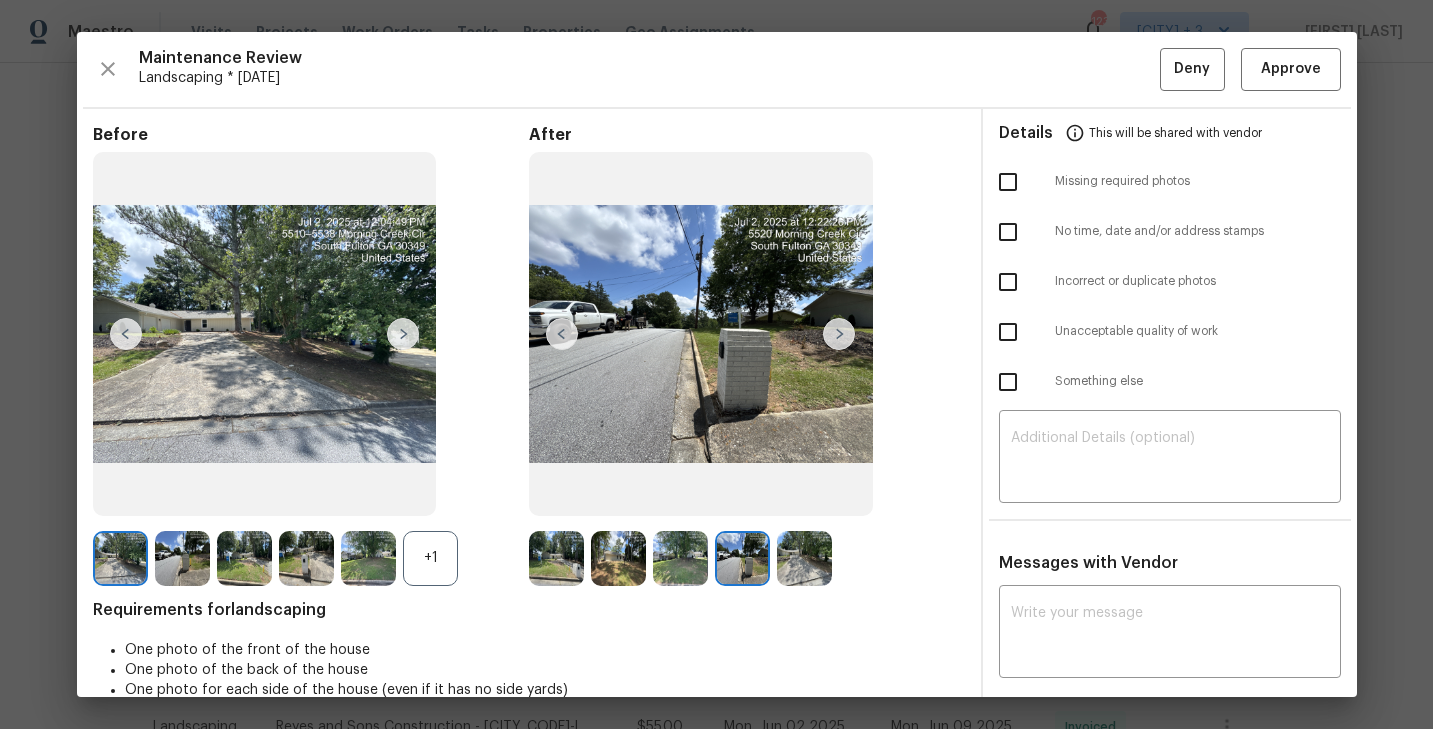 click at bounding box center (403, 334) 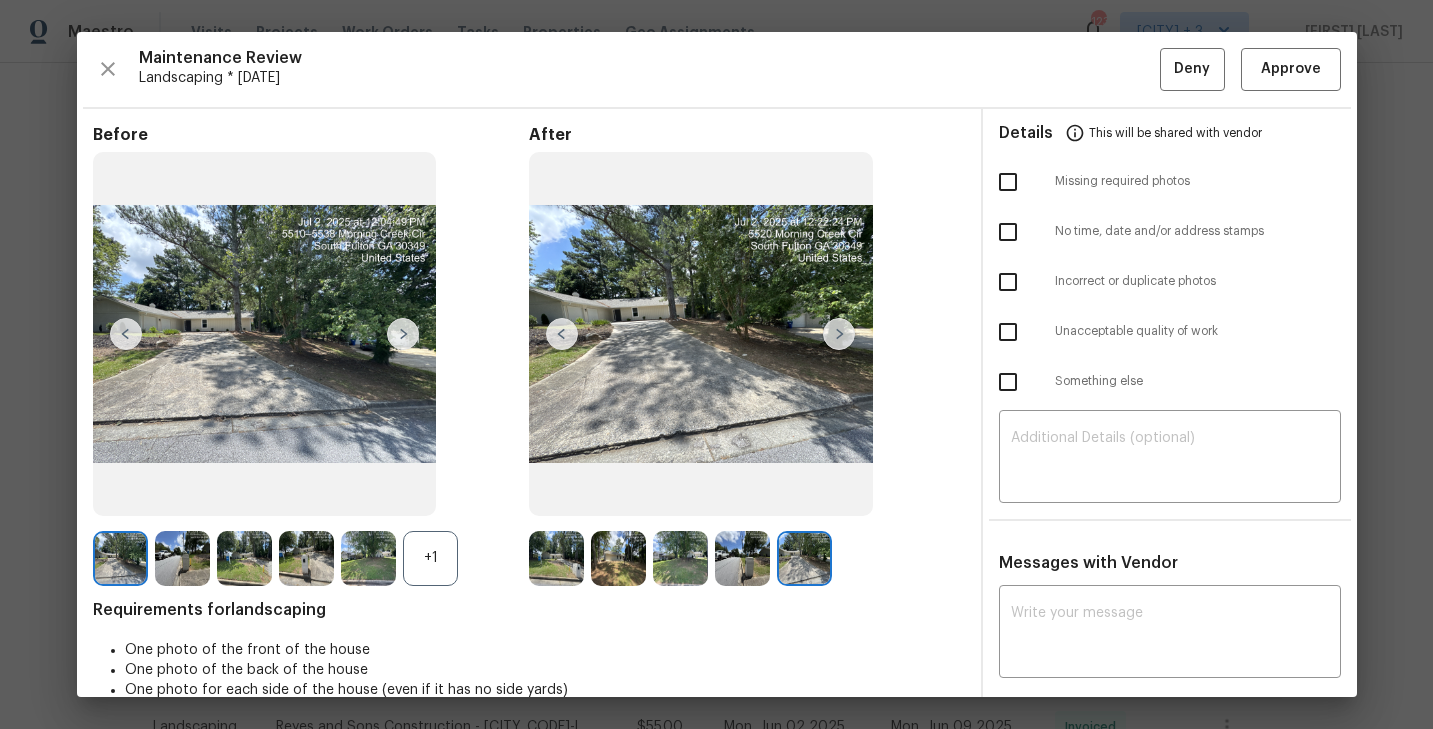 click at bounding box center (403, 334) 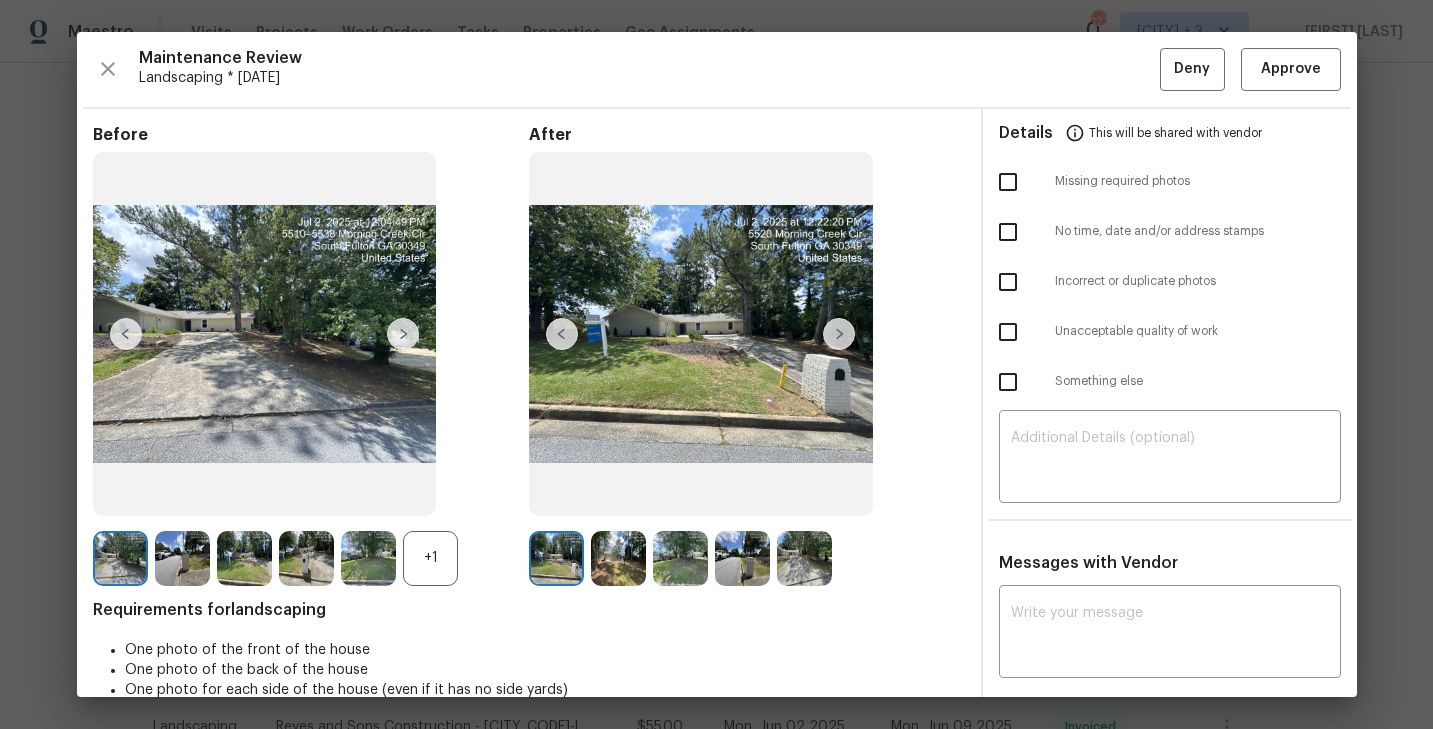 click at bounding box center [403, 334] 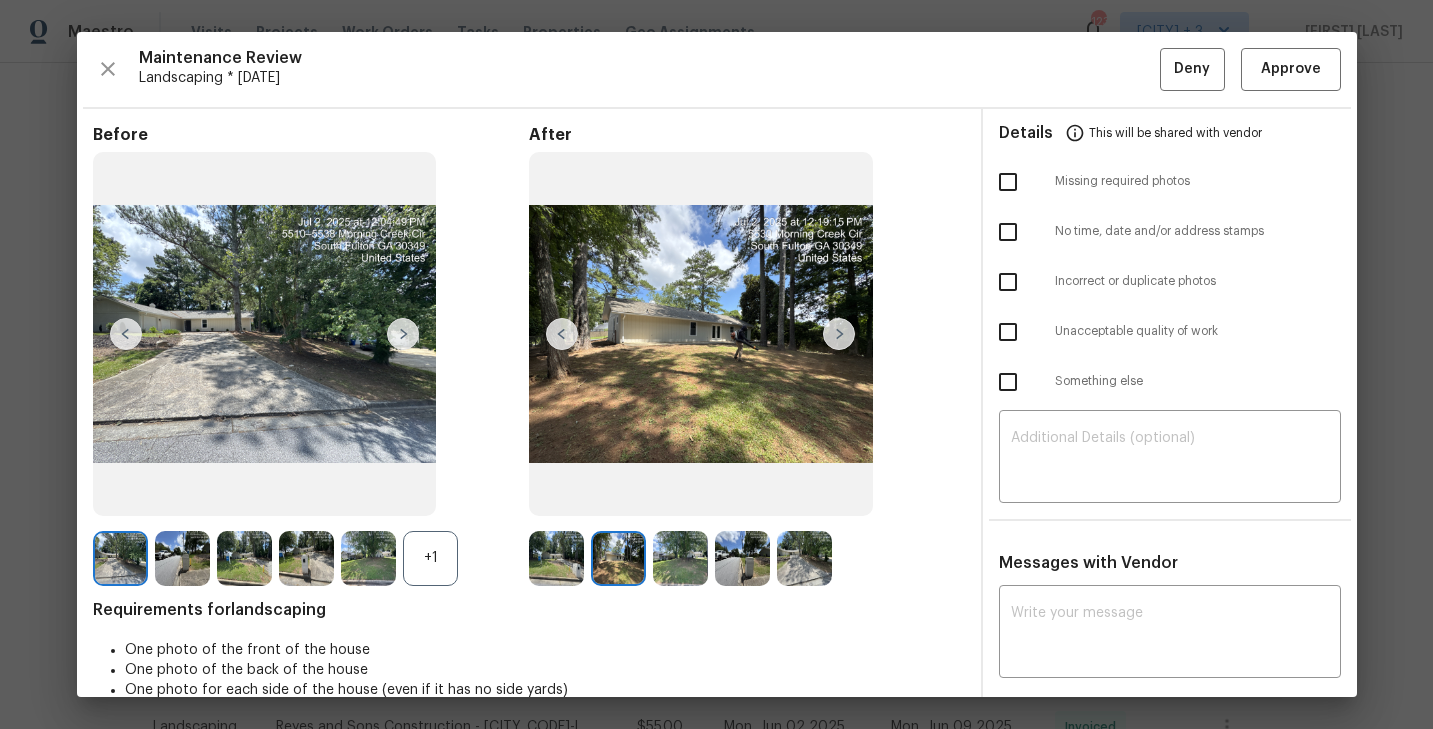 click at bounding box center (403, 334) 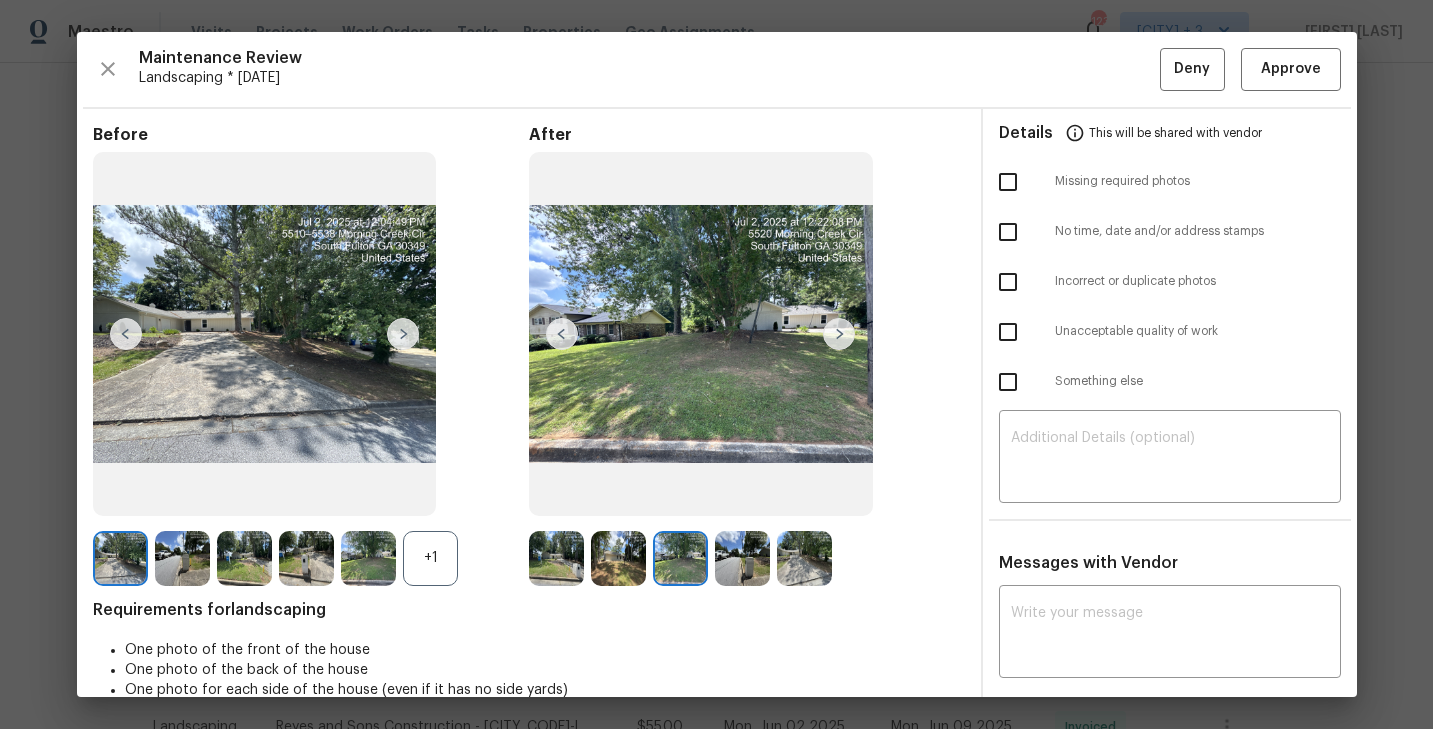 click at bounding box center [403, 334] 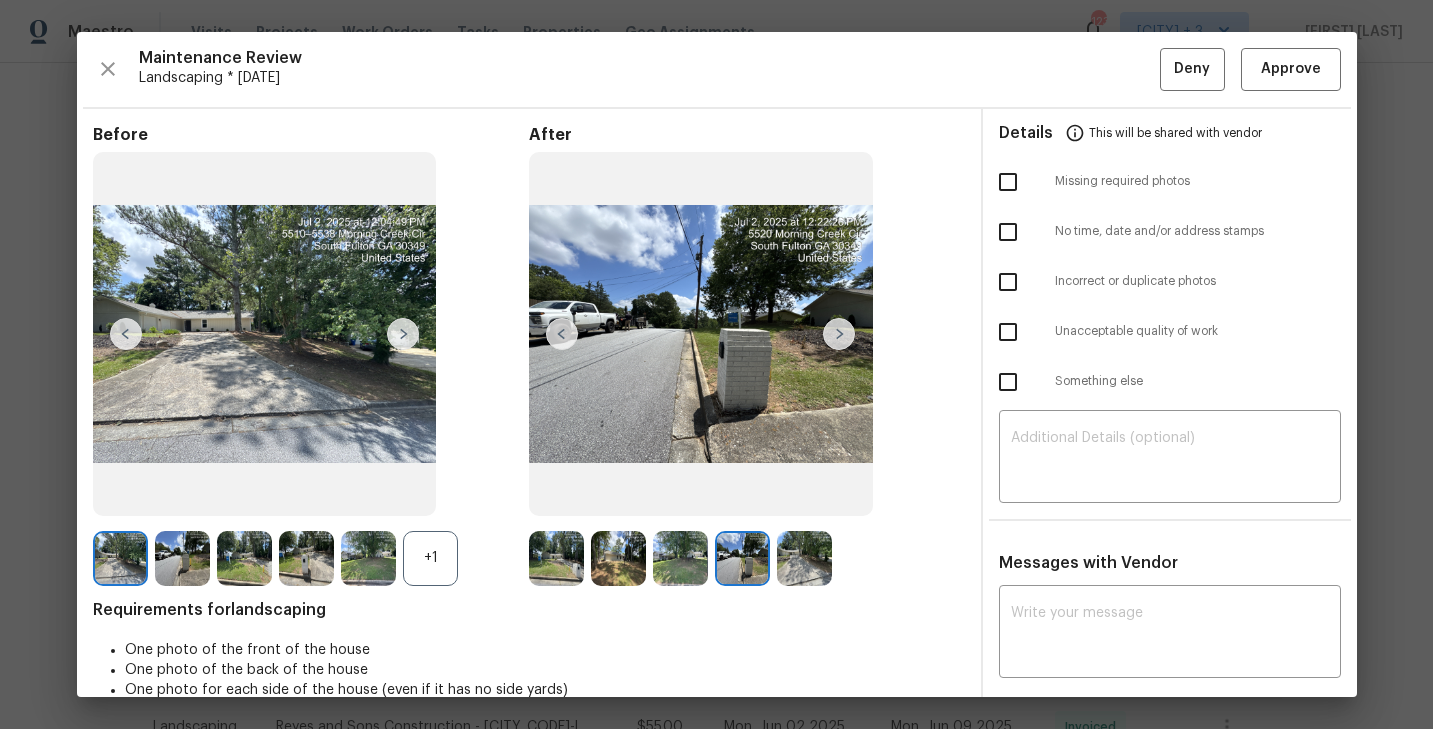 click at bounding box center [403, 334] 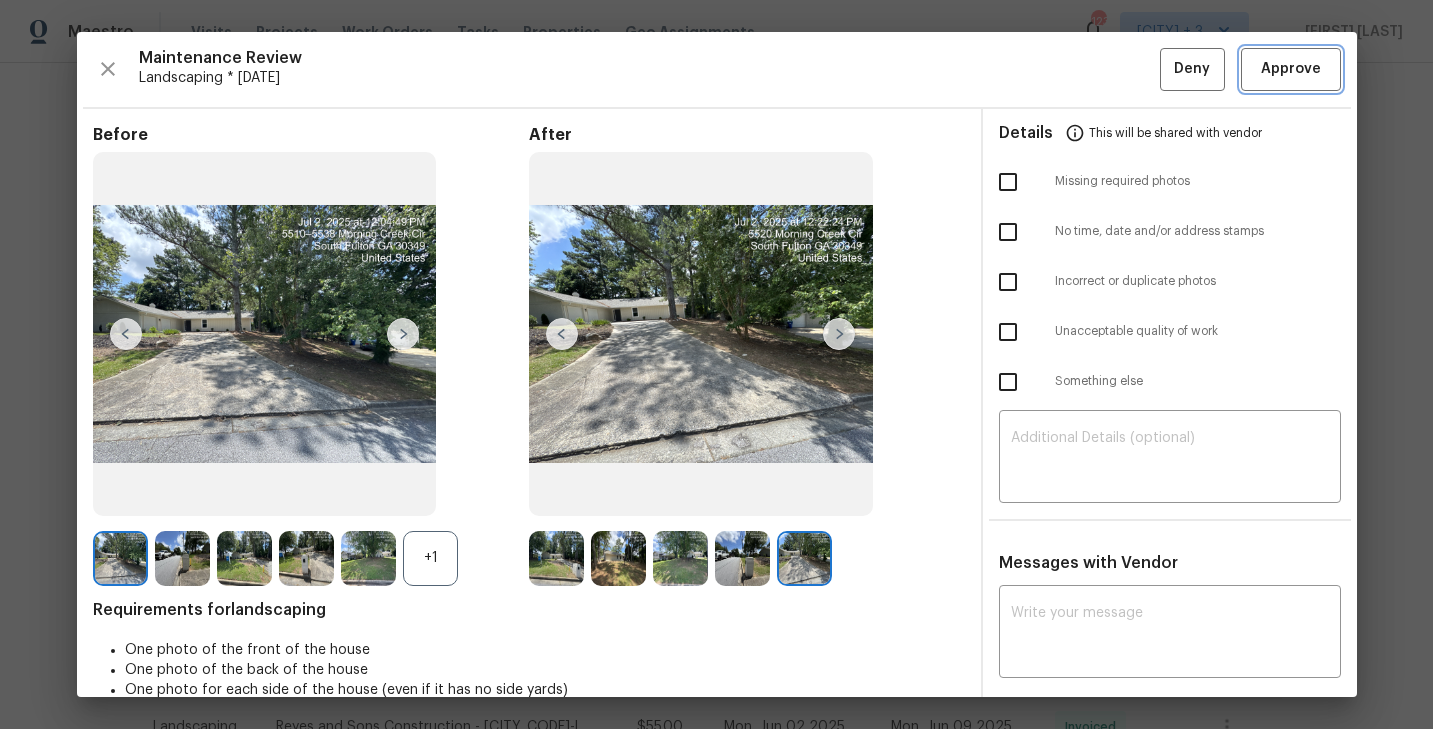 click on "Approve" at bounding box center (1291, 69) 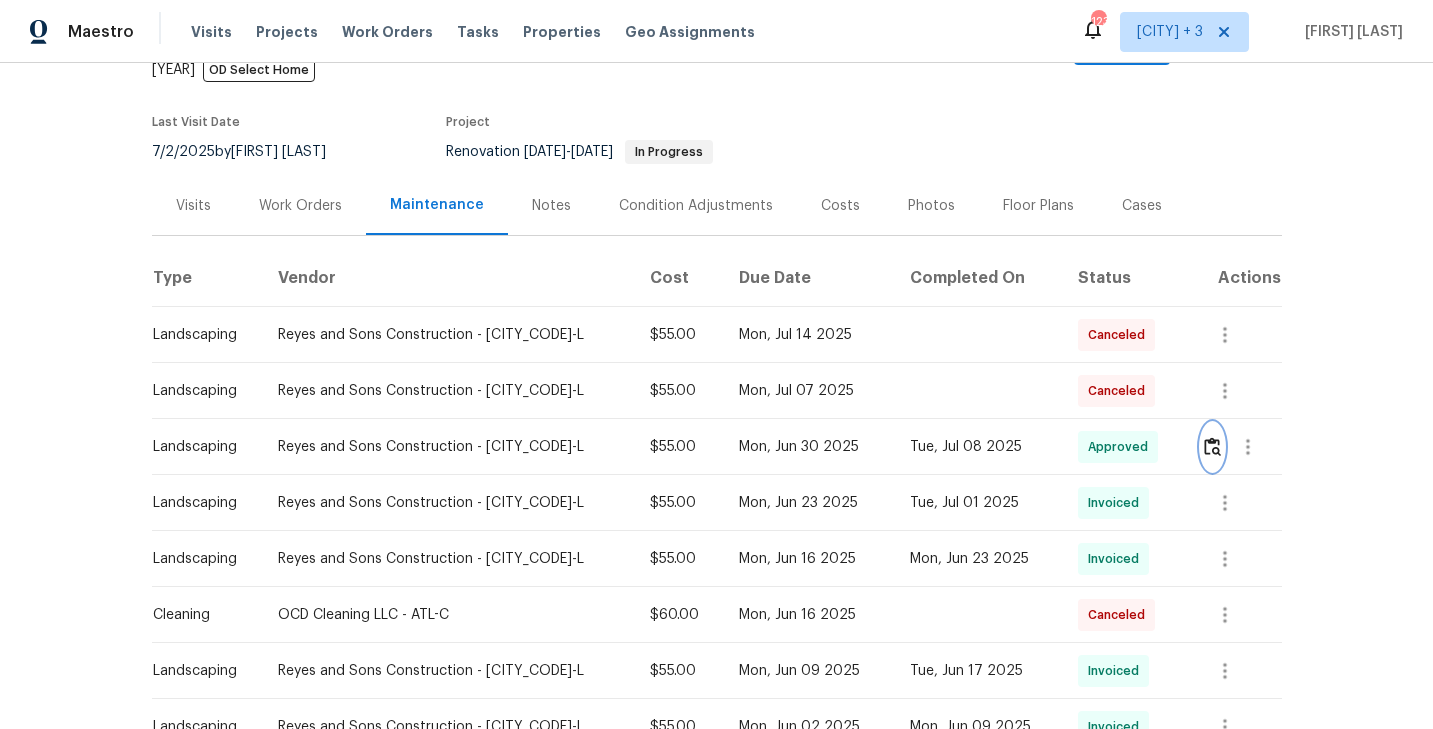 scroll, scrollTop: 0, scrollLeft: 0, axis: both 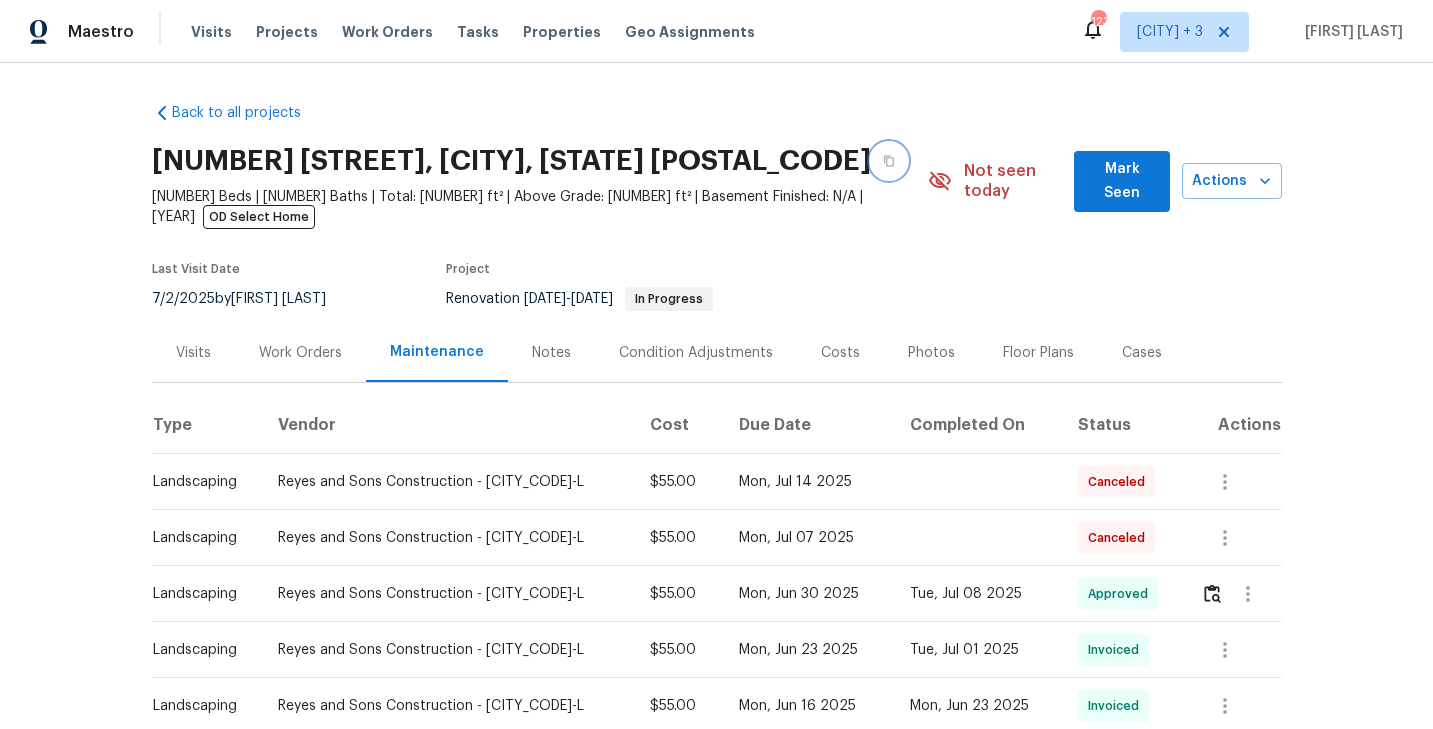 click at bounding box center (889, 161) 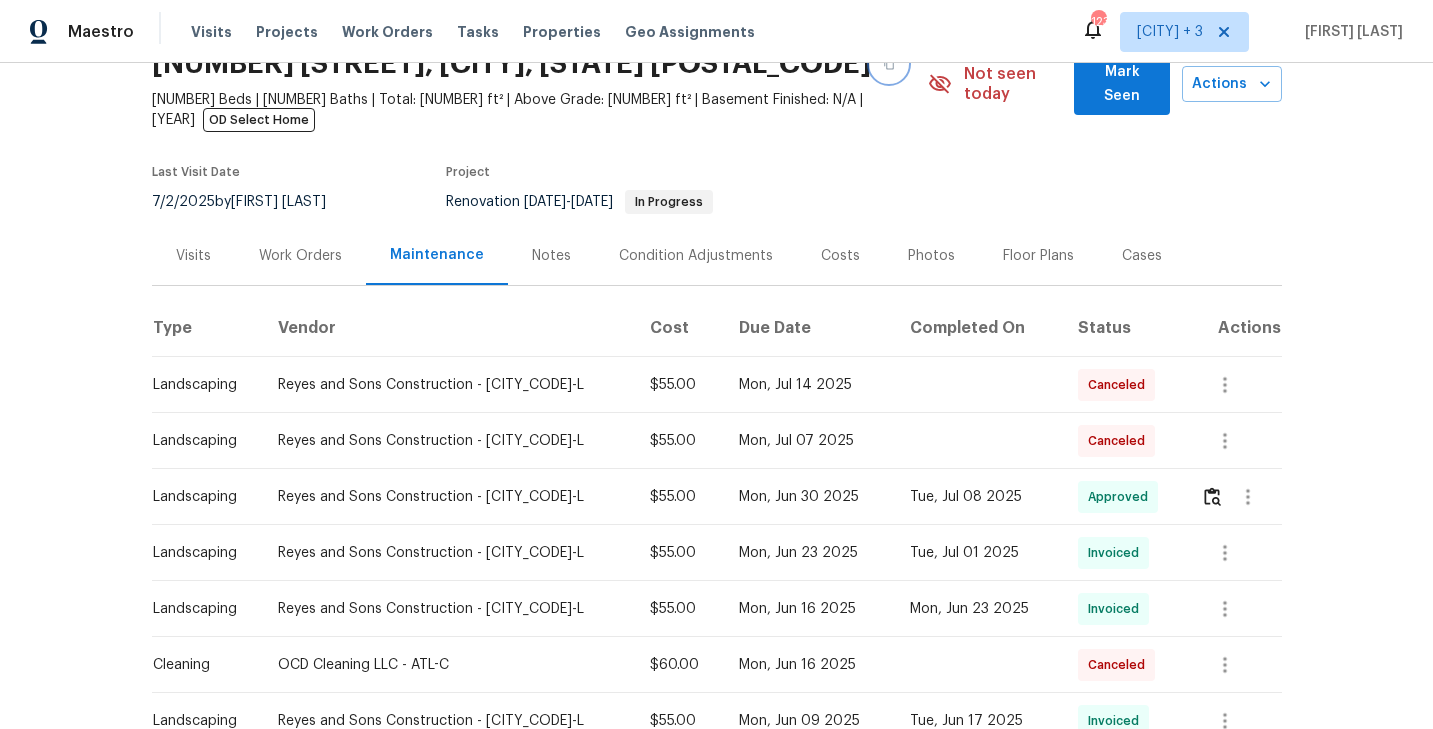 scroll, scrollTop: 0, scrollLeft: 0, axis: both 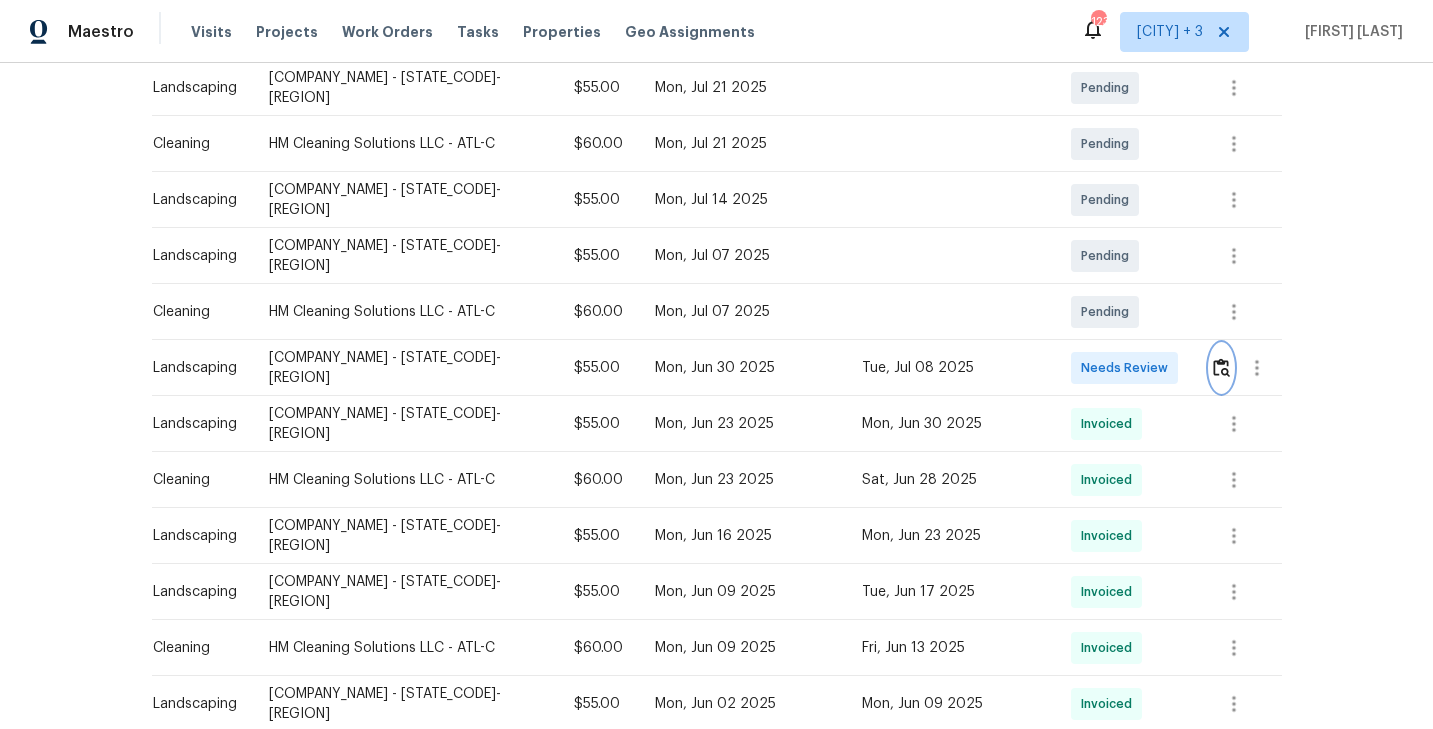 click at bounding box center [1221, 367] 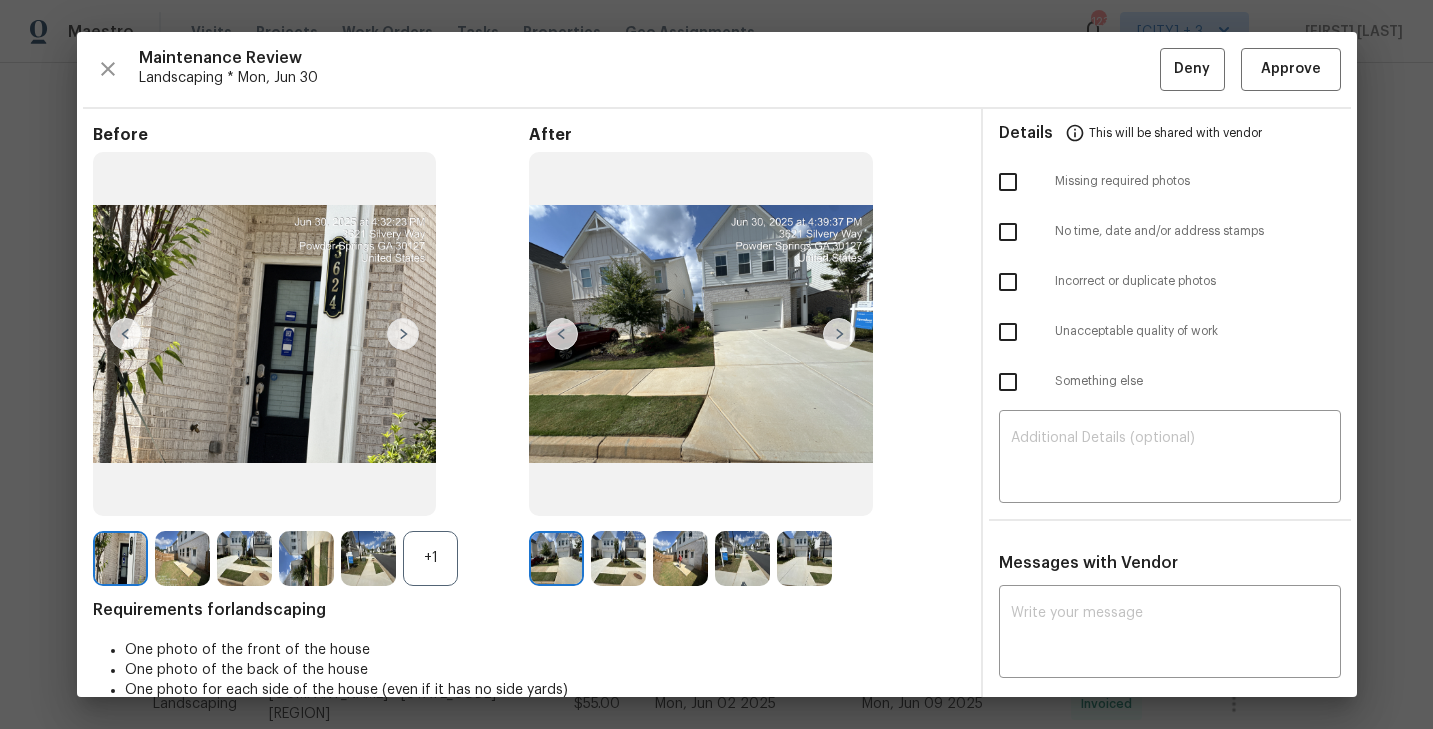 scroll, scrollTop: 40, scrollLeft: 0, axis: vertical 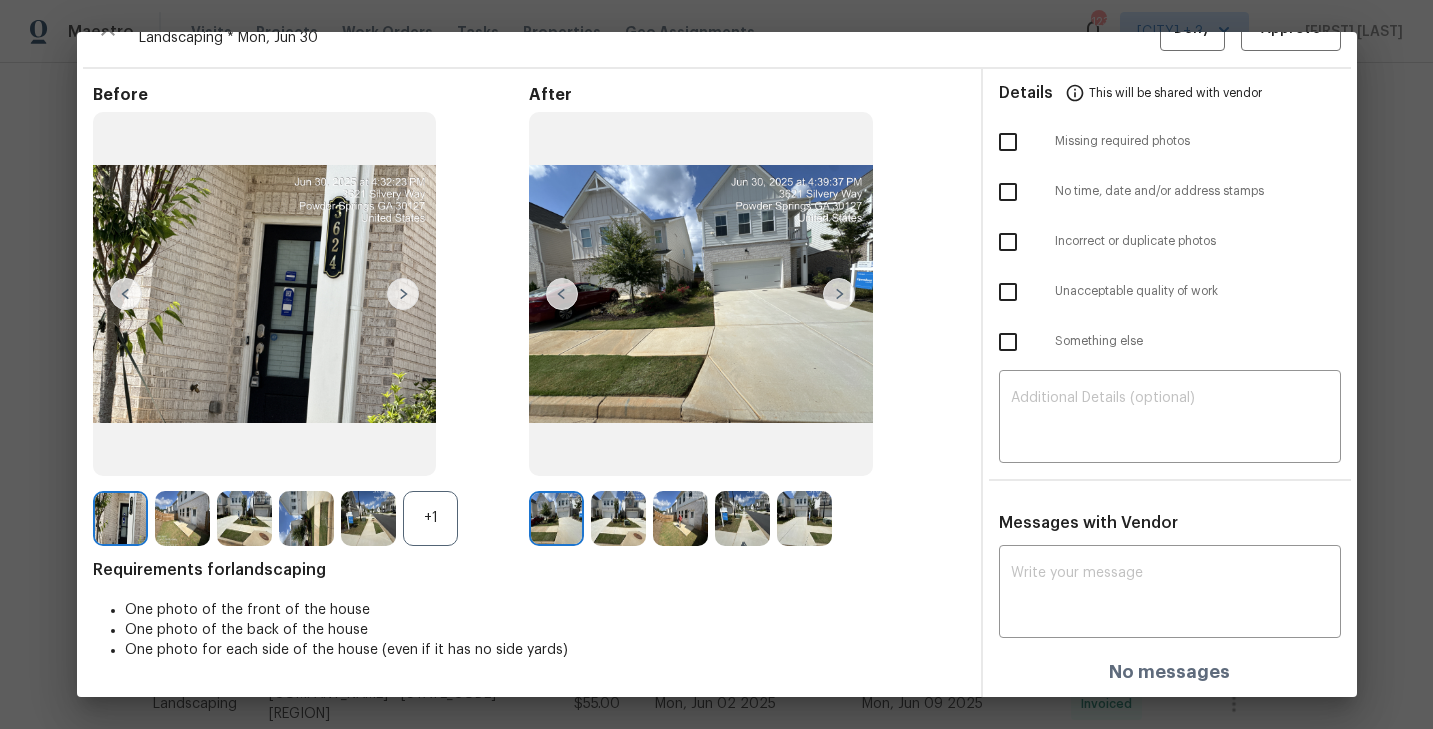 click at bounding box center [403, 294] 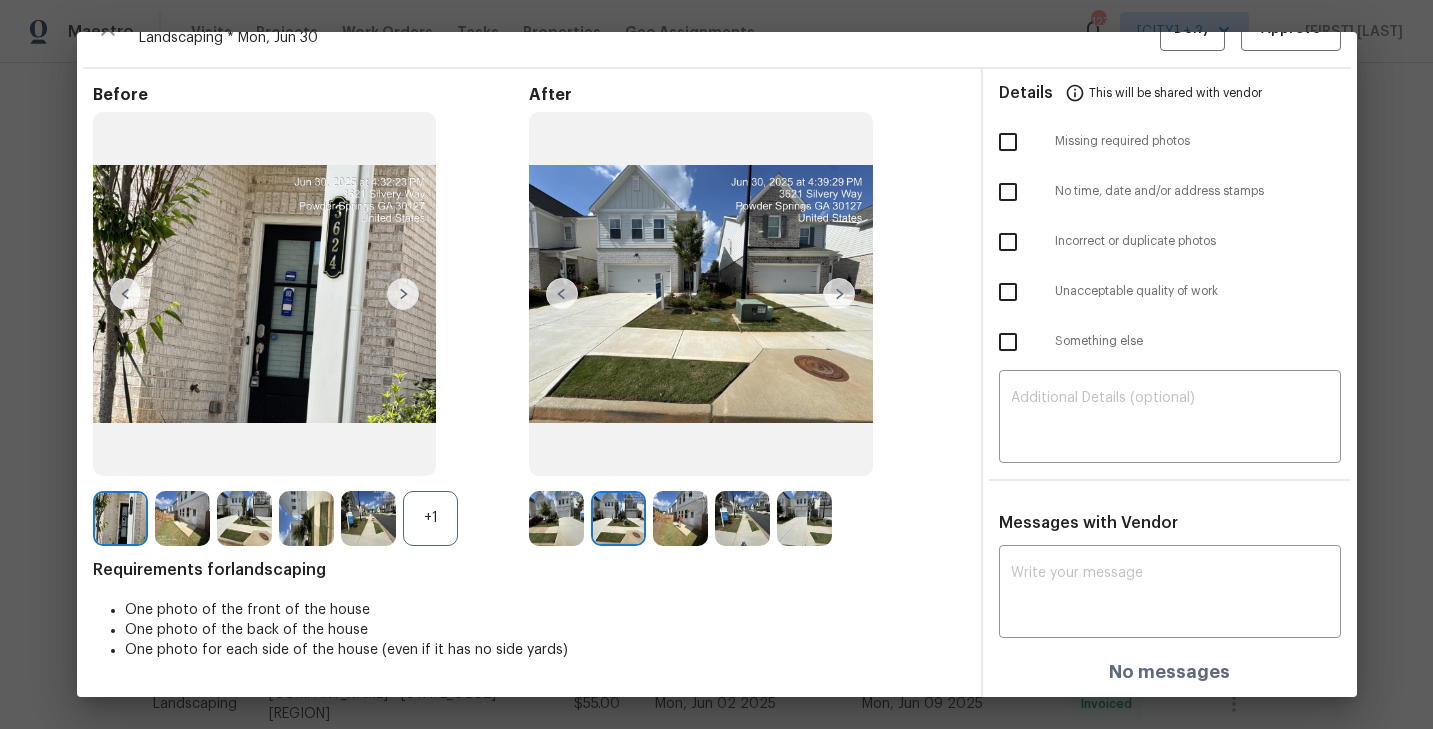 scroll, scrollTop: 0, scrollLeft: 0, axis: both 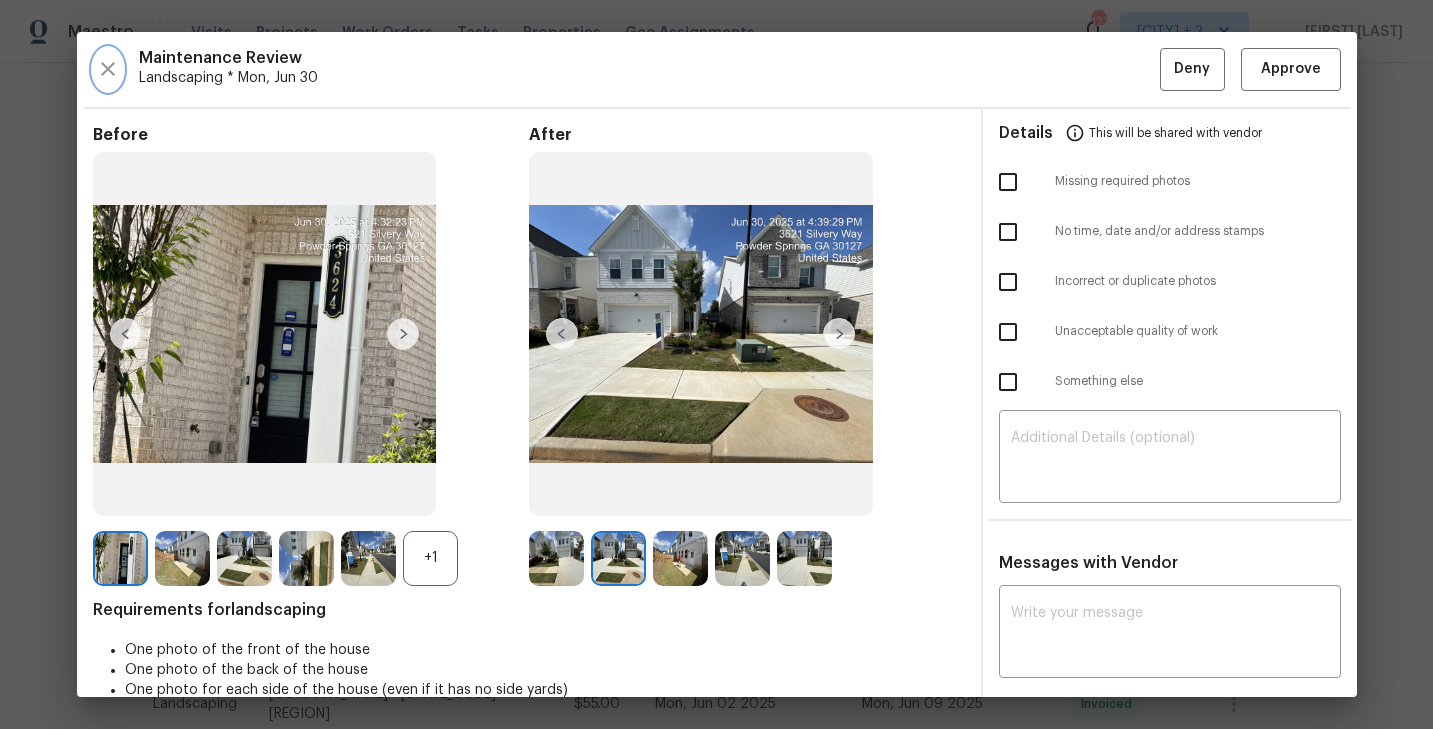 click at bounding box center [108, 69] 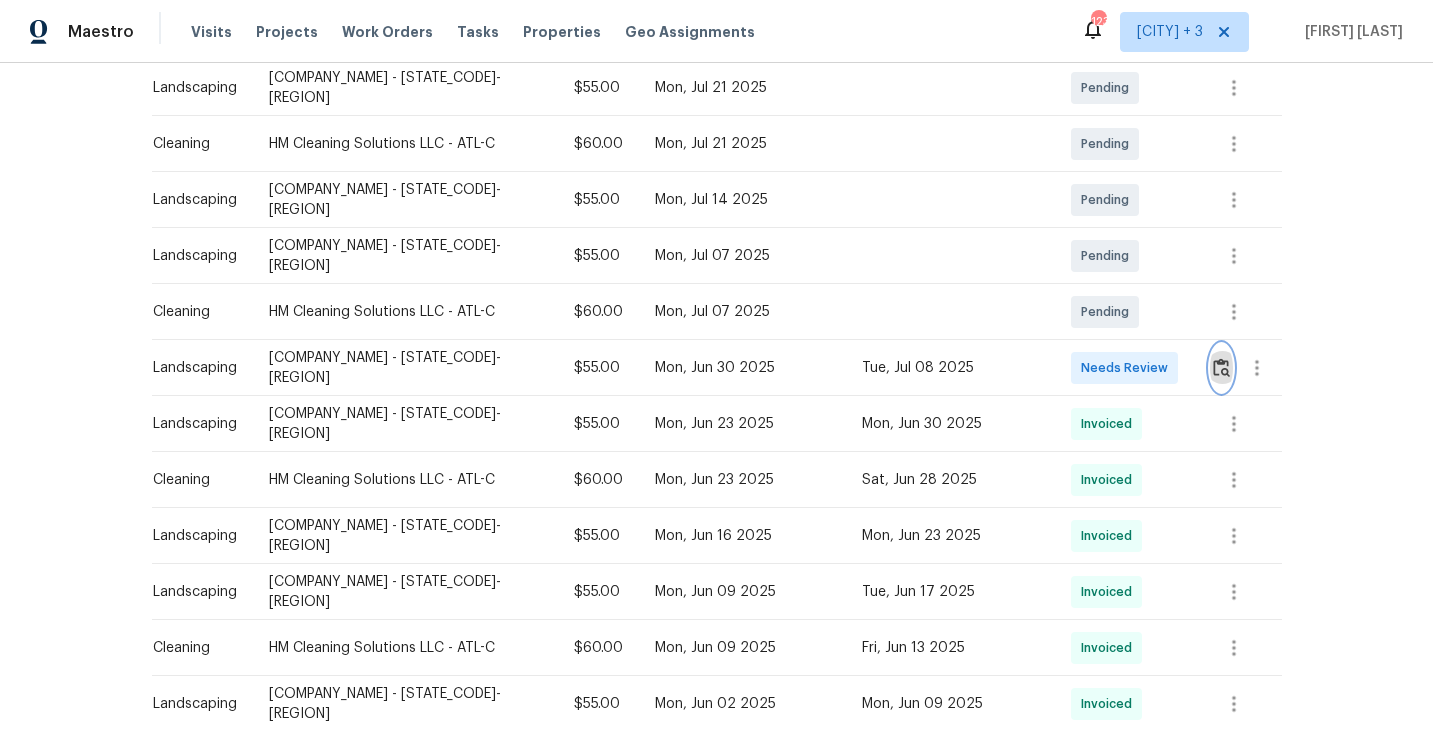 click at bounding box center [1221, 367] 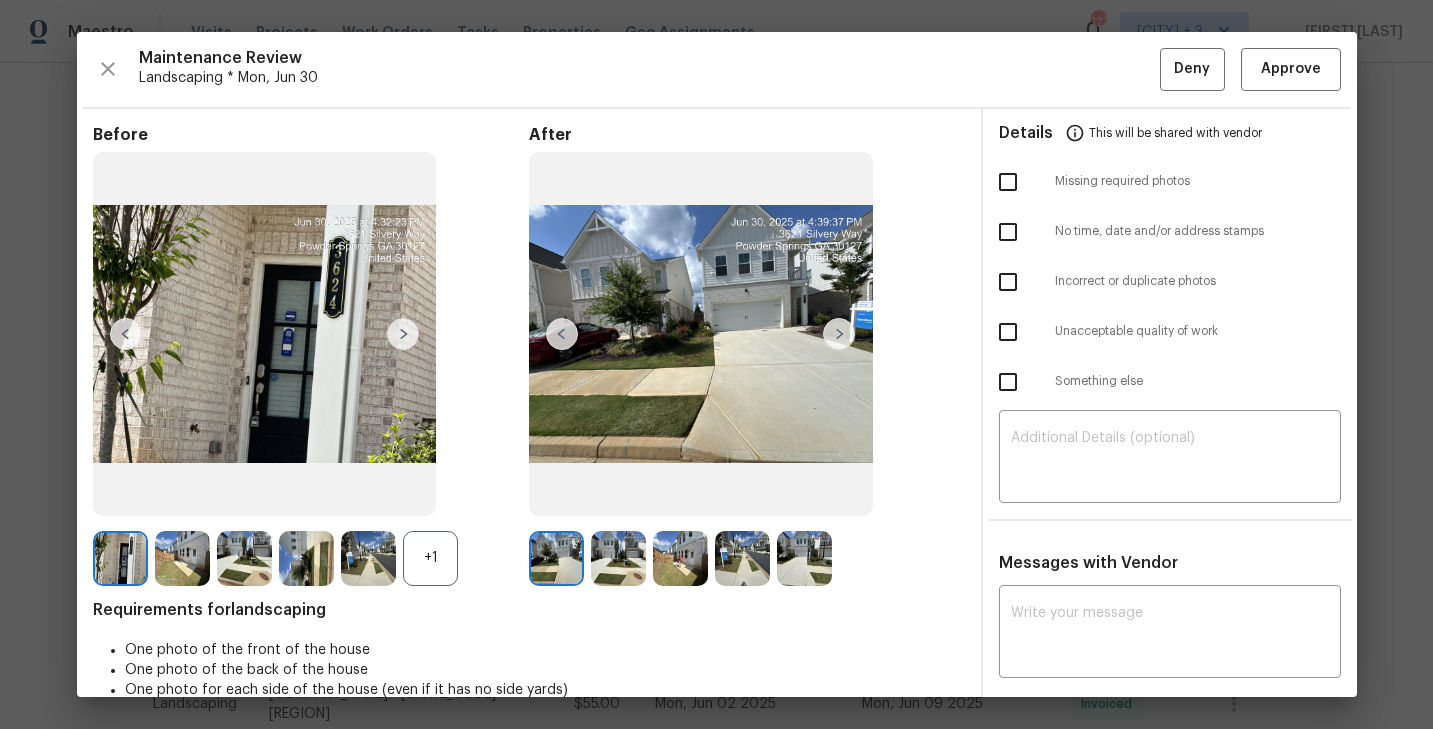 click at bounding box center (403, 334) 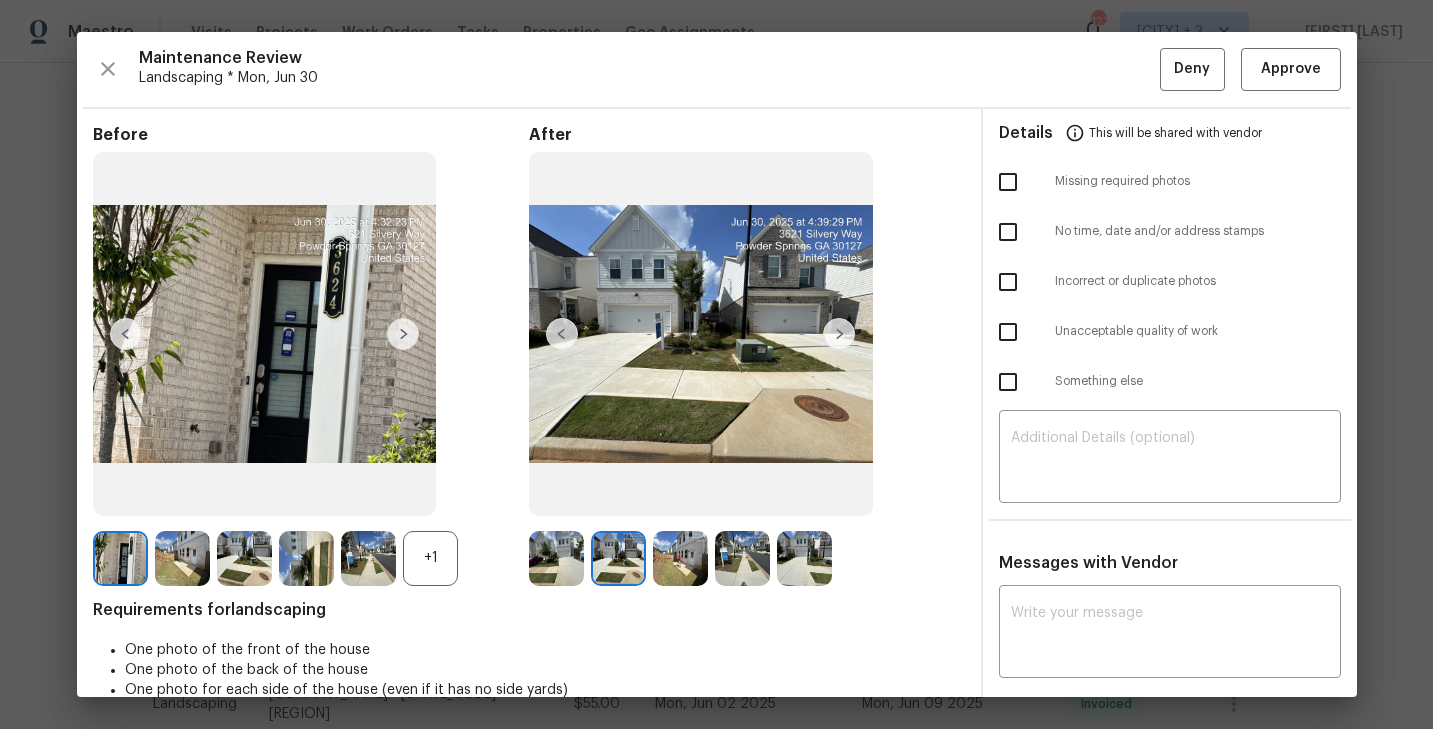 click at bounding box center [403, 334] 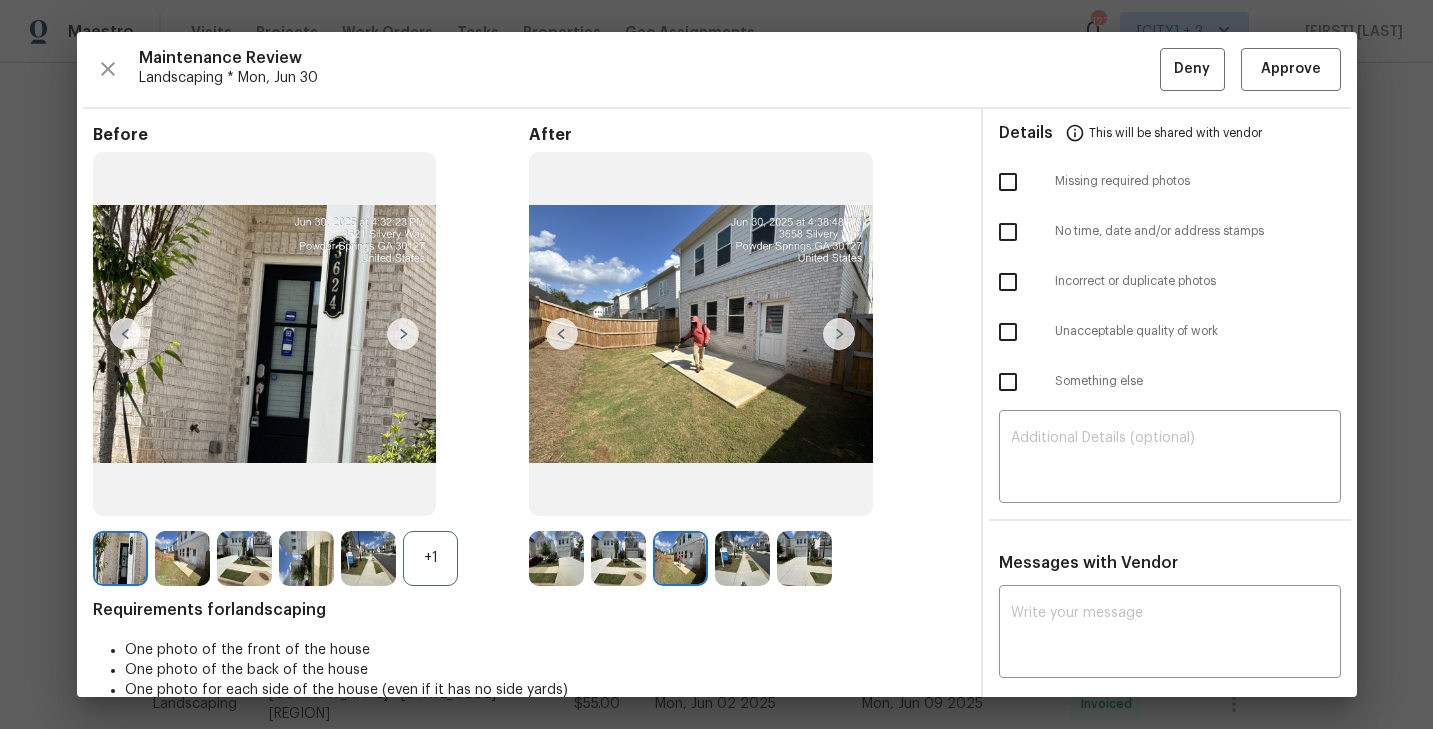 click at bounding box center (120, 558) 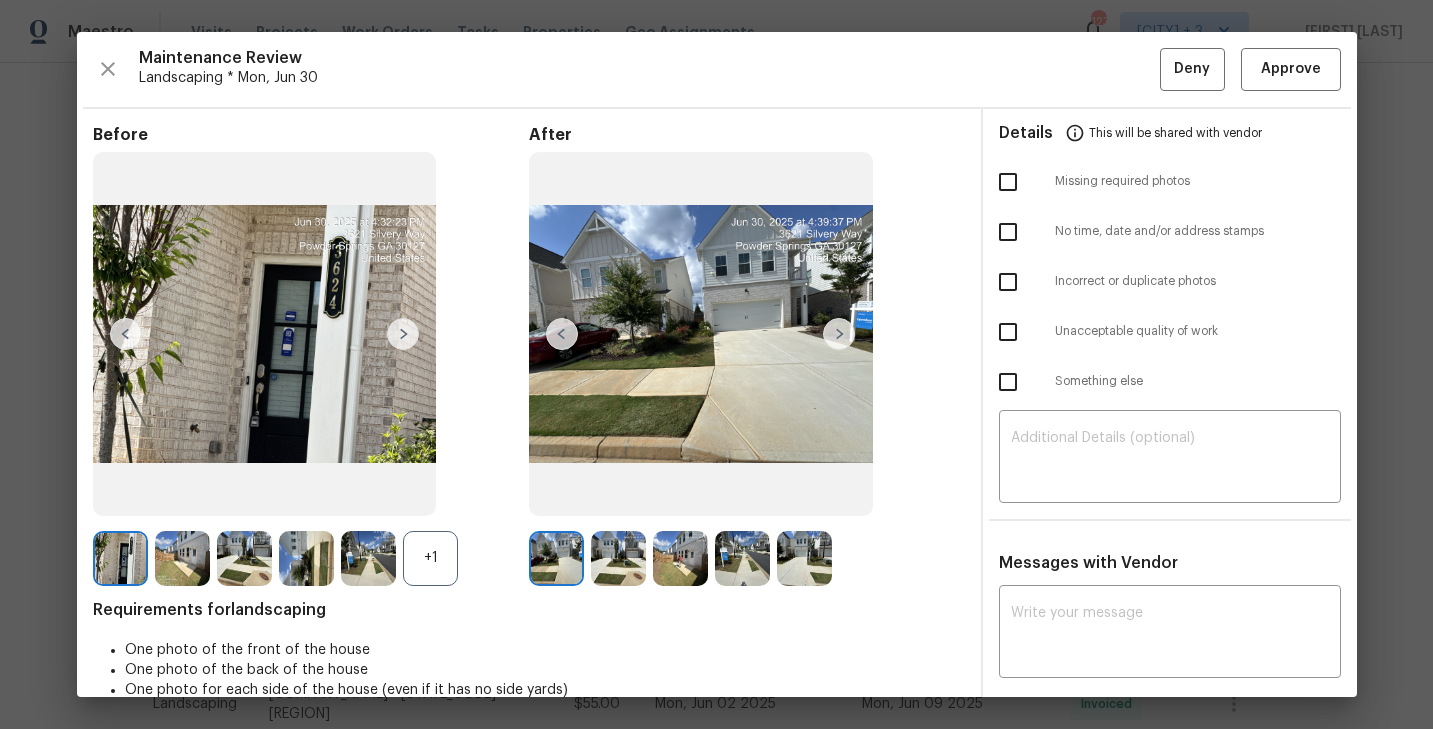 click at bounding box center (403, 334) 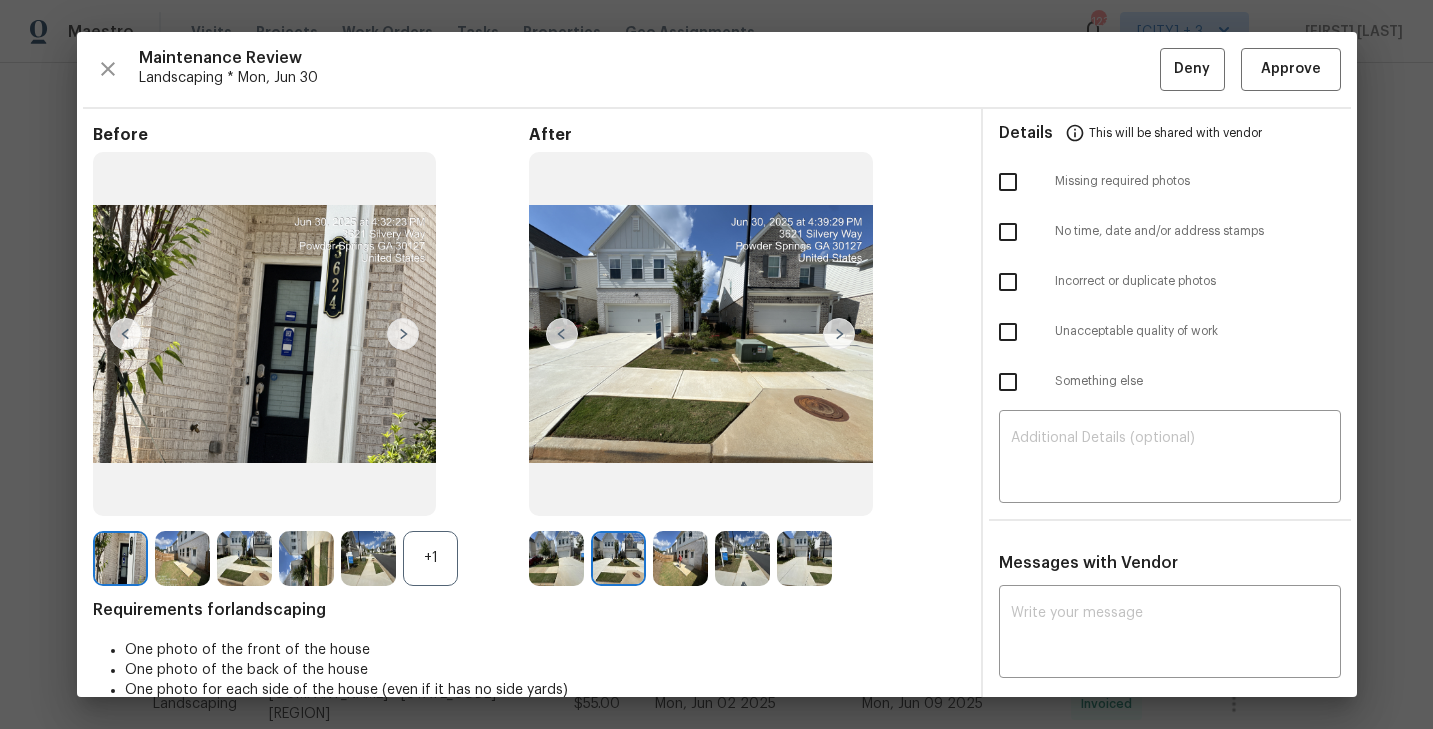 click at bounding box center [403, 334] 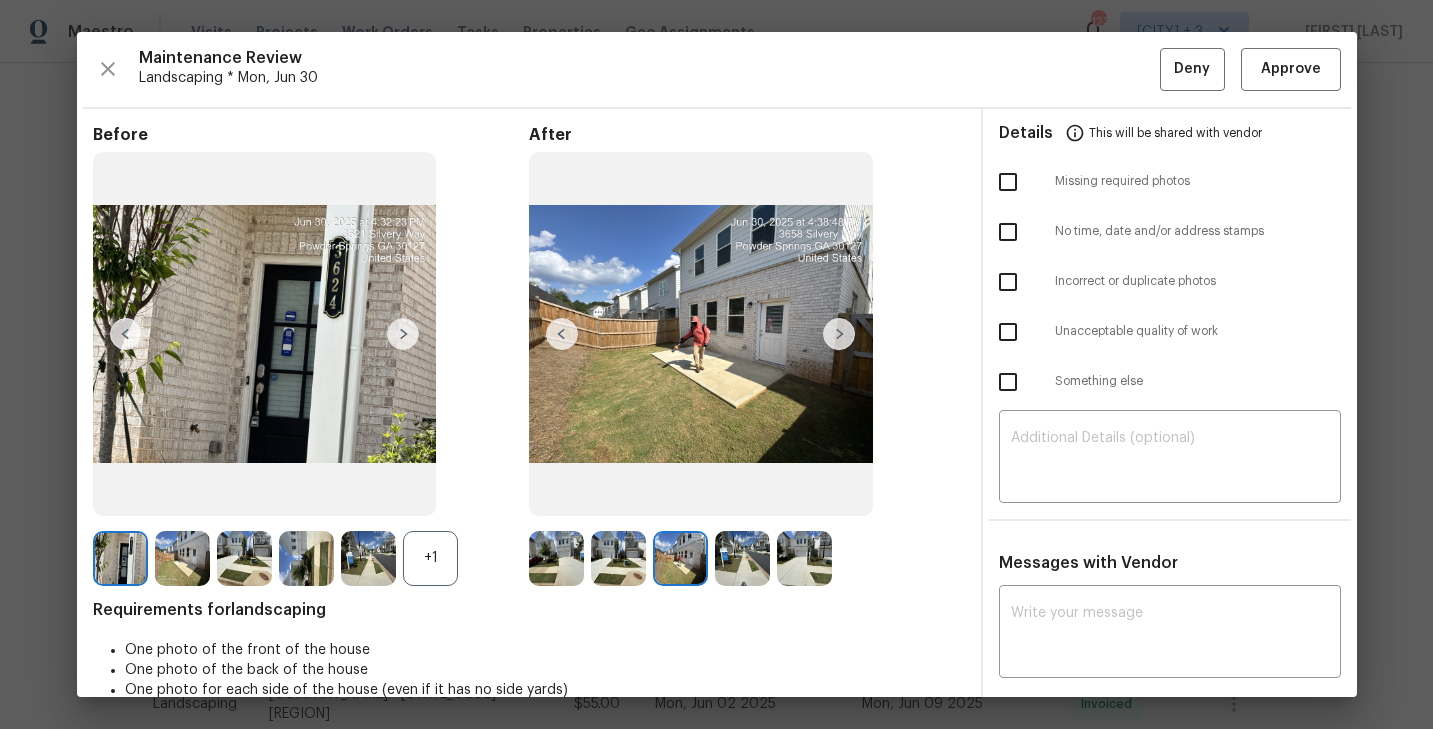 click at bounding box center [403, 334] 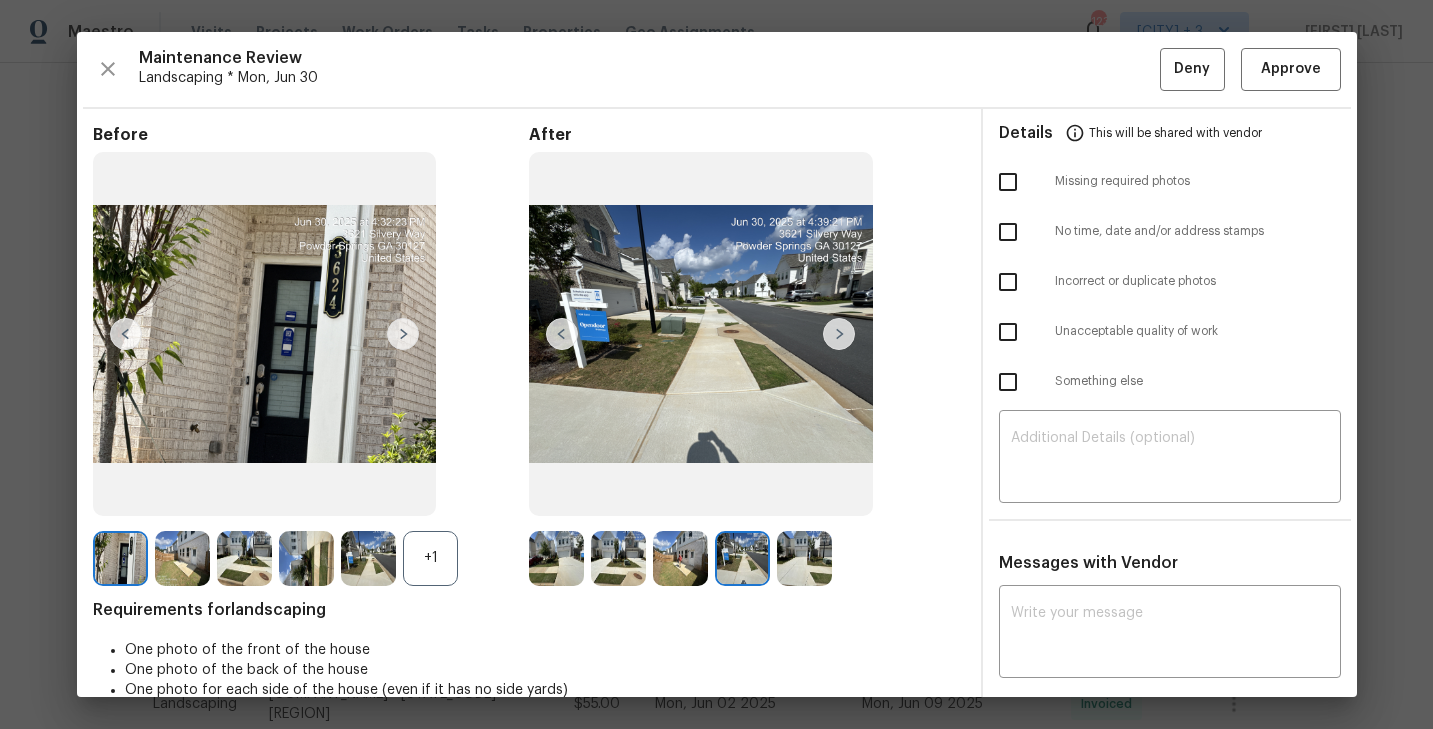 click at bounding box center [403, 334] 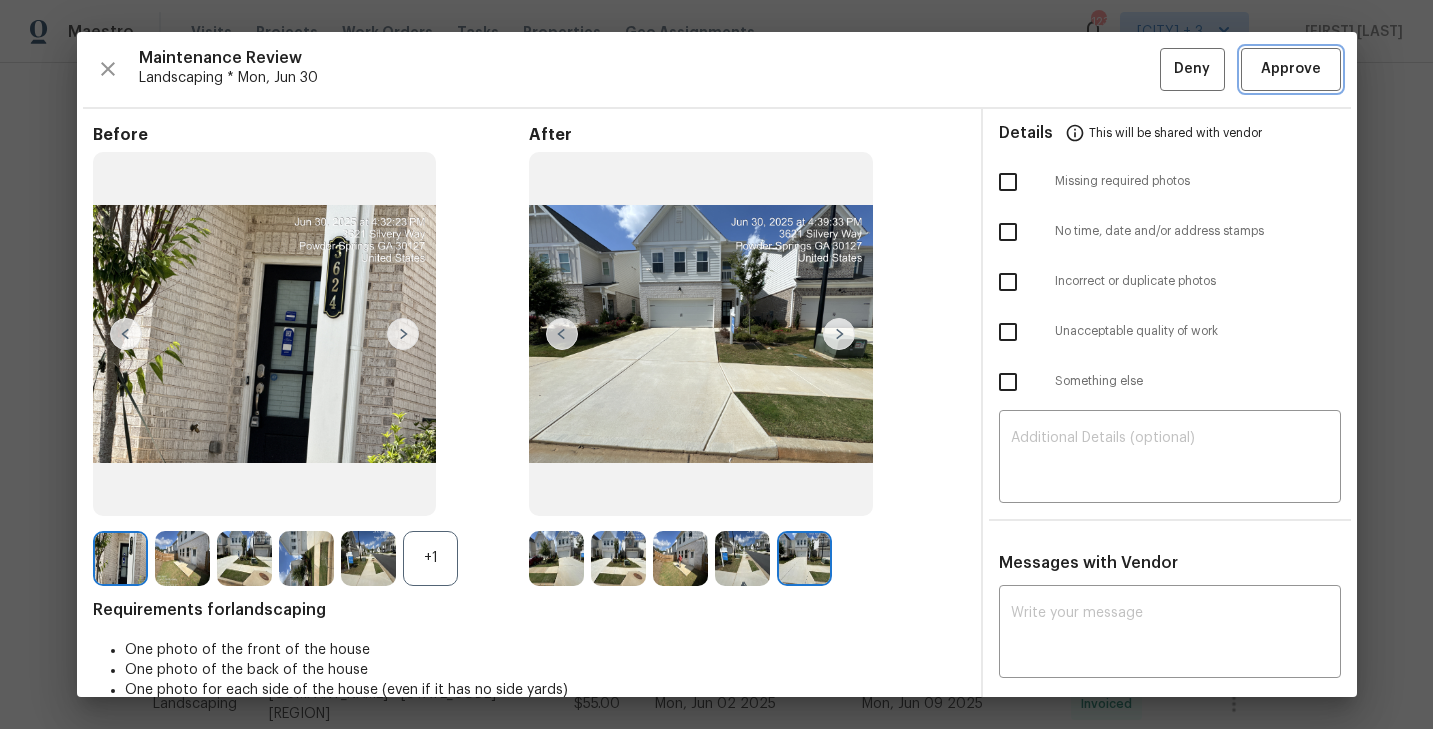 click on "Approve" at bounding box center [1291, 69] 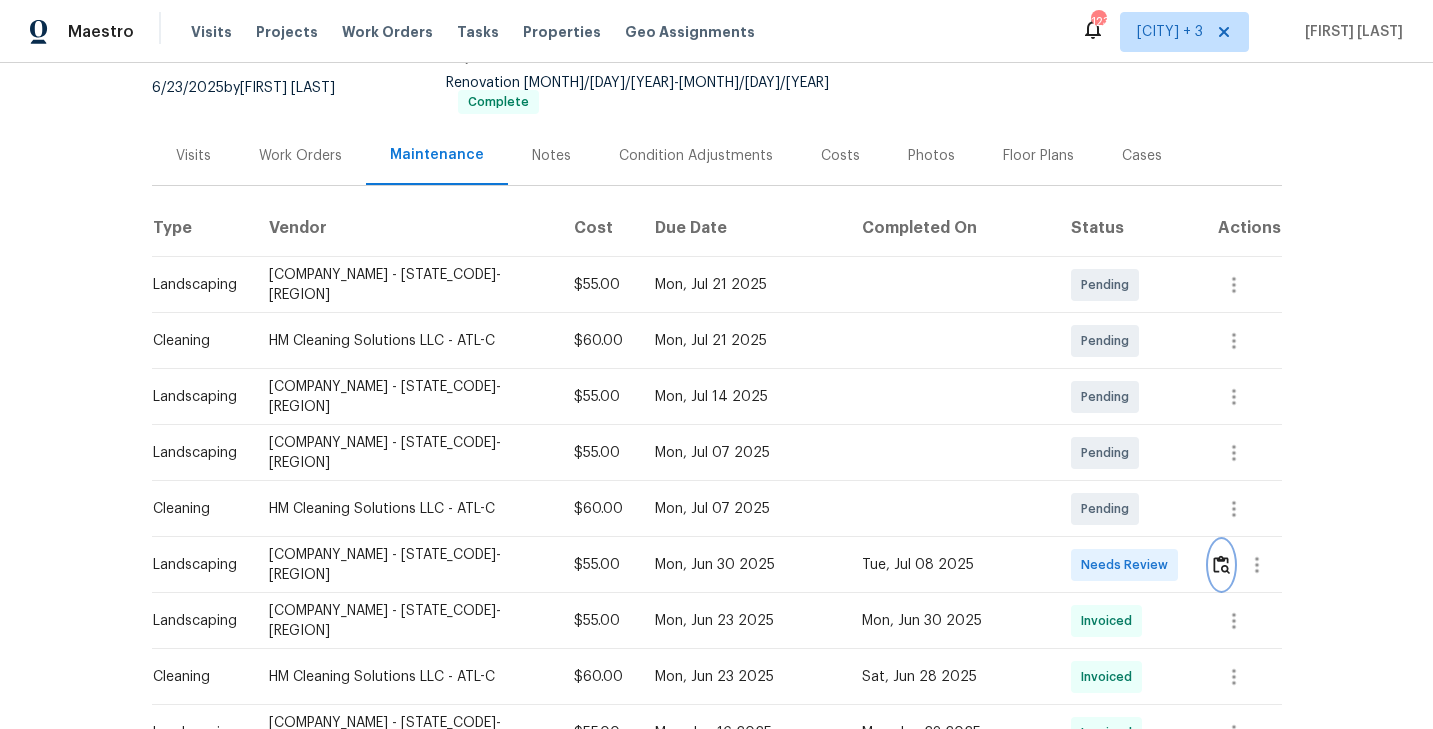 scroll, scrollTop: 0, scrollLeft: 0, axis: both 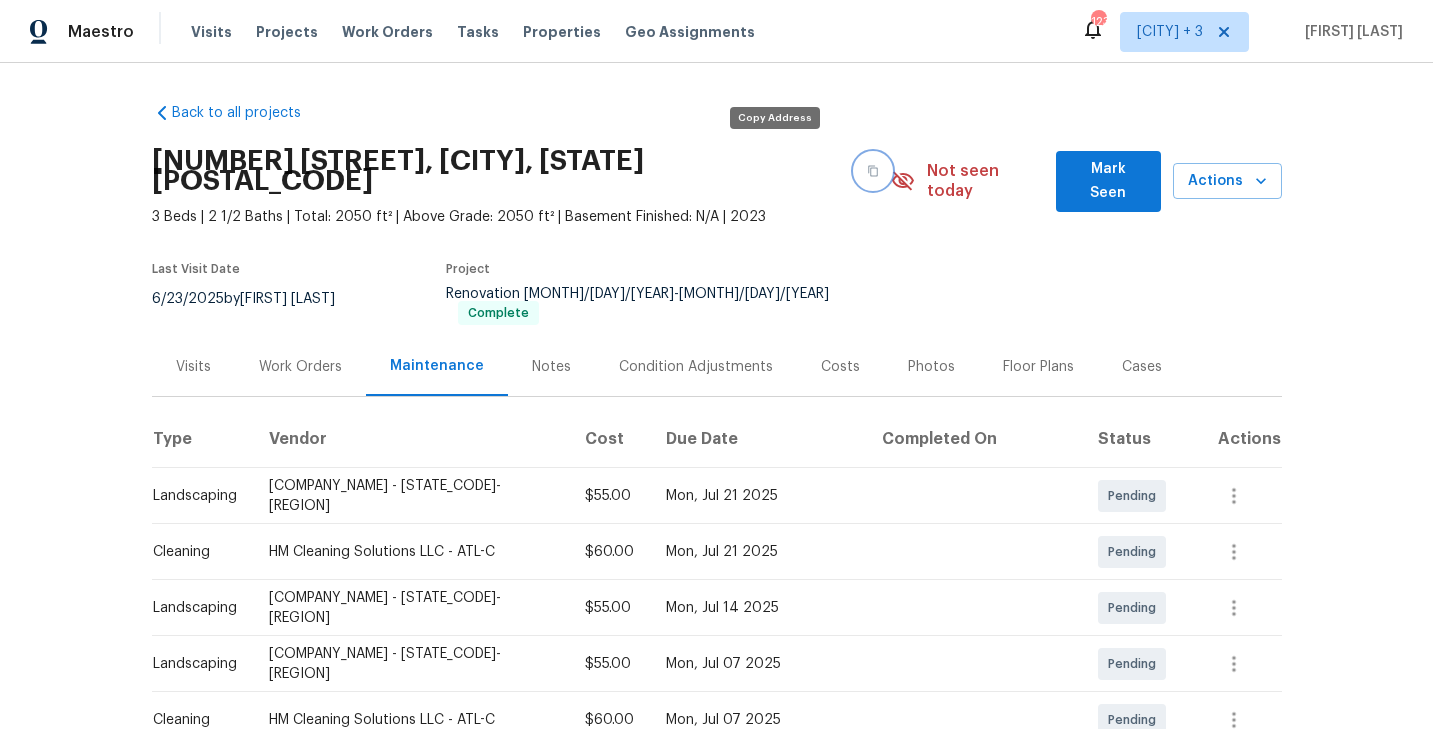 click at bounding box center (873, 171) 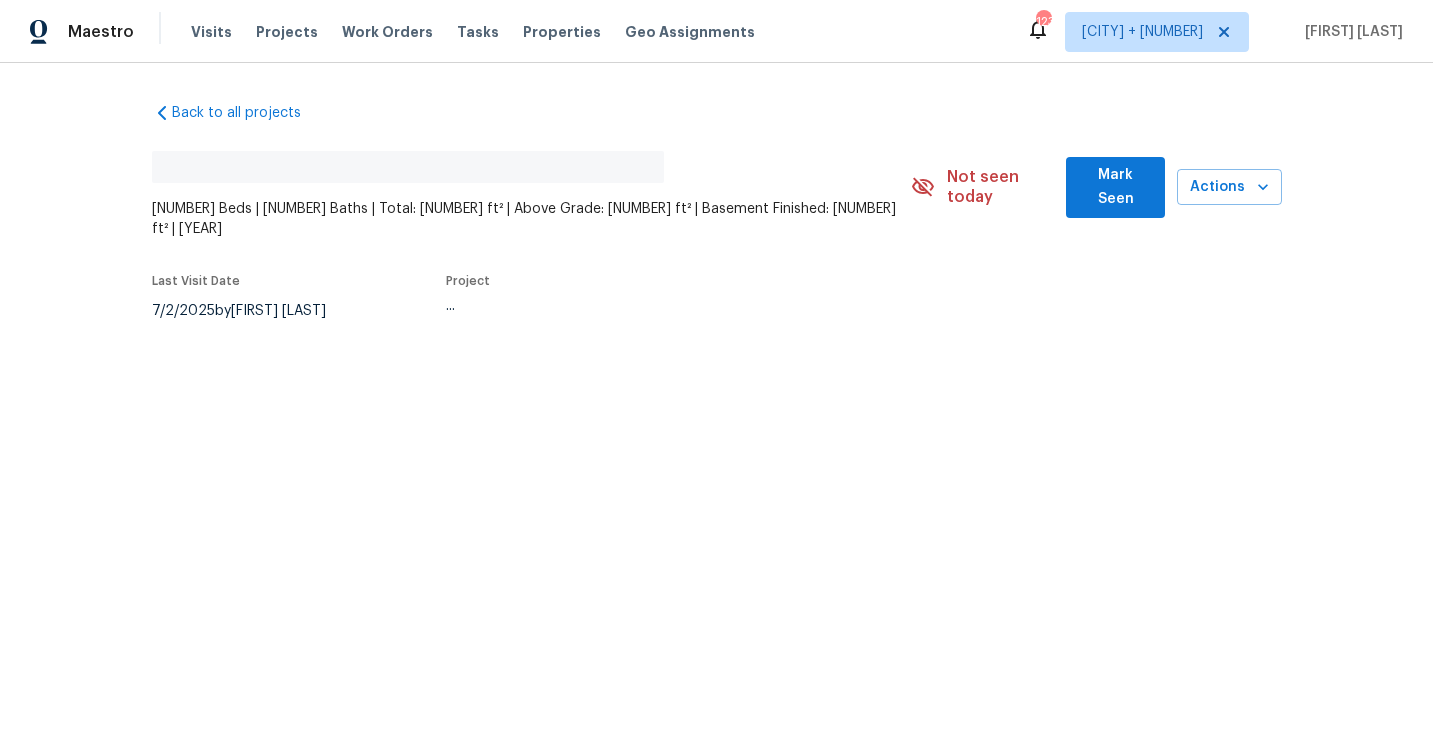 scroll, scrollTop: 0, scrollLeft: 0, axis: both 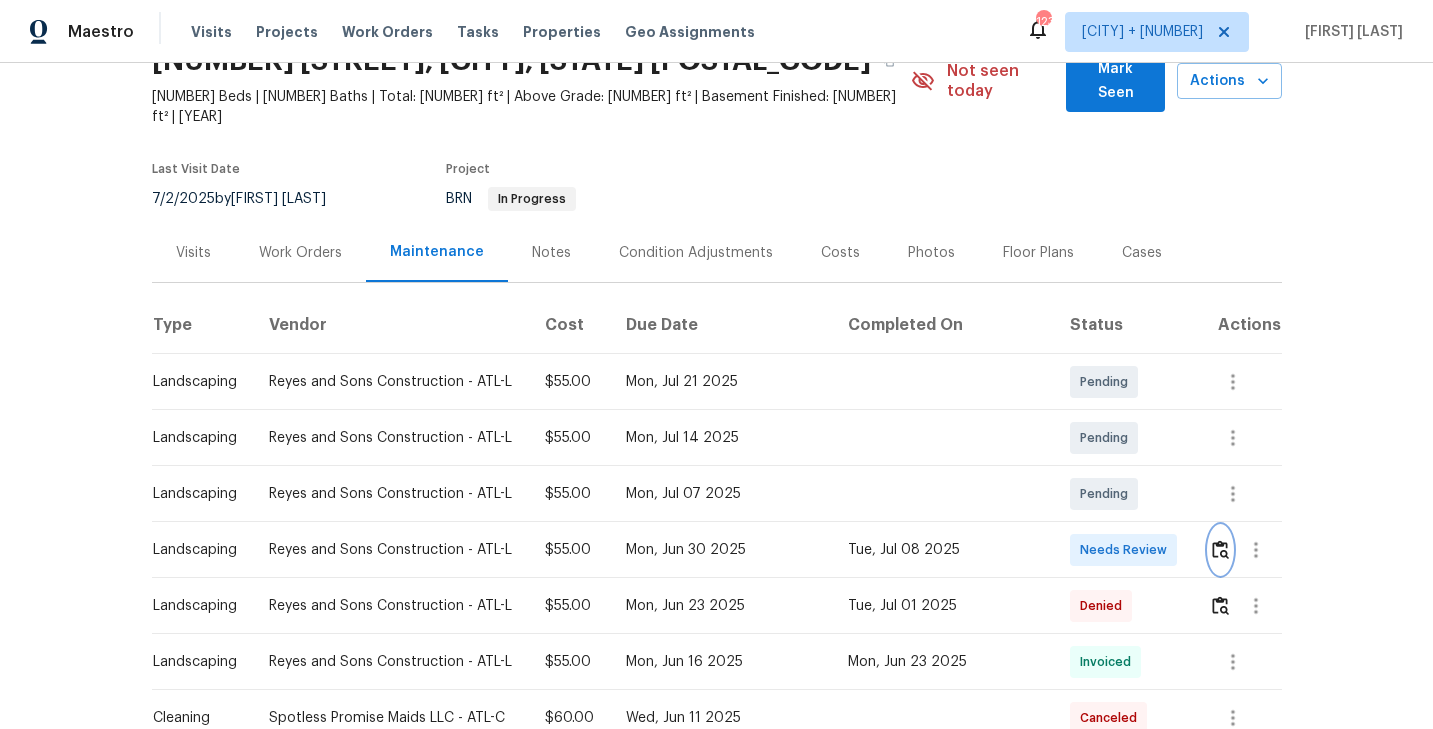 click at bounding box center [1220, 549] 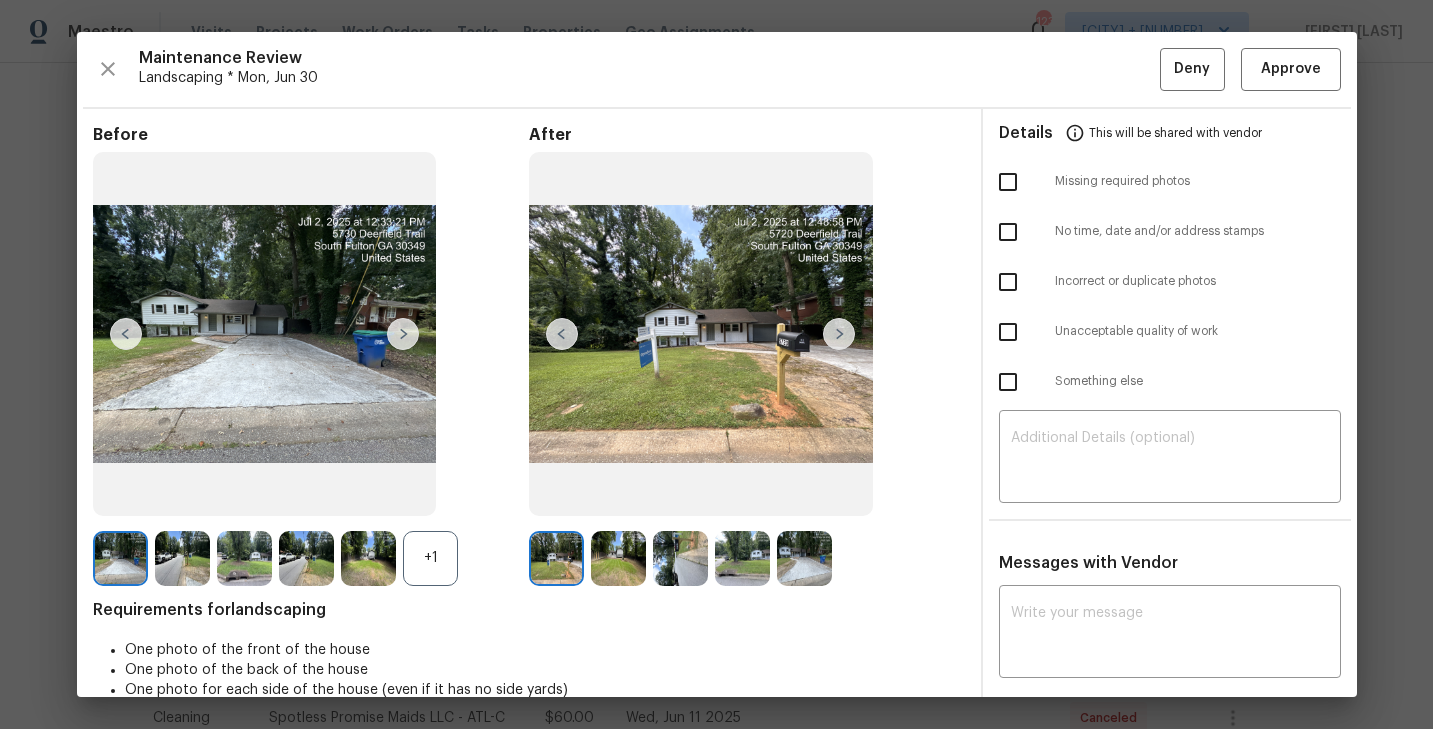 click at bounding box center [403, 334] 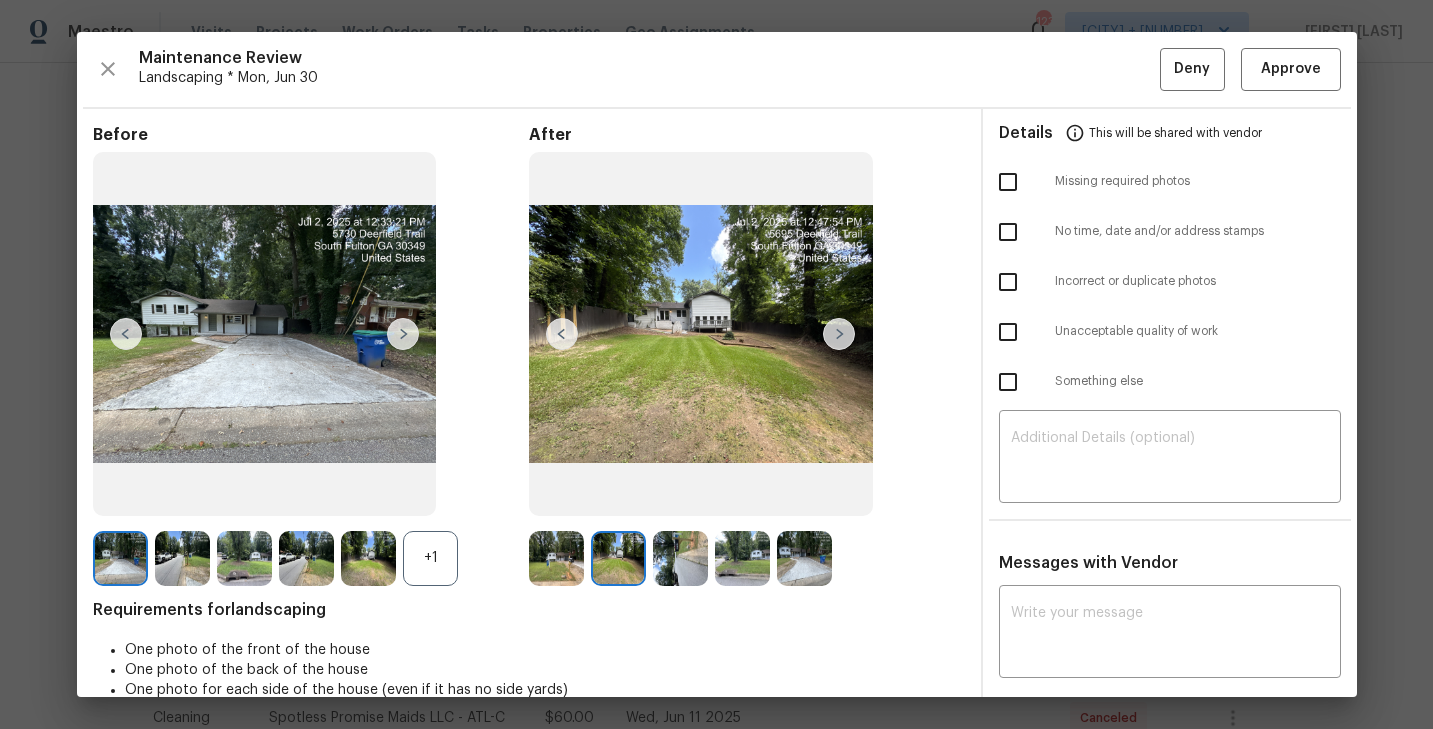 click at bounding box center (403, 334) 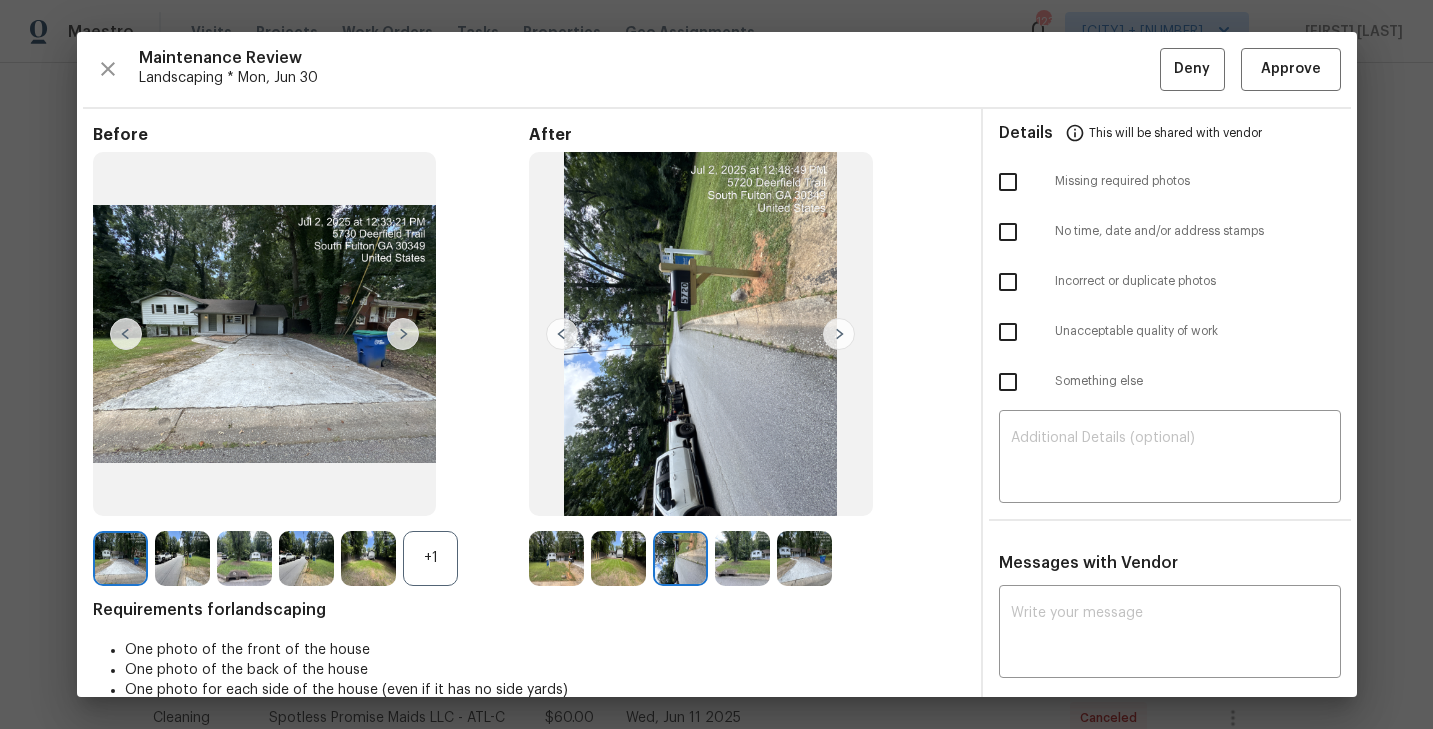 click at bounding box center [403, 334] 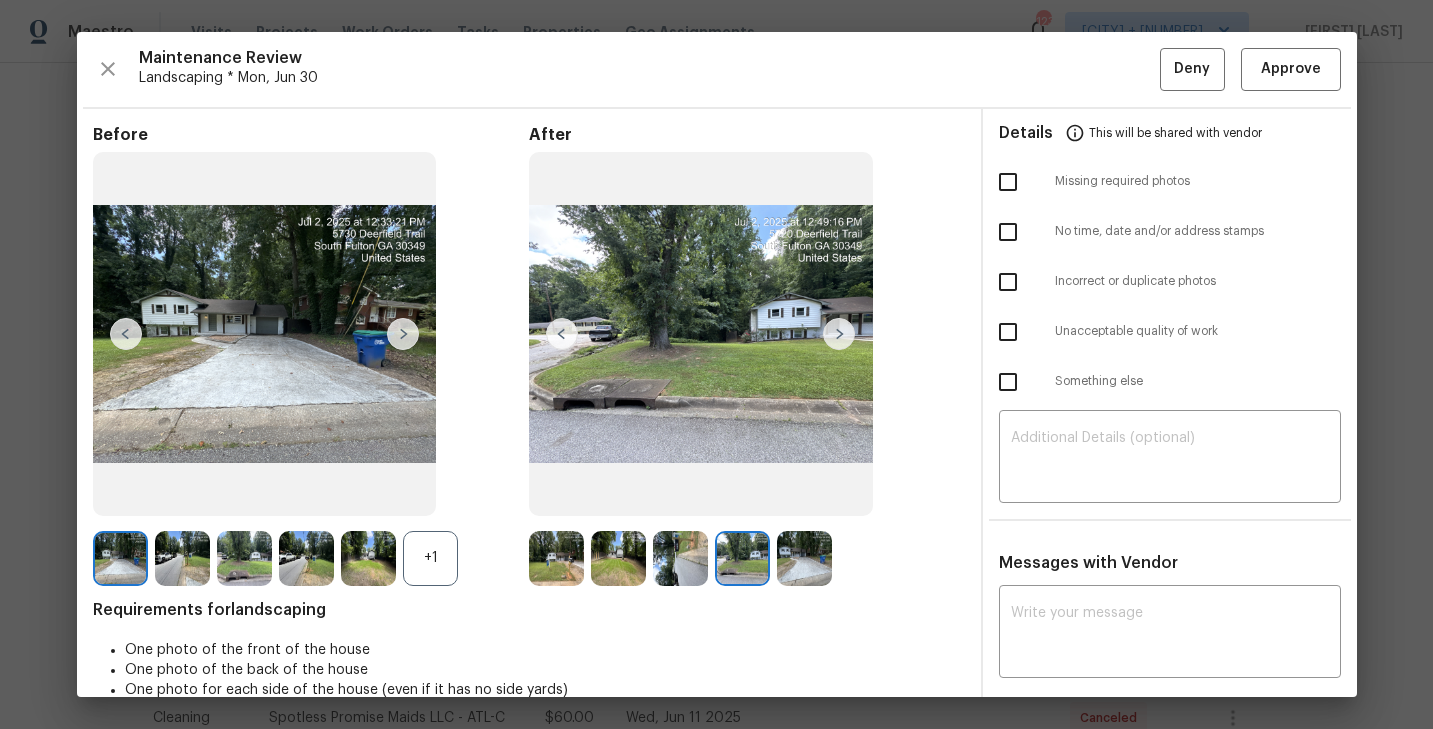 click at bounding box center (120, 558) 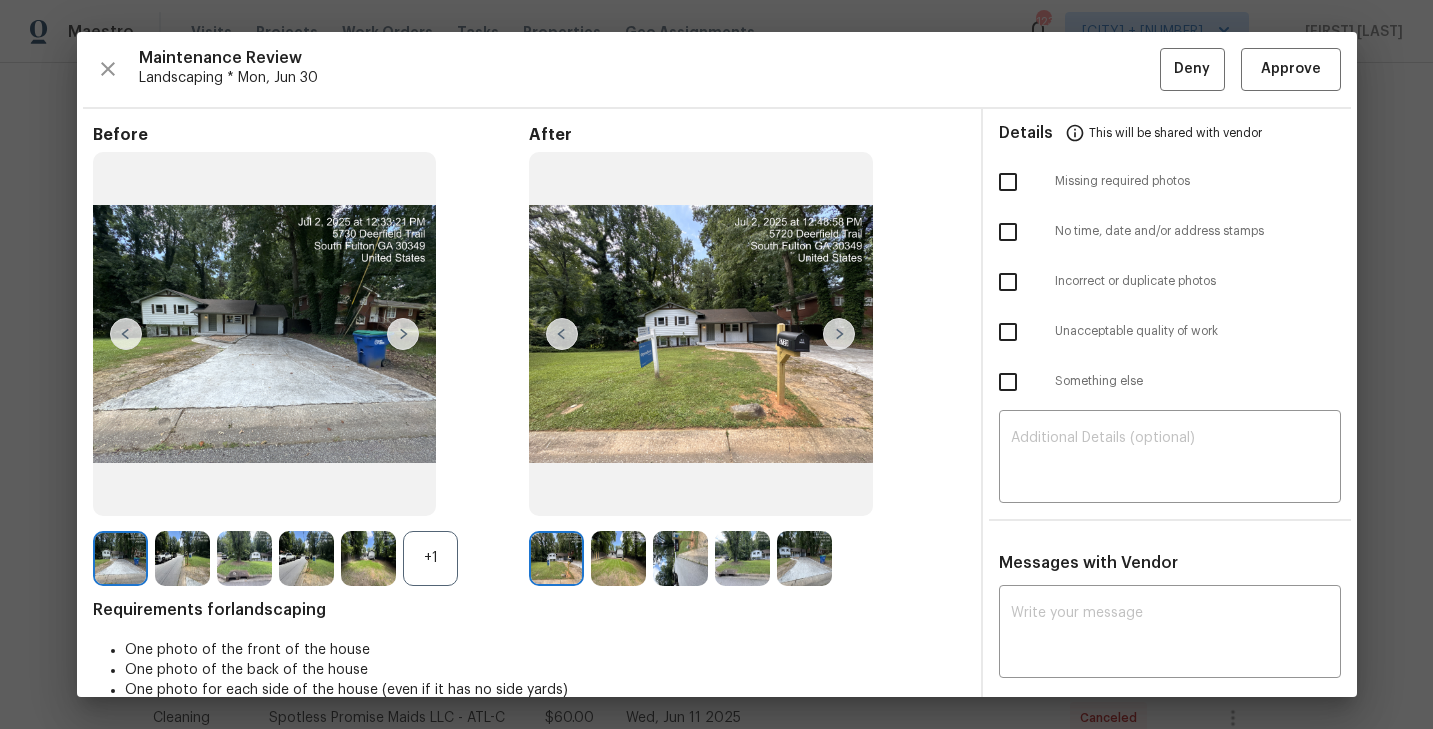 click at bounding box center (403, 334) 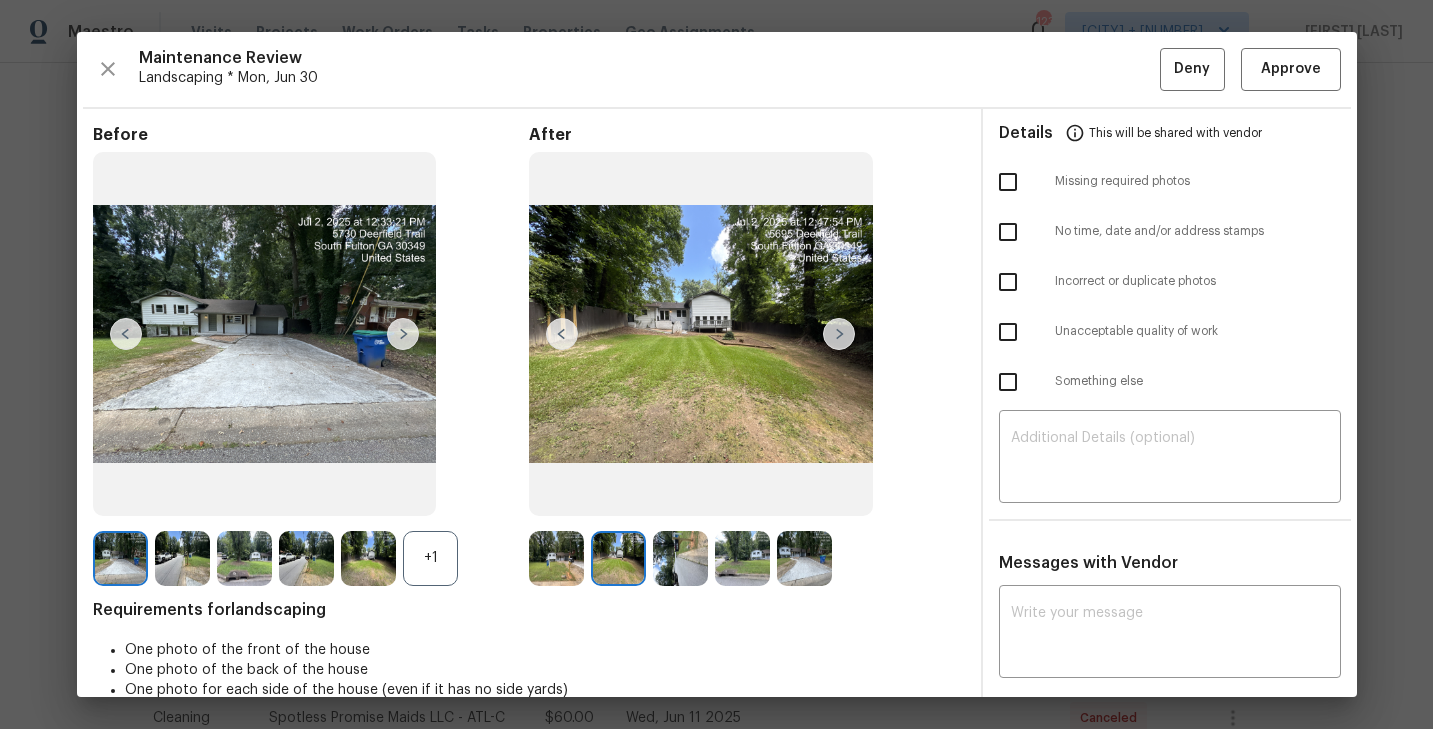 click at bounding box center (403, 334) 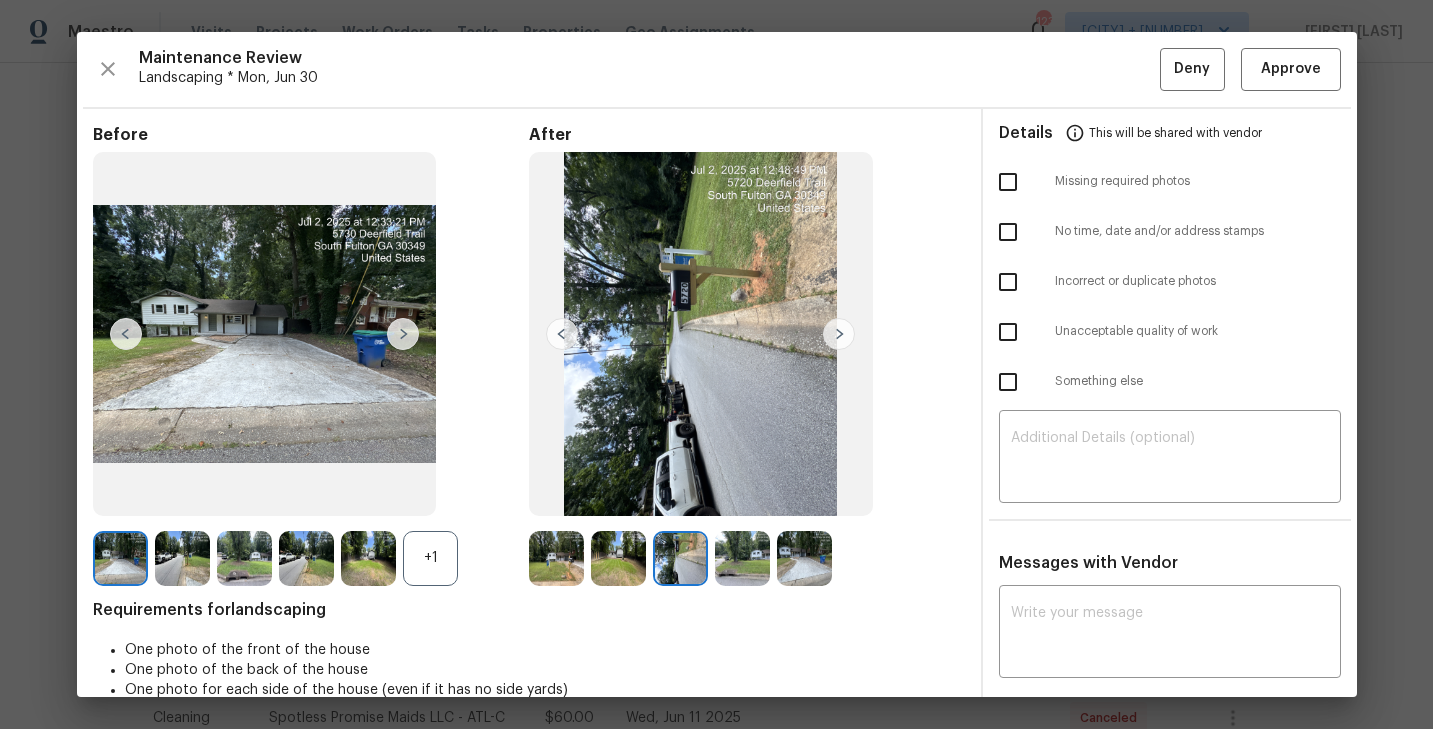 click at bounding box center [403, 334] 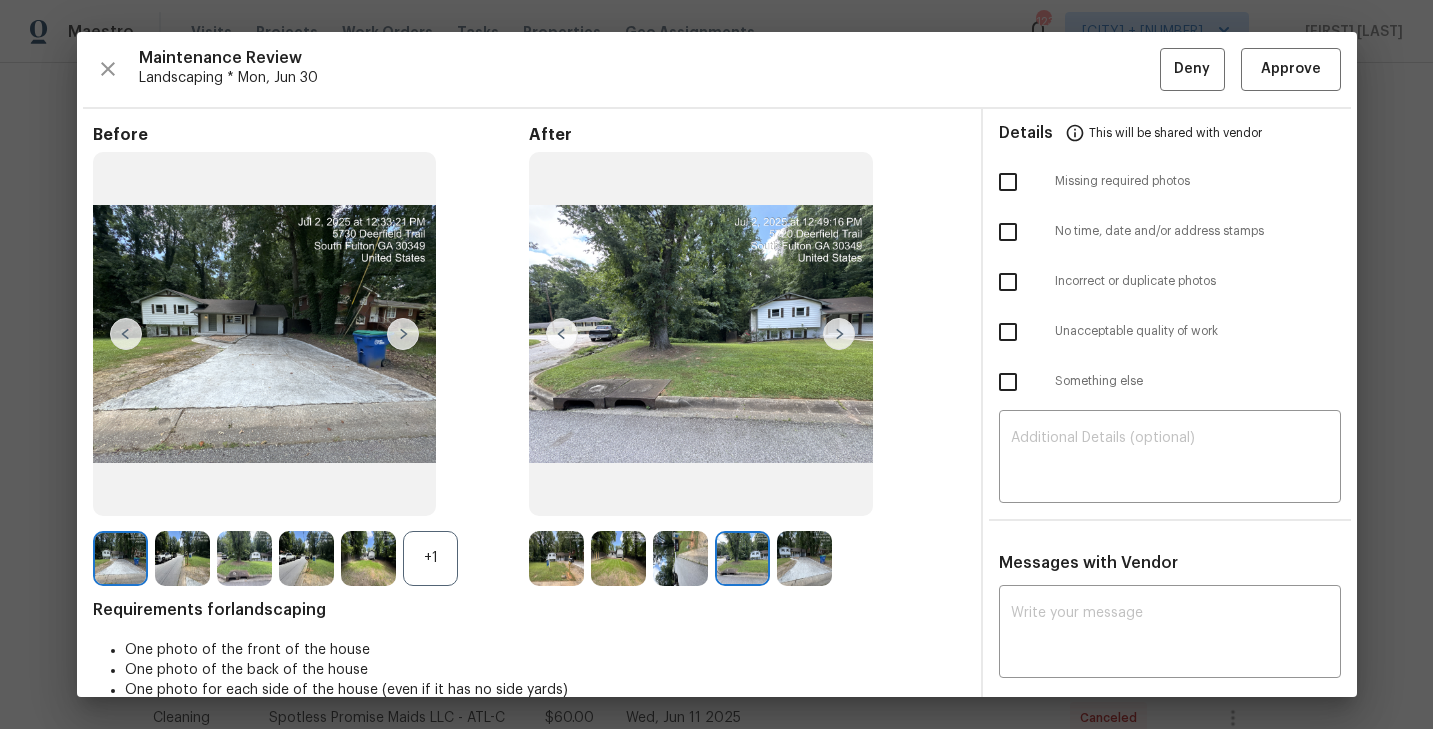 click at bounding box center (403, 334) 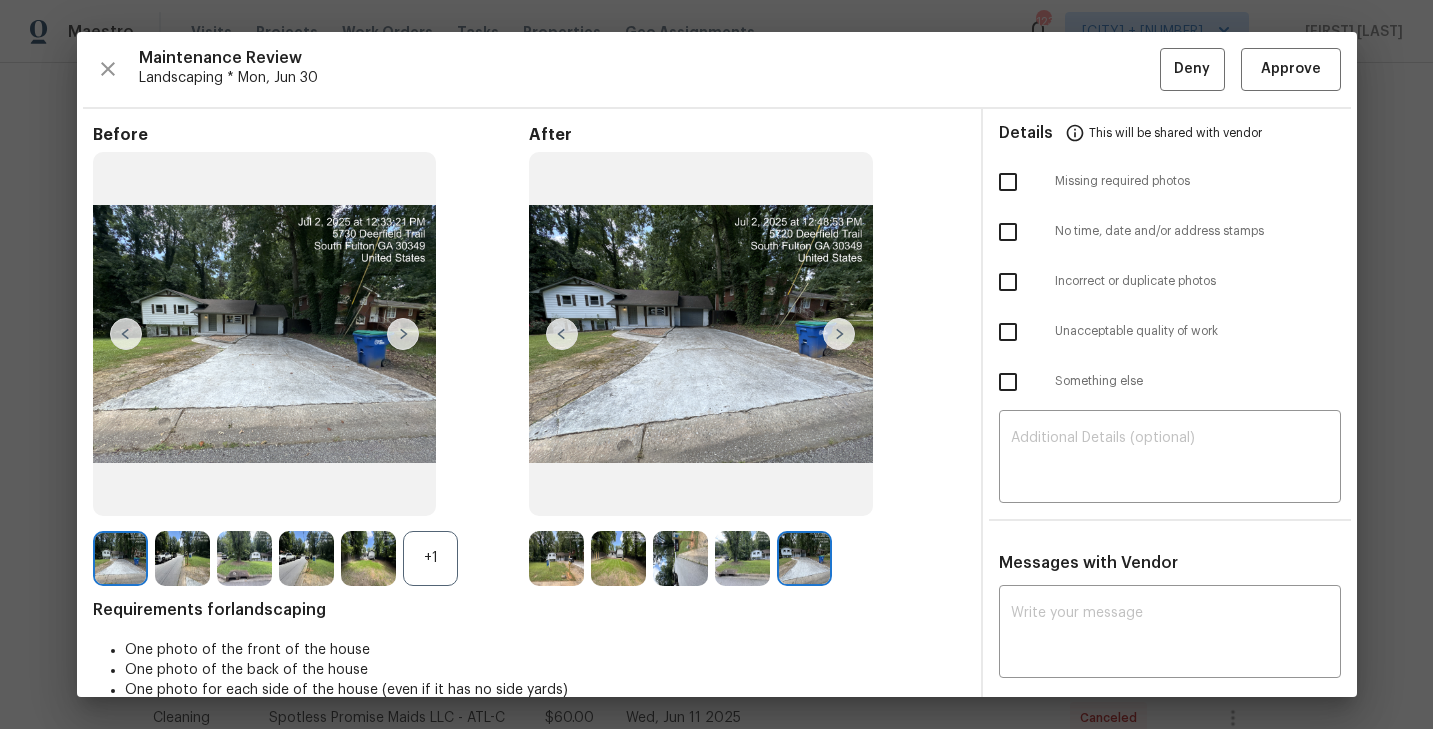 click at bounding box center [306, 558] 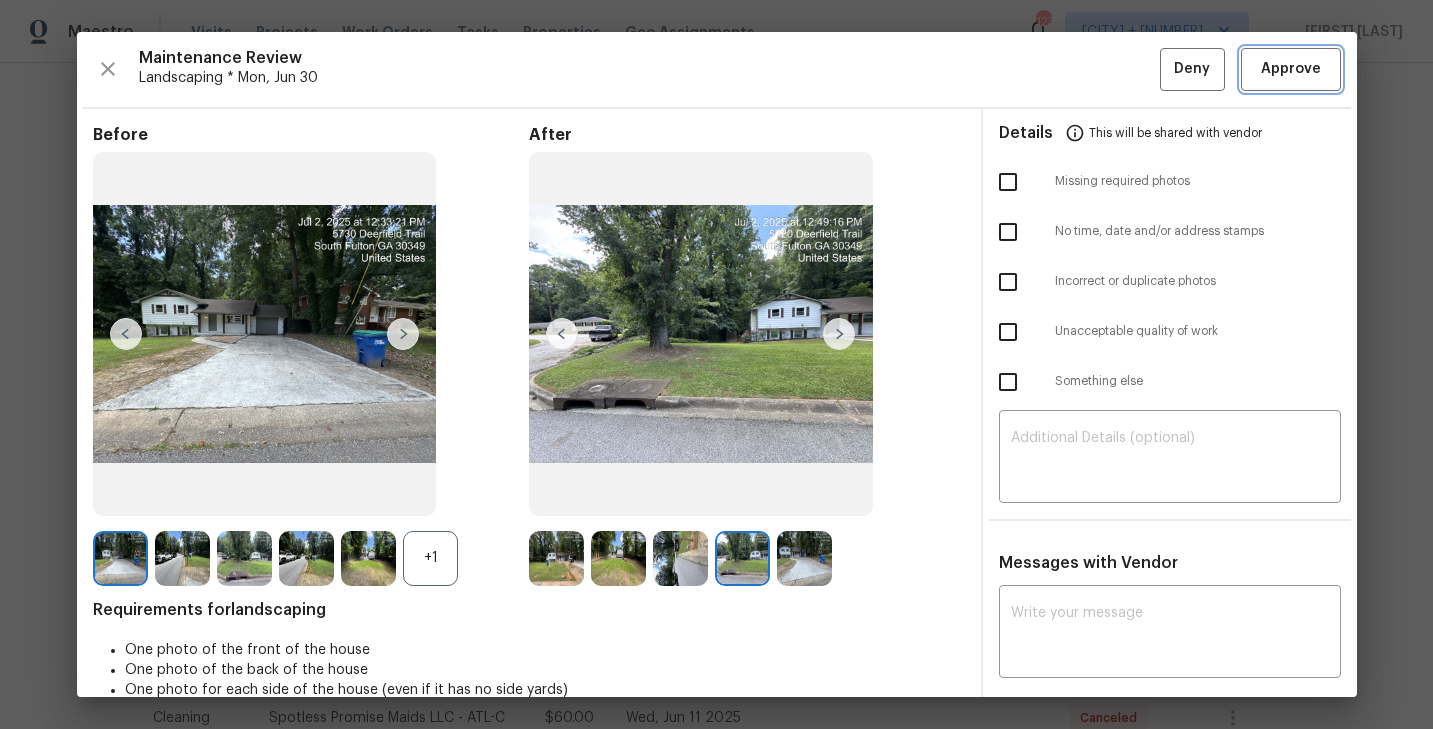 click on "Approve" at bounding box center (1291, 69) 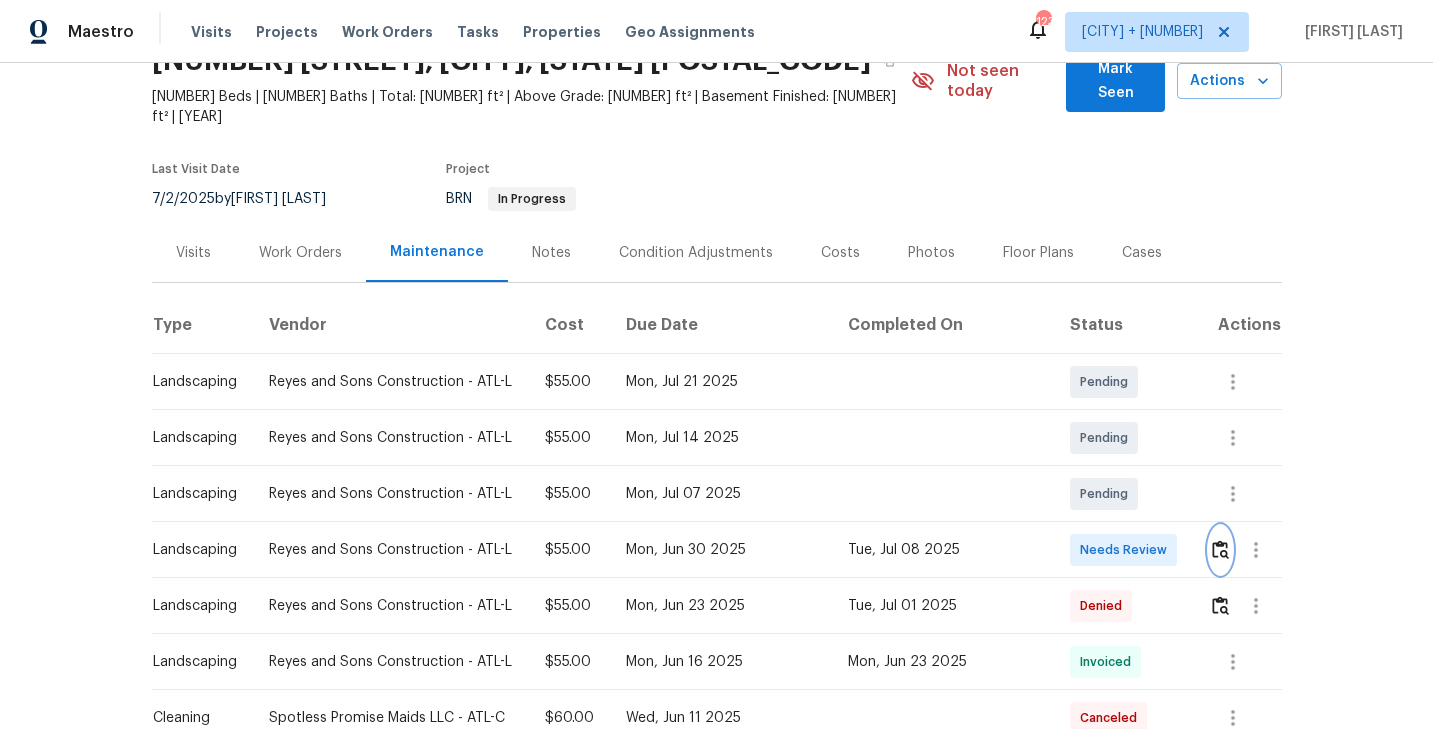 scroll, scrollTop: 0, scrollLeft: 0, axis: both 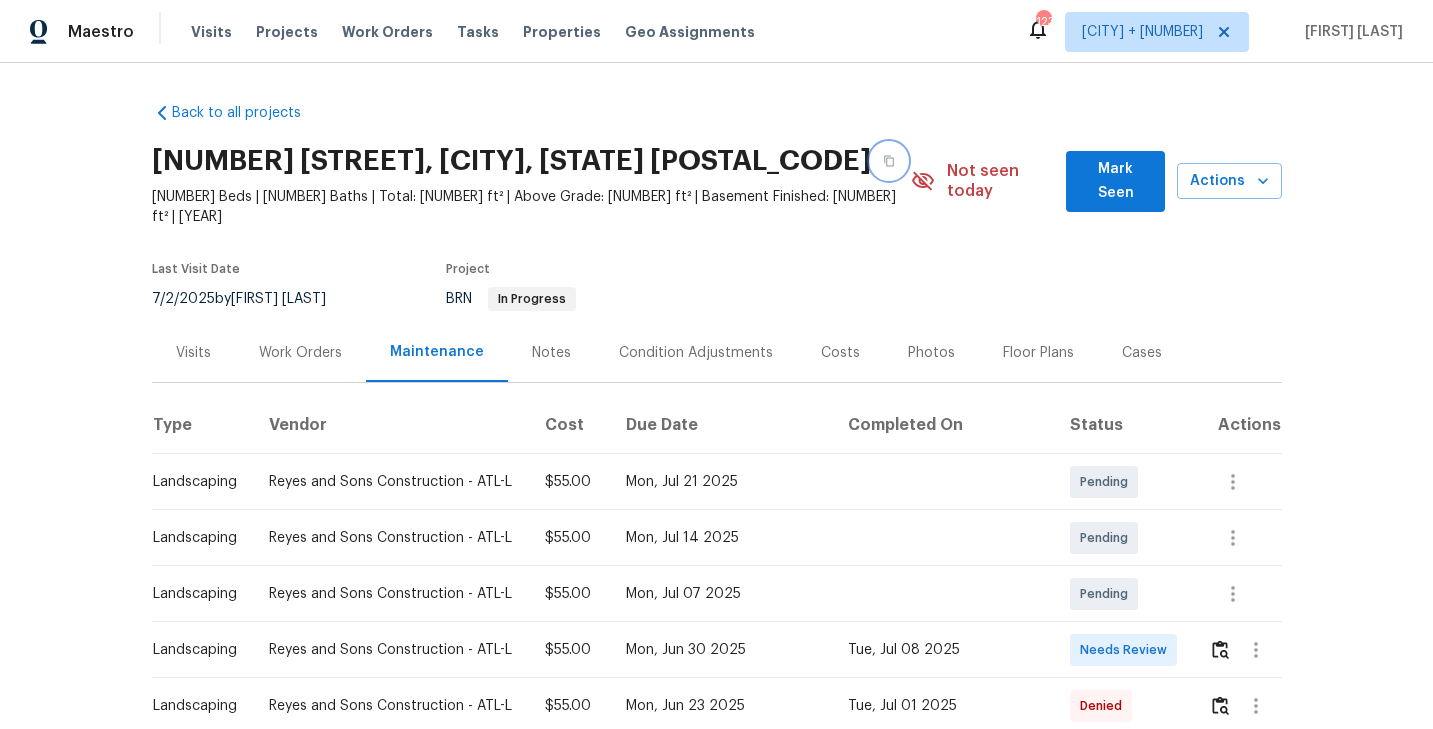 click at bounding box center [889, 161] 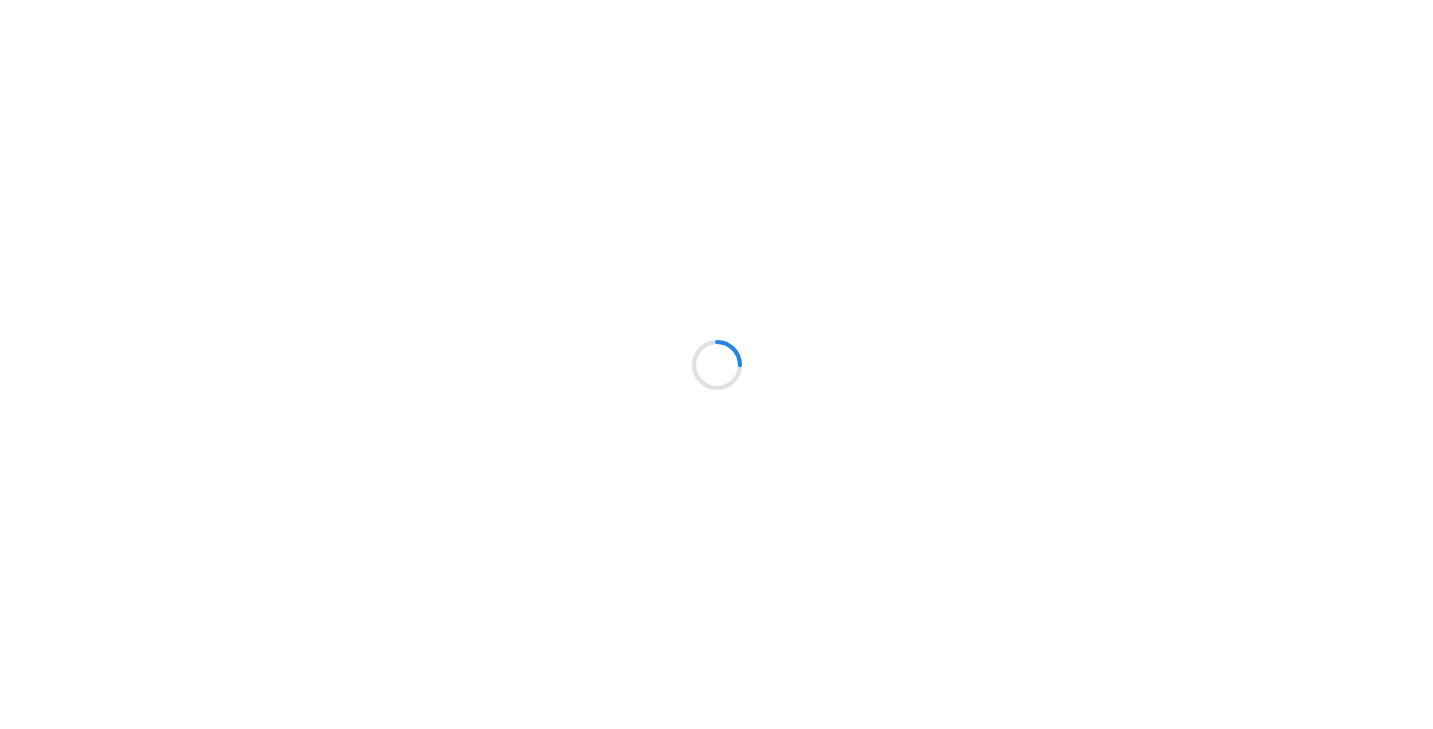 scroll, scrollTop: 0, scrollLeft: 0, axis: both 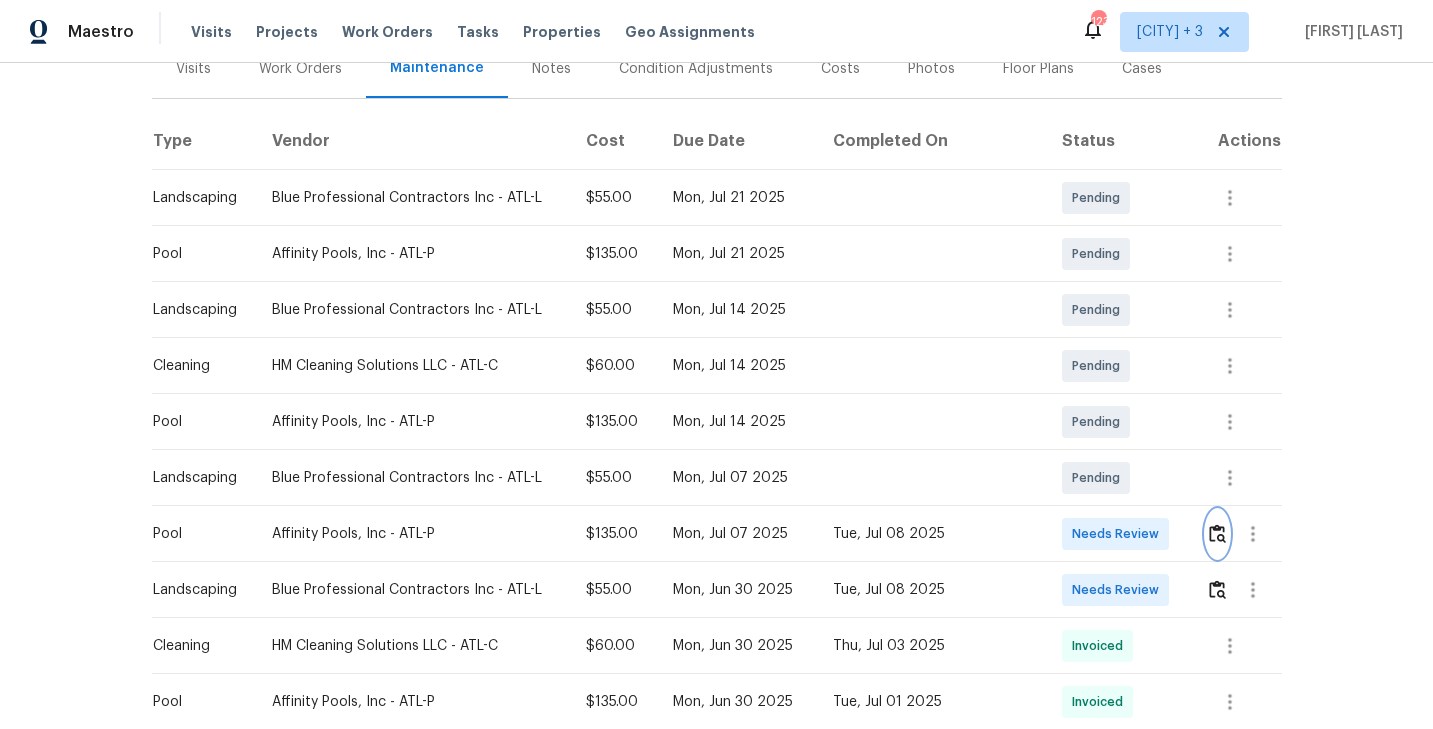click at bounding box center (1217, 533) 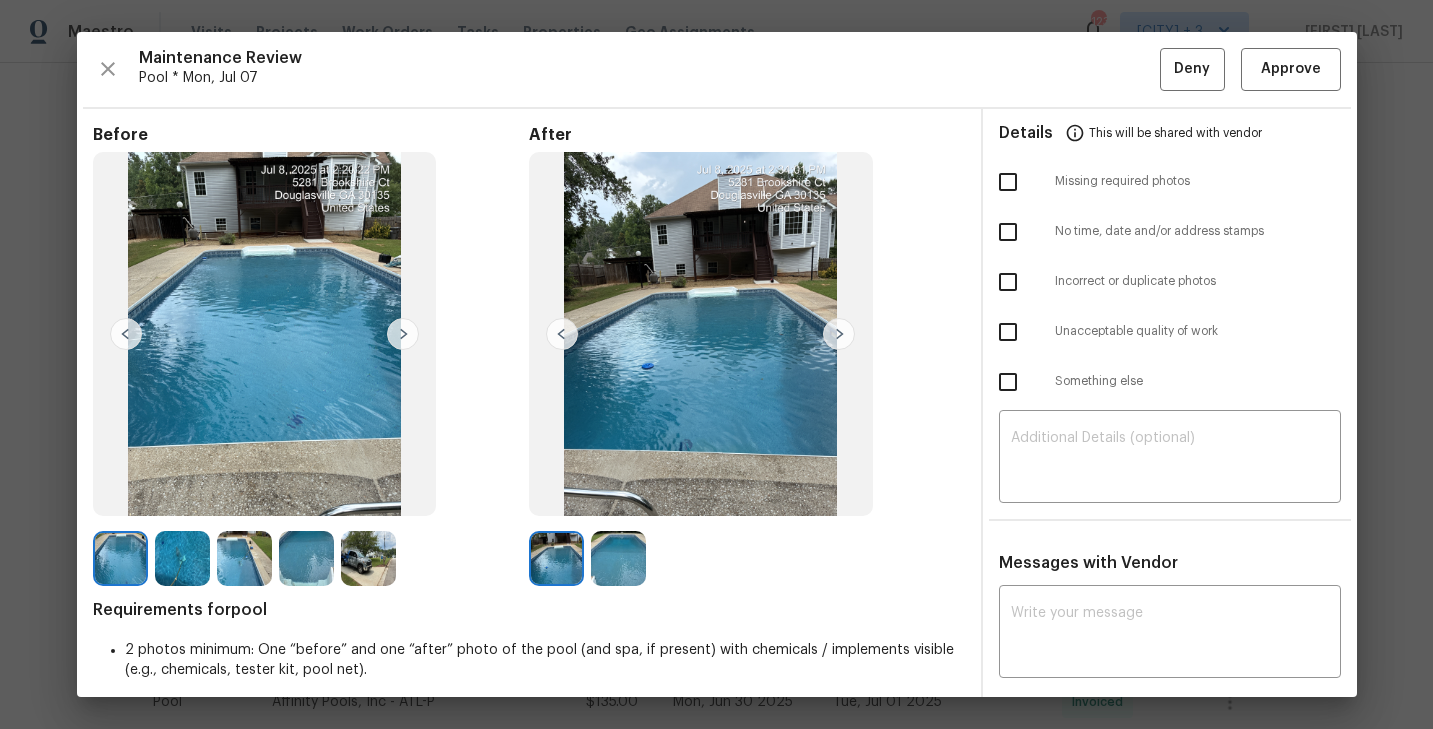 click at bounding box center (182, 558) 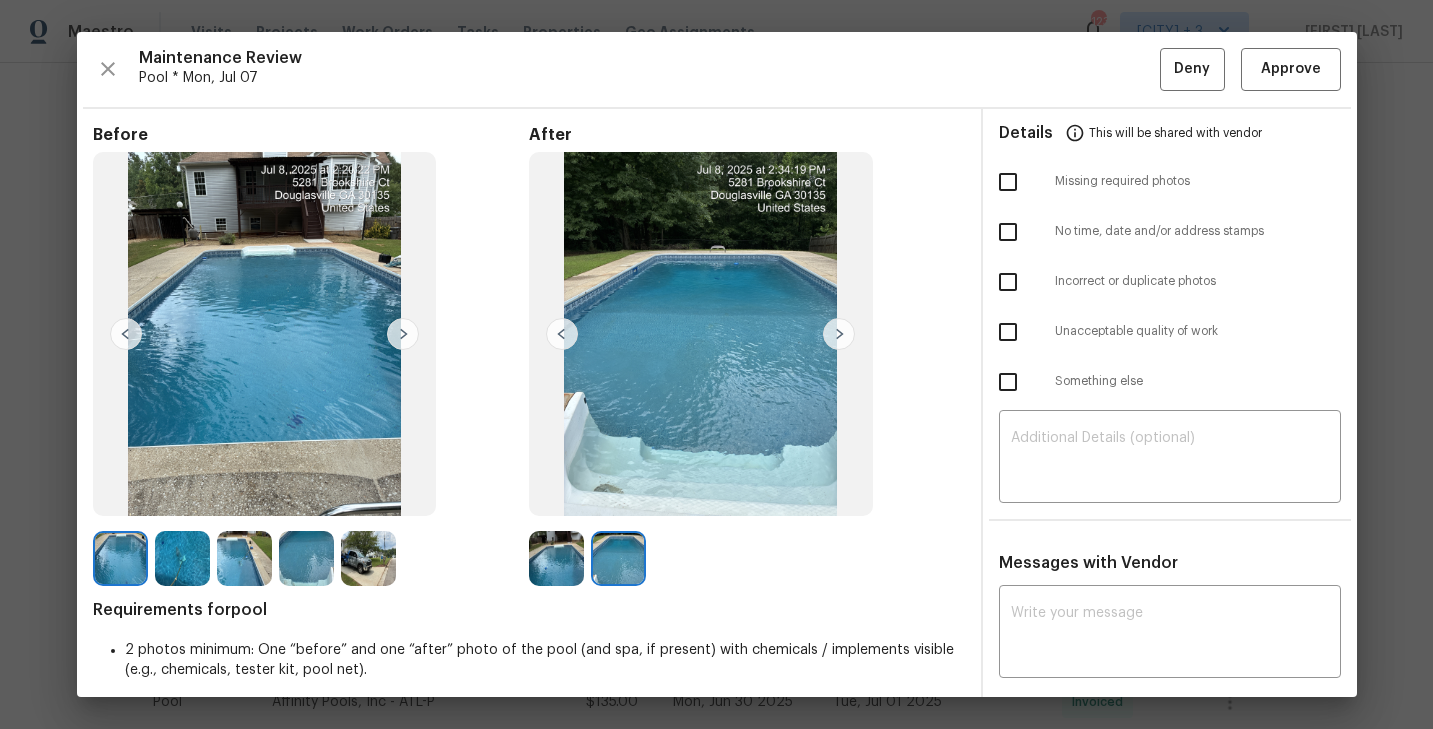click at bounding box center [124, 558] 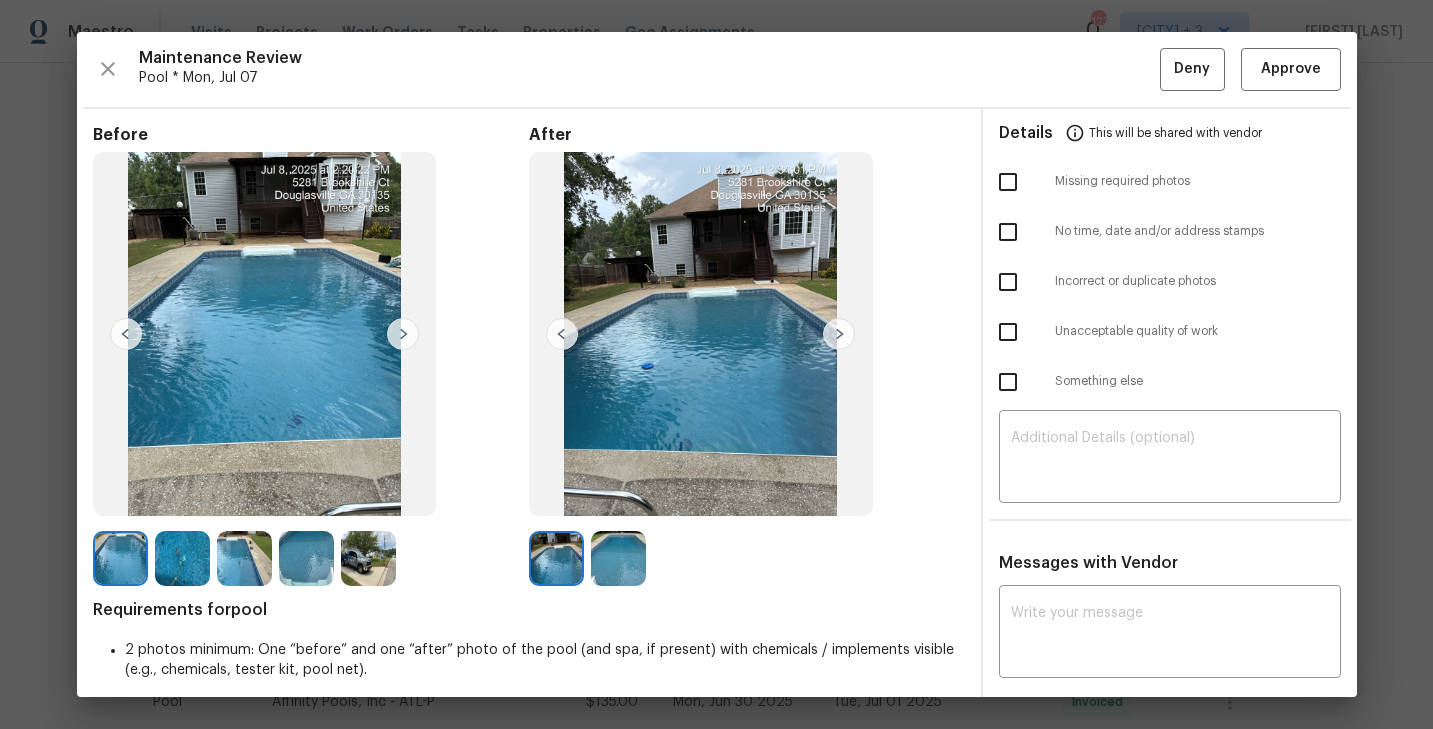 click at bounding box center [182, 558] 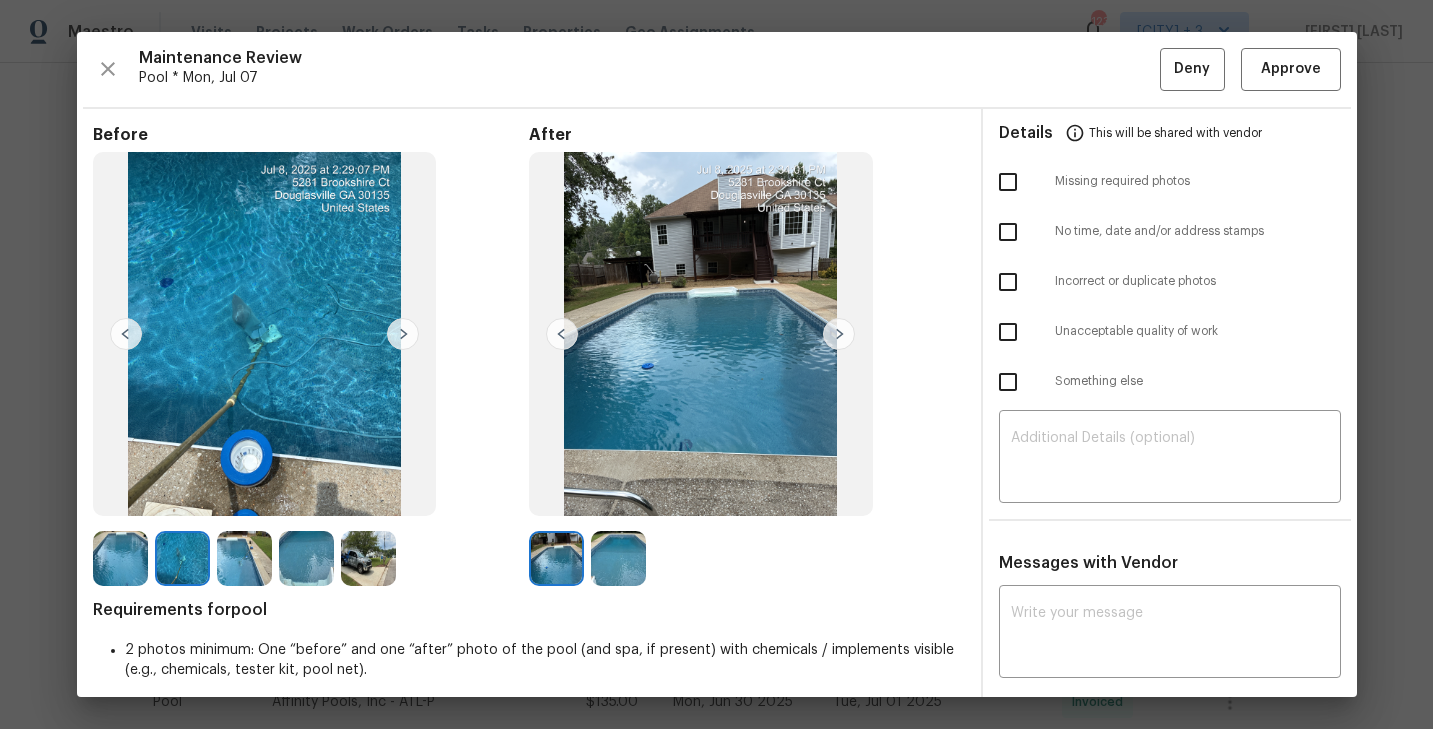 click at bounding box center (182, 558) 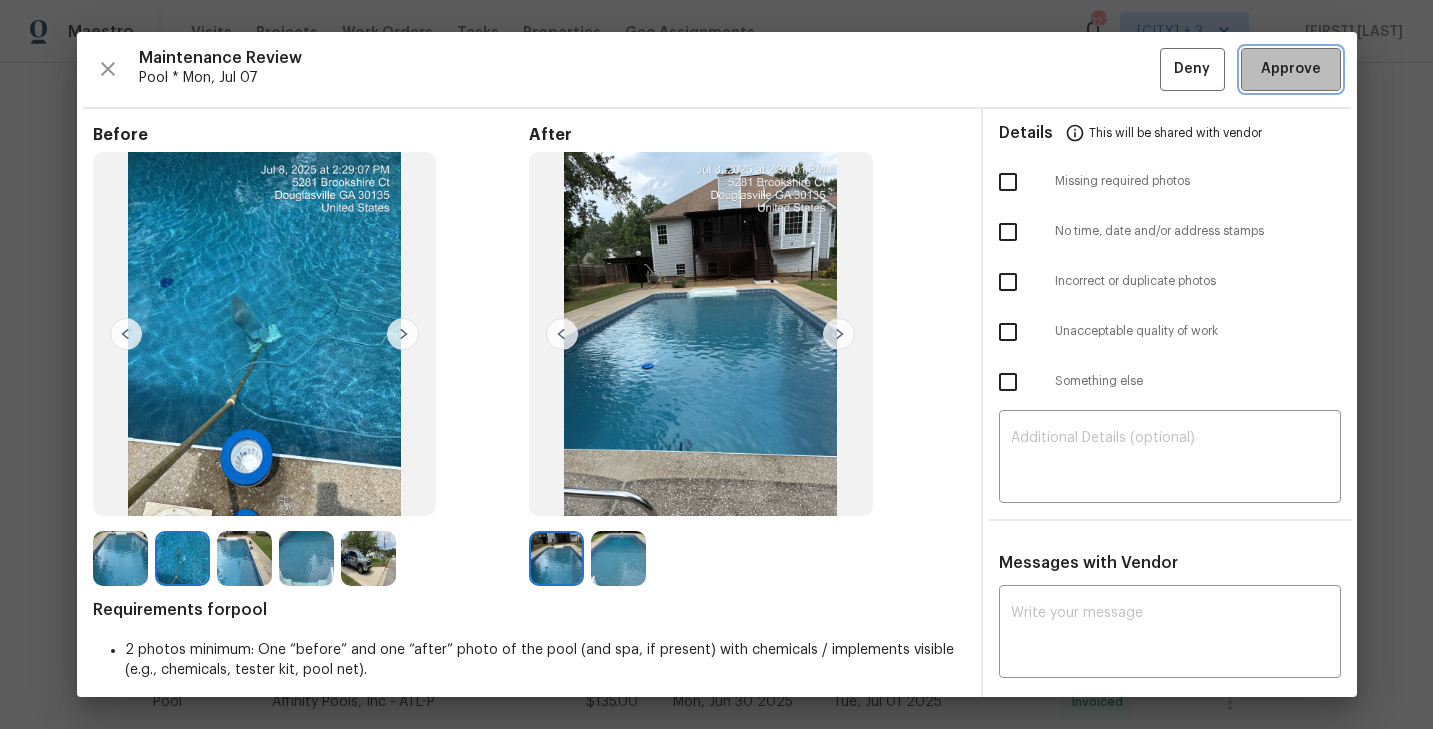 click on "Approve" at bounding box center [1291, 69] 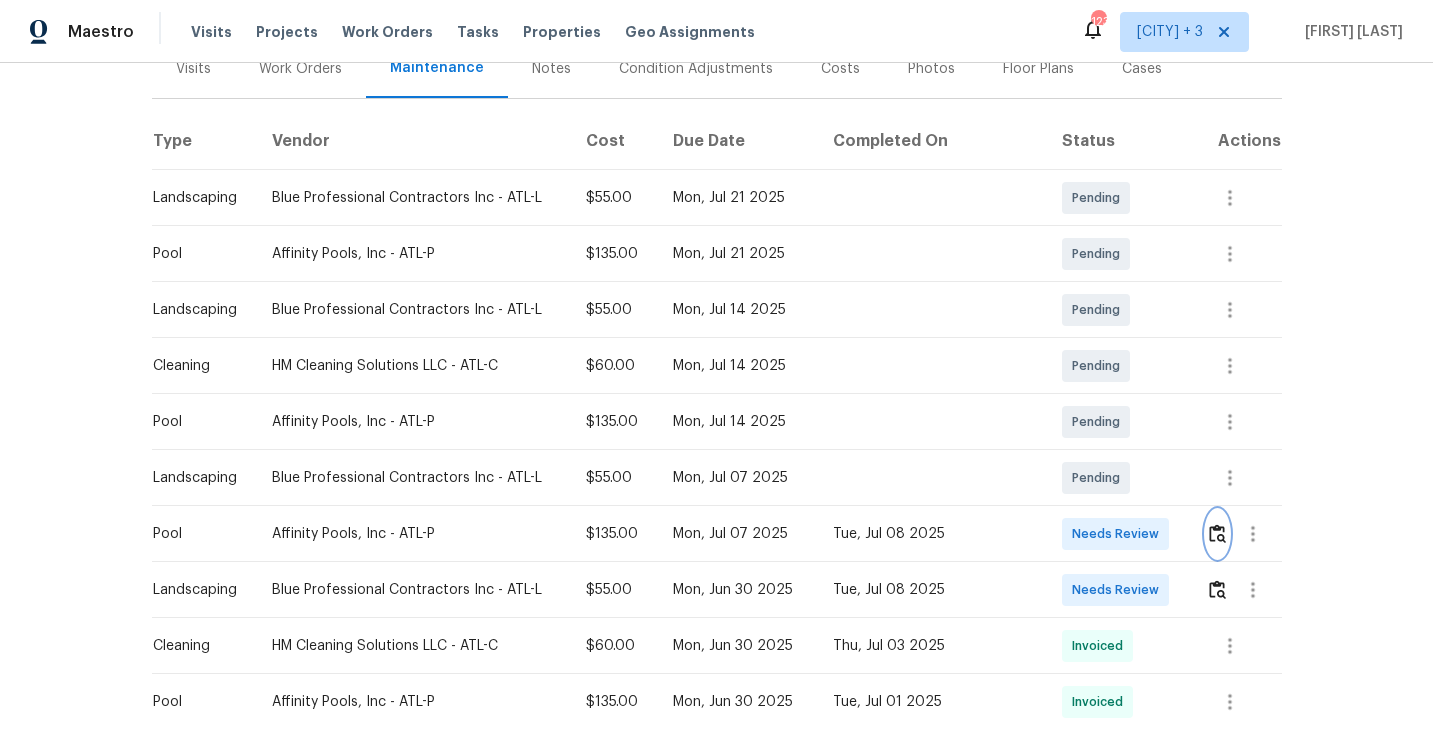 scroll, scrollTop: 0, scrollLeft: 0, axis: both 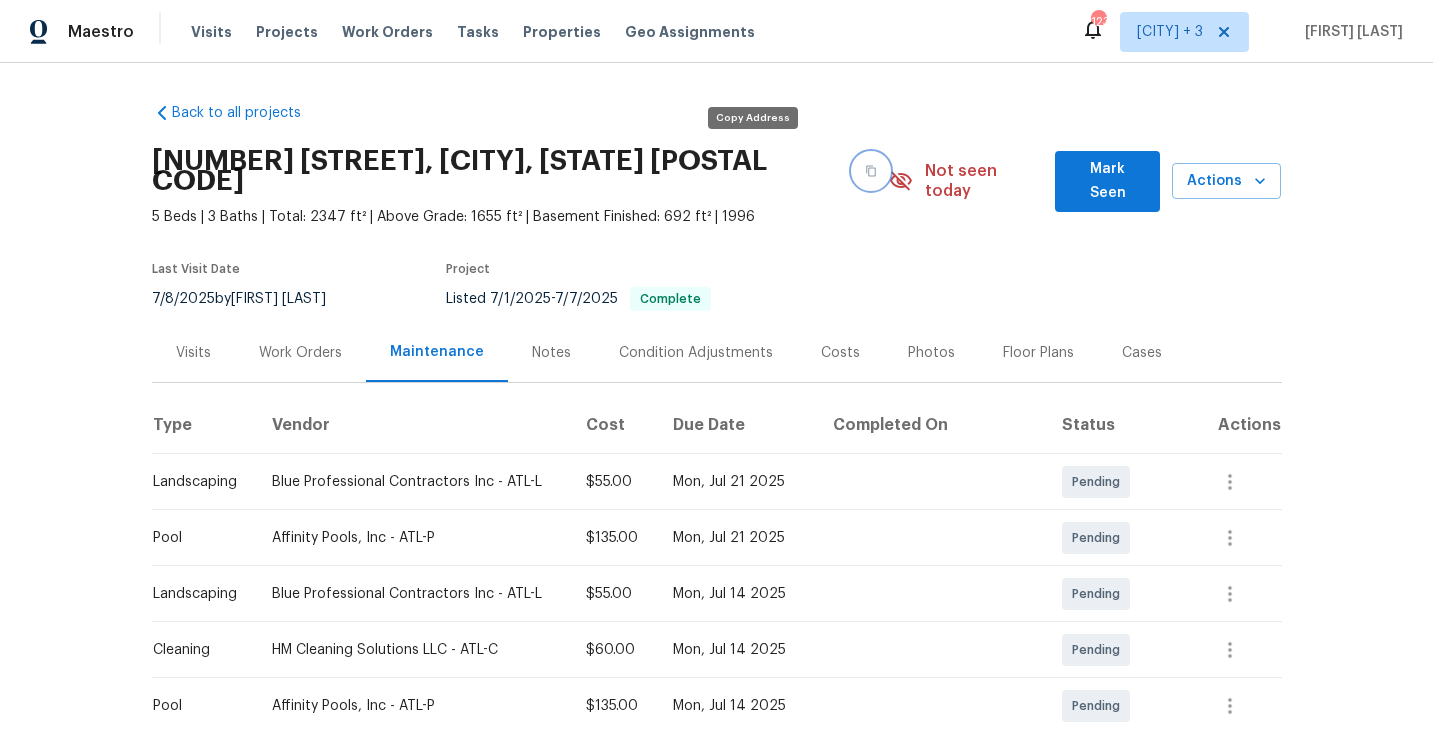 click at bounding box center (871, 171) 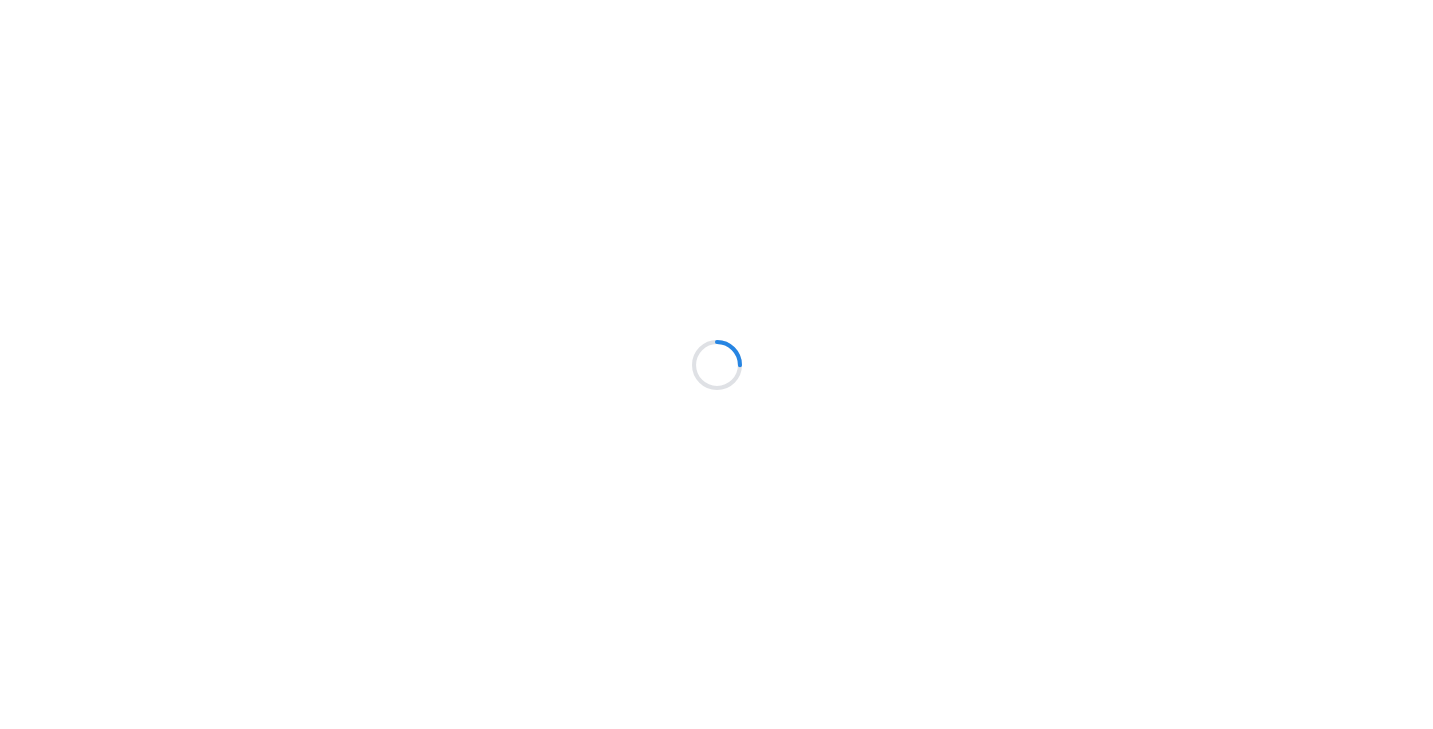 scroll, scrollTop: 0, scrollLeft: 0, axis: both 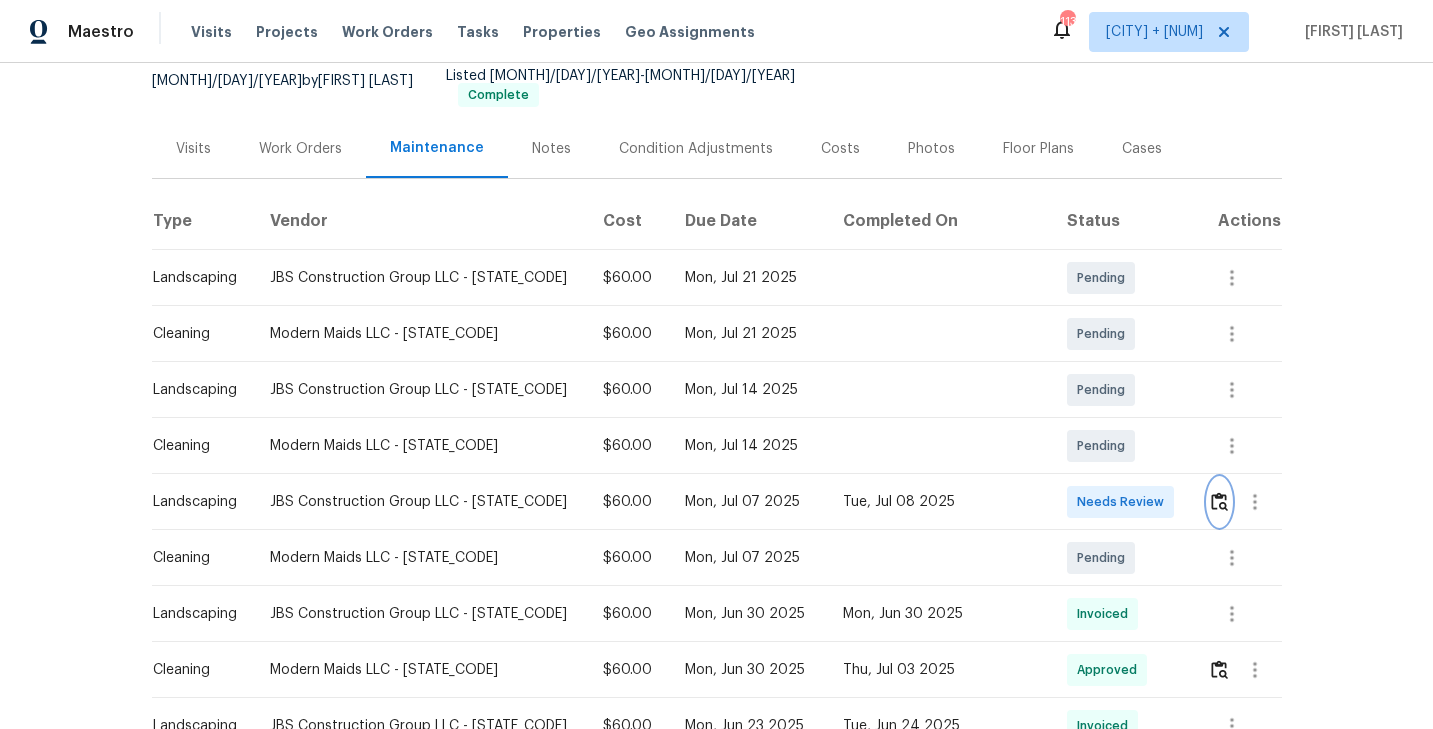 click at bounding box center [1219, 501] 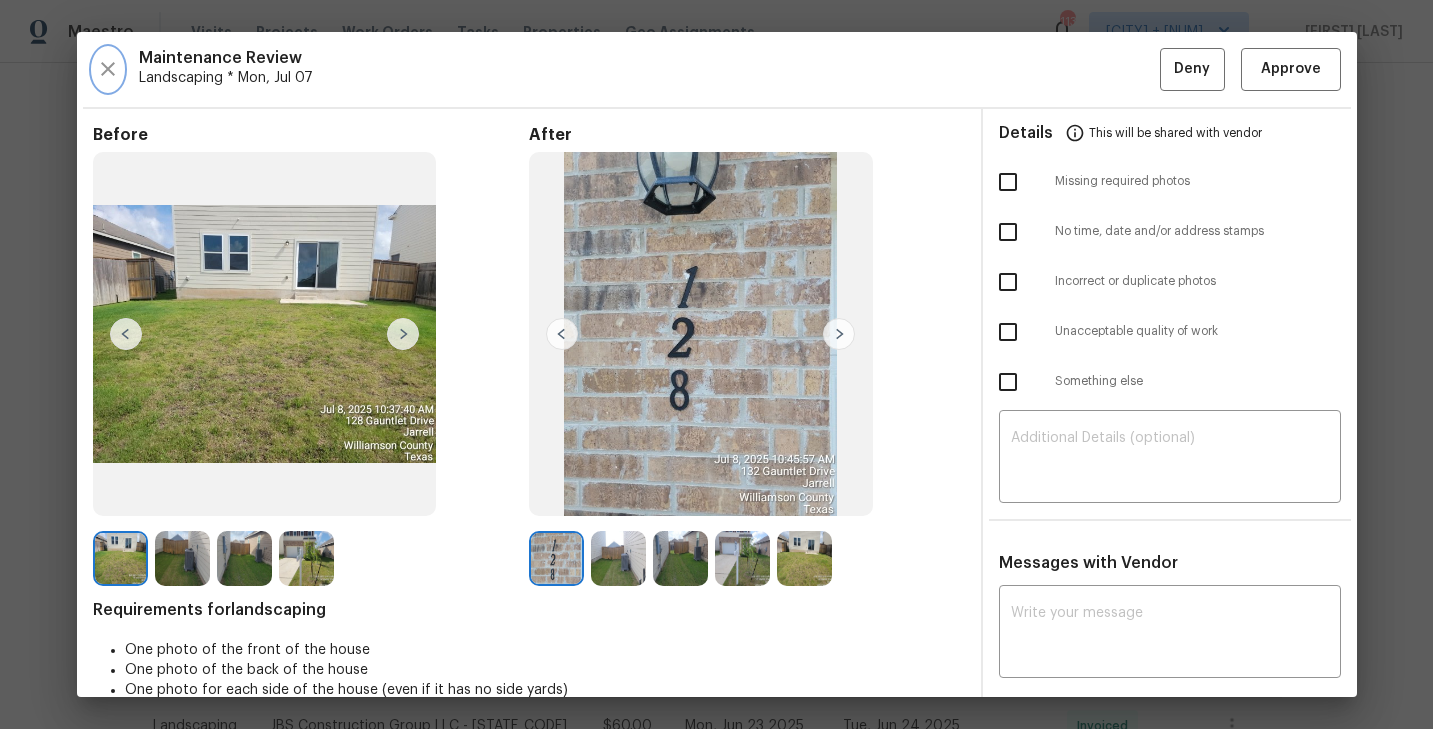 click at bounding box center [108, 69] 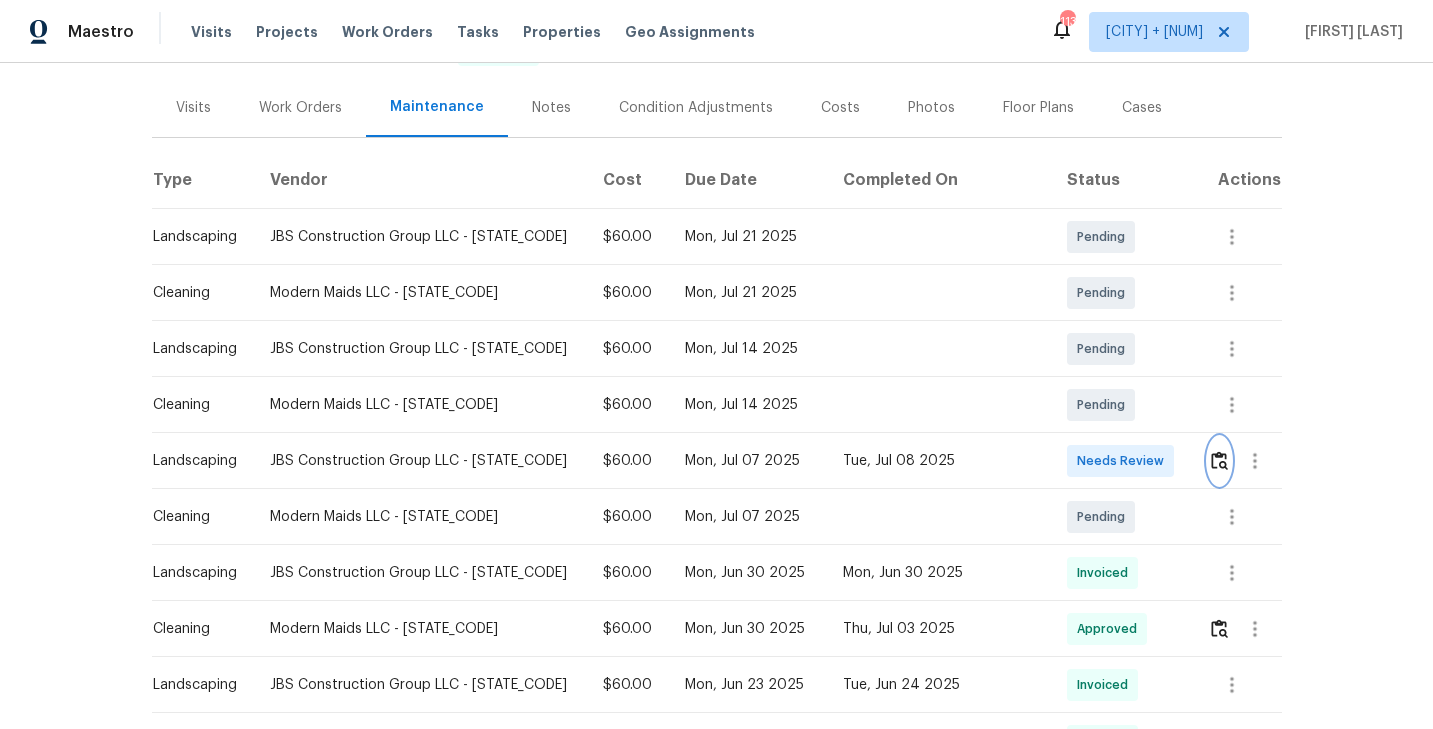 scroll, scrollTop: 243, scrollLeft: 0, axis: vertical 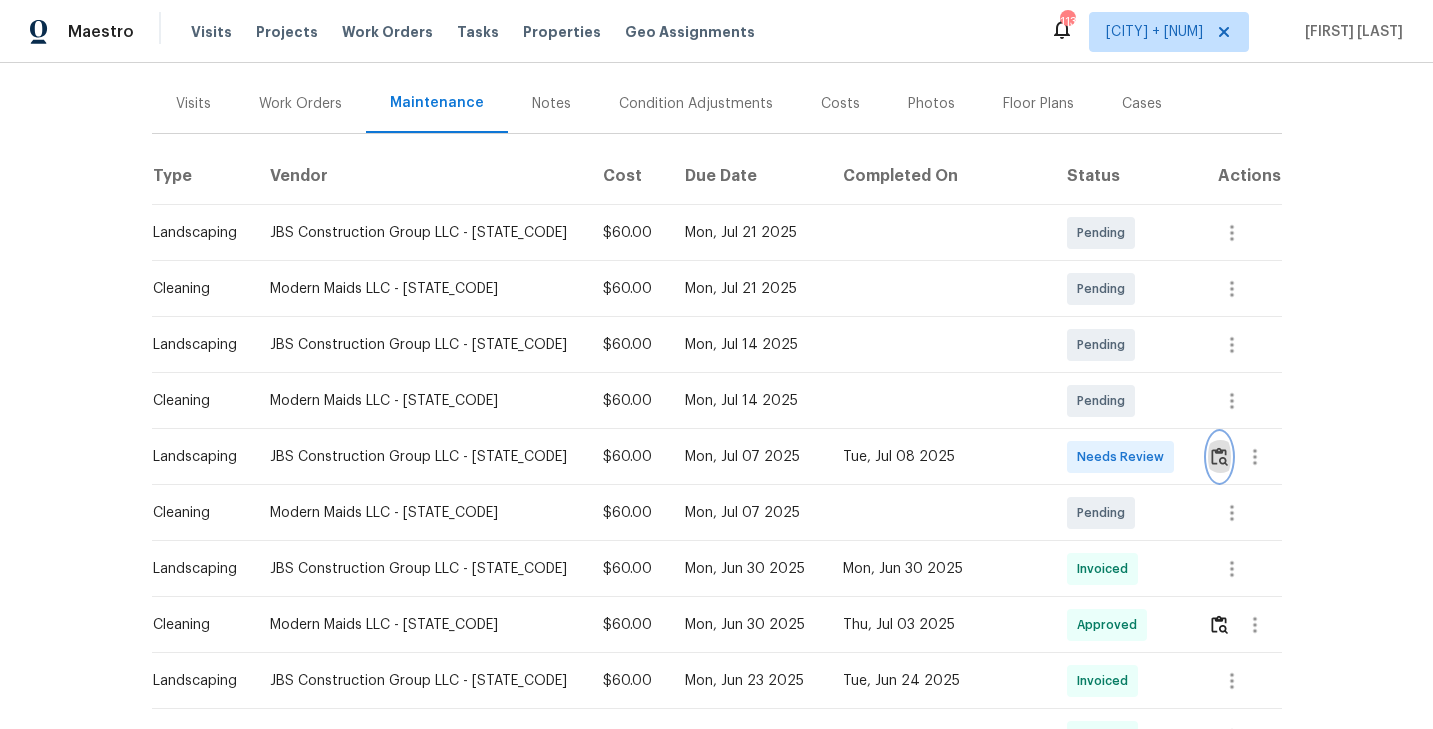 click at bounding box center (1219, 456) 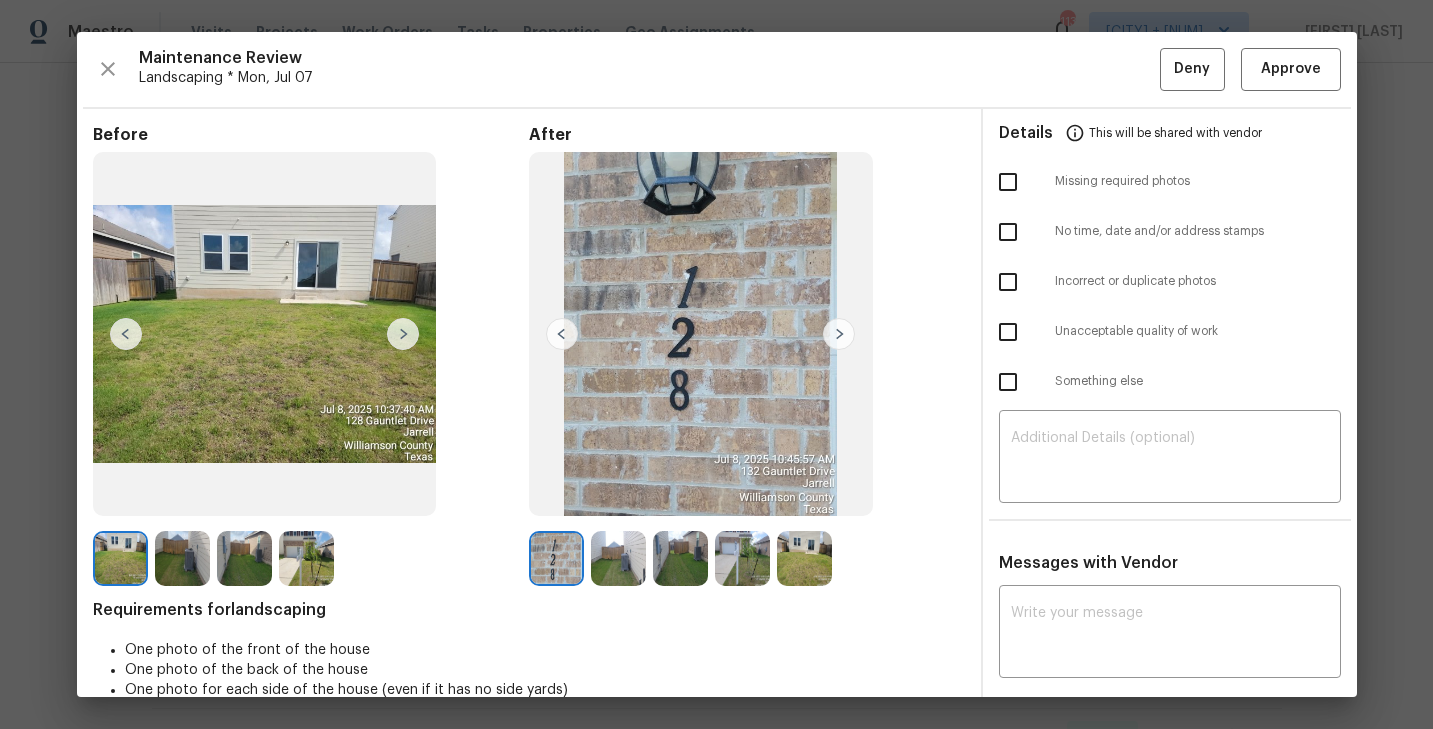 click at bounding box center [403, 334] 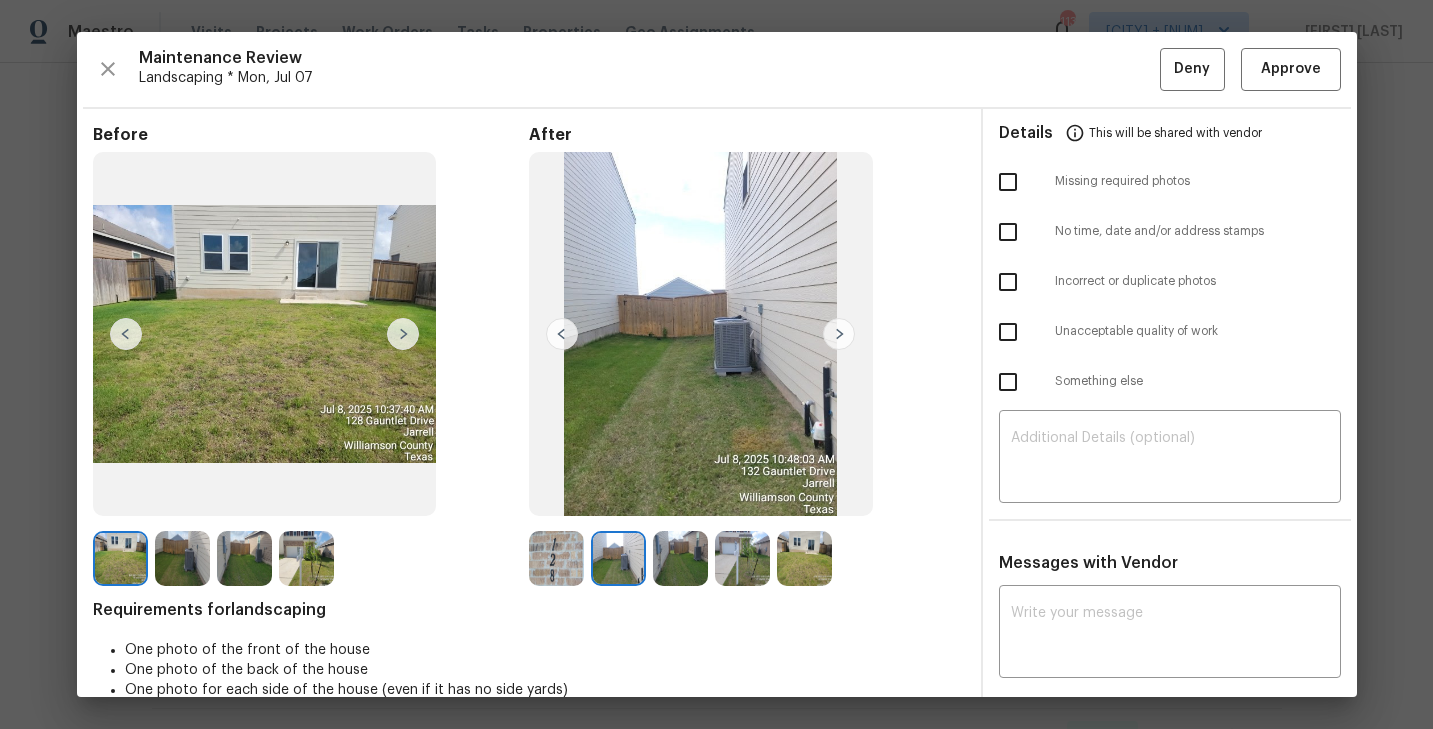 click at bounding box center [403, 334] 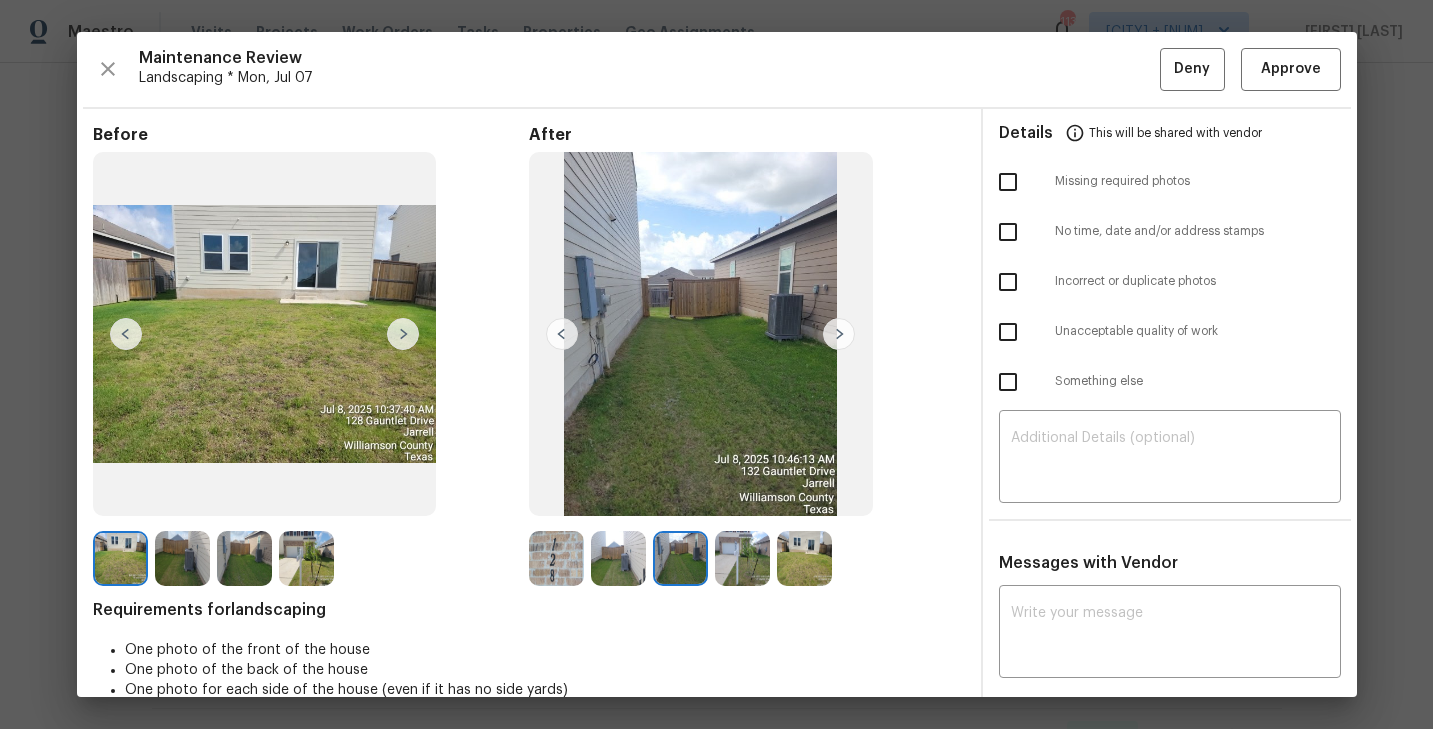click at bounding box center [126, 334] 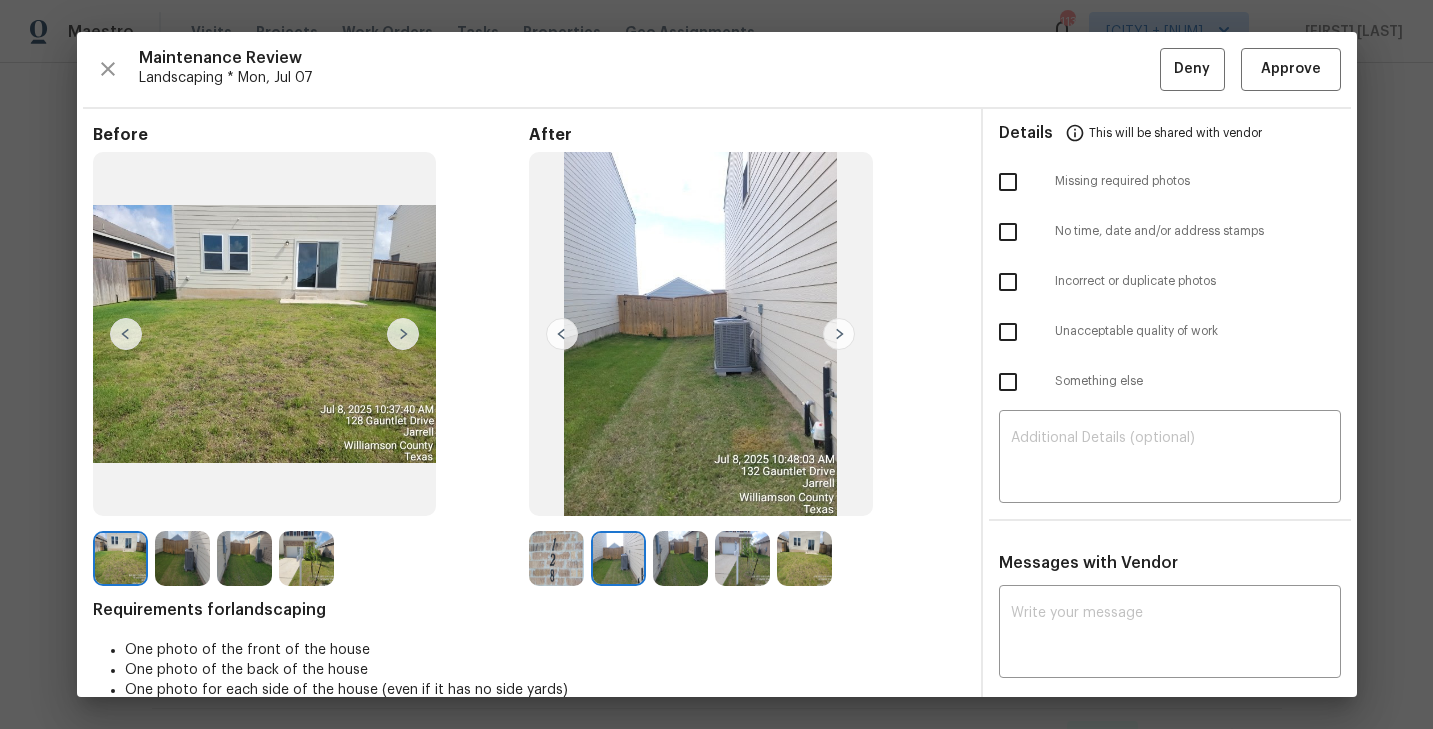 click at bounding box center (244, 558) 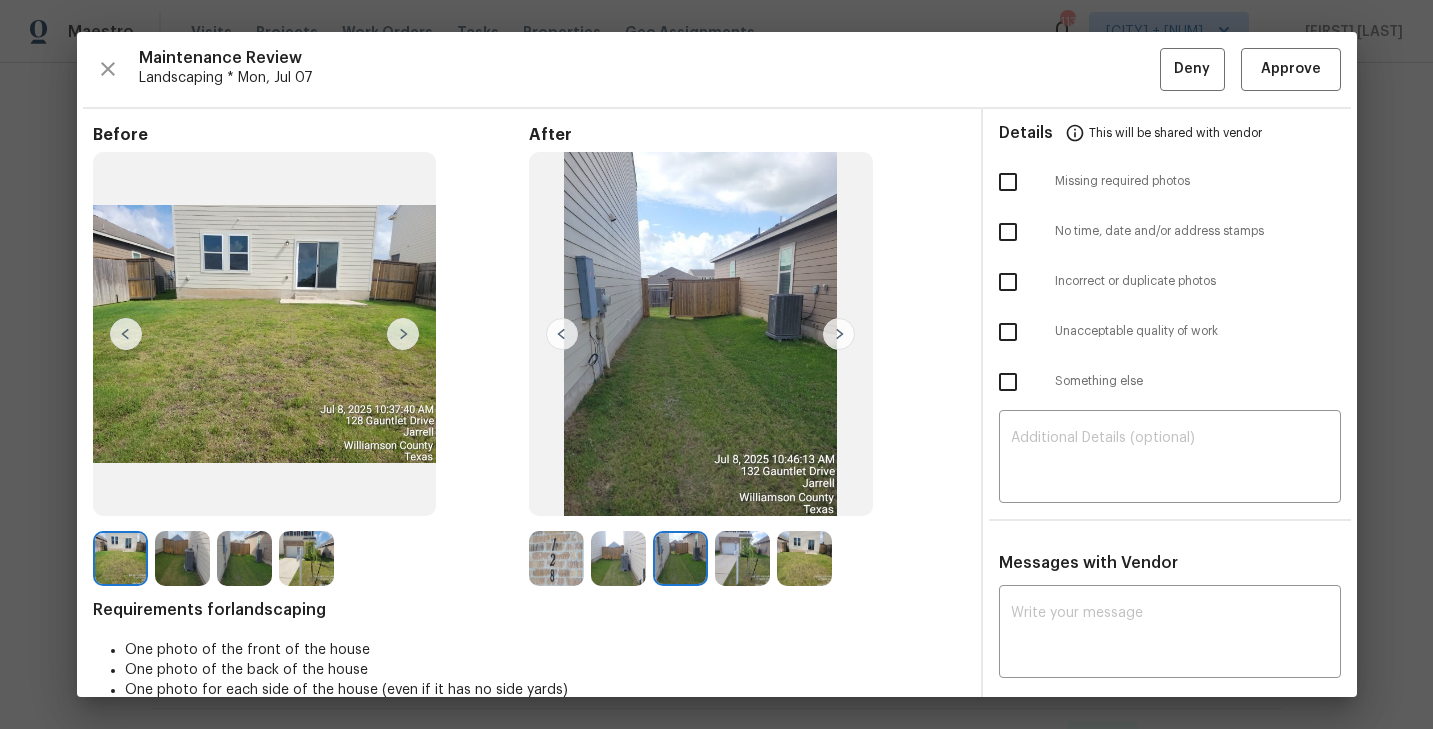 click at bounding box center (306, 558) 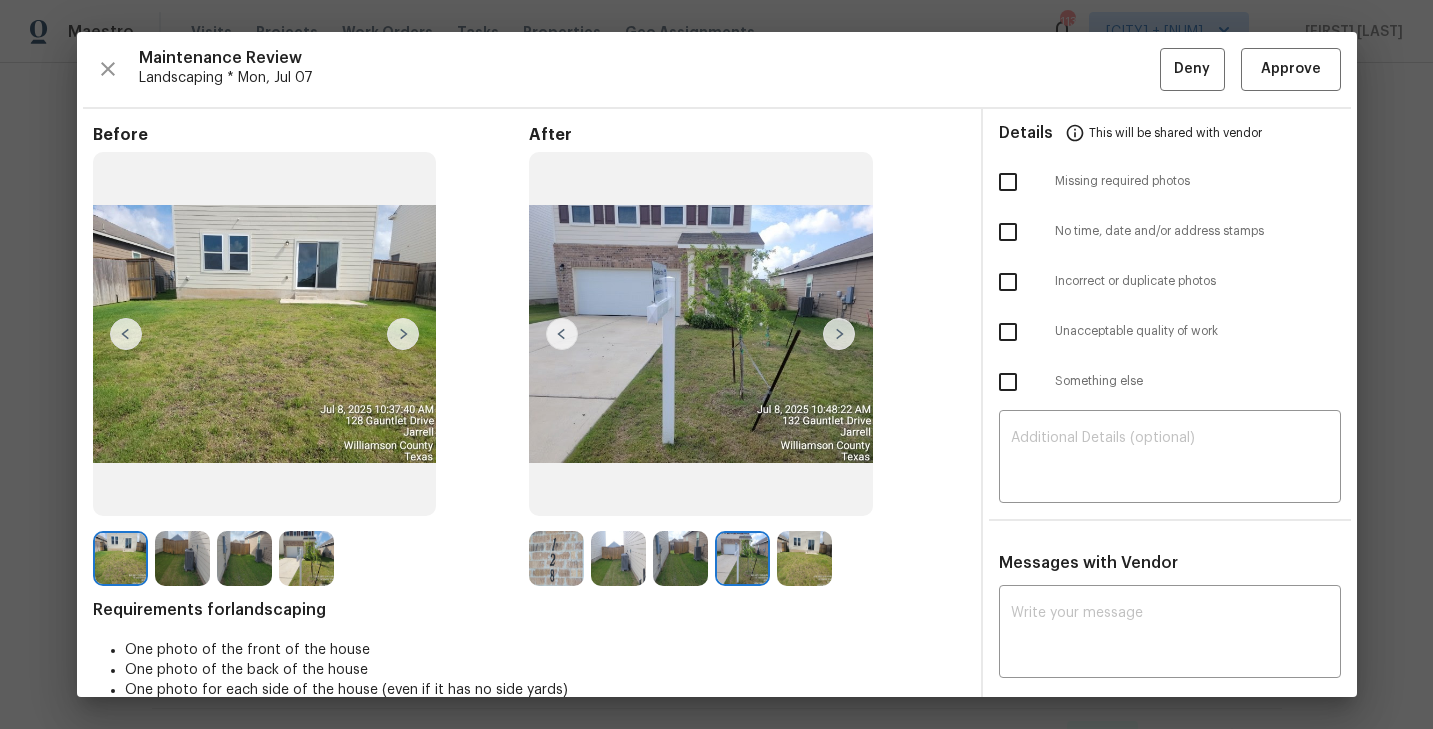 click at bounding box center (804, 558) 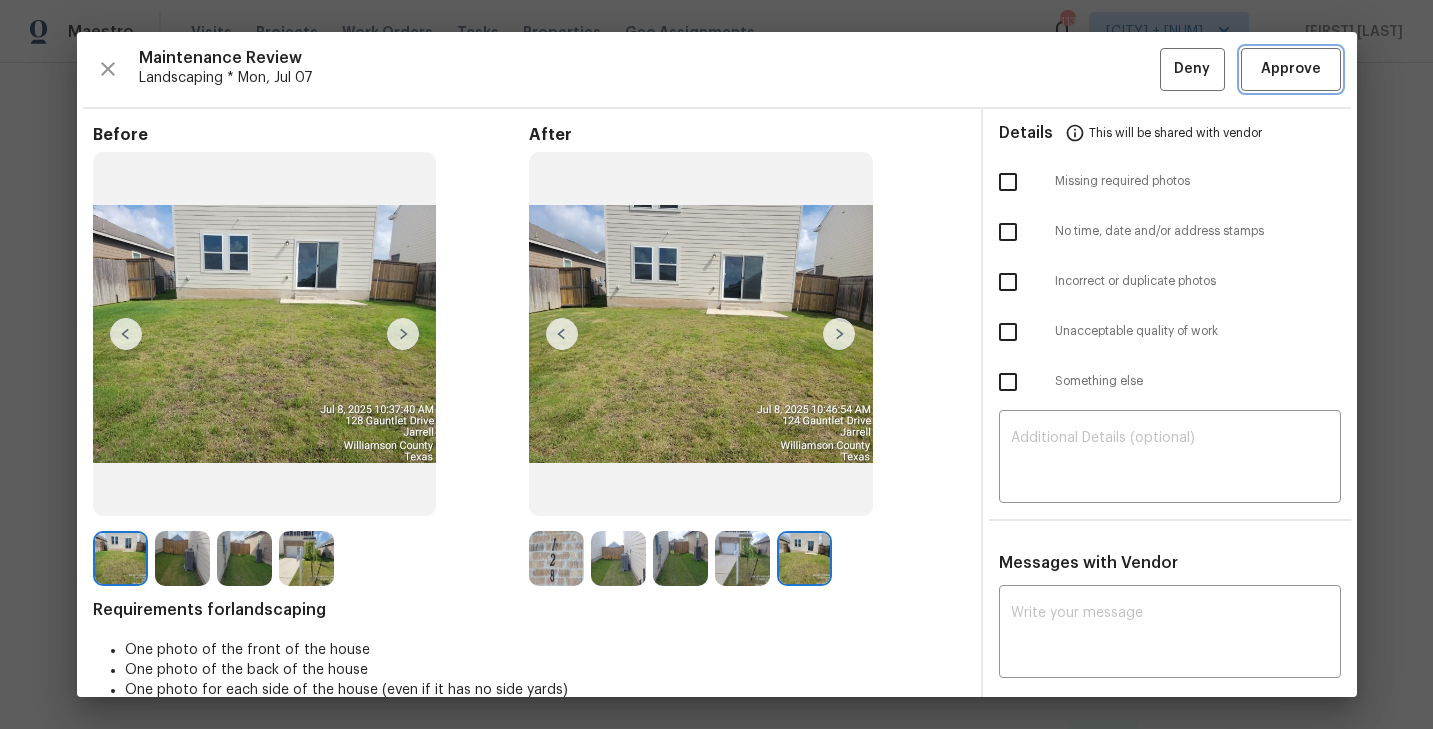 click on "Approve" at bounding box center (1291, 69) 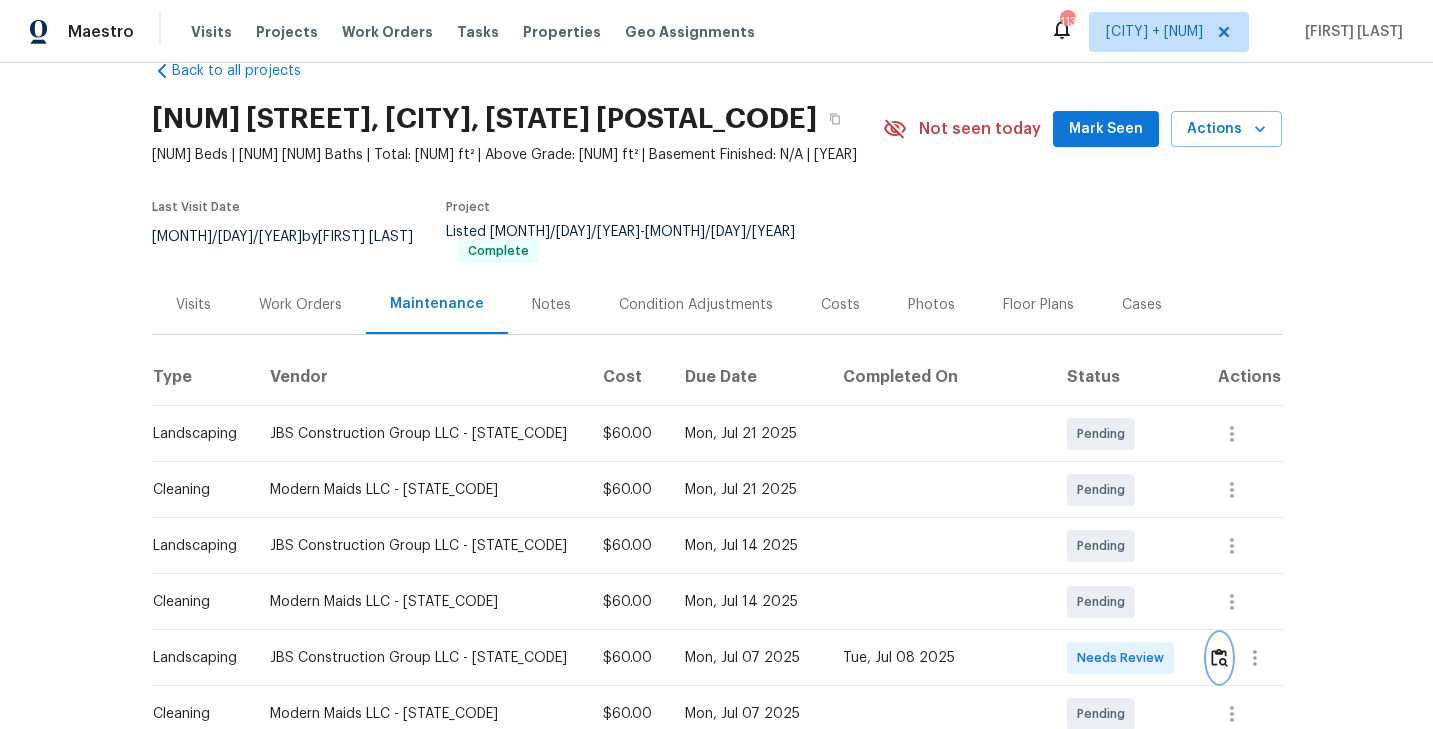 scroll, scrollTop: 0, scrollLeft: 0, axis: both 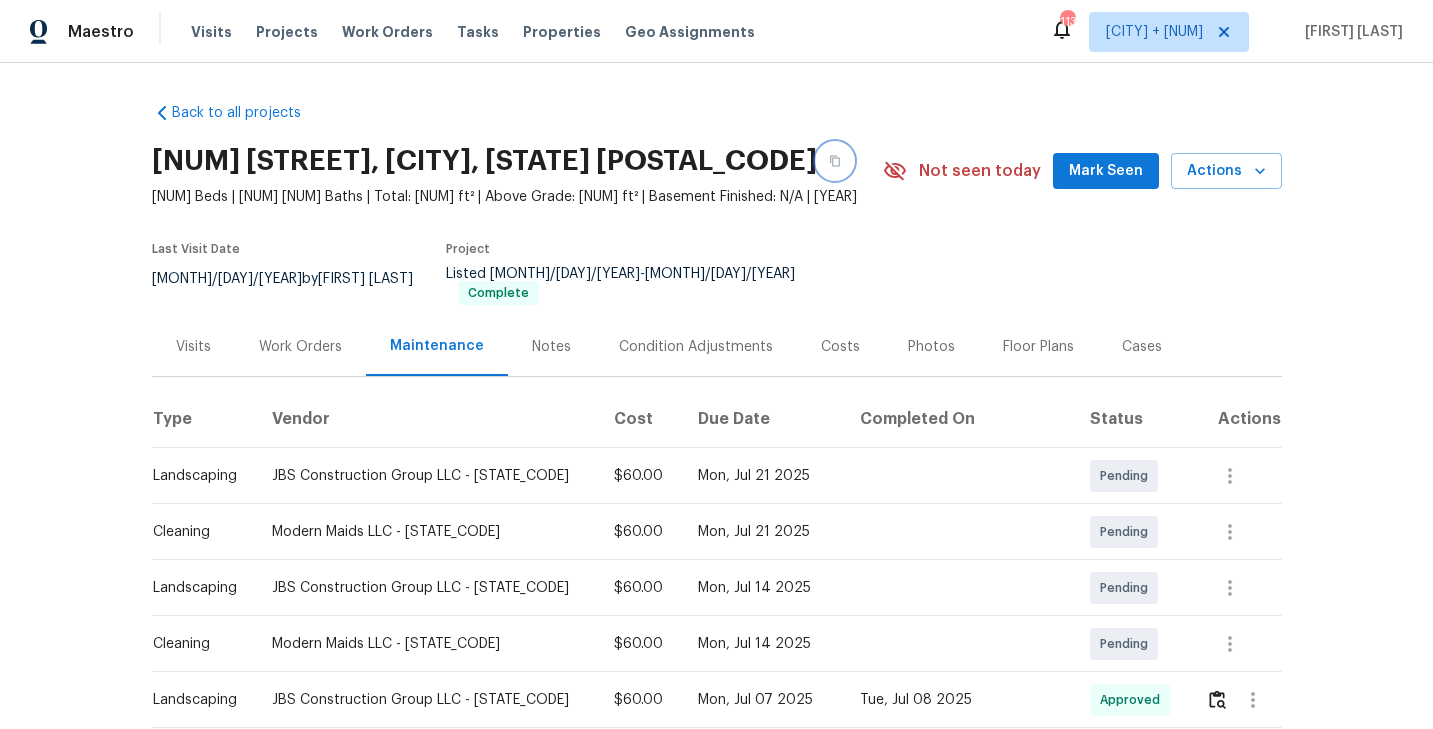 click at bounding box center (835, 161) 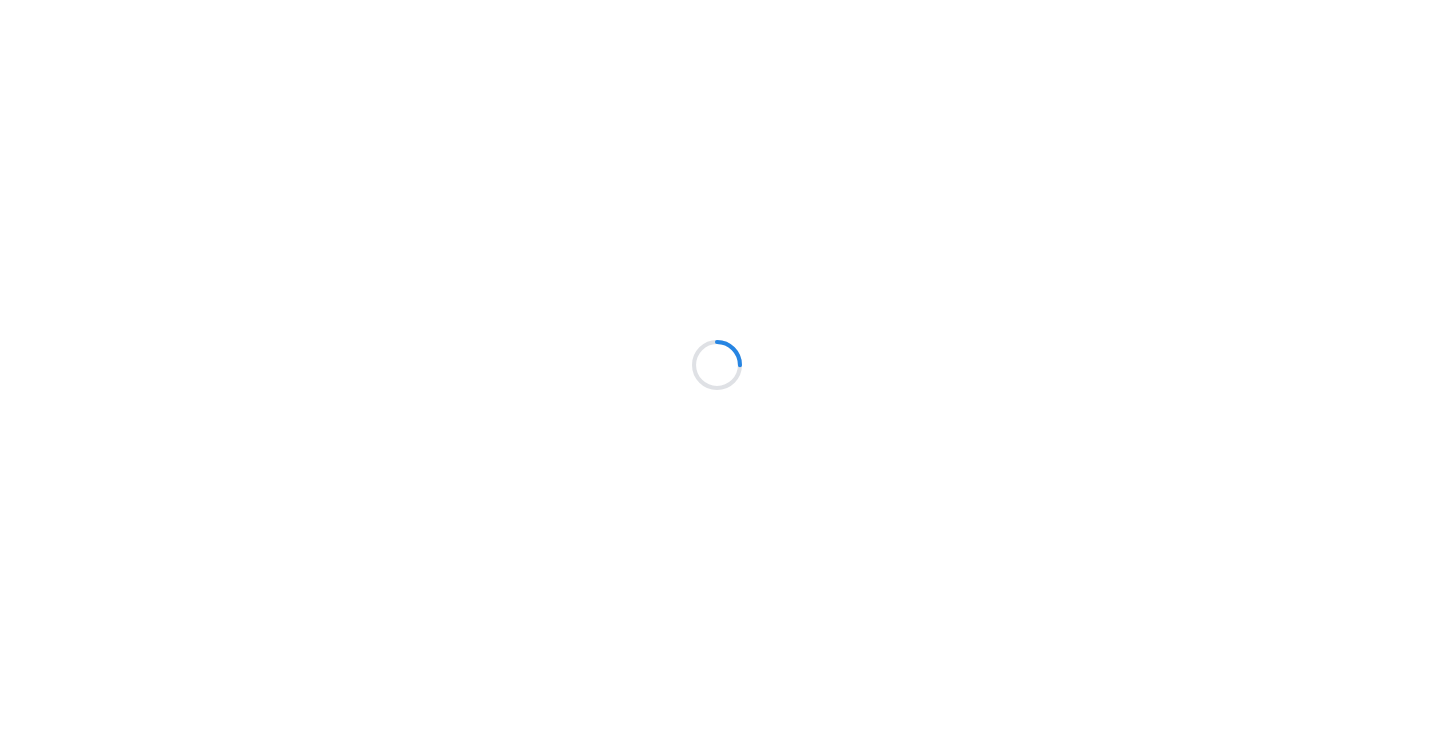 scroll, scrollTop: 0, scrollLeft: 0, axis: both 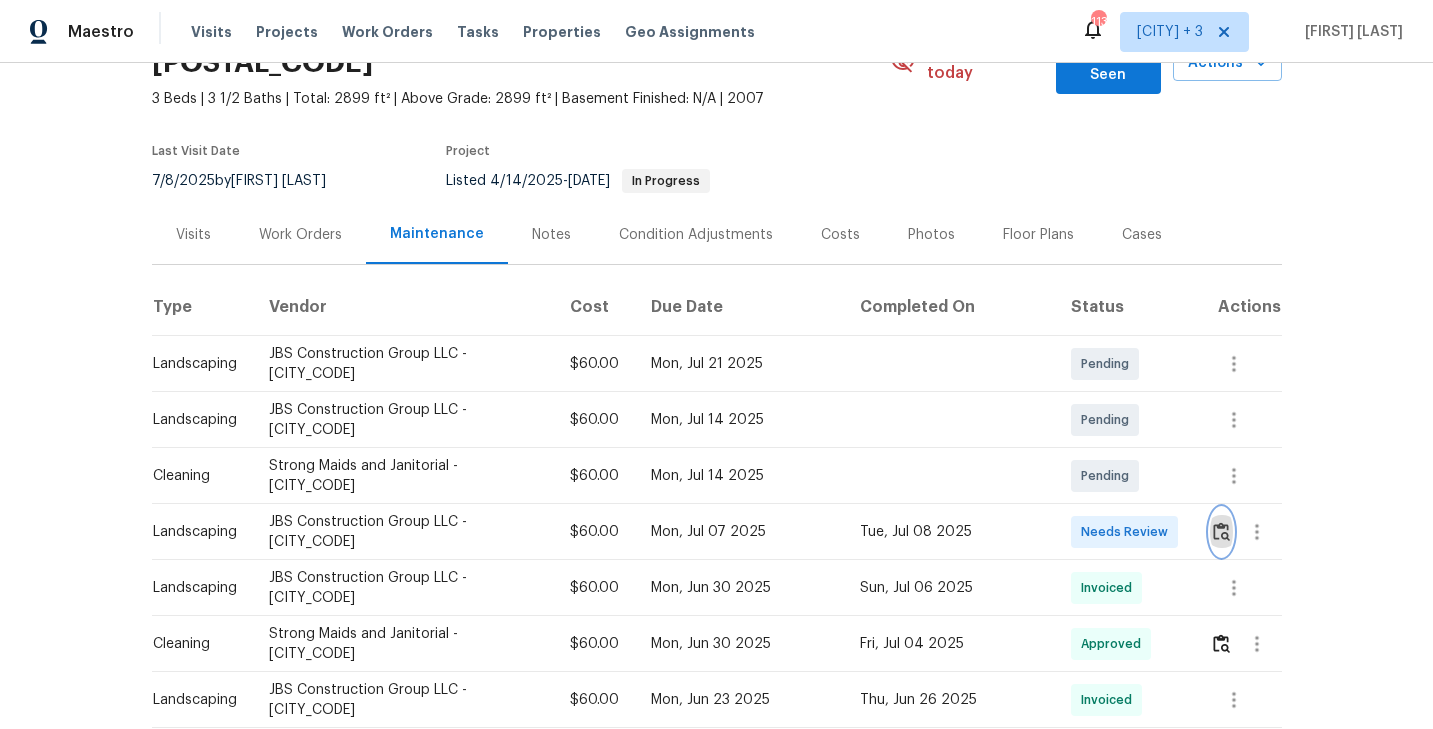 click at bounding box center [1221, 531] 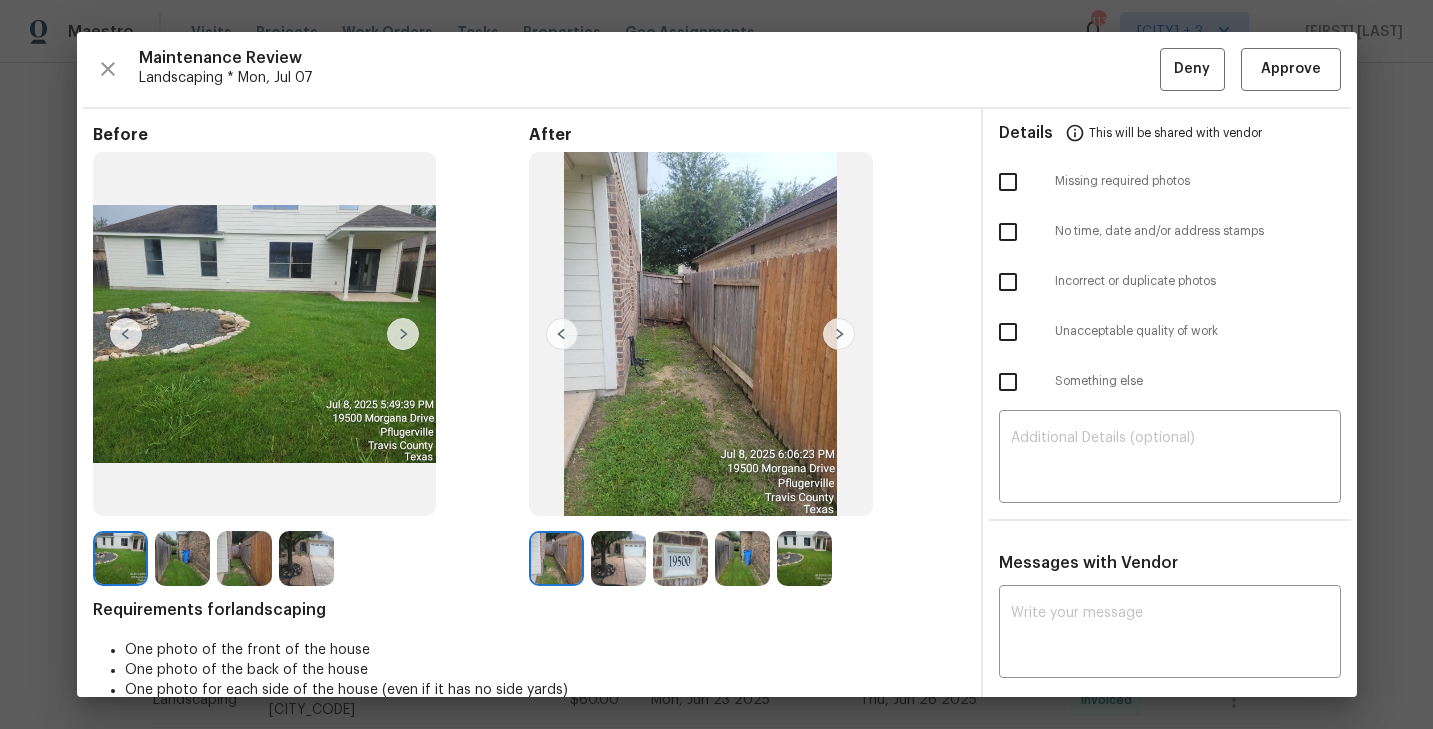 click at bounding box center (403, 334) 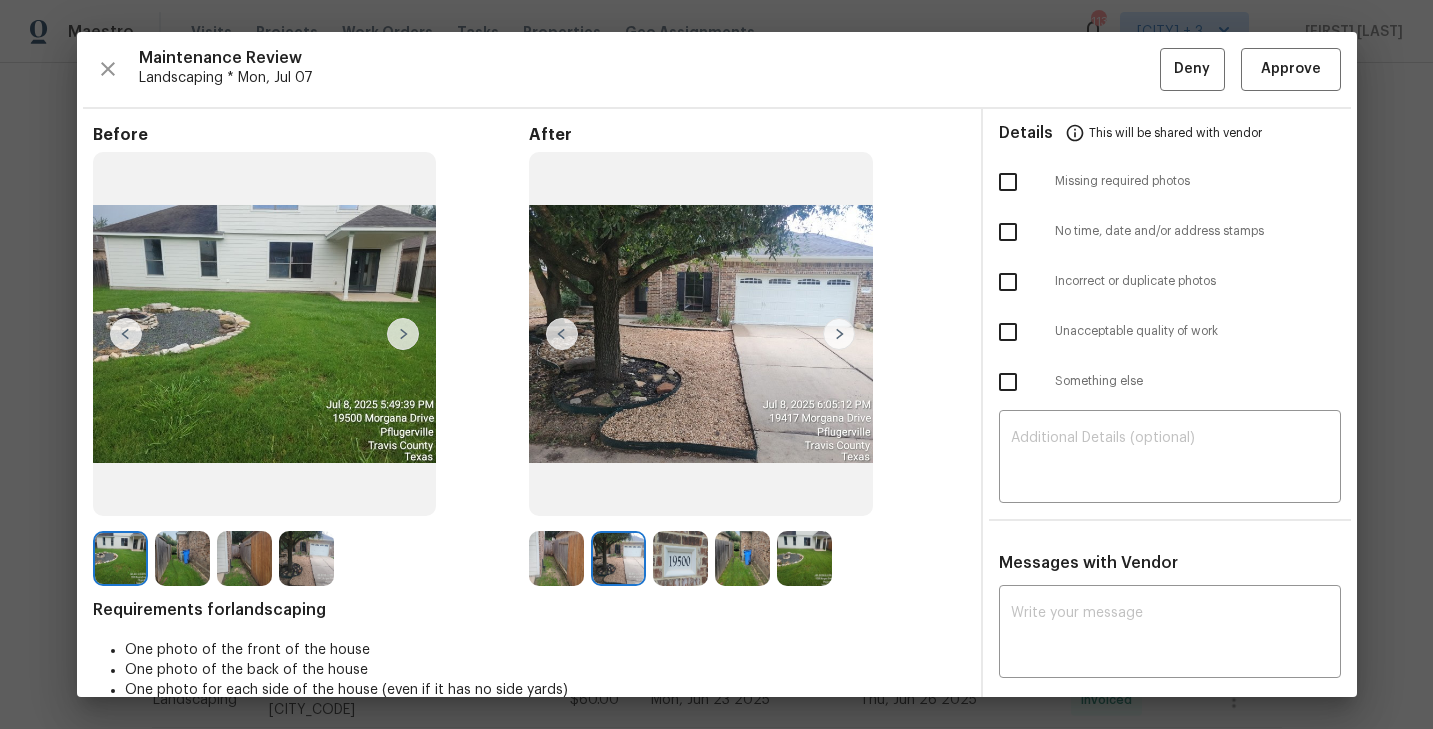 click at bounding box center (120, 558) 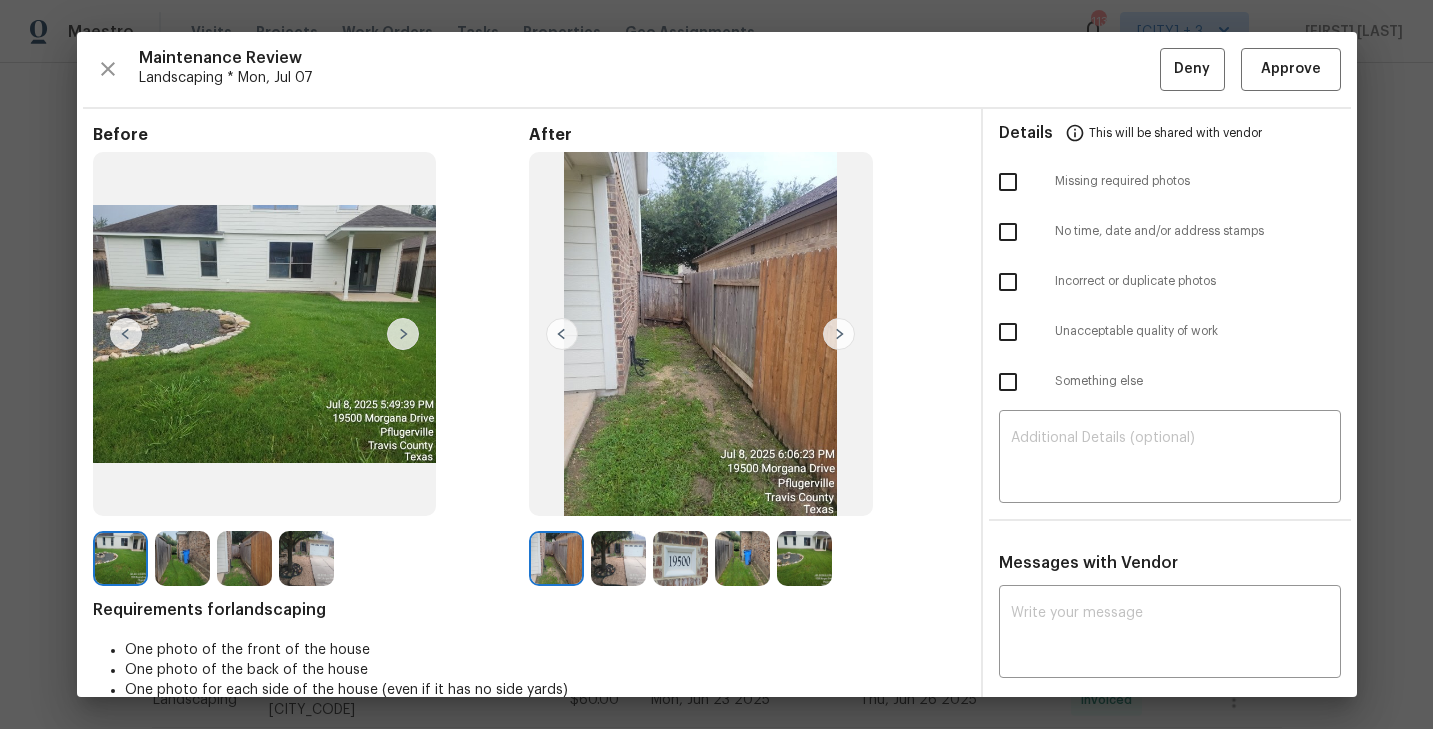 click at bounding box center (403, 334) 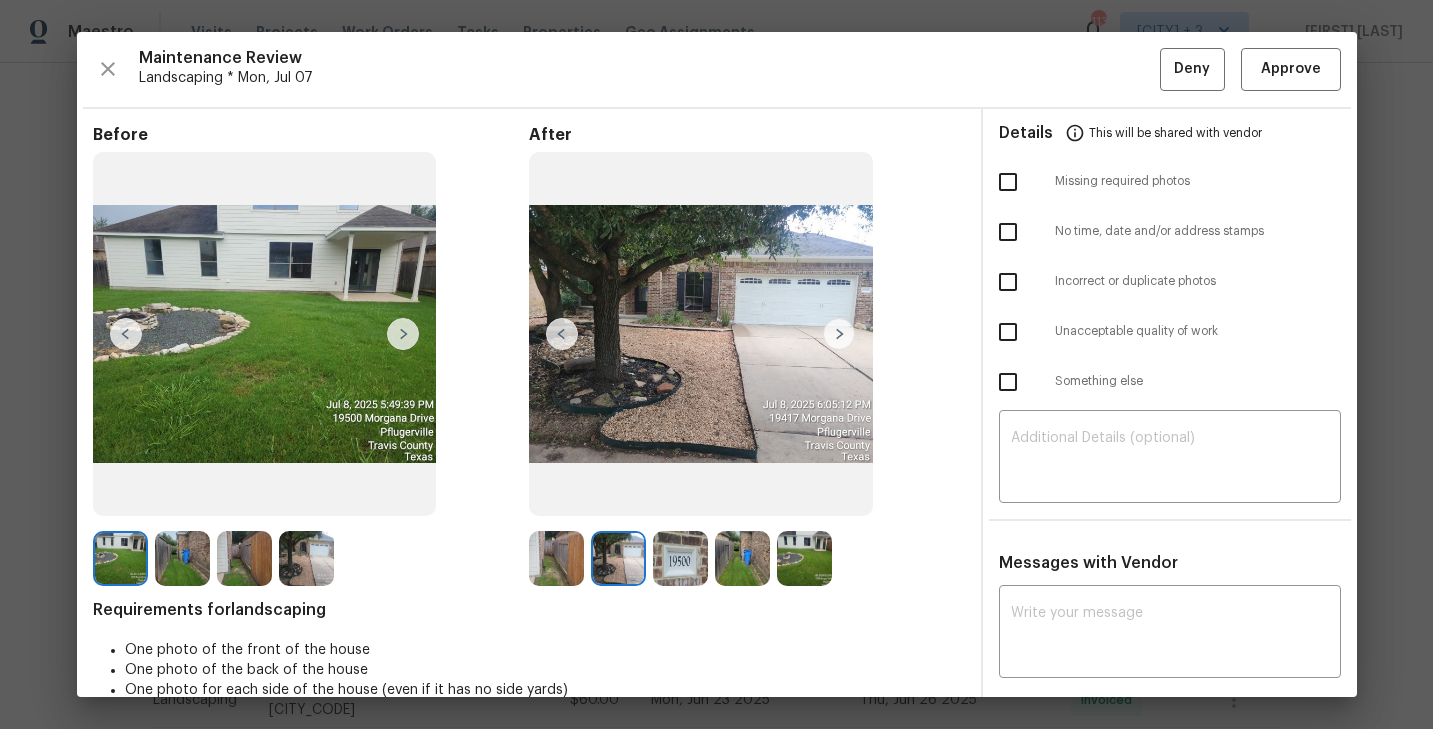 click at bounding box center [403, 334] 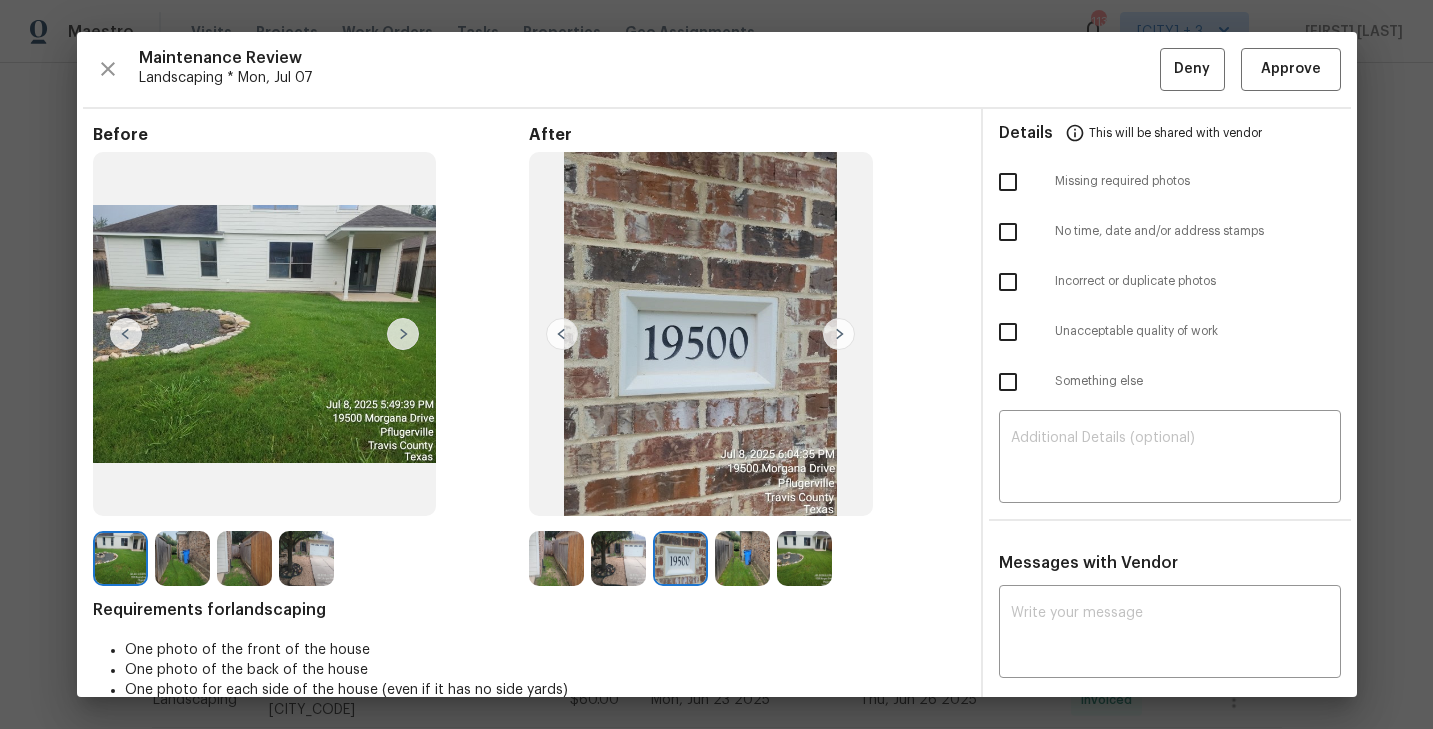 click at bounding box center [403, 334] 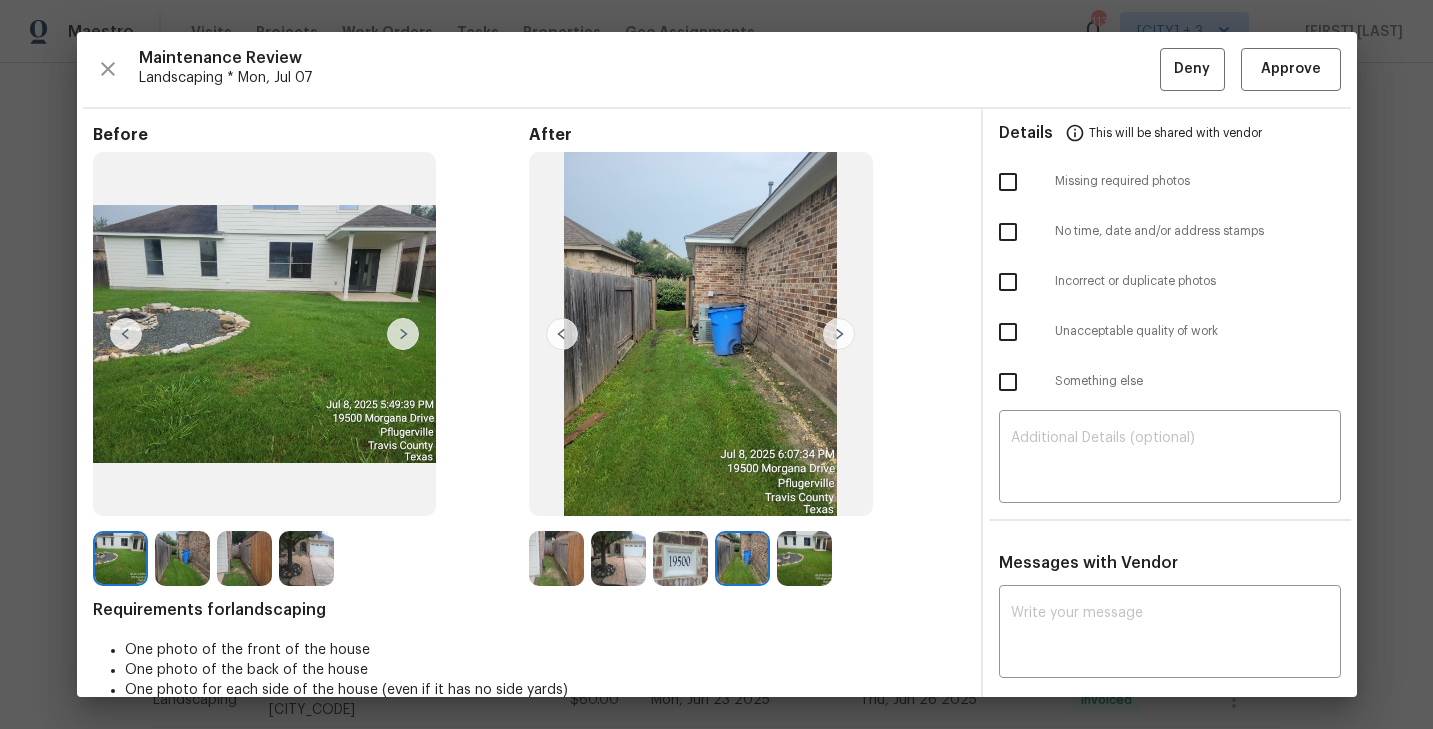 click at bounding box center (403, 334) 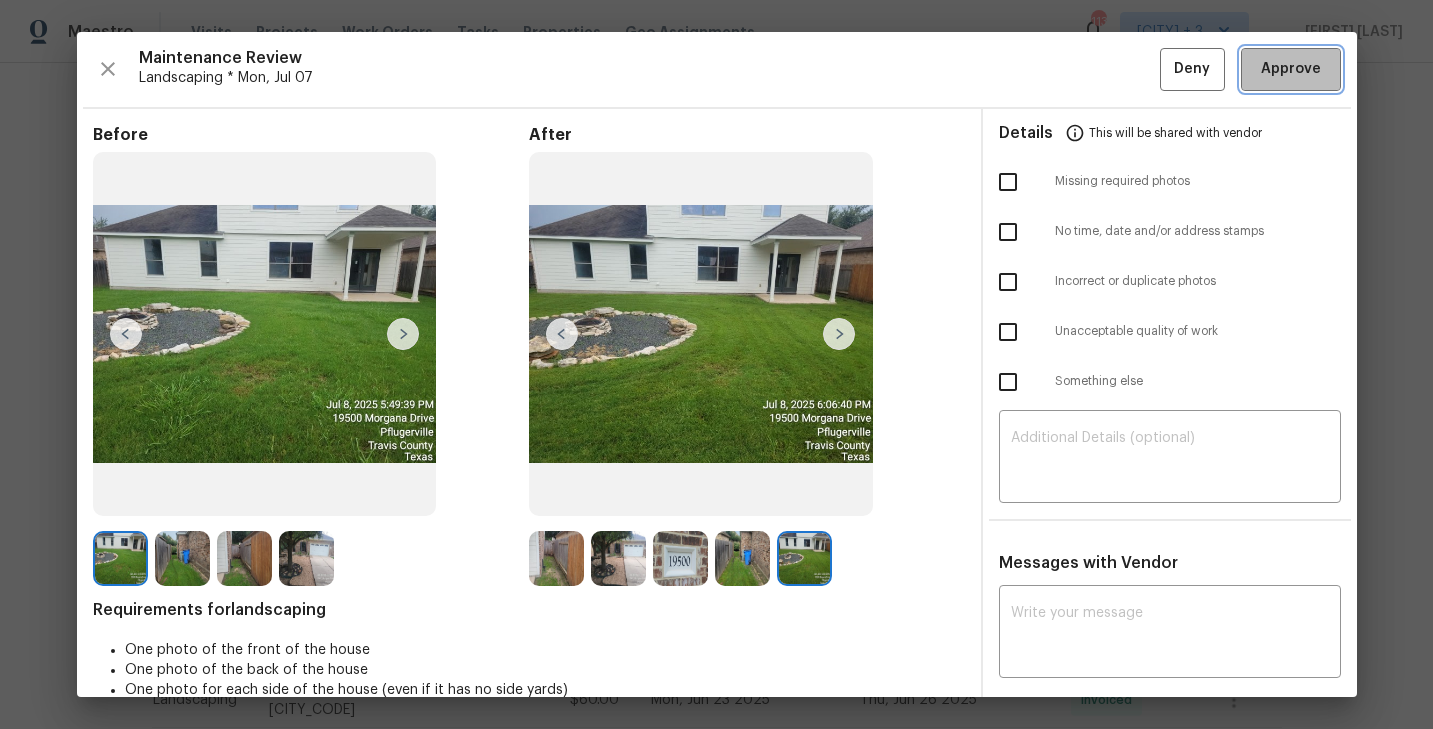 click on "Approve" at bounding box center [1291, 69] 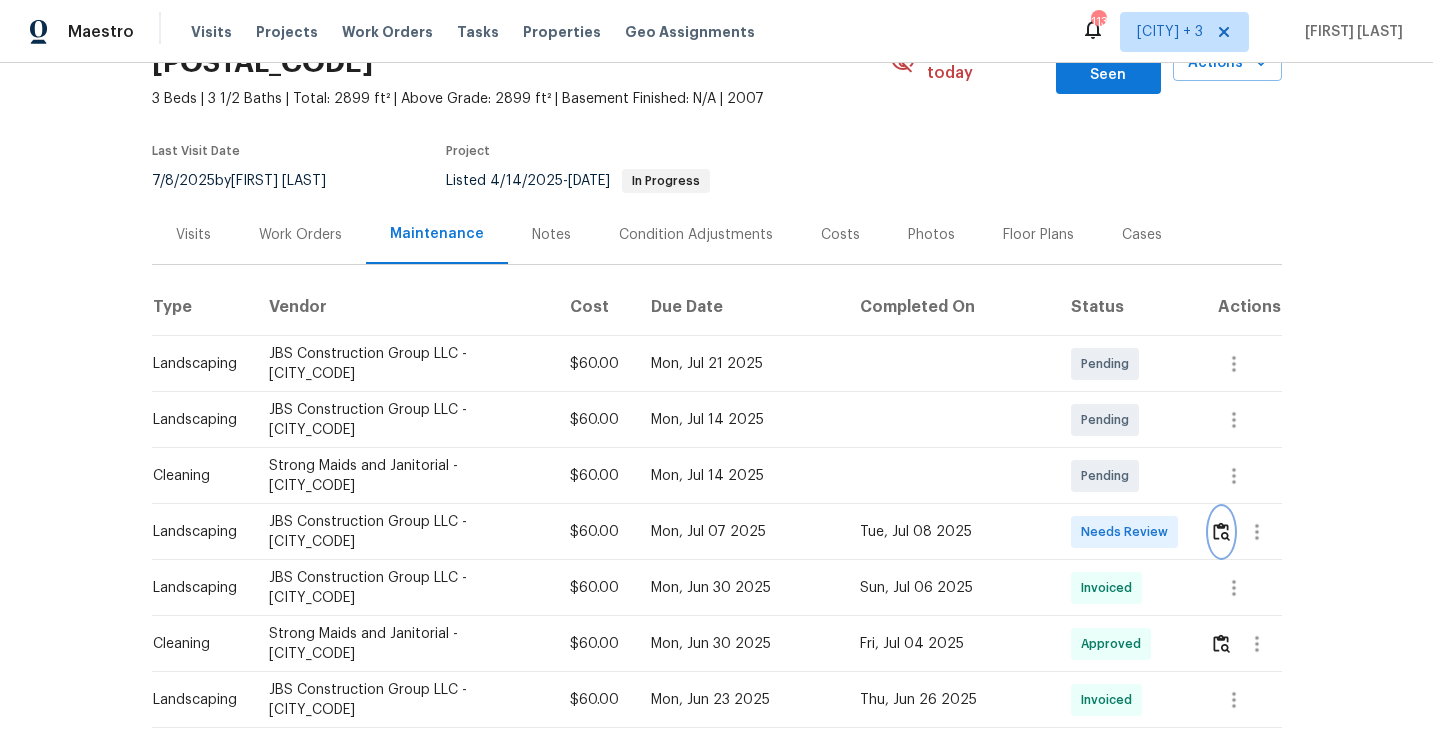 scroll, scrollTop: 0, scrollLeft: 0, axis: both 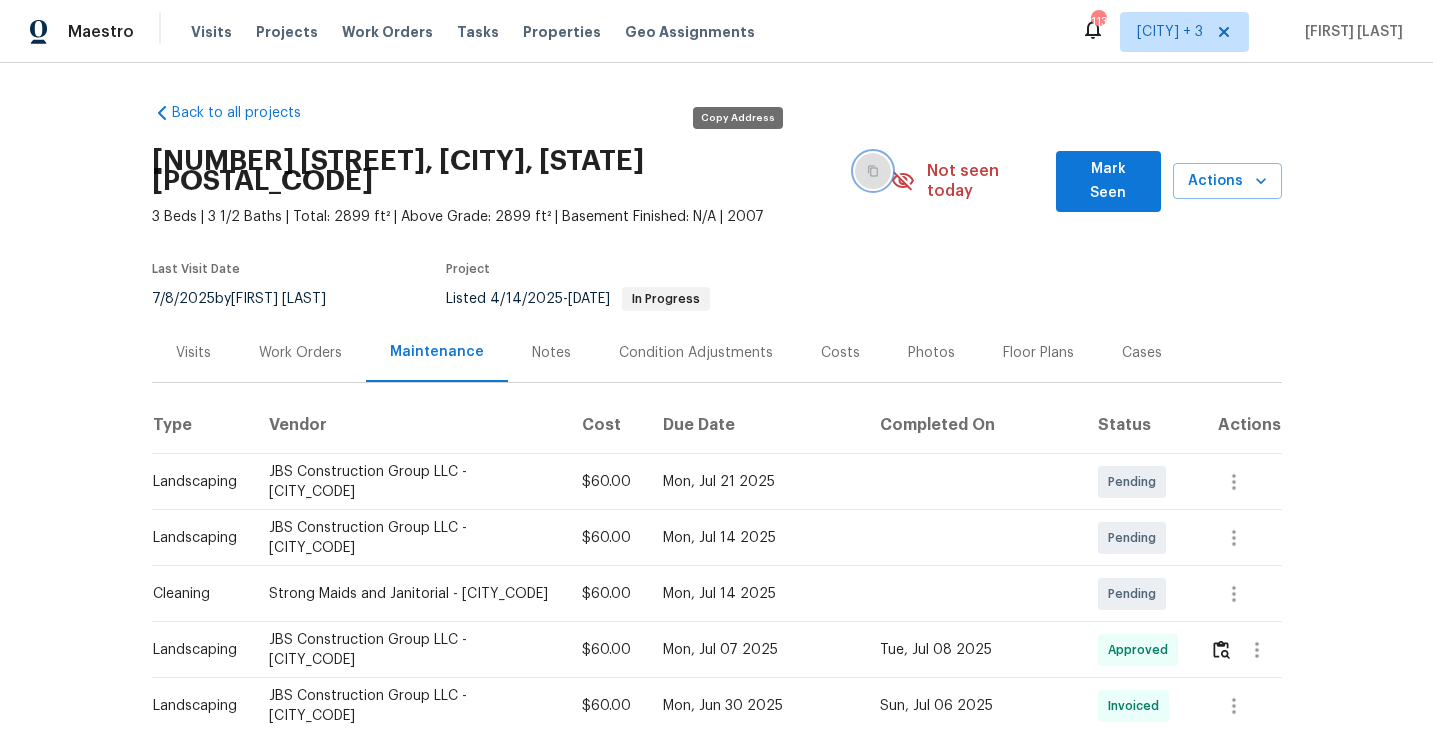 click at bounding box center (873, 171) 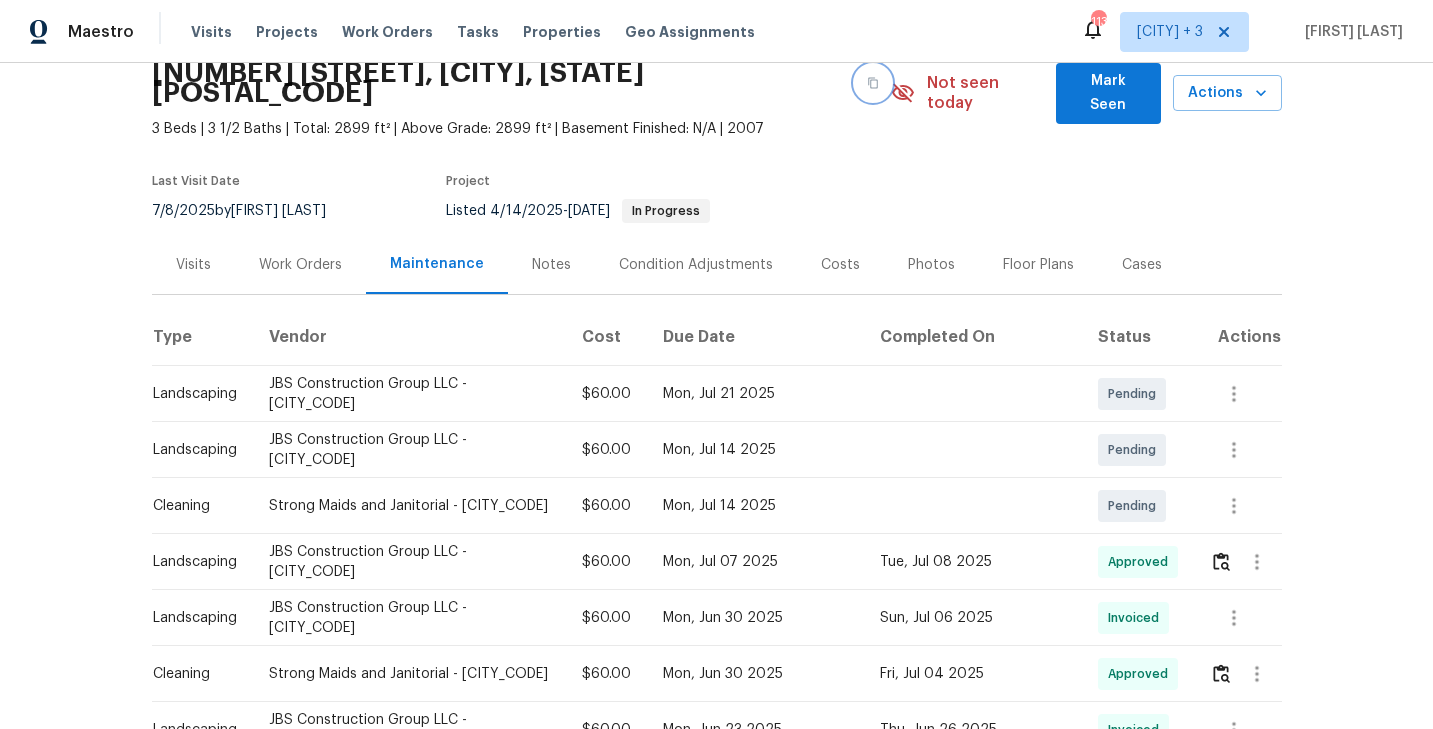 scroll, scrollTop: 0, scrollLeft: 0, axis: both 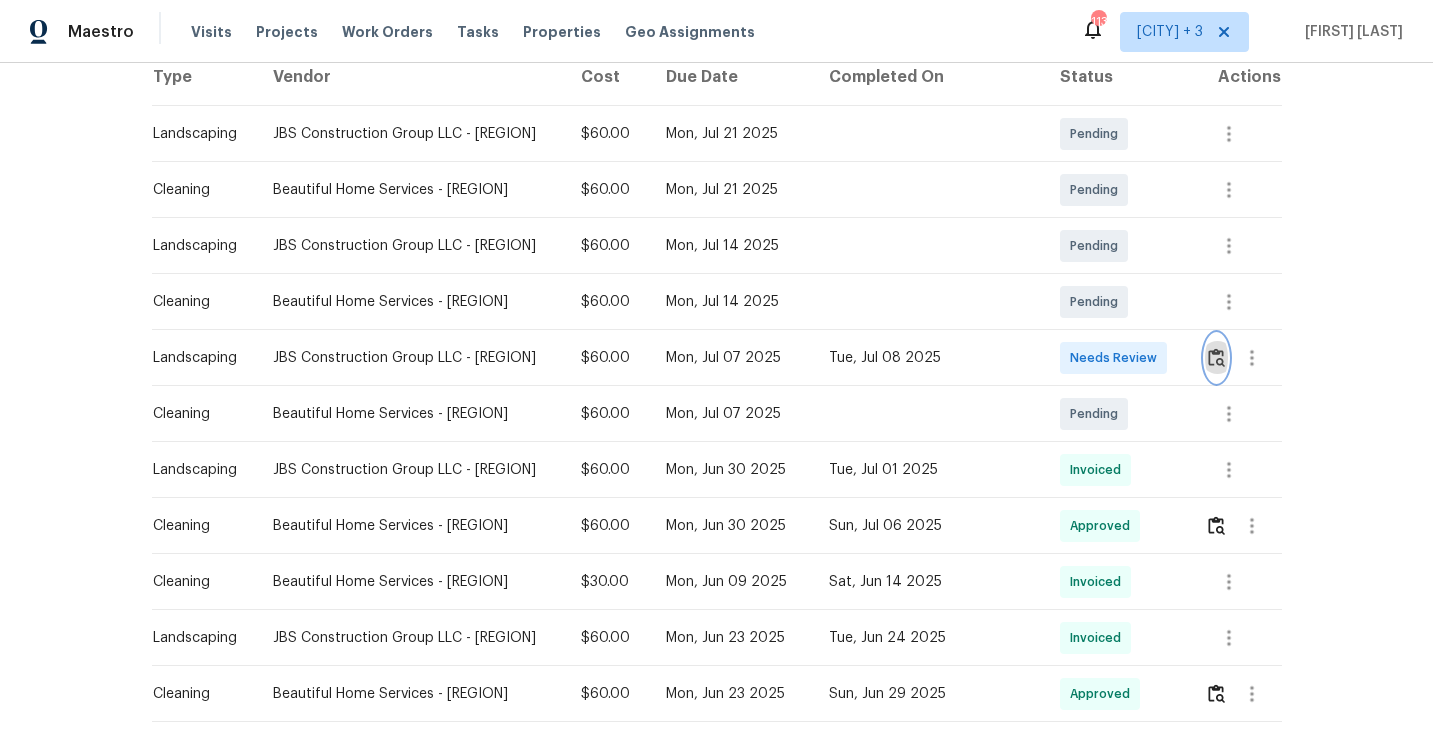 click at bounding box center (1216, 357) 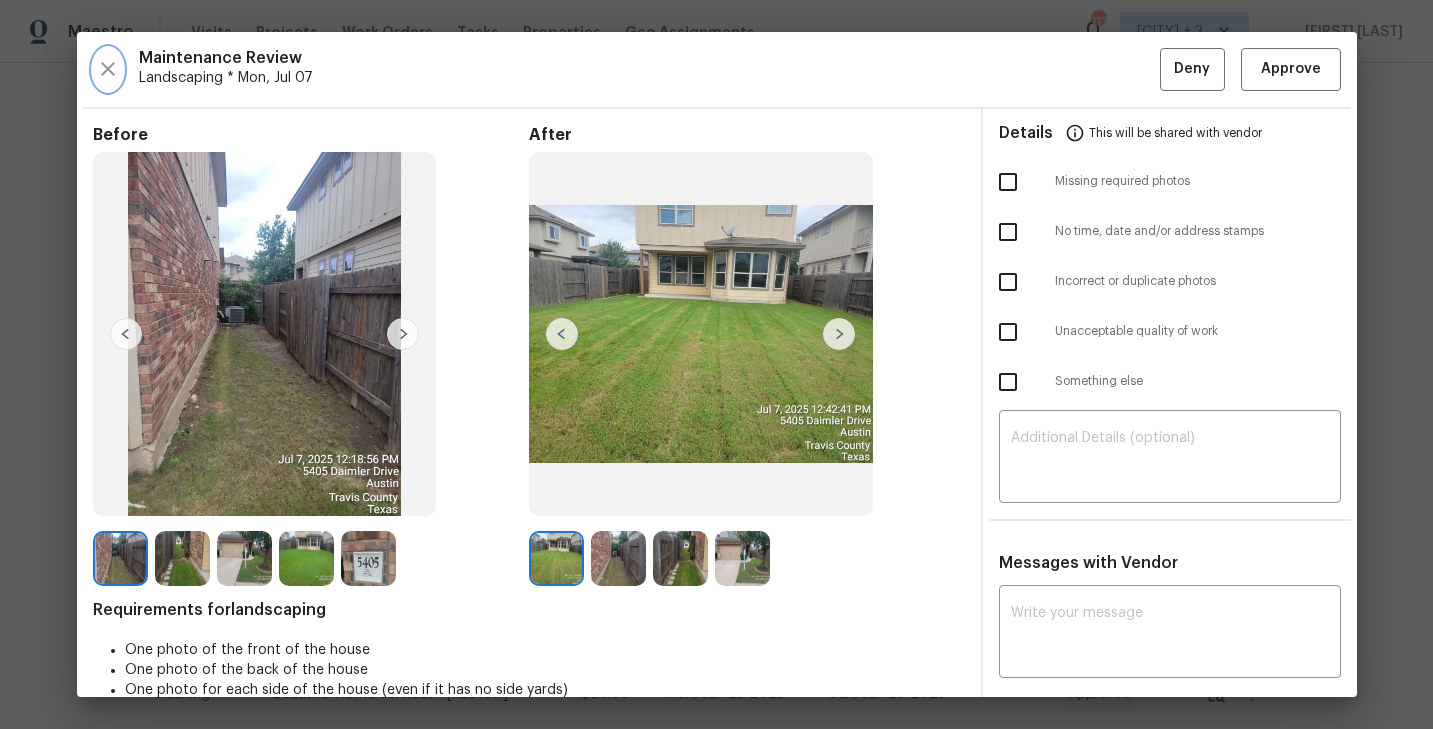 click at bounding box center [108, 69] 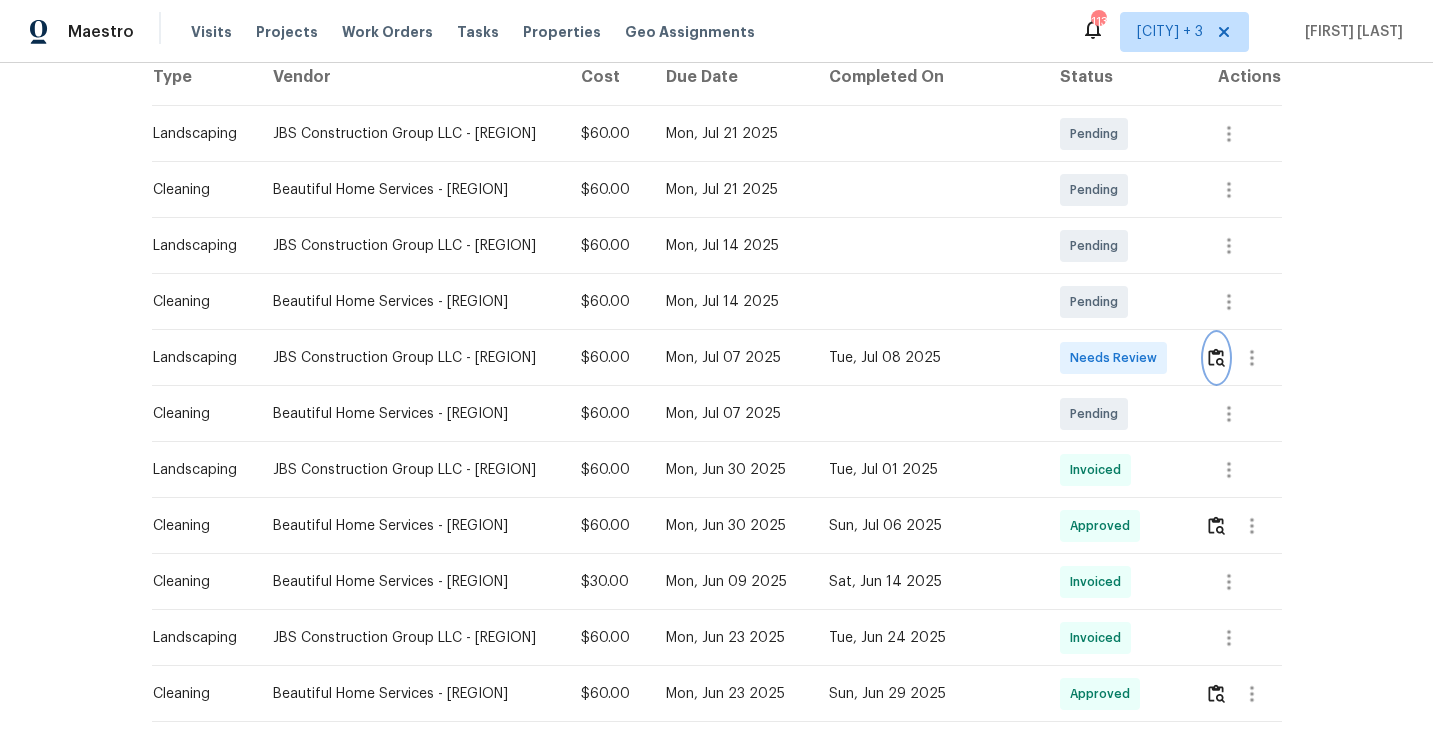 click at bounding box center [1216, 357] 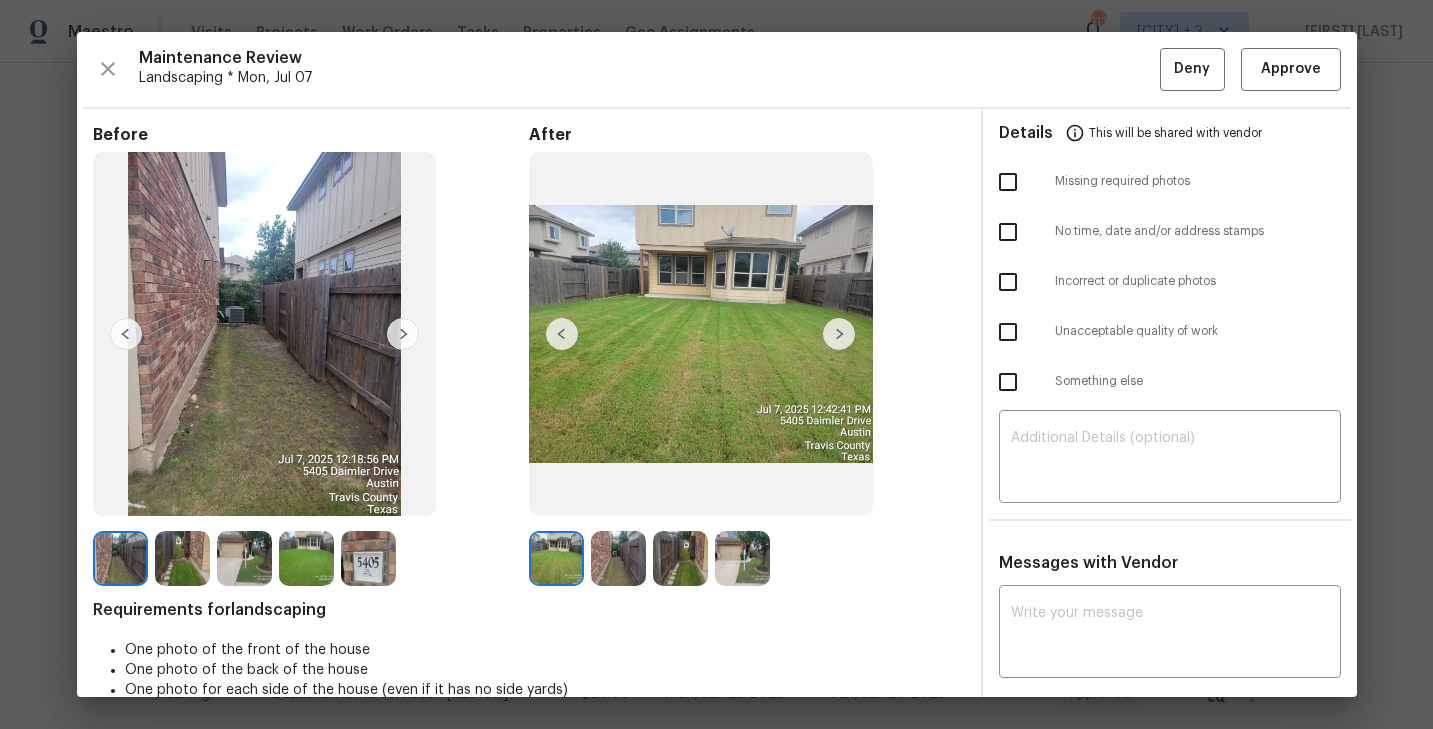 click at bounding box center [403, 334] 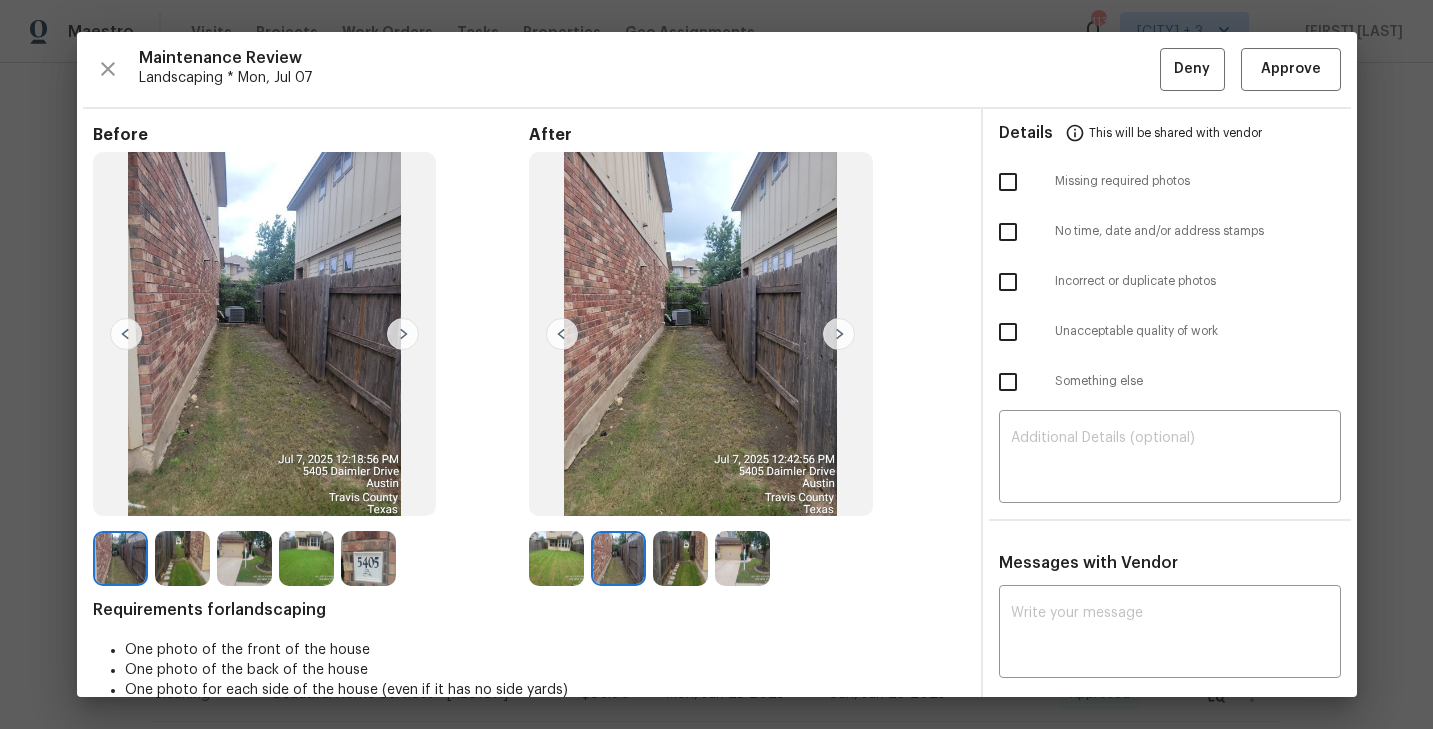 click at bounding box center [403, 334] 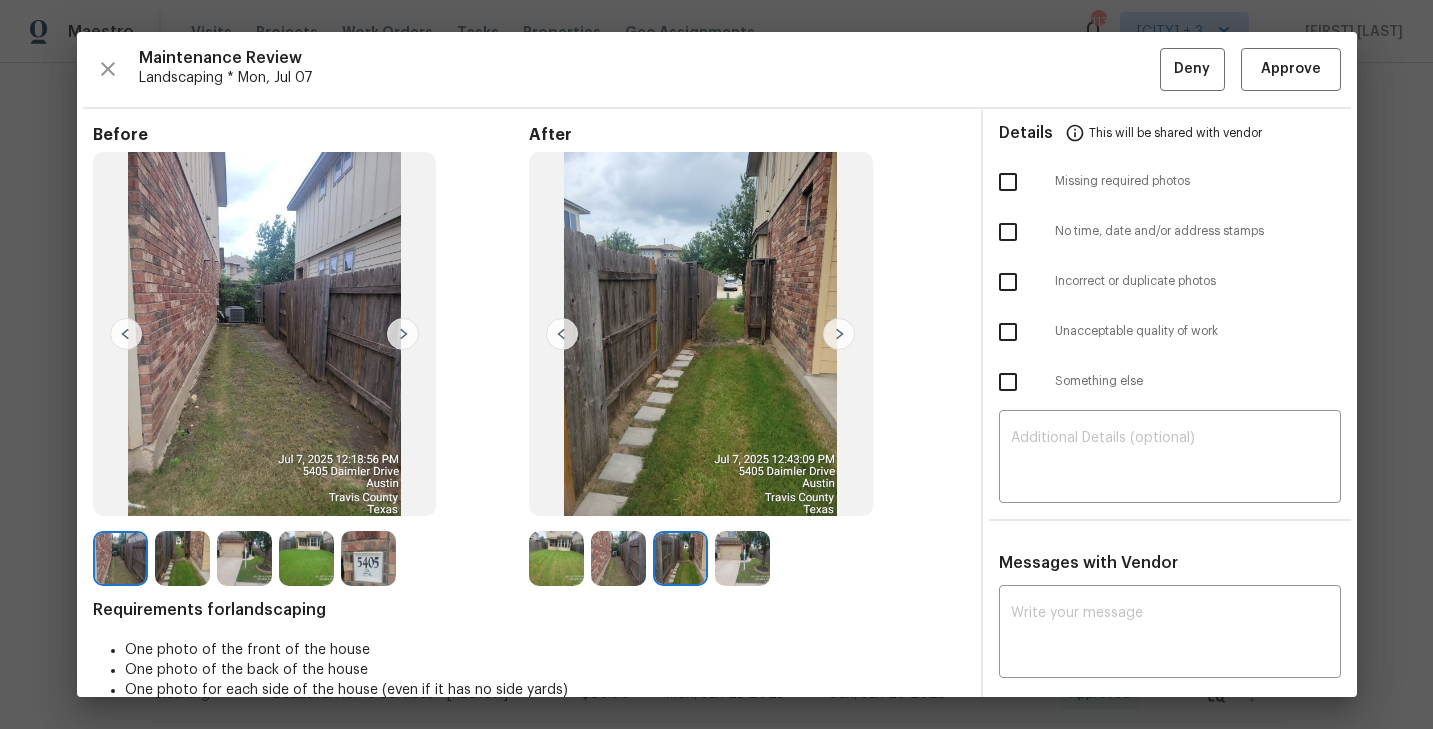 click at bounding box center [403, 334] 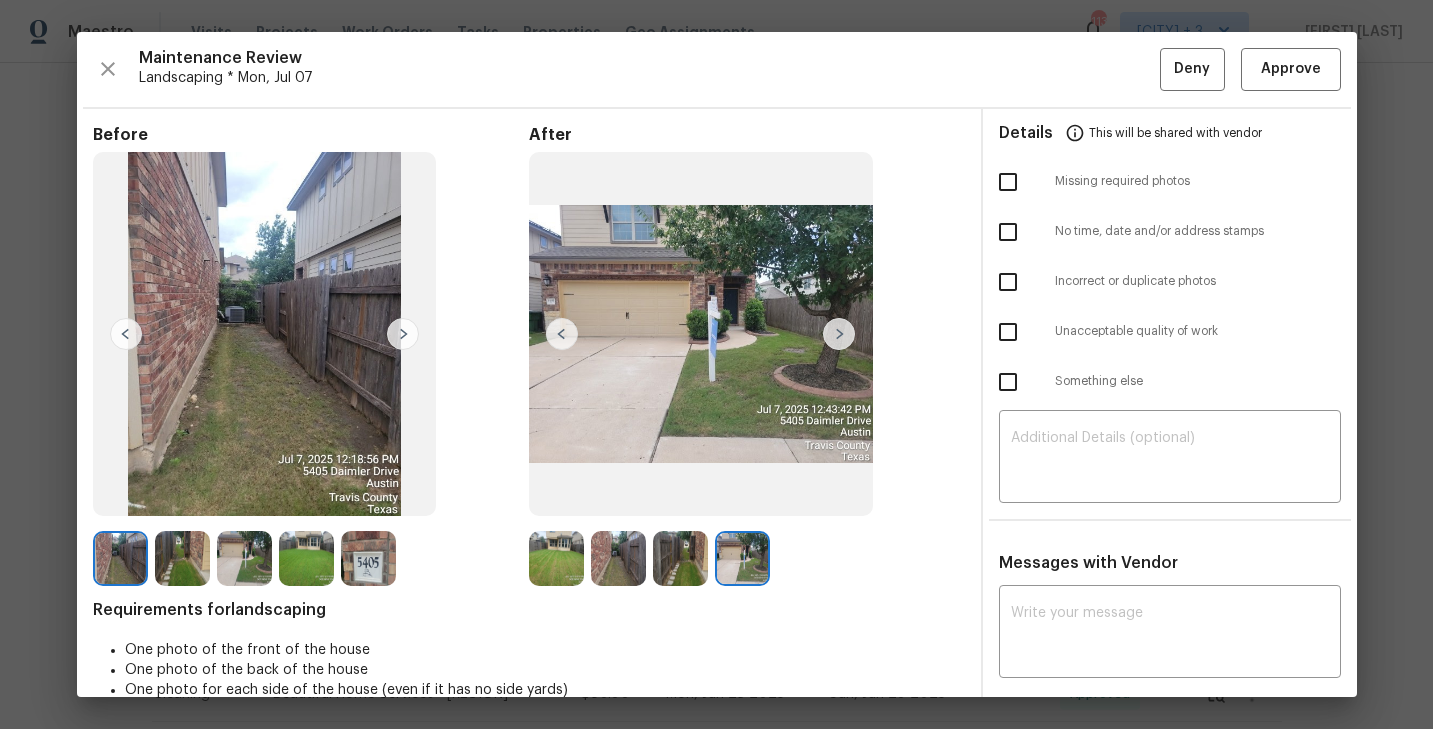 click at bounding box center [120, 558] 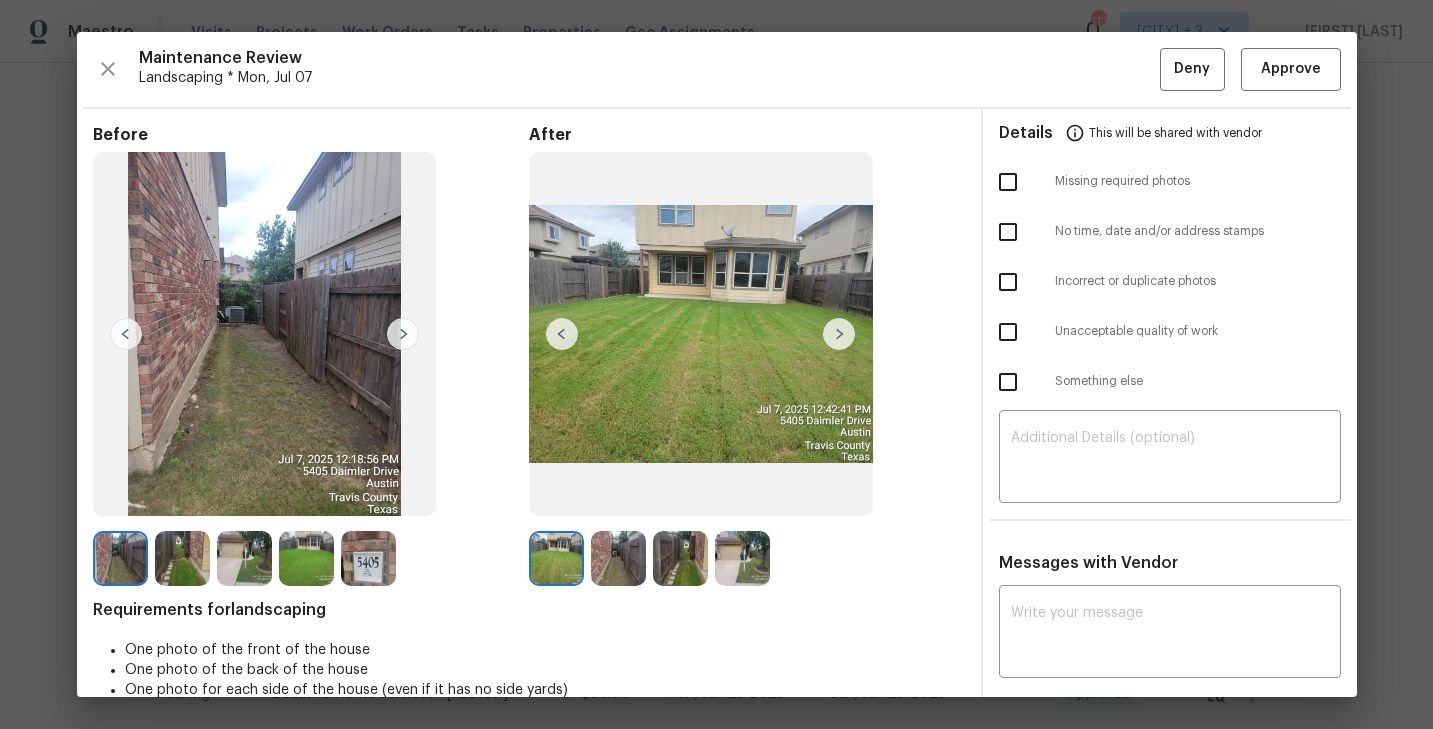 click at bounding box center (126, 334) 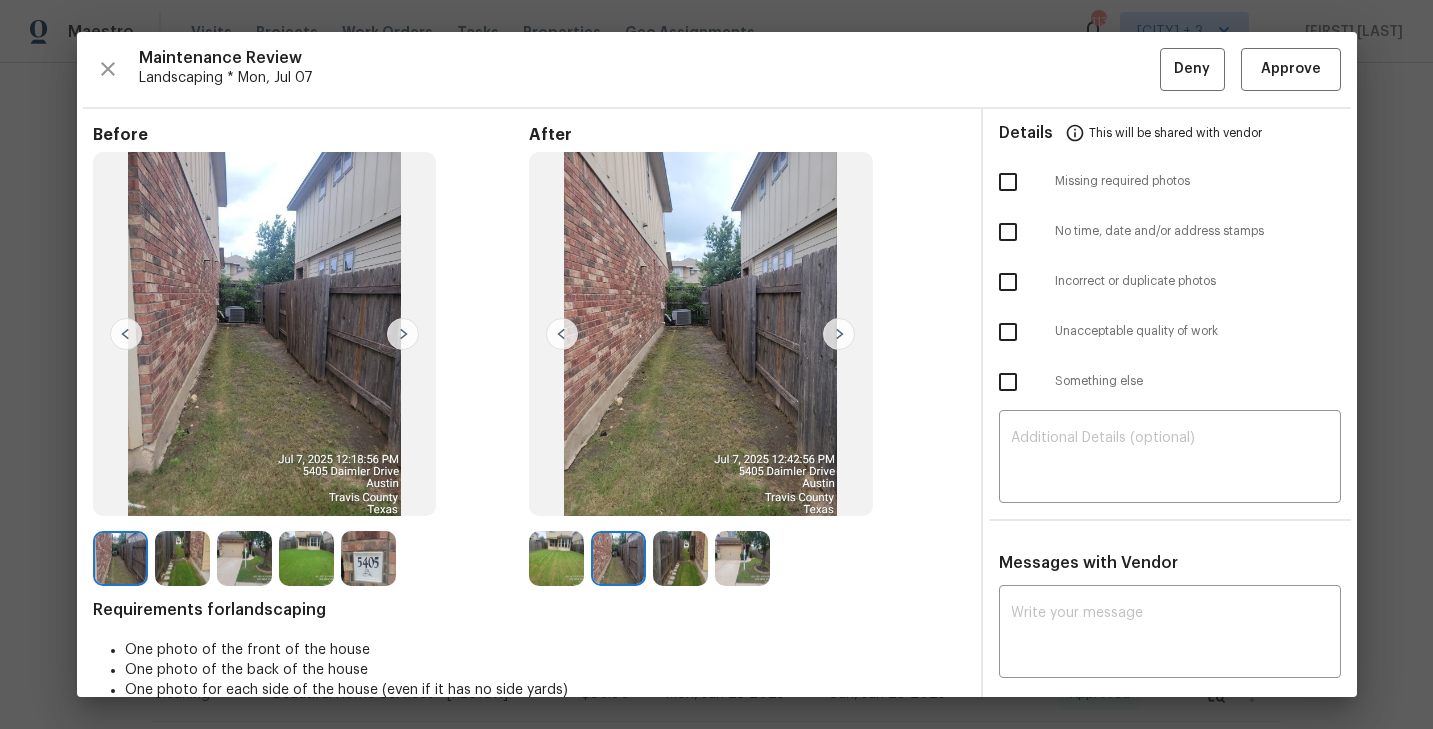 click at bounding box center (244, 558) 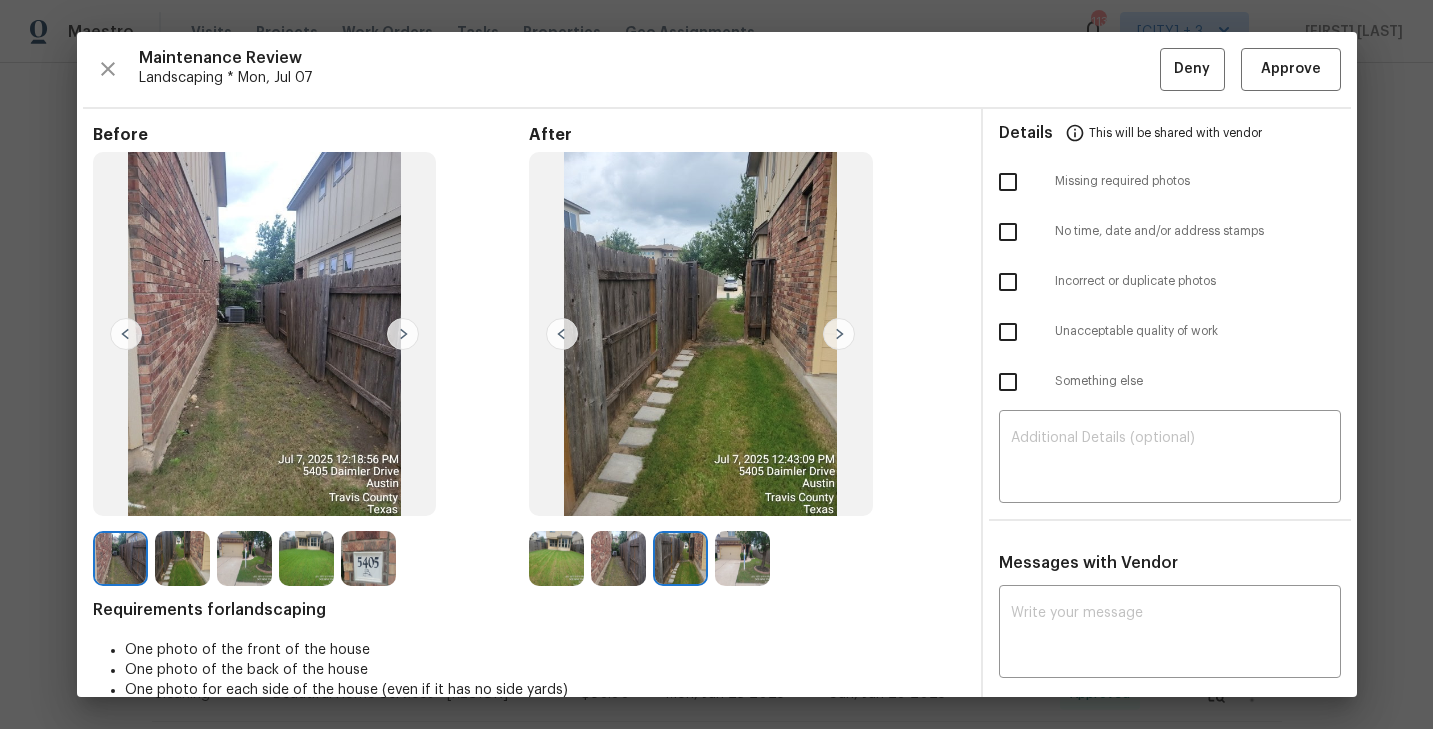 click at bounding box center (403, 334) 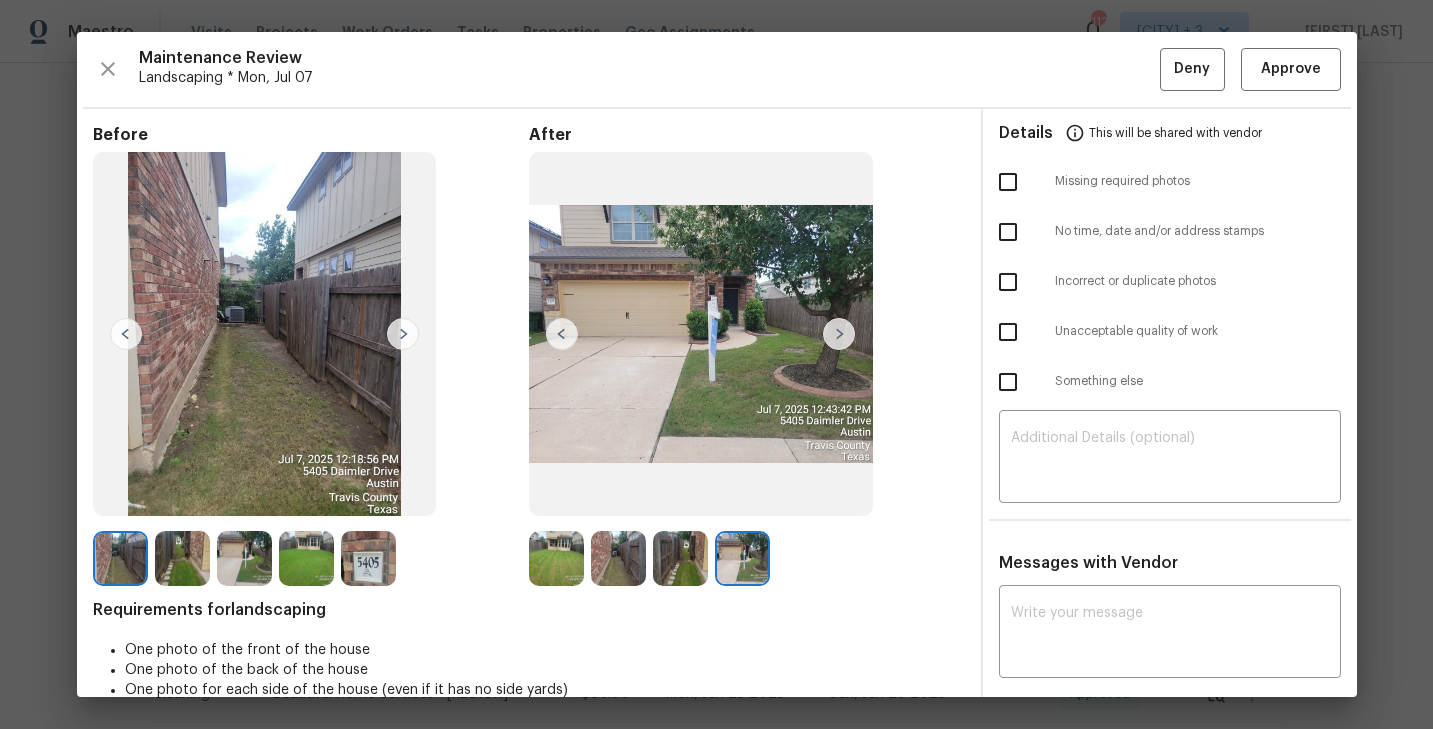 click at bounding box center (120, 558) 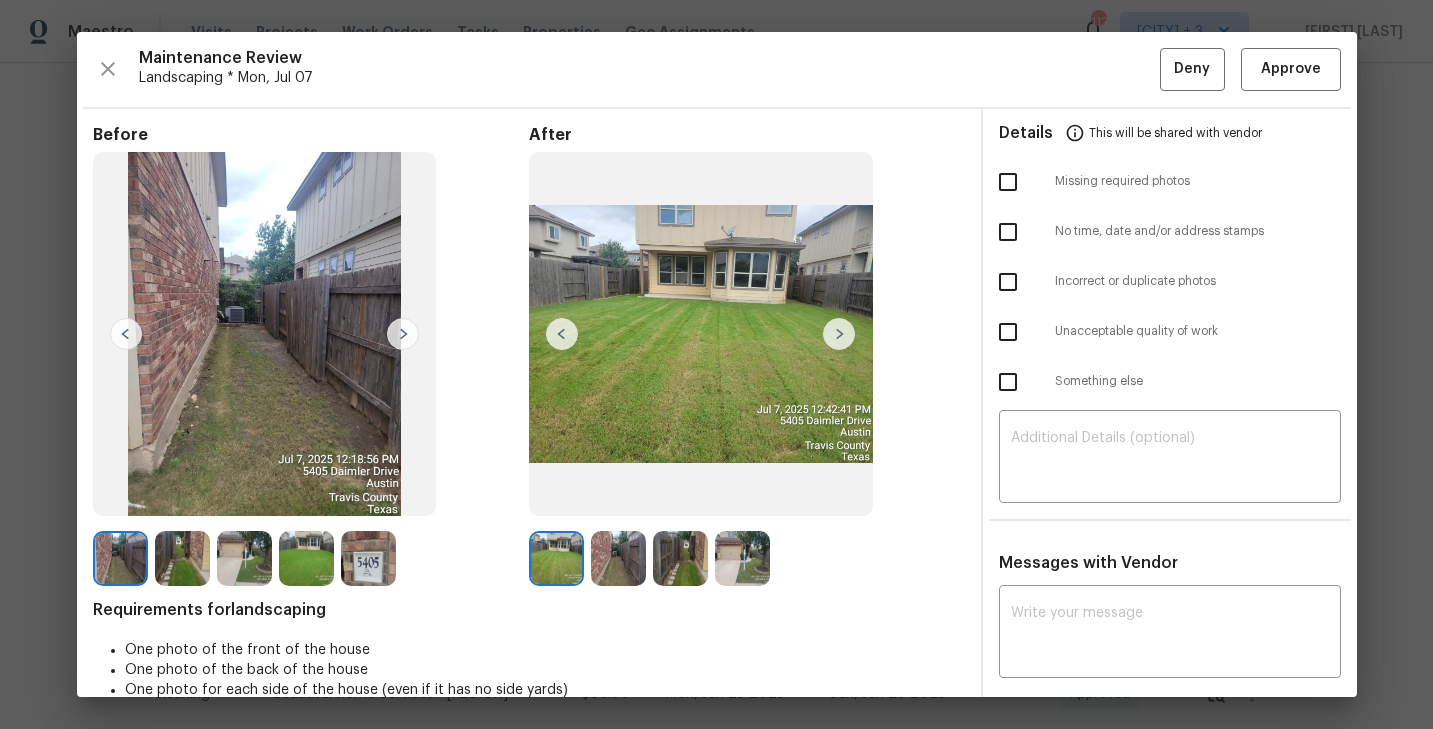 click at bounding box center [403, 334] 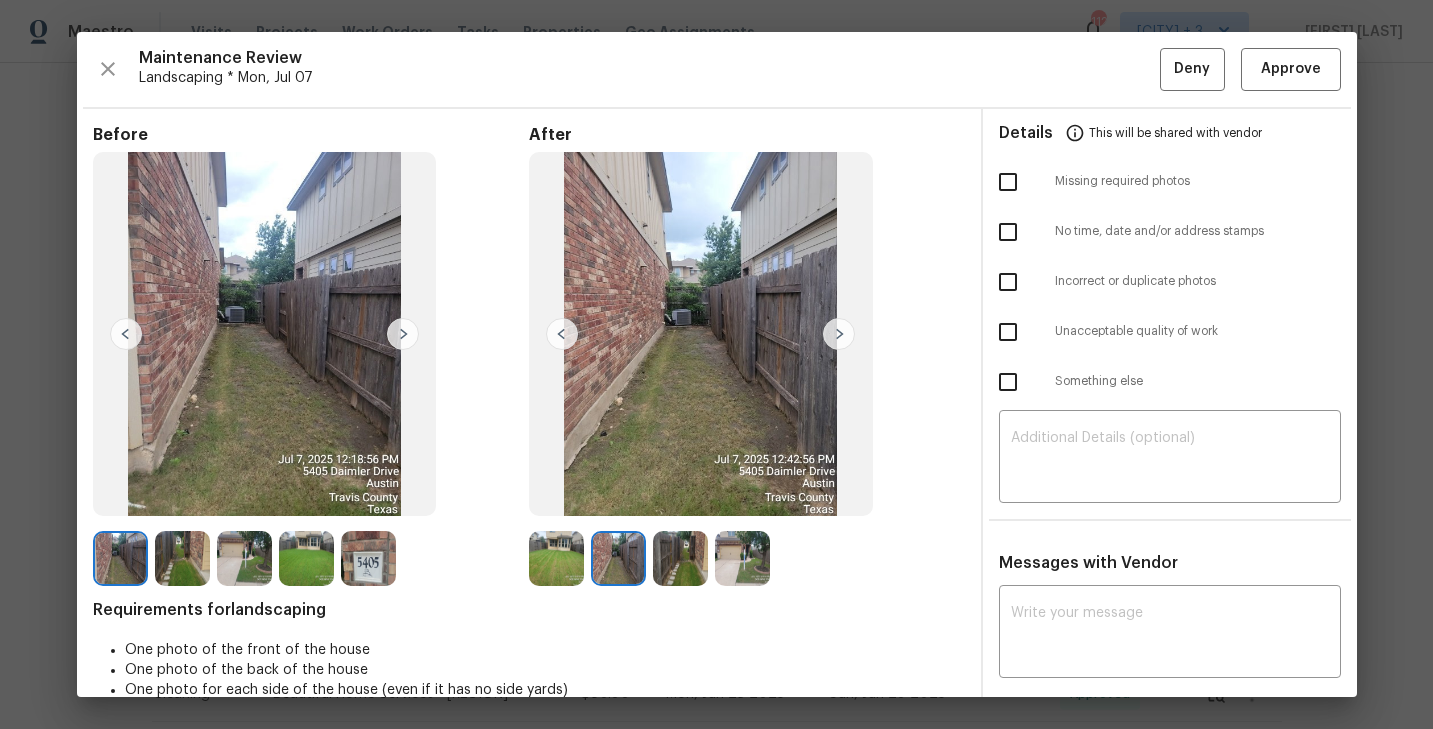 click at bounding box center [403, 334] 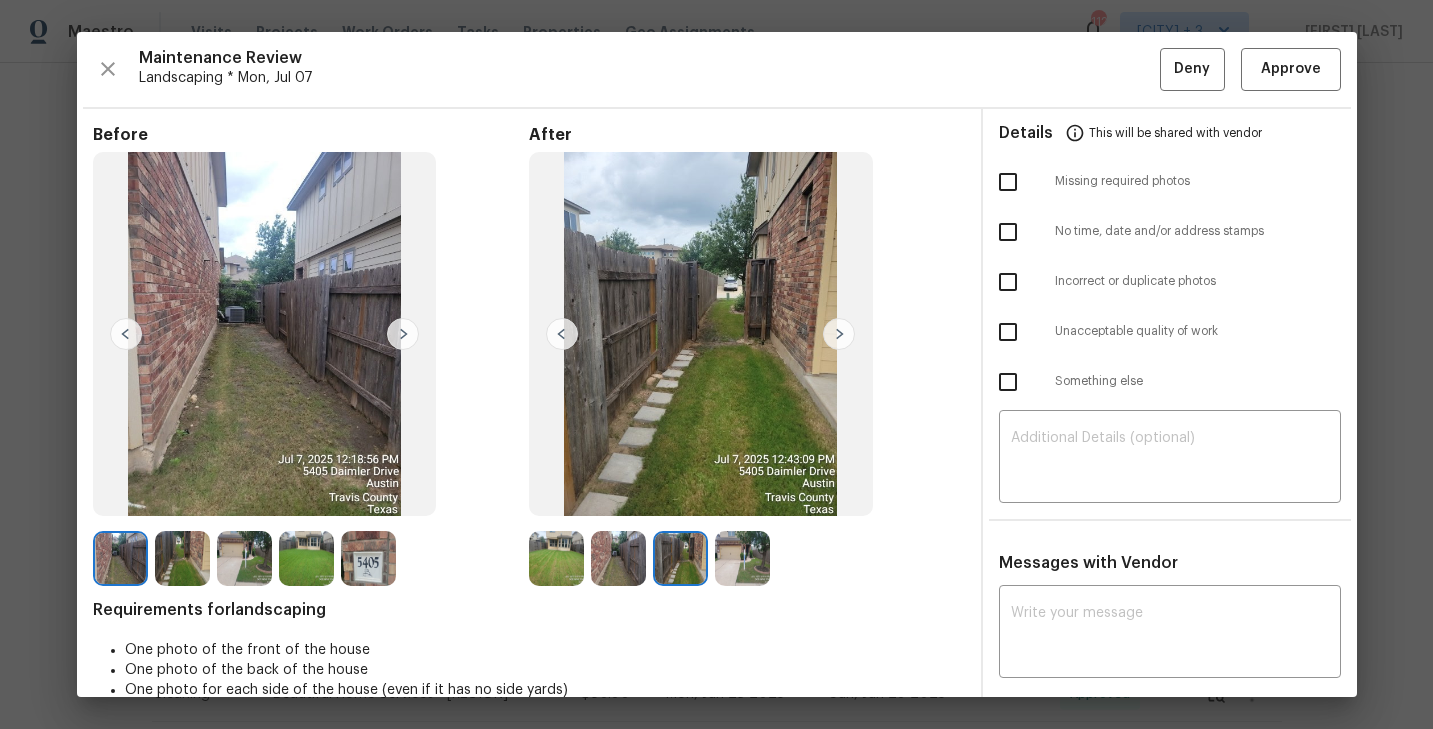 click at bounding box center [403, 334] 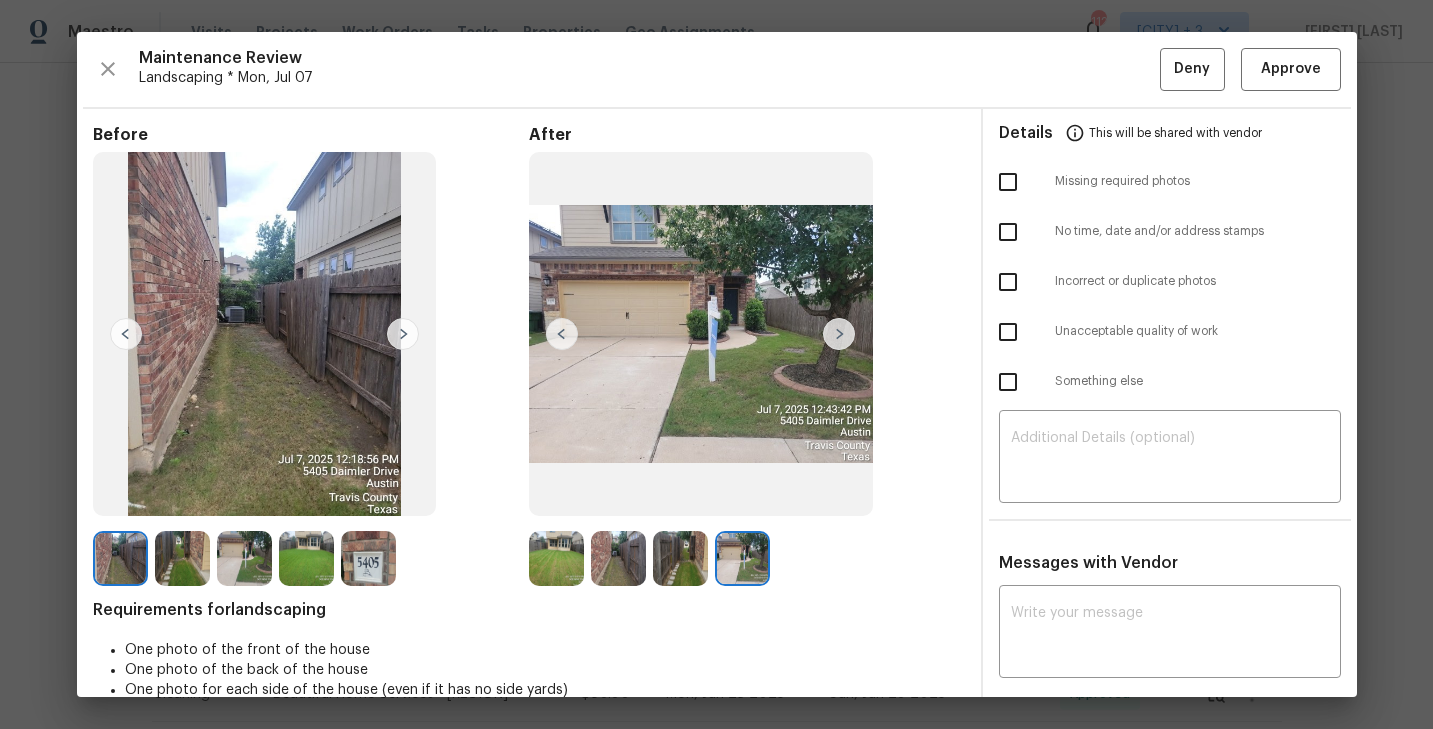 click on "Maintenance Review Landscaping * Mon, Jul 07 Deny Approve Before After Requirements for  landscaping One photo of the front of the house One photo of the back of the house One photo for each side of the house (even if it has no side yards) Details This will be shared with vendor Missing required photos No time, date and/or address stamps Incorrect or duplicate photos Unacceptable quality of work Something else ​   Messages with Vendor   x ​ No messages" at bounding box center (717, 364) 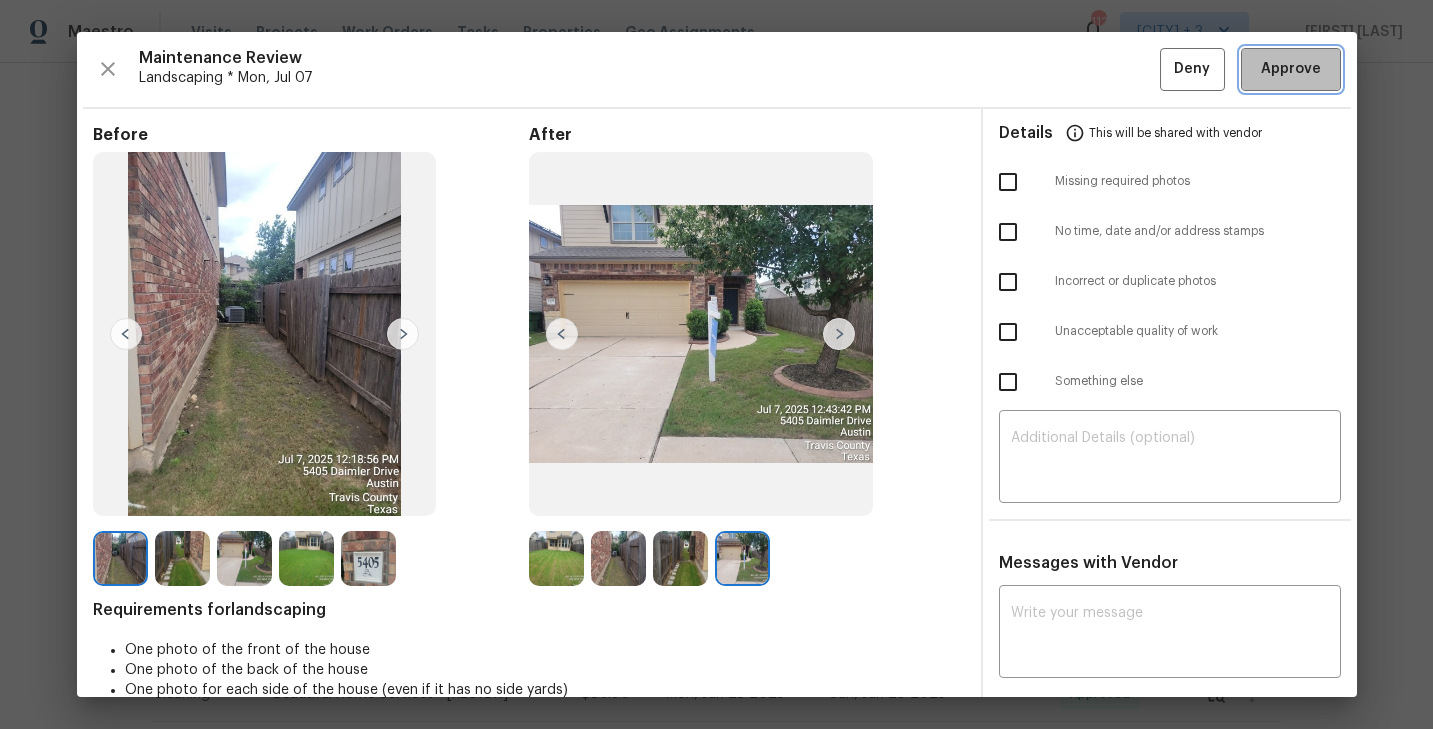click on "Approve" at bounding box center (1291, 69) 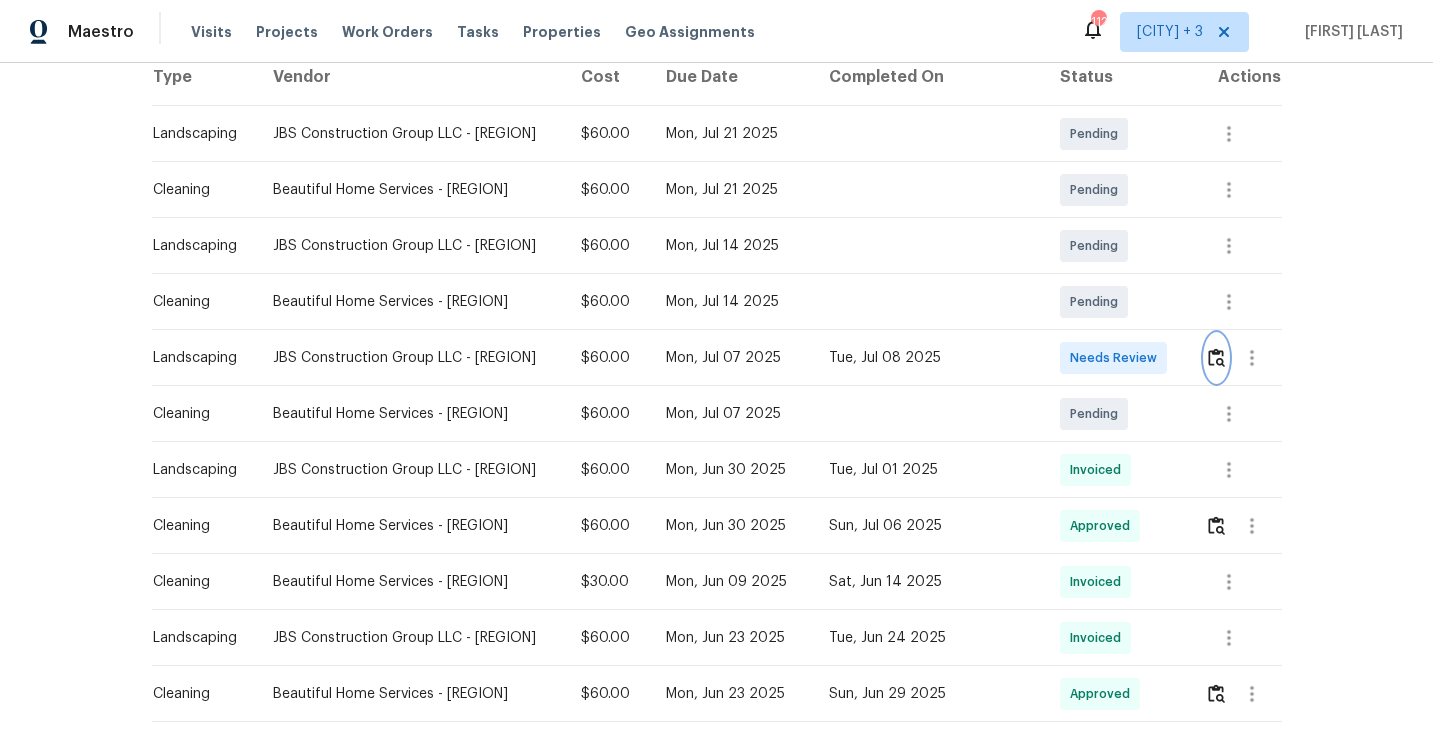 scroll, scrollTop: 0, scrollLeft: 0, axis: both 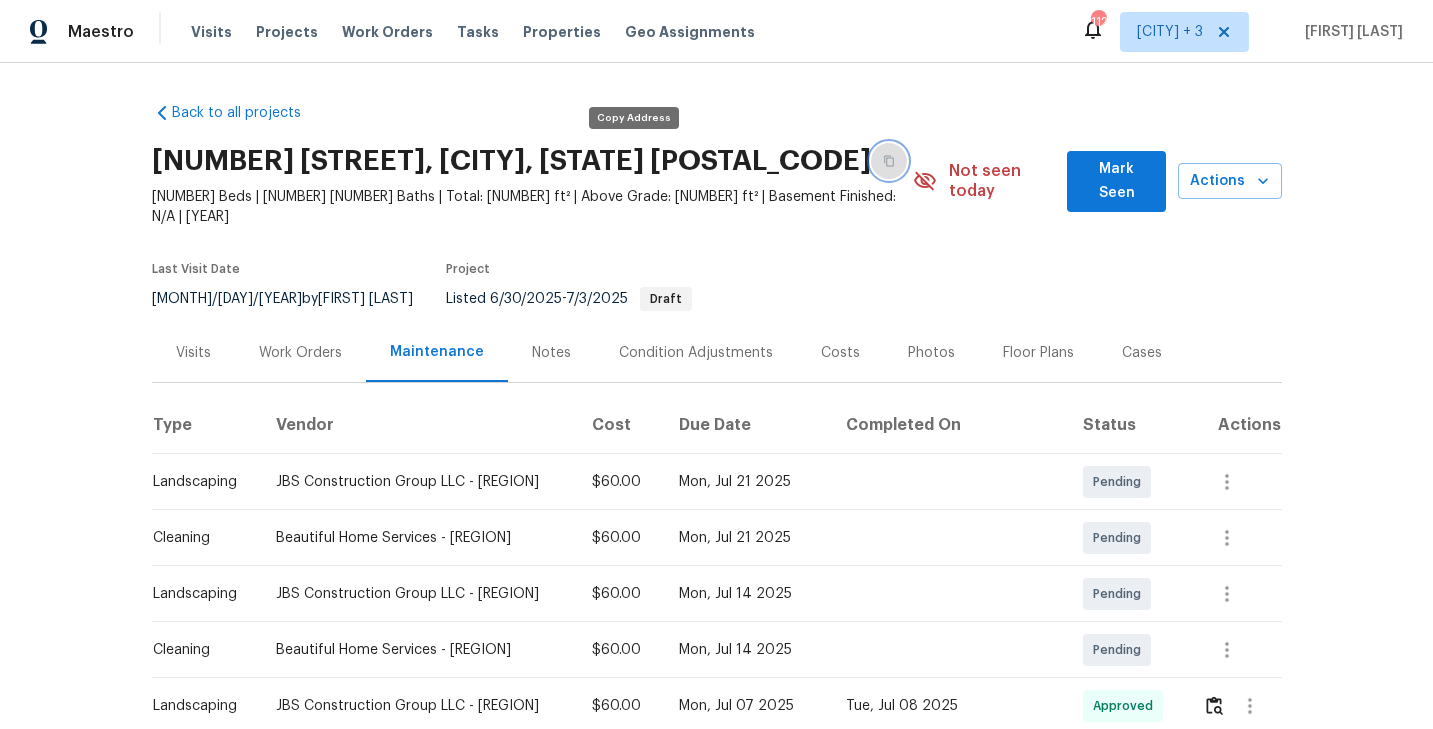 click at bounding box center [889, 161] 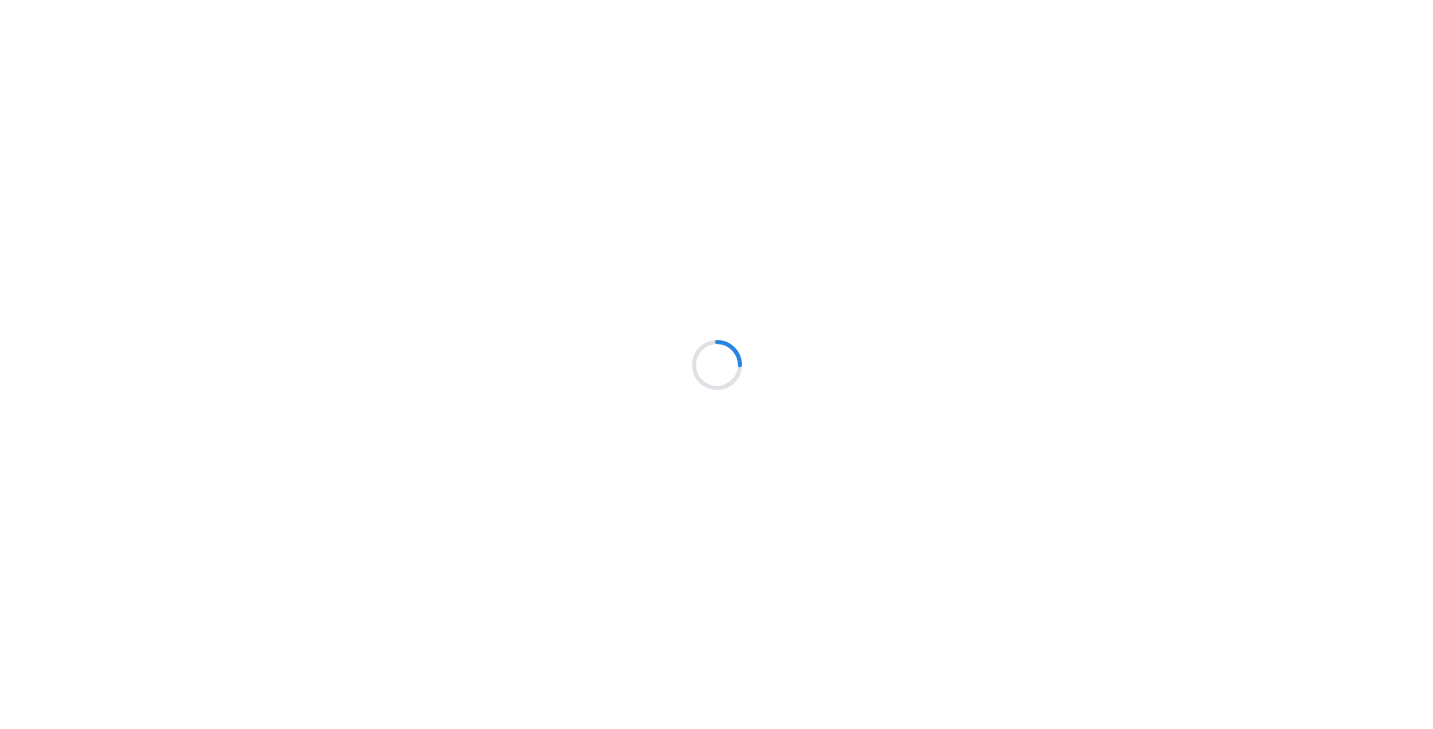 scroll, scrollTop: 0, scrollLeft: 0, axis: both 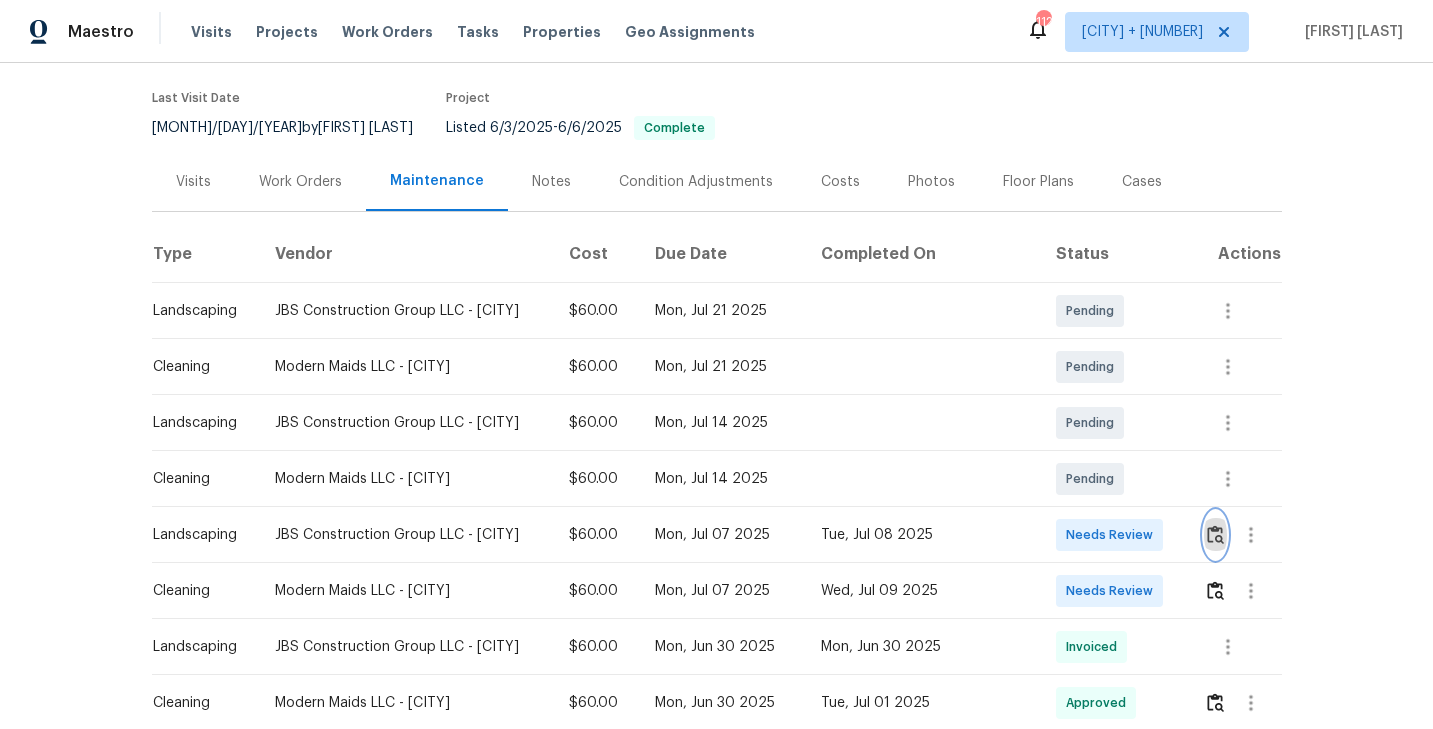click at bounding box center (1215, 534) 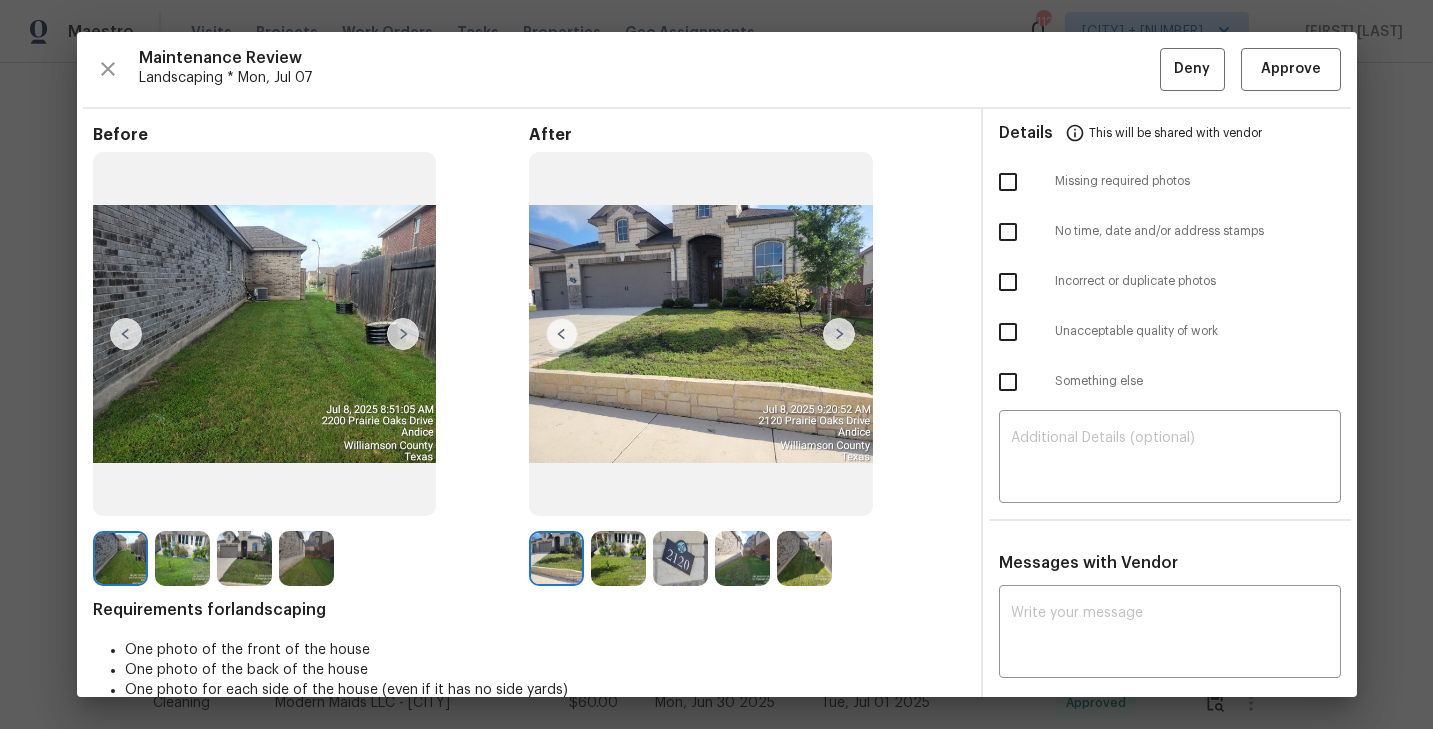 click at bounding box center (403, 334) 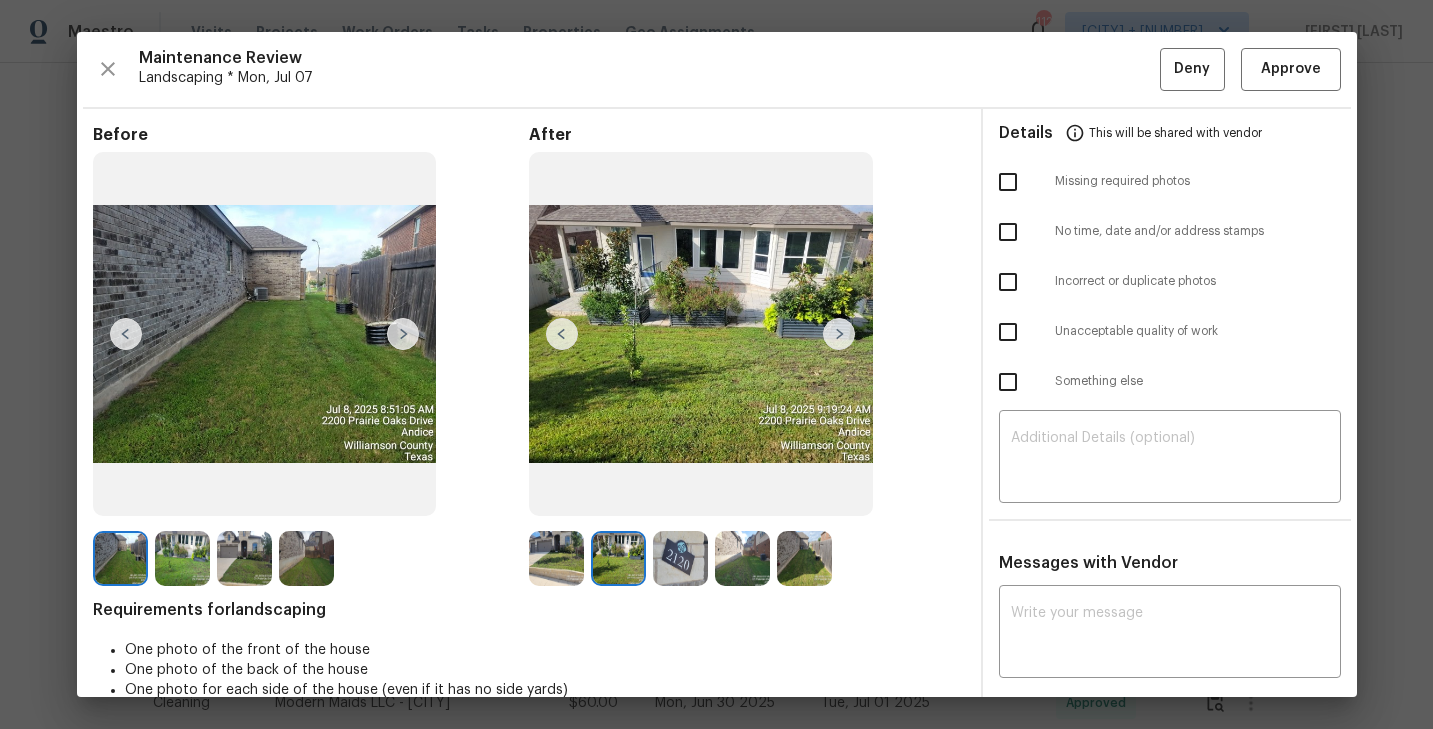 click at bounding box center (403, 334) 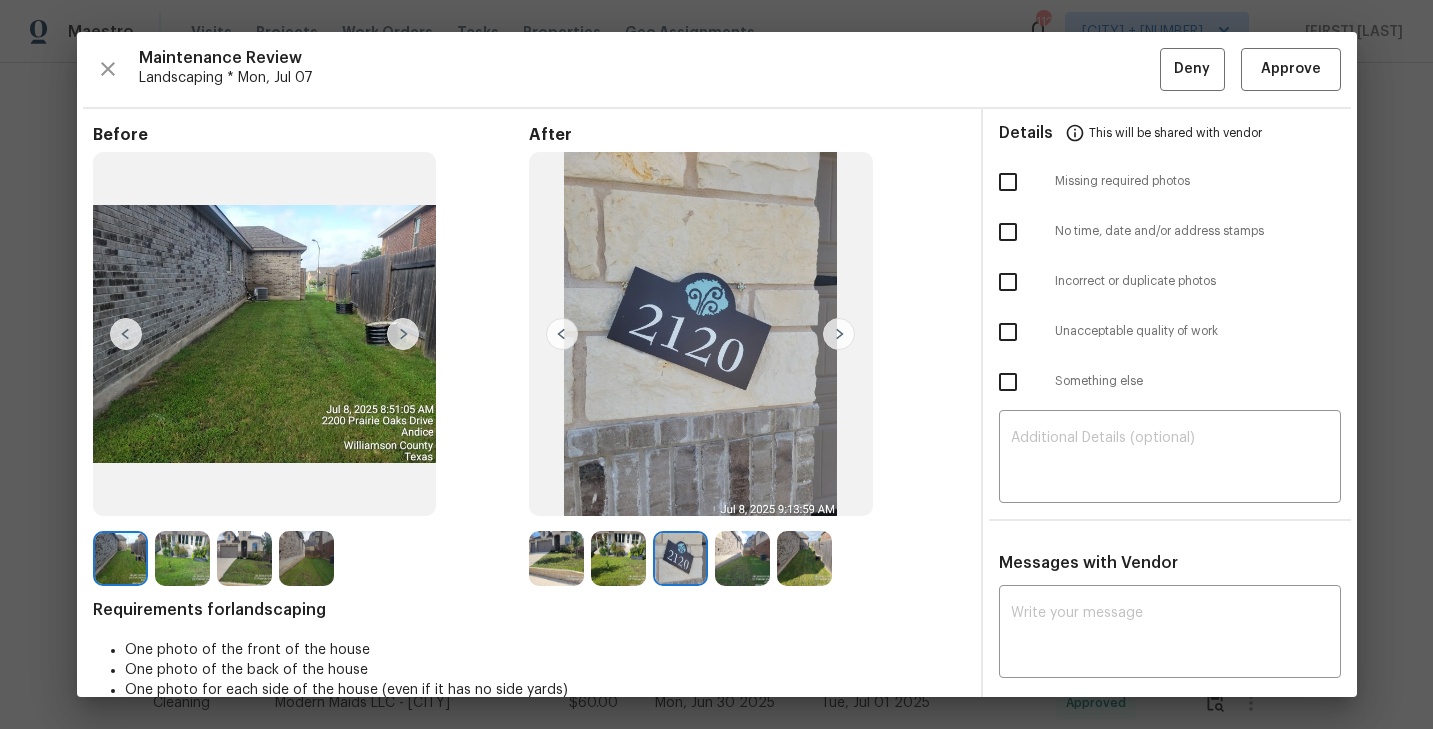 click at bounding box center (403, 334) 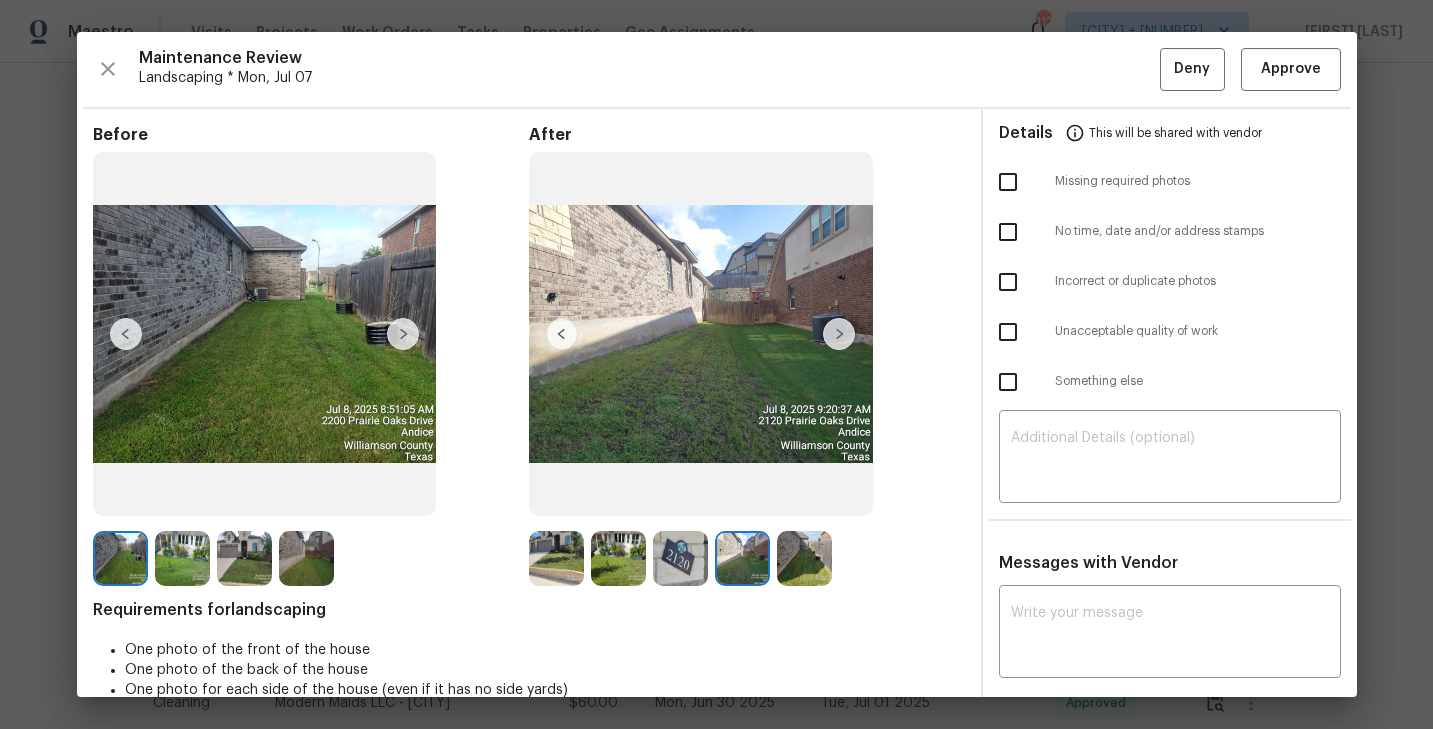 click at bounding box center [403, 334] 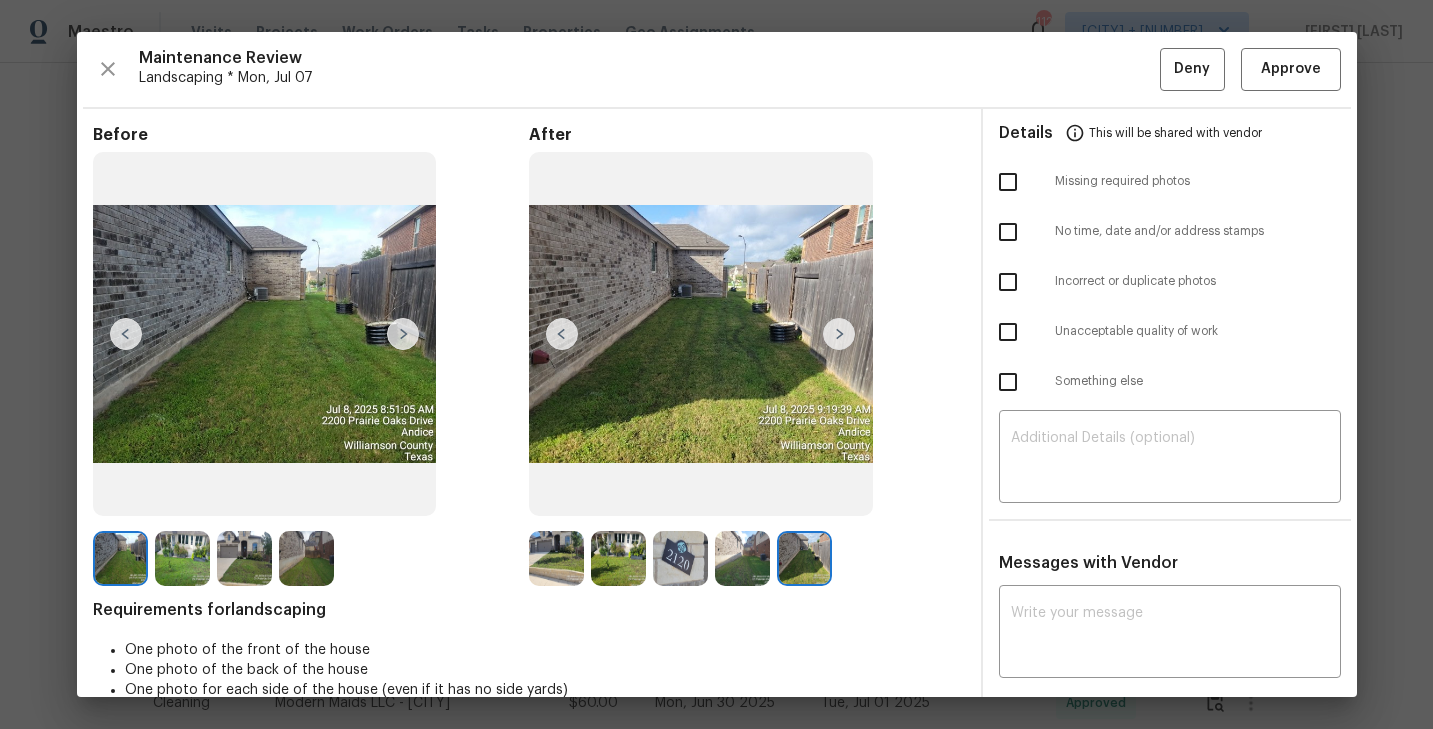 click at bounding box center (120, 558) 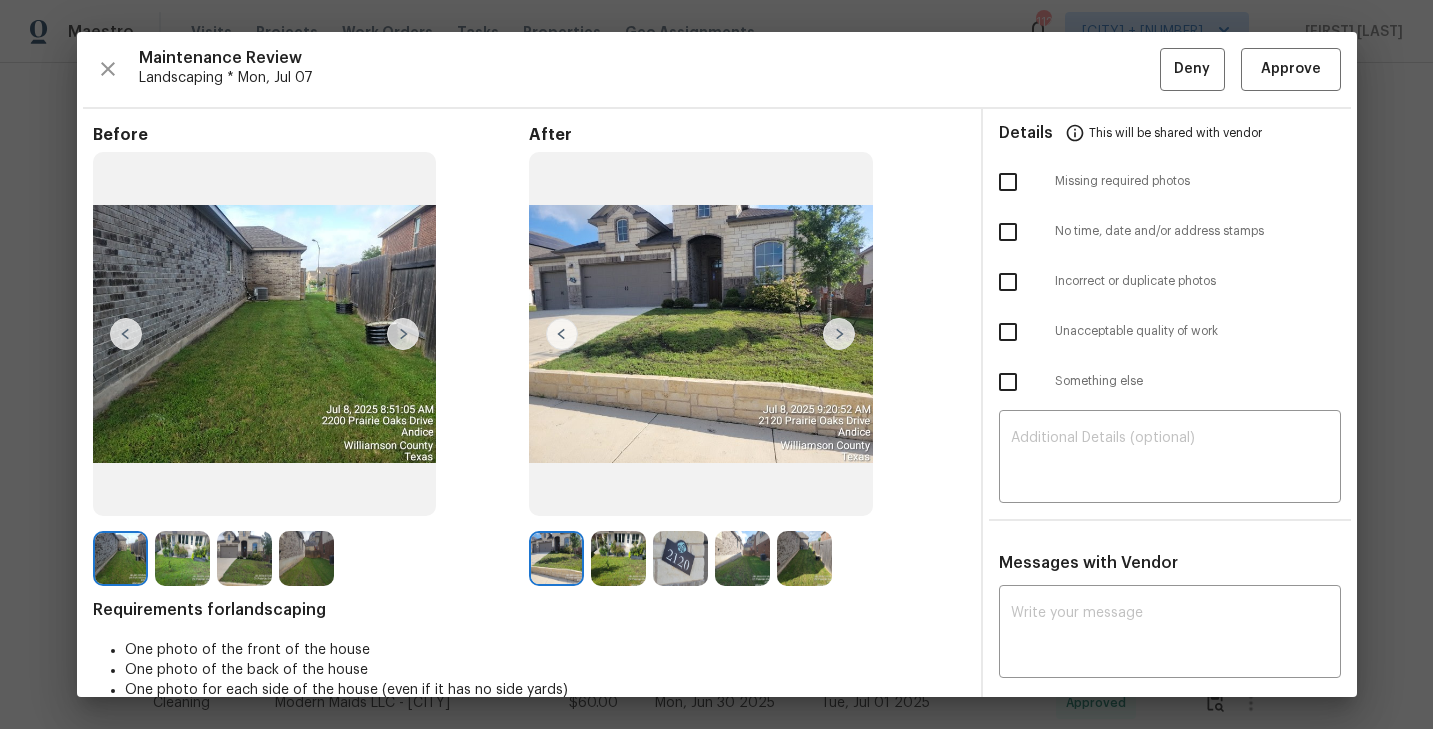 click at bounding box center [182, 558] 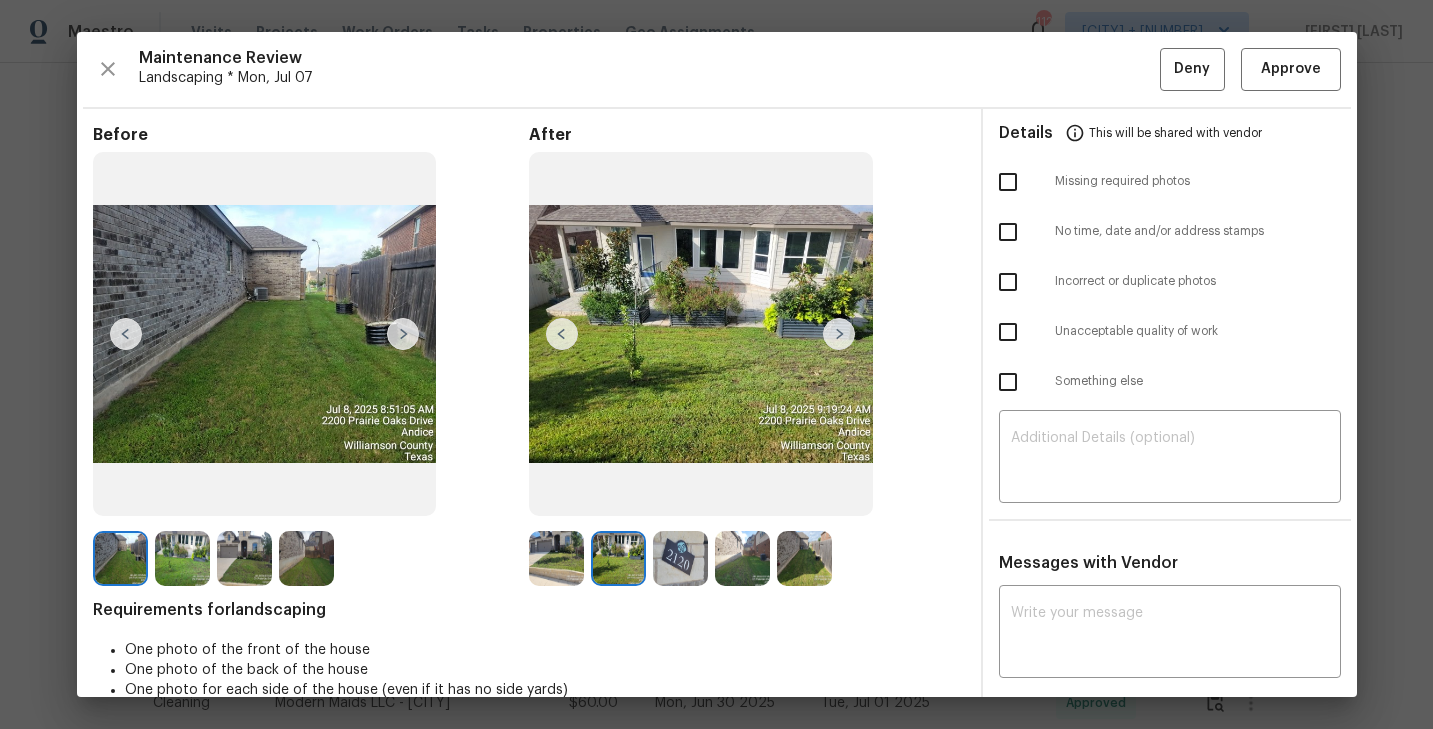 click at bounding box center (244, 558) 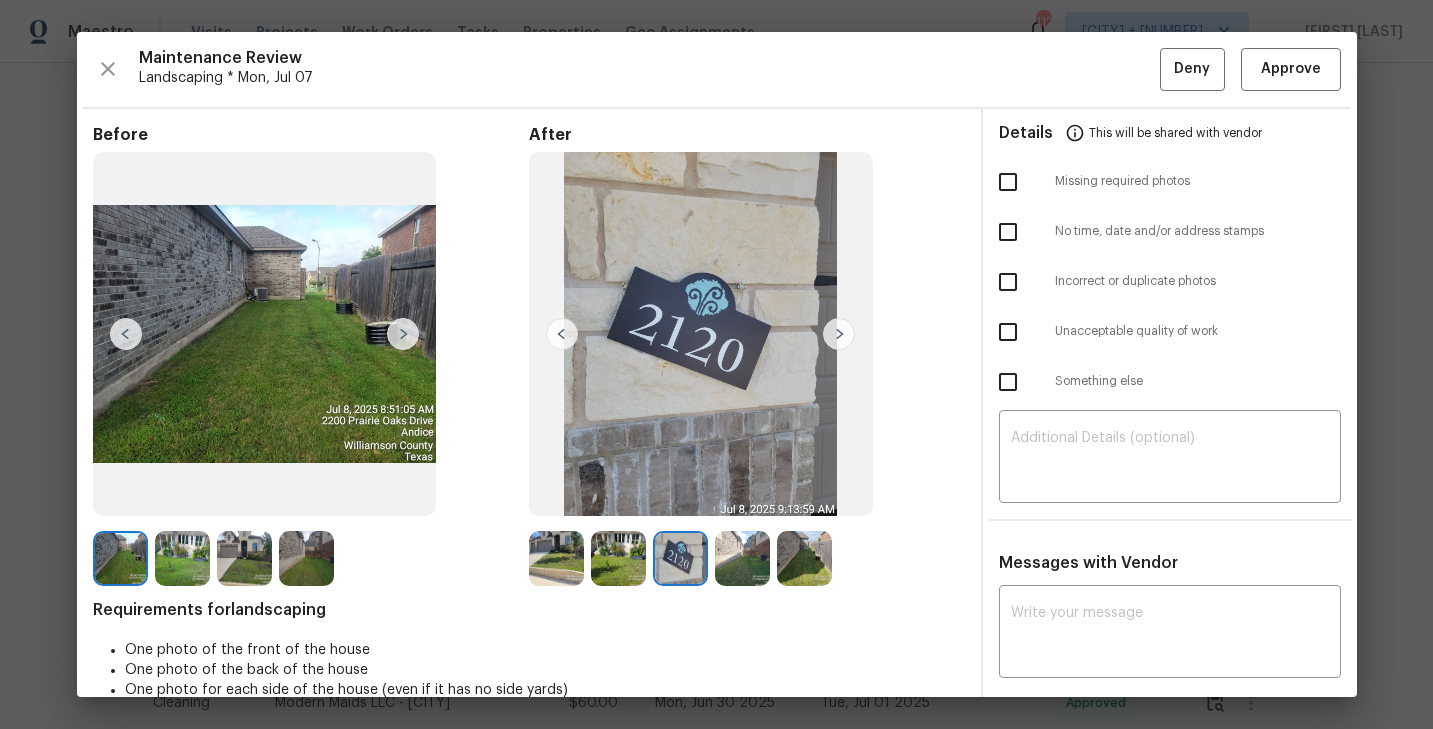click at bounding box center [306, 558] 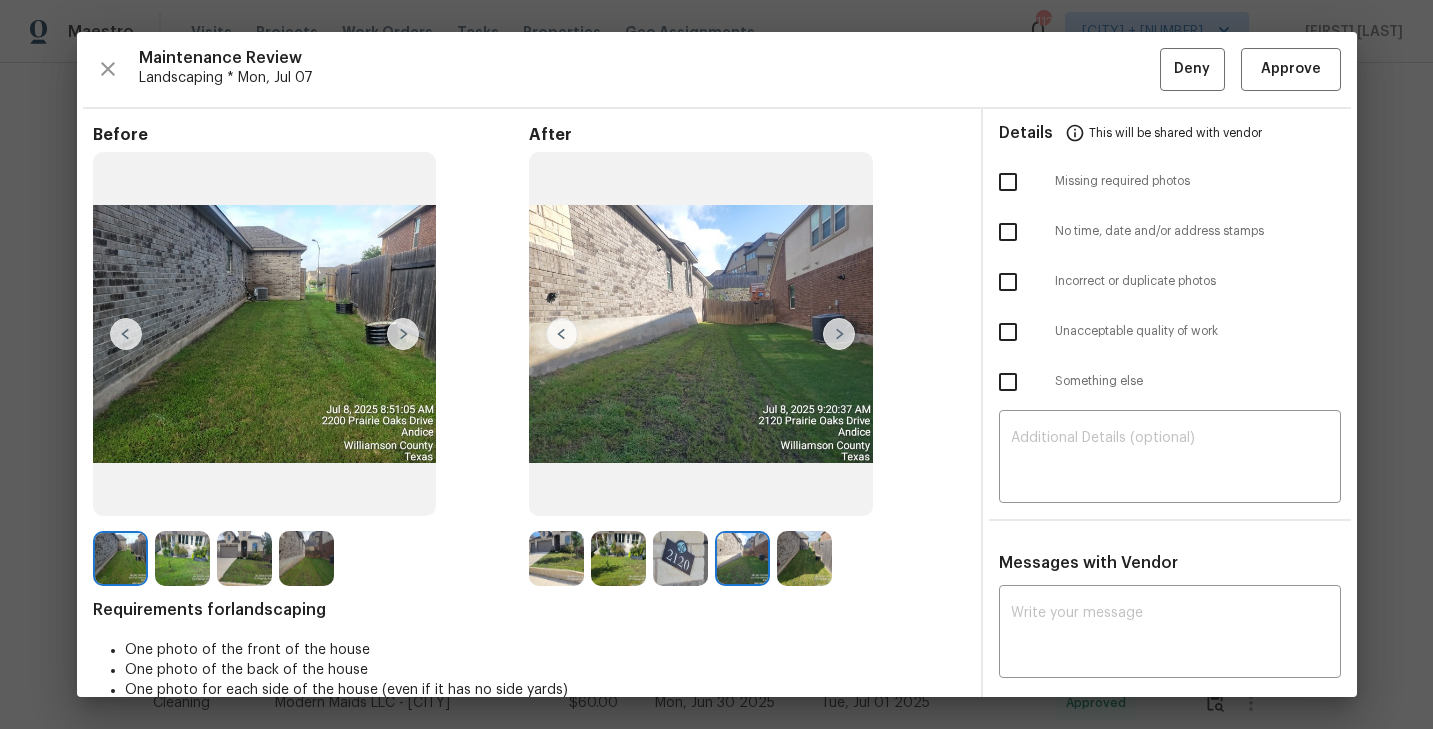 click at bounding box center [804, 558] 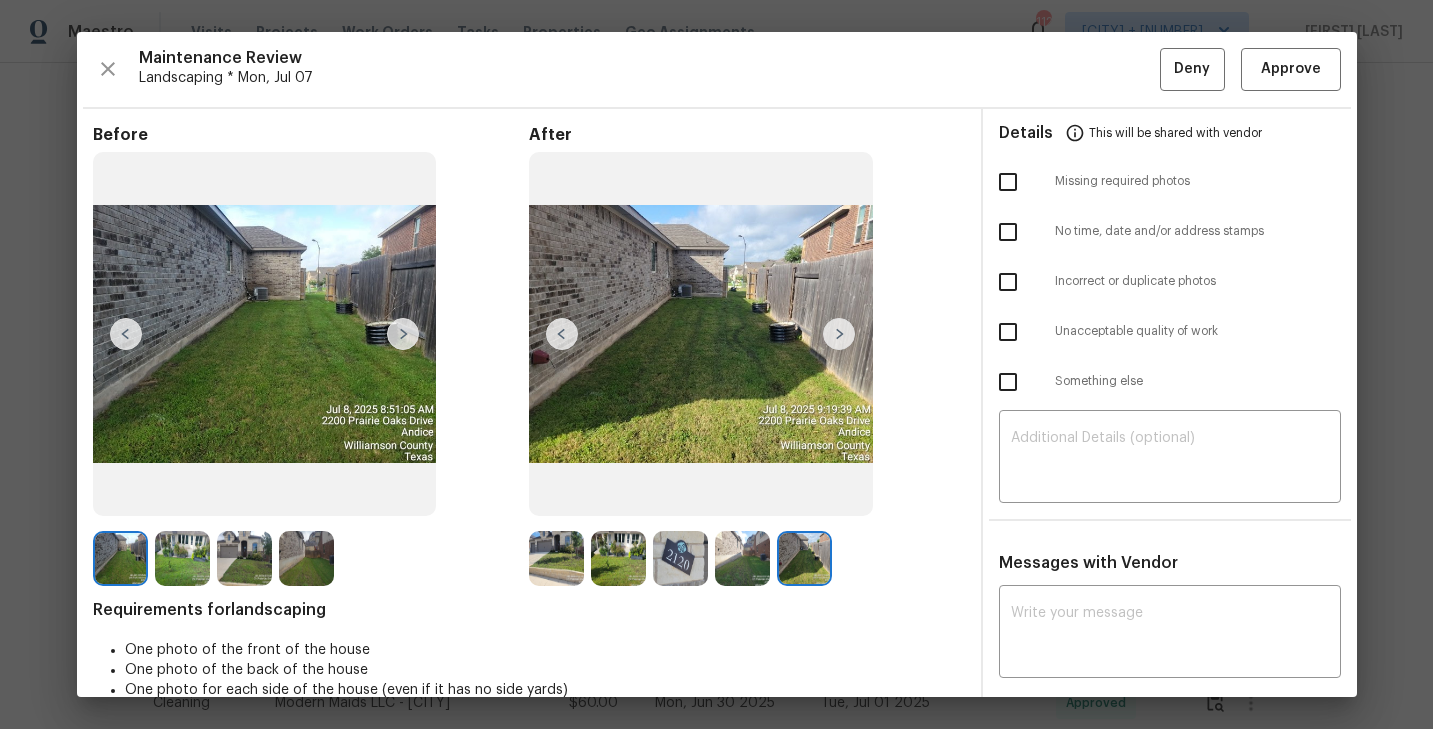click at bounding box center (306, 558) 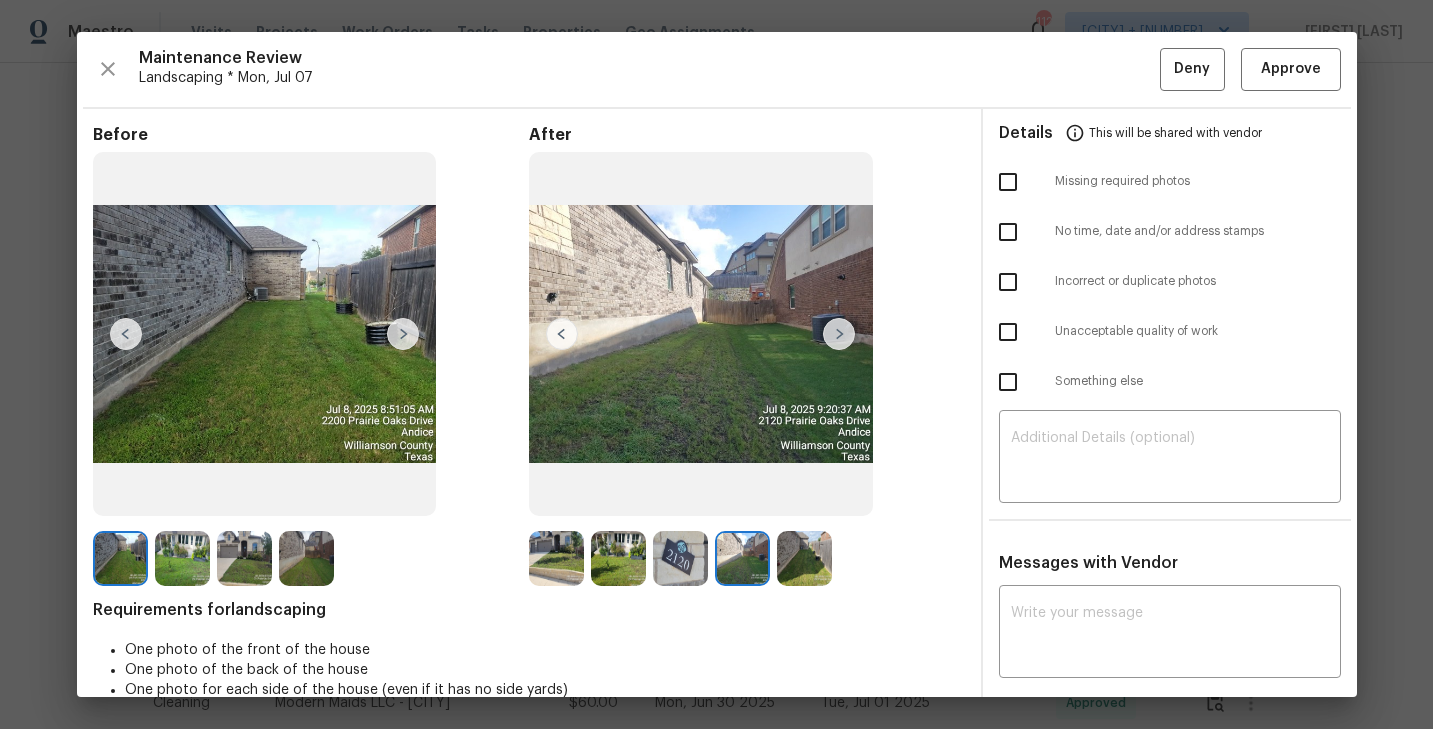 click at bounding box center (804, 558) 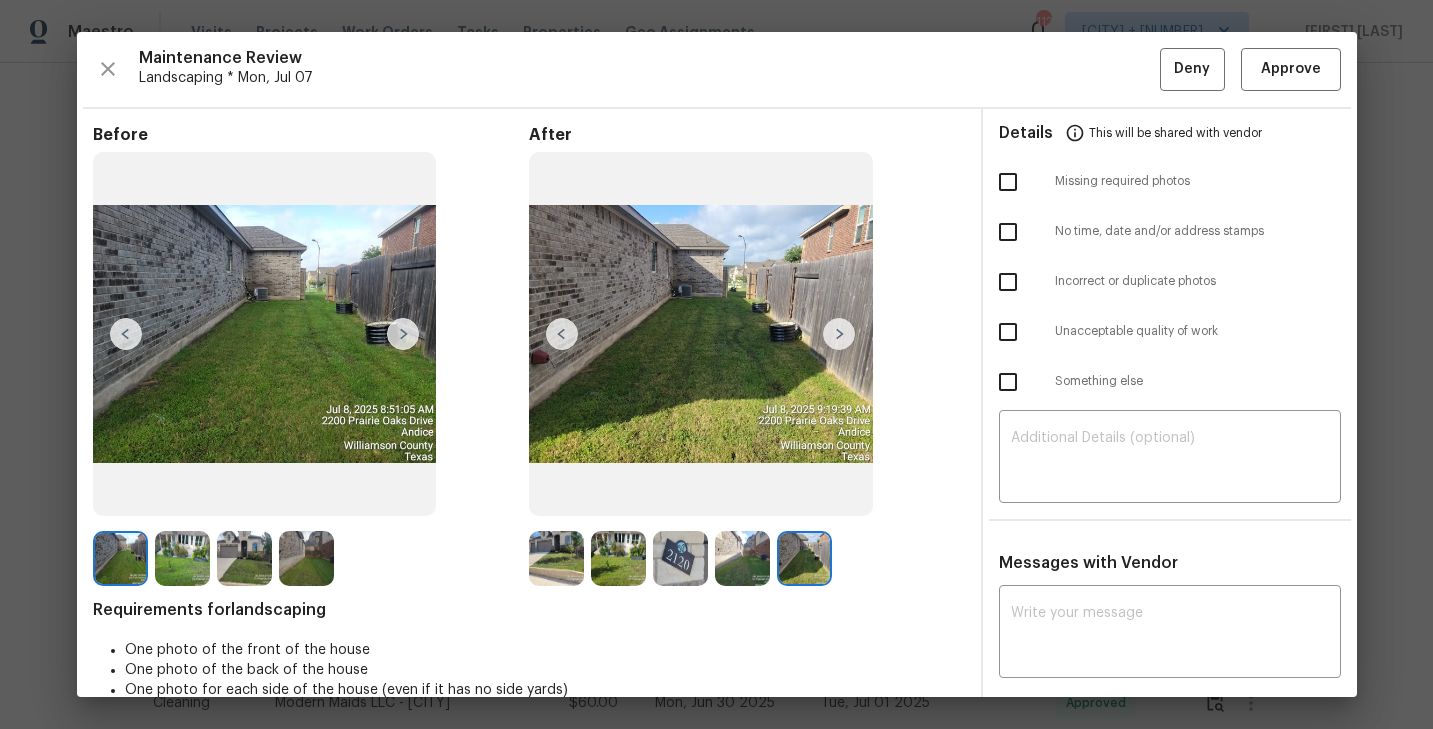 click at bounding box center (120, 558) 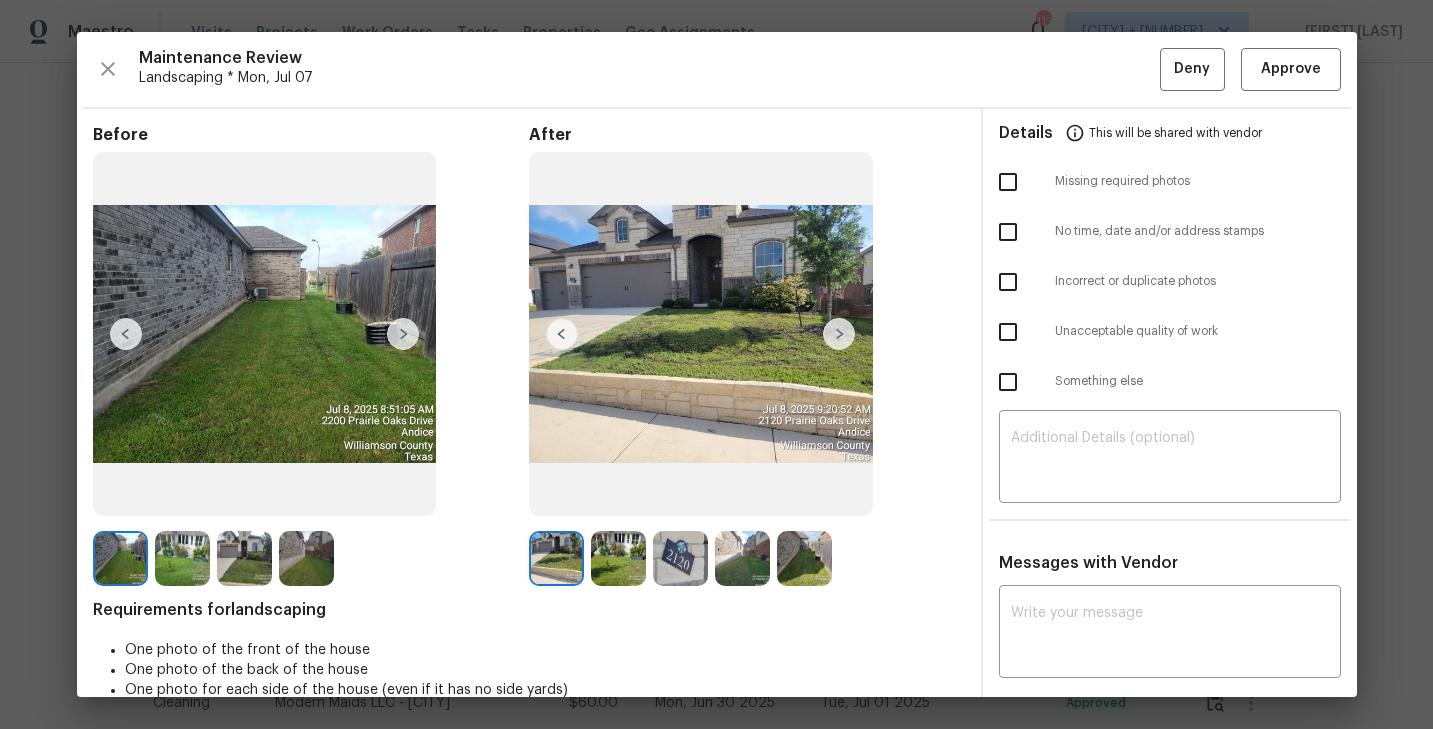 click at bounding box center (182, 558) 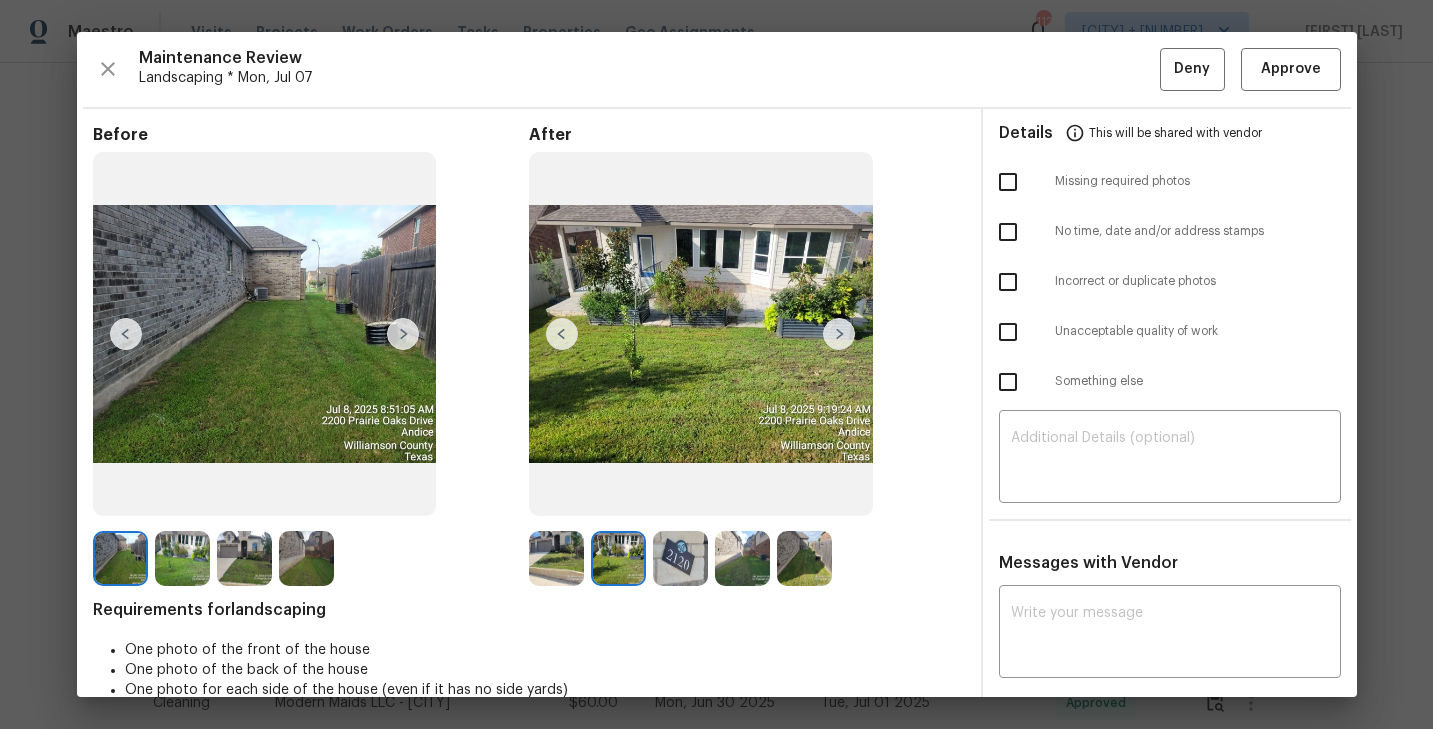 click at bounding box center [244, 558] 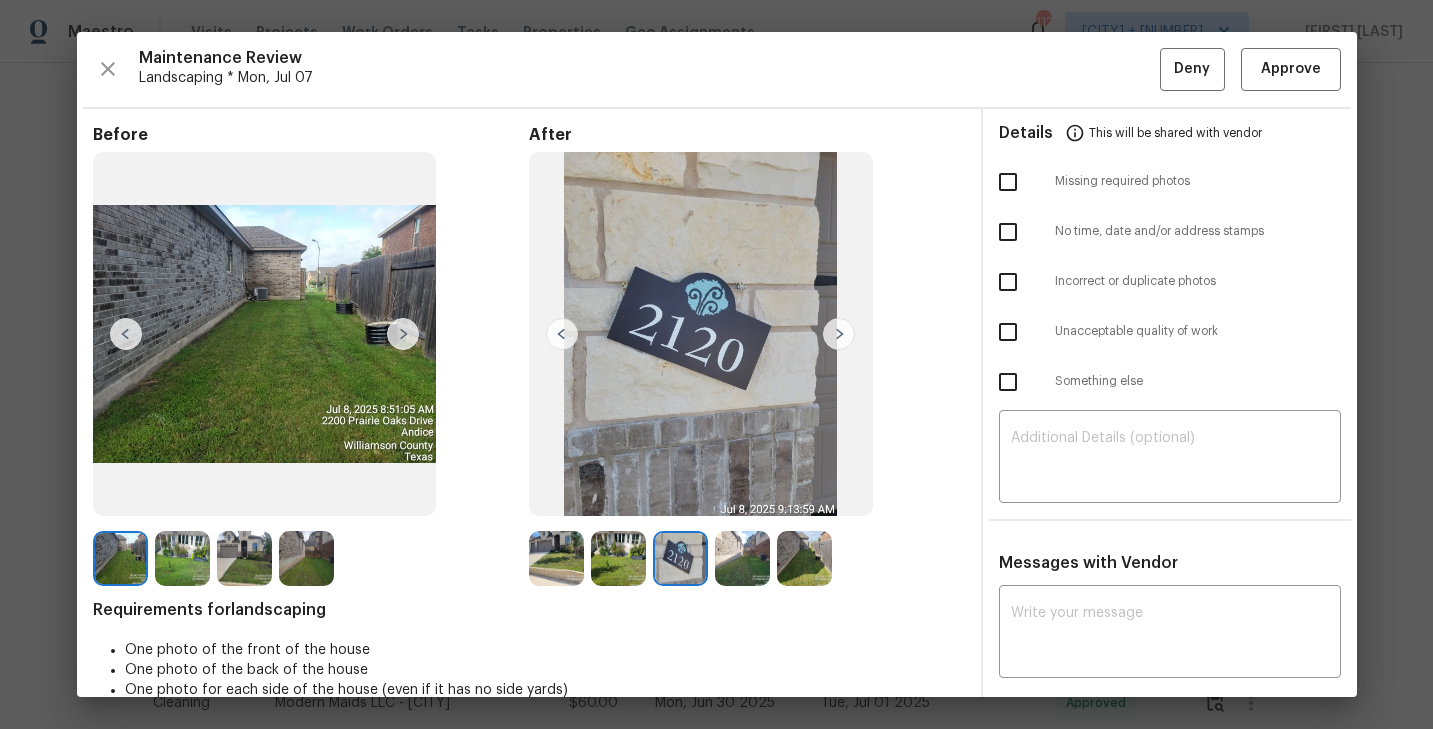 click at bounding box center (244, 558) 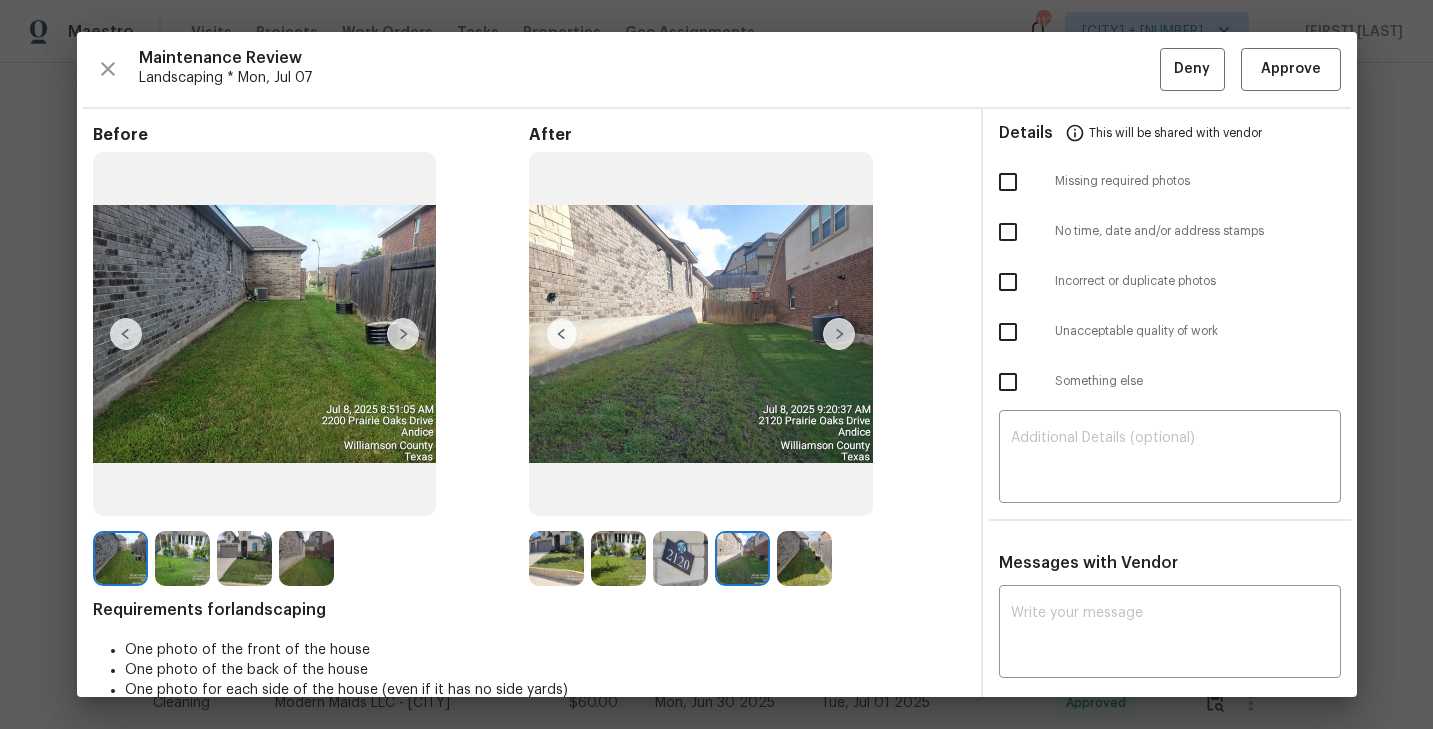 click at bounding box center [804, 558] 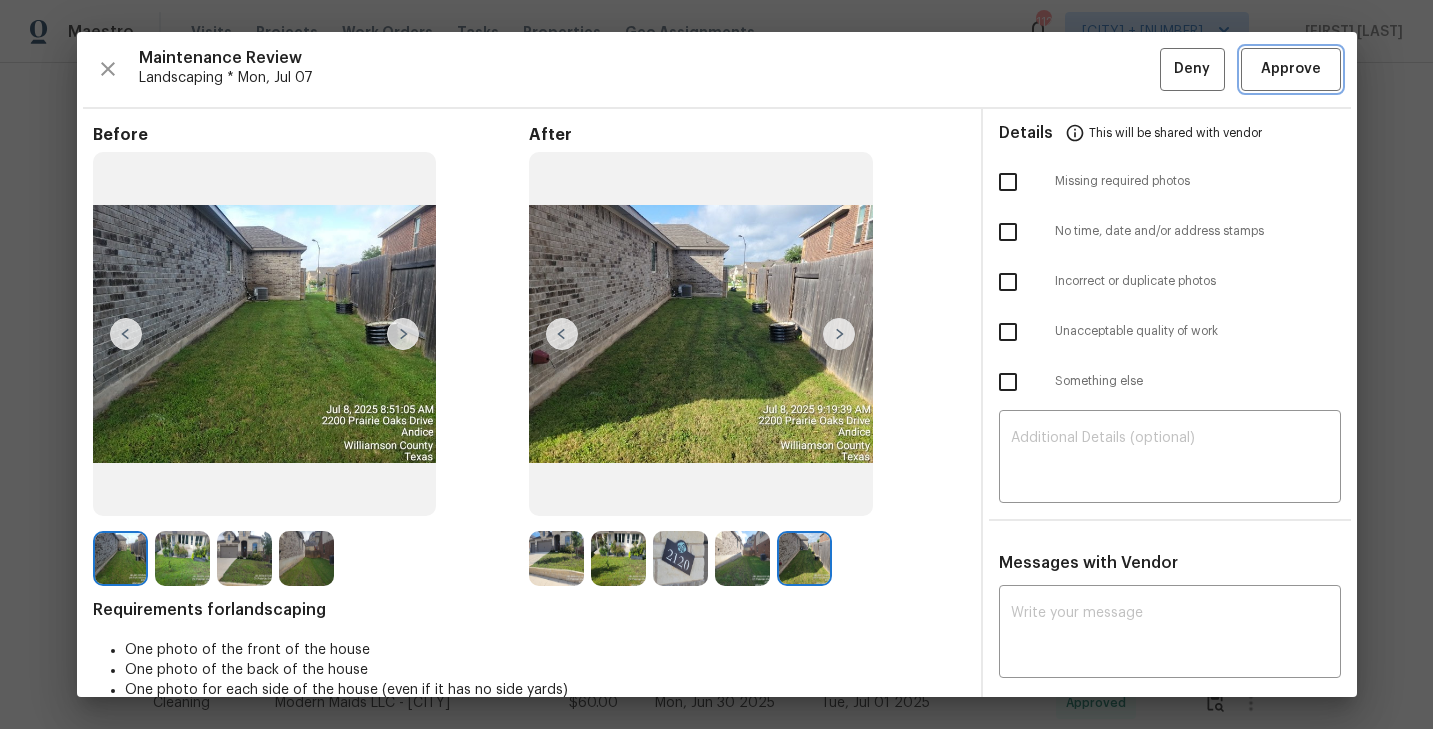 click on "Approve" at bounding box center [1291, 69] 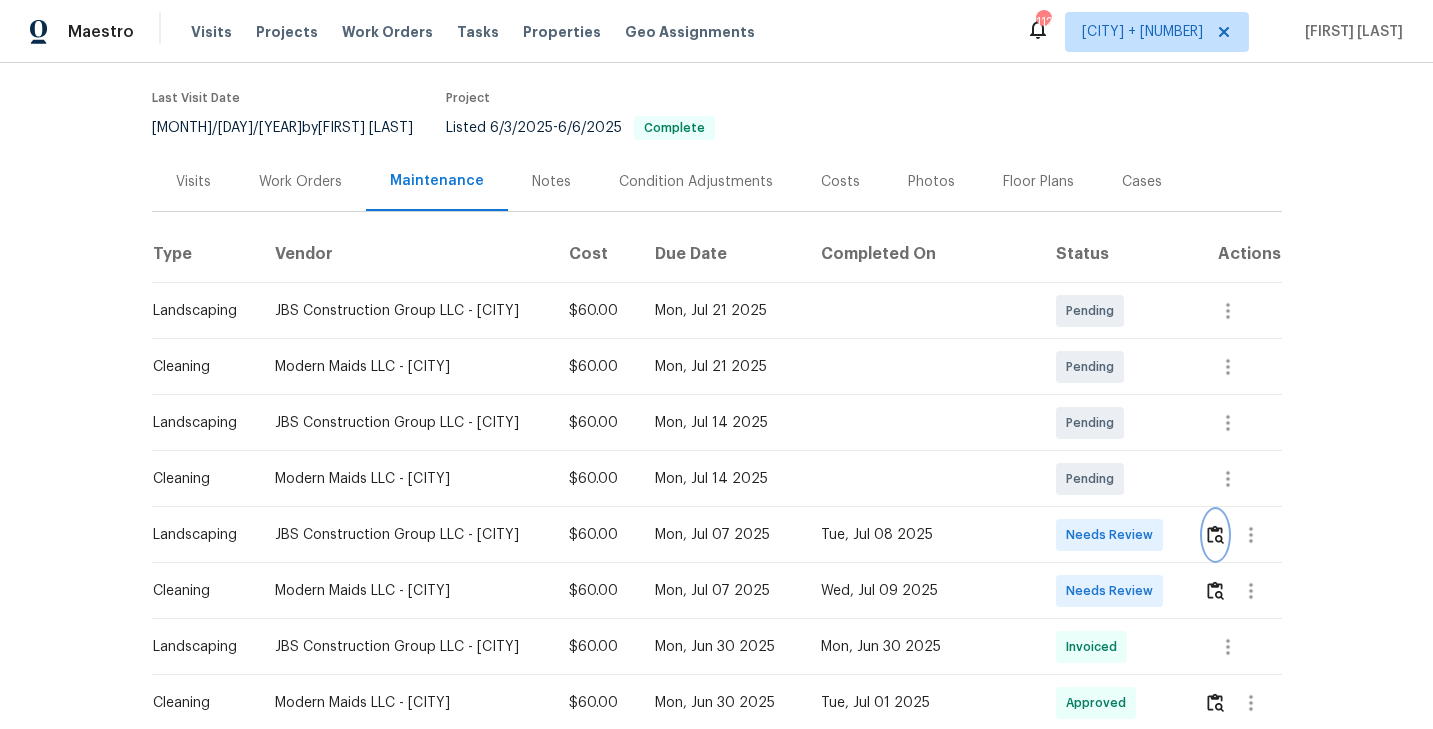 scroll, scrollTop: 0, scrollLeft: 0, axis: both 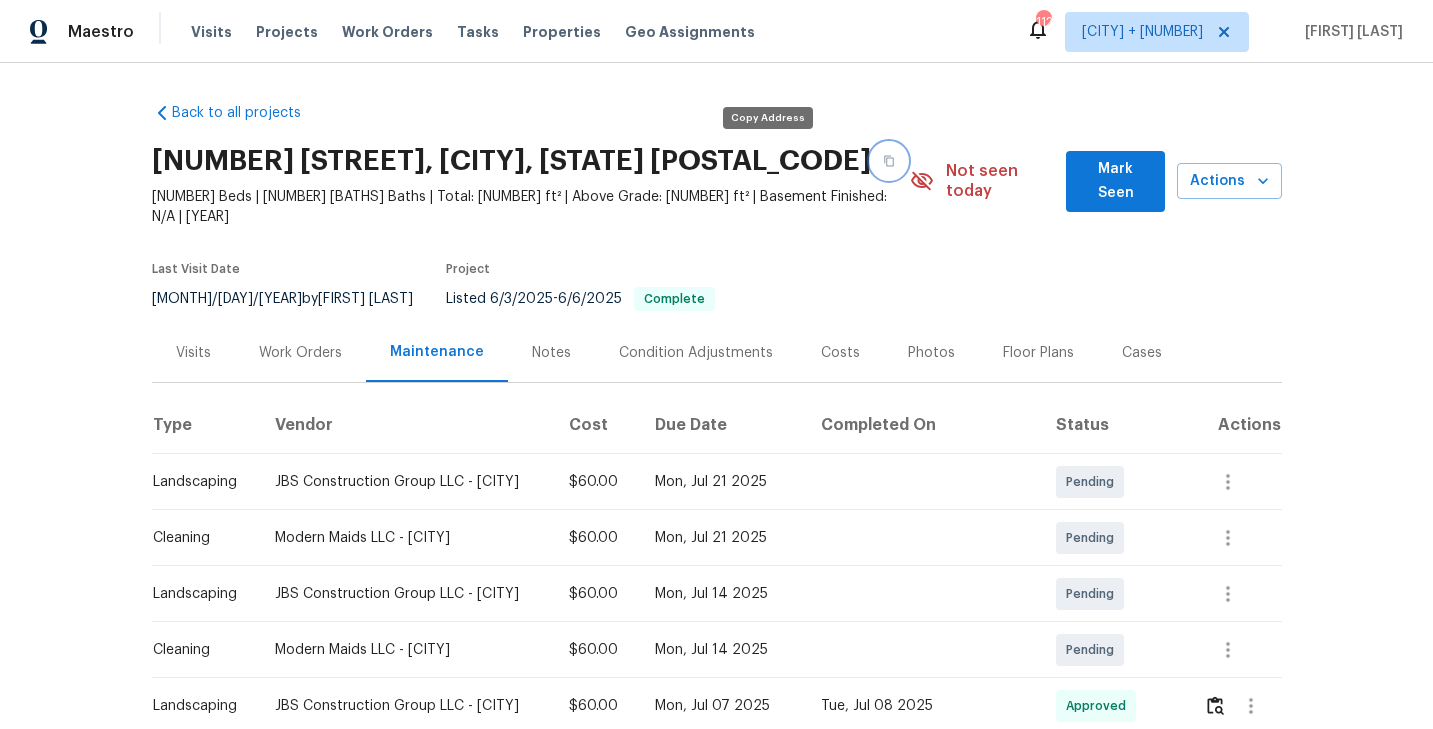click at bounding box center [889, 161] 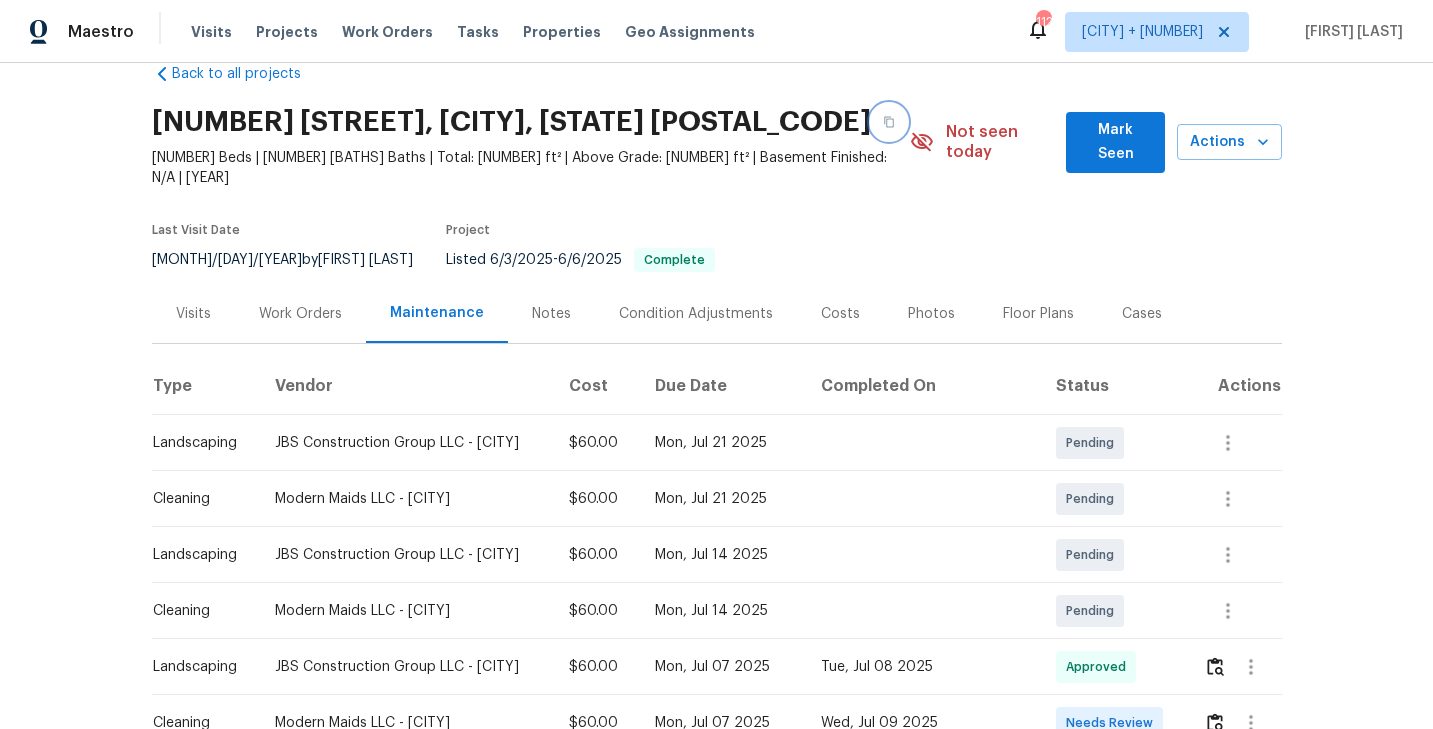 scroll, scrollTop: 0, scrollLeft: 0, axis: both 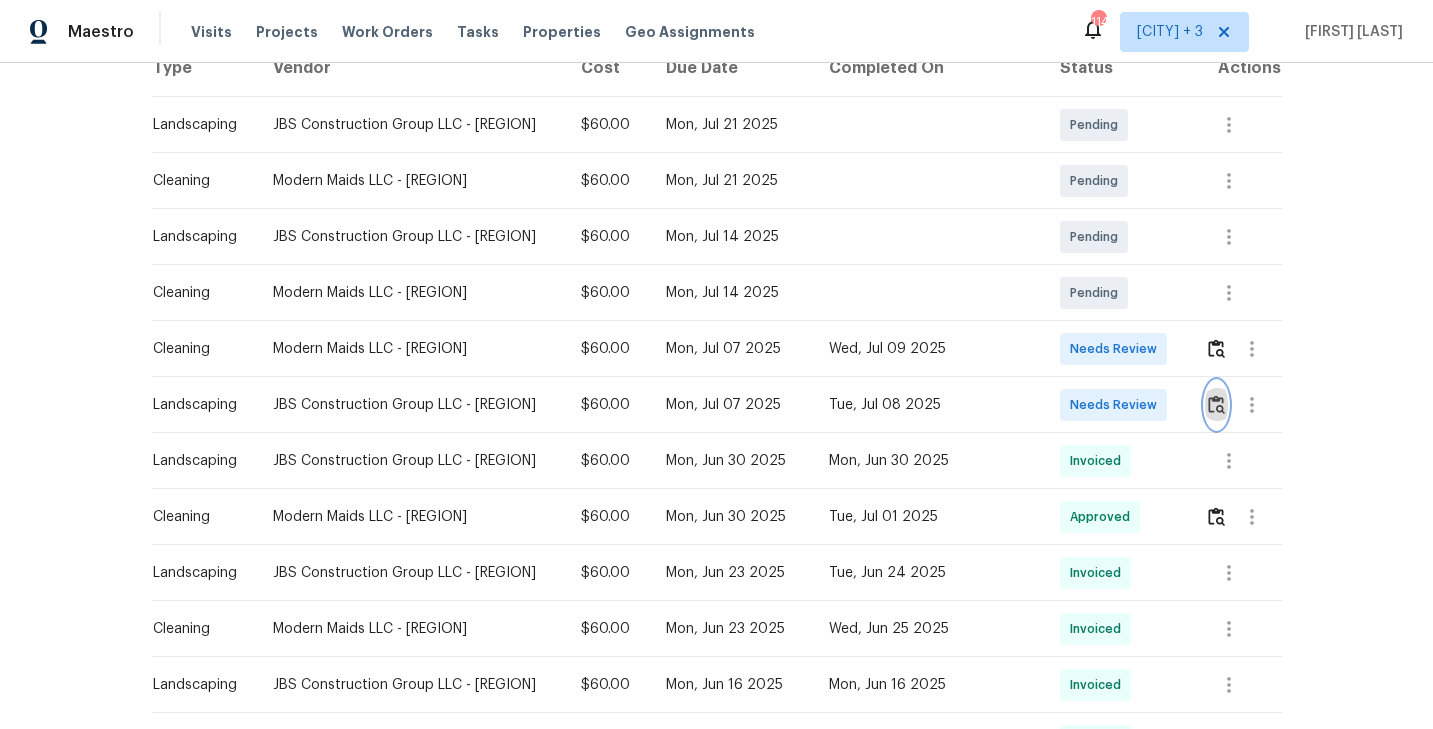 click at bounding box center (1216, 349) 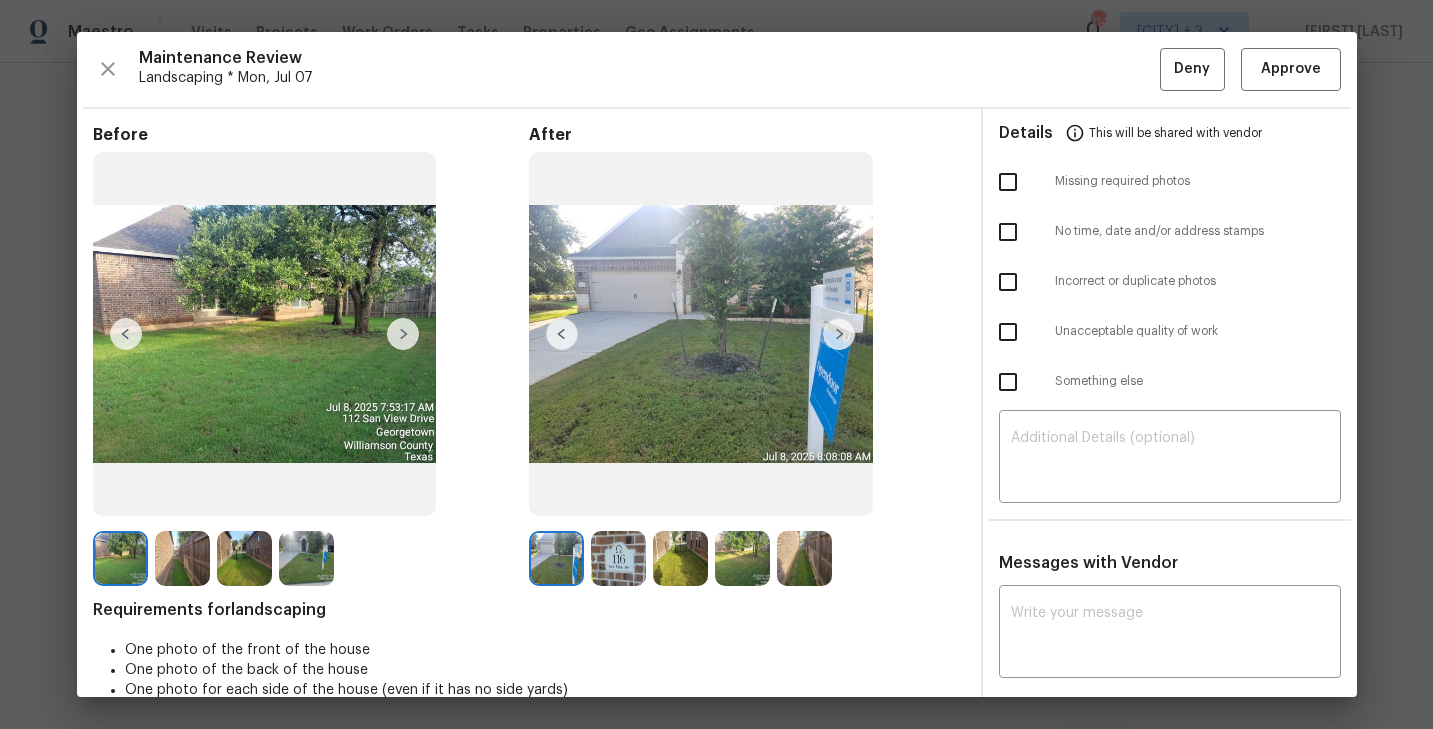 click at bounding box center (403, 334) 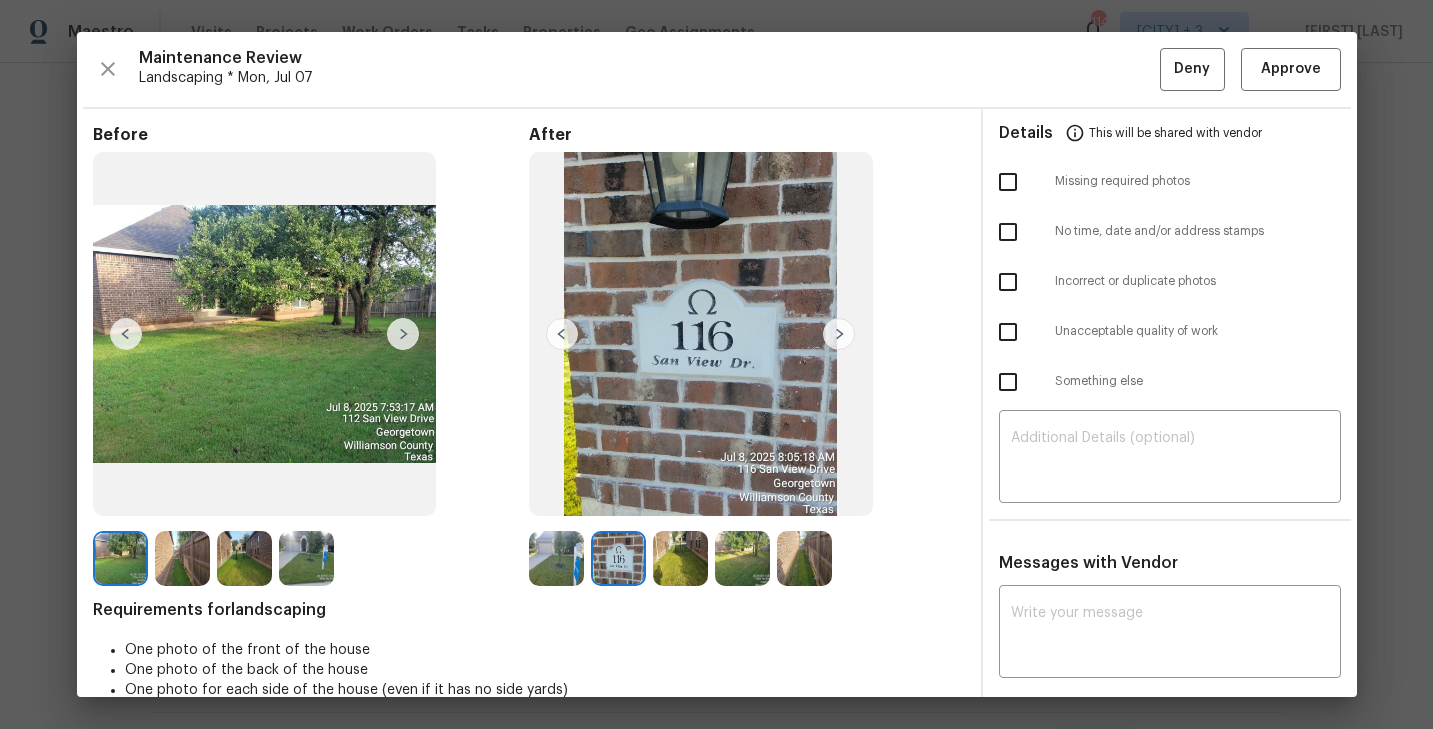 click at bounding box center (403, 334) 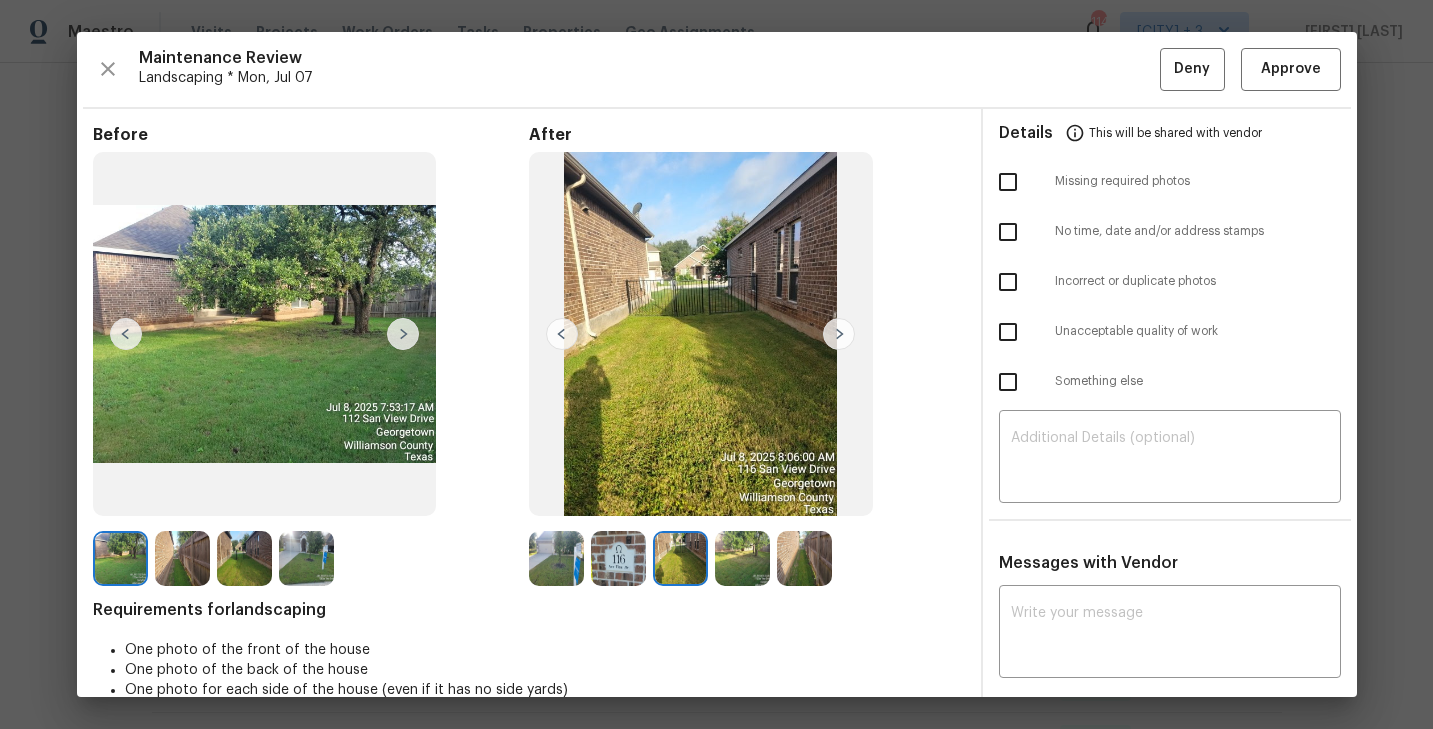 click at bounding box center [403, 334] 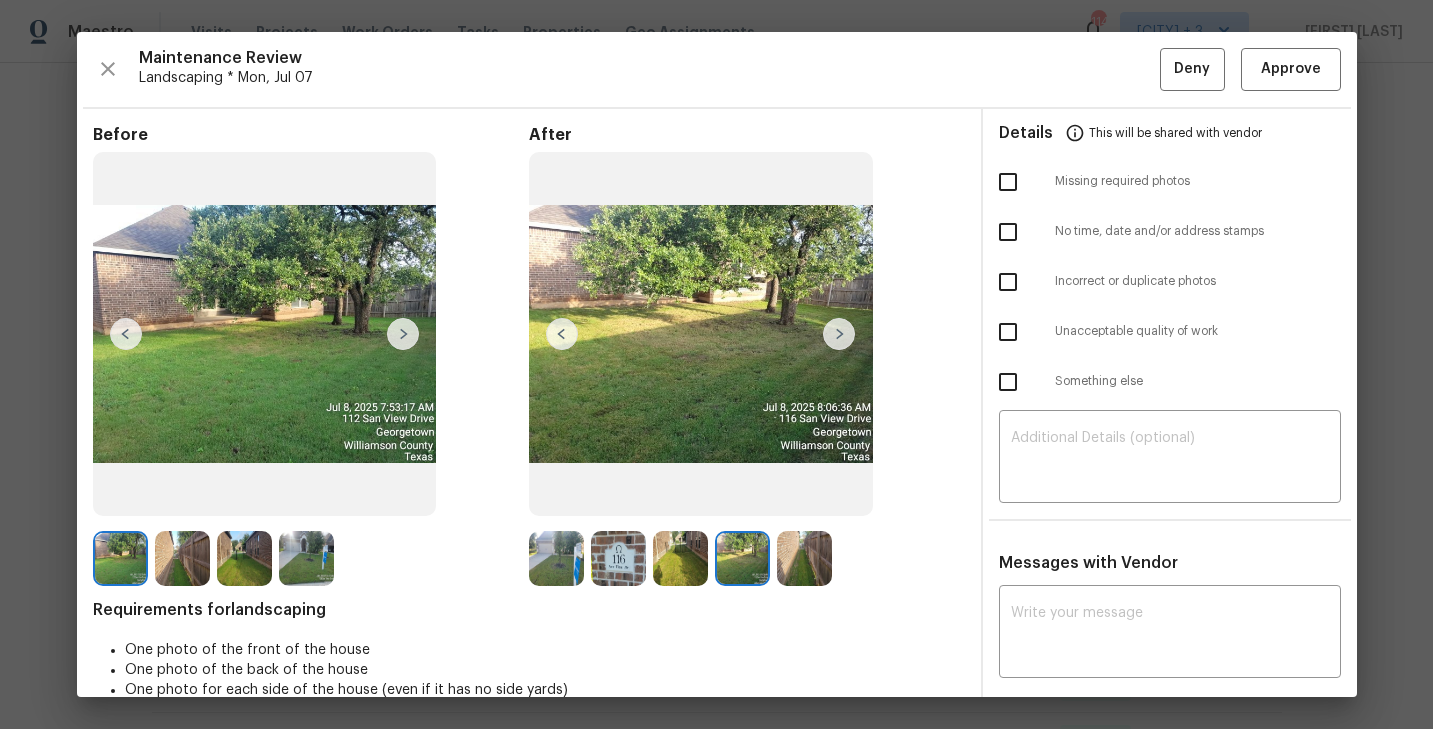 click at bounding box center (403, 334) 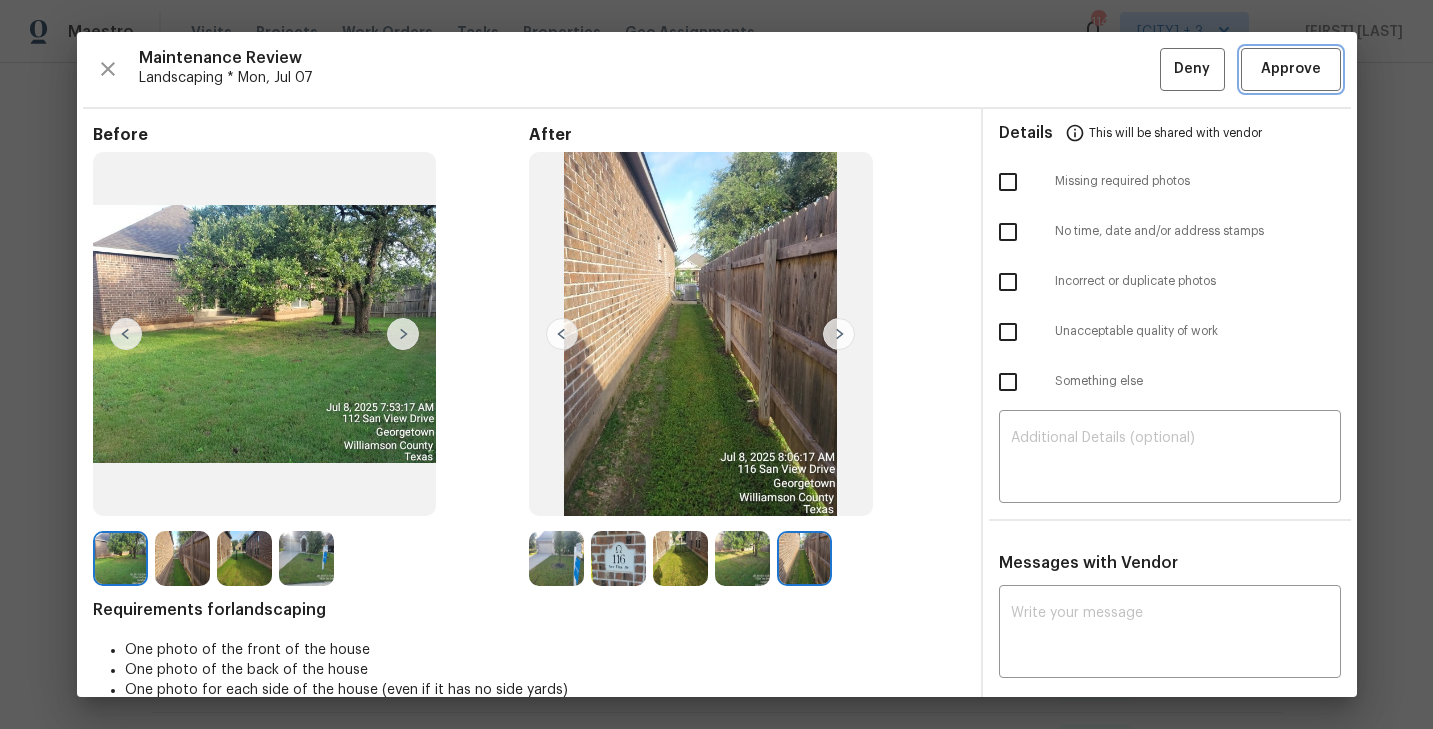 click on "Approve" at bounding box center [1291, 69] 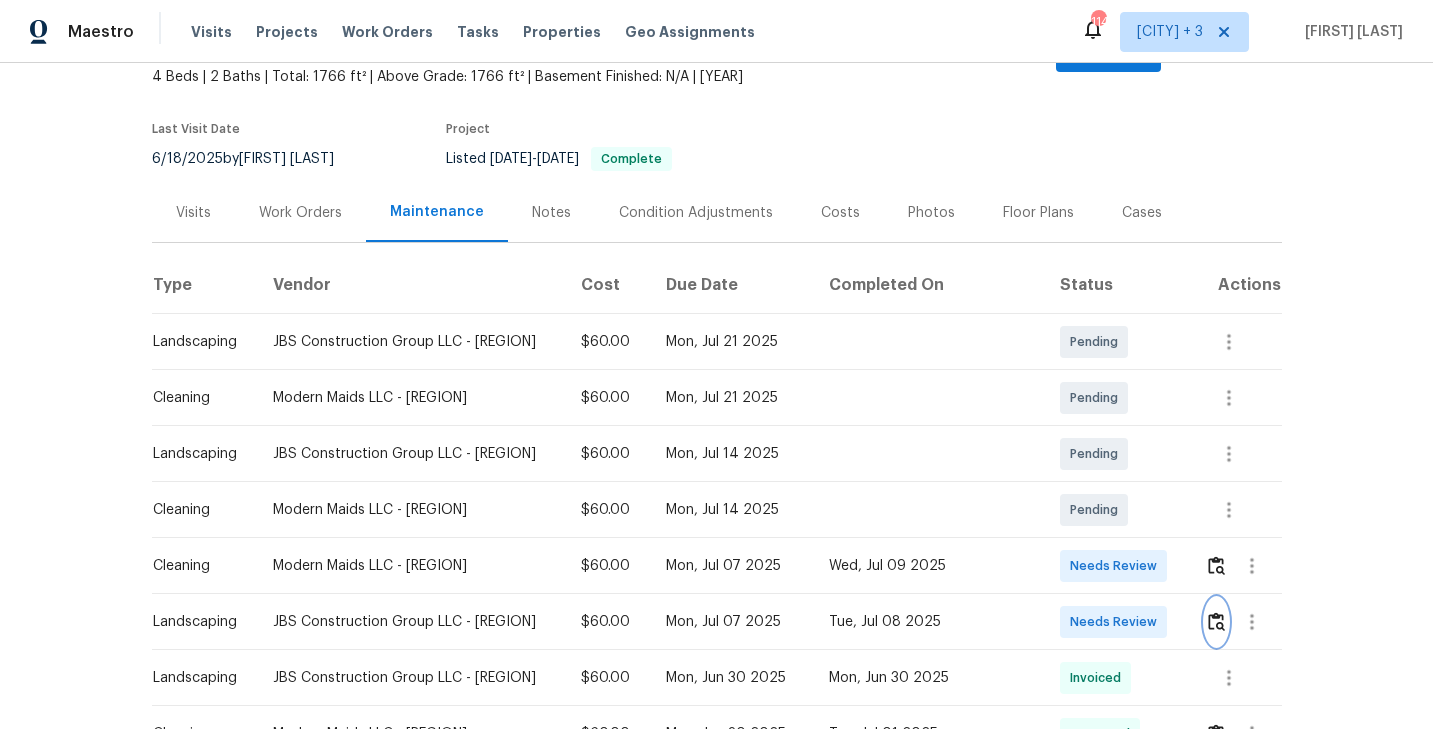 scroll, scrollTop: 0, scrollLeft: 0, axis: both 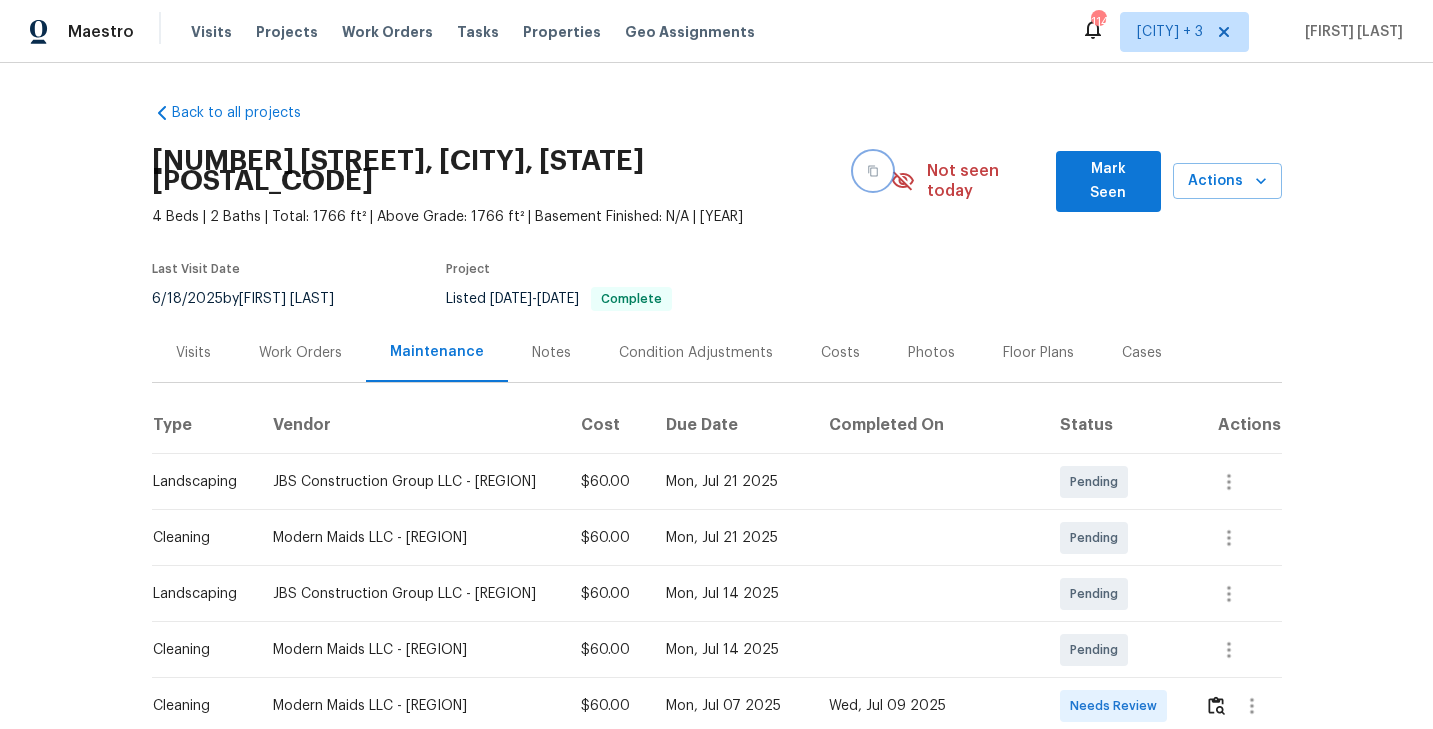 click at bounding box center (873, 171) 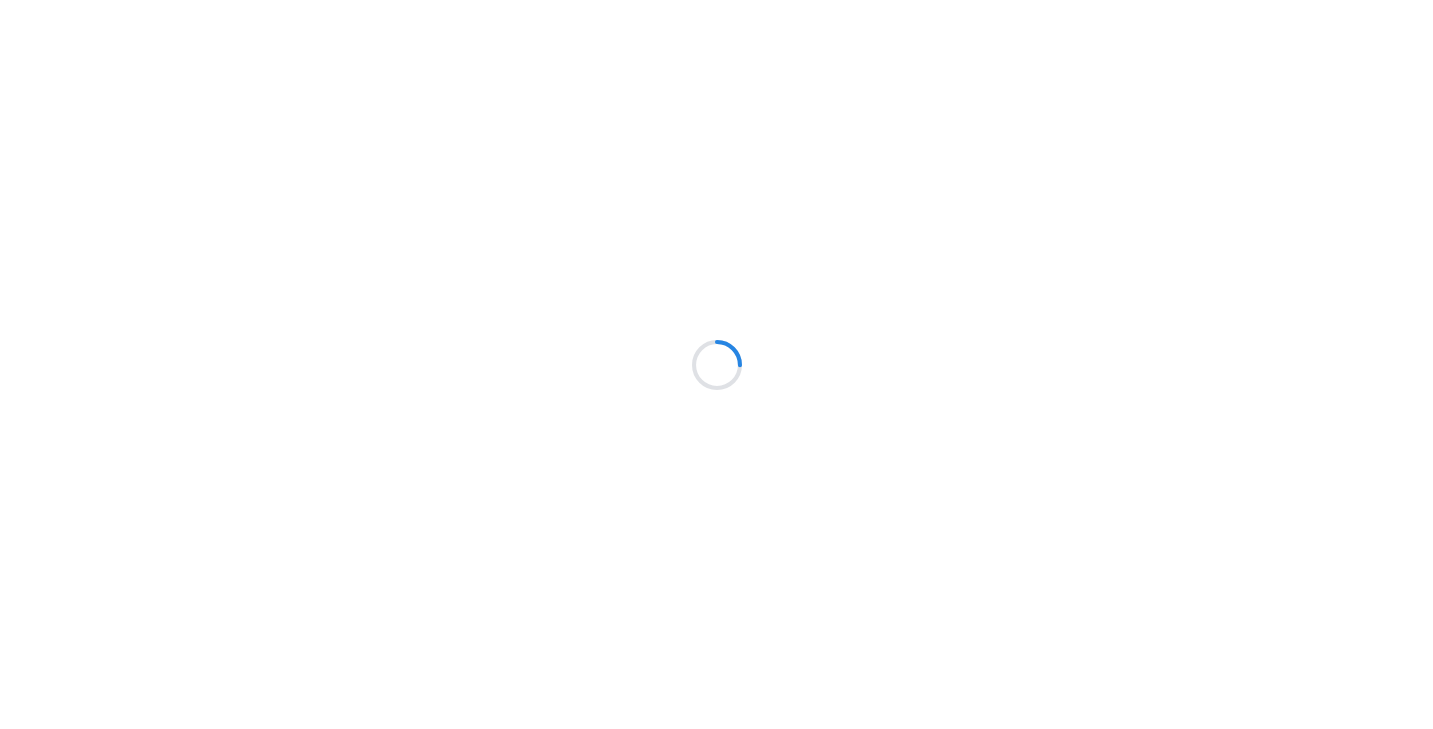 scroll, scrollTop: 0, scrollLeft: 0, axis: both 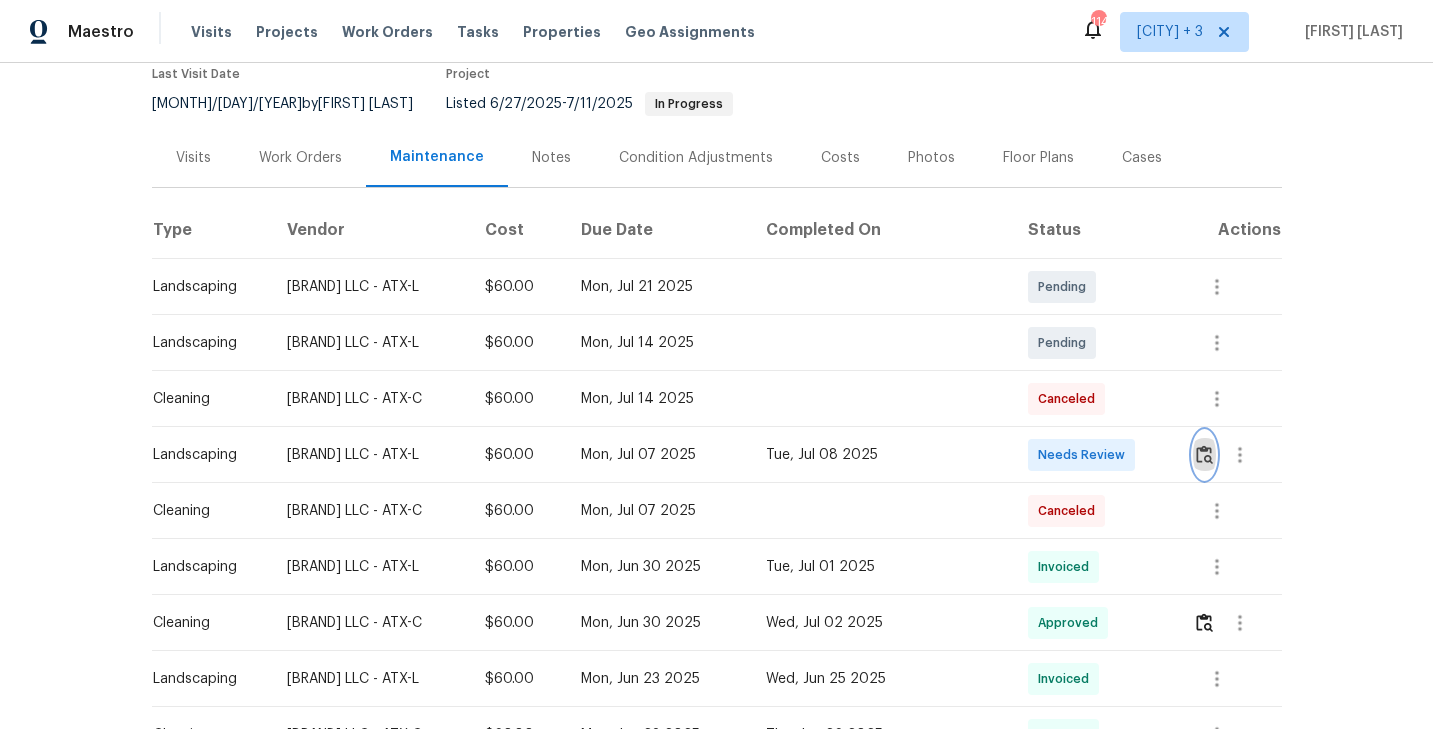 click at bounding box center [1204, 454] 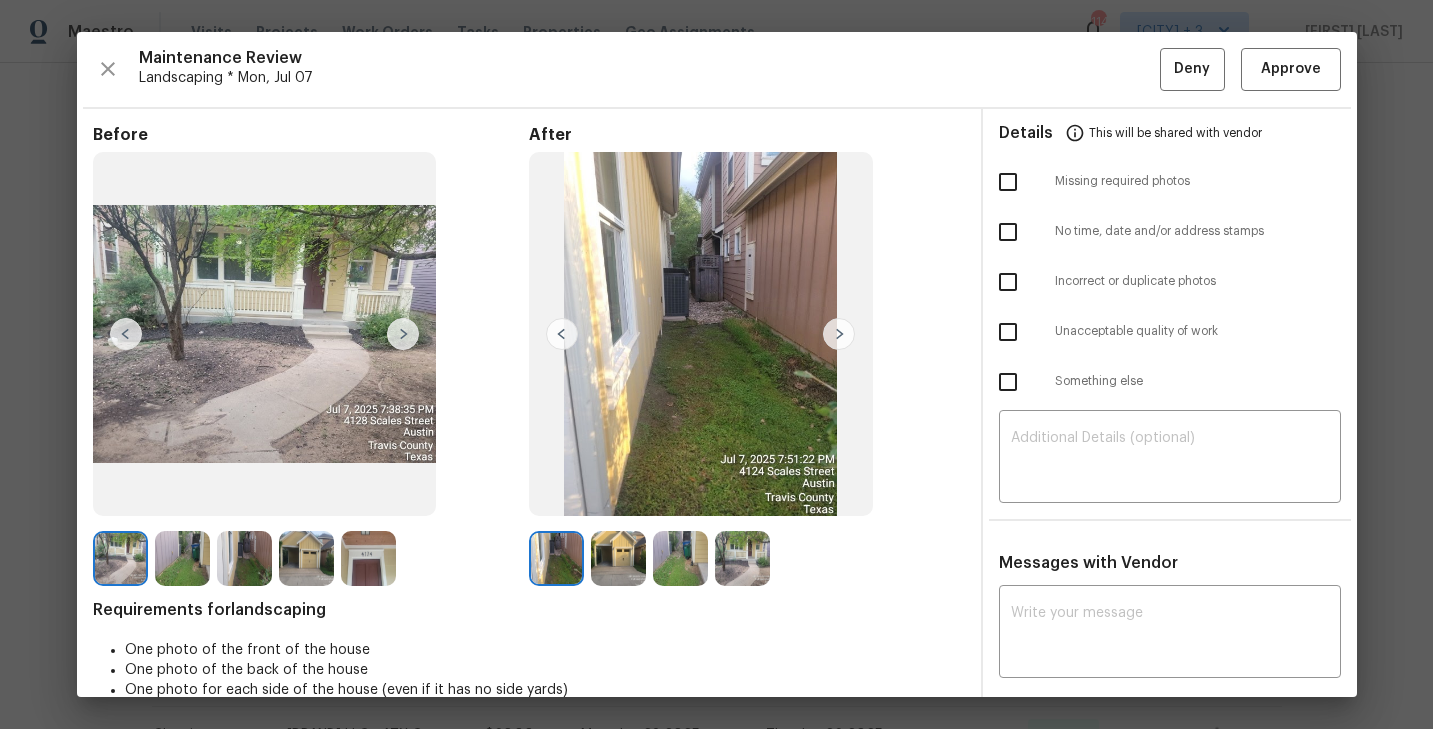click at bounding box center [403, 334] 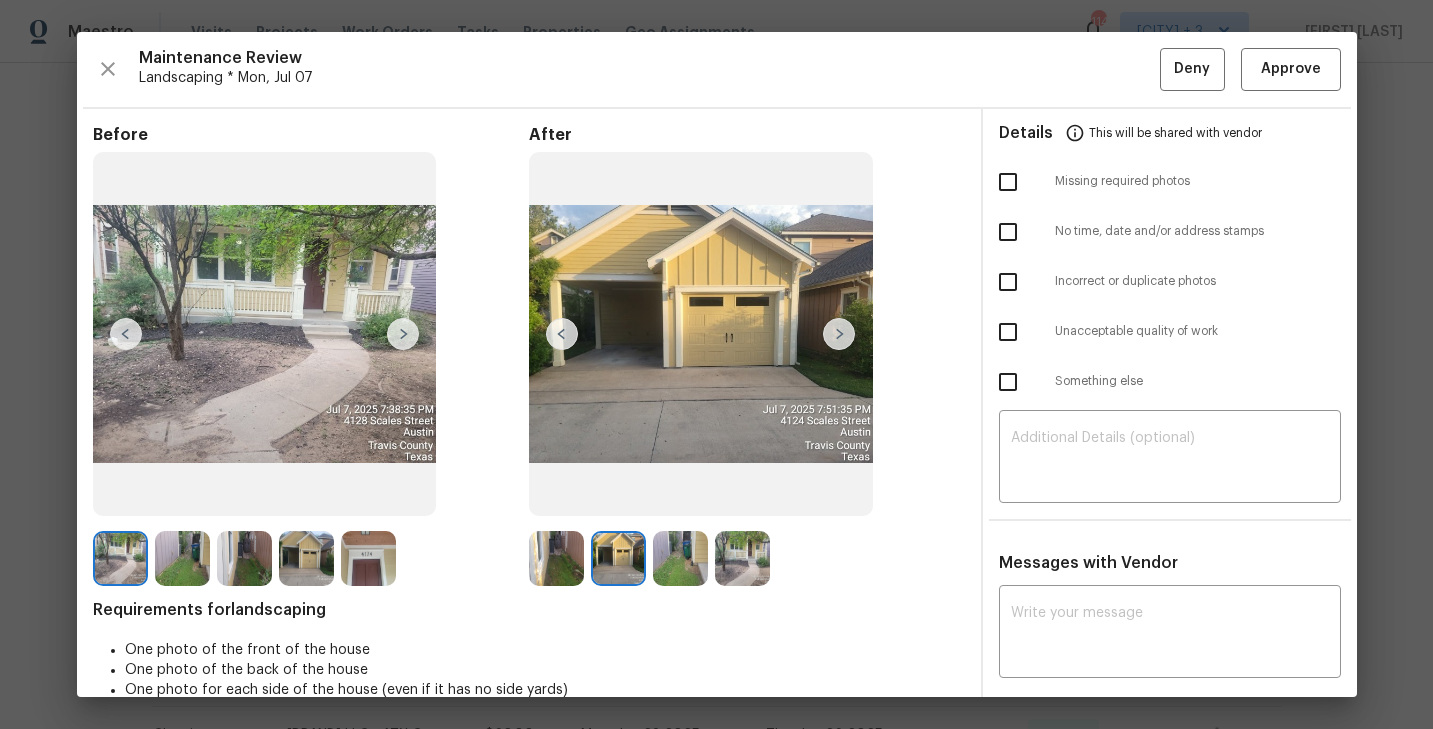 click at bounding box center [403, 334] 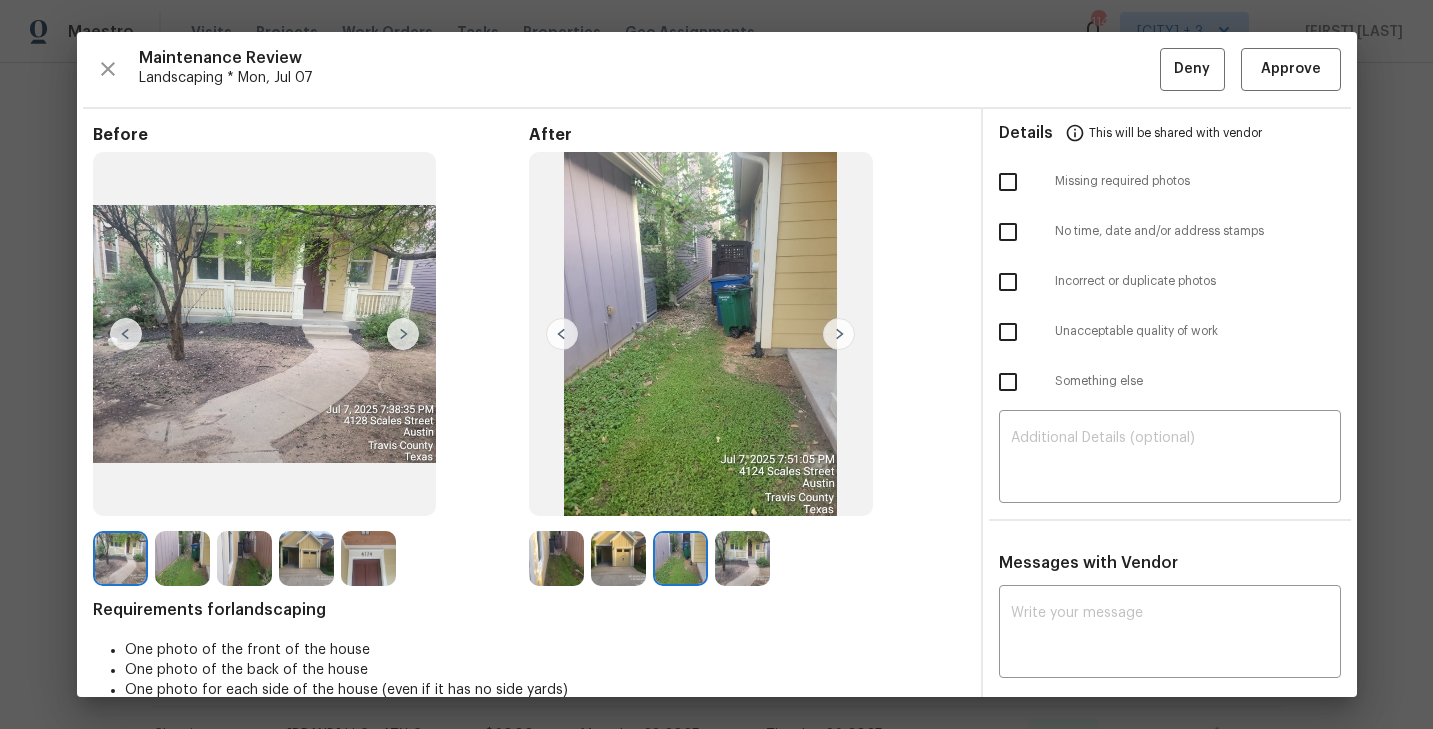 click at bounding box center [403, 334] 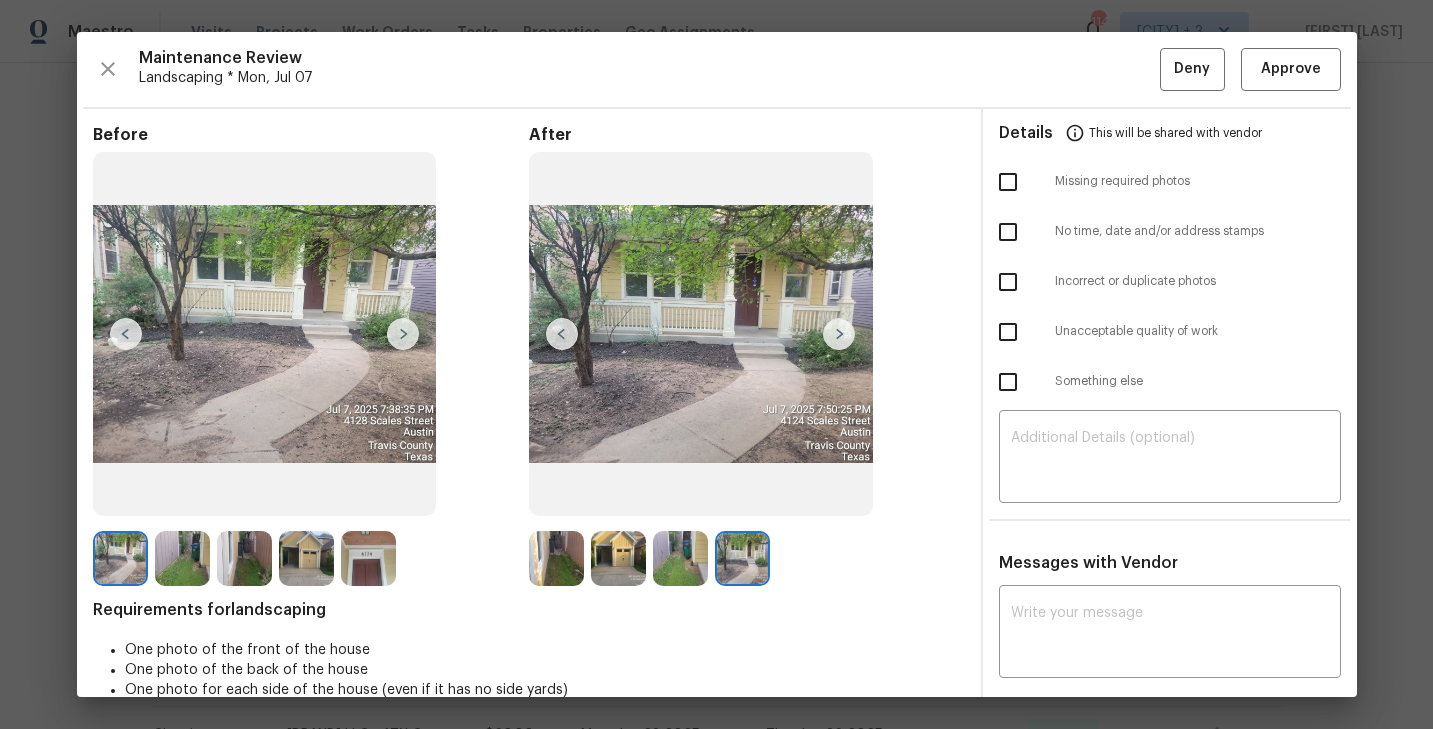 click at bounding box center (120, 558) 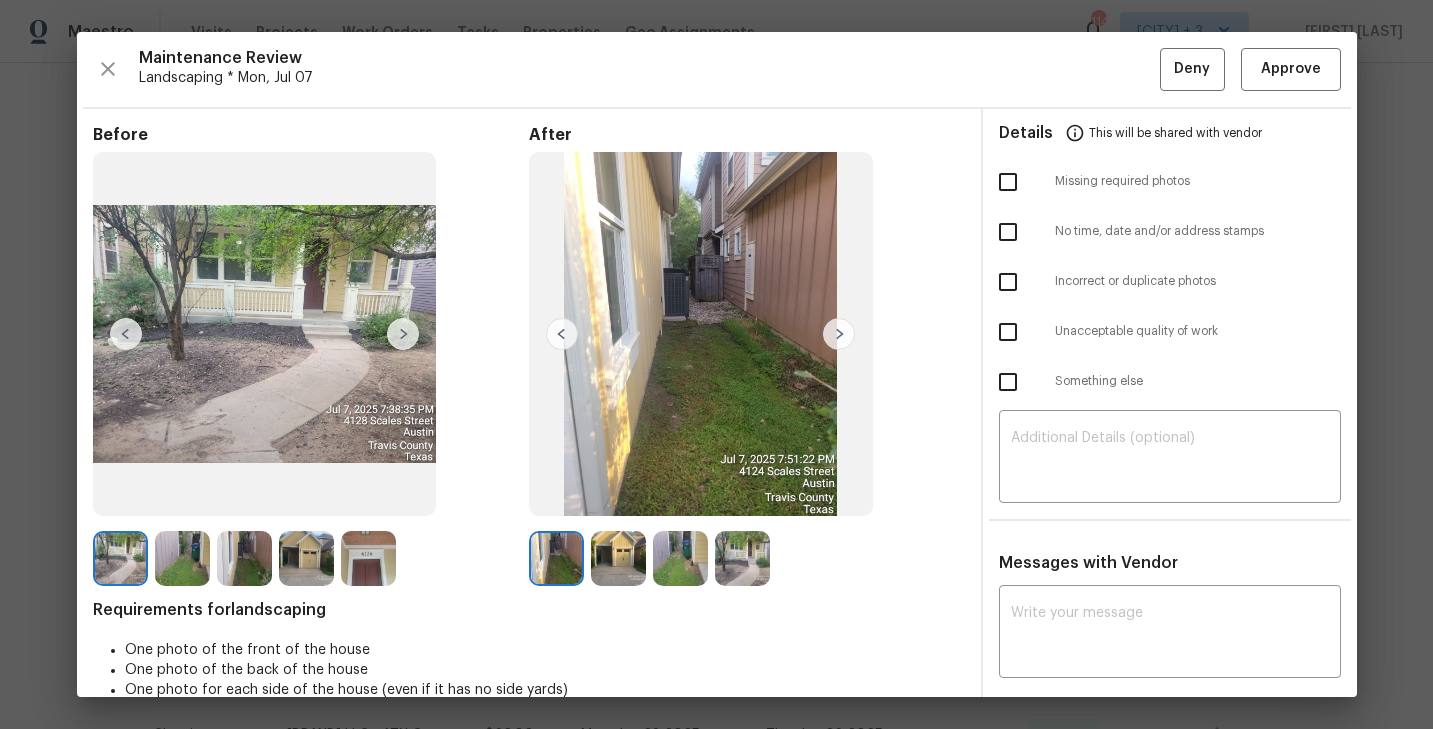 click at bounding box center (182, 558) 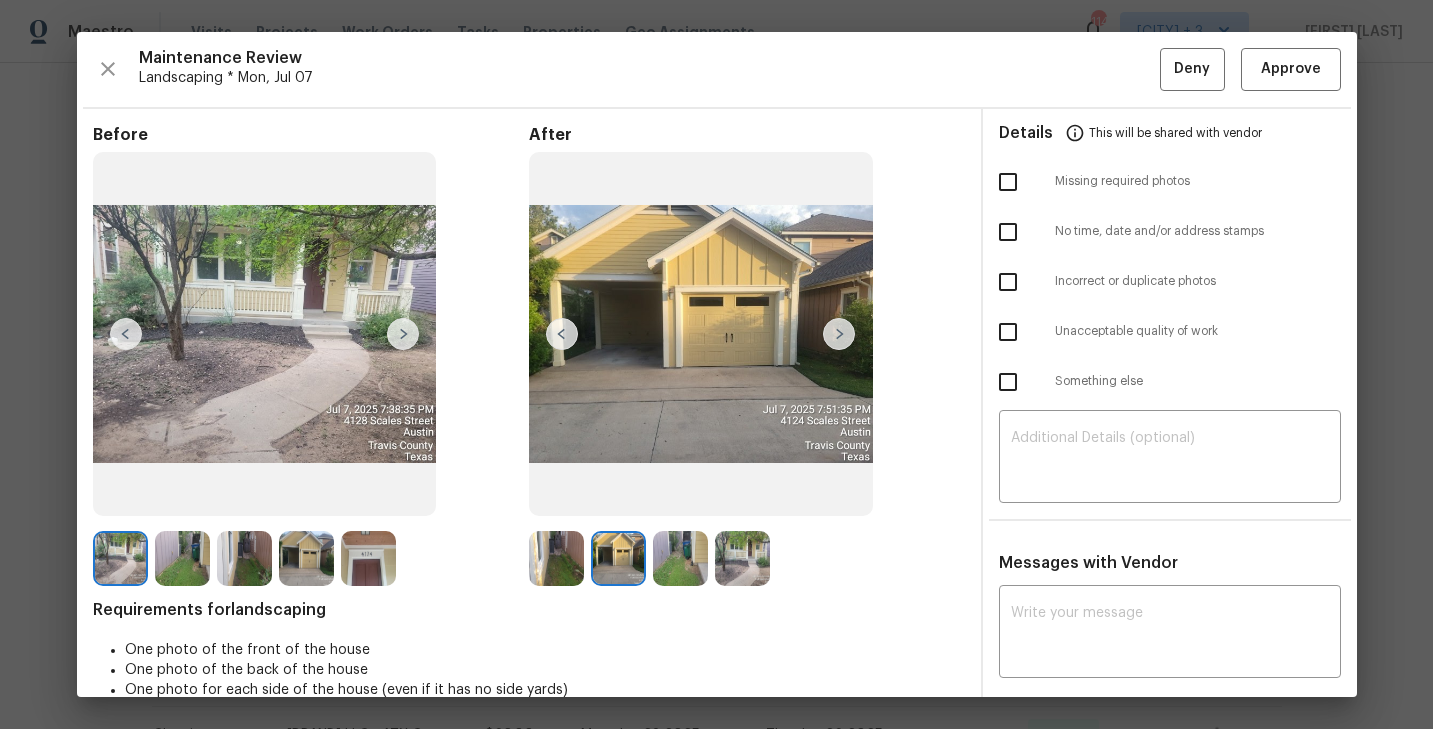 click at bounding box center [244, 558] 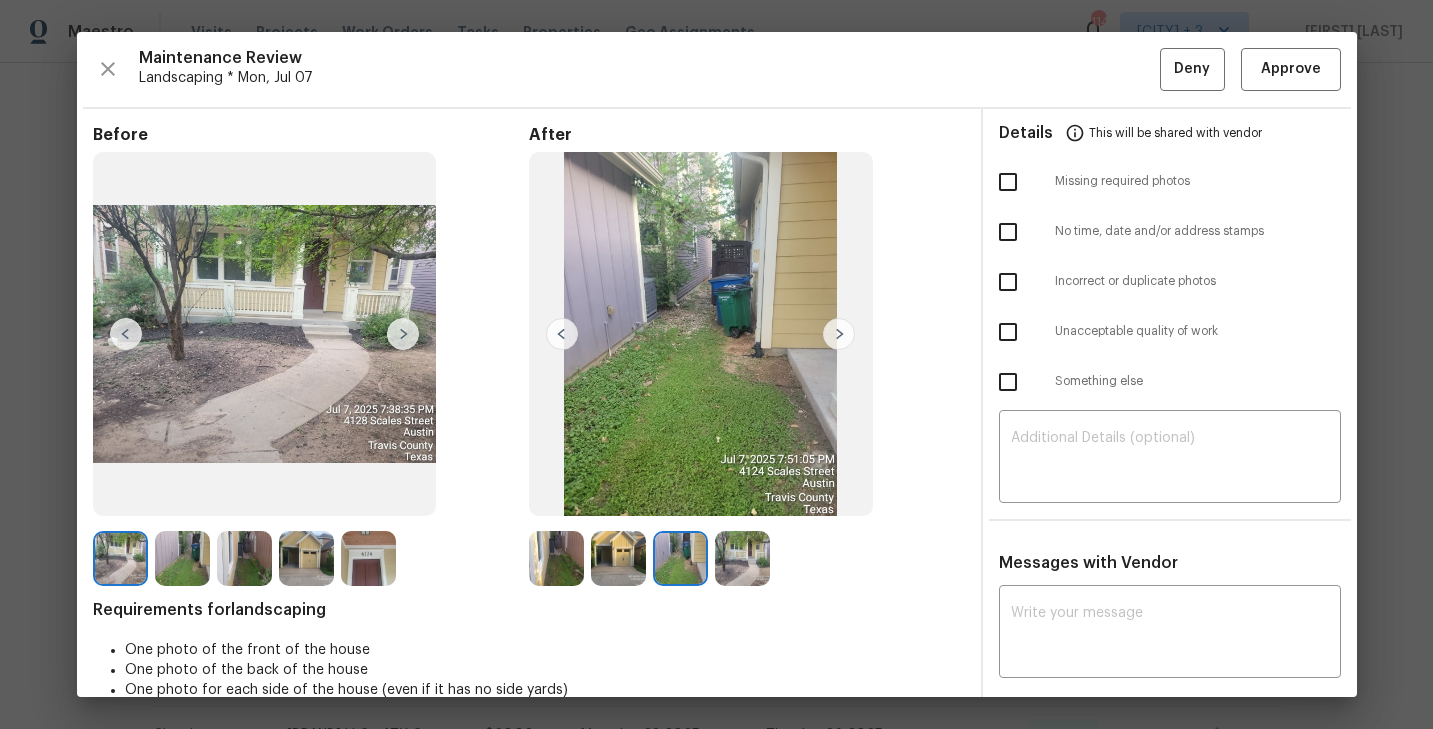 click at bounding box center (306, 558) 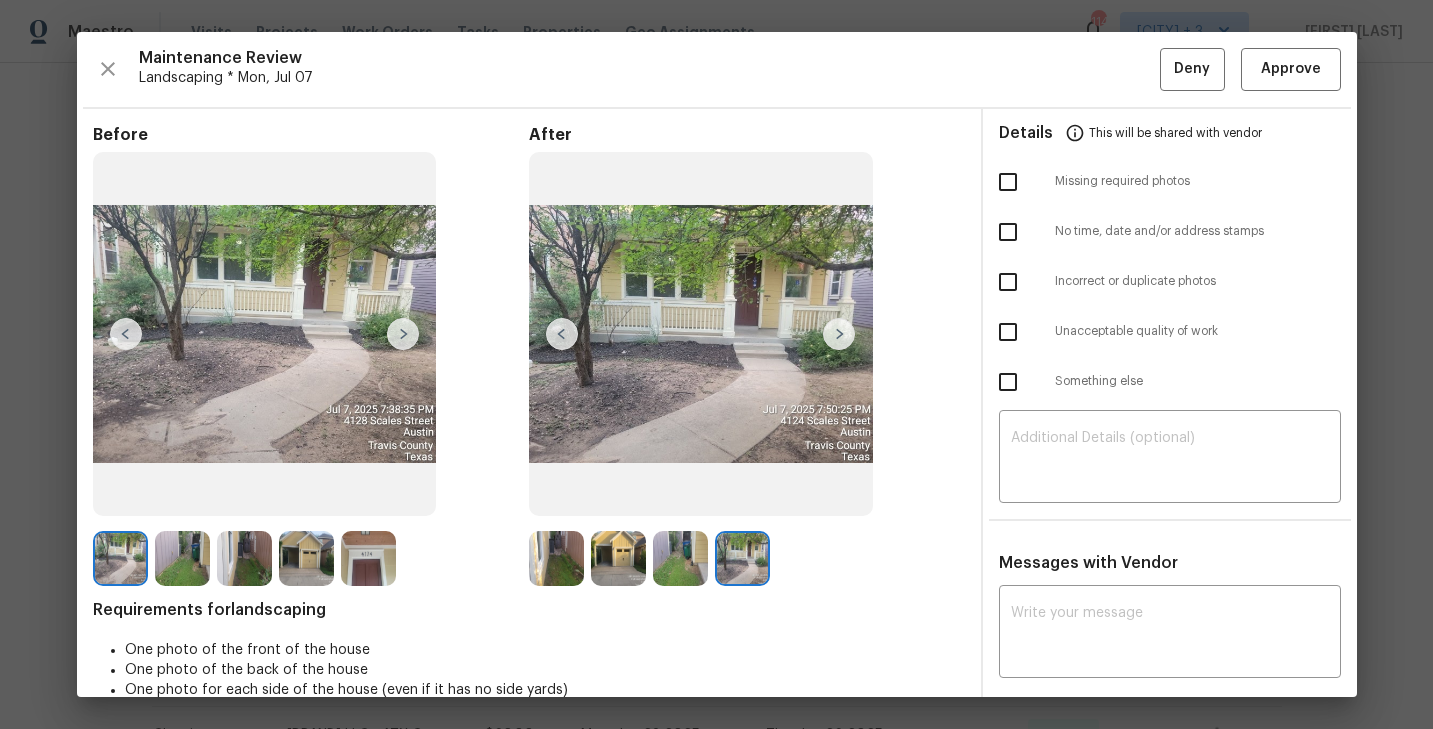 click at bounding box center (244, 558) 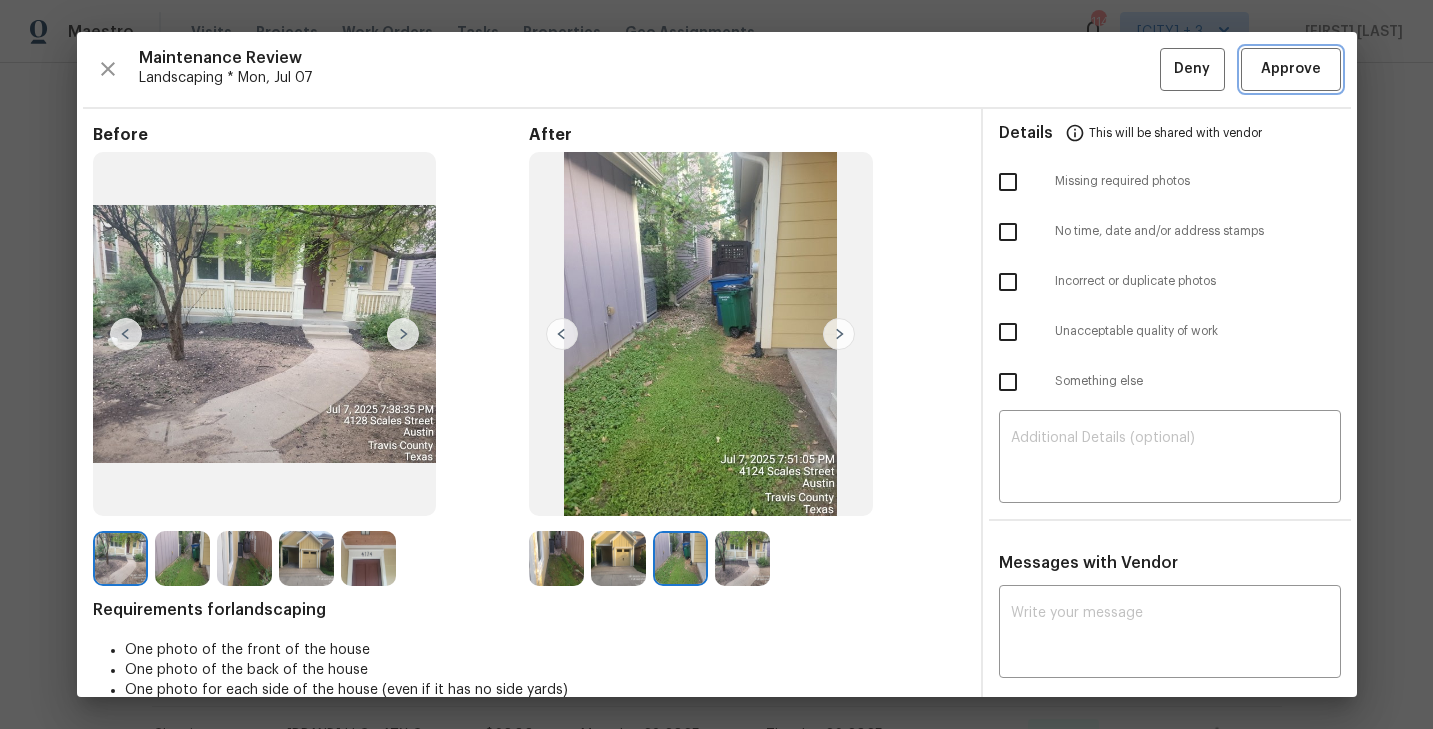click on "Approve" at bounding box center [1291, 69] 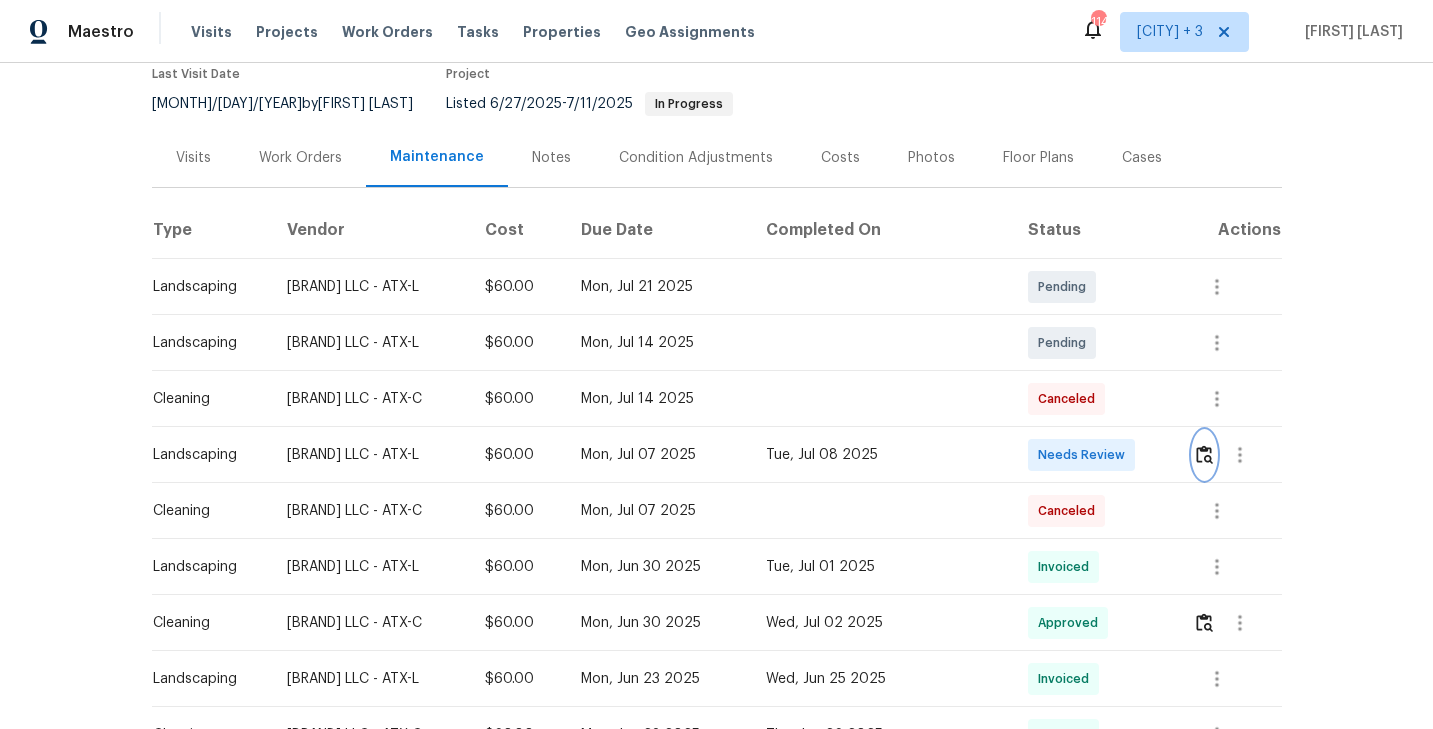 scroll, scrollTop: 0, scrollLeft: 0, axis: both 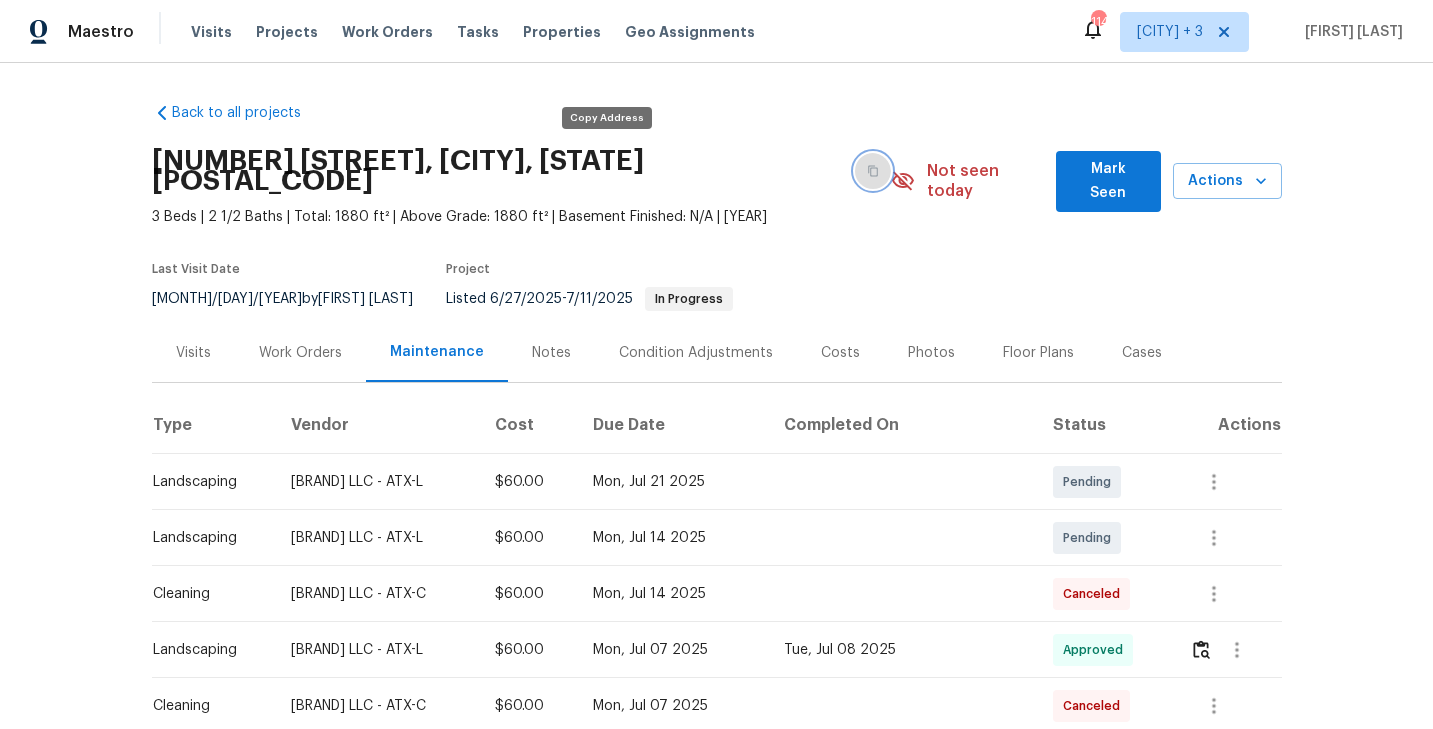 click at bounding box center [873, 171] 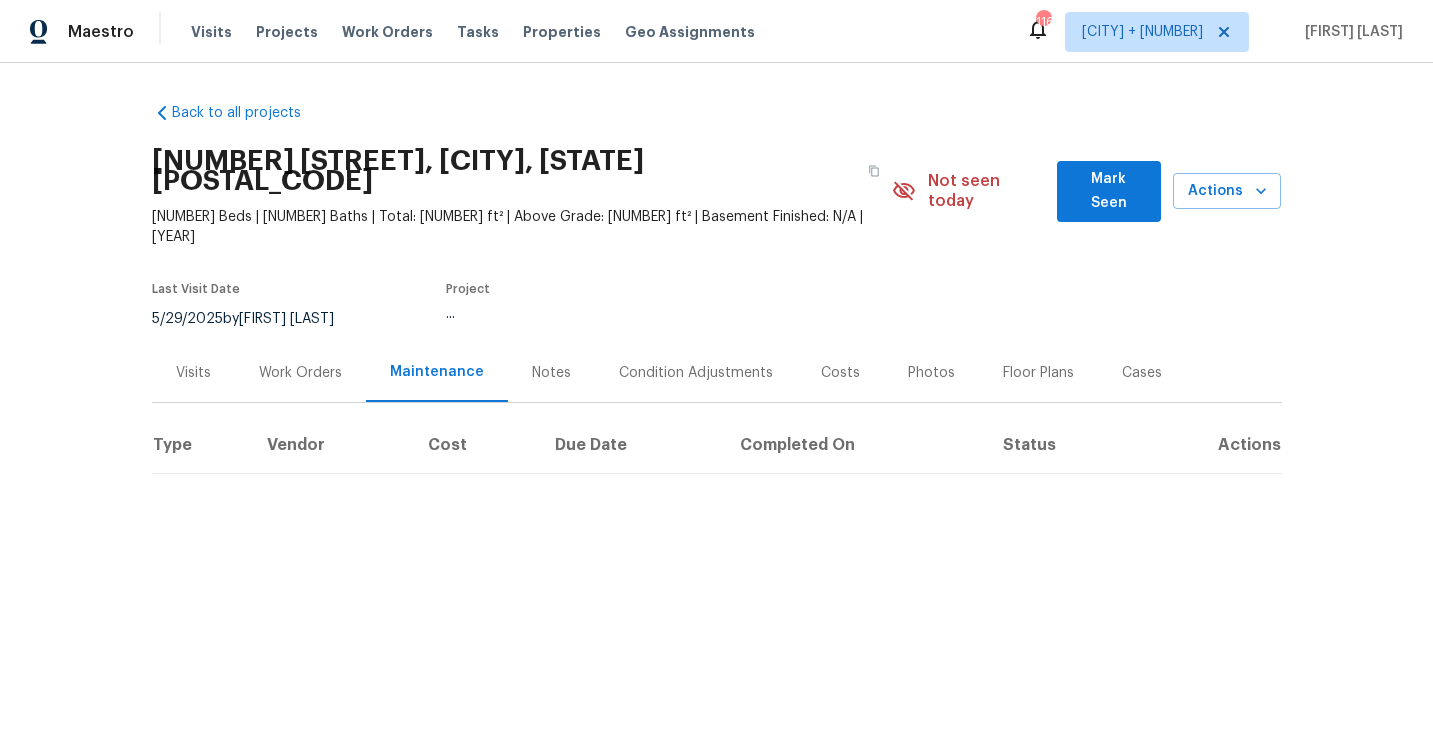 scroll, scrollTop: 0, scrollLeft: 0, axis: both 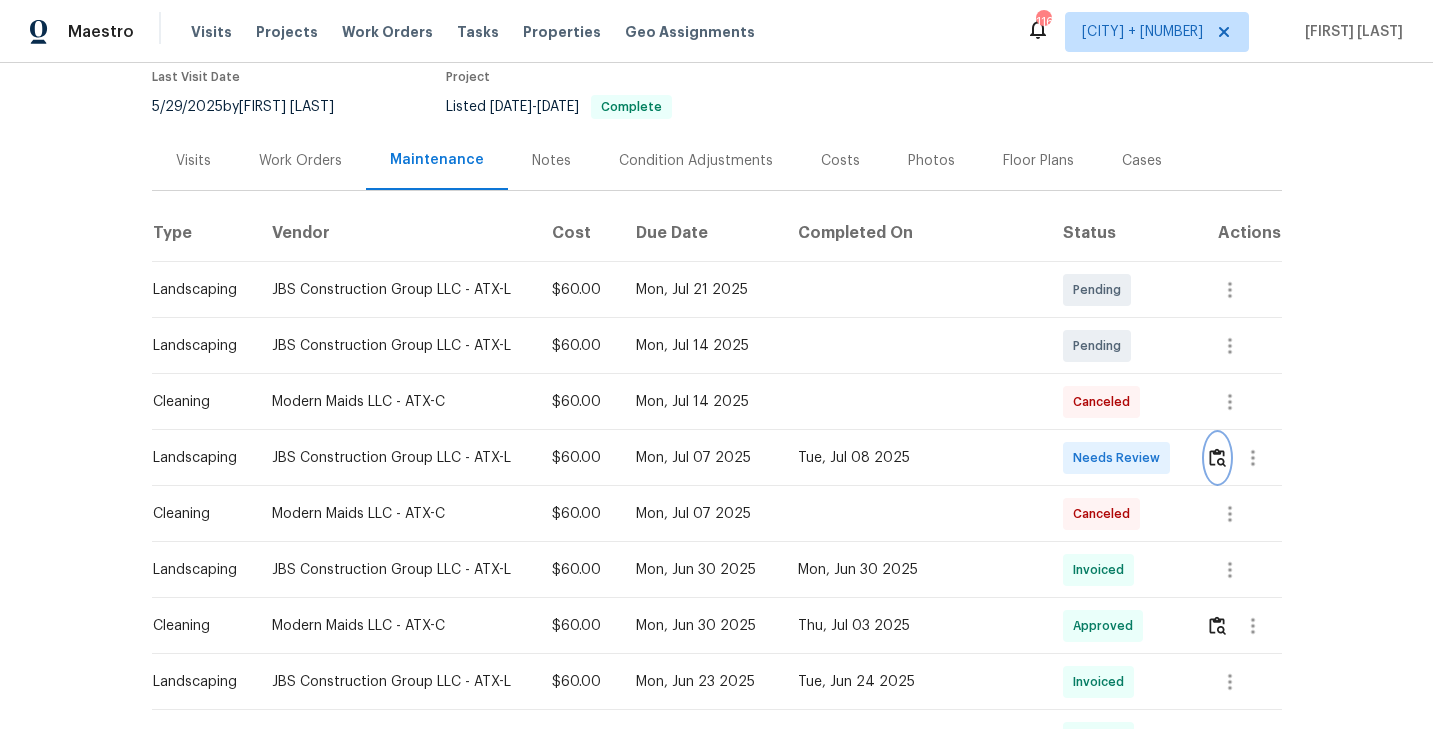 click at bounding box center (1217, 457) 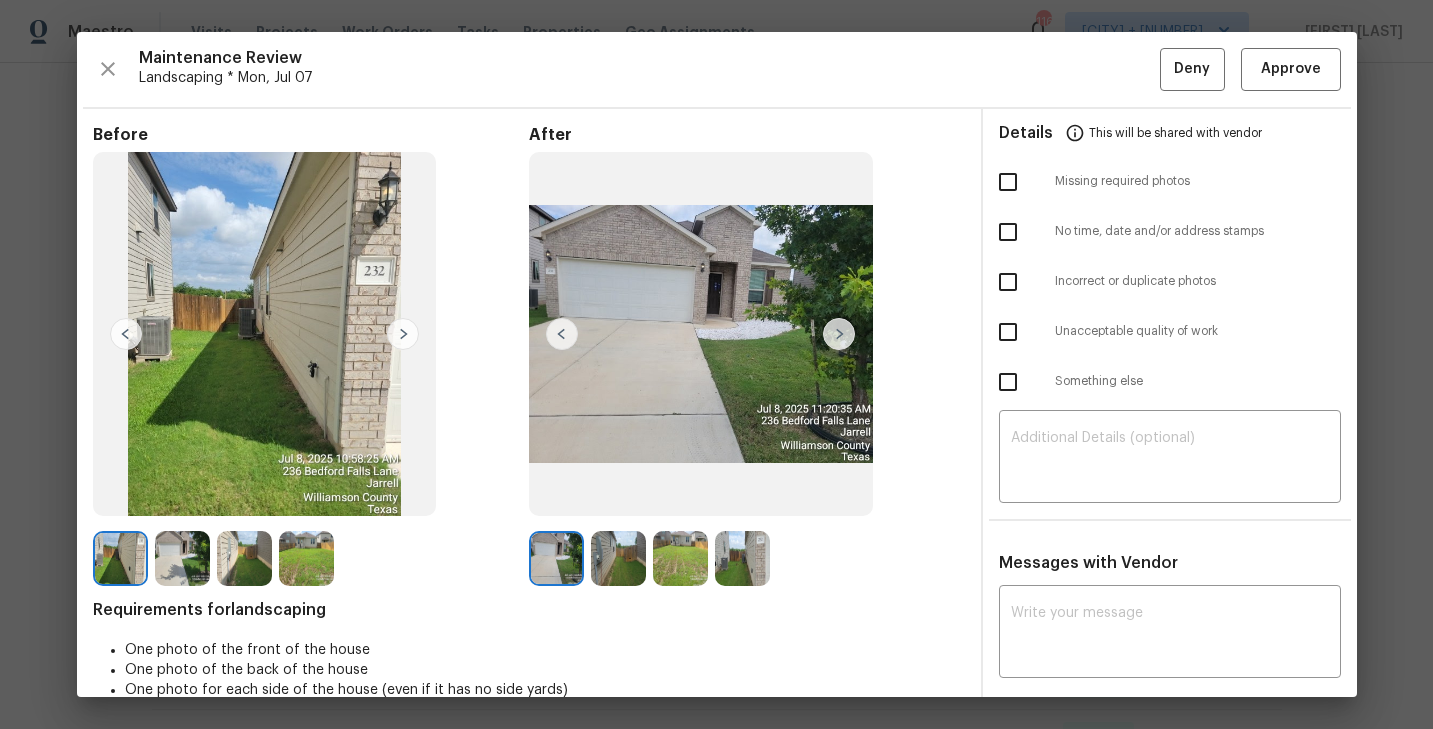 click at bounding box center (403, 334) 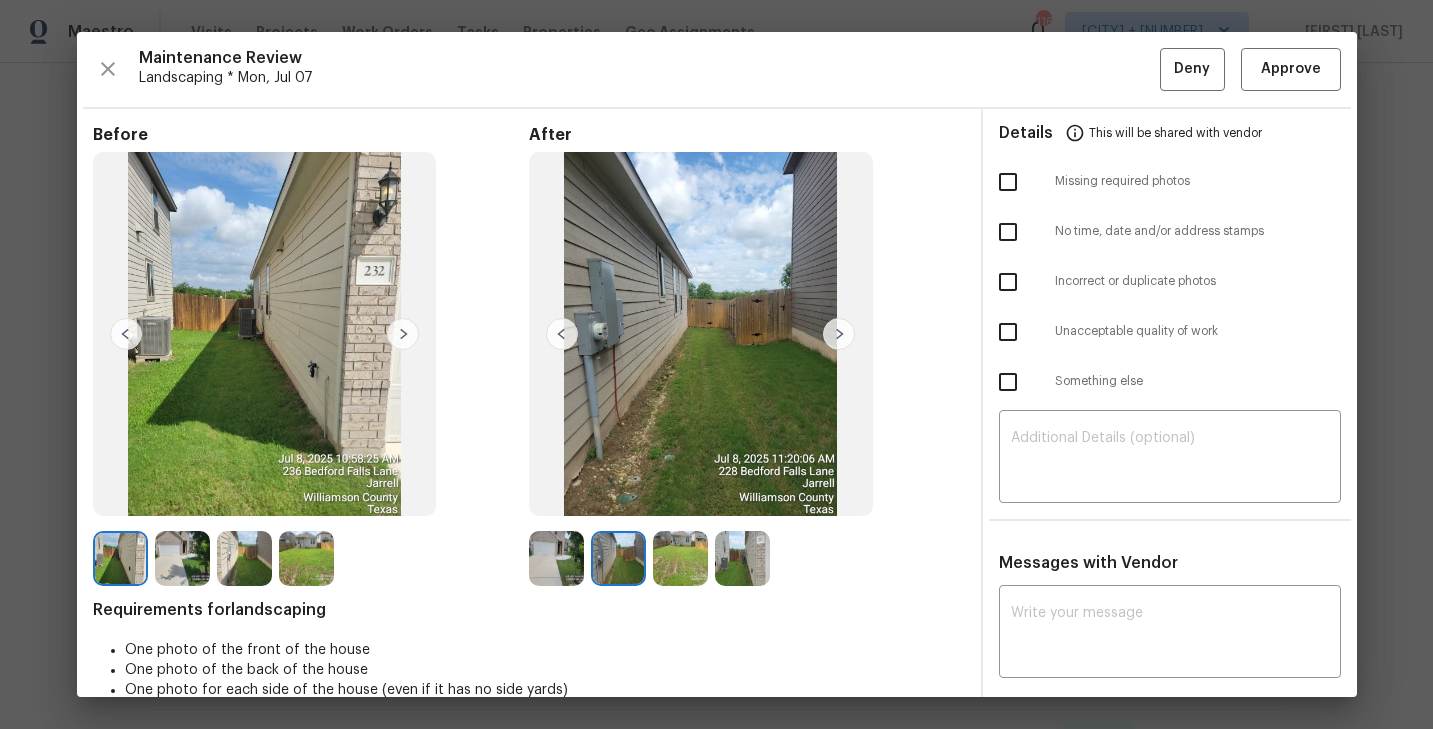 click at bounding box center (403, 334) 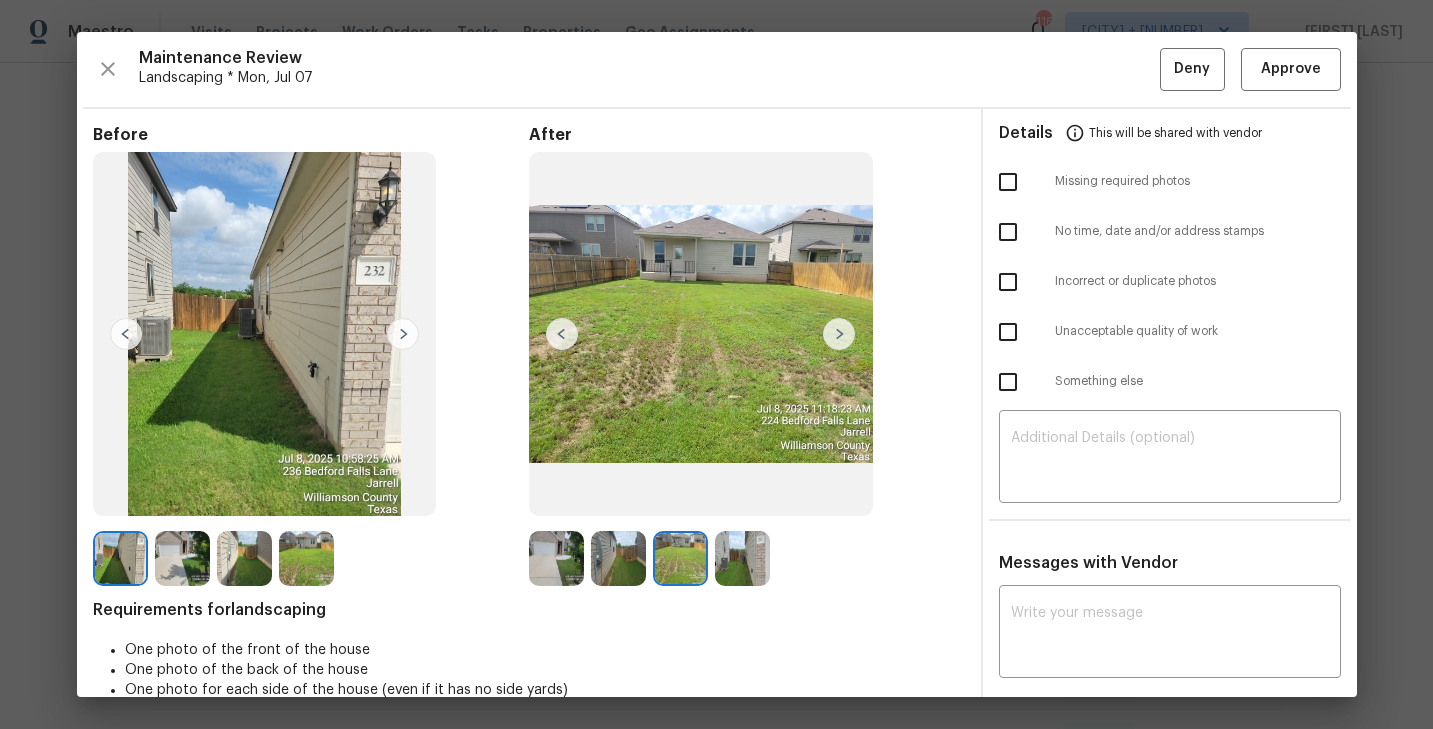 click at bounding box center [403, 334] 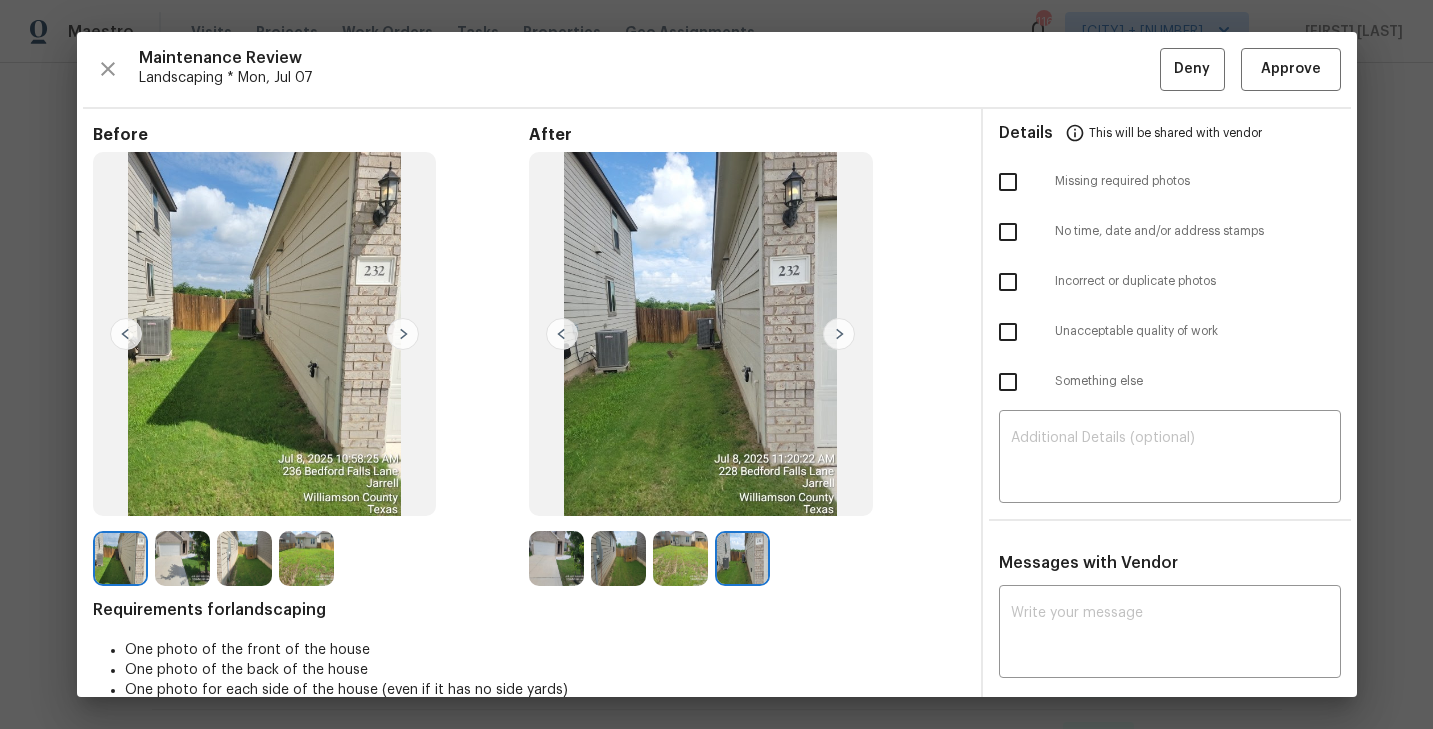 click at bounding box center (120, 558) 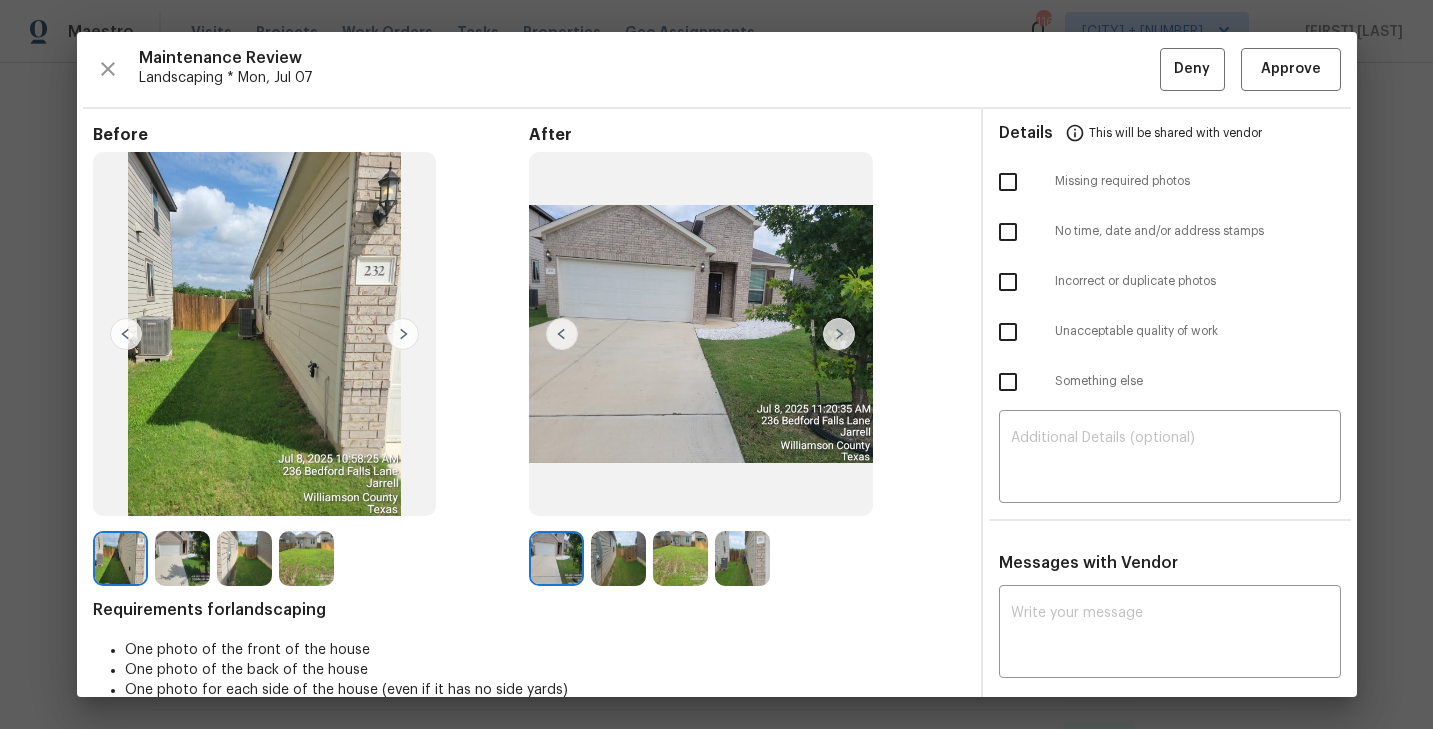 click at bounding box center (403, 334) 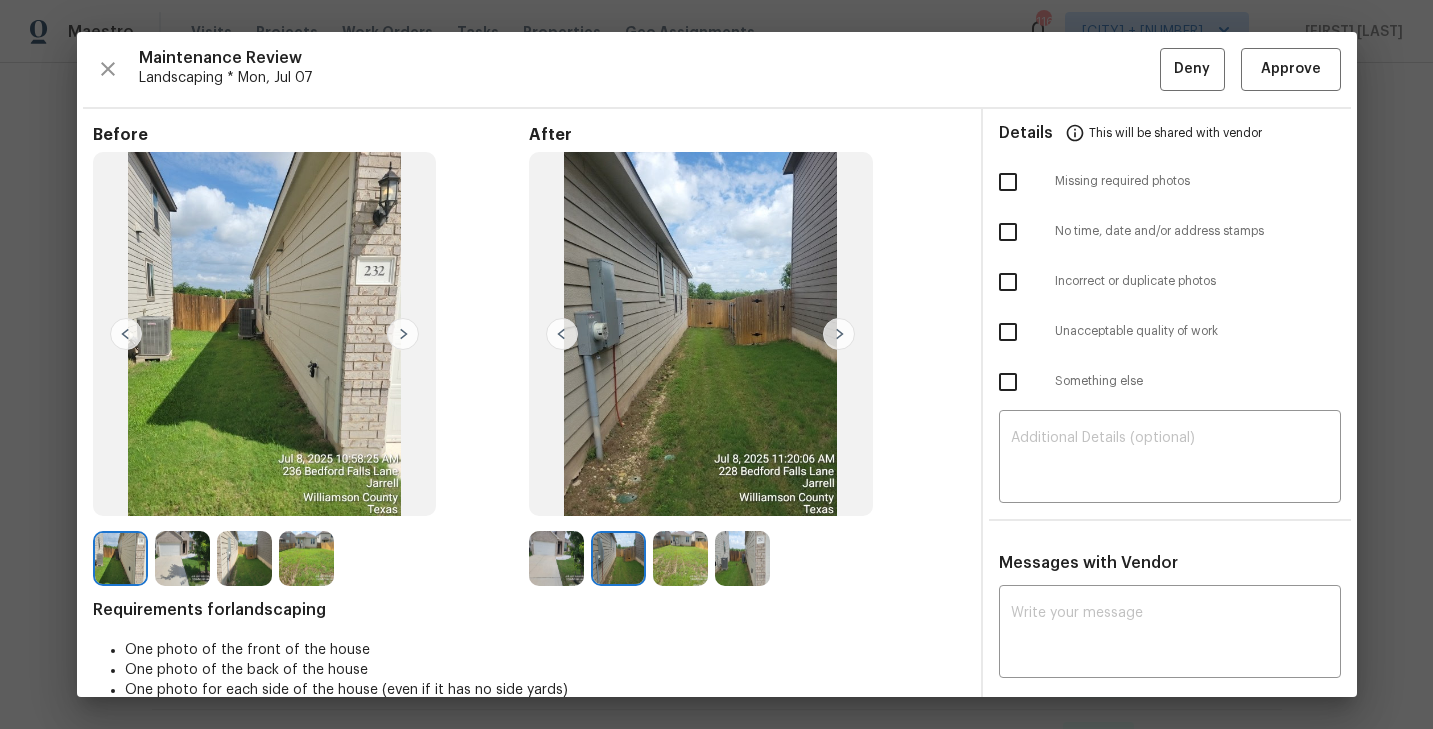 click at bounding box center (403, 334) 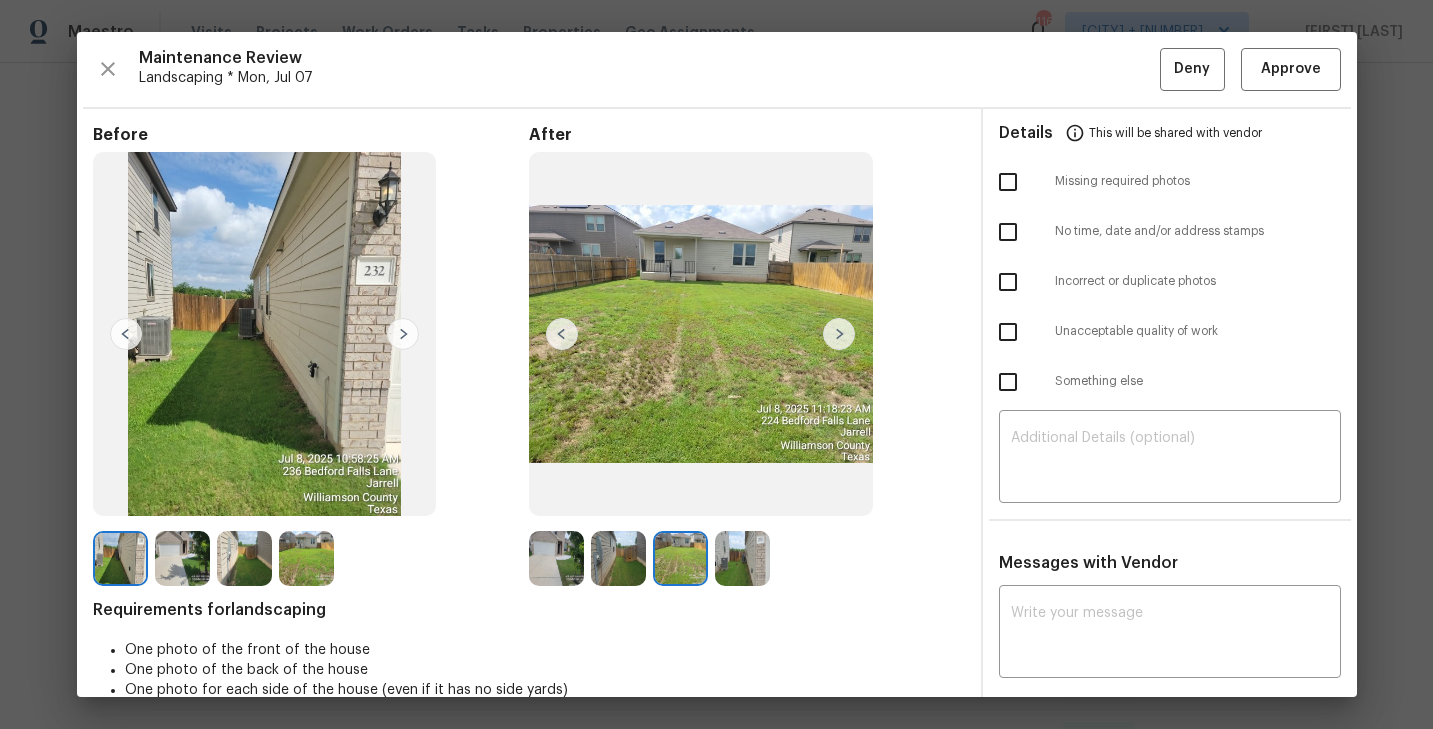 click at bounding box center (403, 334) 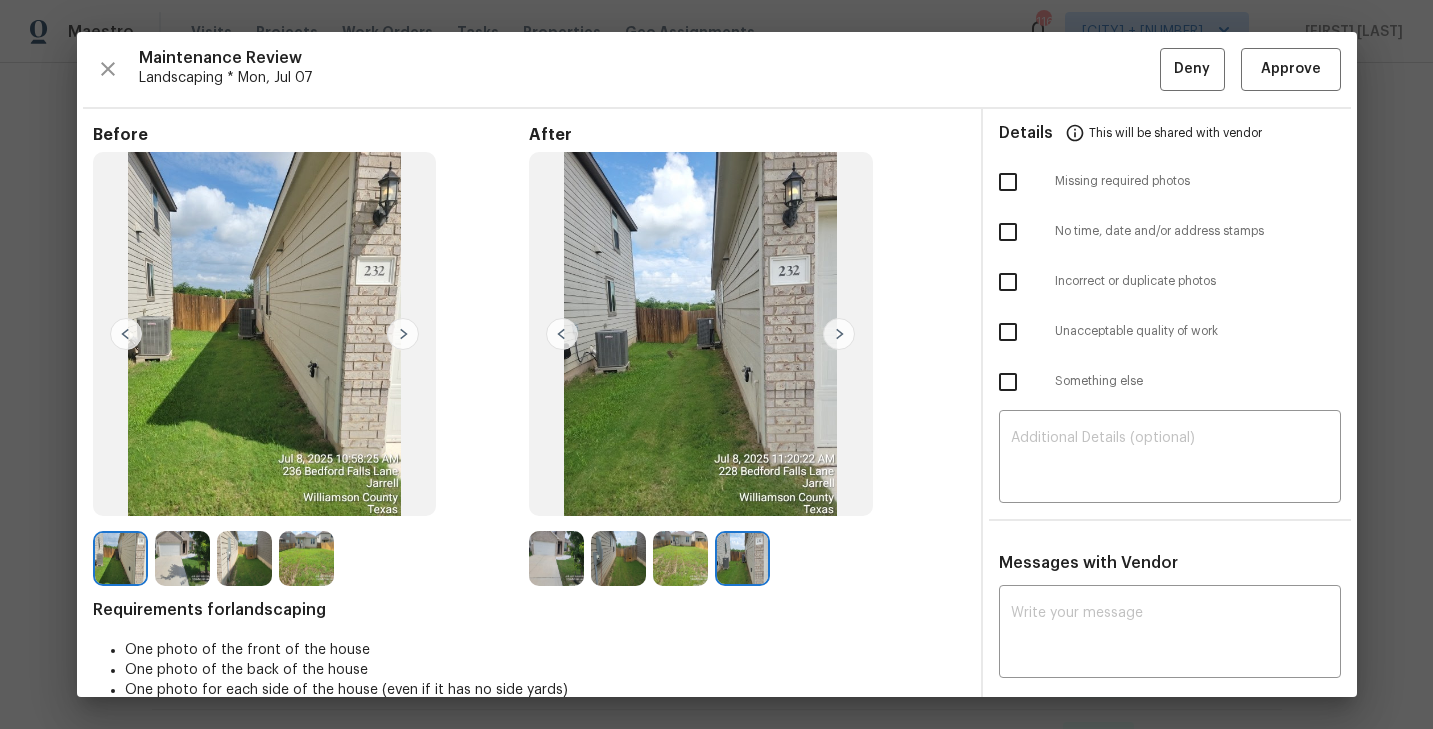 click at bounding box center [403, 334] 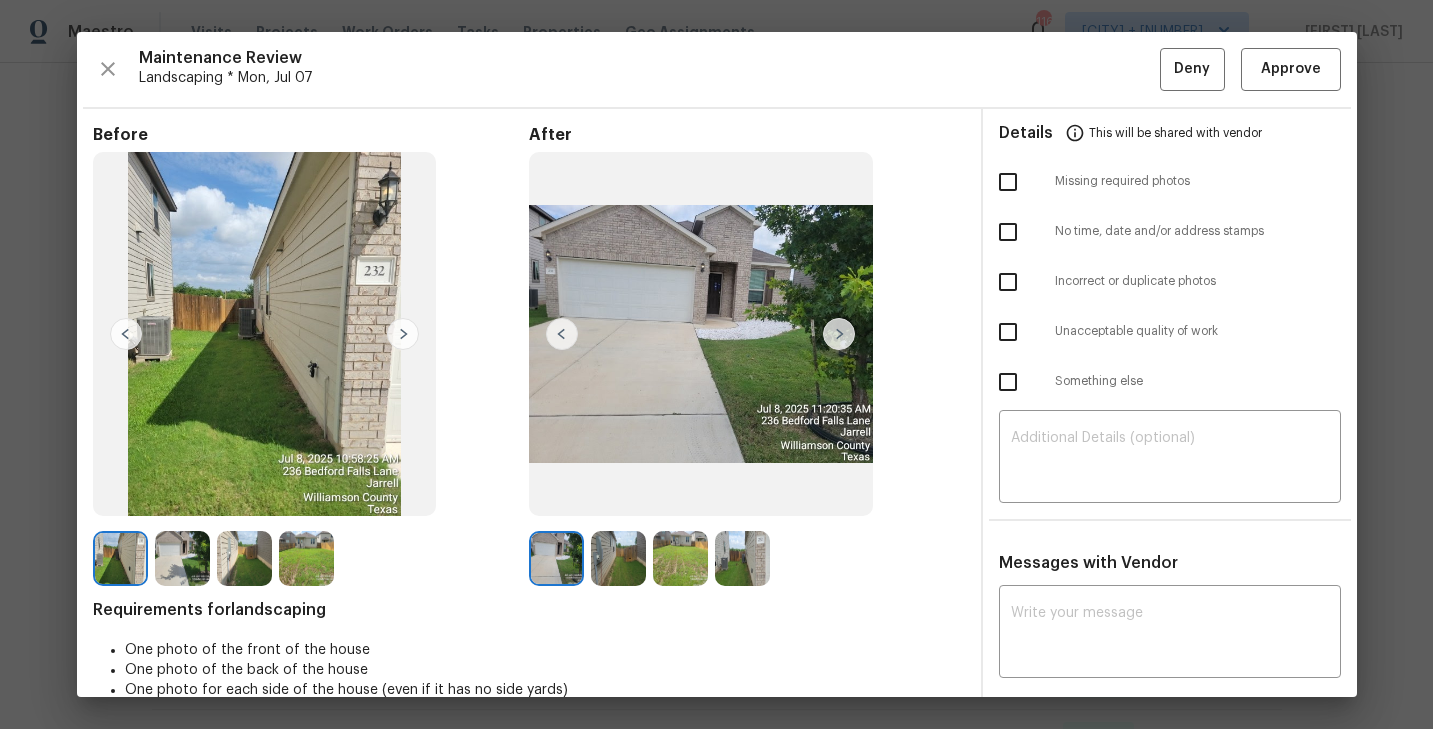 click at bounding box center (403, 334) 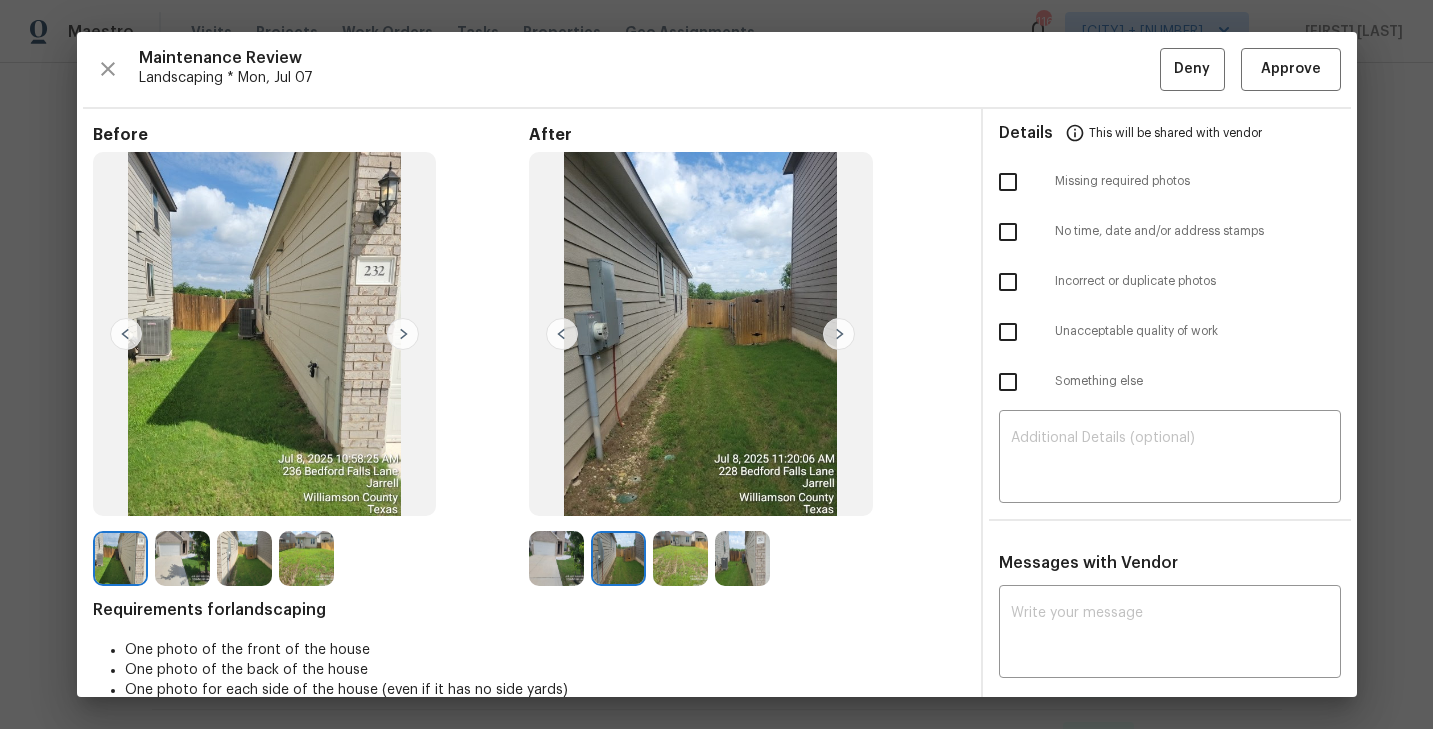 click at bounding box center (403, 334) 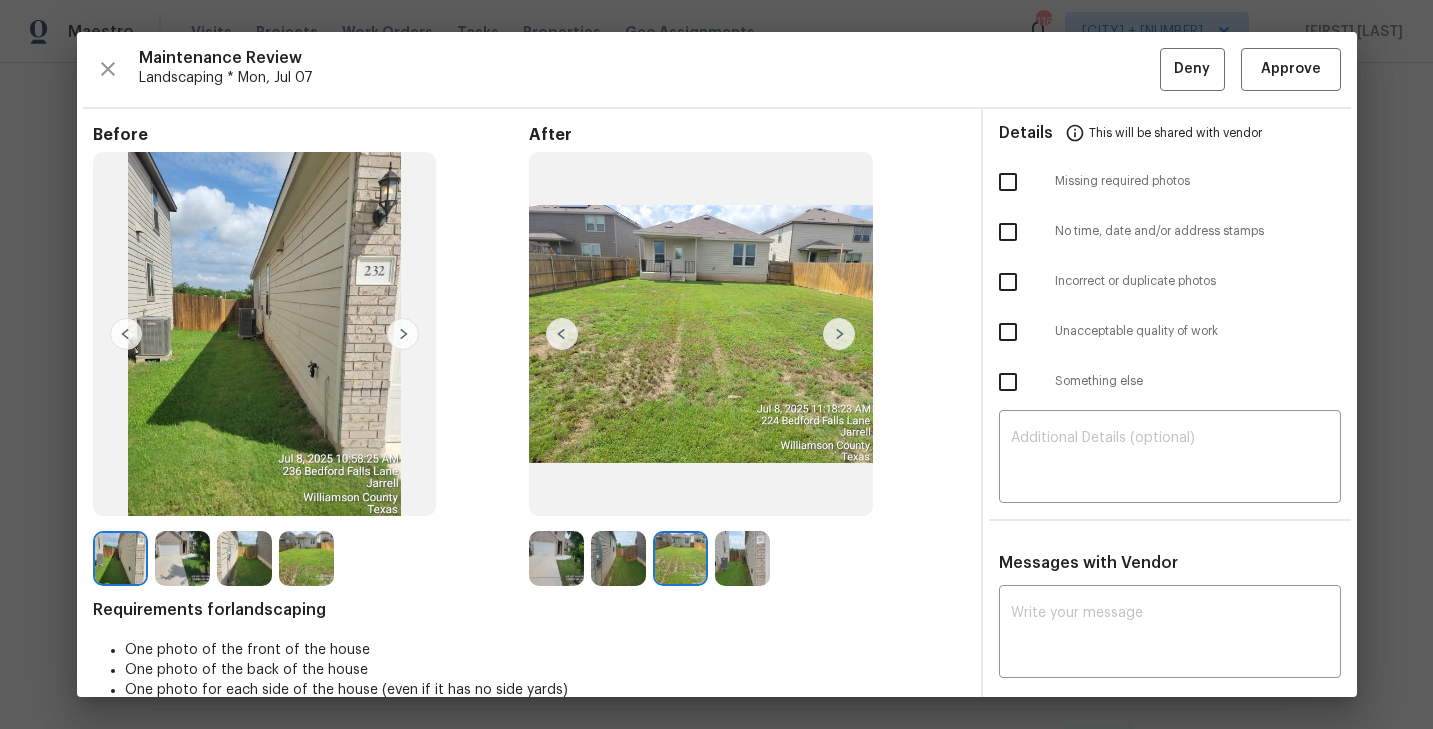 click at bounding box center [403, 334] 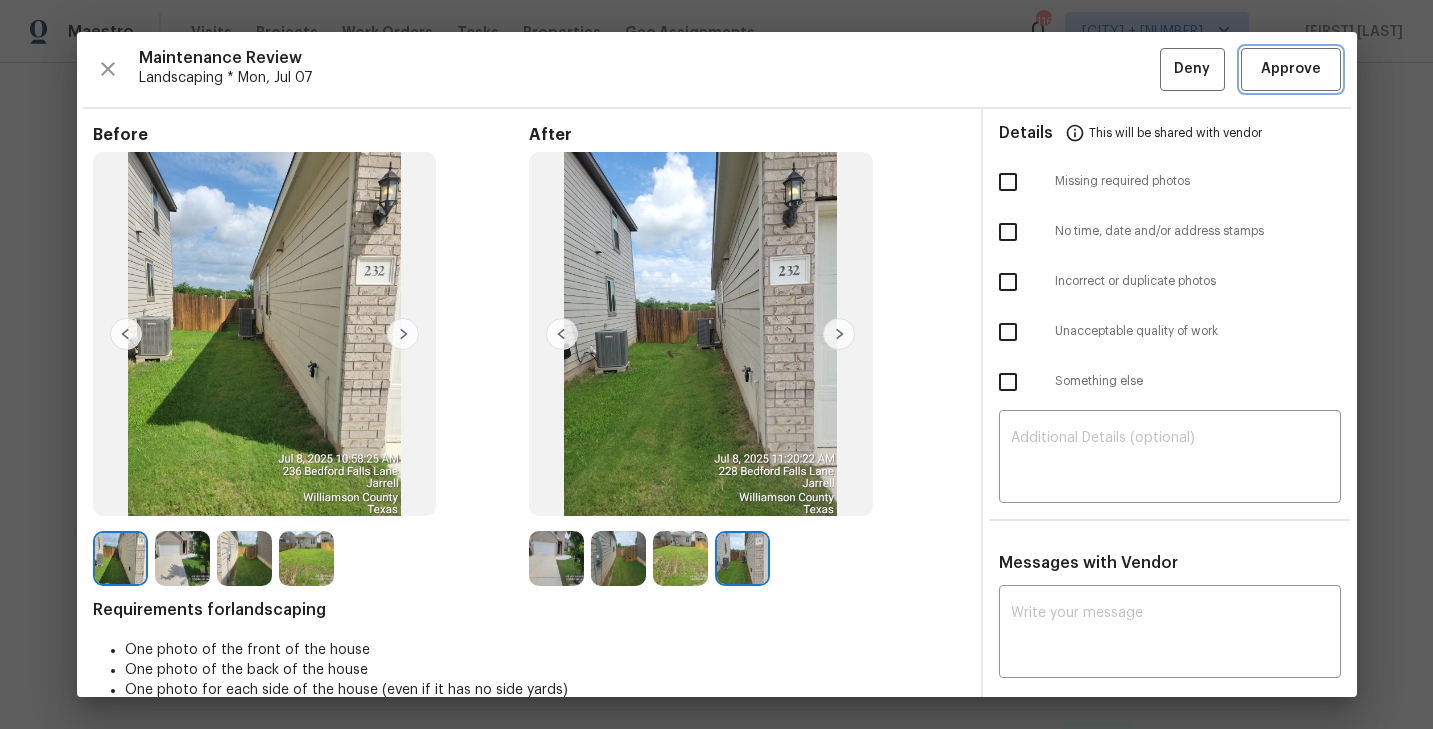 click on "Approve" at bounding box center (1291, 69) 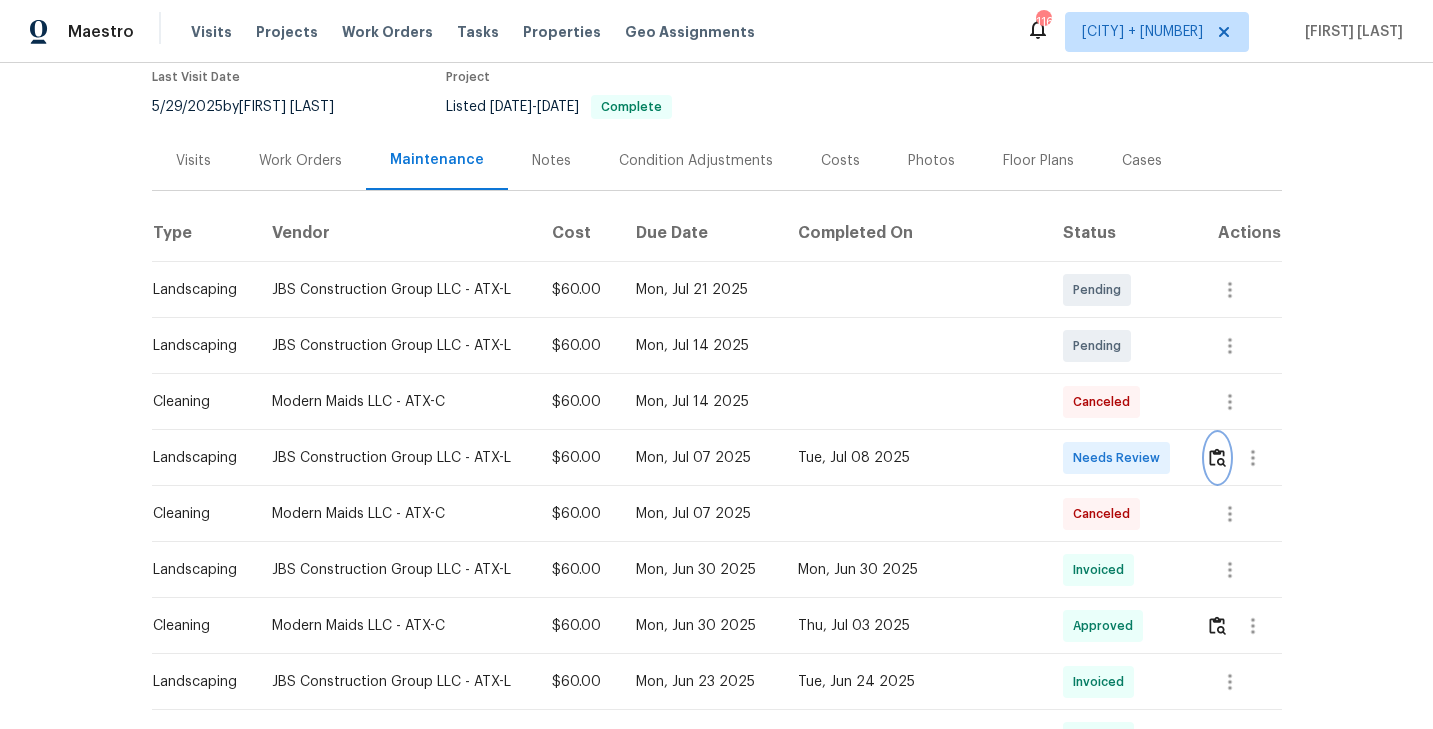 scroll, scrollTop: 0, scrollLeft: 0, axis: both 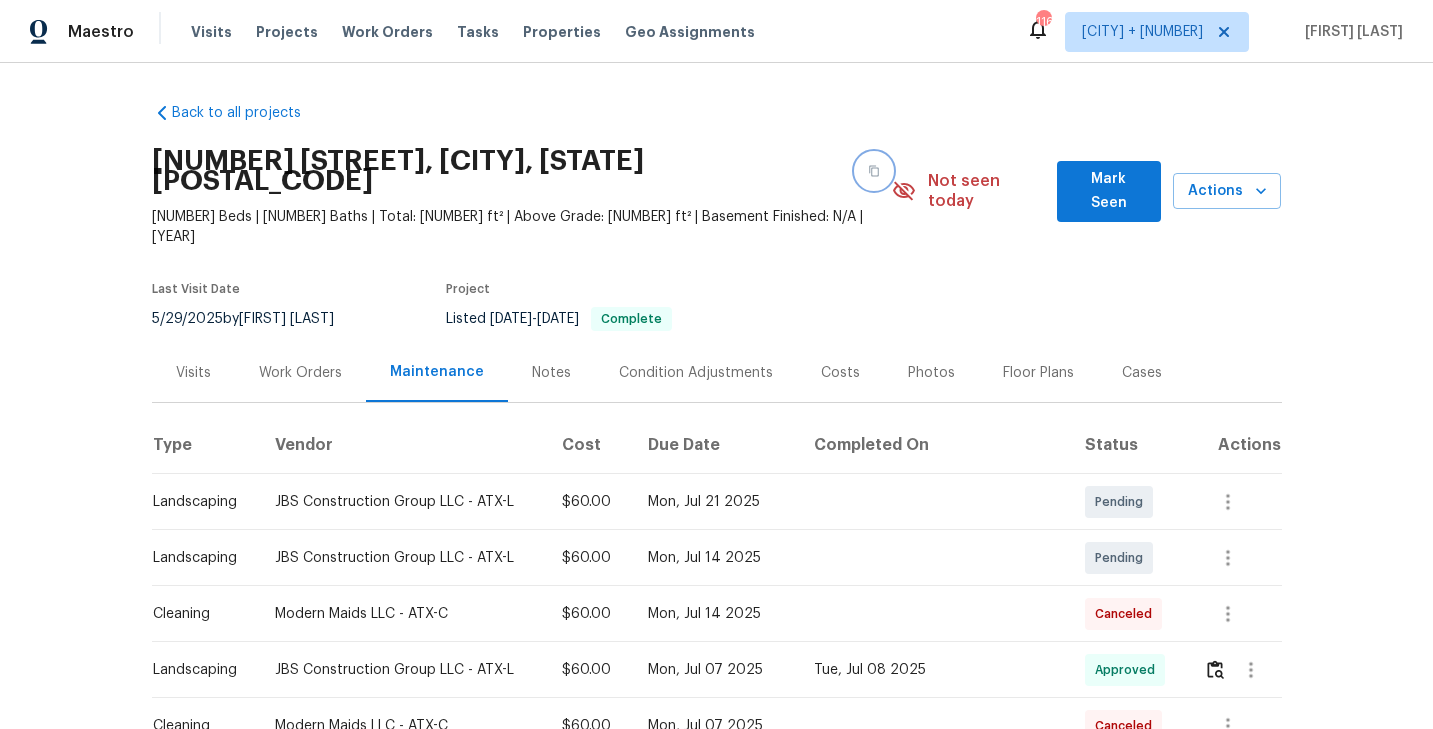 click at bounding box center (874, 171) 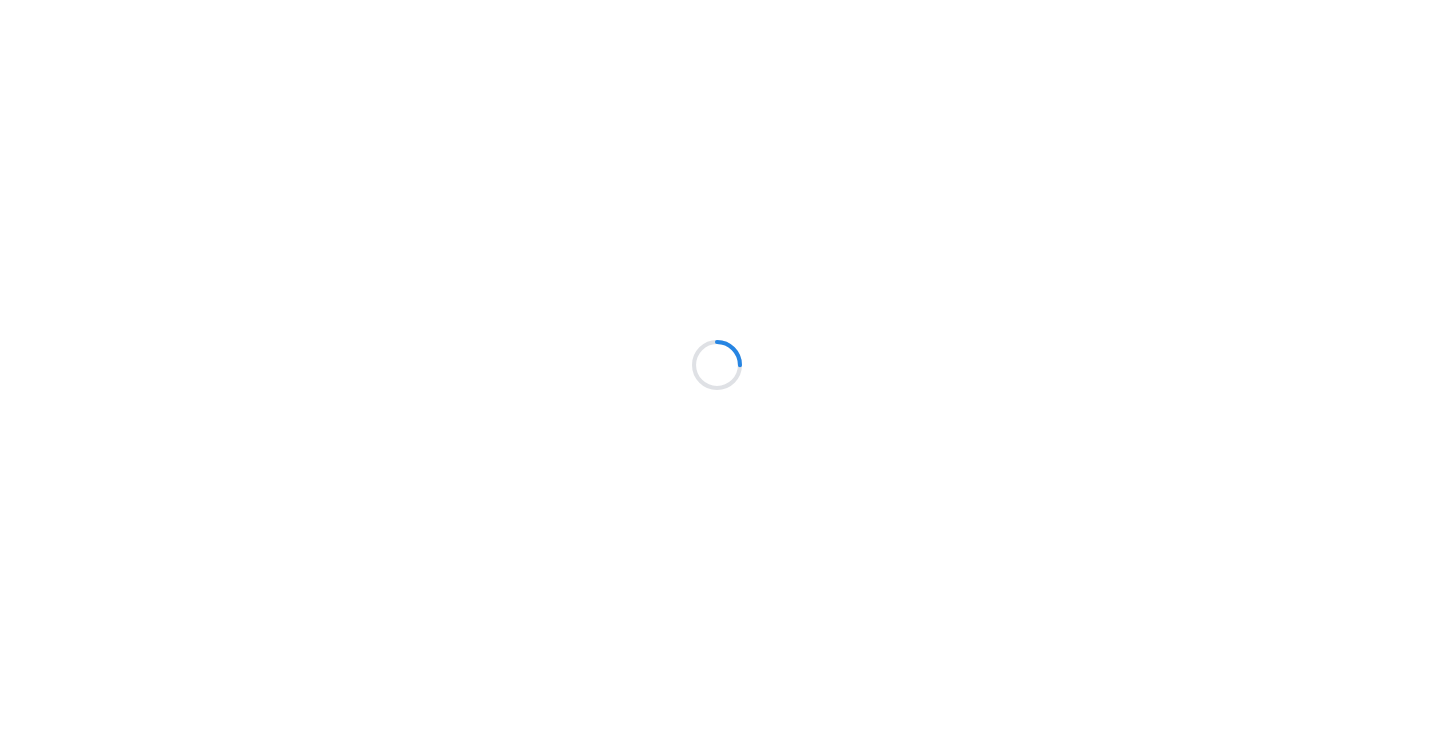 scroll, scrollTop: 0, scrollLeft: 0, axis: both 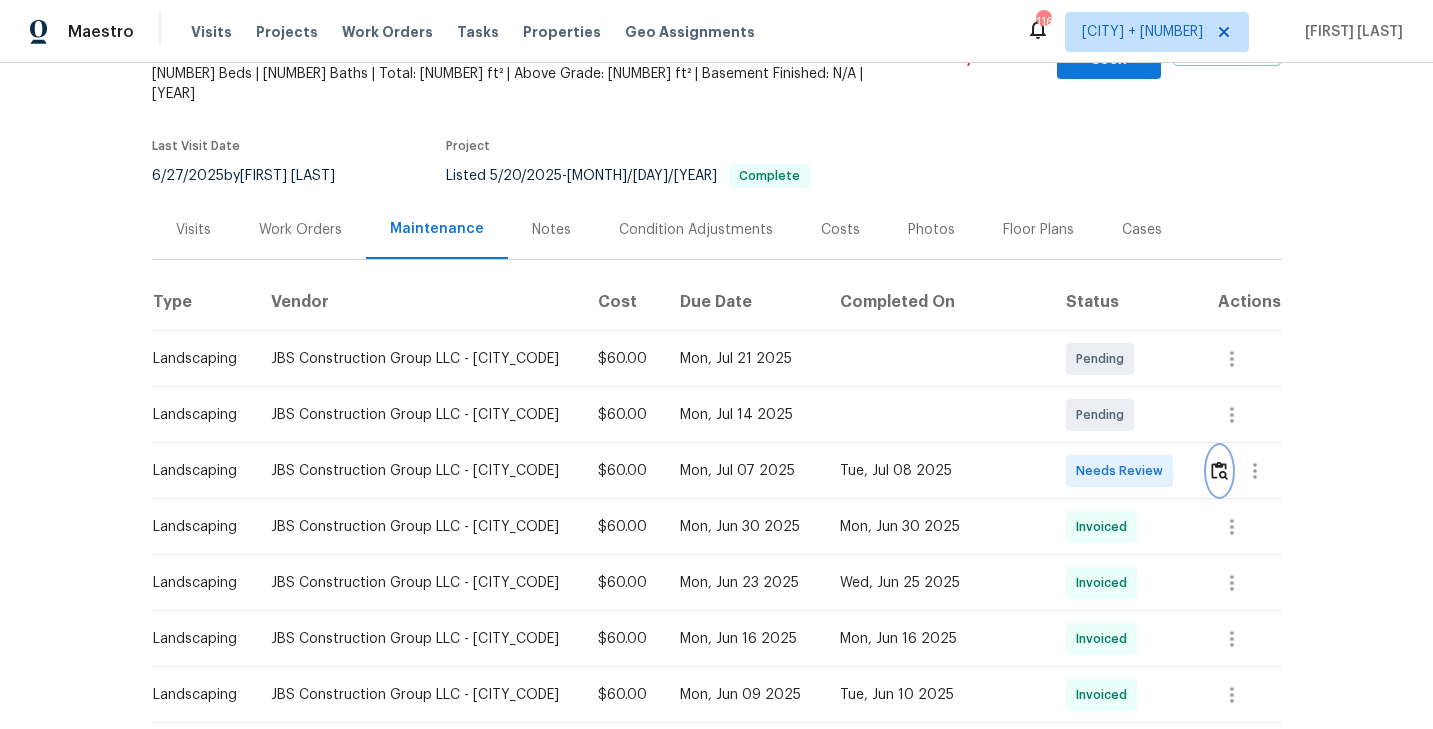 click at bounding box center (1219, 470) 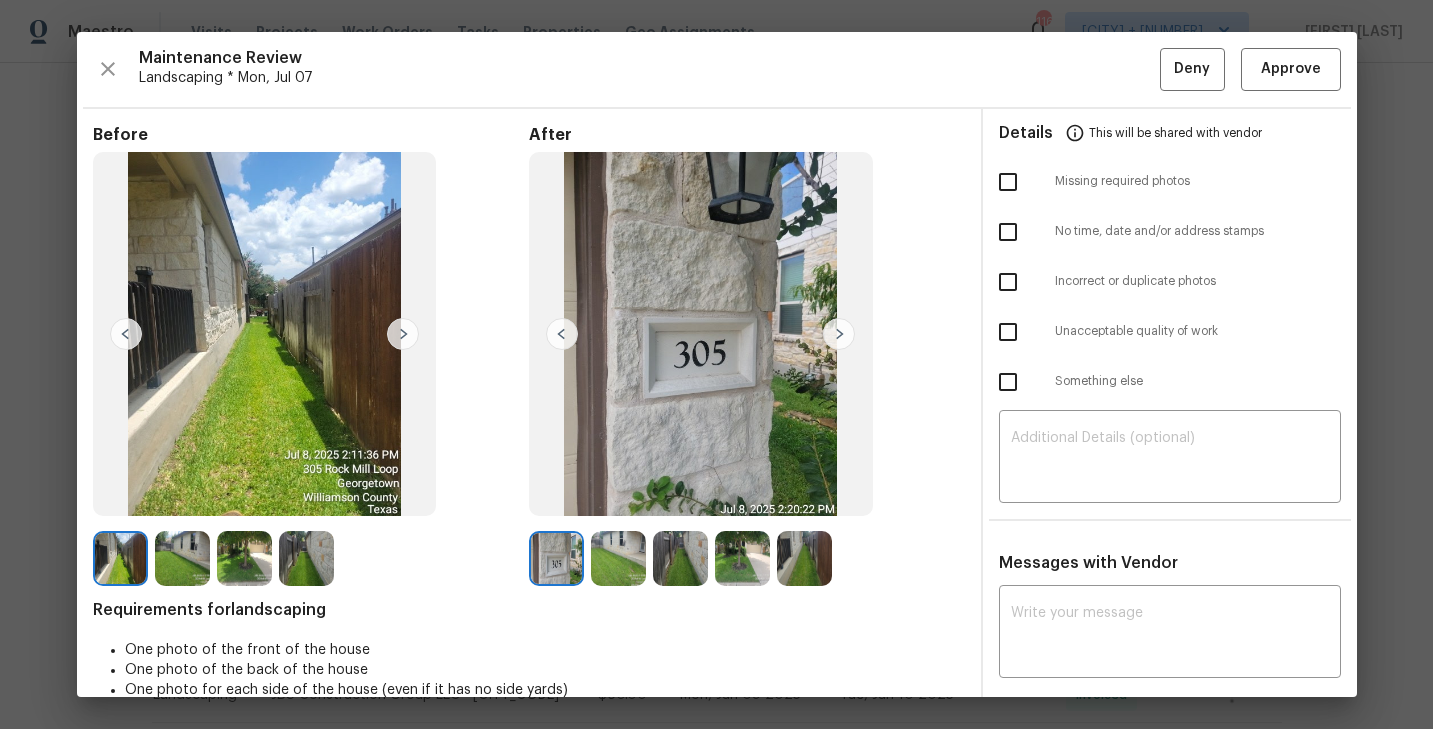 click at bounding box center [403, 334] 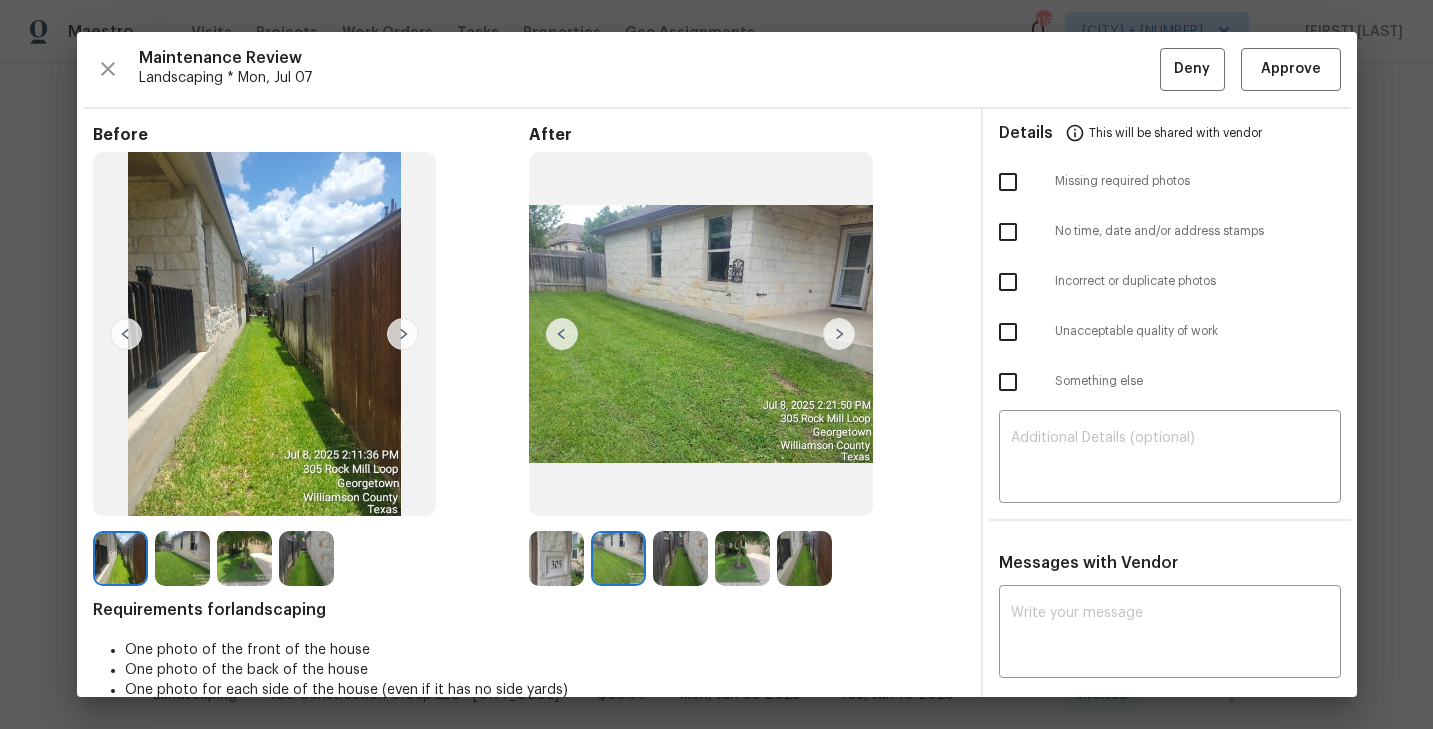 click at bounding box center [403, 334] 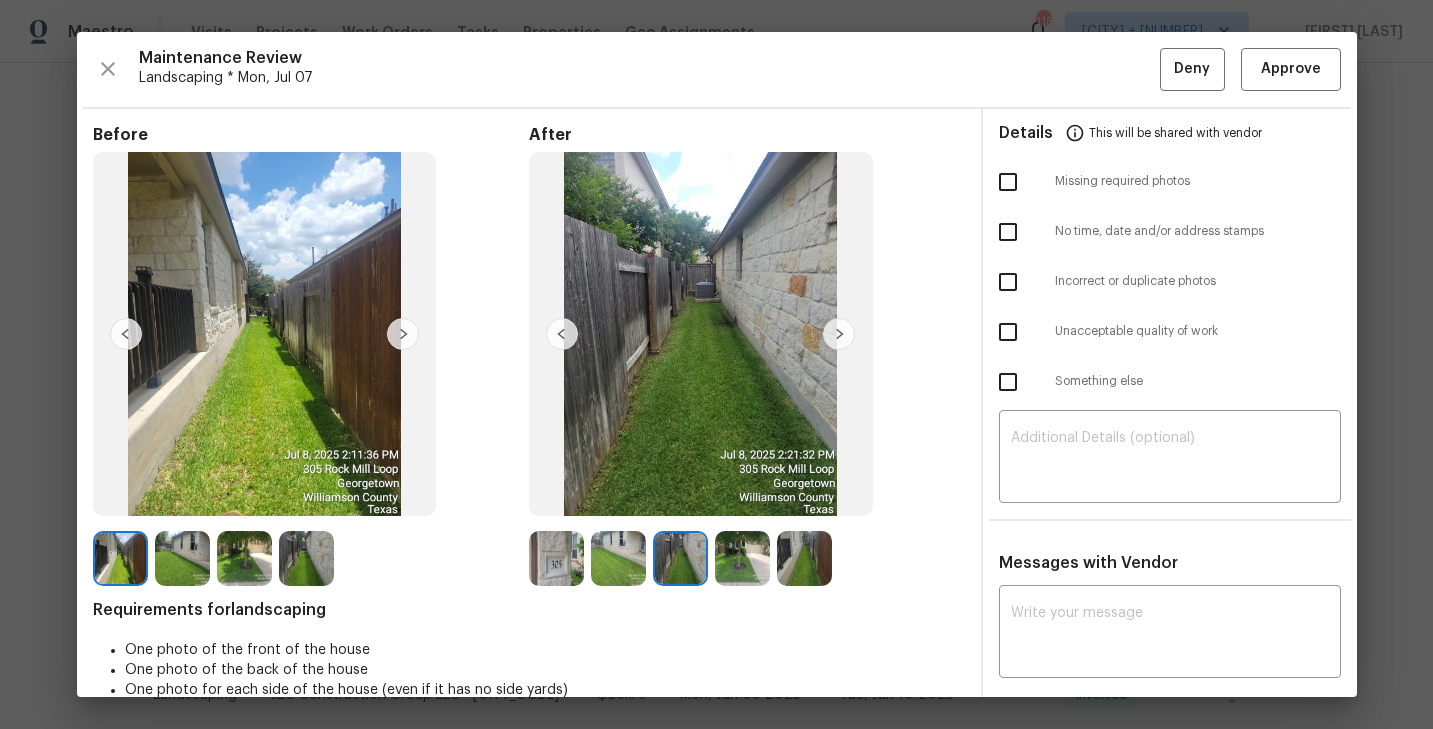 click at bounding box center (403, 334) 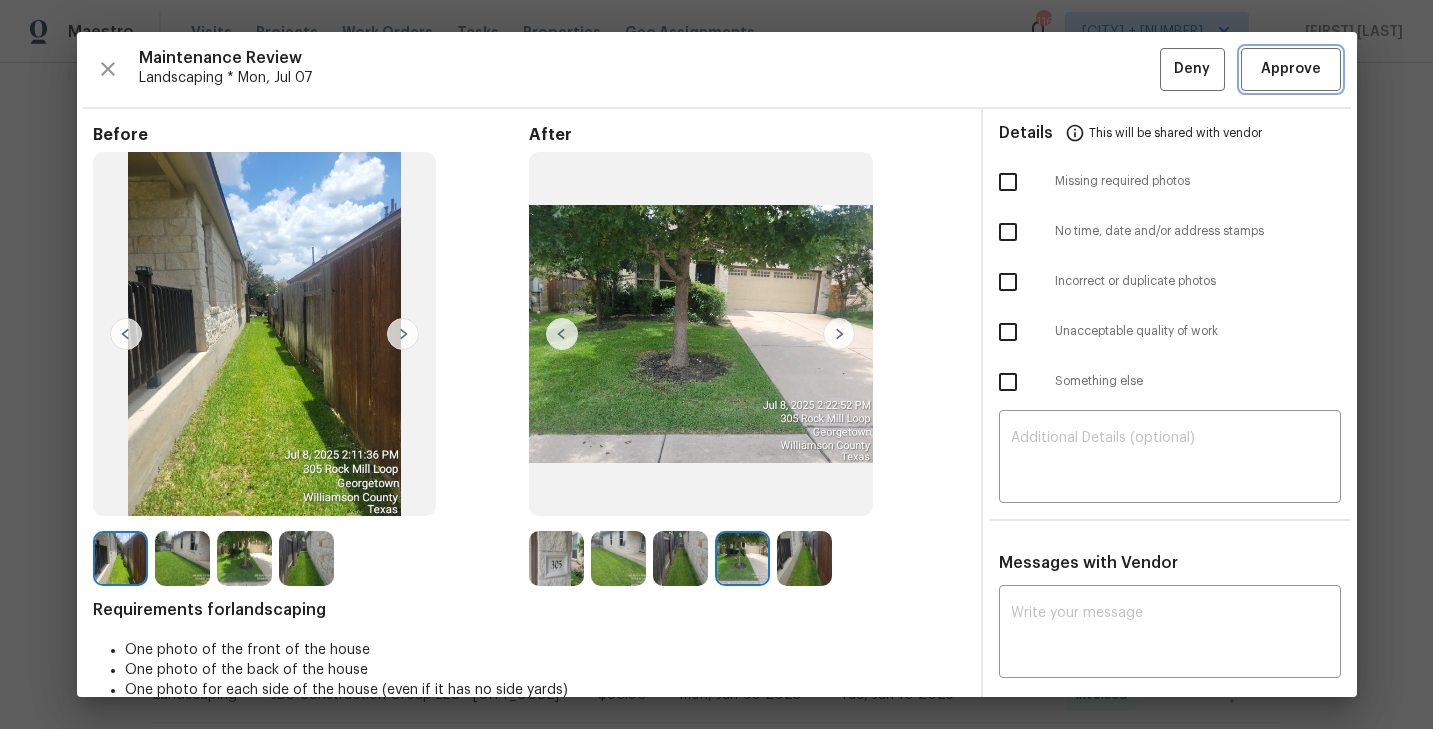 click on "Approve" at bounding box center (1291, 69) 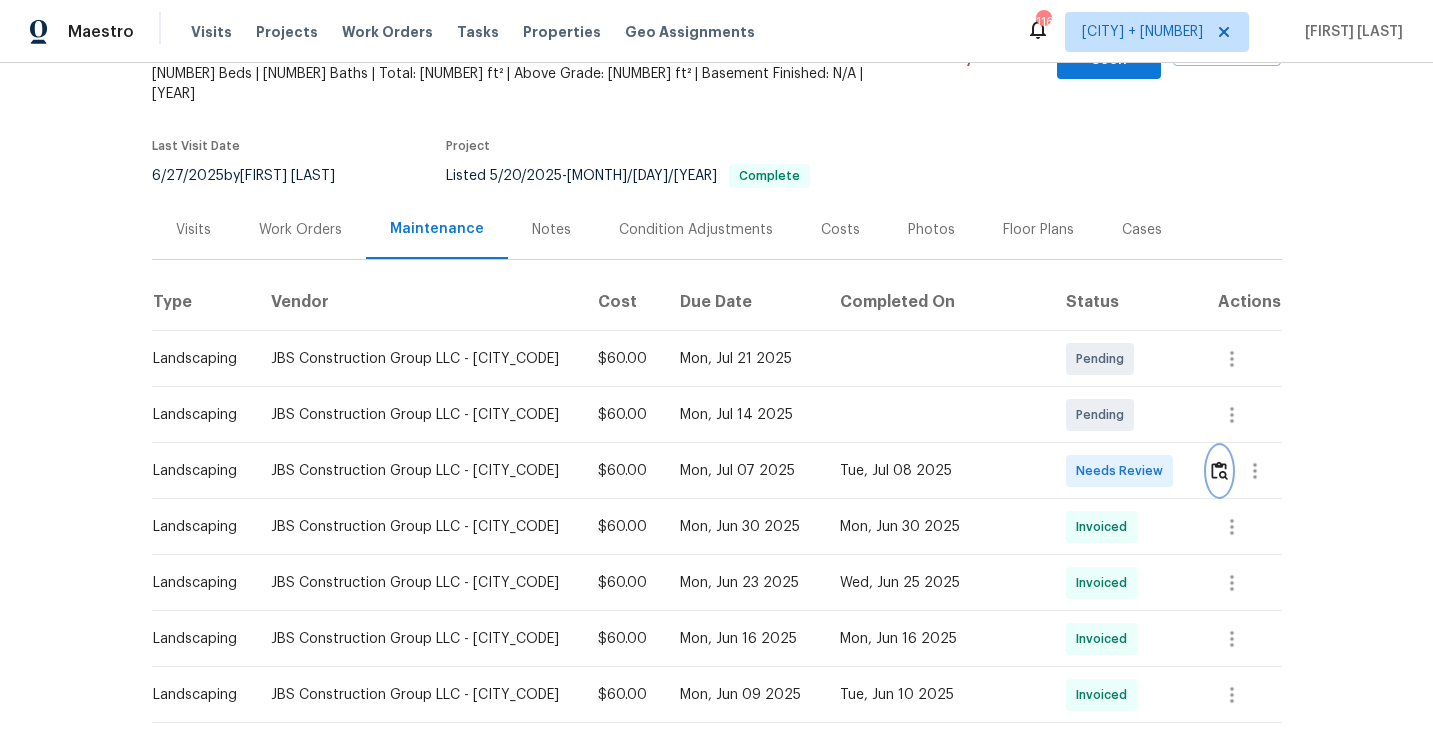 scroll, scrollTop: 0, scrollLeft: 0, axis: both 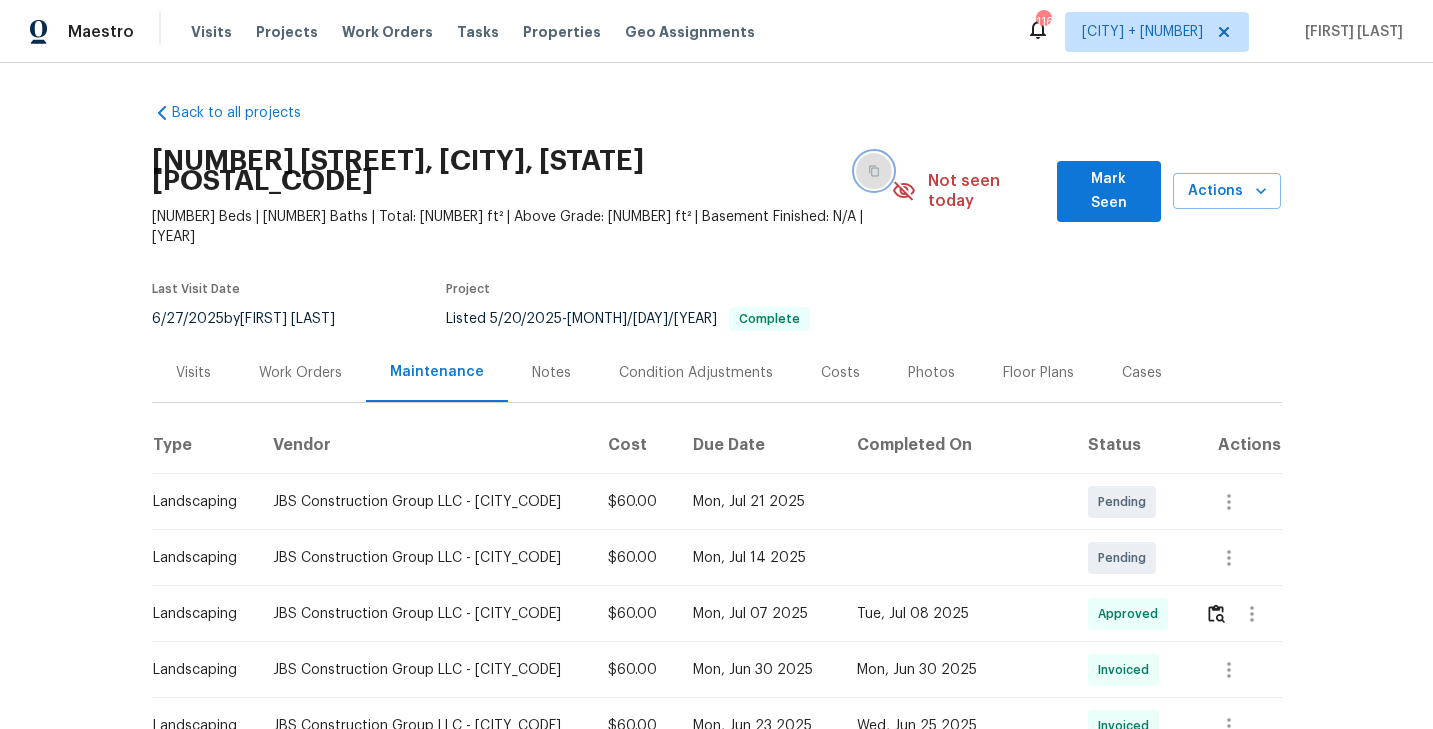 click at bounding box center (874, 171) 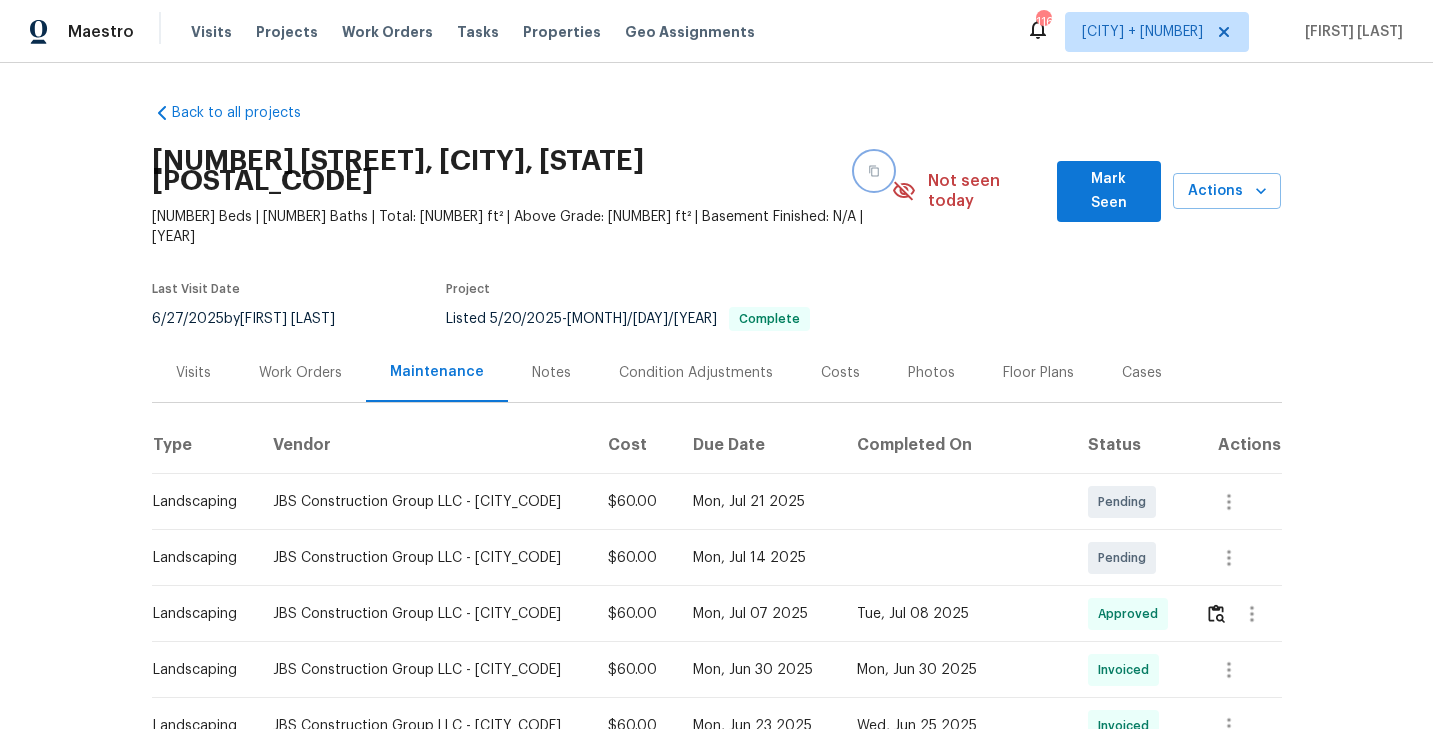 scroll, scrollTop: 0, scrollLeft: 0, axis: both 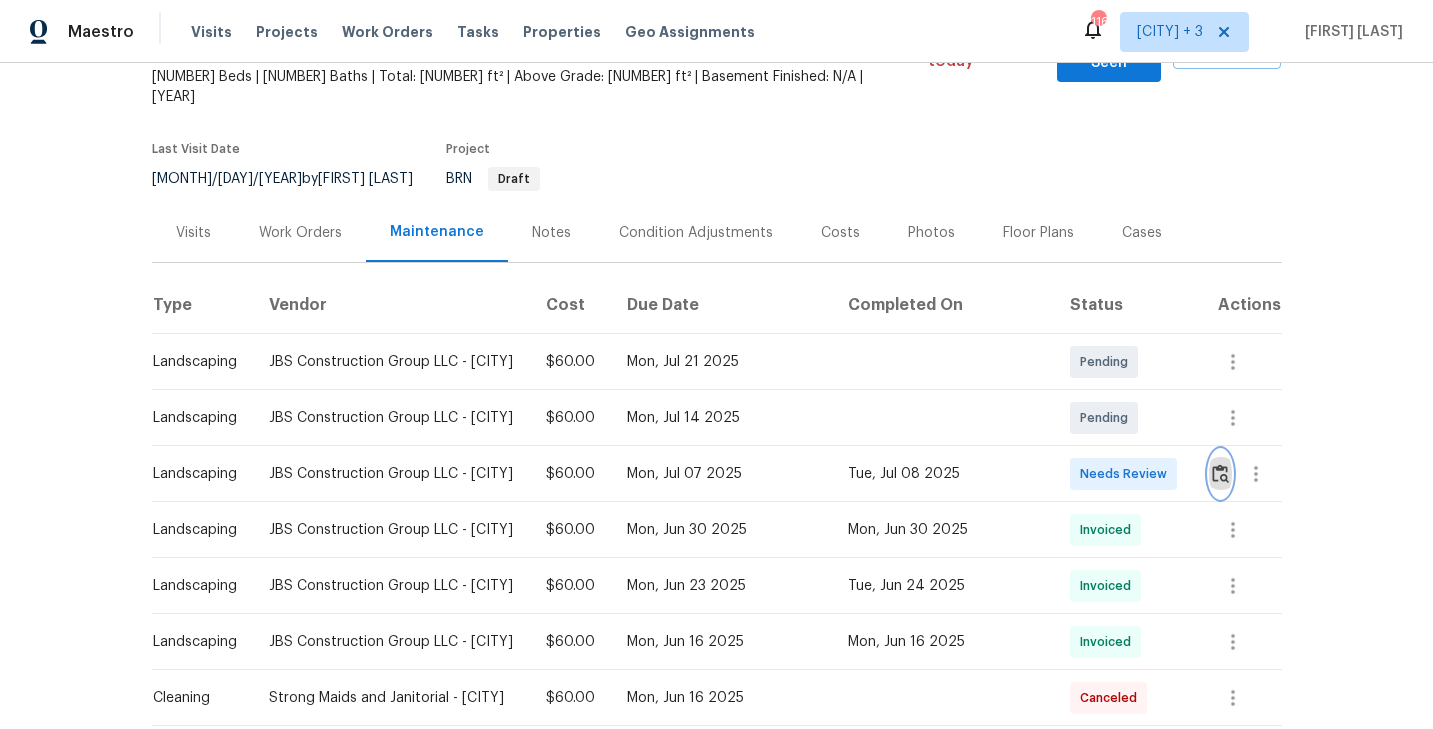 click at bounding box center (1220, 473) 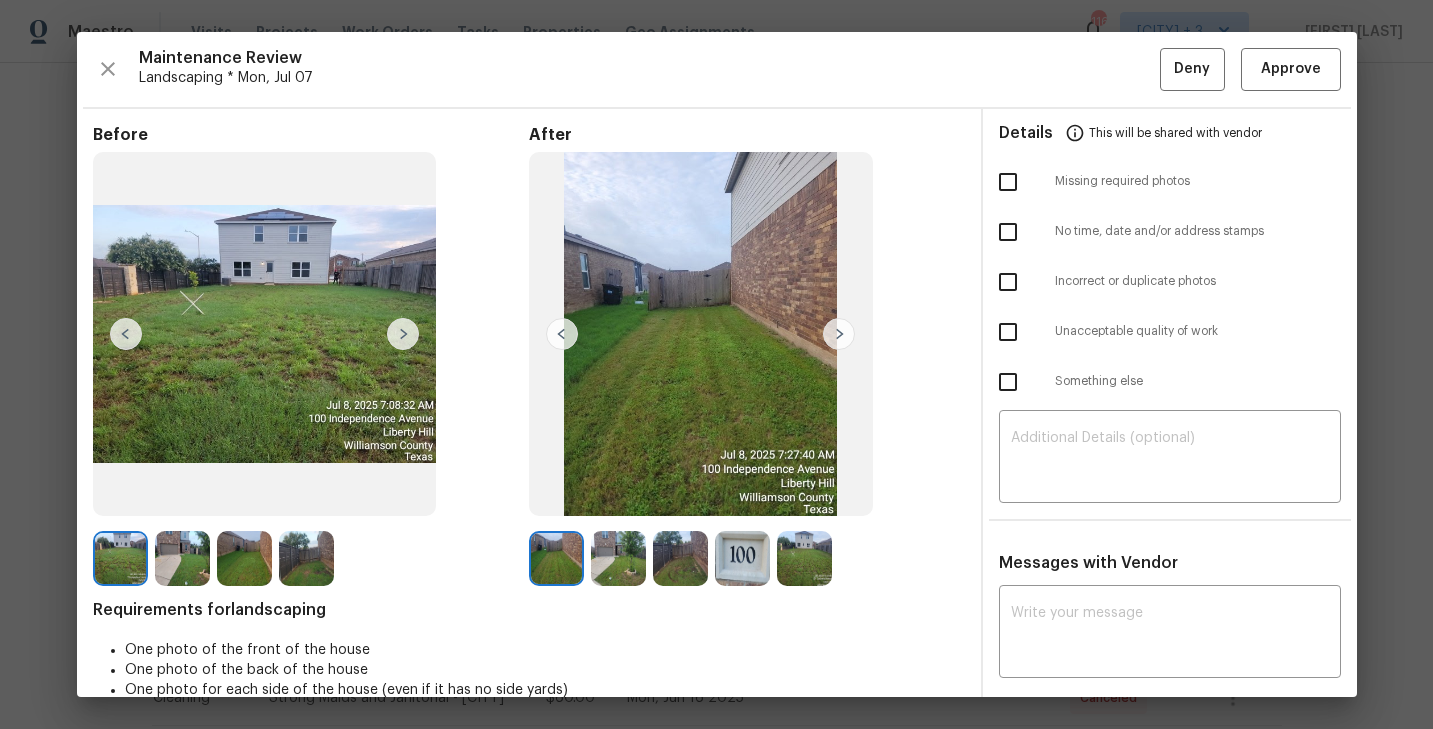 click on "Before After Requirements for  landscaping One photo of the front of the house One photo of the back of the house One photo for each side of the house (even if it has no side yards)" at bounding box center [529, 431] 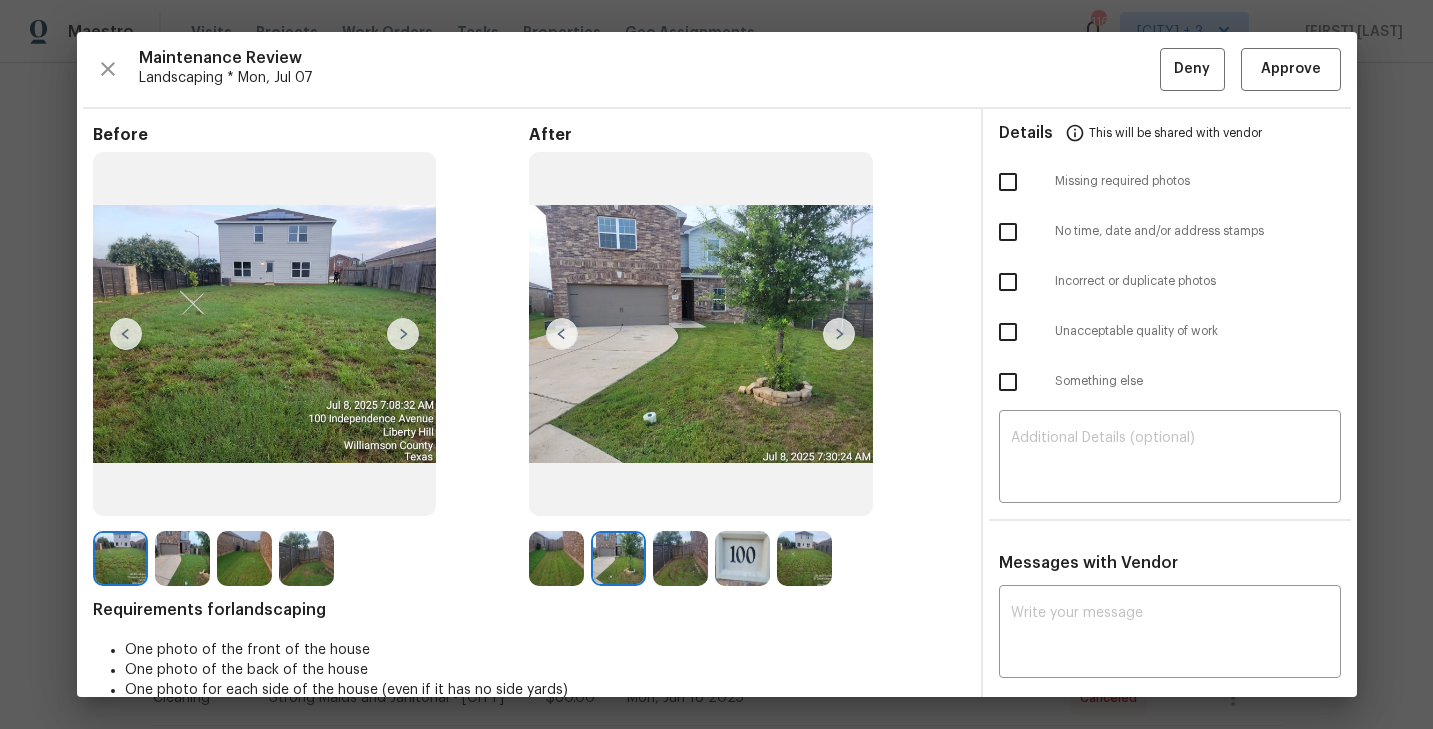 click at bounding box center [403, 334] 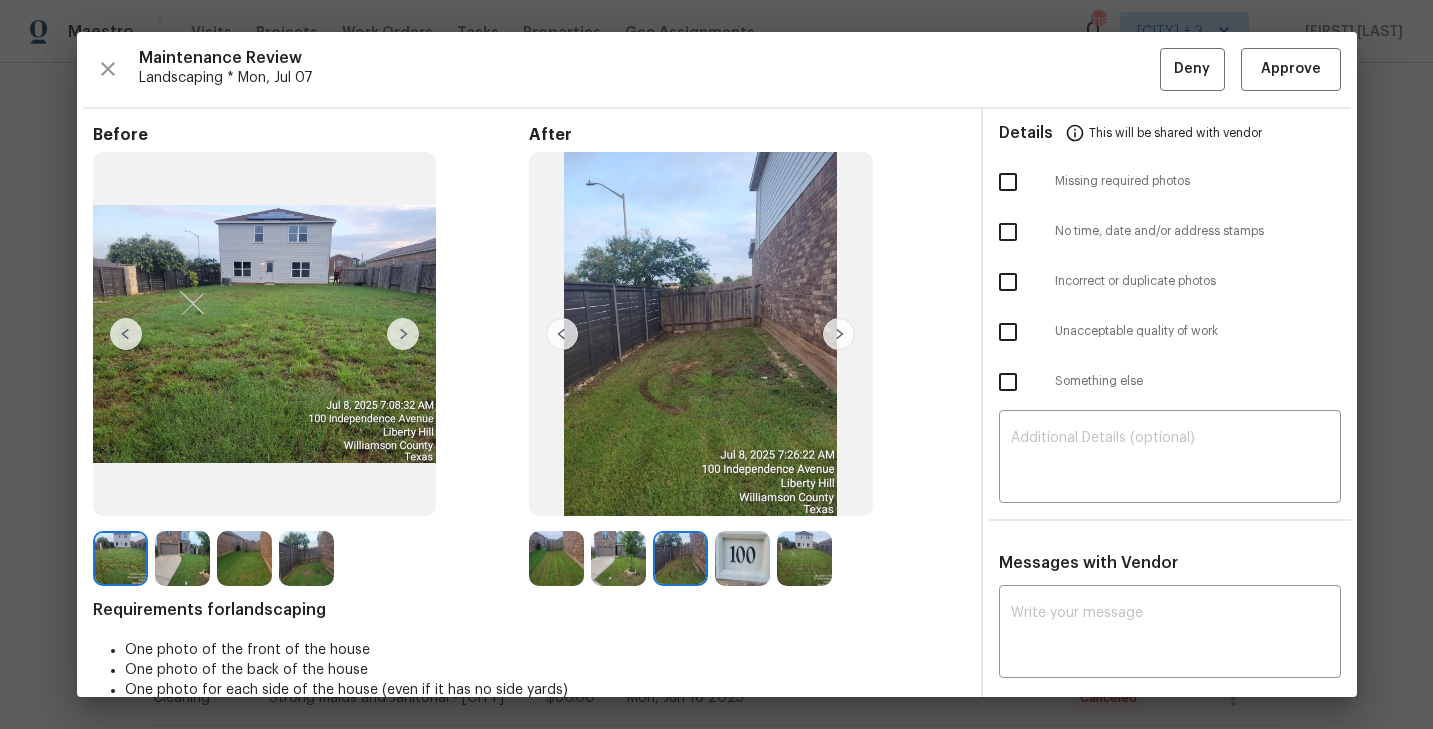click at bounding box center [403, 334] 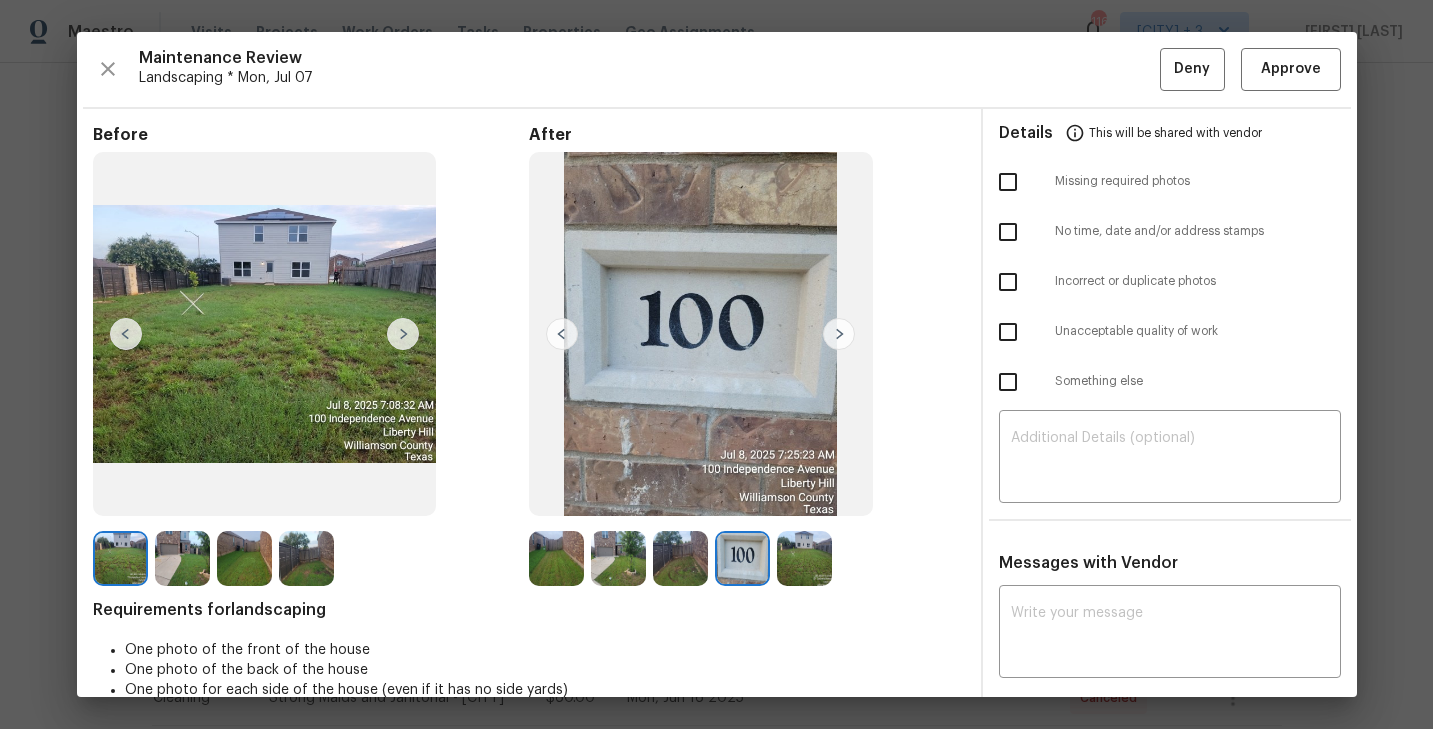 click at bounding box center (120, 558) 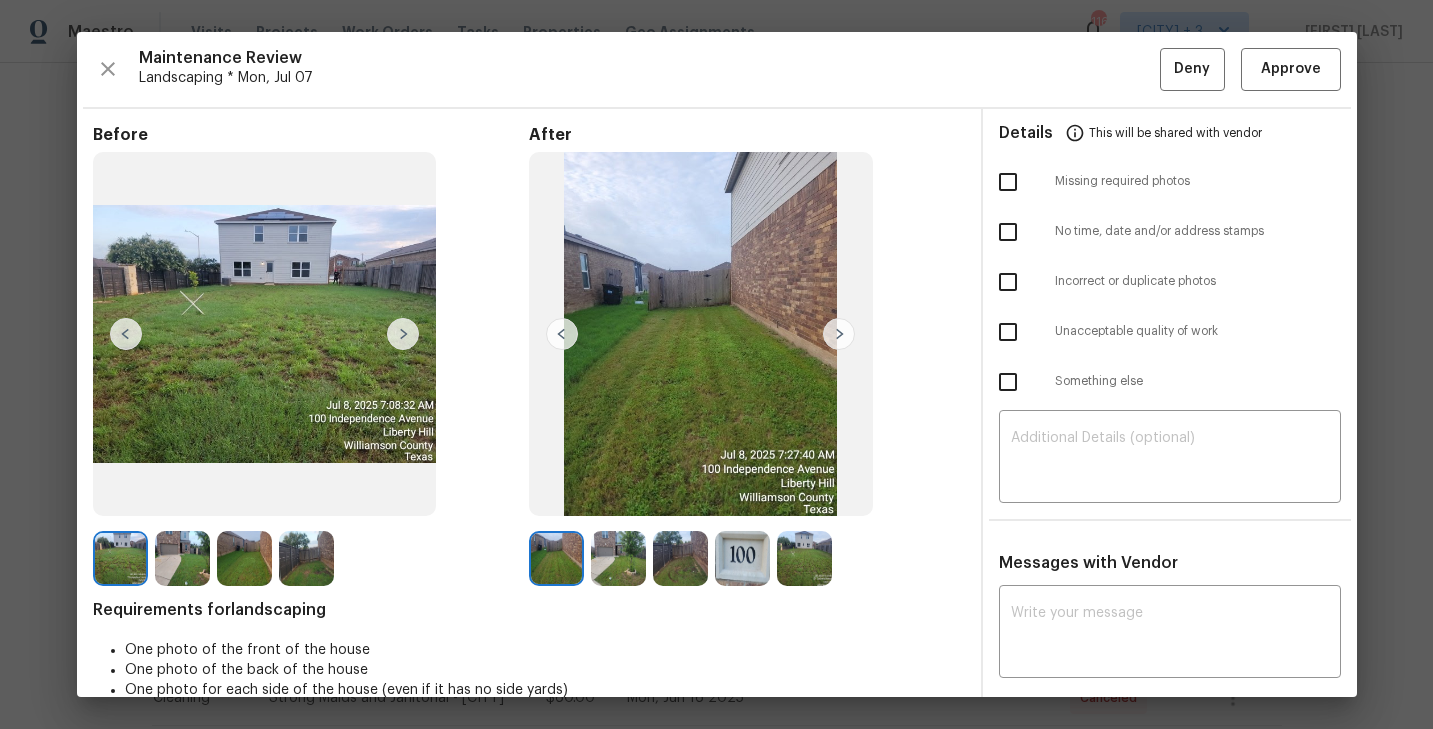 click at bounding box center [403, 334] 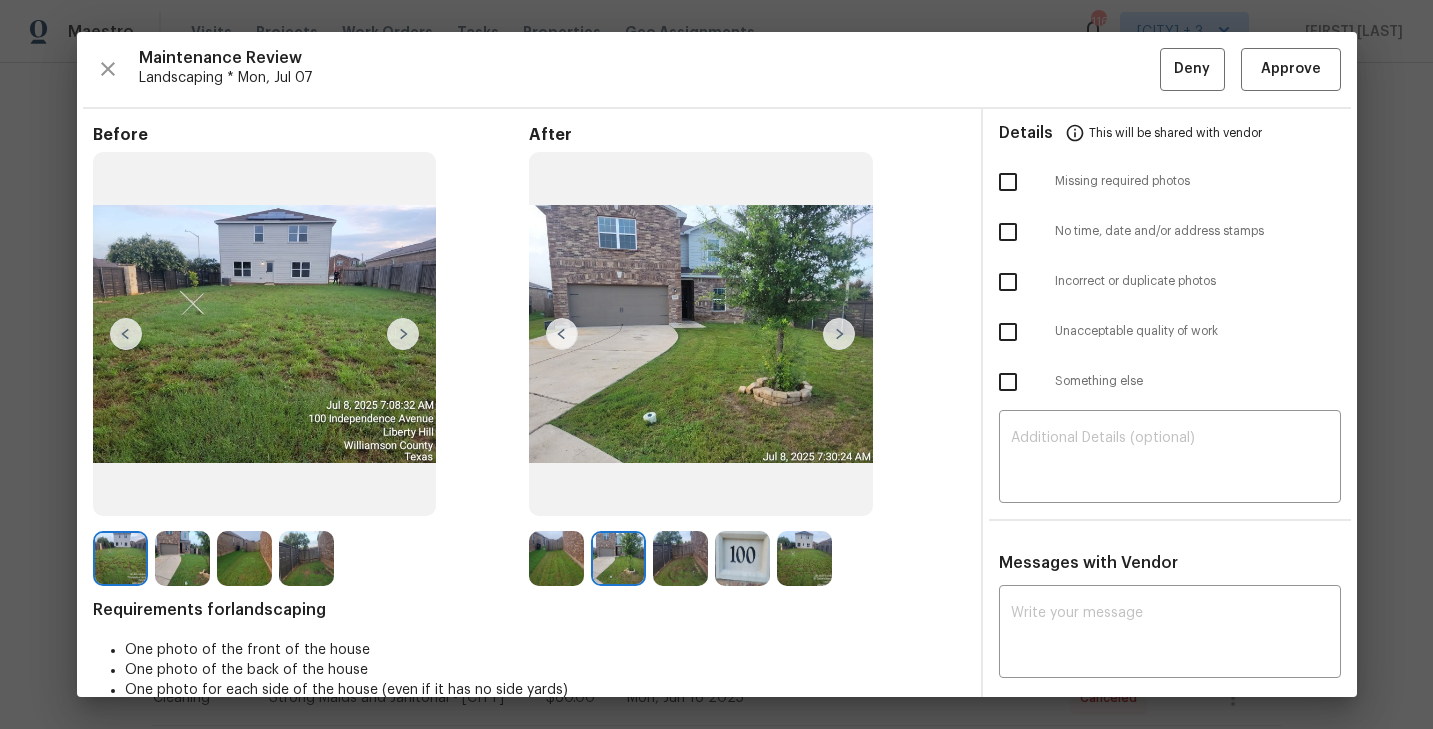 click at bounding box center (403, 334) 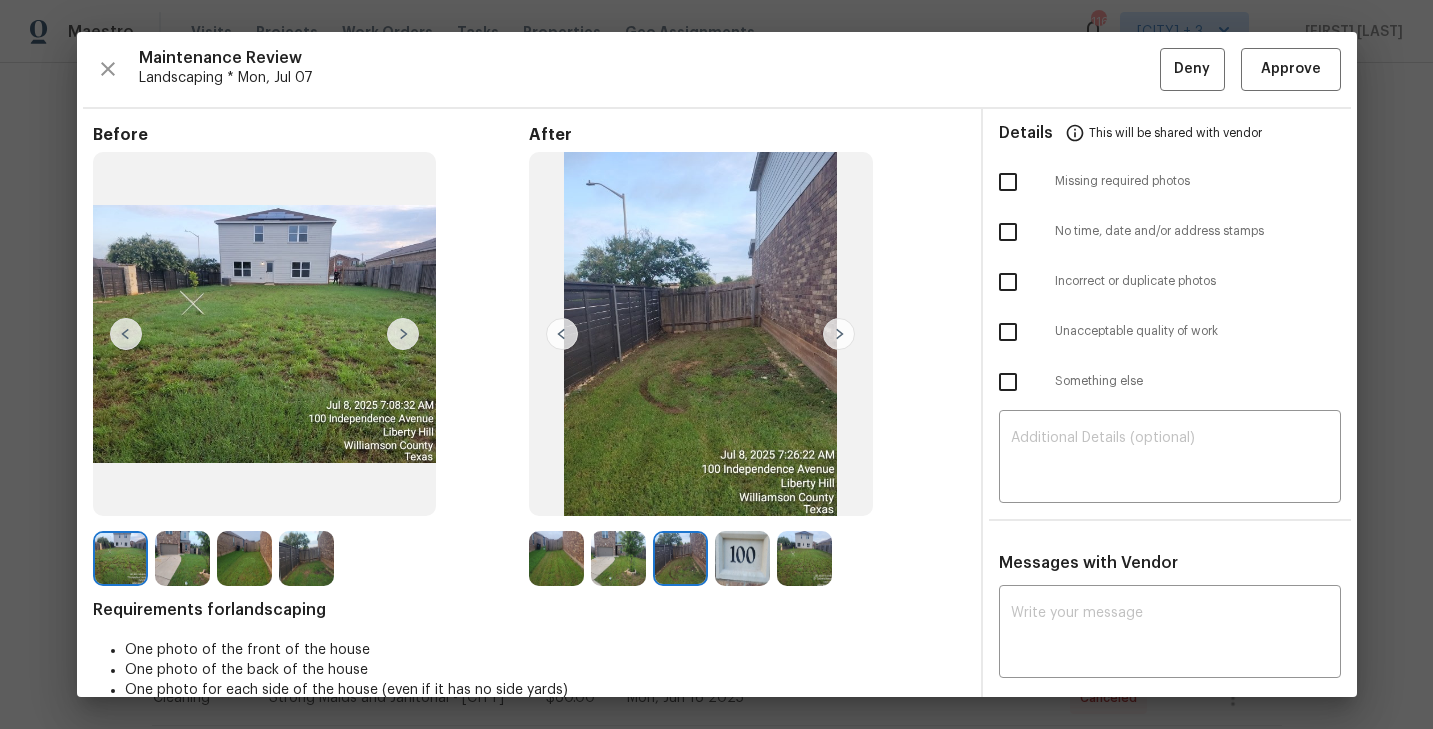 click at bounding box center (403, 334) 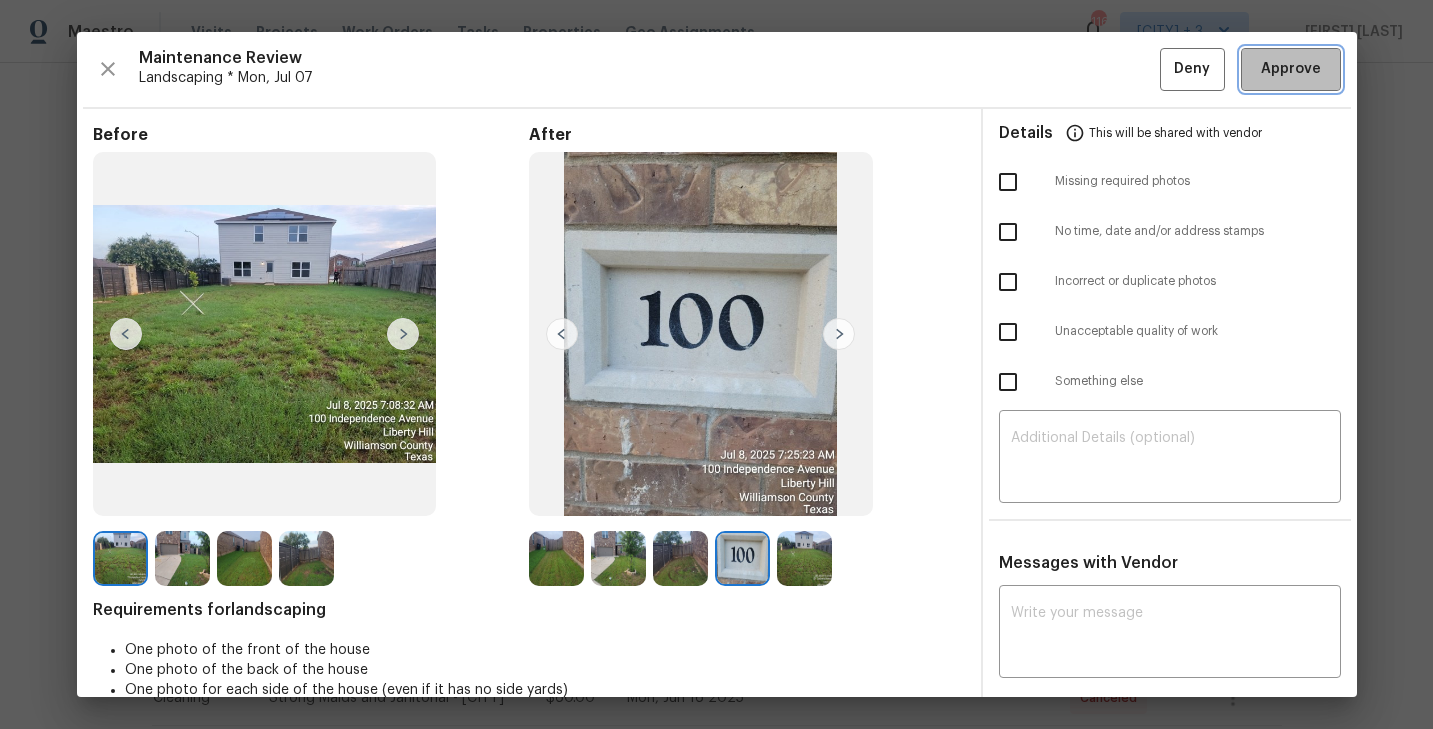 click on "Approve" at bounding box center (1291, 69) 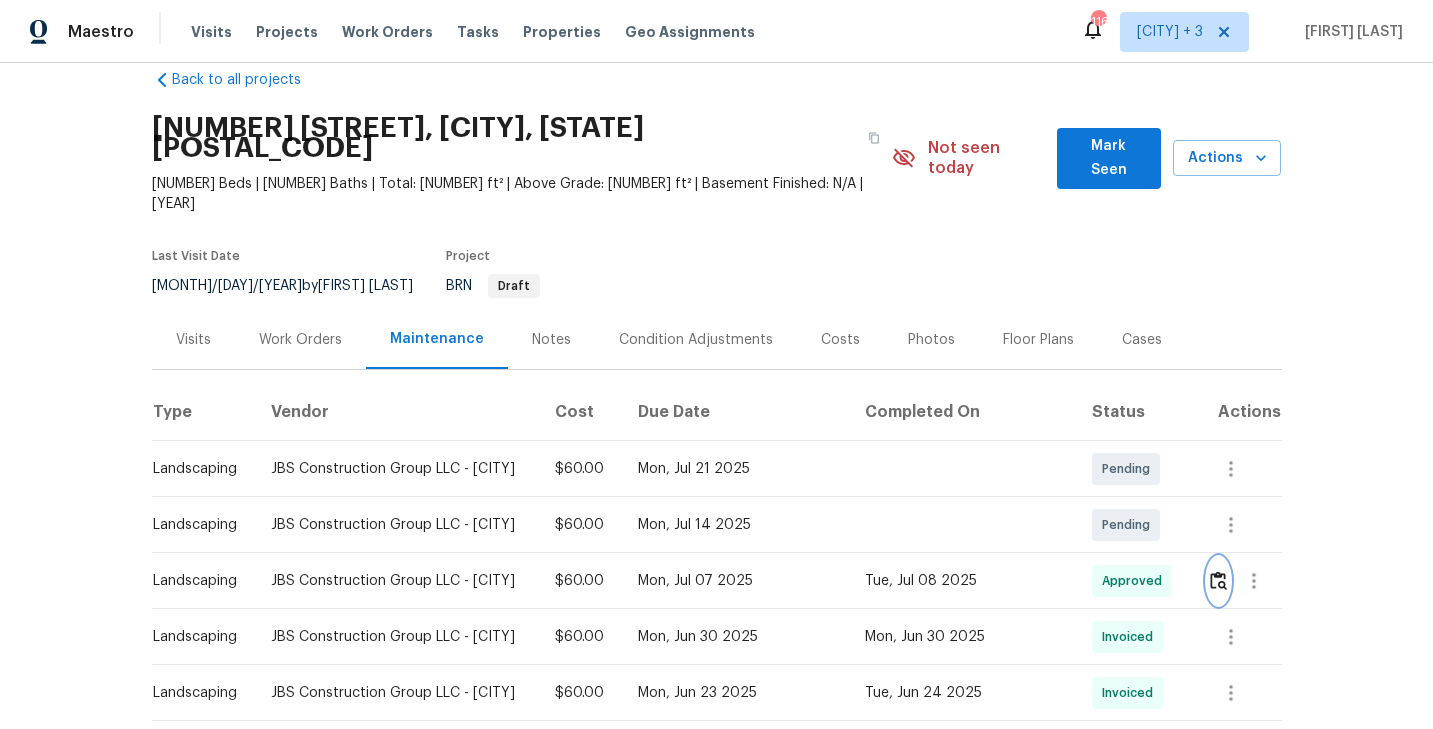 scroll, scrollTop: 0, scrollLeft: 0, axis: both 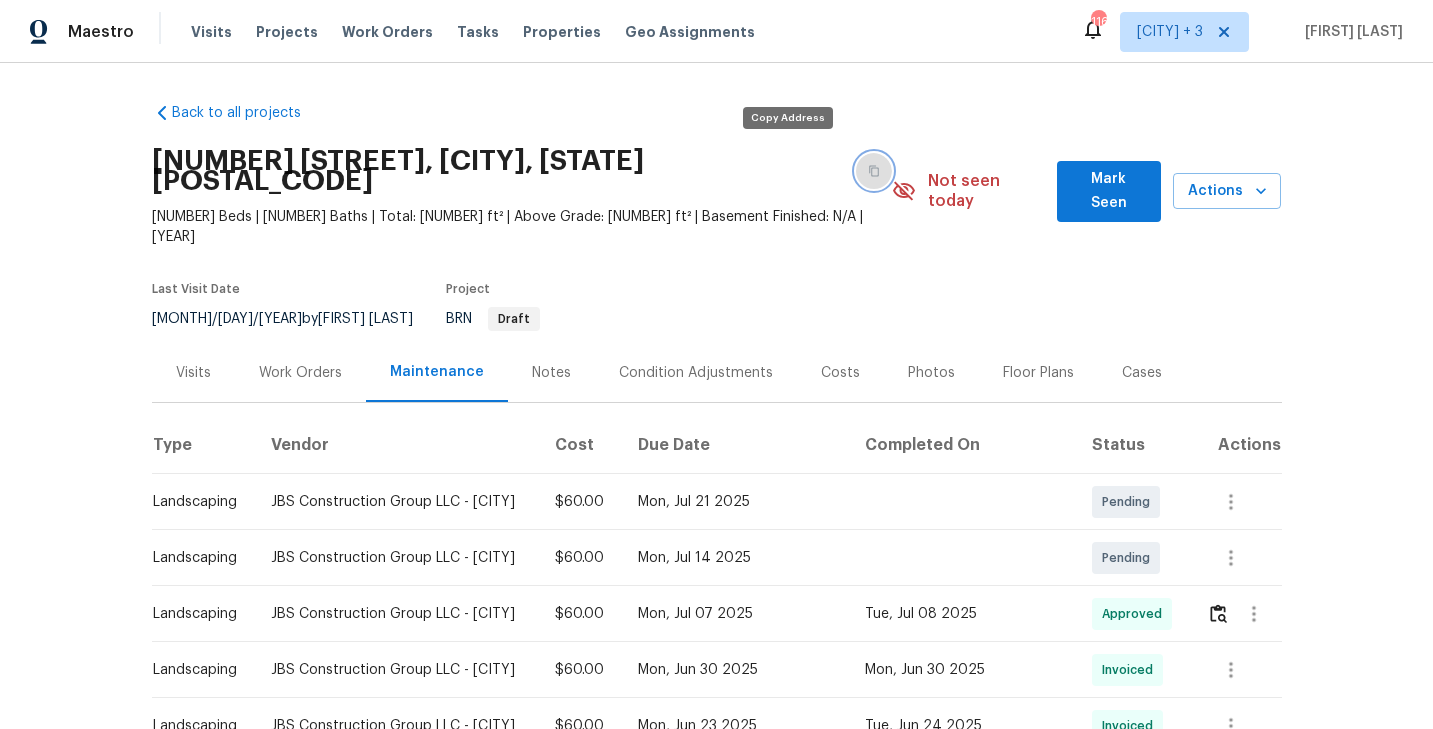 click at bounding box center [874, 171] 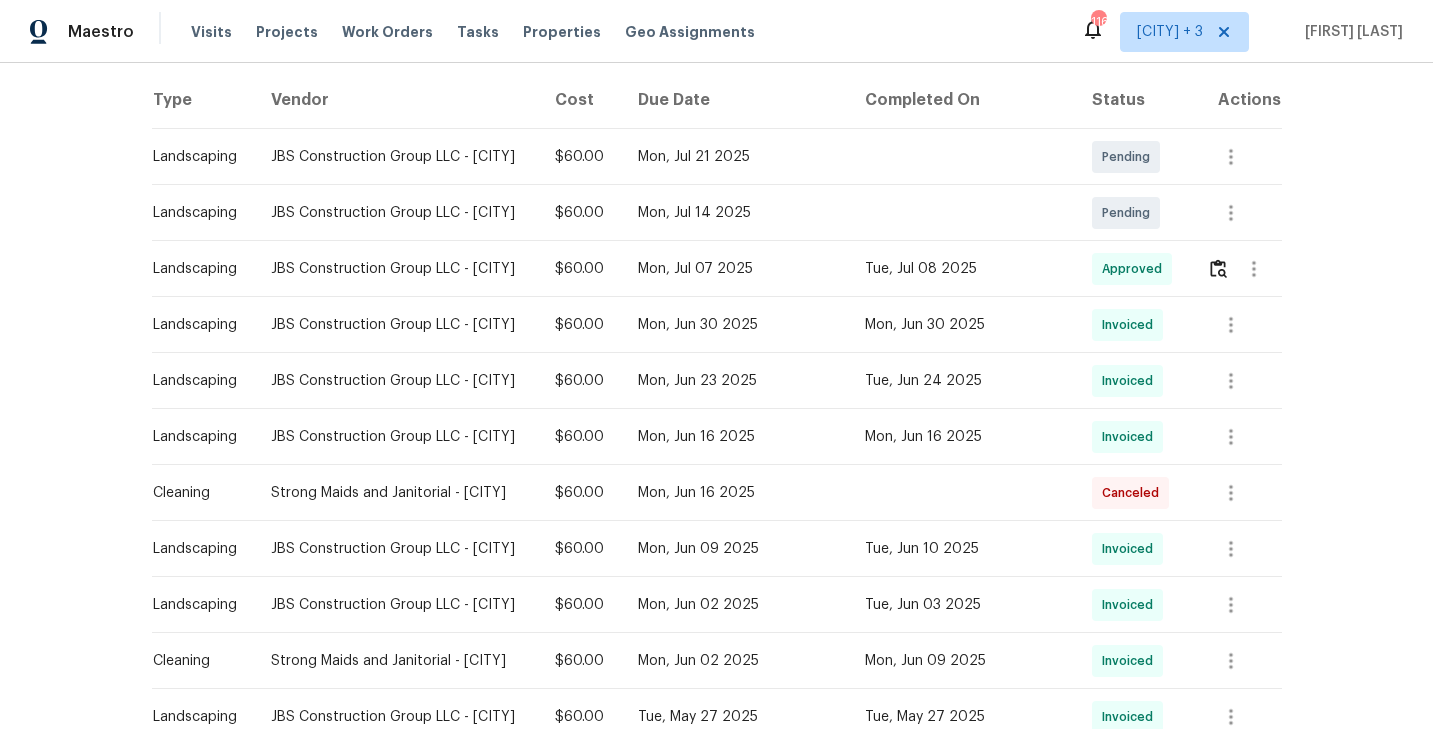scroll, scrollTop: 0, scrollLeft: 0, axis: both 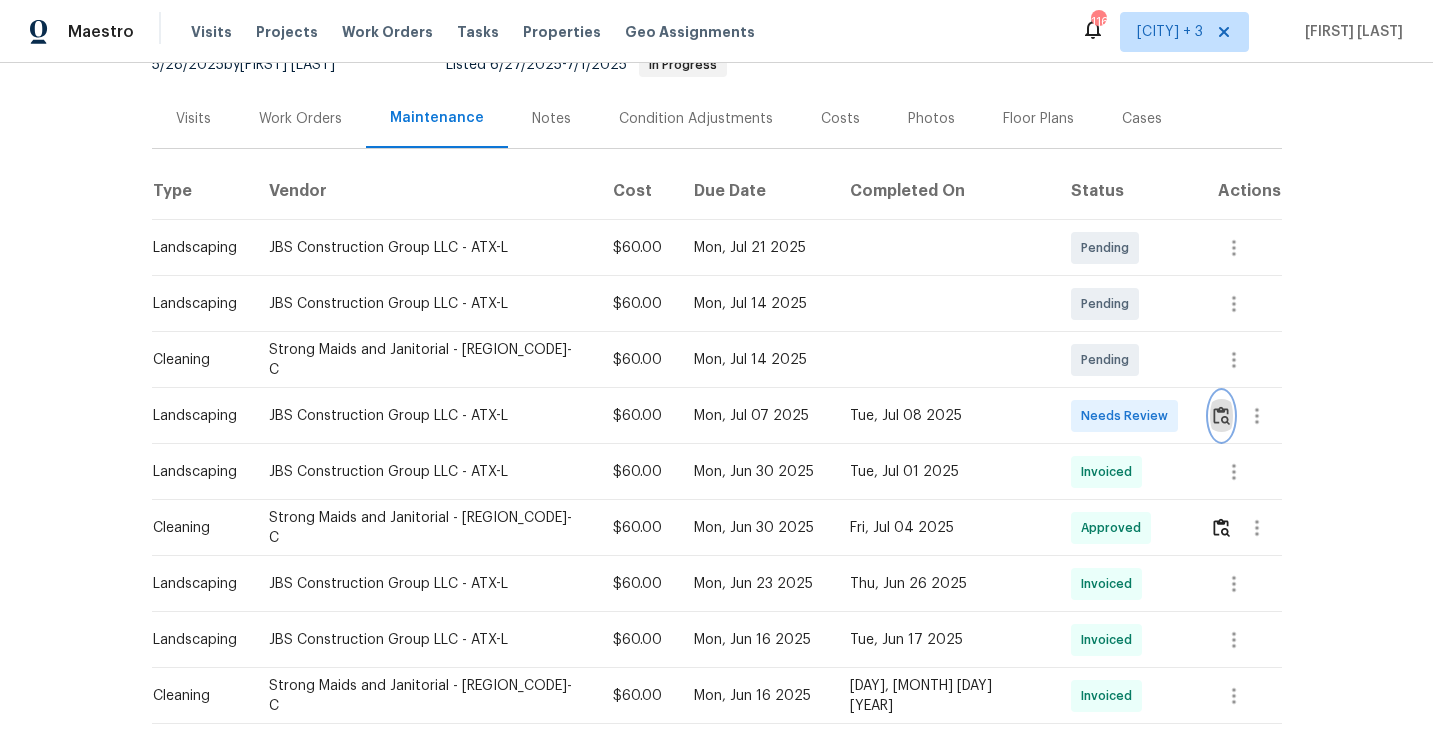 click at bounding box center [1221, 415] 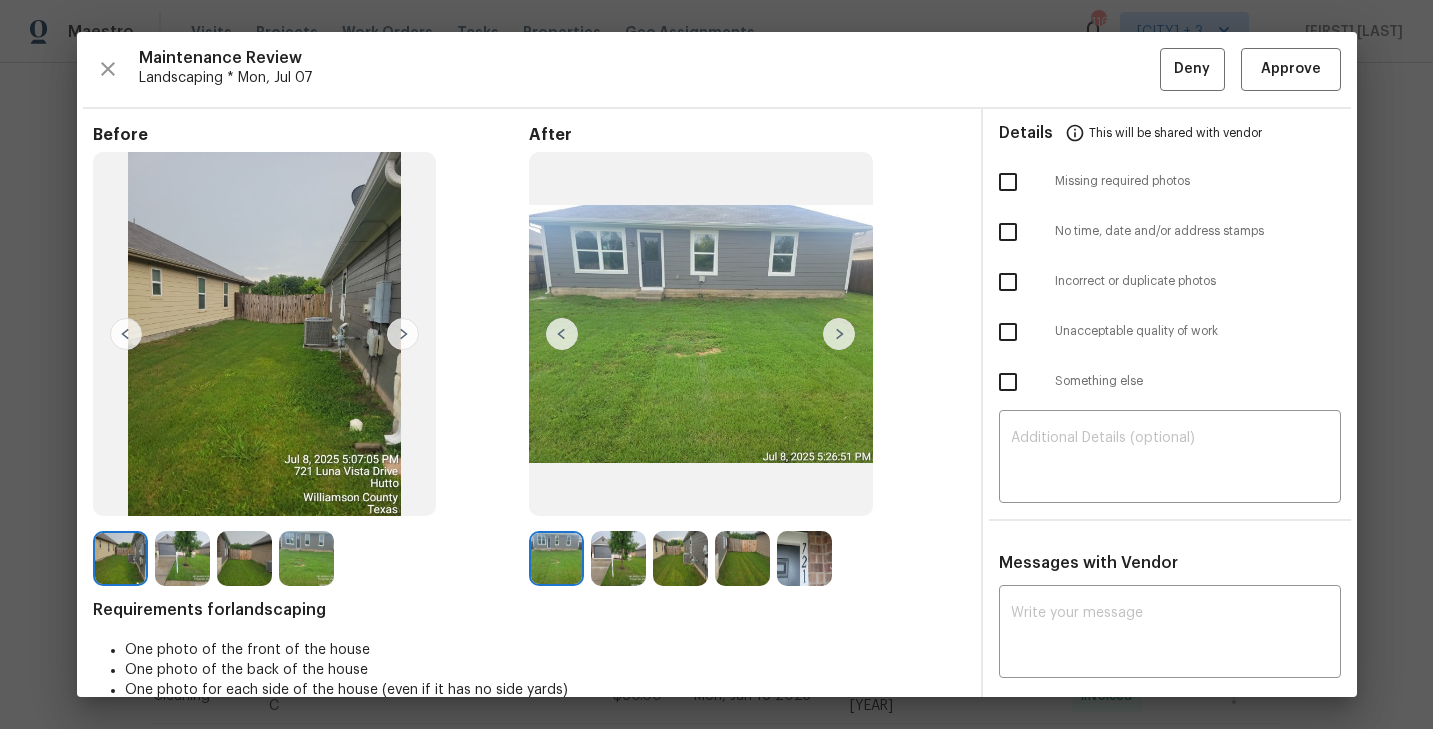 click at bounding box center (403, 334) 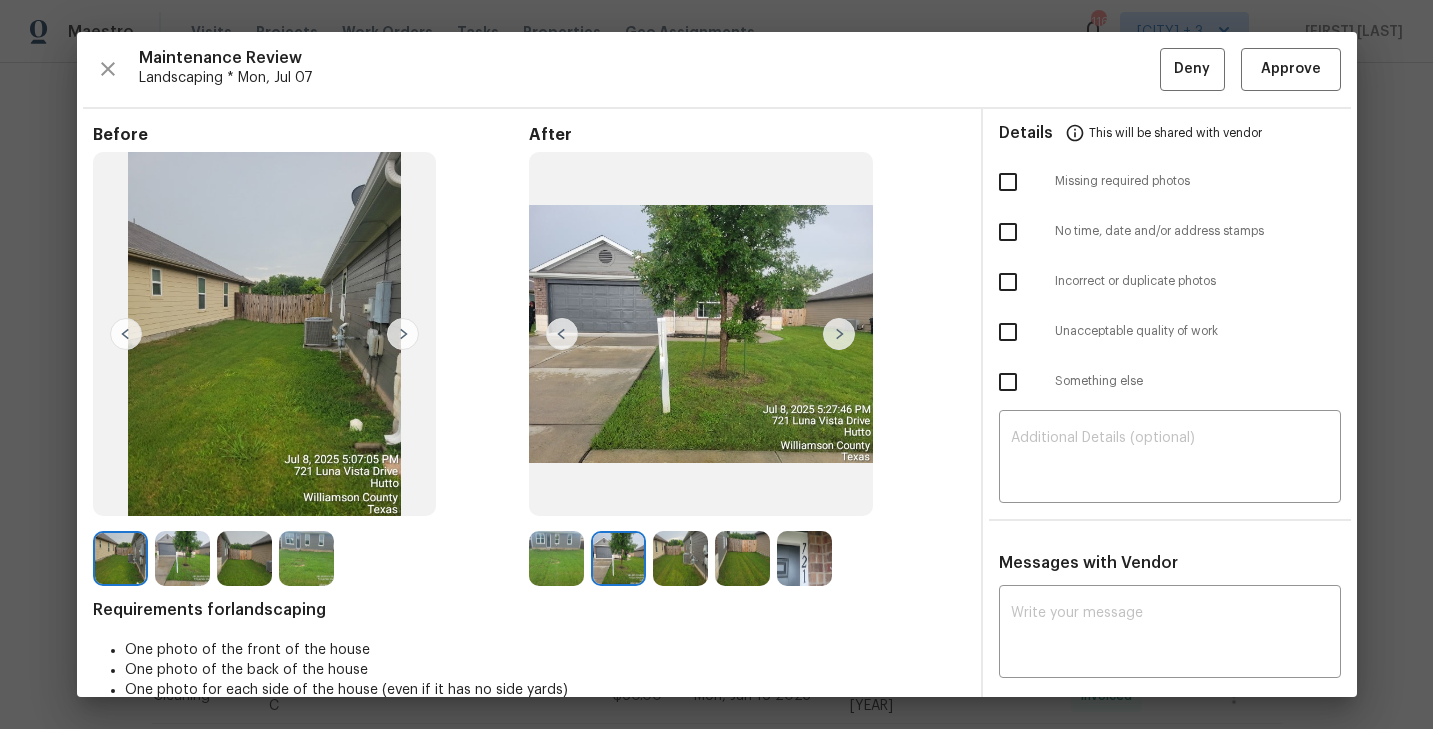 click at bounding box center [403, 334] 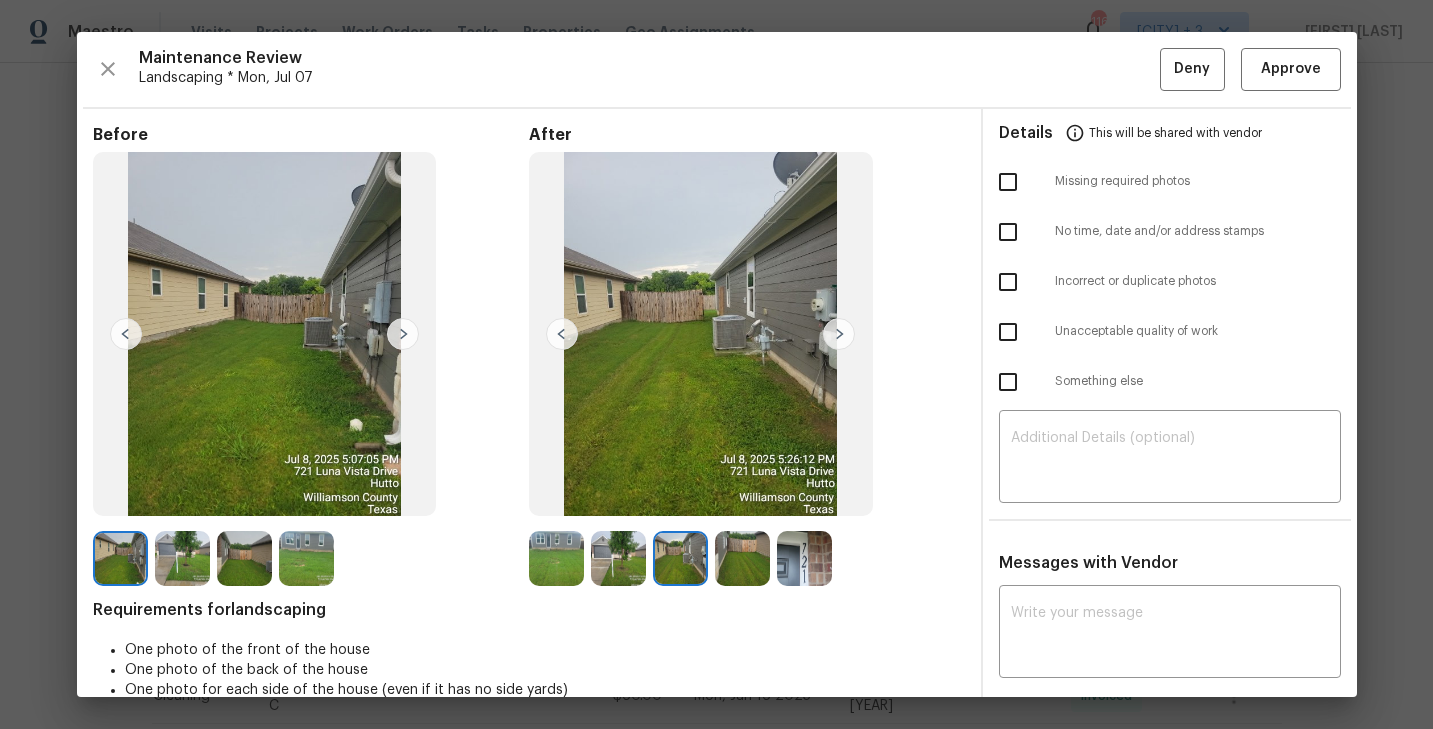 click at bounding box center [403, 334] 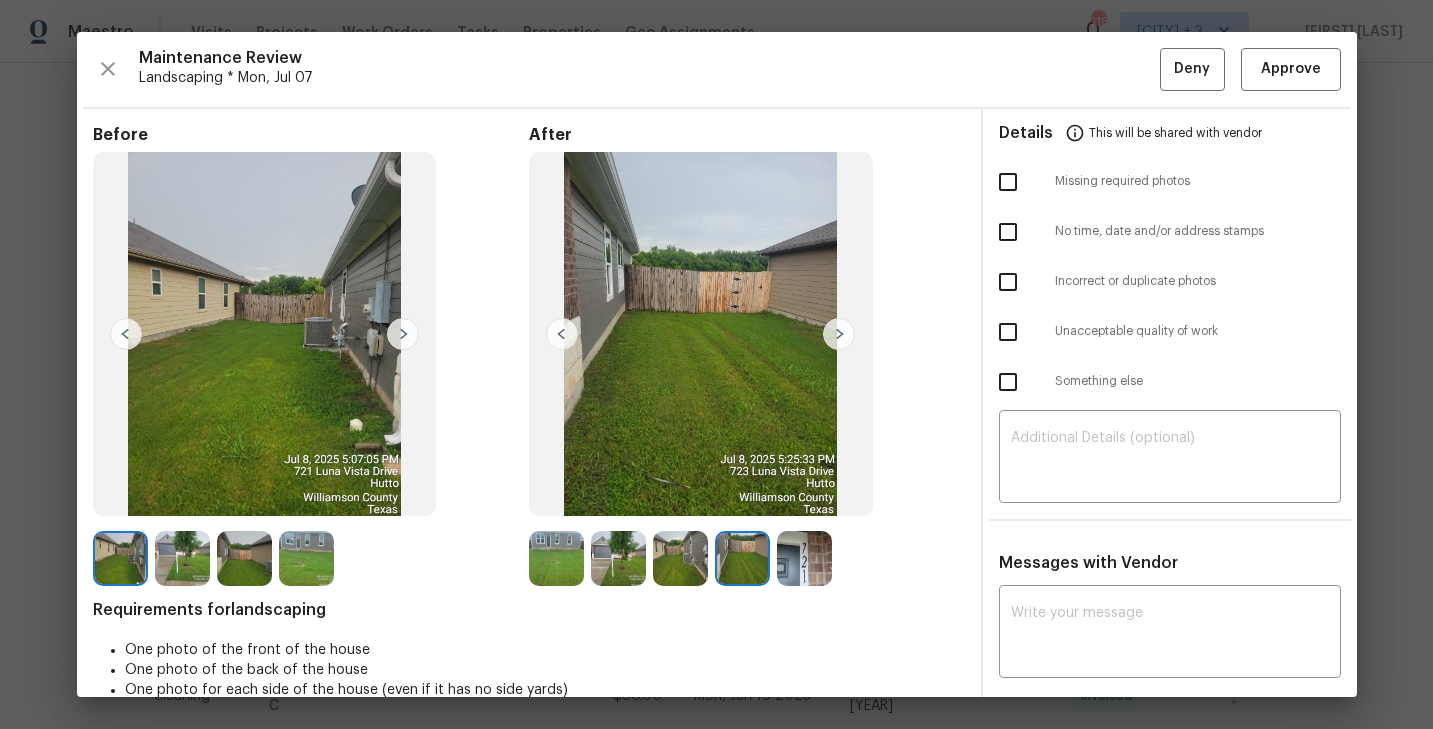 click at bounding box center [120, 558] 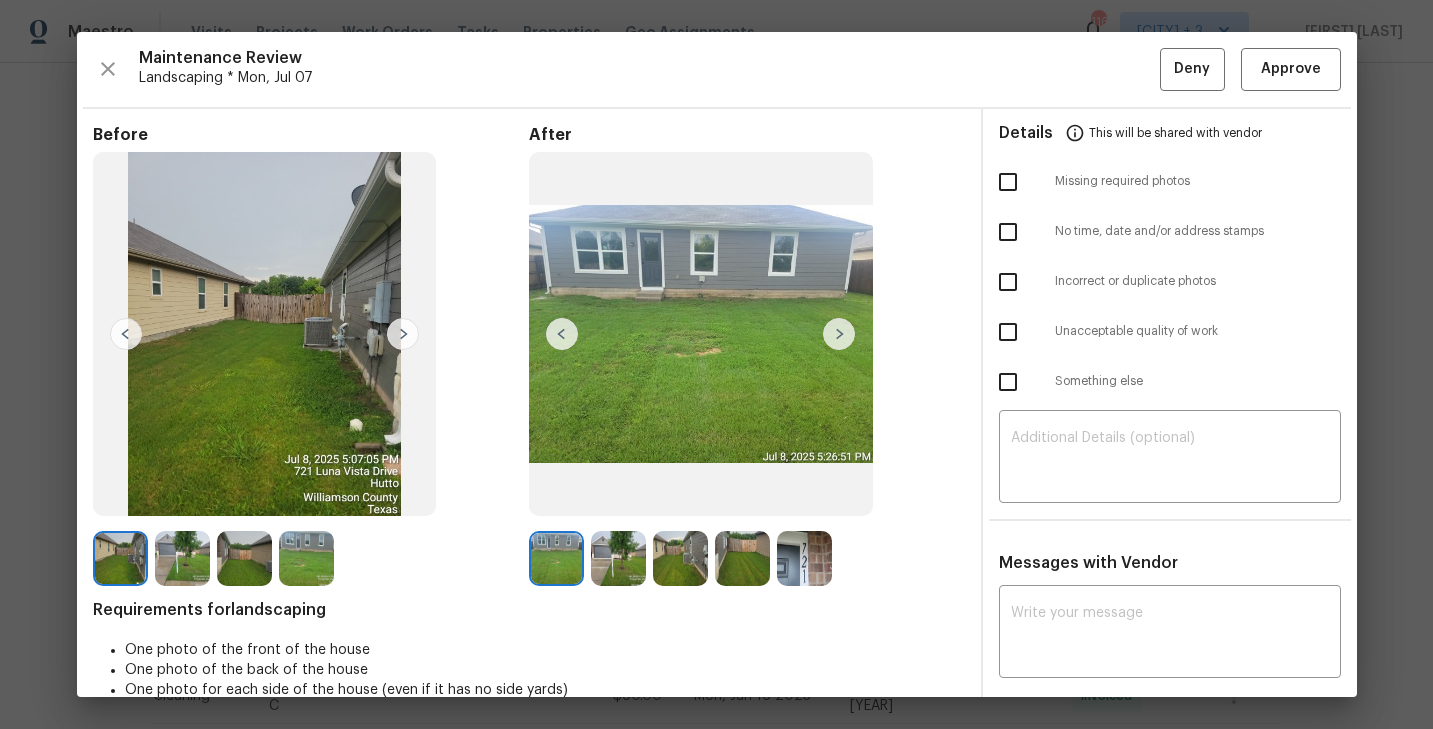 click at bounding box center [403, 334] 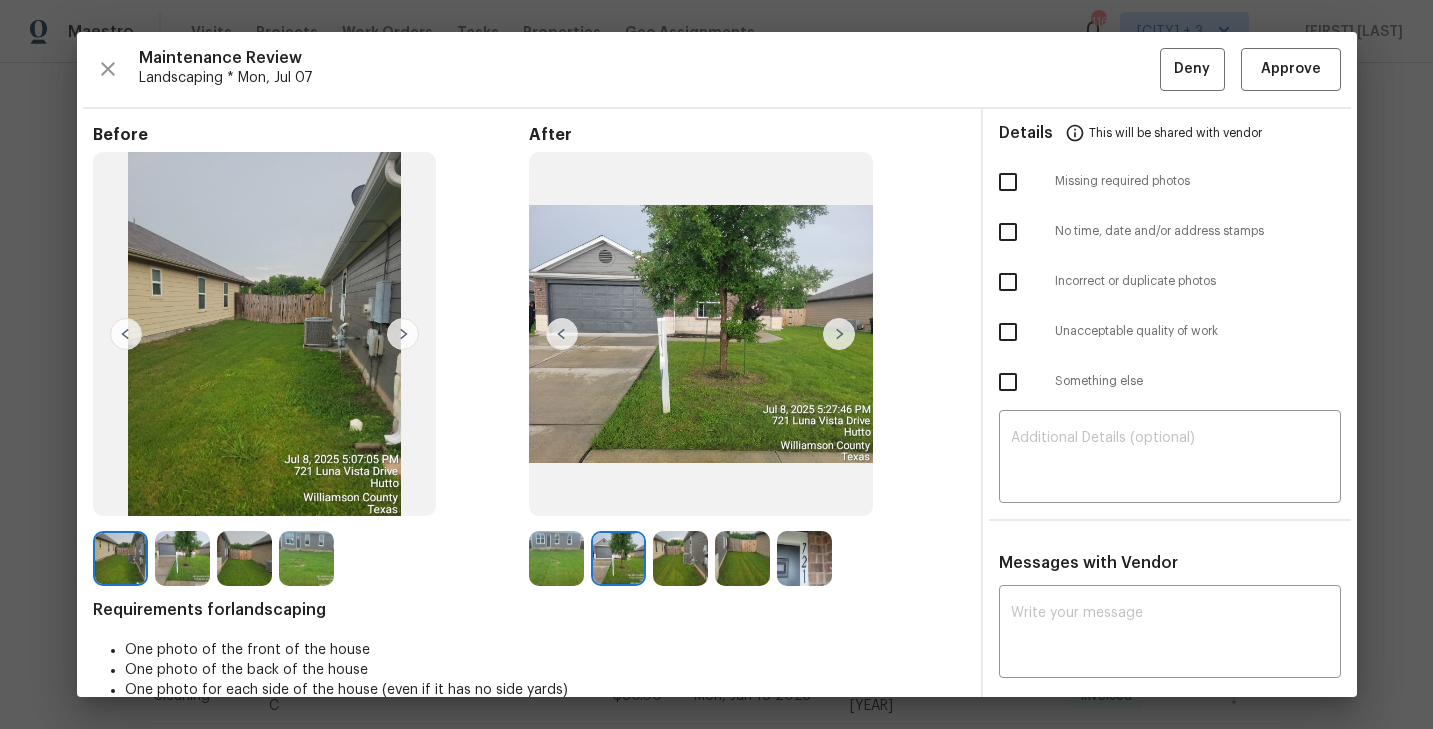 click at bounding box center [403, 334] 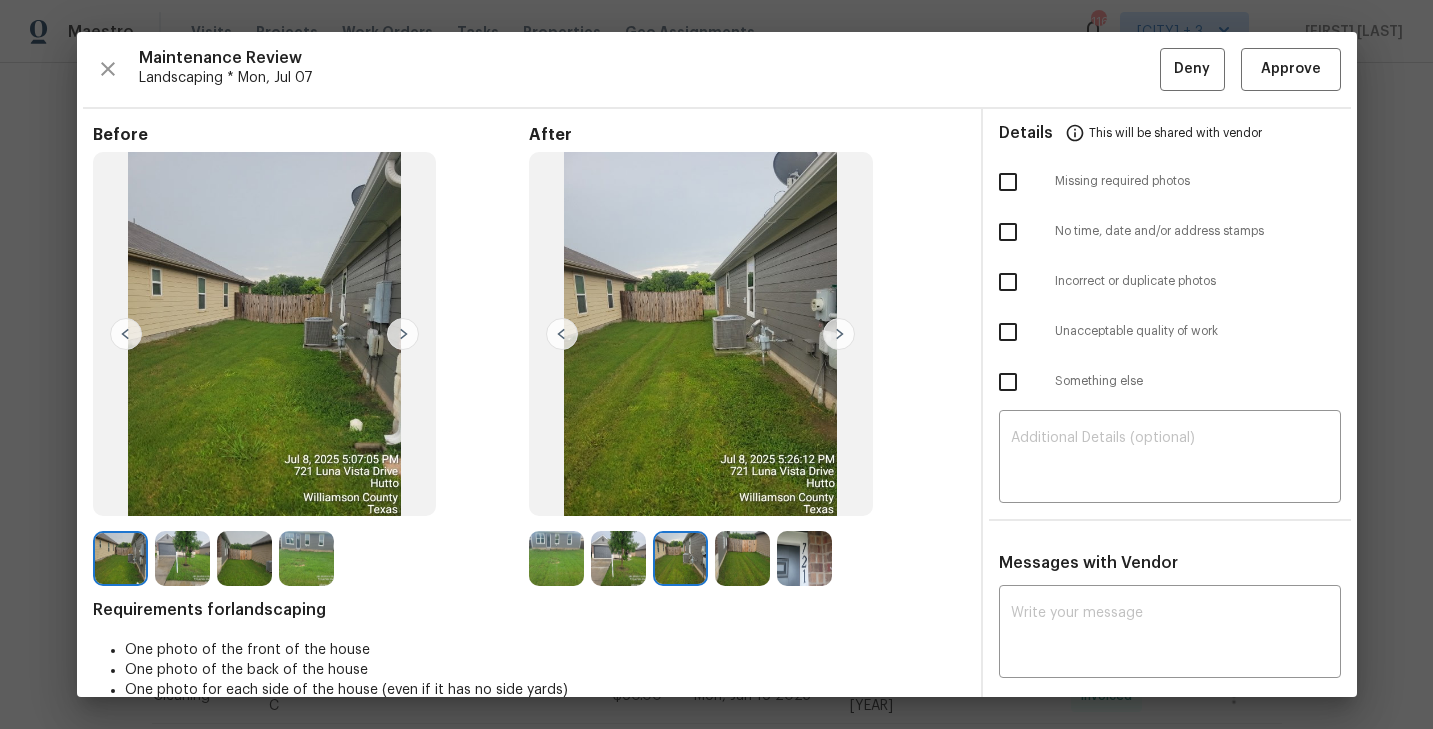 click at bounding box center (403, 334) 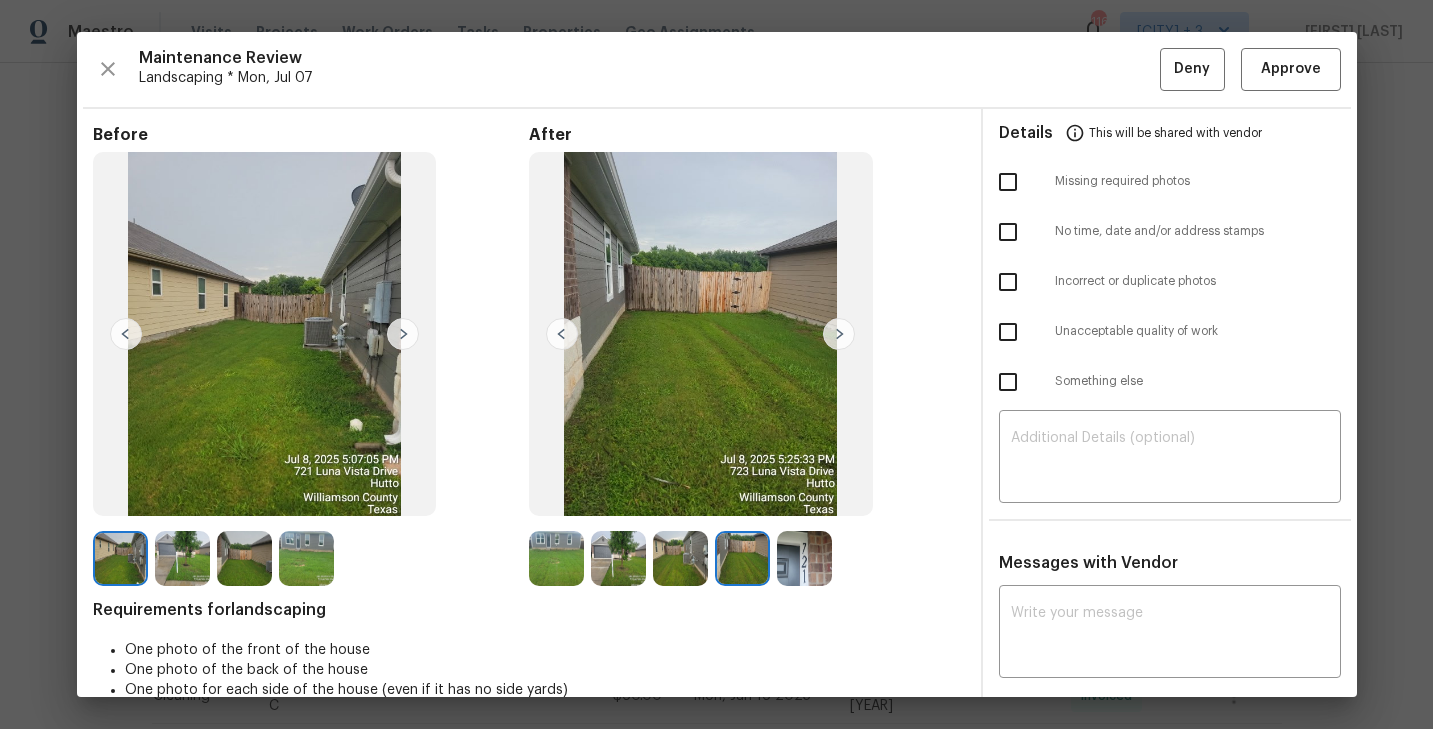 click on "Maintenance Review Landscaping * Mon, Jul 07 Deny Approve Before After Requirements for  landscaping One photo of the front of the house One photo of the back of the house One photo for each side of the house (even if it has no side yards) Details This will be shared with vendor Missing required photos No time, date and/or address stamps Incorrect or duplicate photos Unacceptable quality of work Something else ​   Messages with Vendor   x ​ No messages" at bounding box center [717, 364] 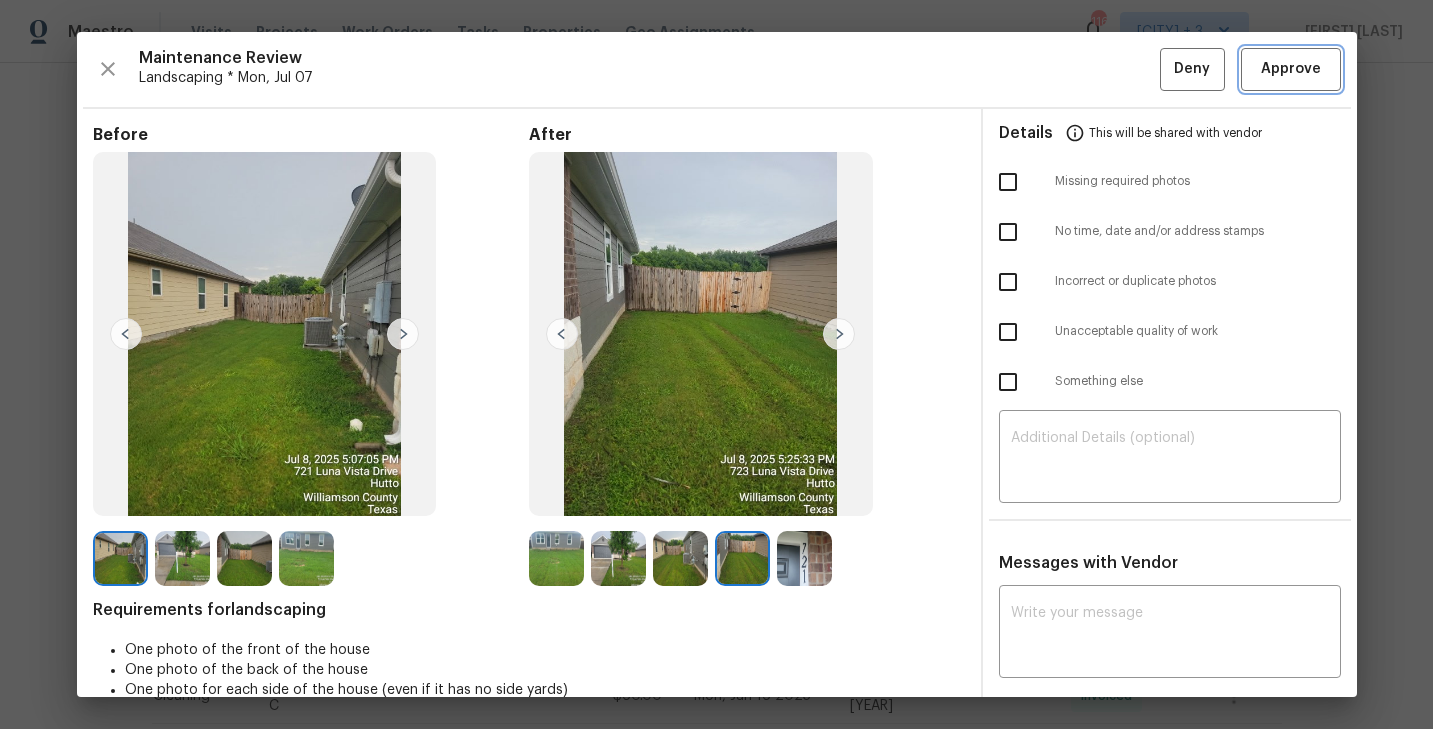 click on "Approve" at bounding box center (1291, 69) 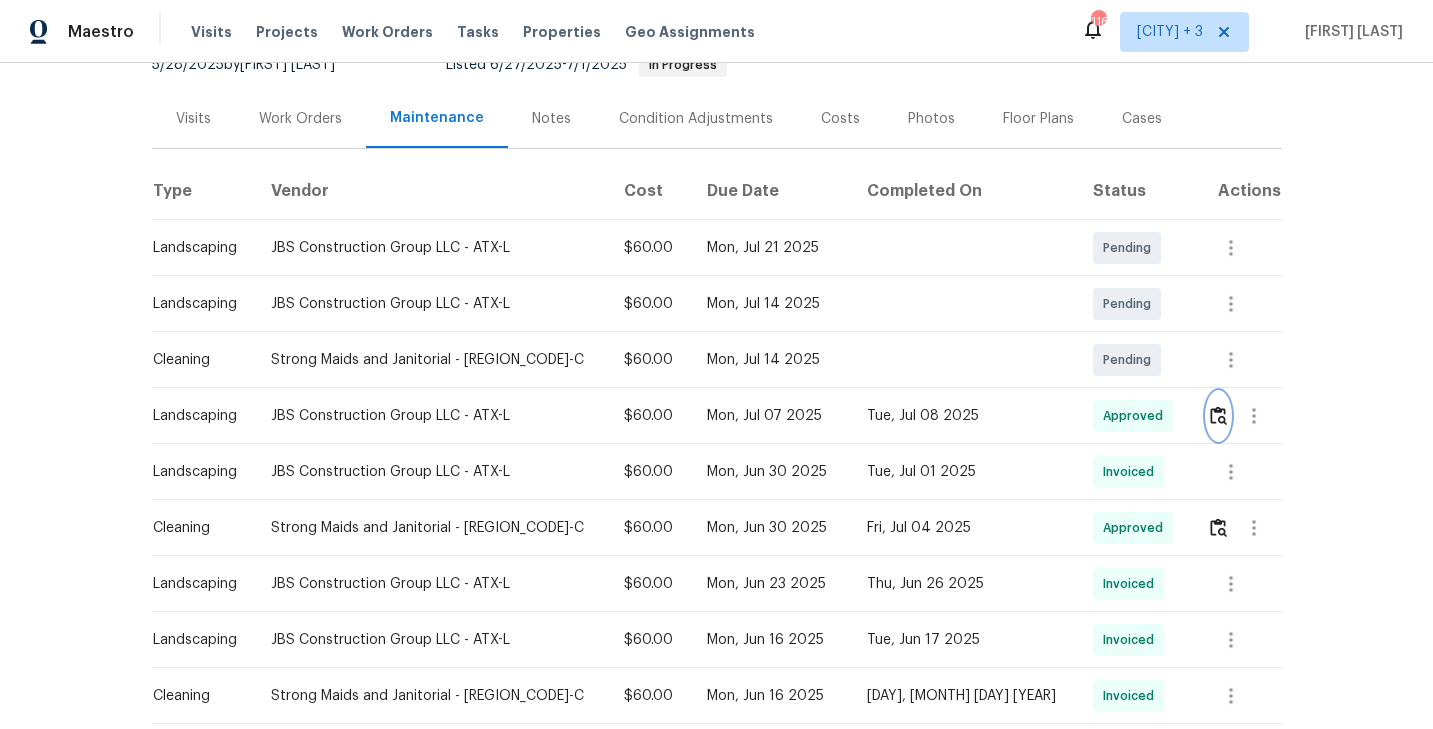 scroll, scrollTop: 0, scrollLeft: 0, axis: both 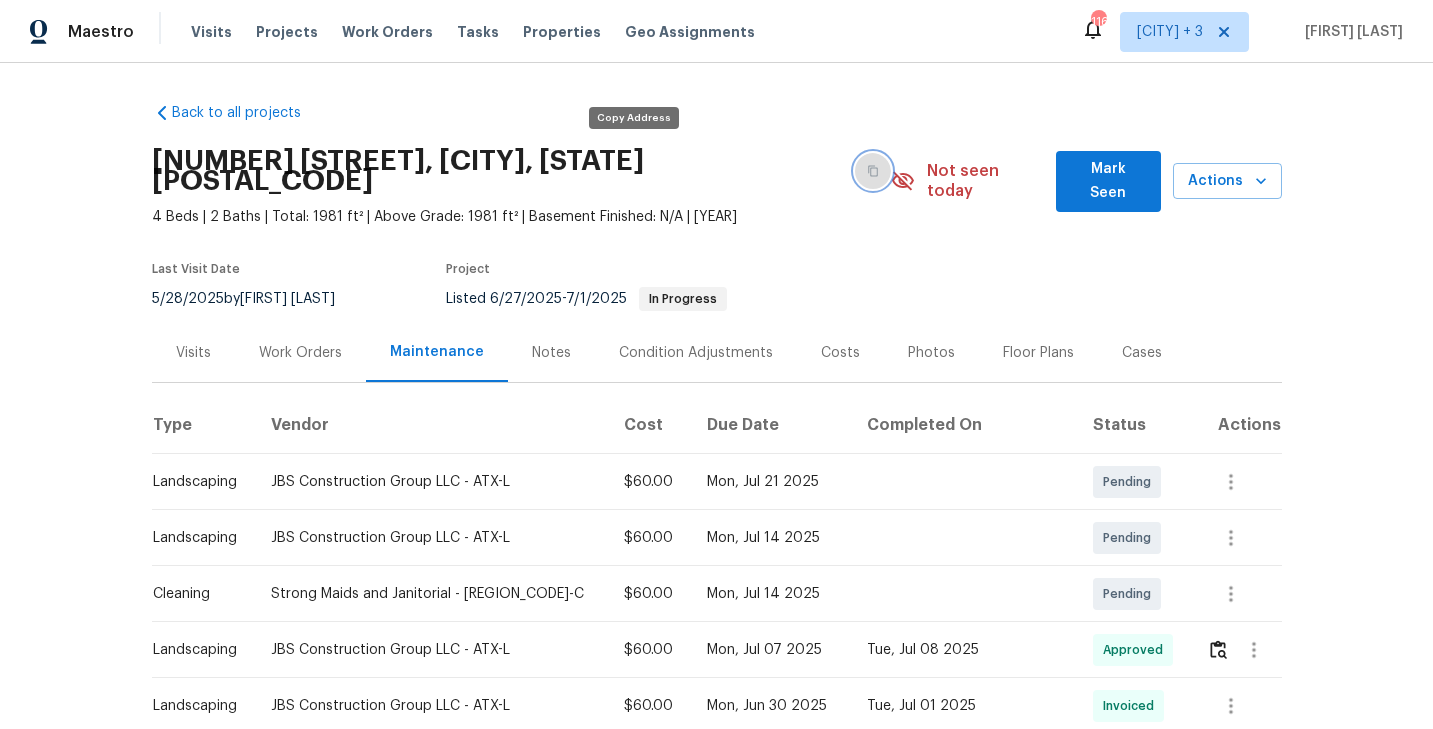 click at bounding box center (873, 171) 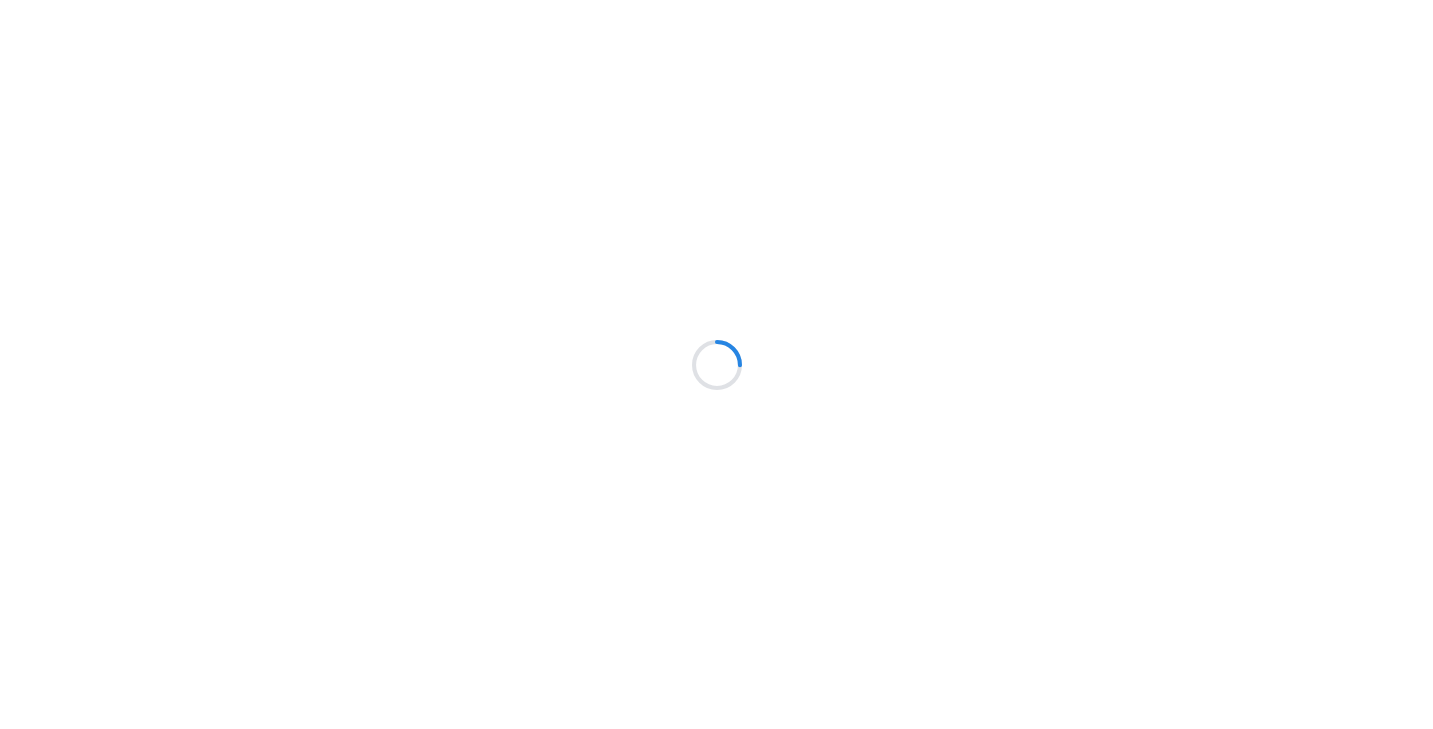 scroll, scrollTop: 0, scrollLeft: 0, axis: both 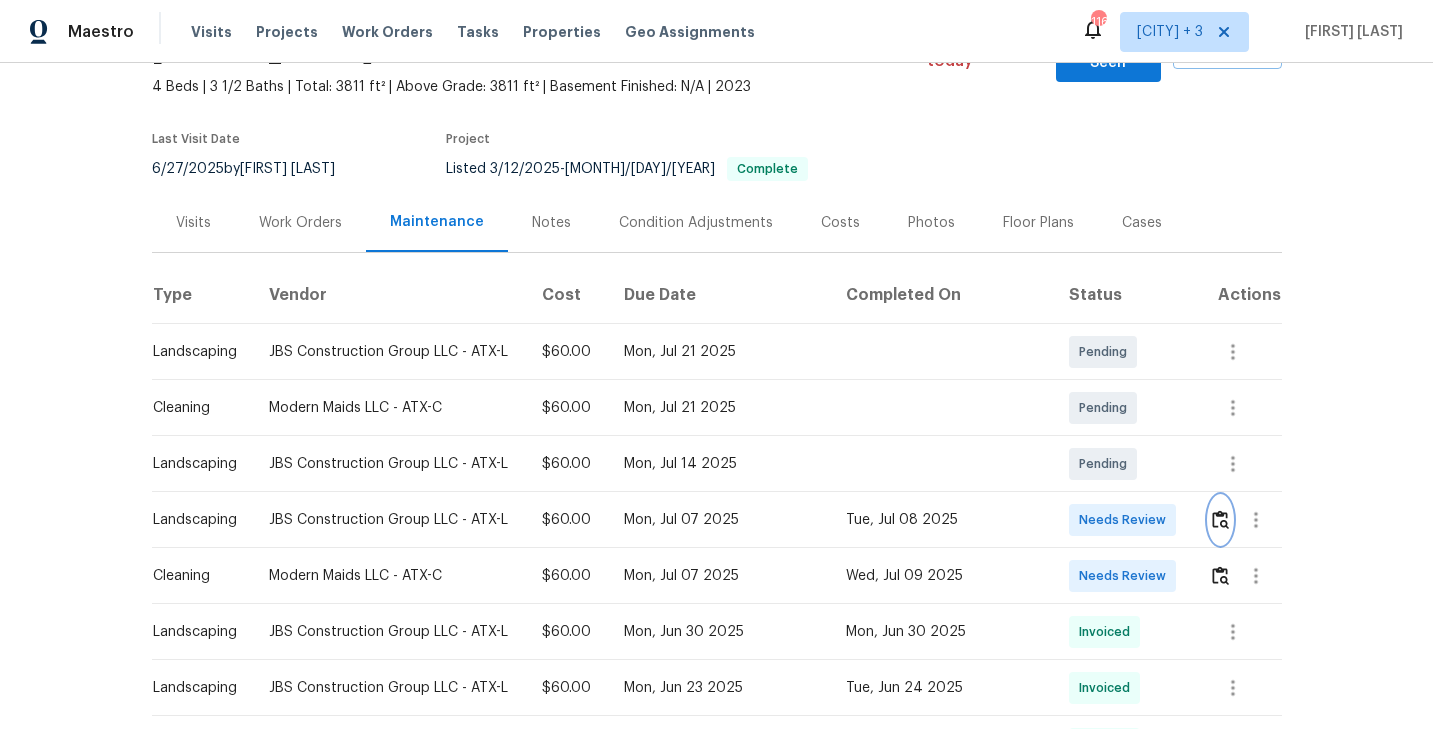 click at bounding box center [1220, 519] 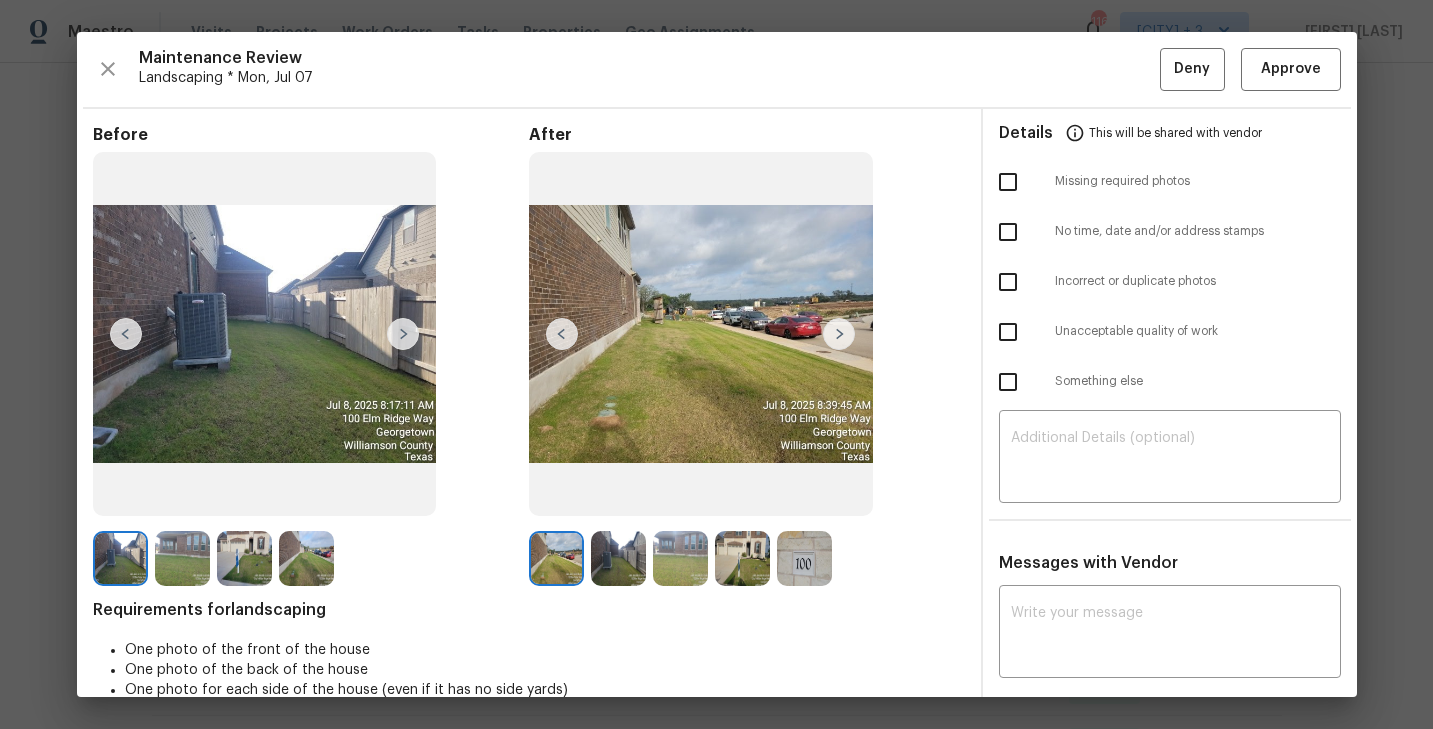 click at bounding box center (403, 334) 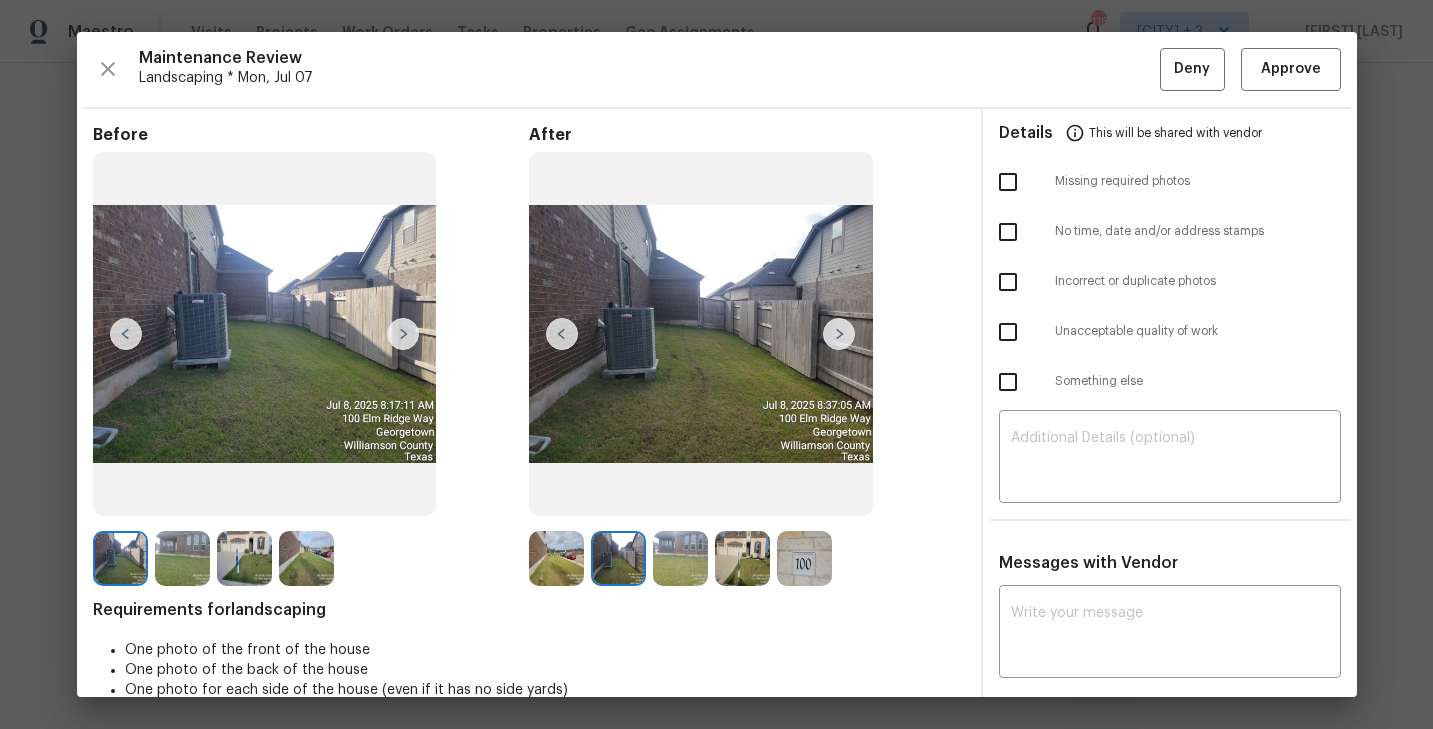 click at bounding box center (403, 334) 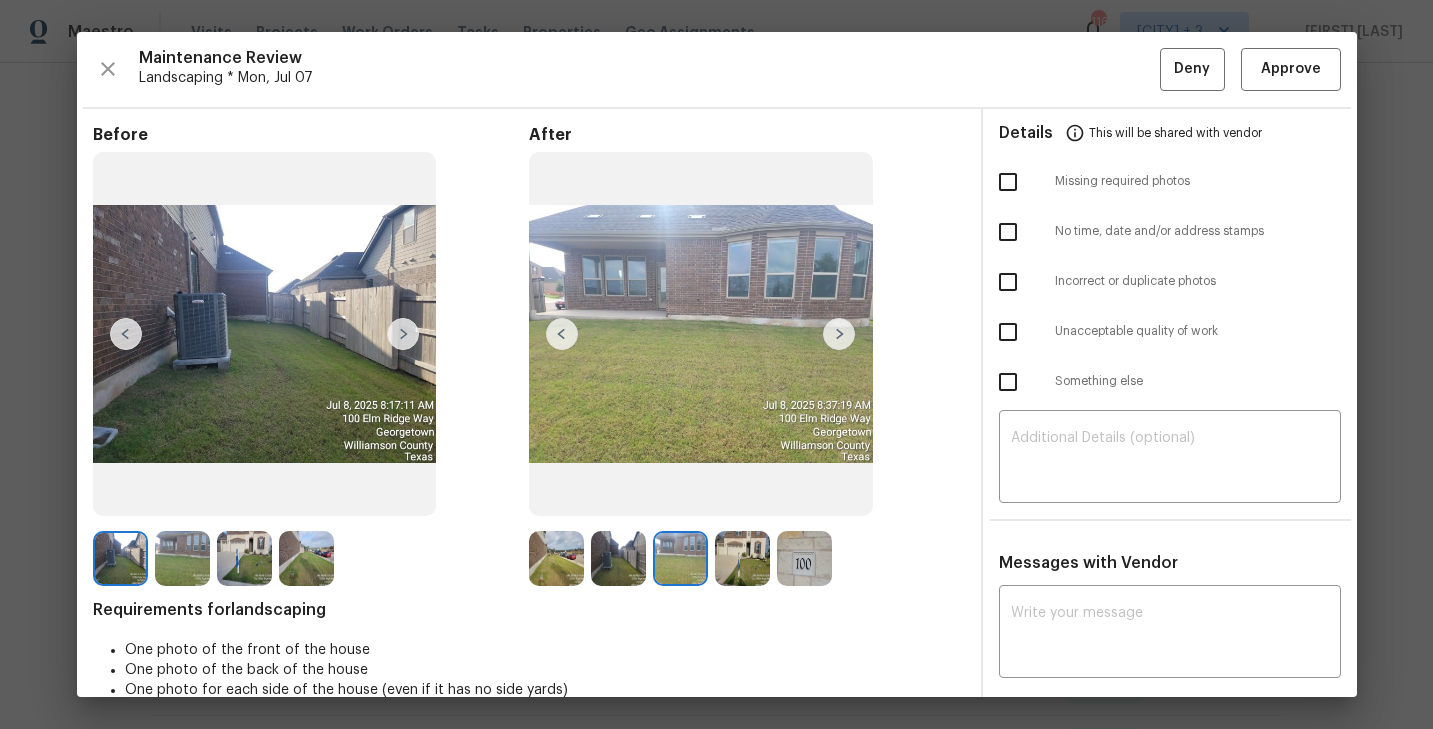 click at bounding box center [403, 334] 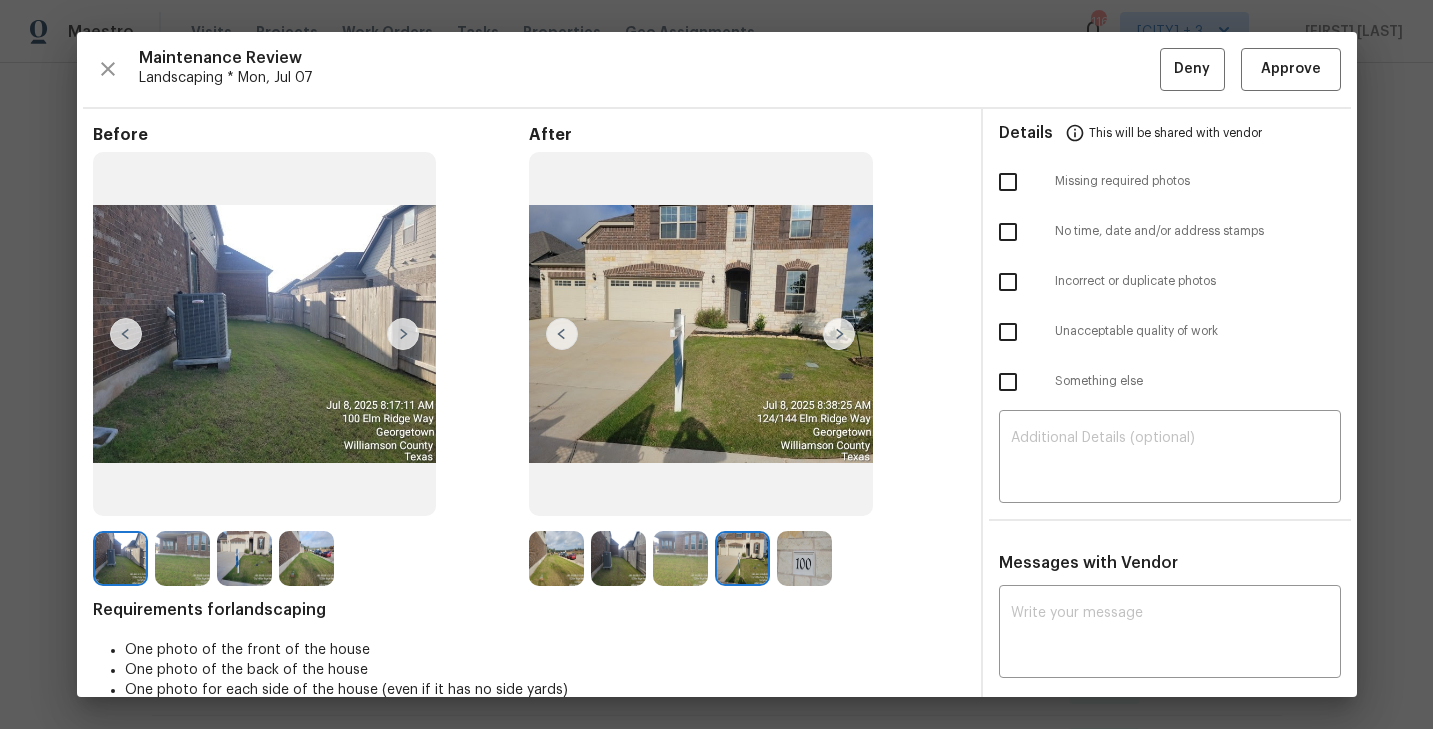 click at bounding box center (120, 558) 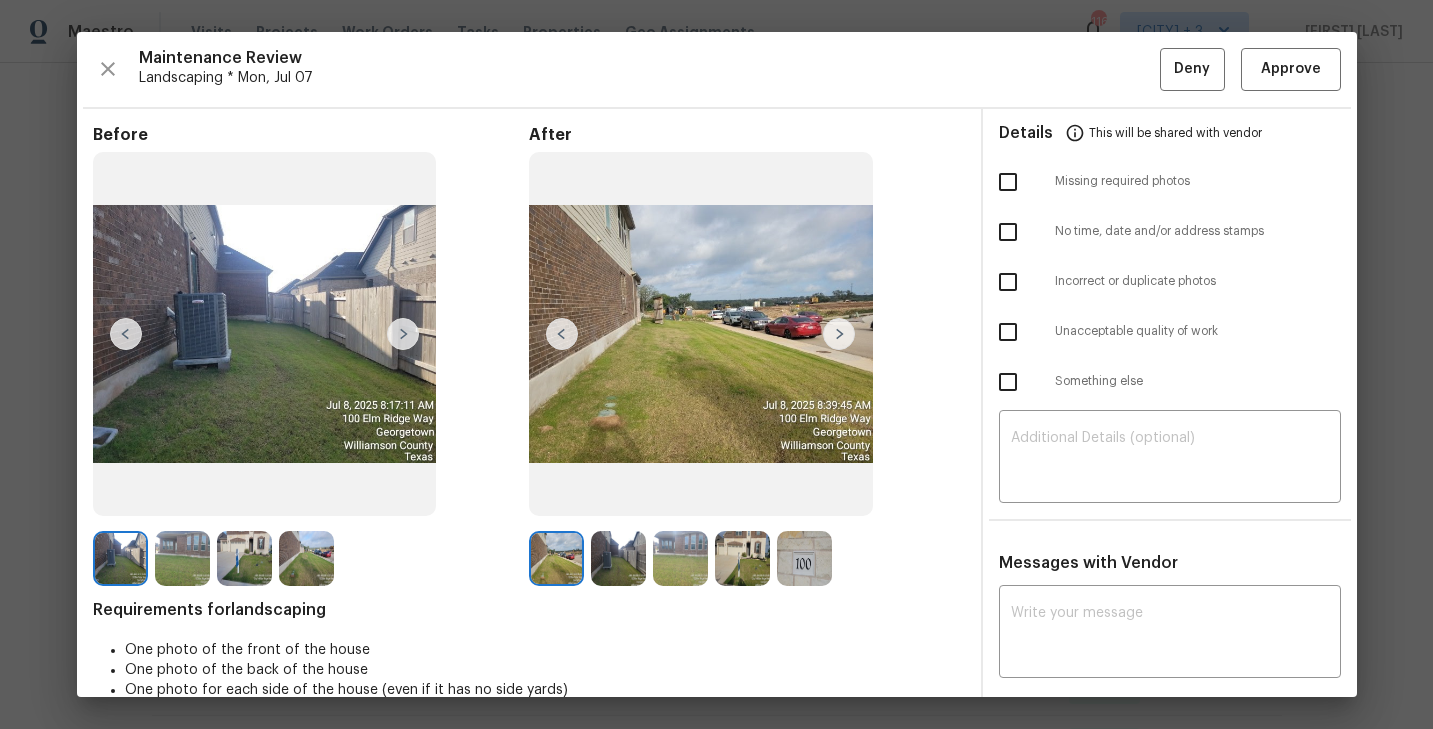 click at bounding box center [403, 334] 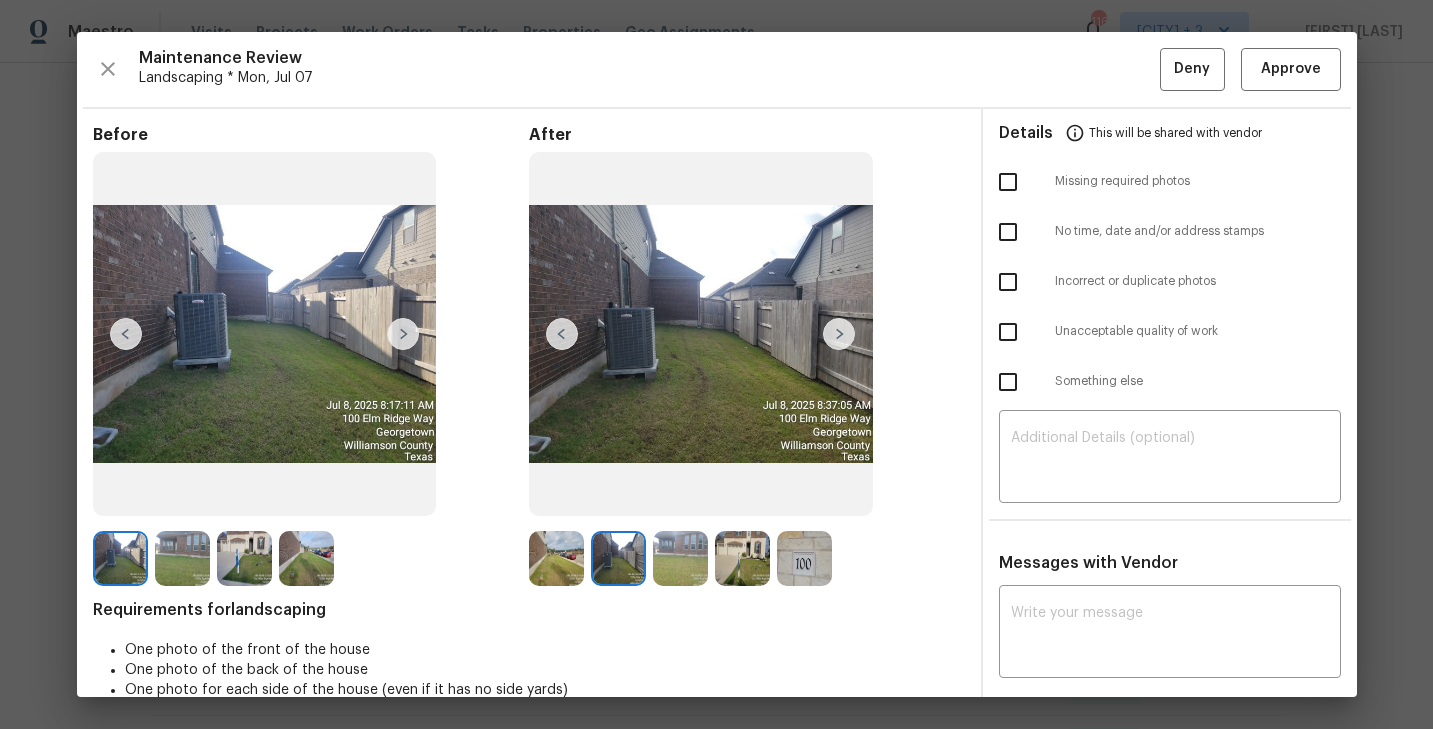 click at bounding box center [403, 334] 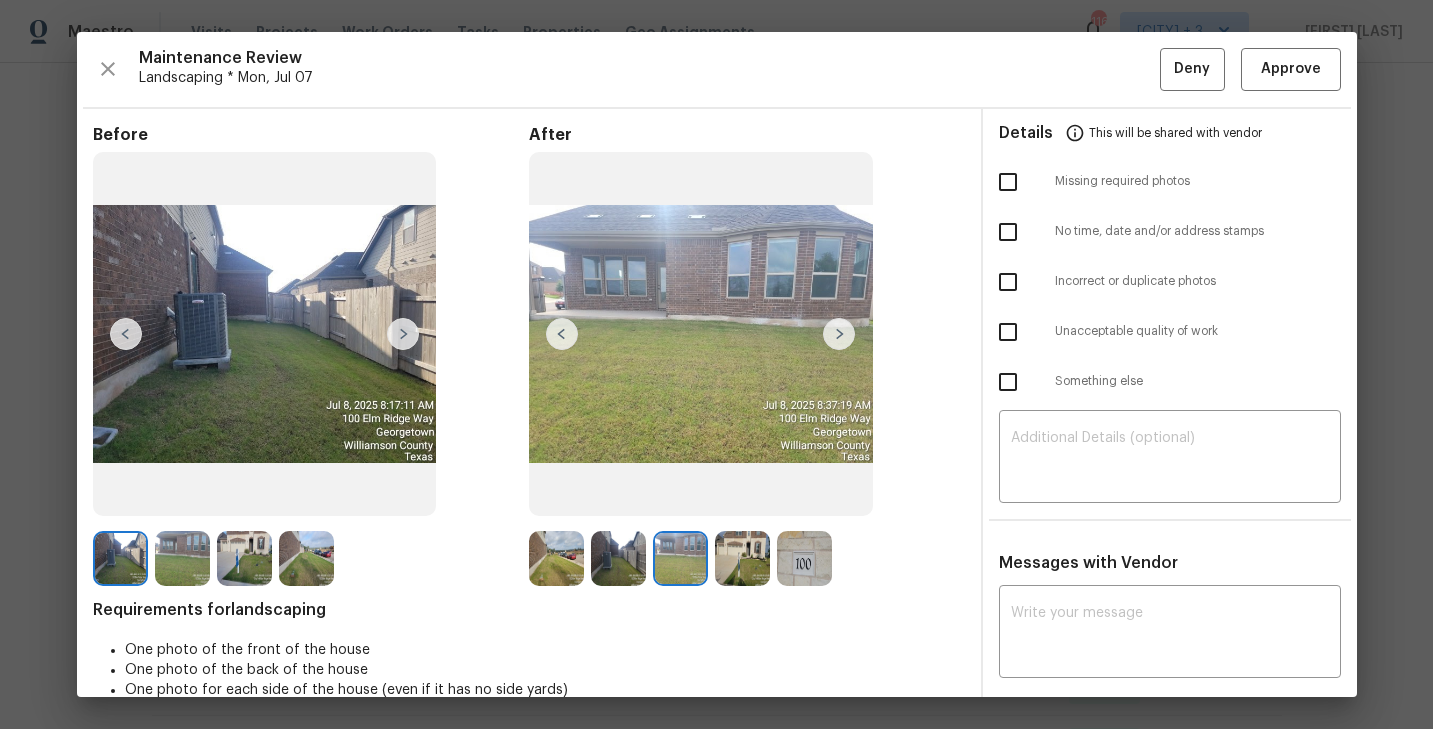 click at bounding box center (403, 334) 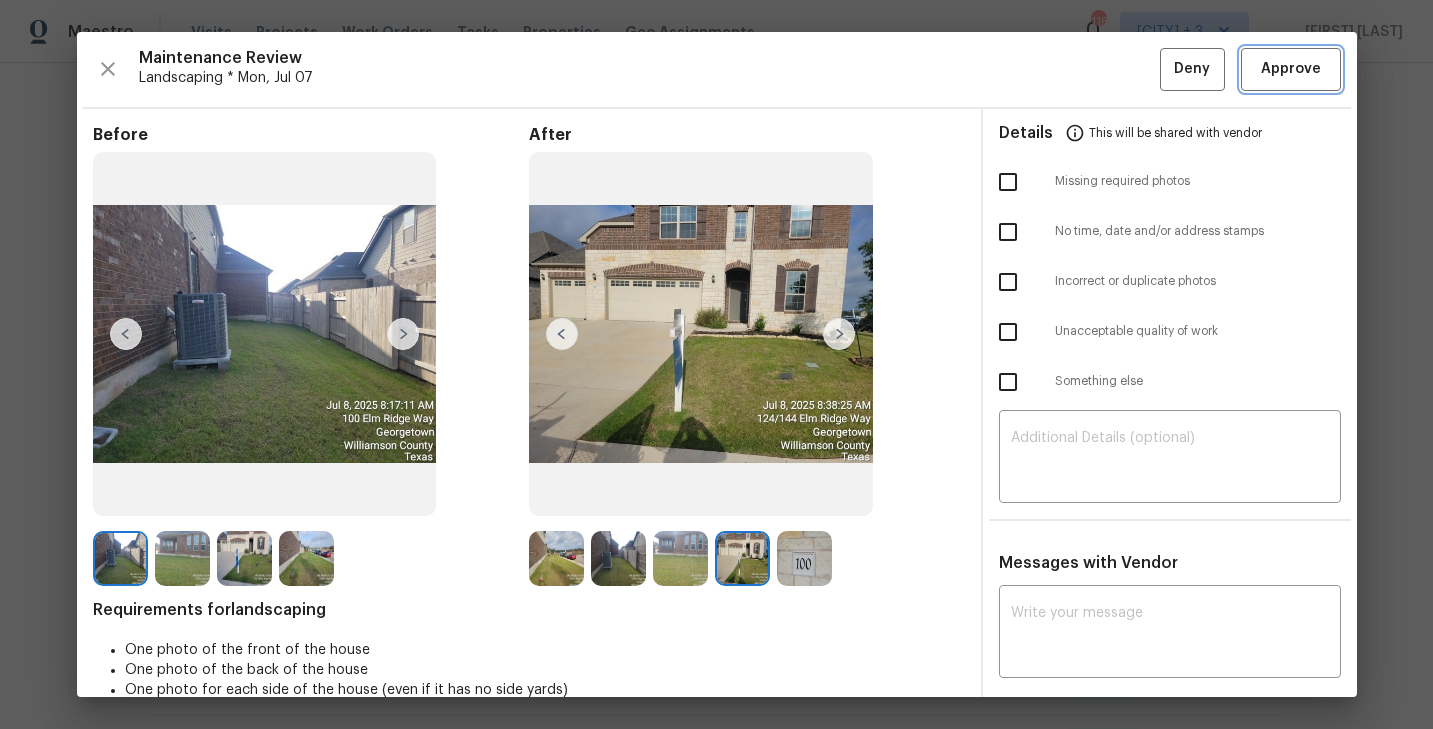 click on "Approve" at bounding box center (1291, 69) 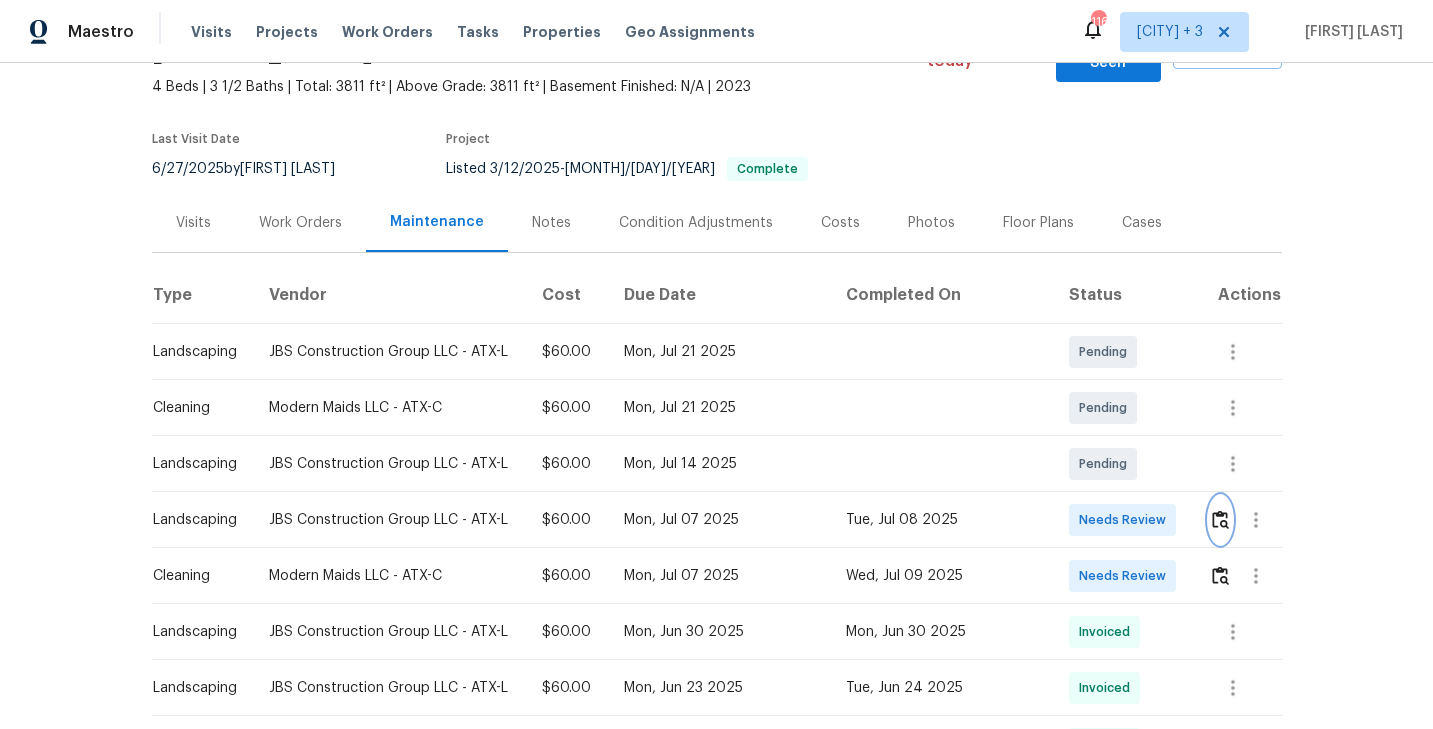 scroll, scrollTop: 0, scrollLeft: 0, axis: both 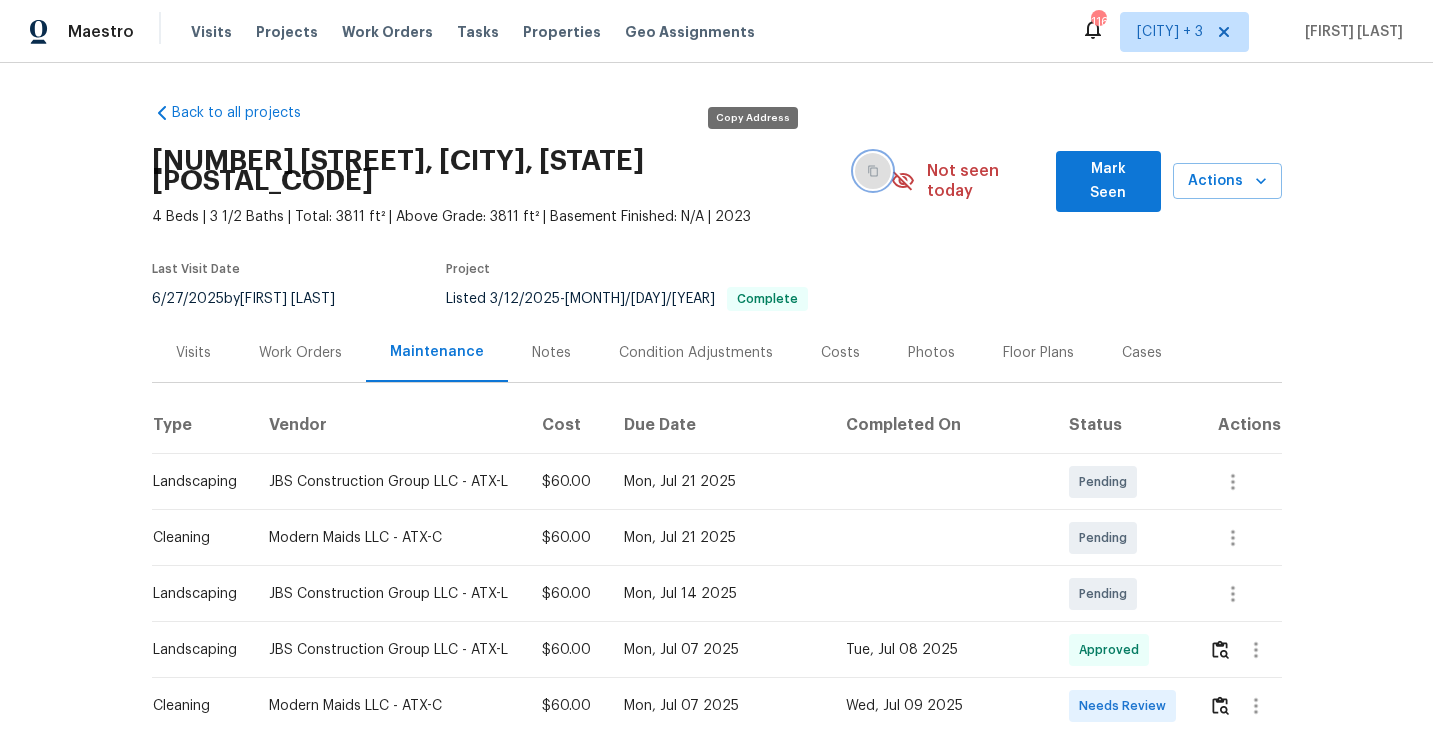 click at bounding box center [873, 171] 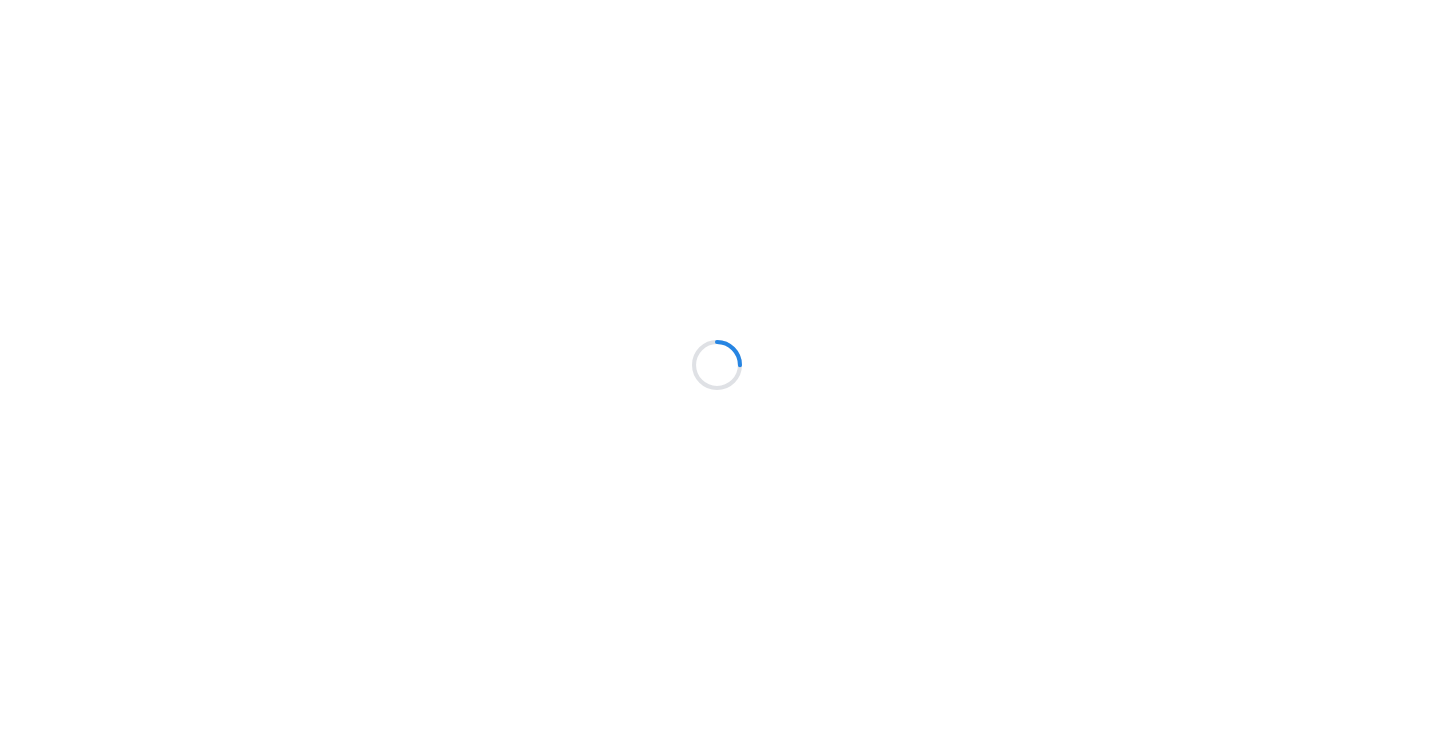 scroll, scrollTop: 0, scrollLeft: 0, axis: both 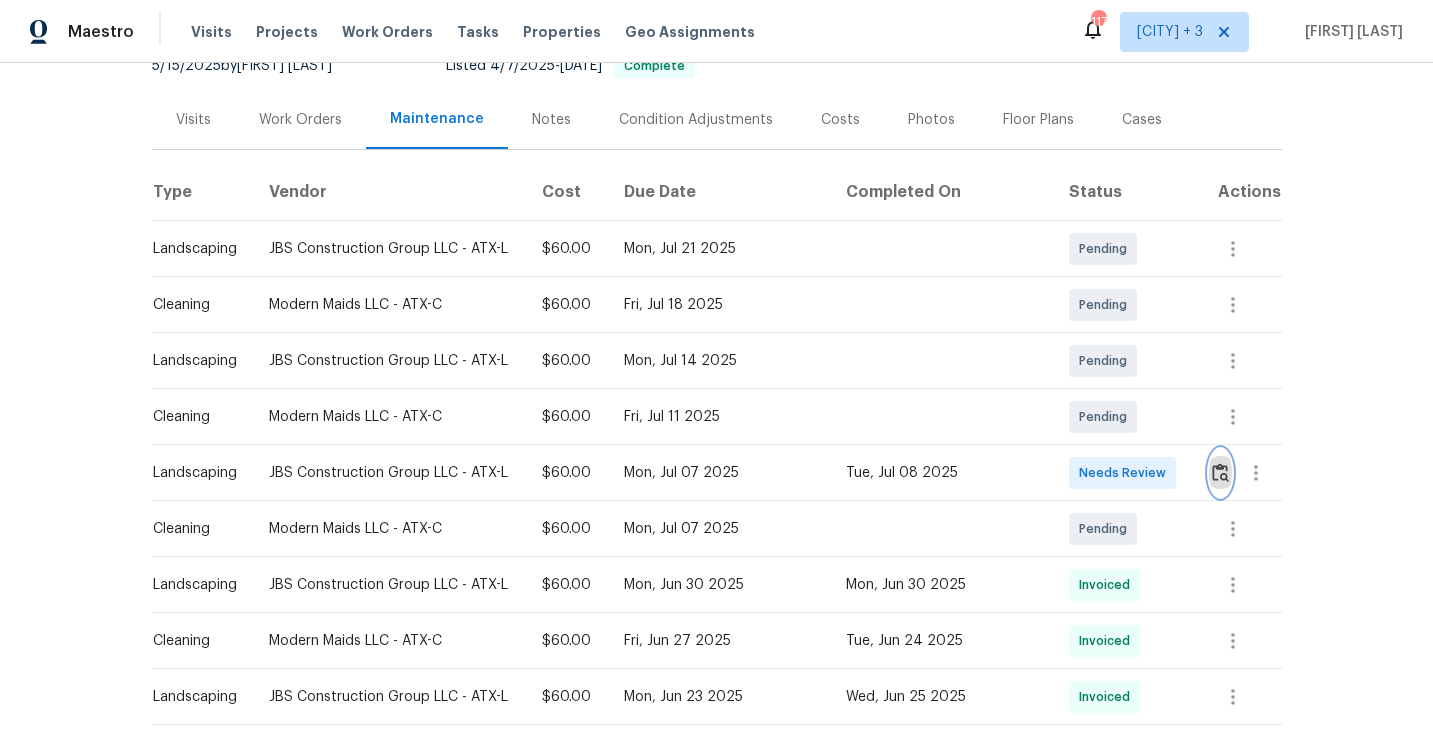 click at bounding box center [1220, 472] 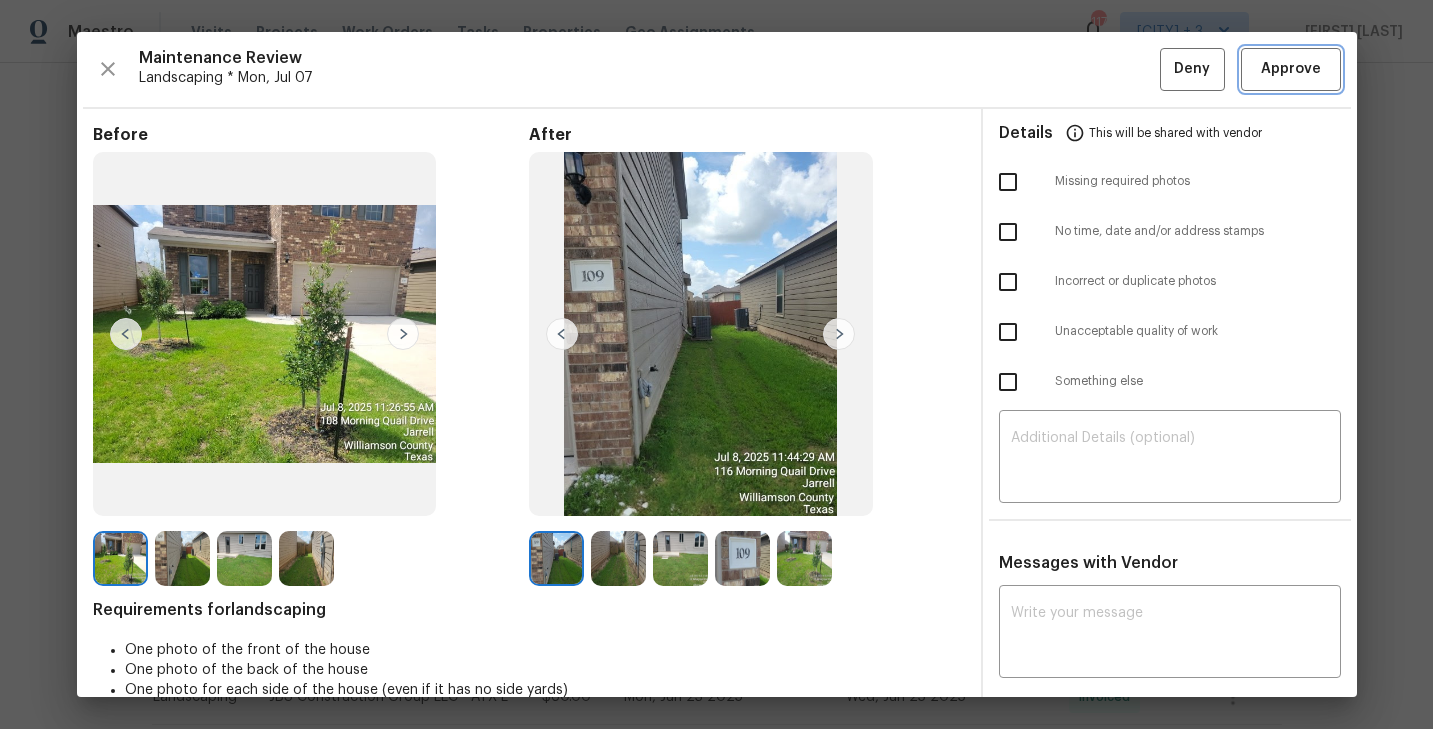 click on "Approve" at bounding box center (1291, 69) 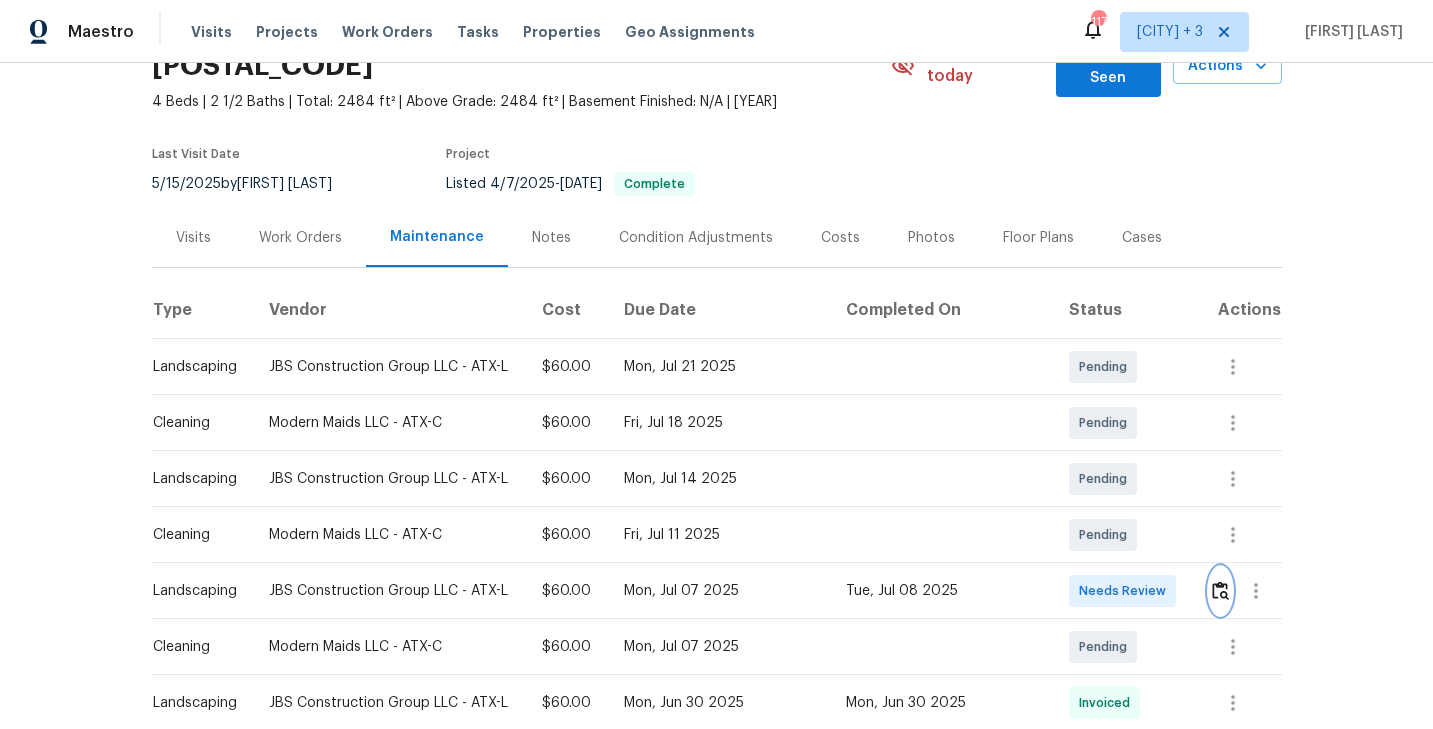 scroll, scrollTop: 0, scrollLeft: 0, axis: both 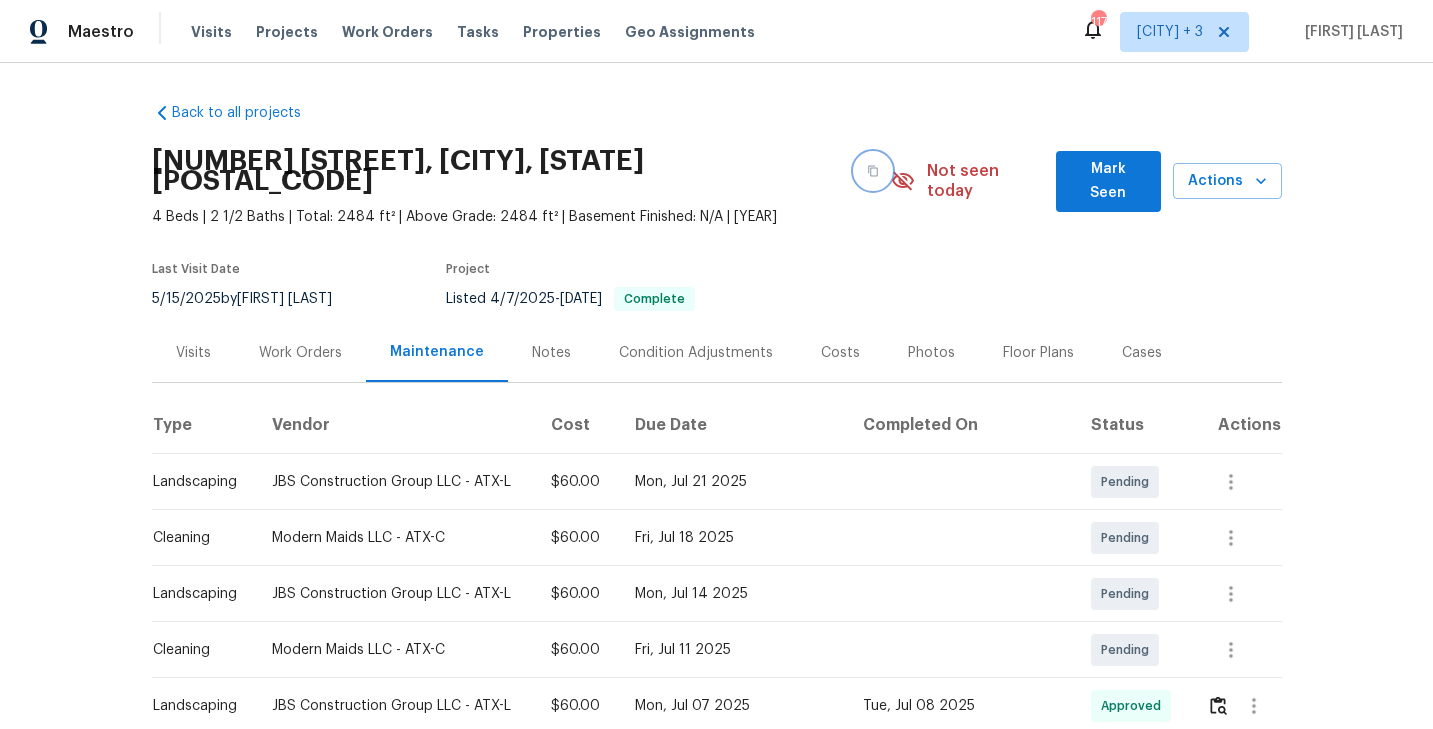 click at bounding box center [873, 171] 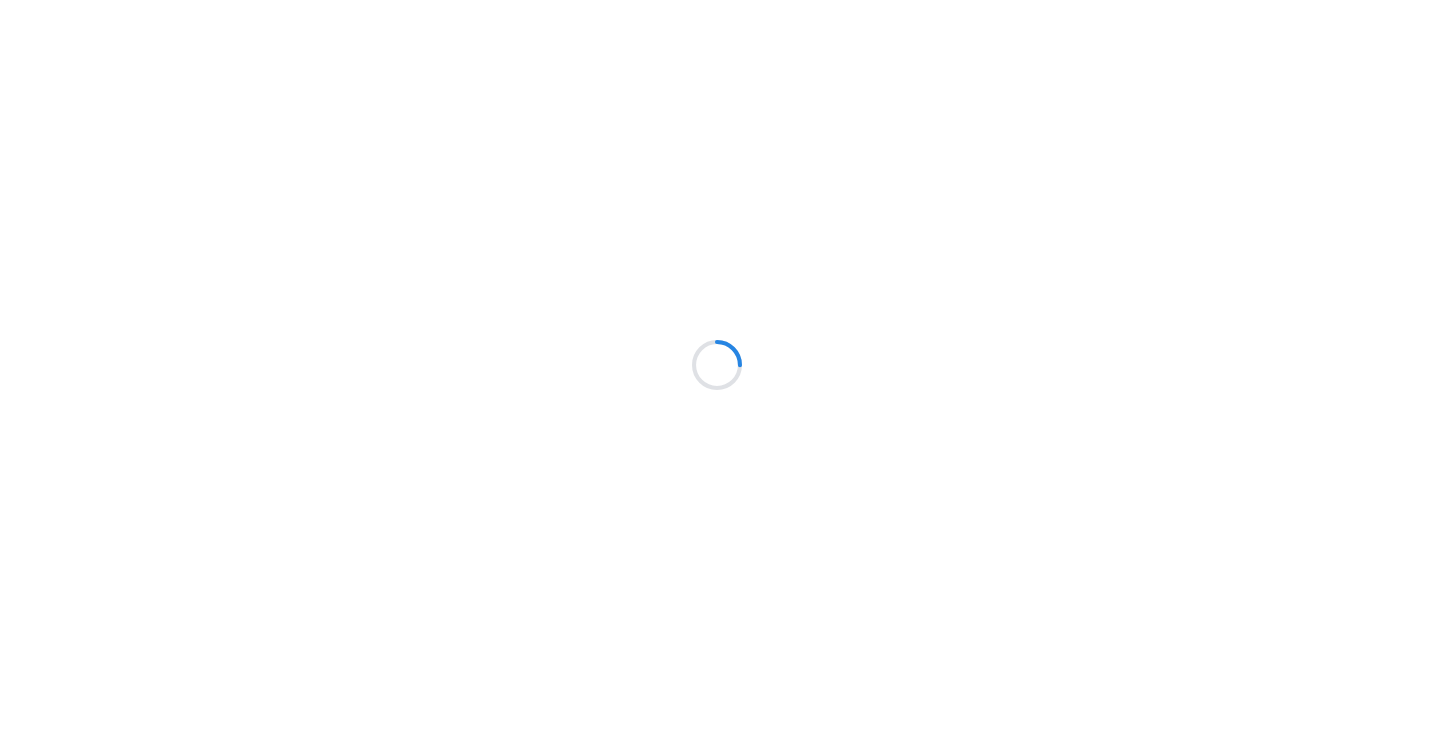scroll, scrollTop: 0, scrollLeft: 0, axis: both 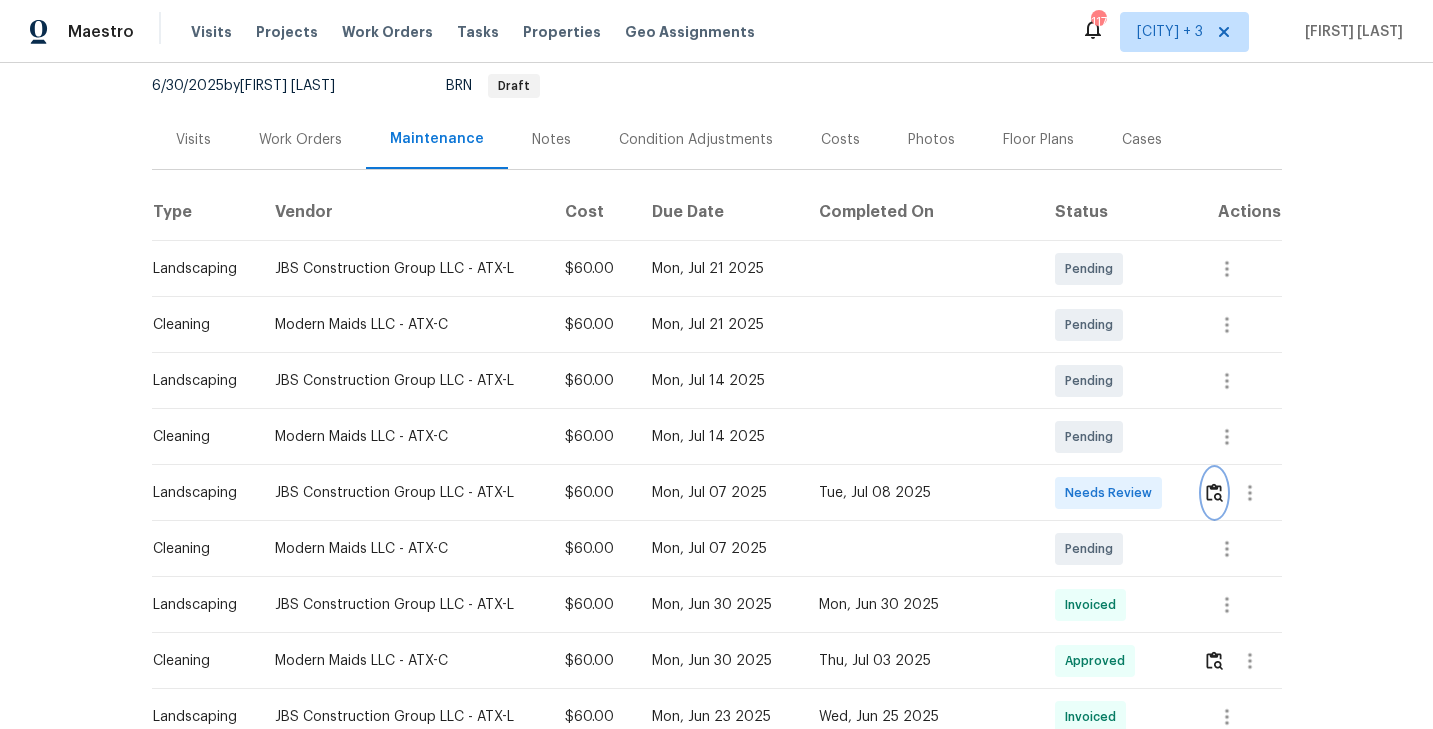 click at bounding box center [1214, 492] 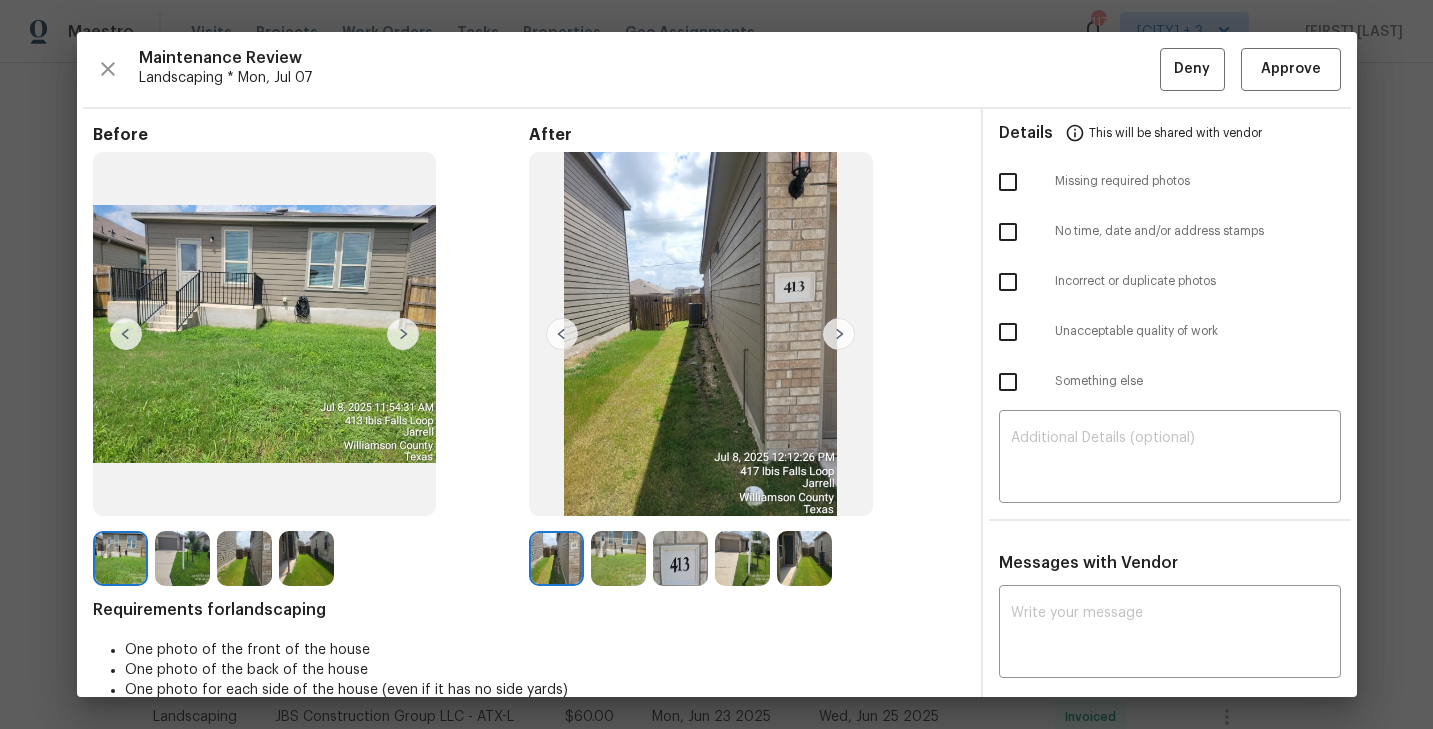 click at bounding box center (403, 334) 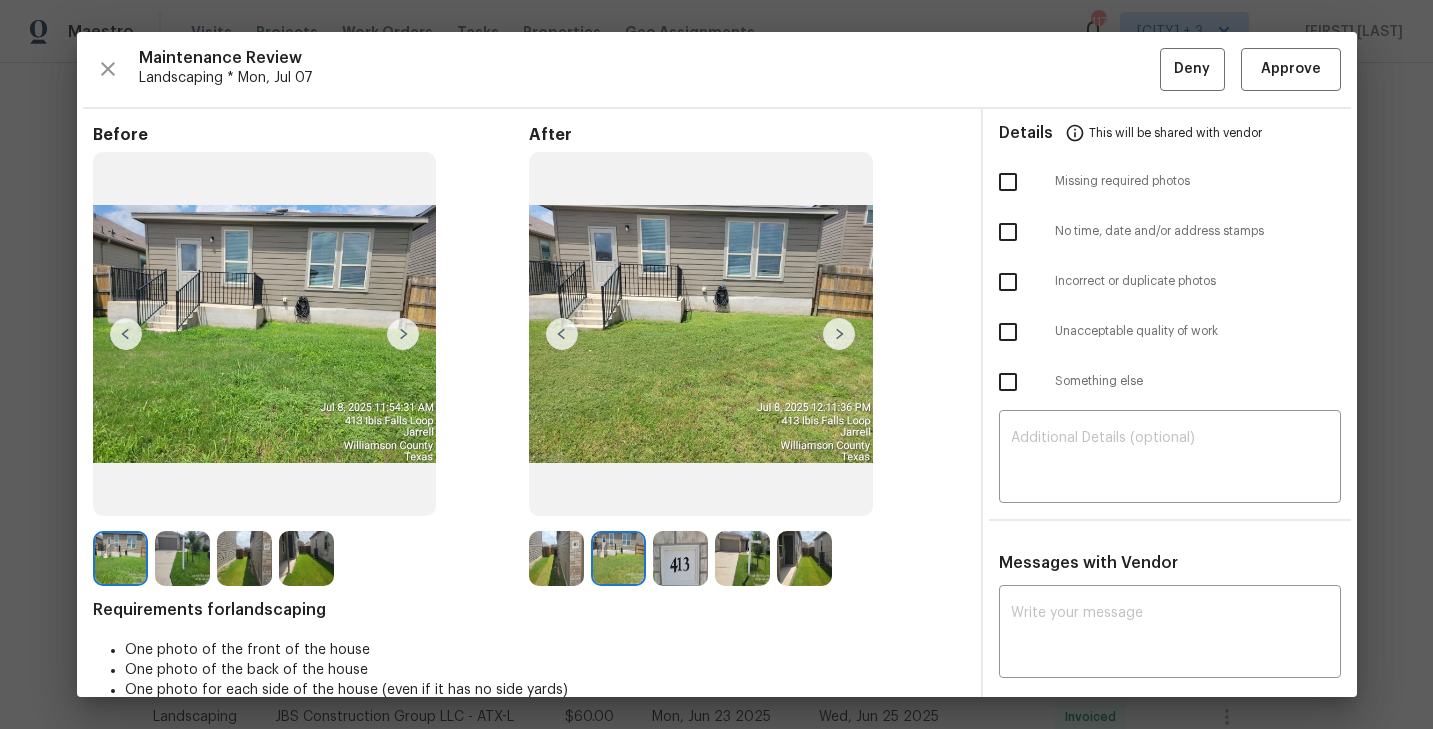 click at bounding box center [403, 334] 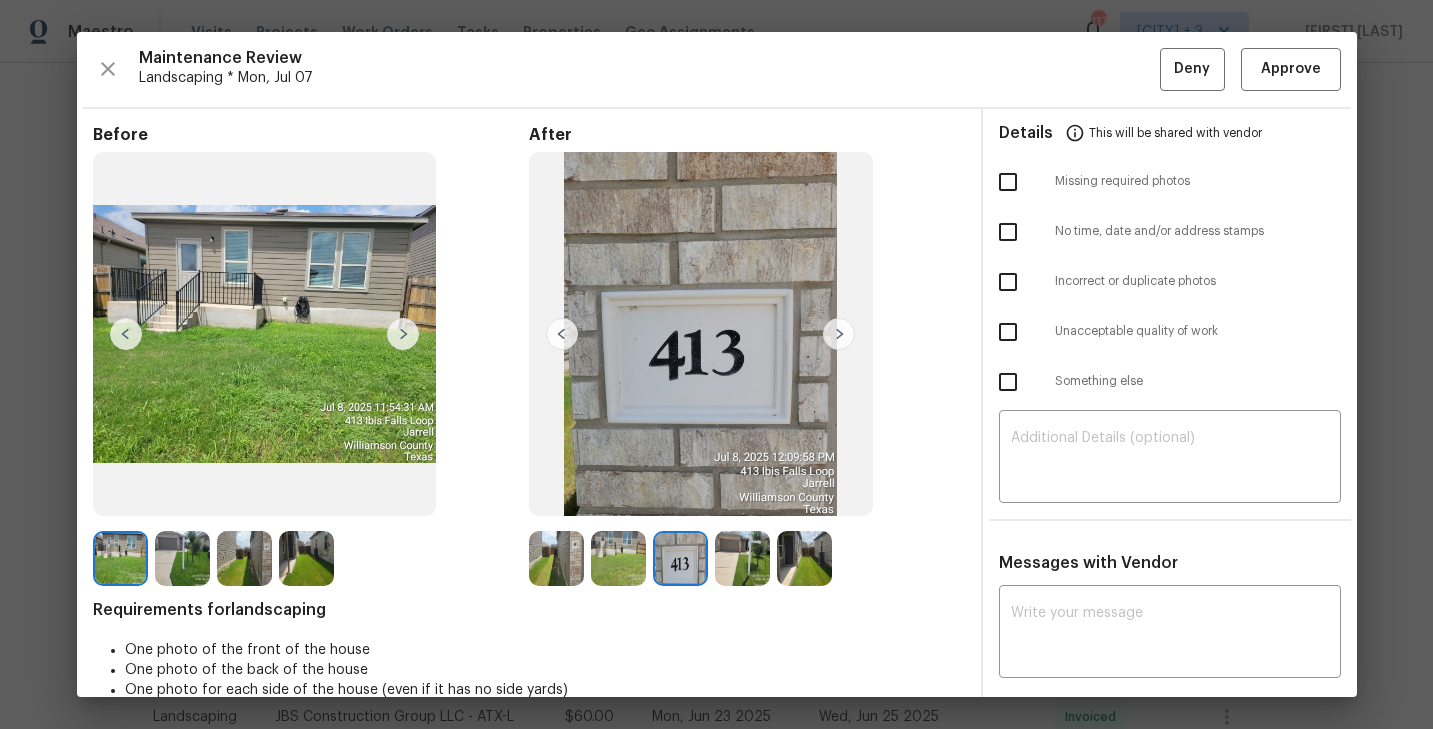 click at bounding box center (120, 558) 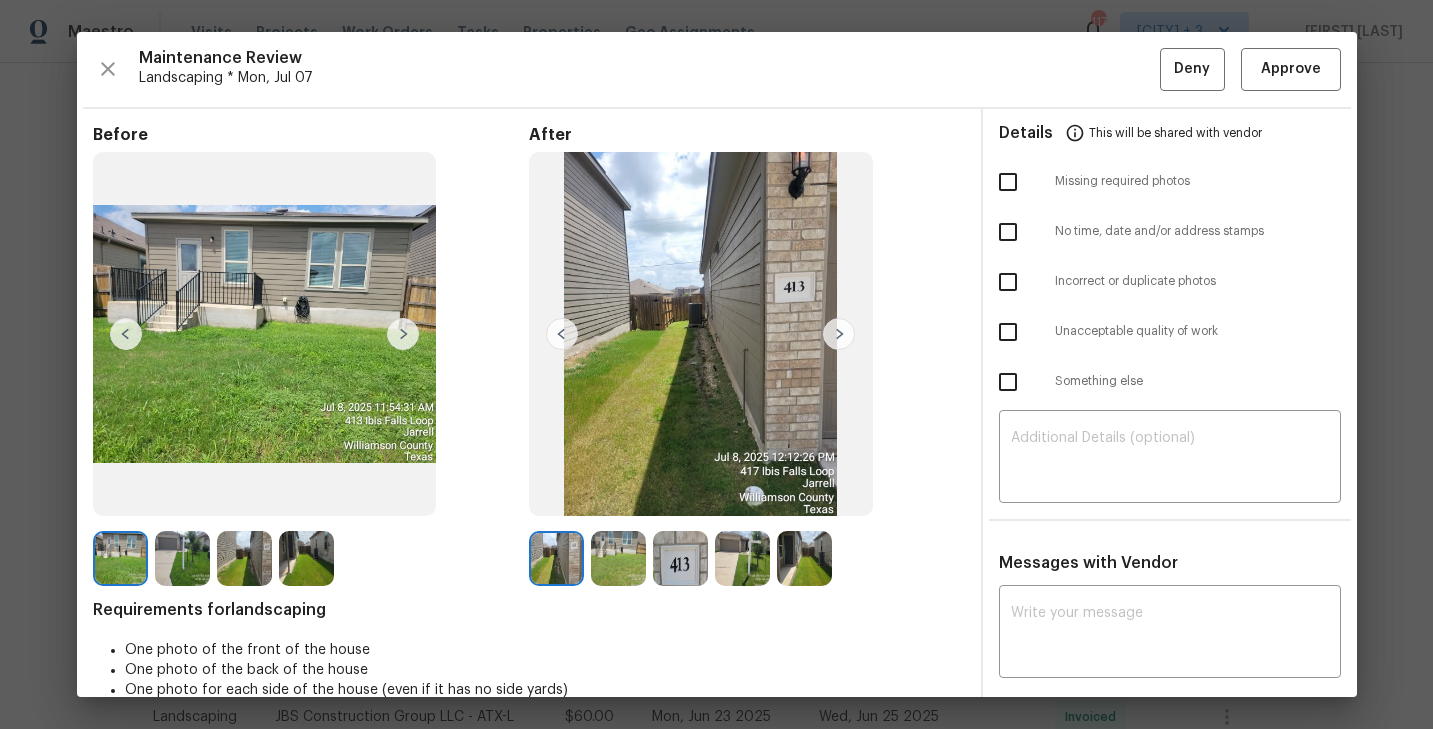 click at bounding box center (403, 334) 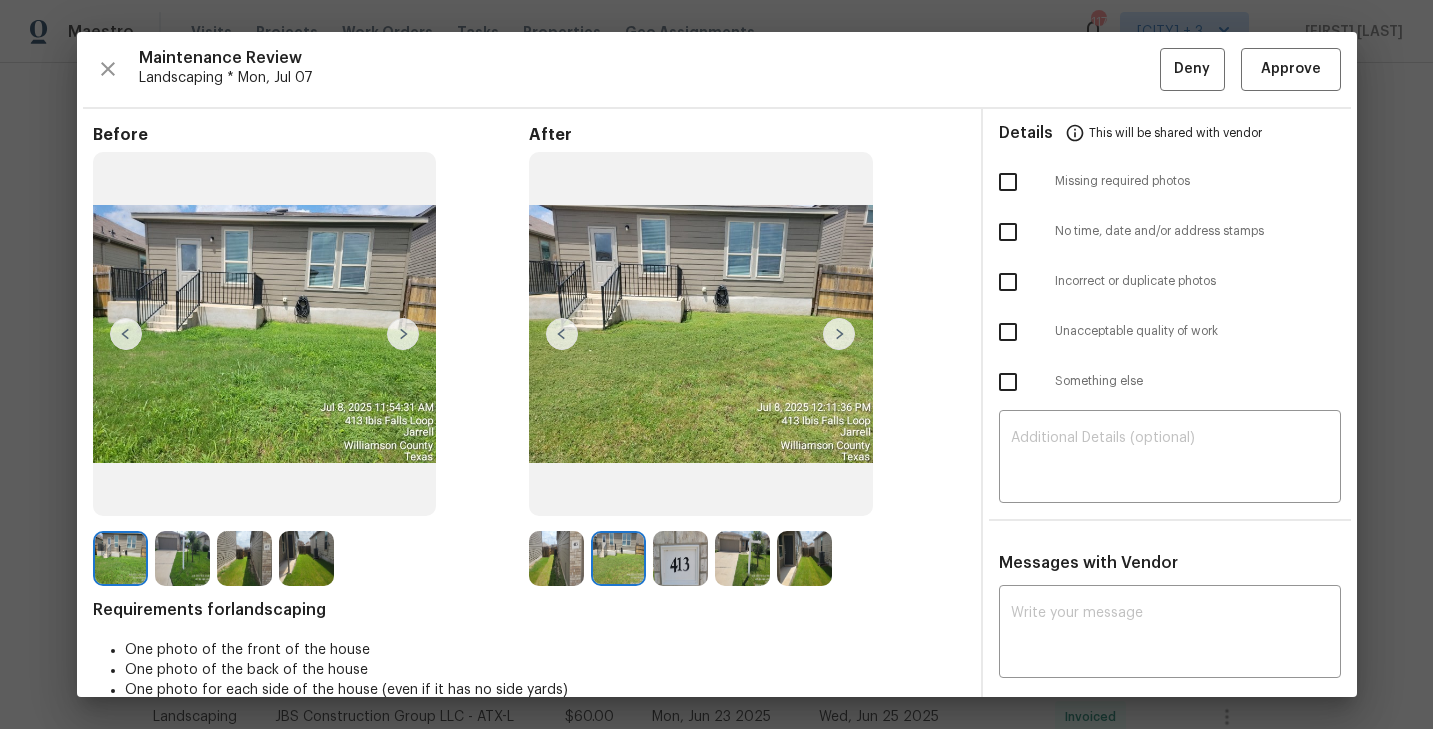 click at bounding box center [403, 334] 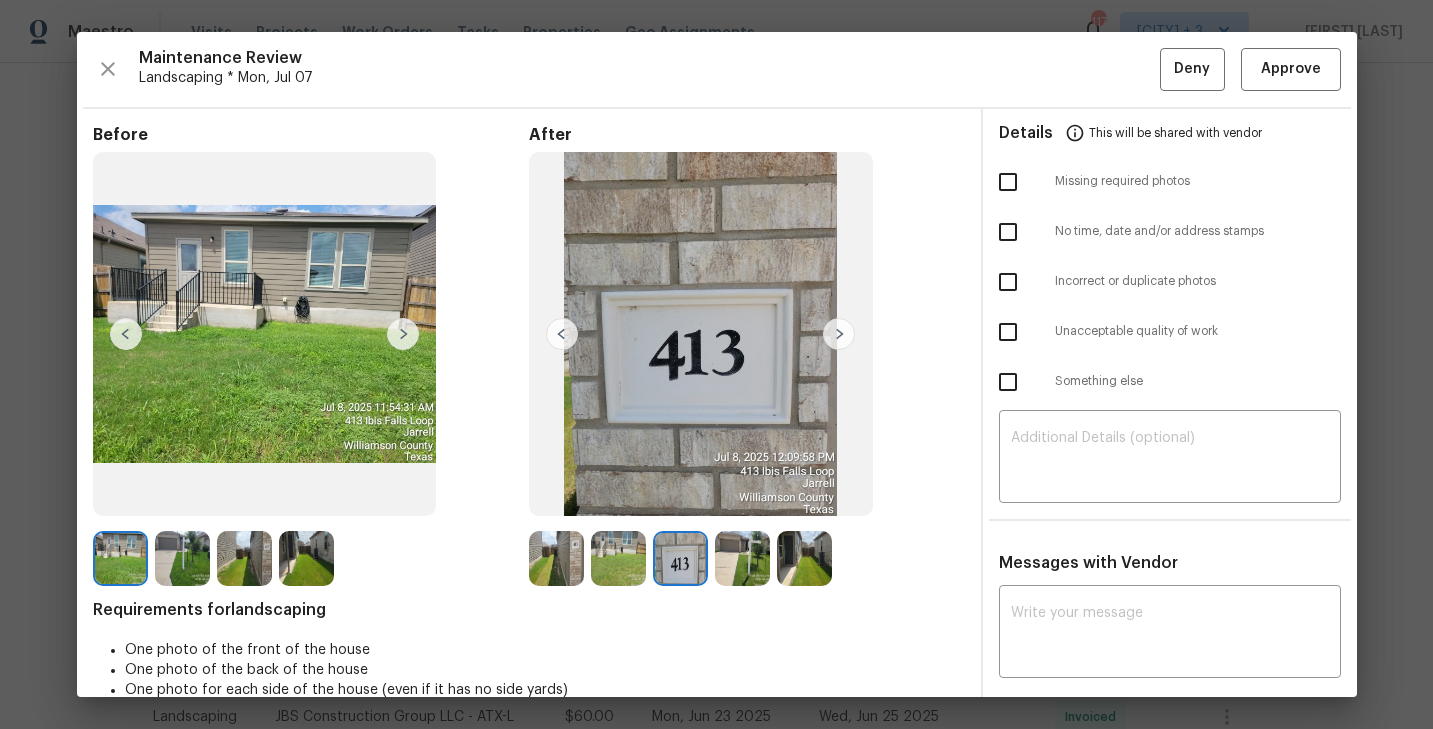 click at bounding box center [403, 334] 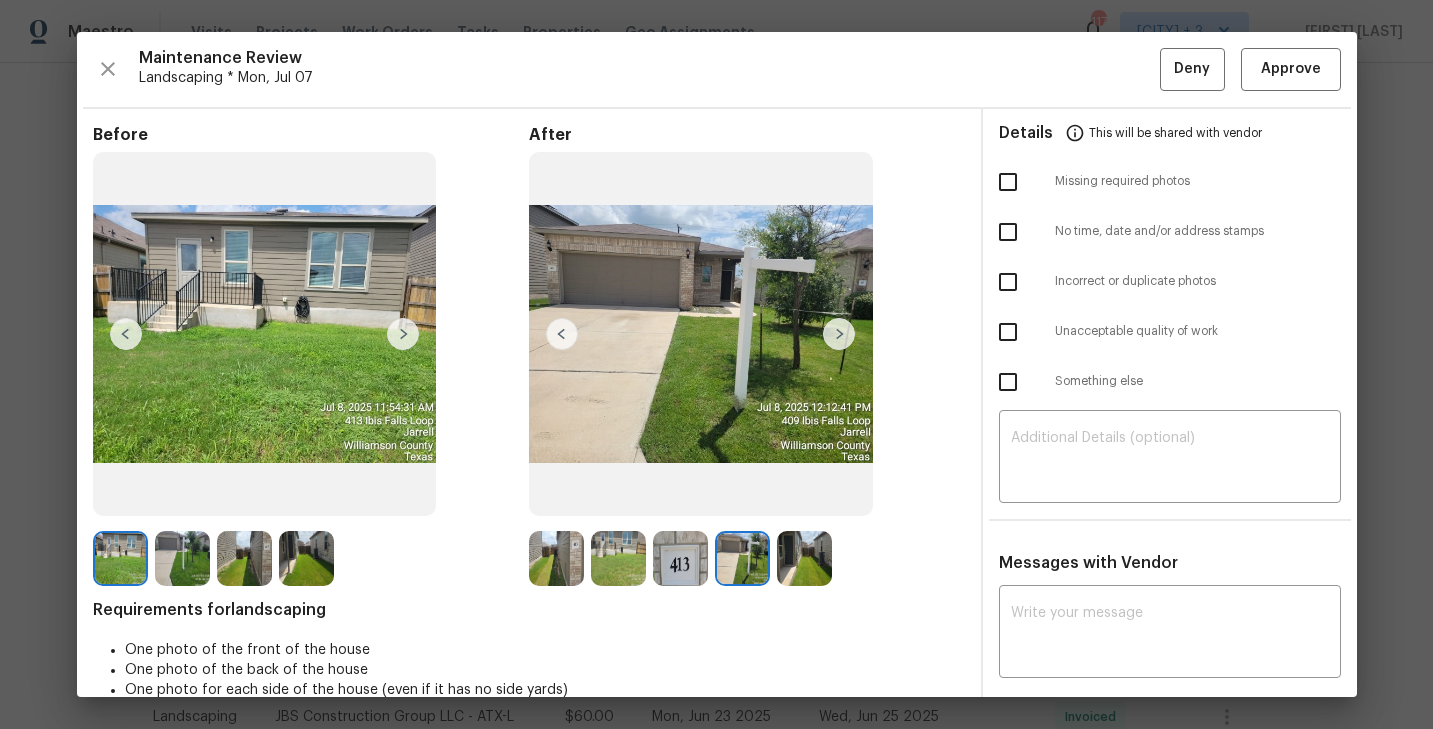click at bounding box center (403, 334) 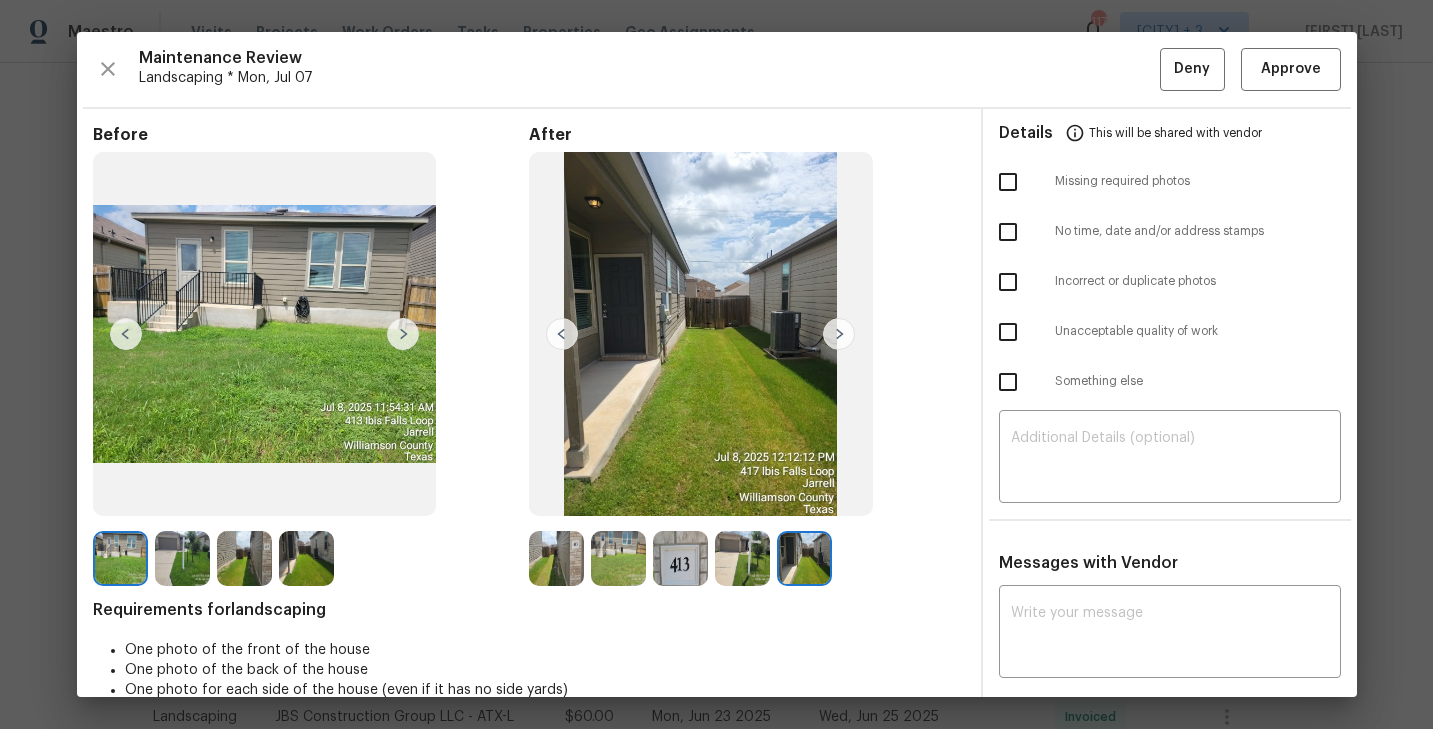 click at bounding box center [120, 558] 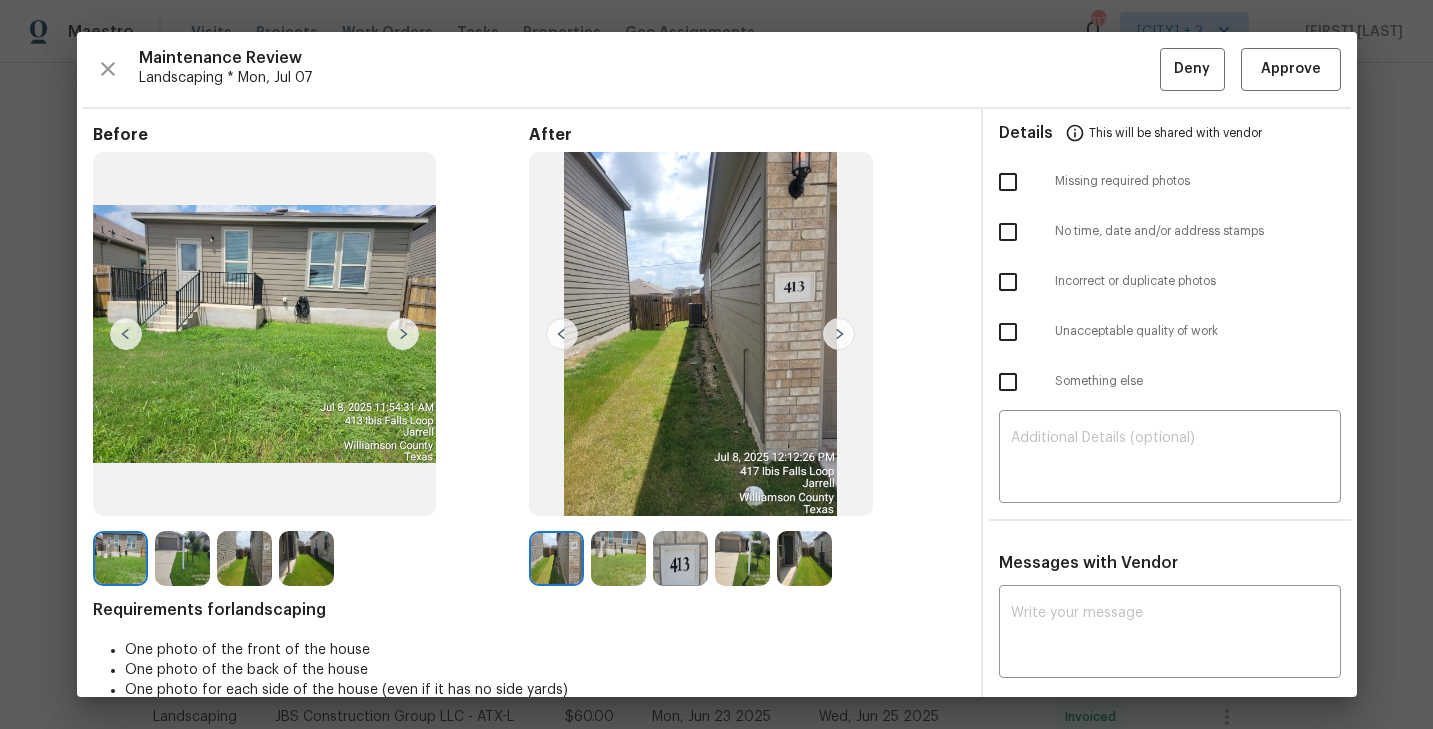 click at bounding box center (403, 334) 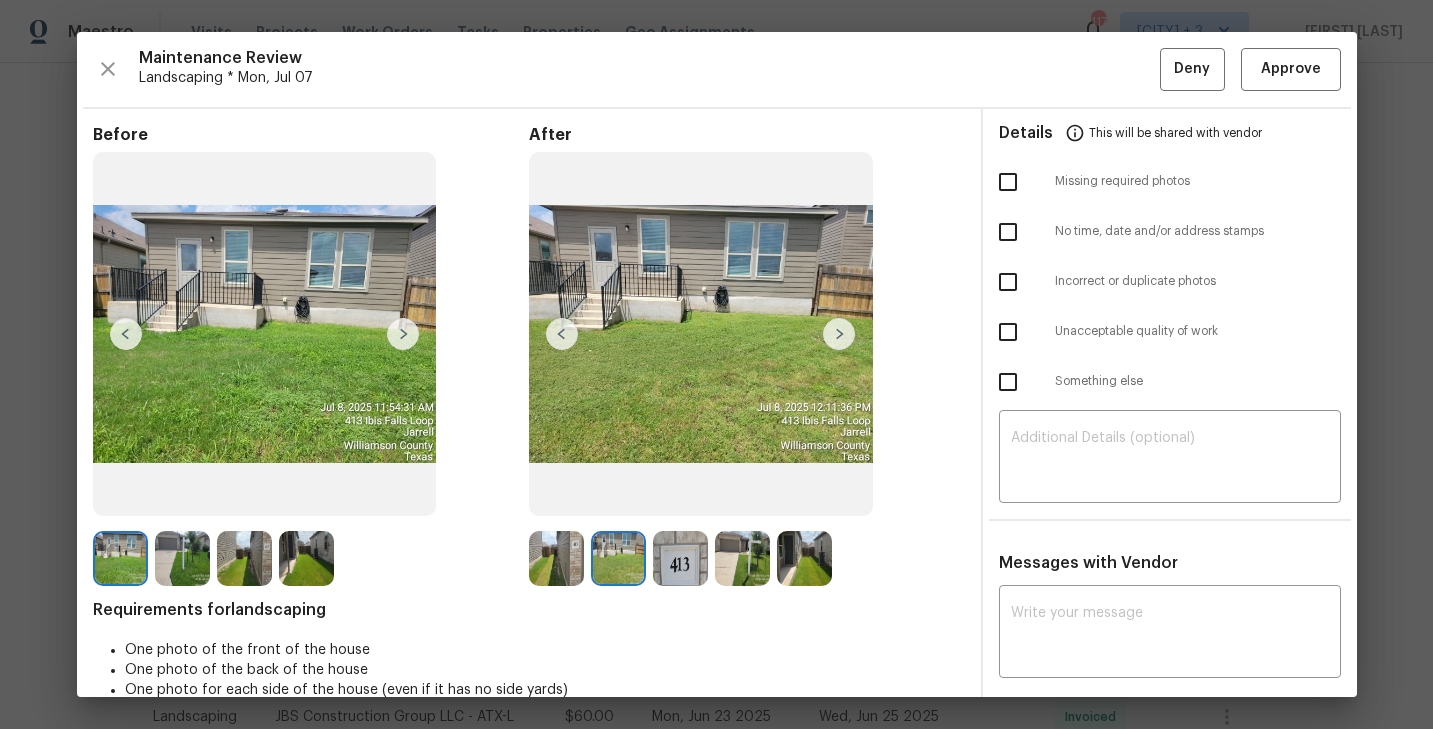 click at bounding box center (403, 334) 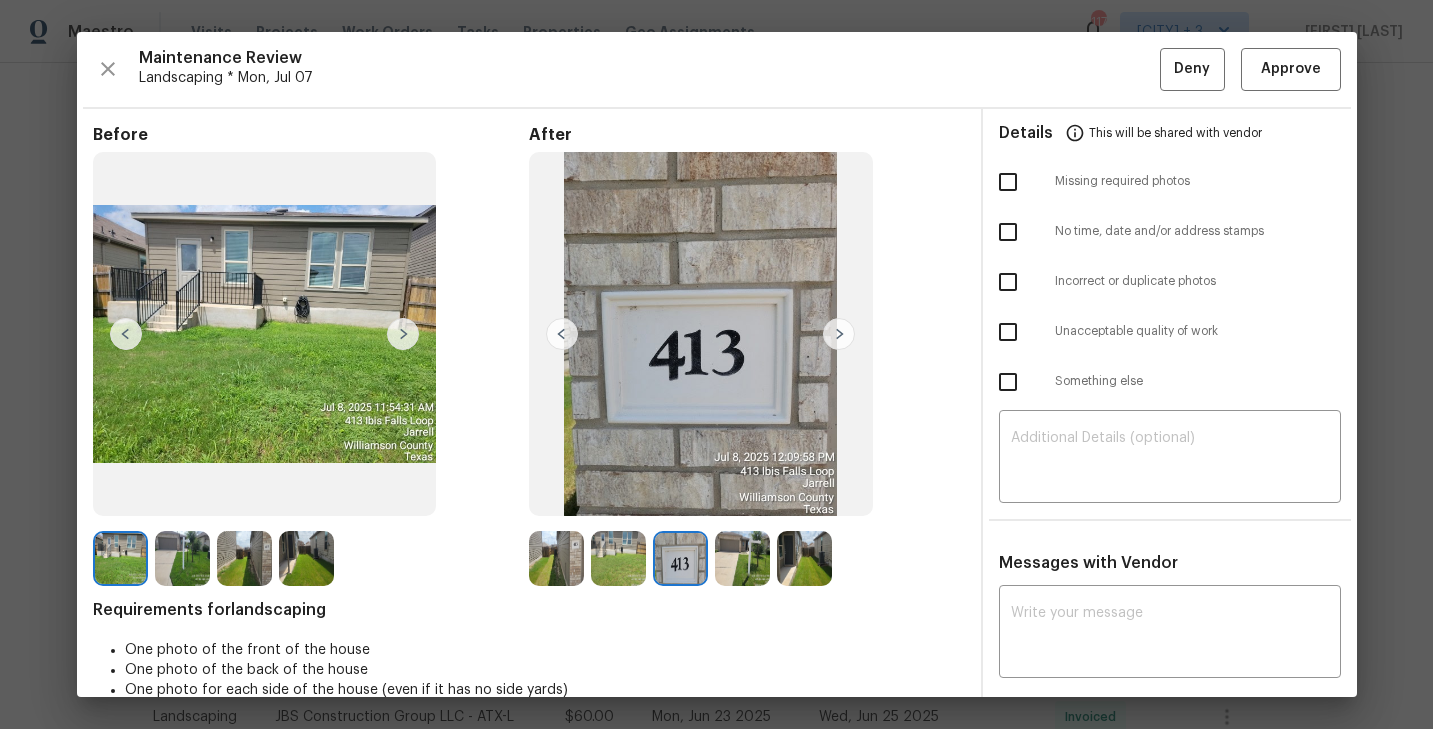 click at bounding box center (403, 334) 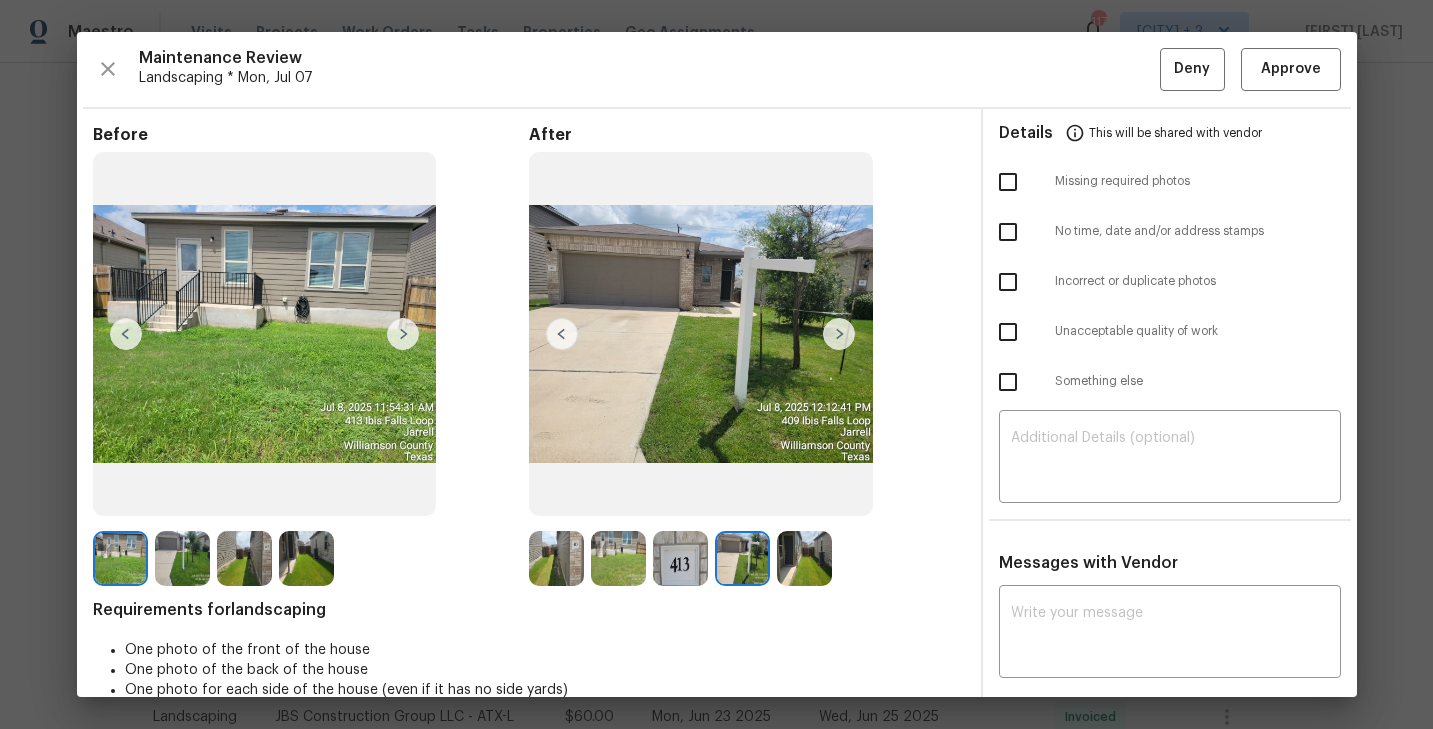 click at bounding box center [403, 334] 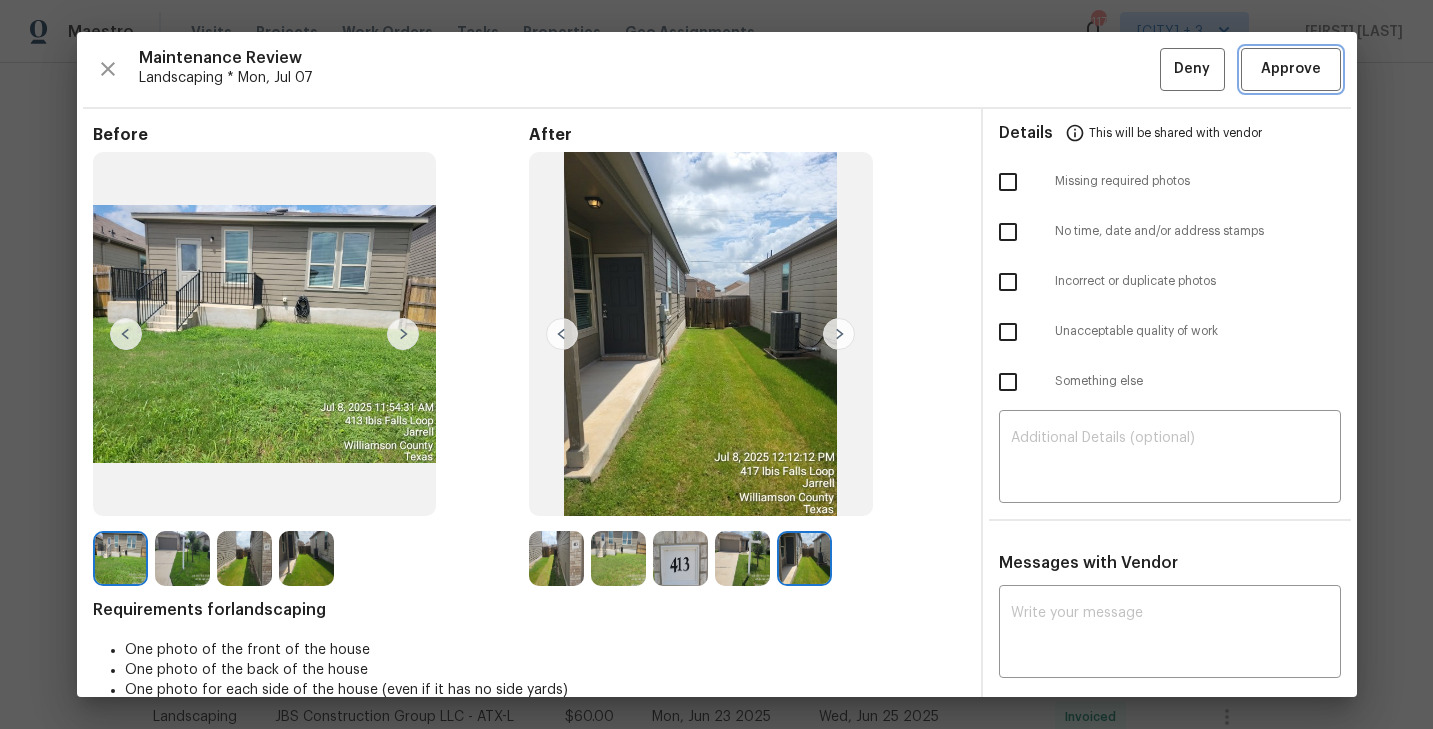 click on "Approve" at bounding box center (1291, 69) 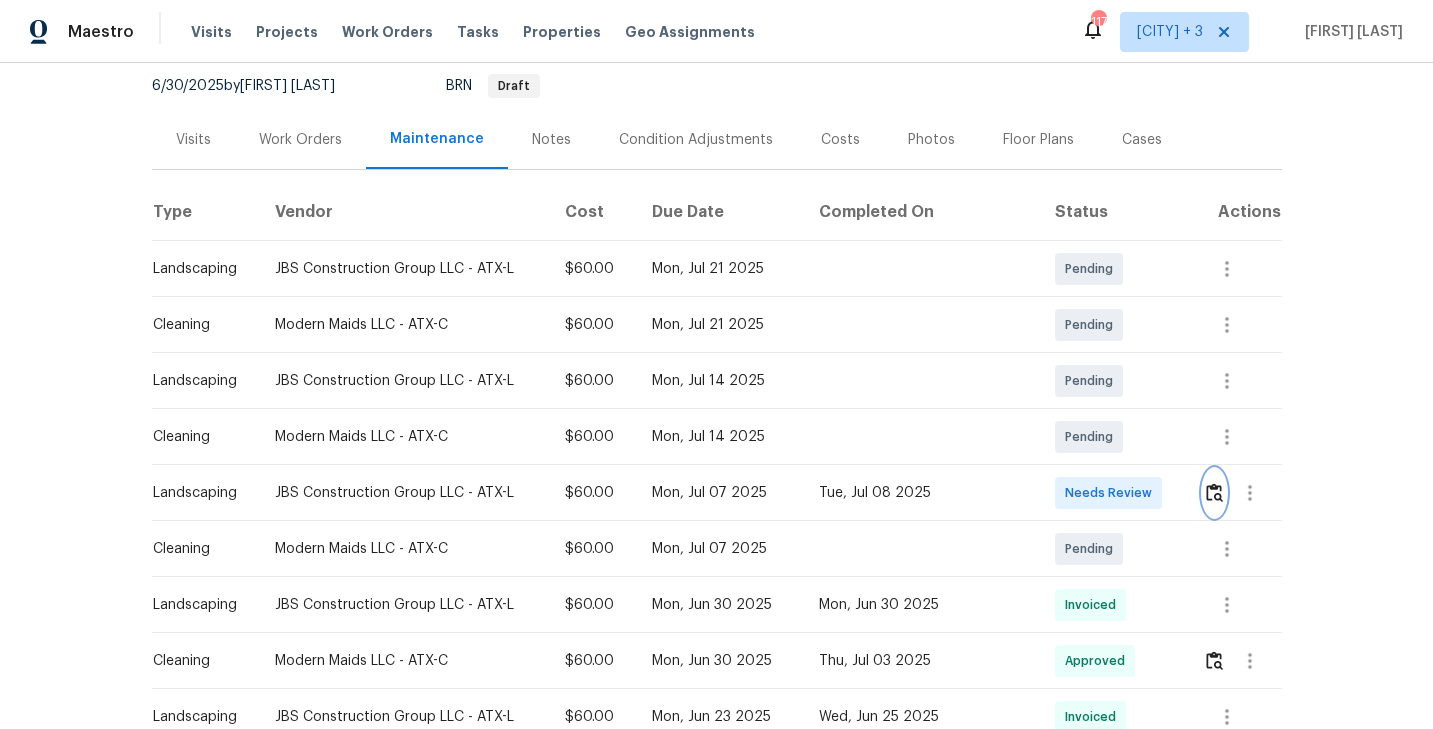scroll, scrollTop: 0, scrollLeft: 0, axis: both 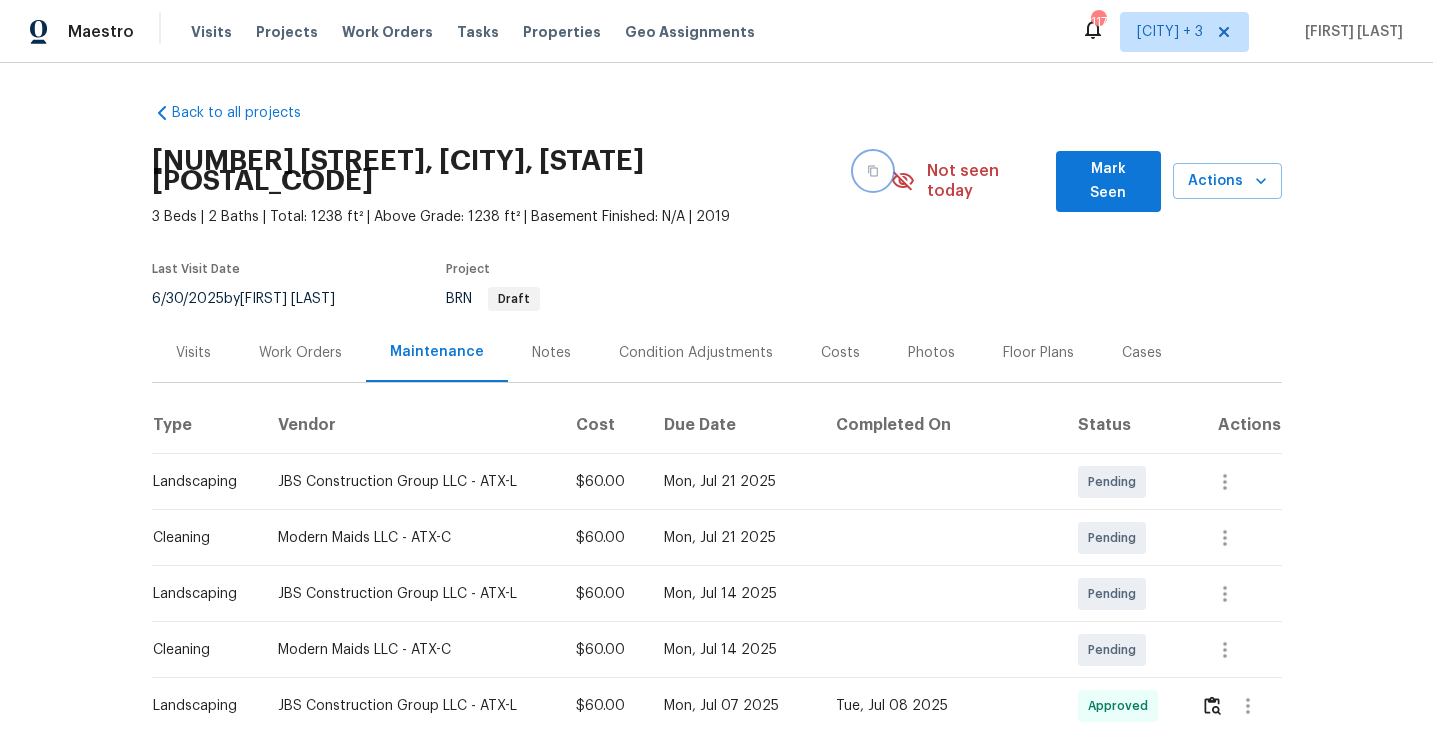click at bounding box center [873, 171] 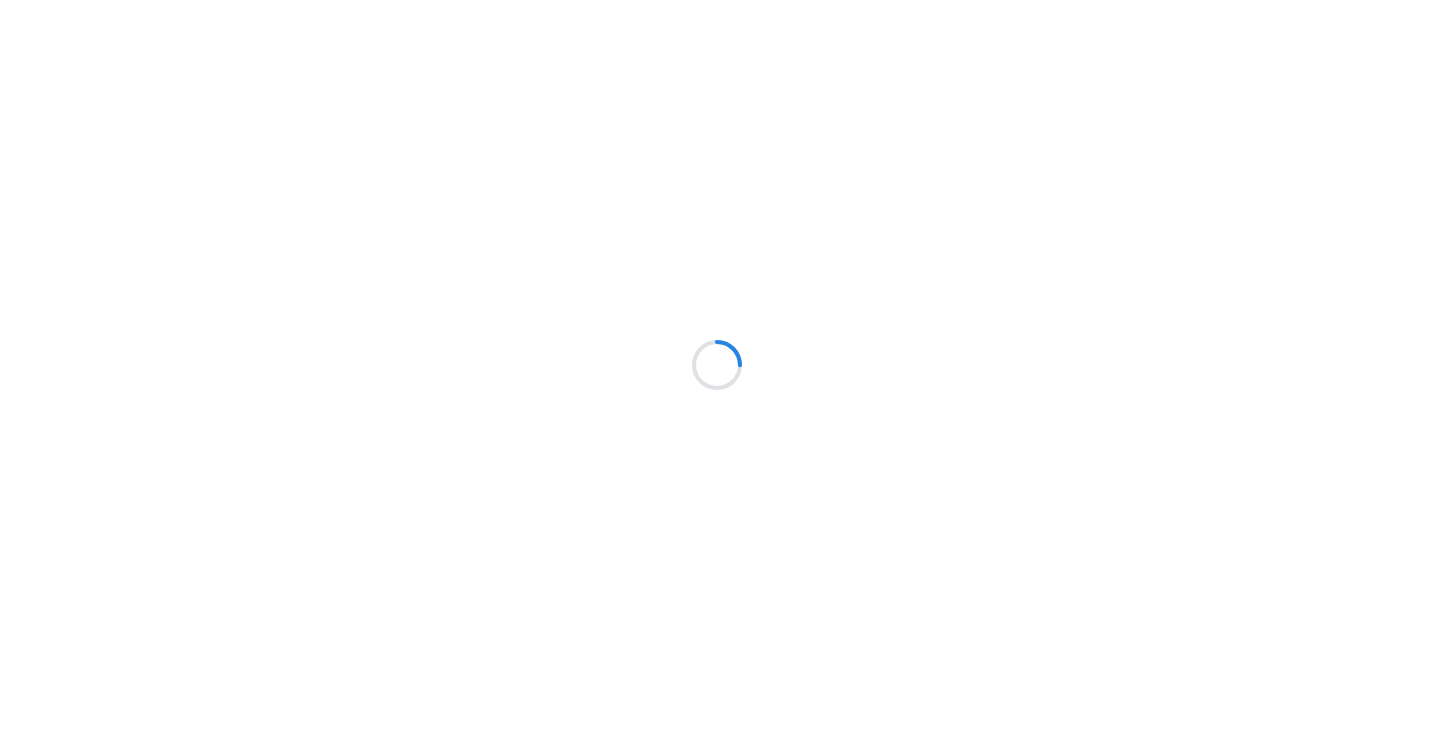 scroll, scrollTop: 0, scrollLeft: 0, axis: both 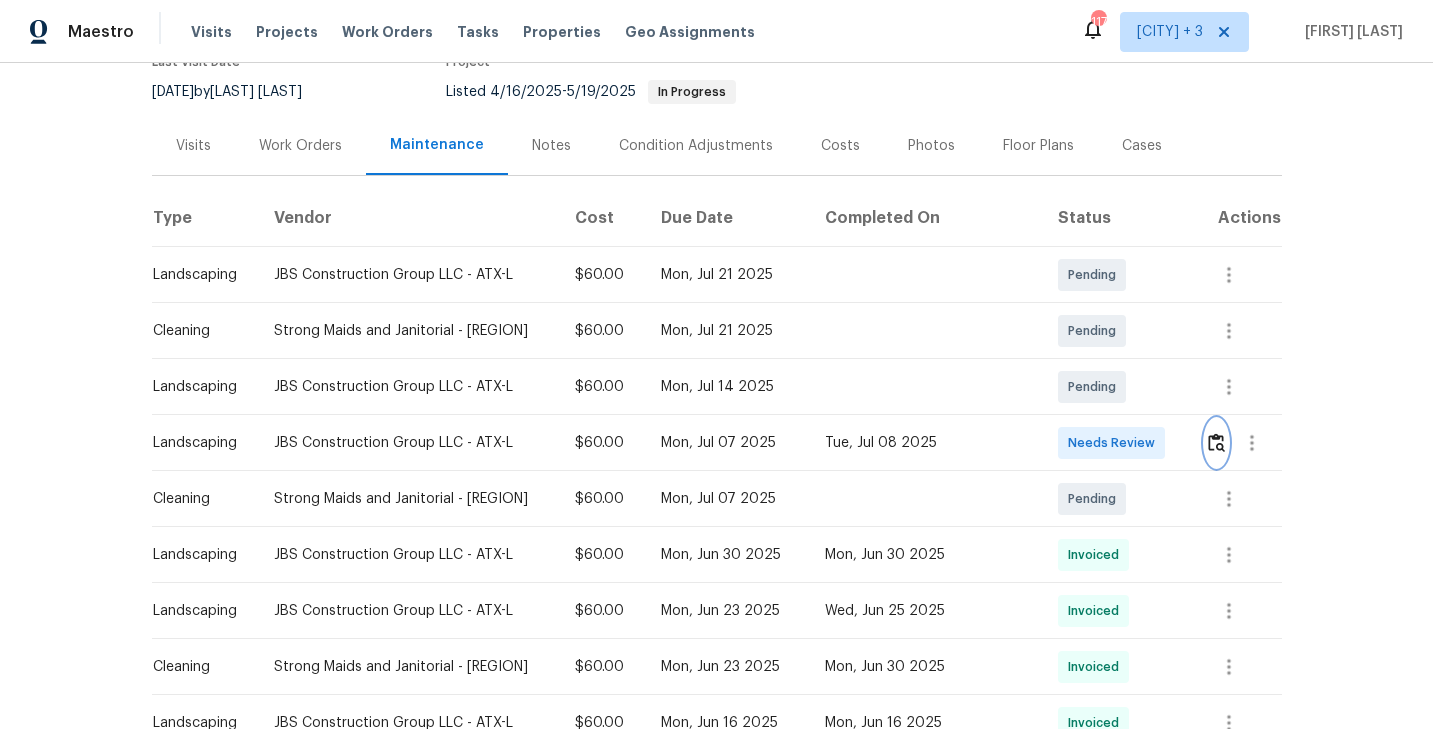 click at bounding box center (1216, 442) 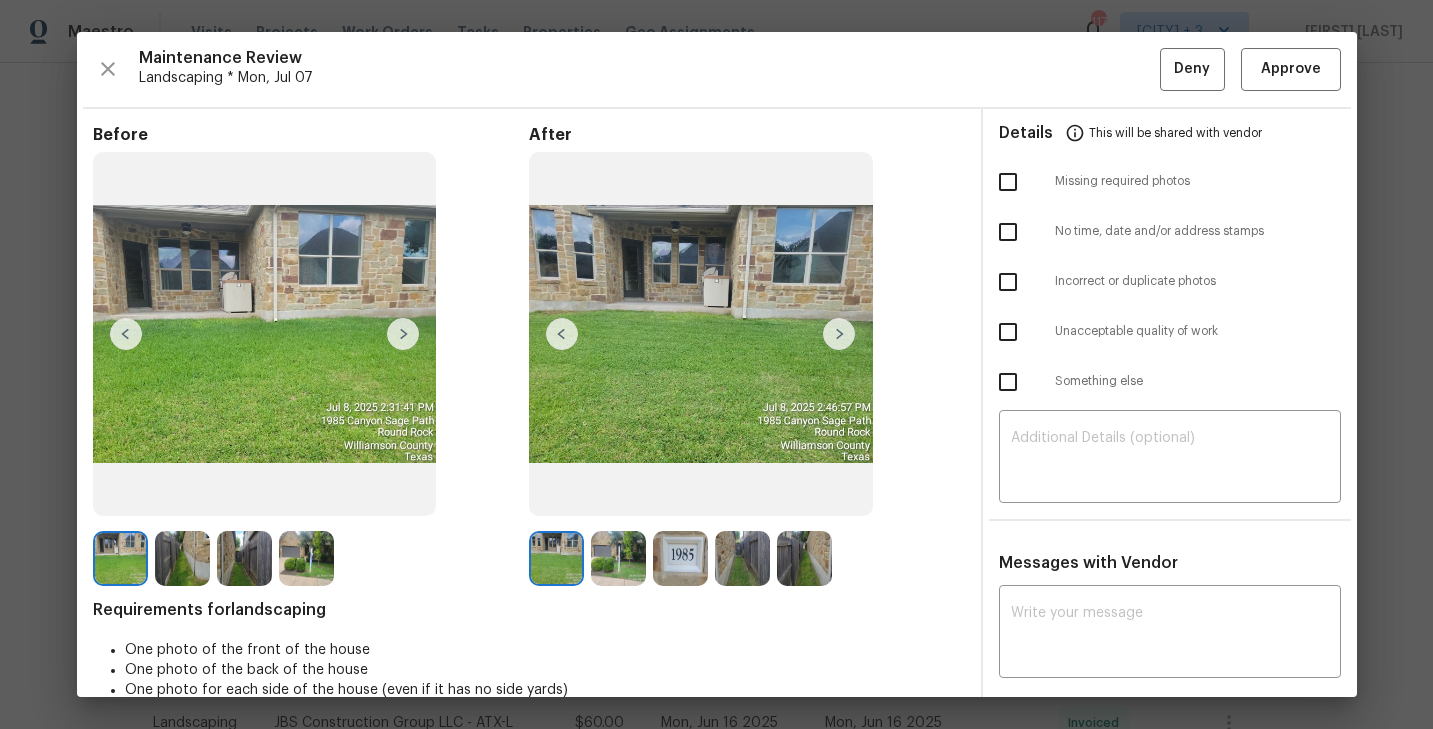 click at bounding box center (403, 334) 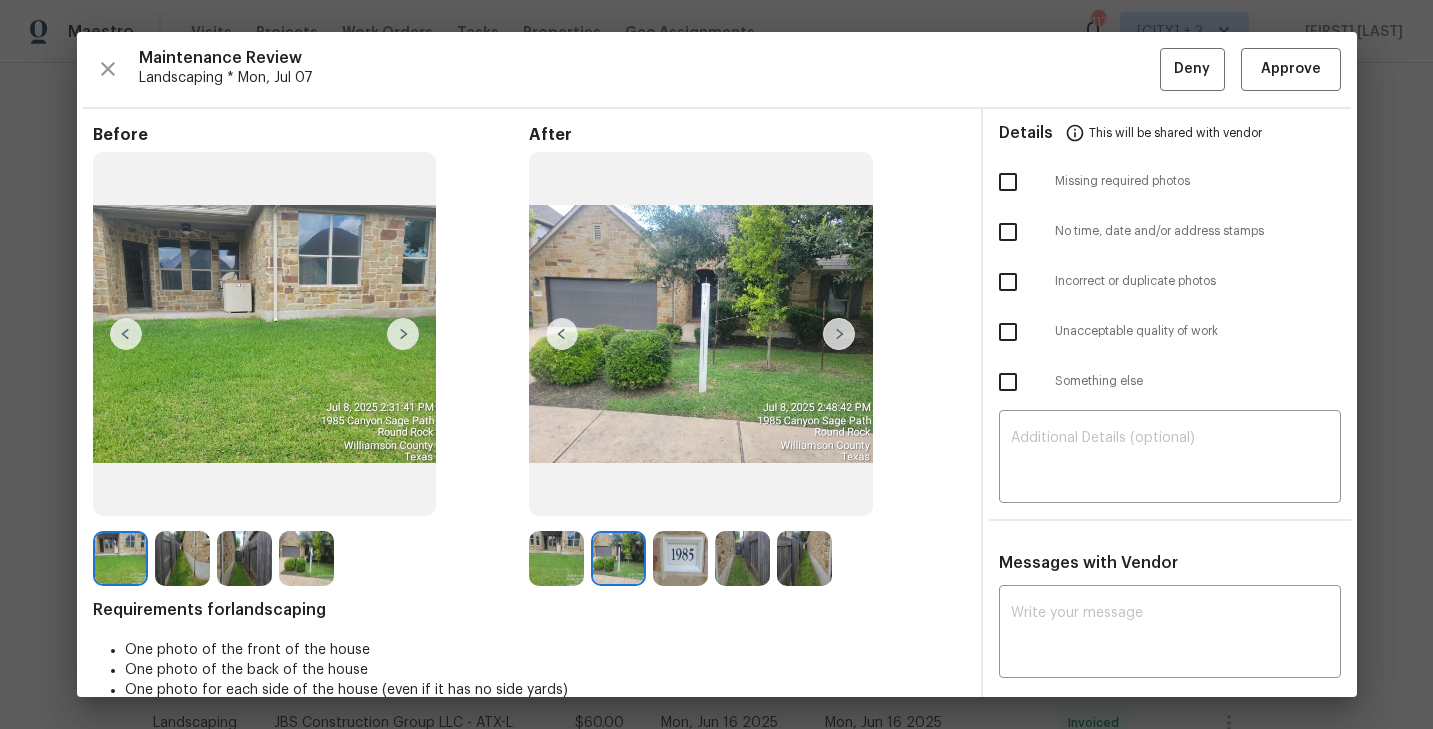 click at bounding box center (403, 334) 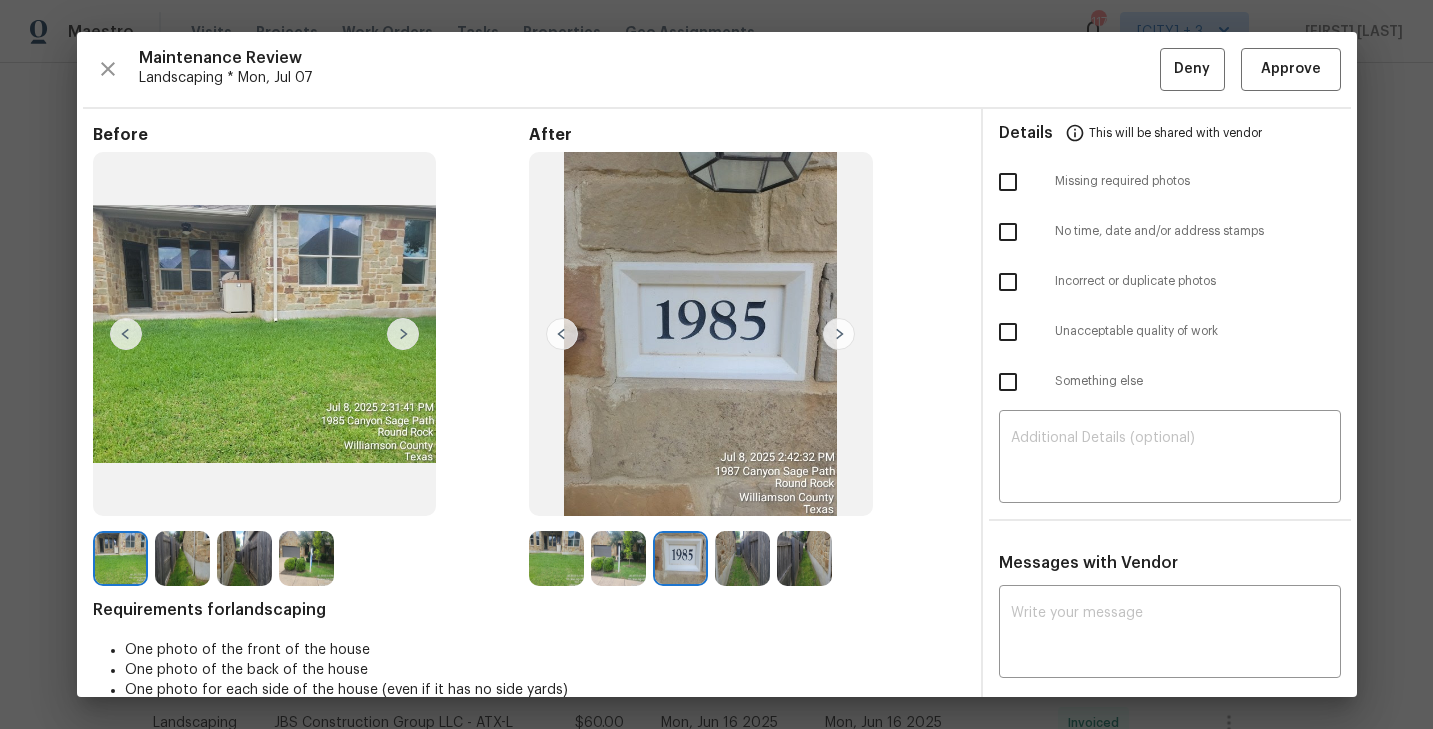 click at bounding box center [403, 334] 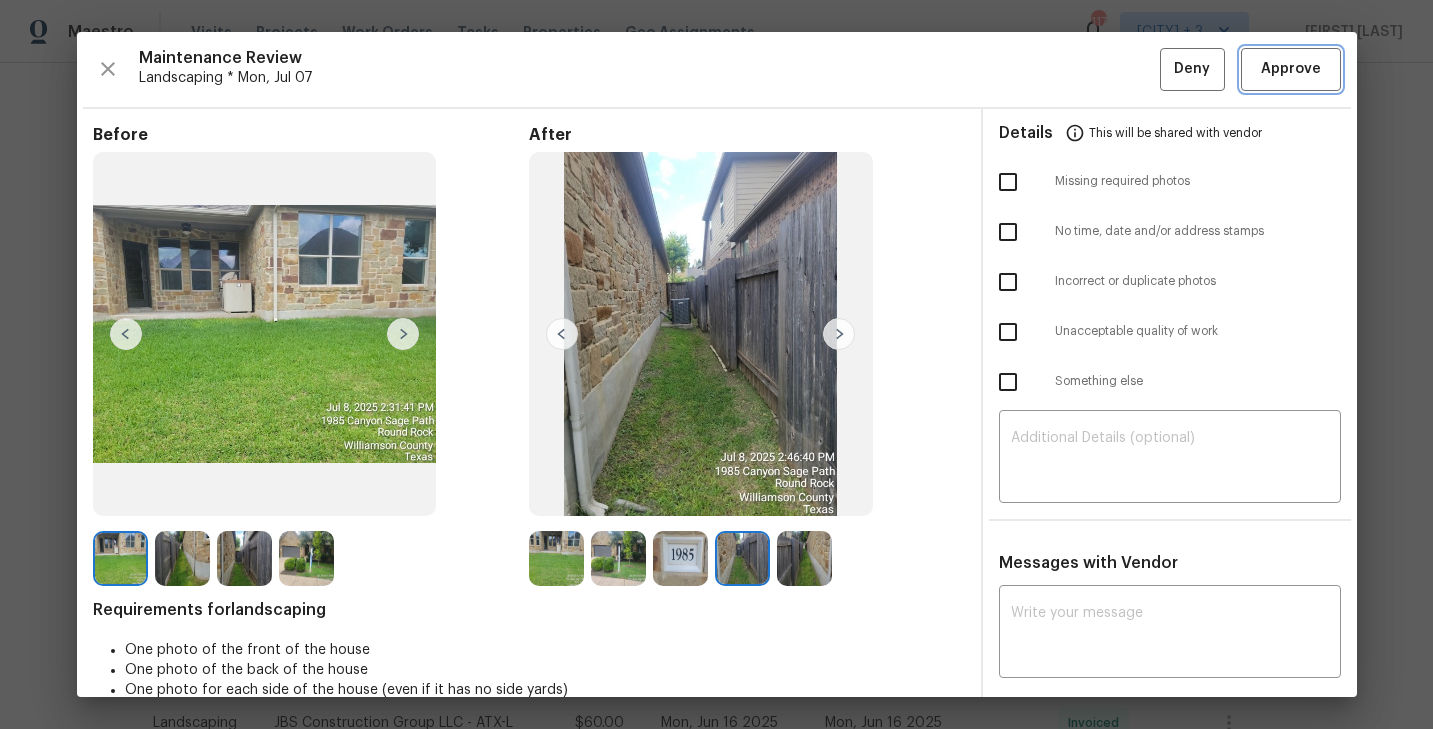 click on "Approve" at bounding box center (1291, 69) 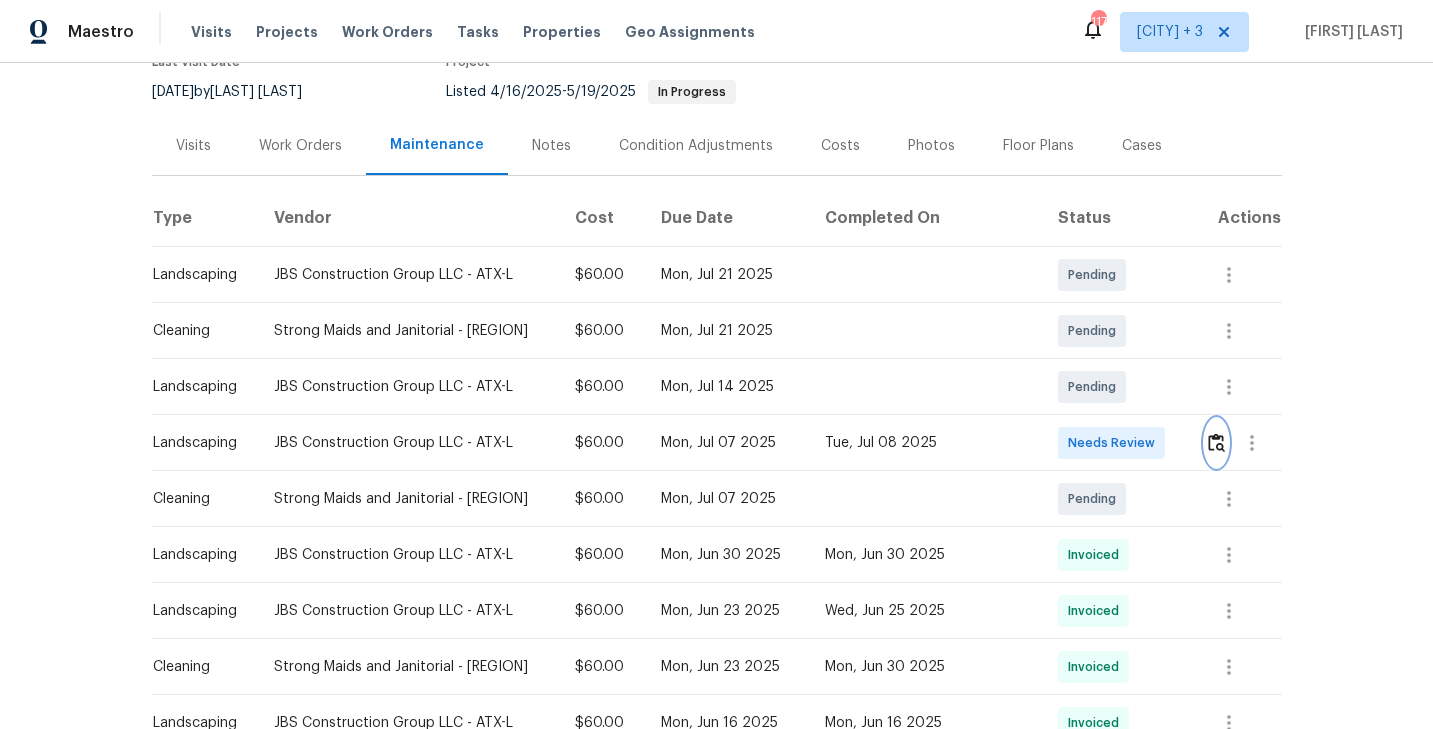 scroll, scrollTop: 0, scrollLeft: 0, axis: both 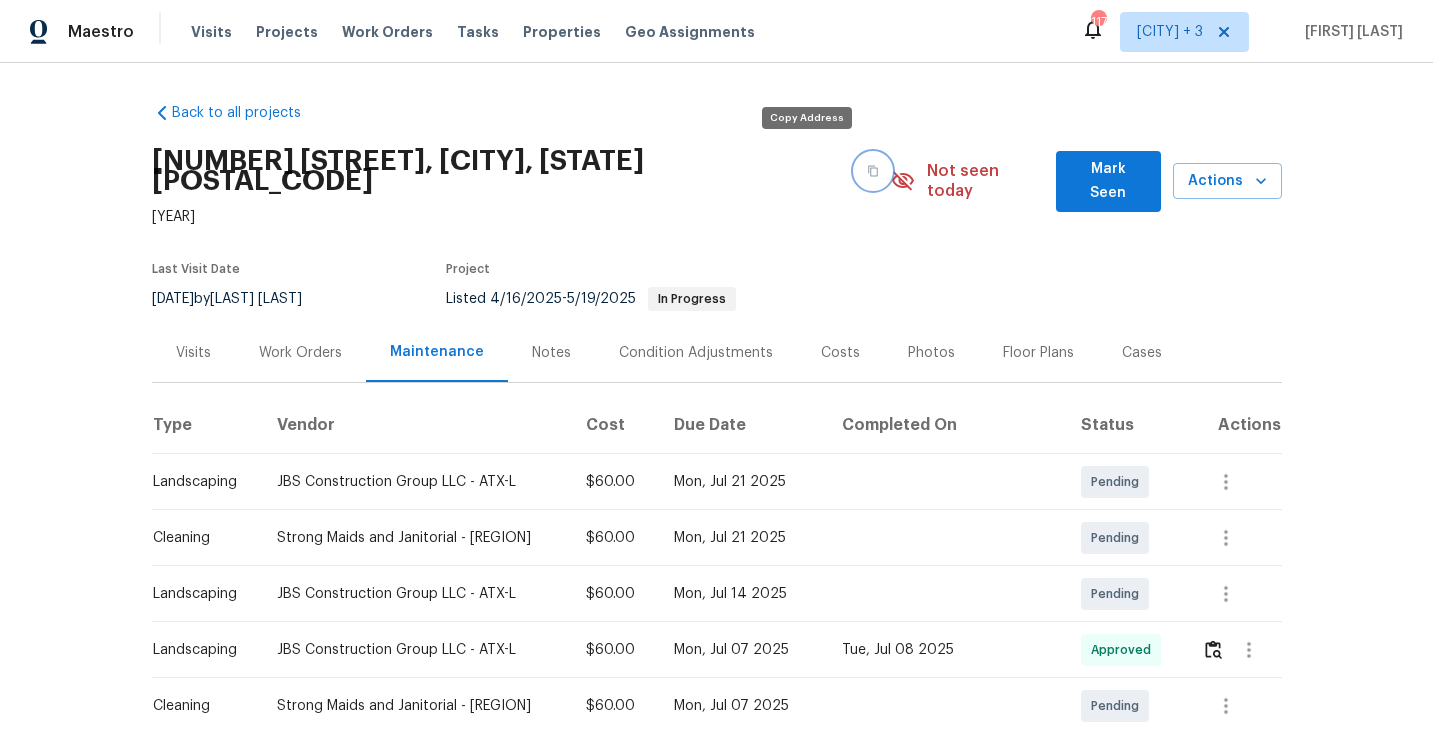 click at bounding box center (873, 171) 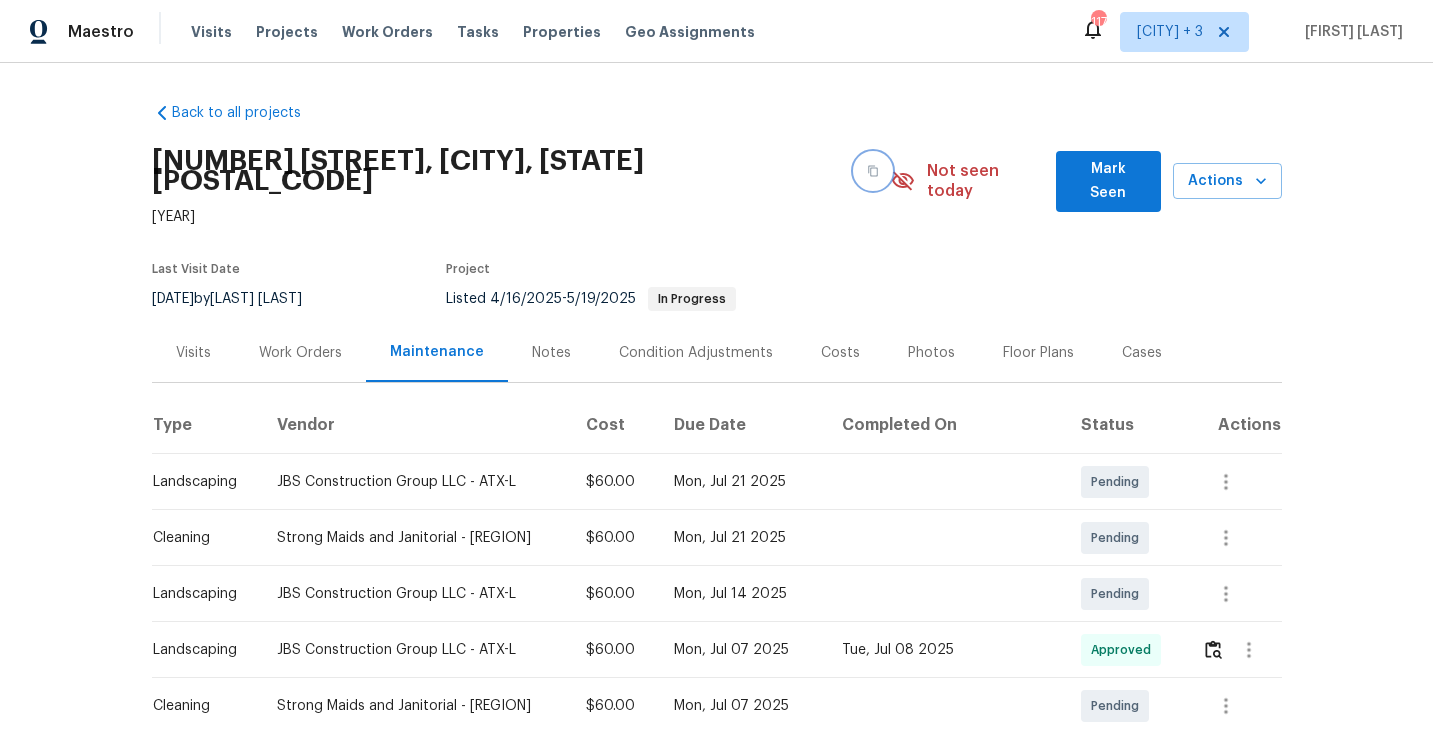 scroll, scrollTop: 64, scrollLeft: 0, axis: vertical 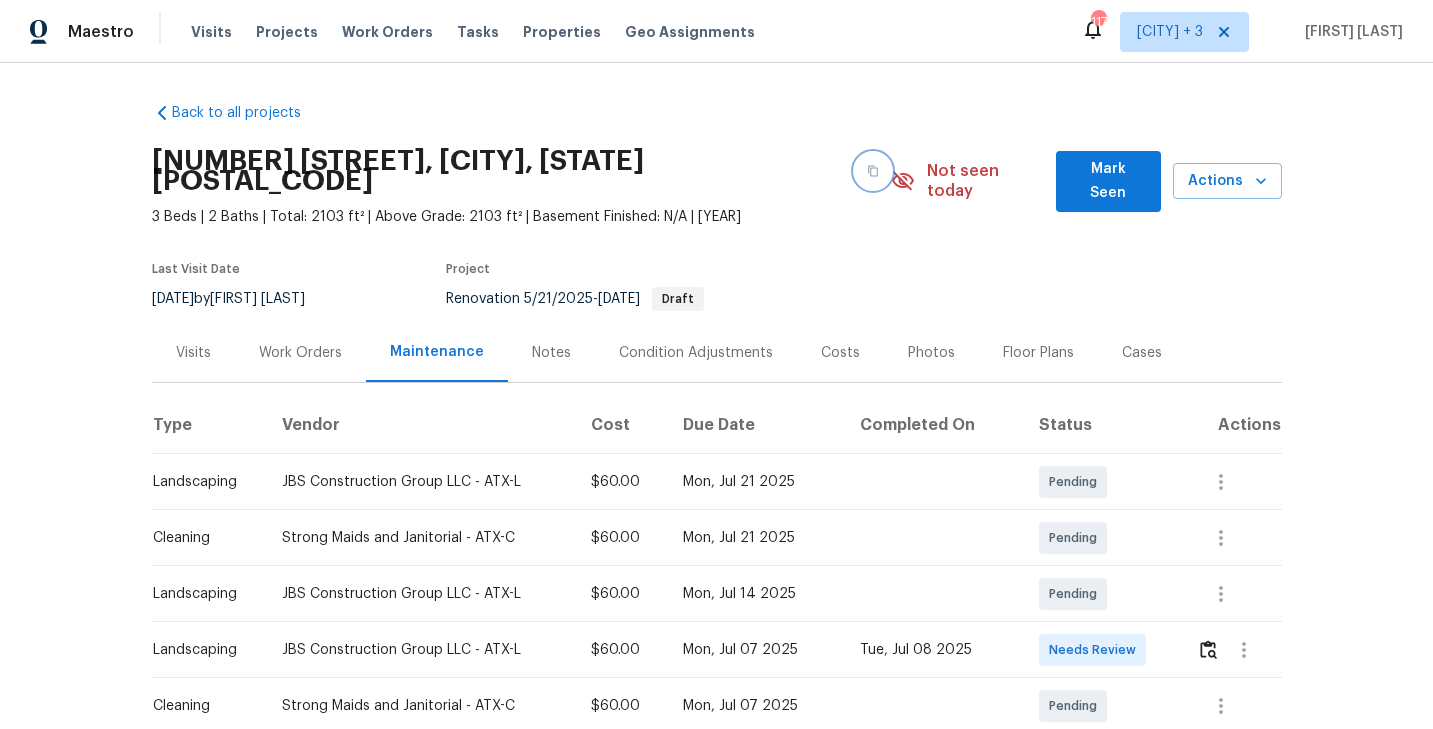 click at bounding box center (873, 171) 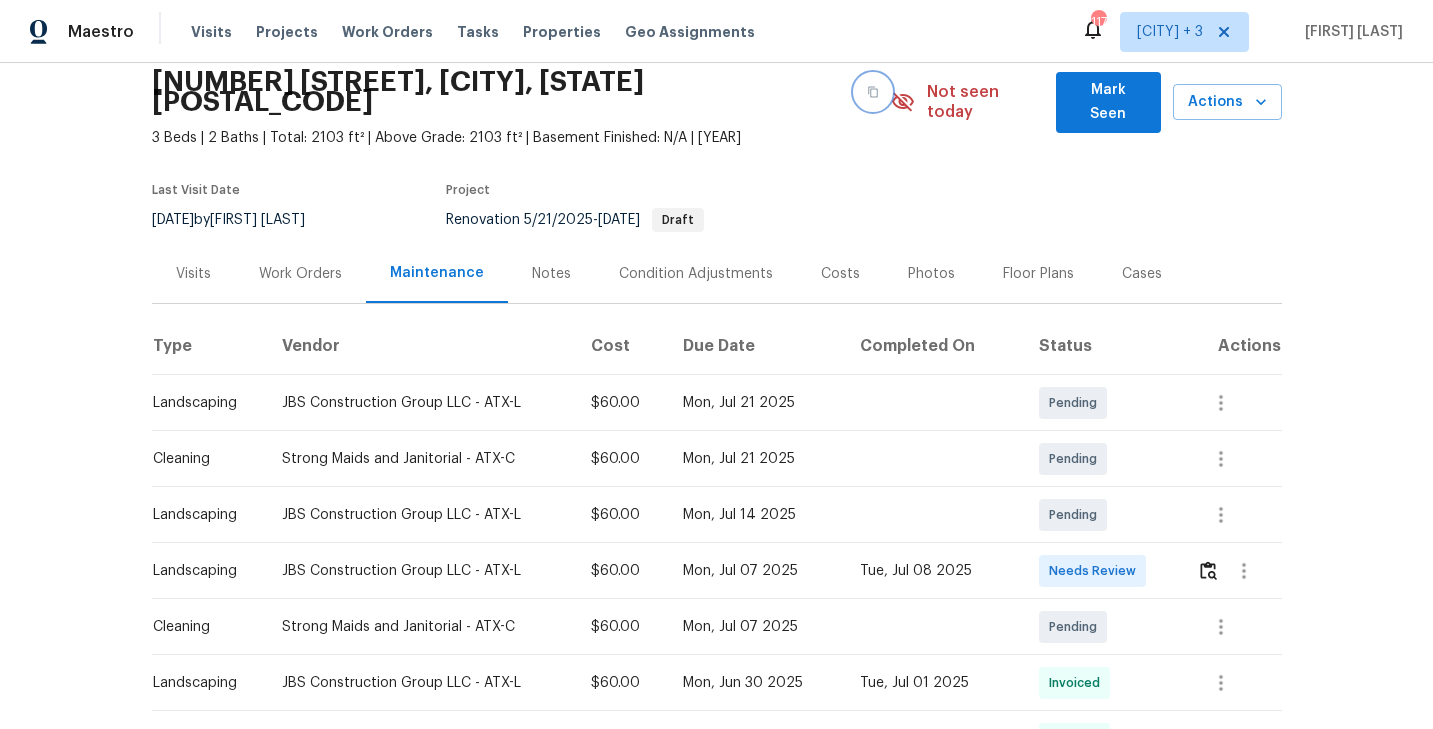 scroll, scrollTop: 0, scrollLeft: 0, axis: both 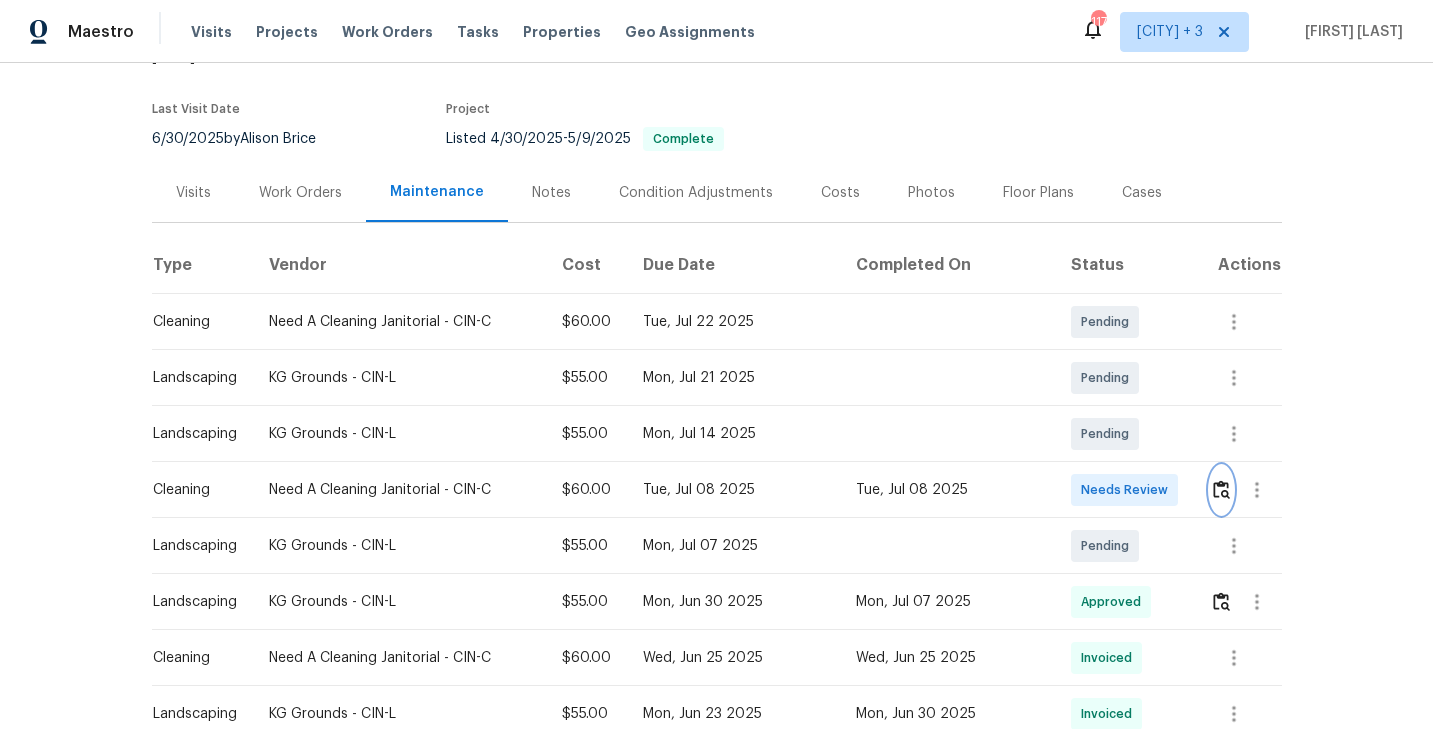click at bounding box center [1221, 489] 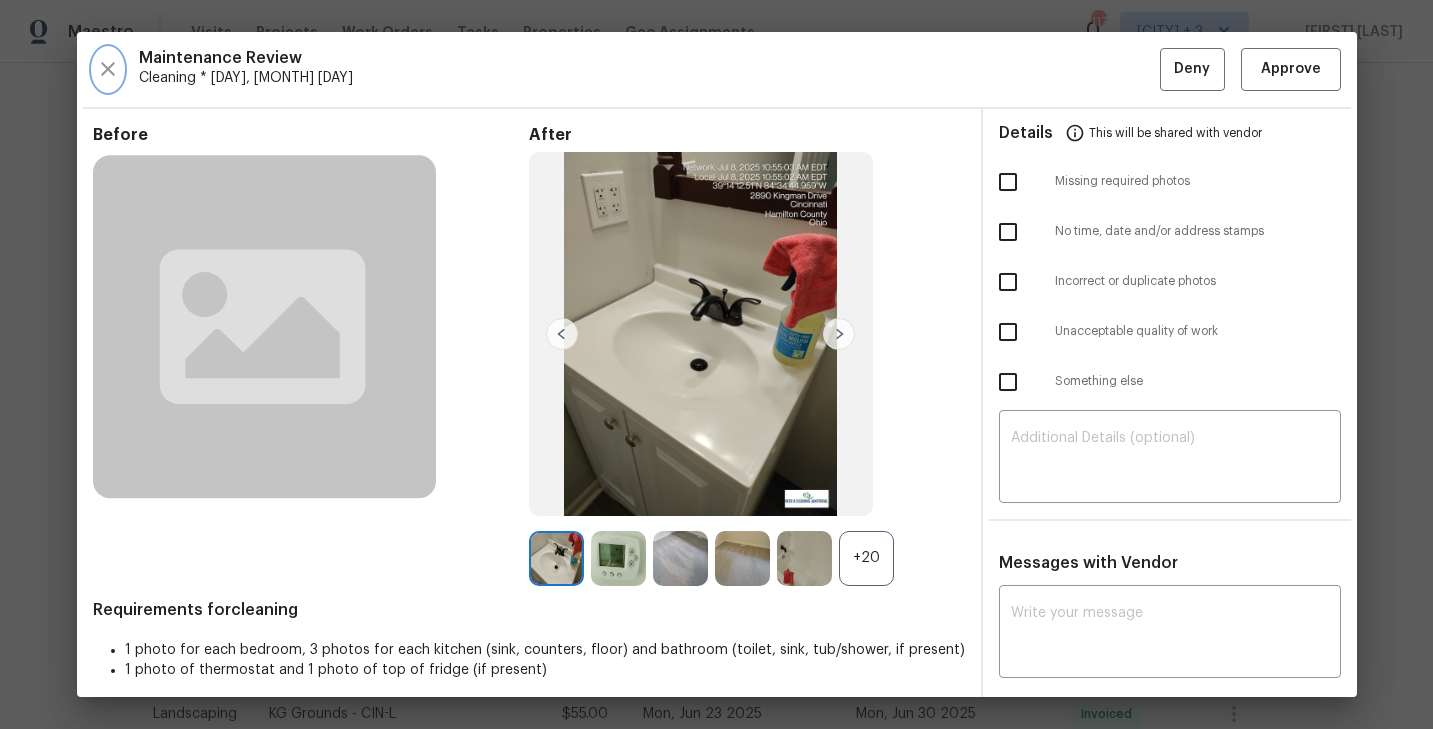 click at bounding box center (108, 69) 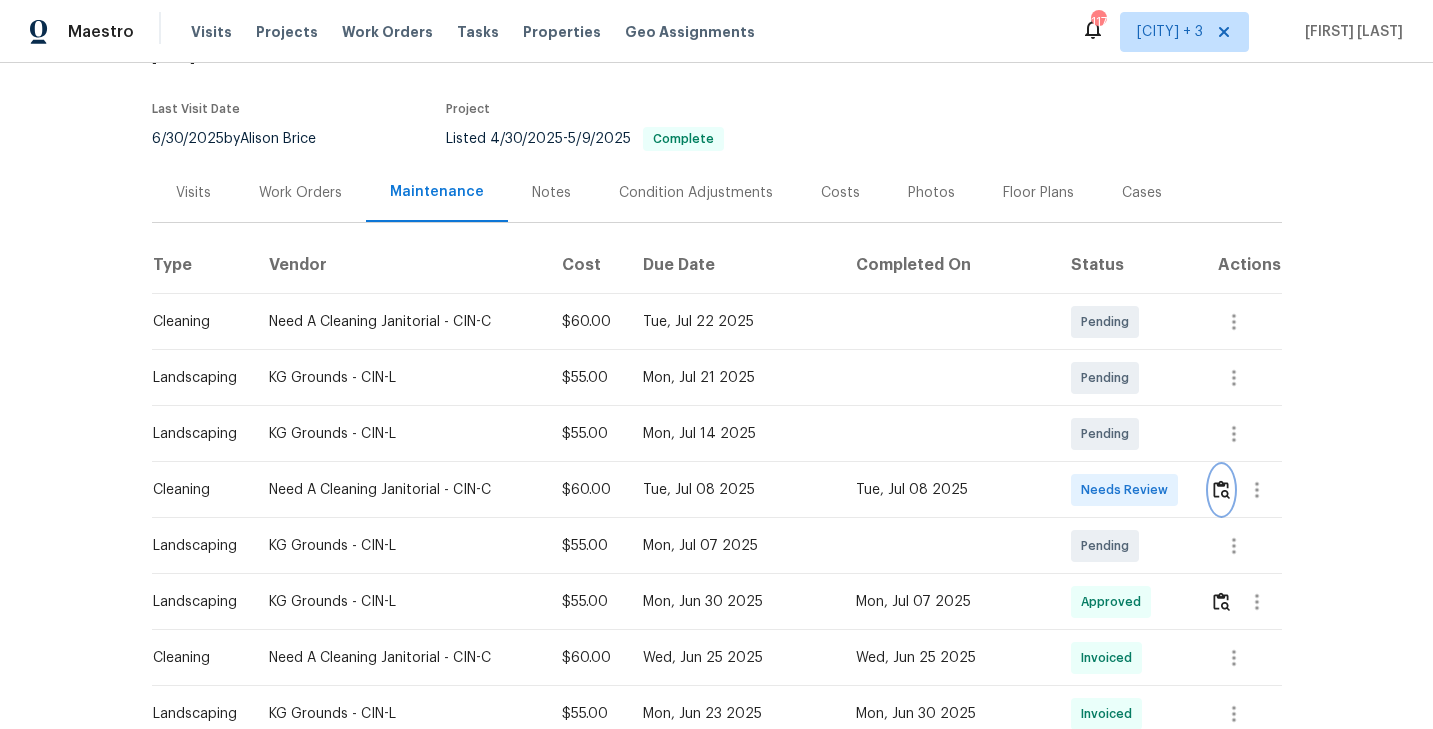 click at bounding box center (1221, 489) 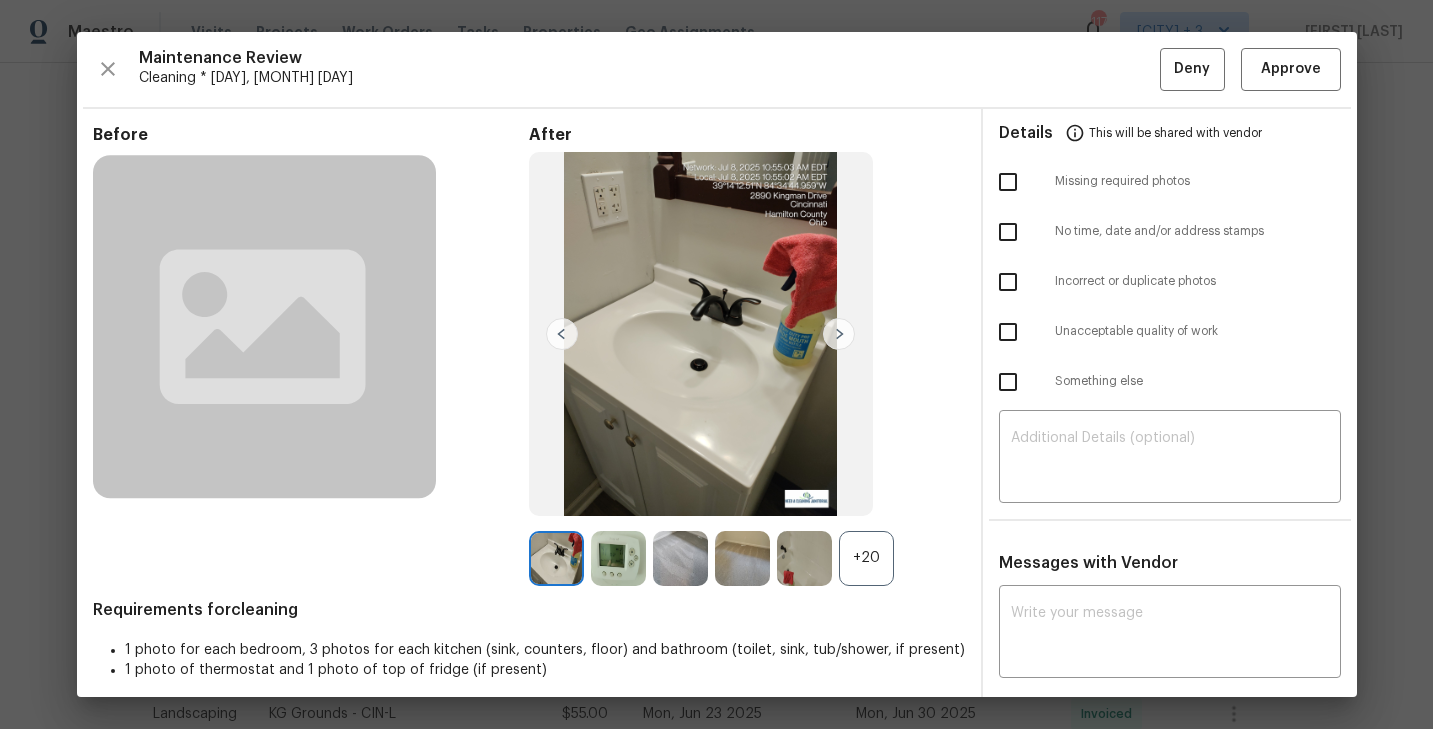 click on "+20" at bounding box center [866, 558] 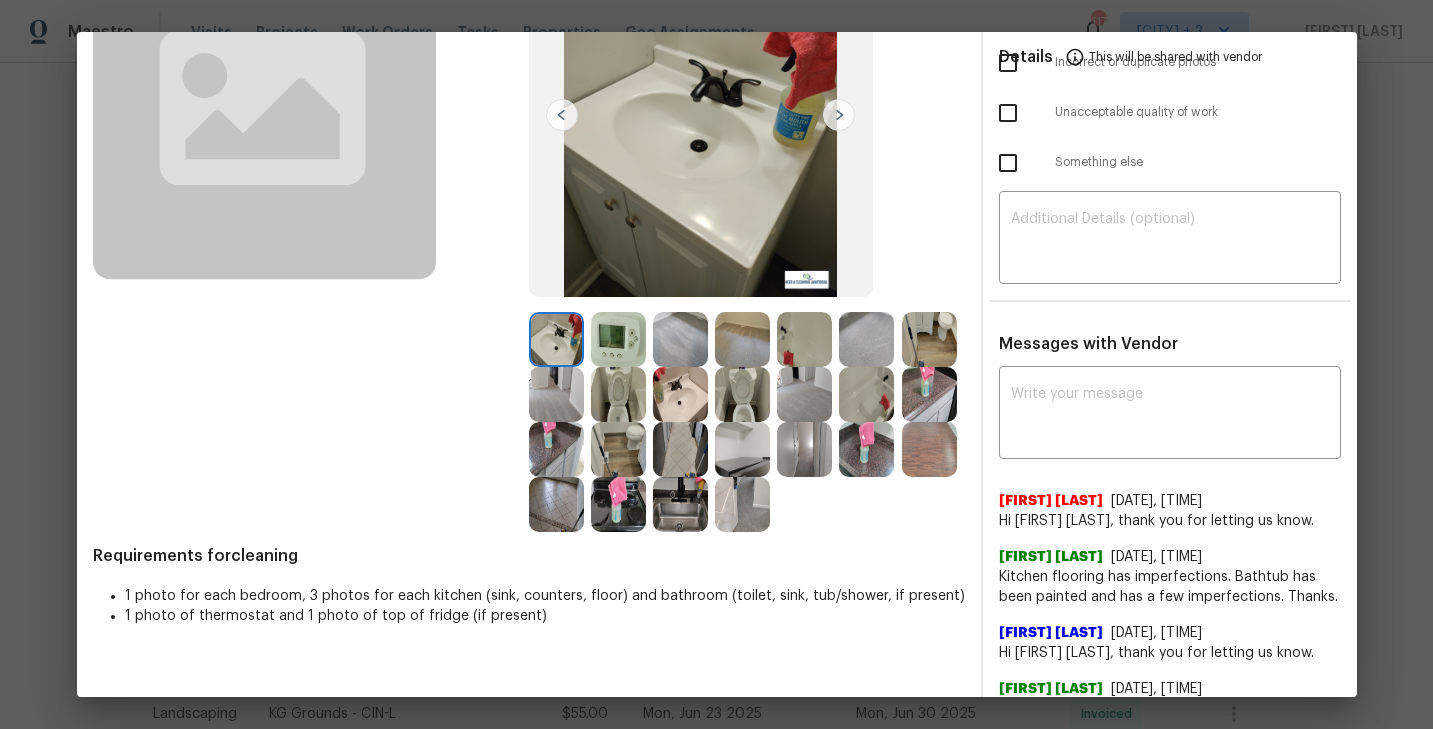 scroll, scrollTop: 0, scrollLeft: 0, axis: both 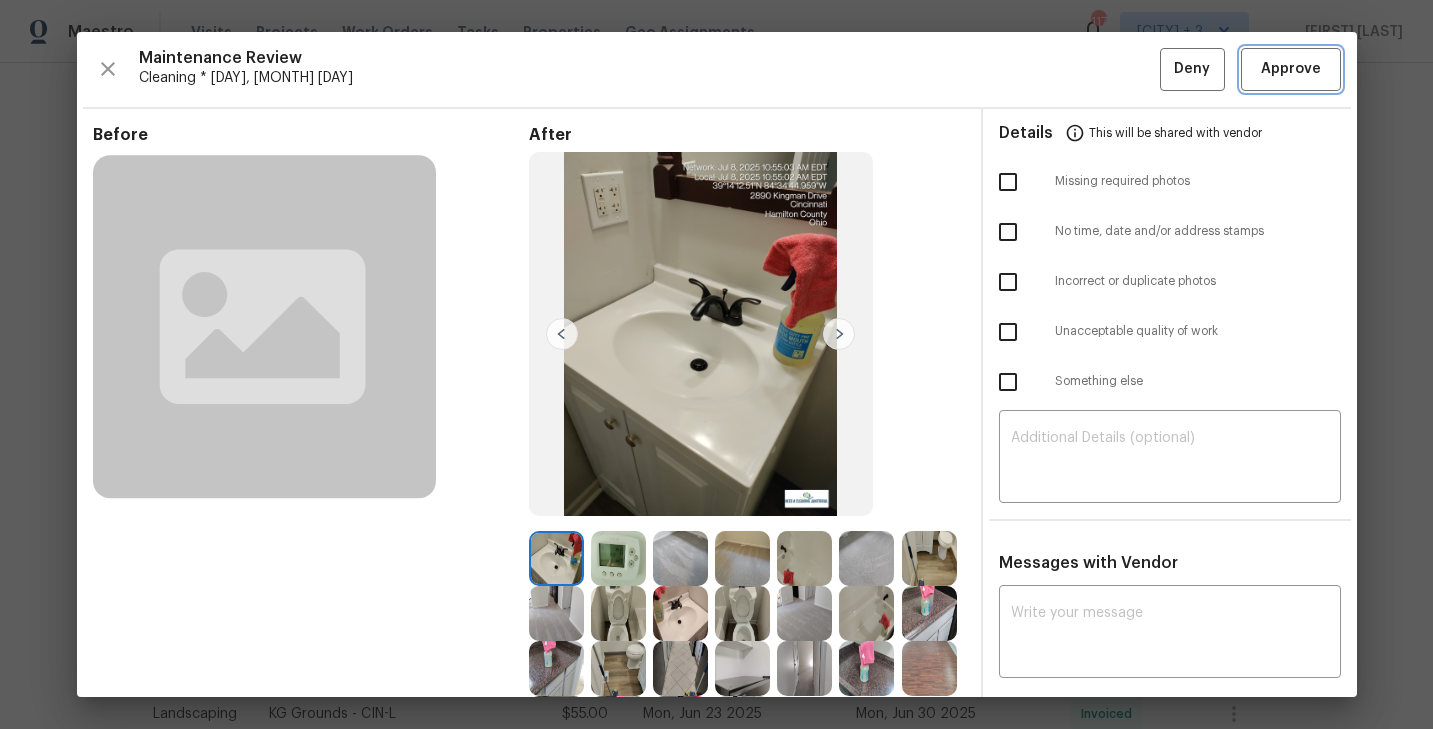 click on "Approve" at bounding box center (1291, 69) 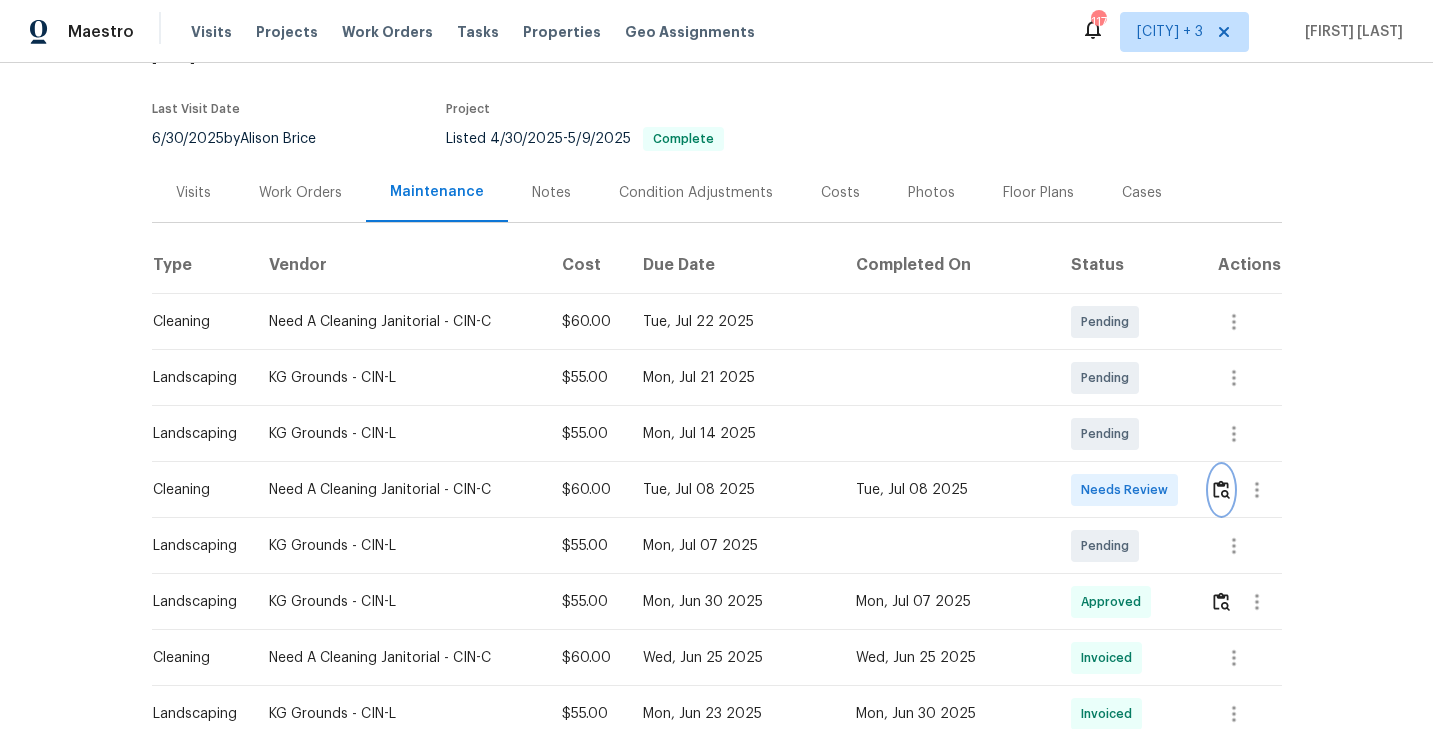 scroll, scrollTop: 0, scrollLeft: 0, axis: both 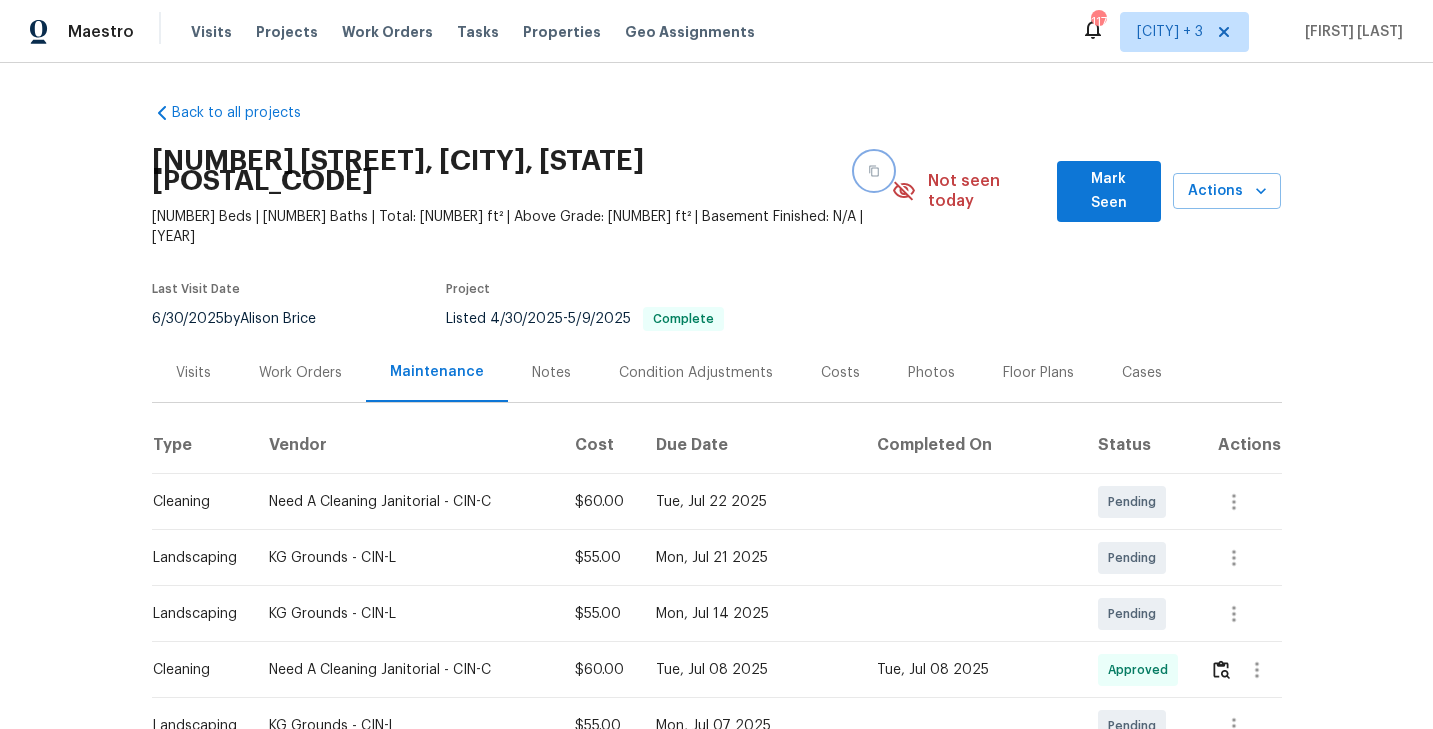 click at bounding box center [874, 171] 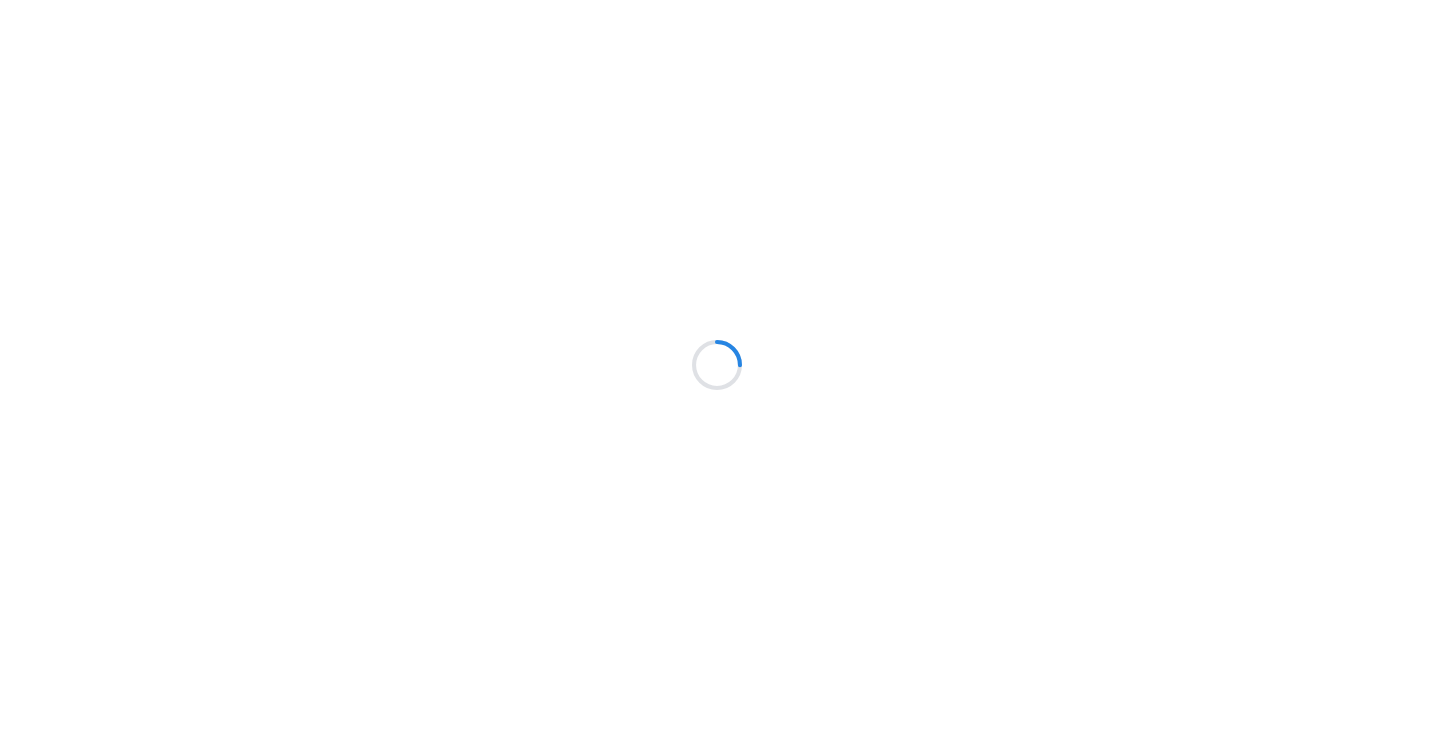 scroll, scrollTop: 0, scrollLeft: 0, axis: both 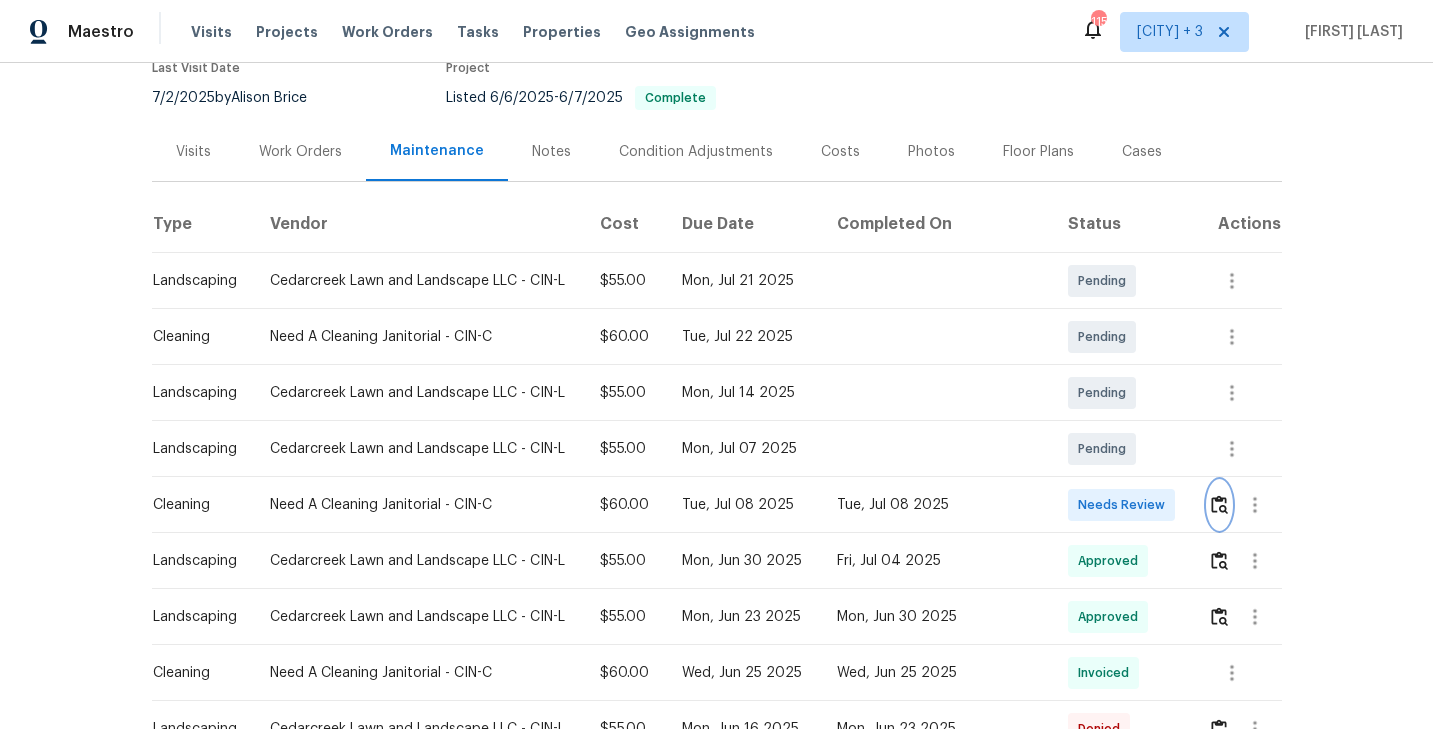 click at bounding box center [1219, 504] 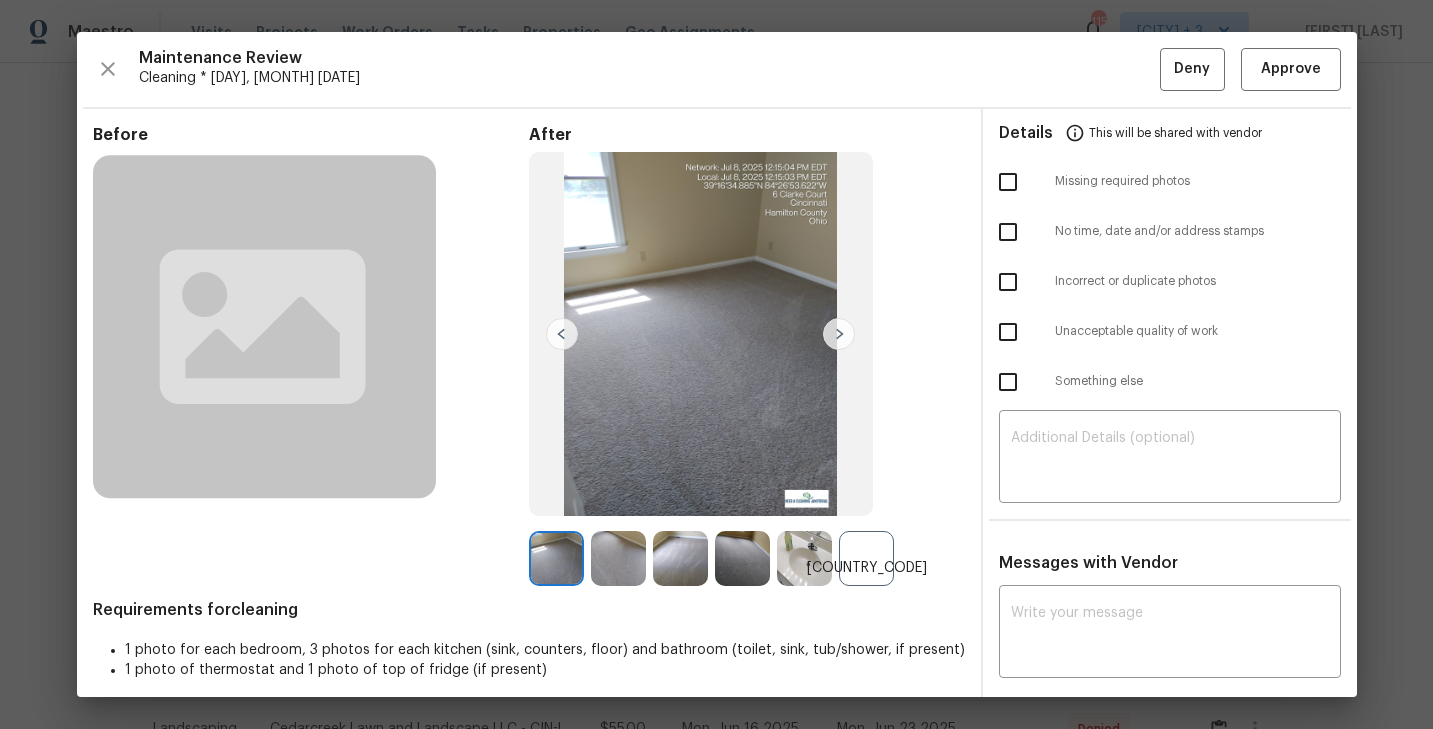 click on "+43" at bounding box center [866, 558] 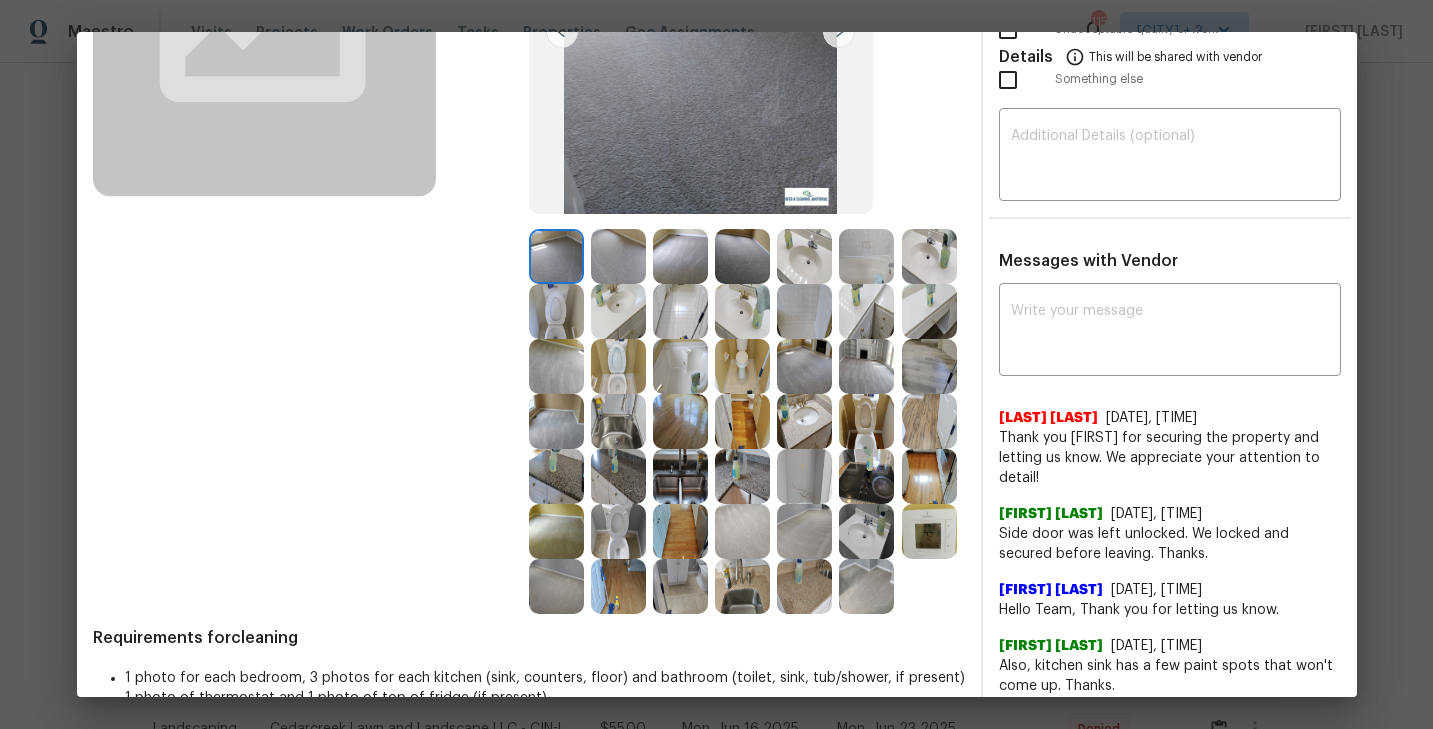 scroll, scrollTop: 304, scrollLeft: 0, axis: vertical 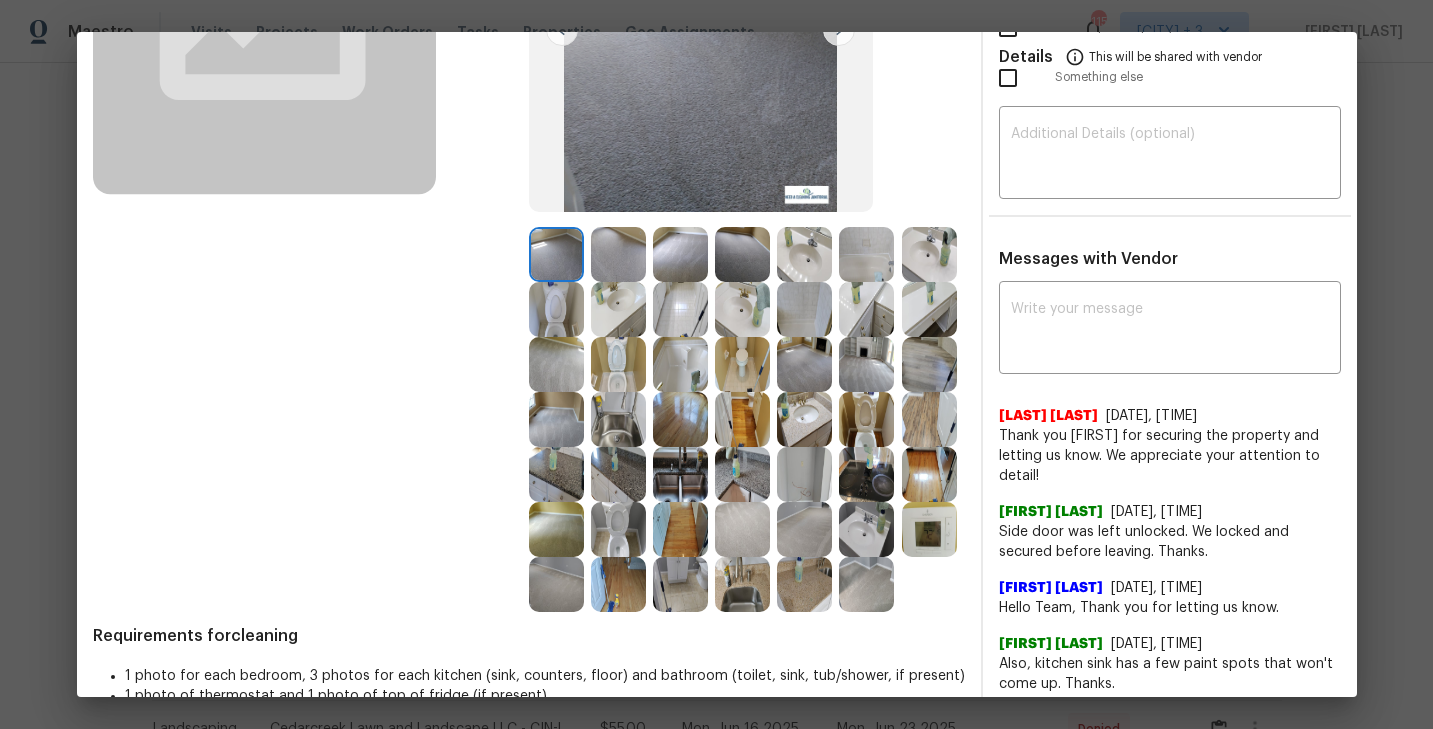 click at bounding box center [866, 309] 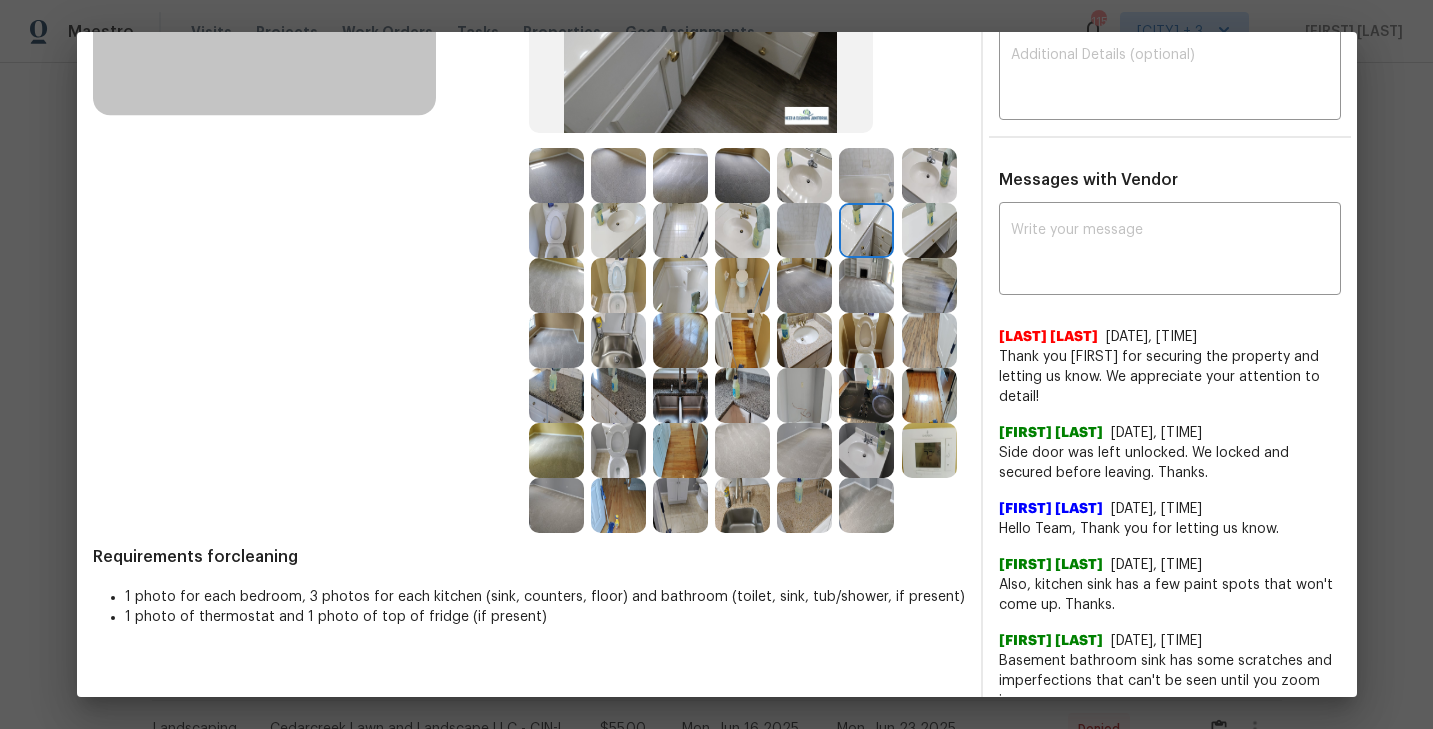 scroll, scrollTop: 385, scrollLeft: 0, axis: vertical 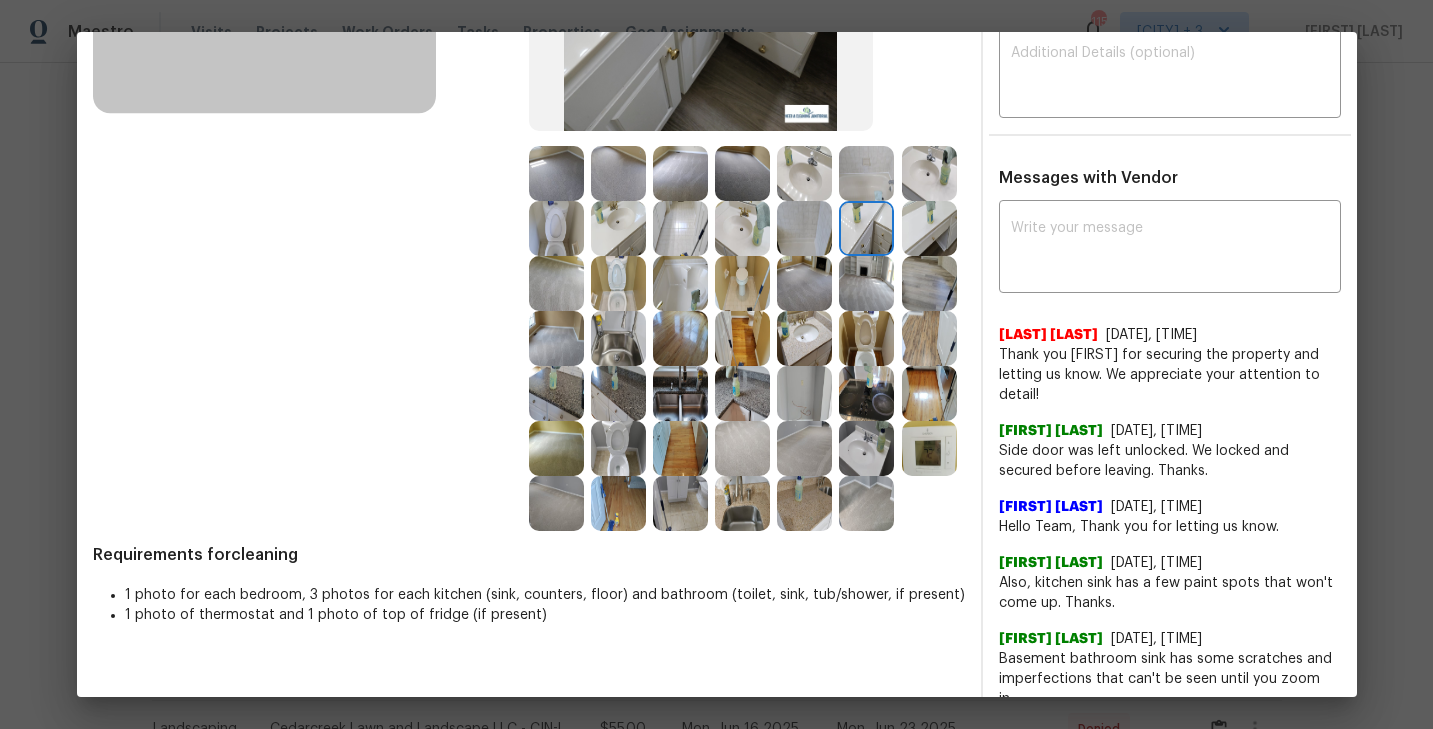 click at bounding box center (866, 393) 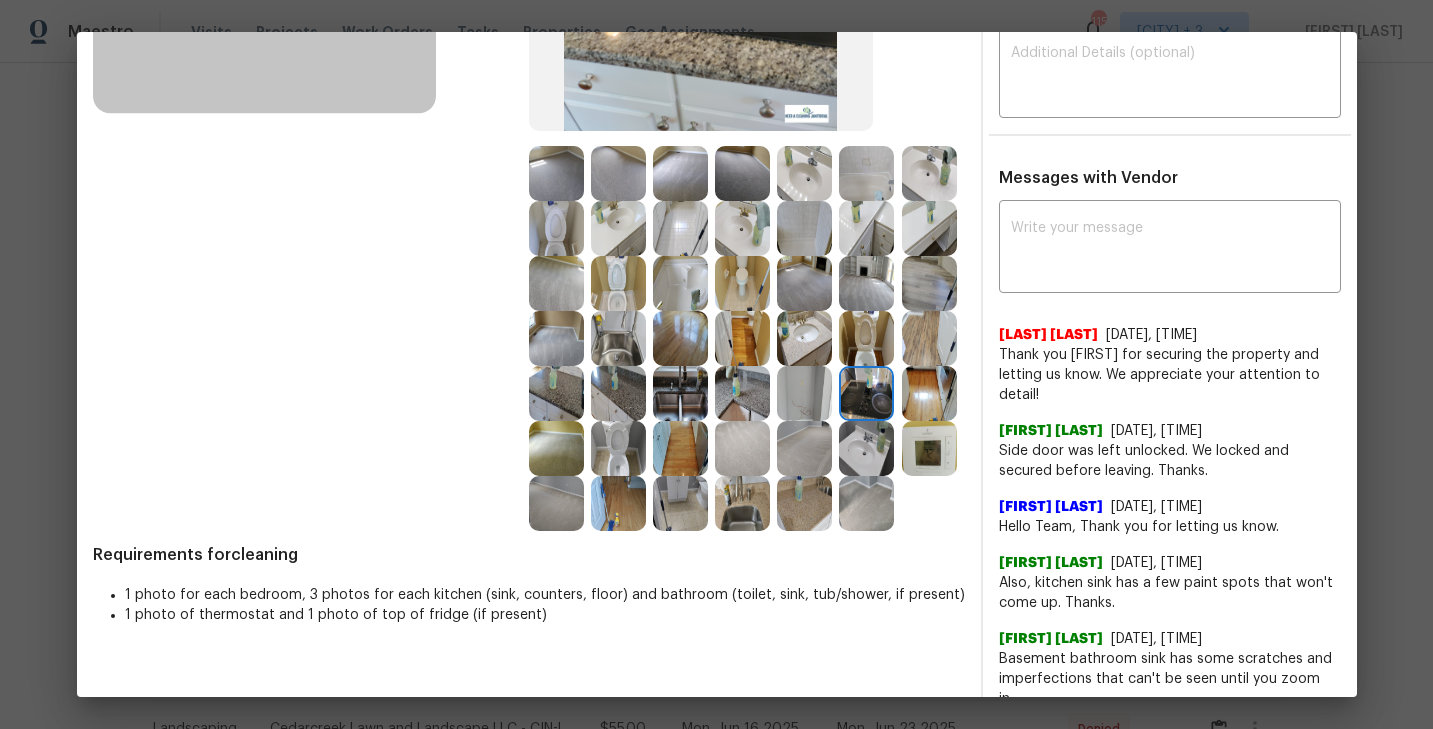 click at bounding box center [680, 393] 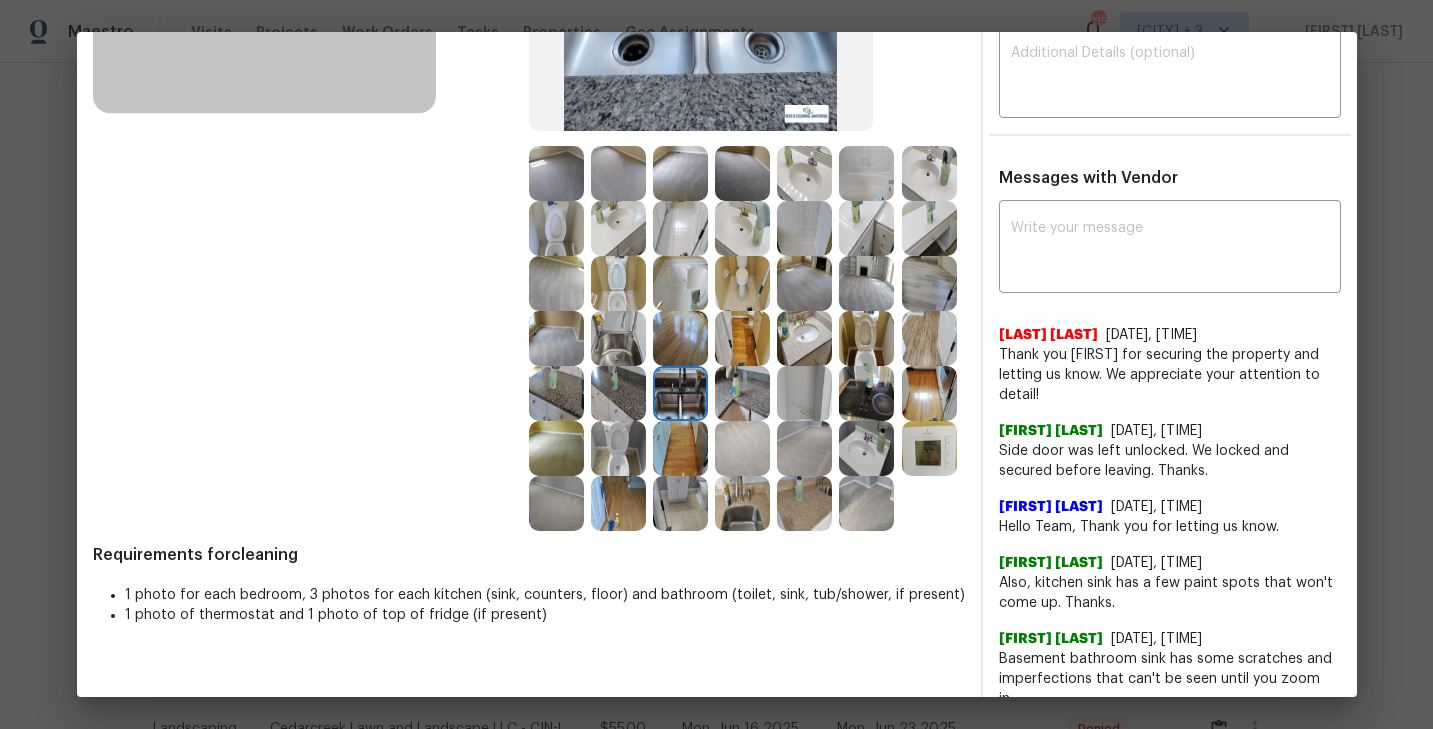click at bounding box center [866, 283] 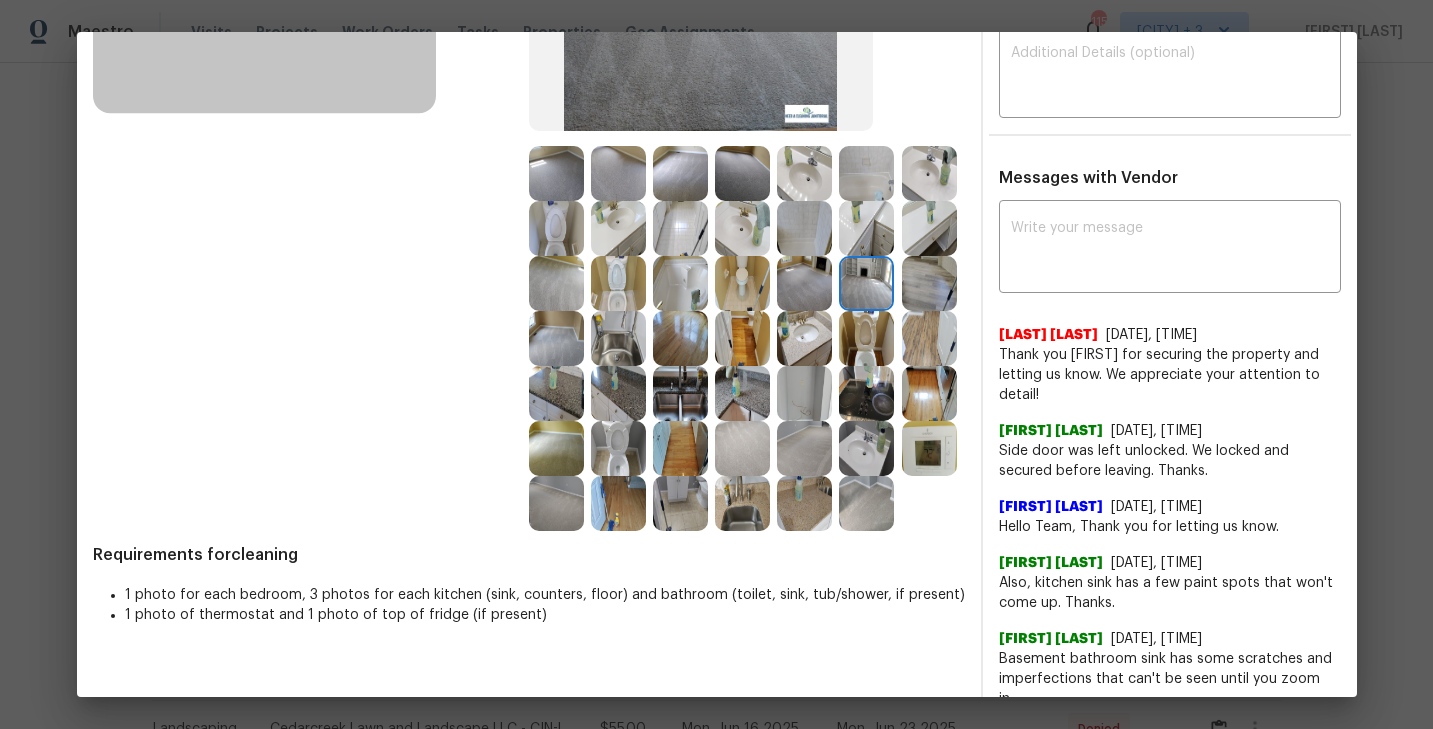 click at bounding box center (933, 283) 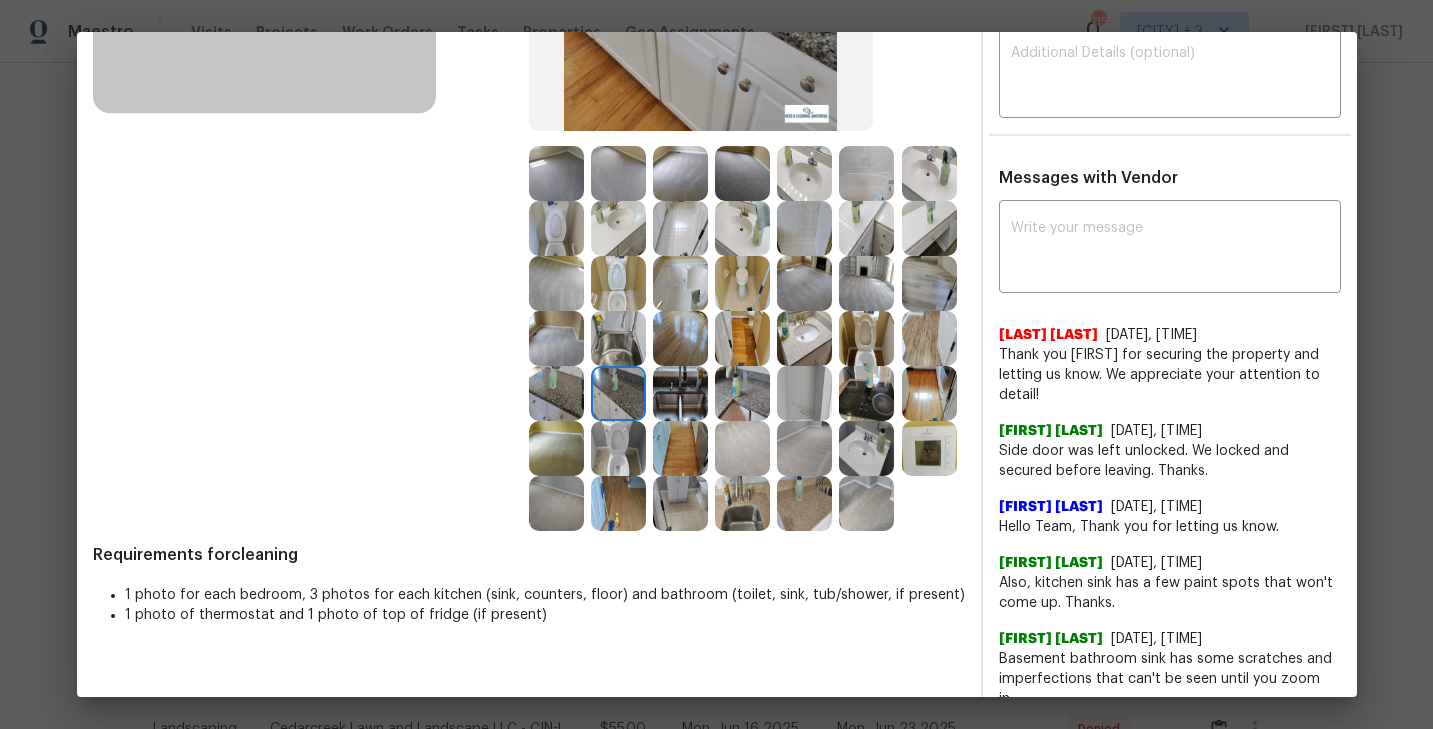 click at bounding box center (556, 393) 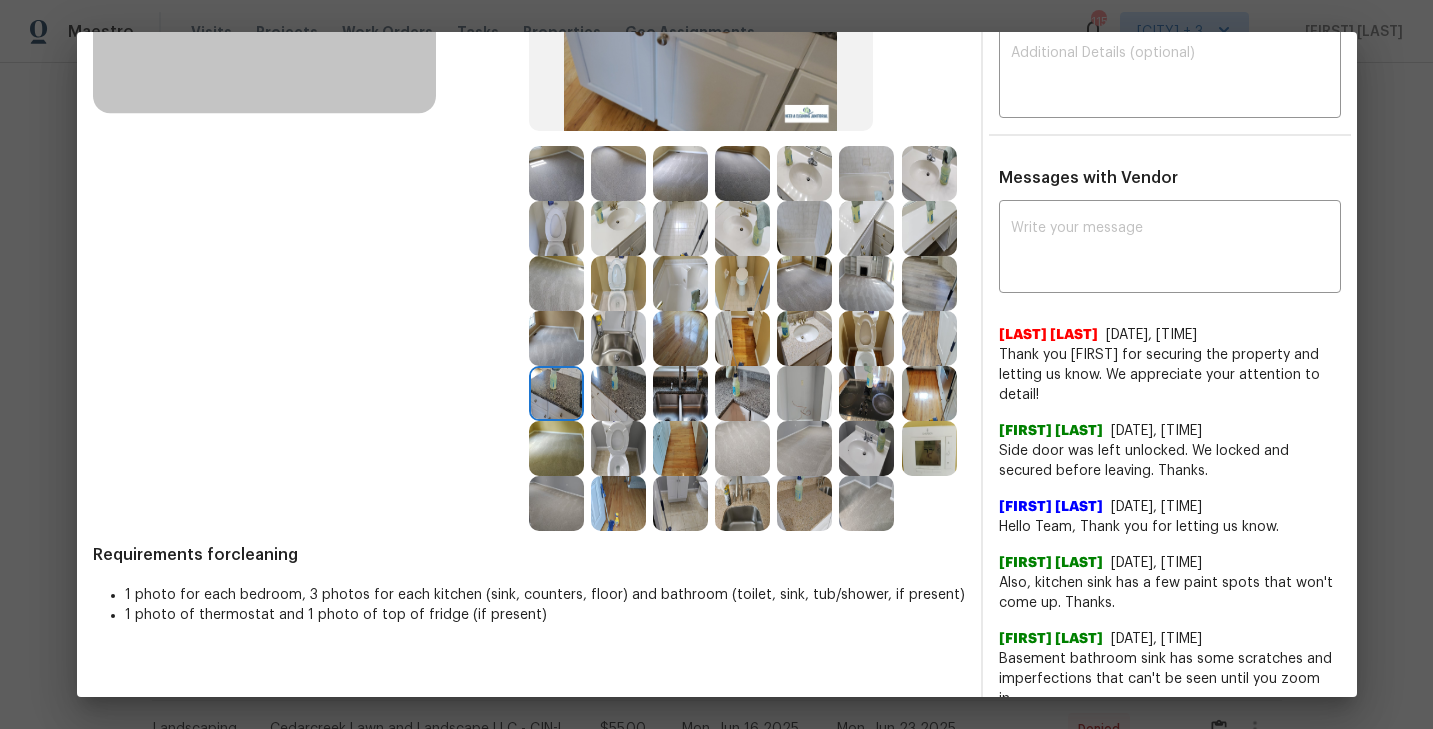 click at bounding box center [742, 338] 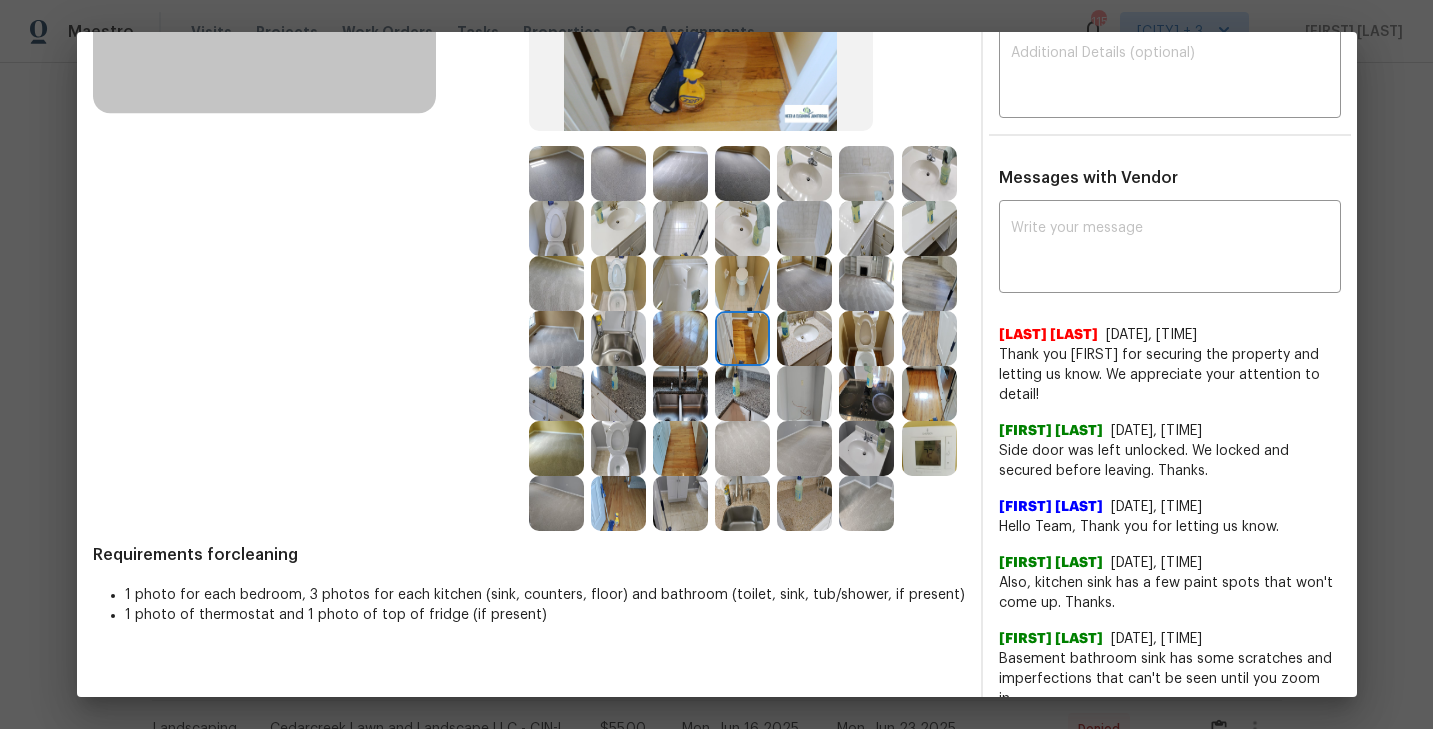 click at bounding box center [742, 393] 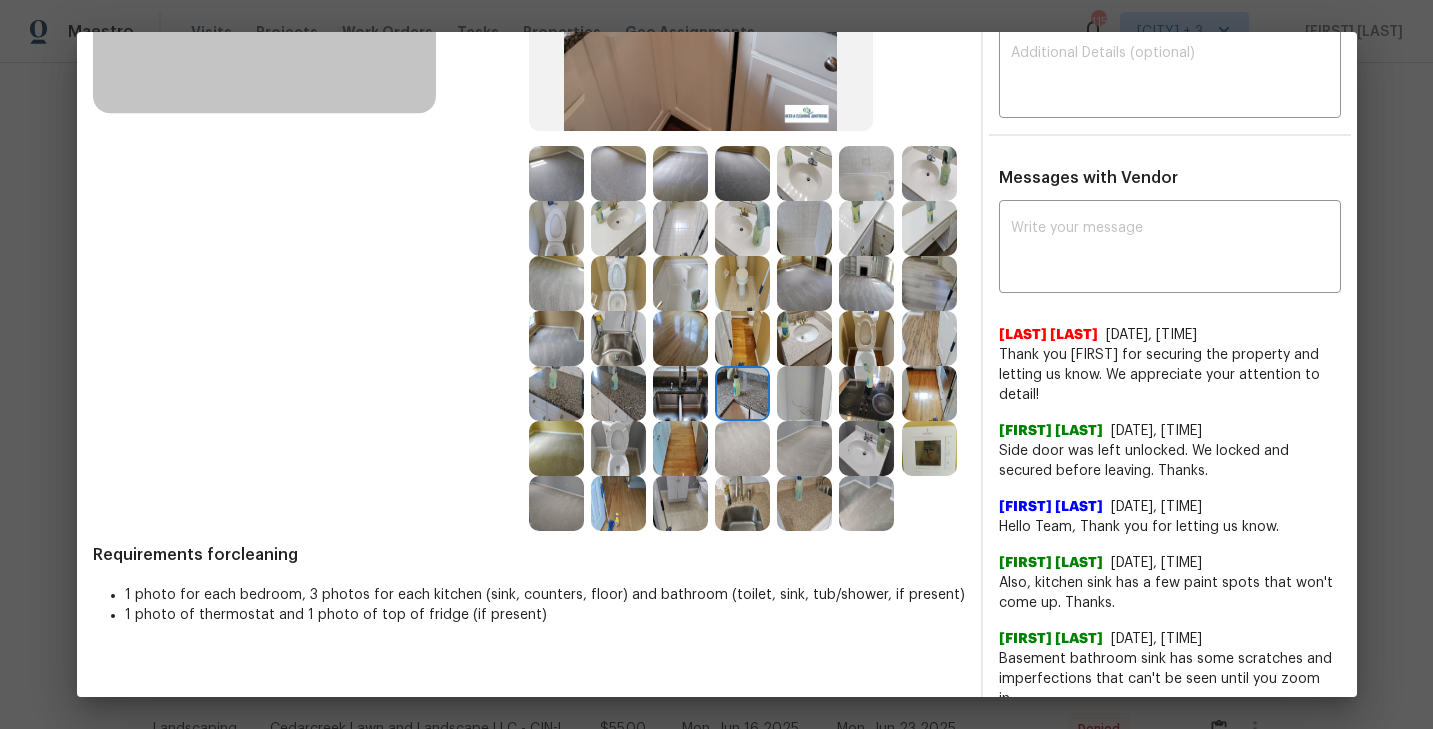 click at bounding box center (808, 393) 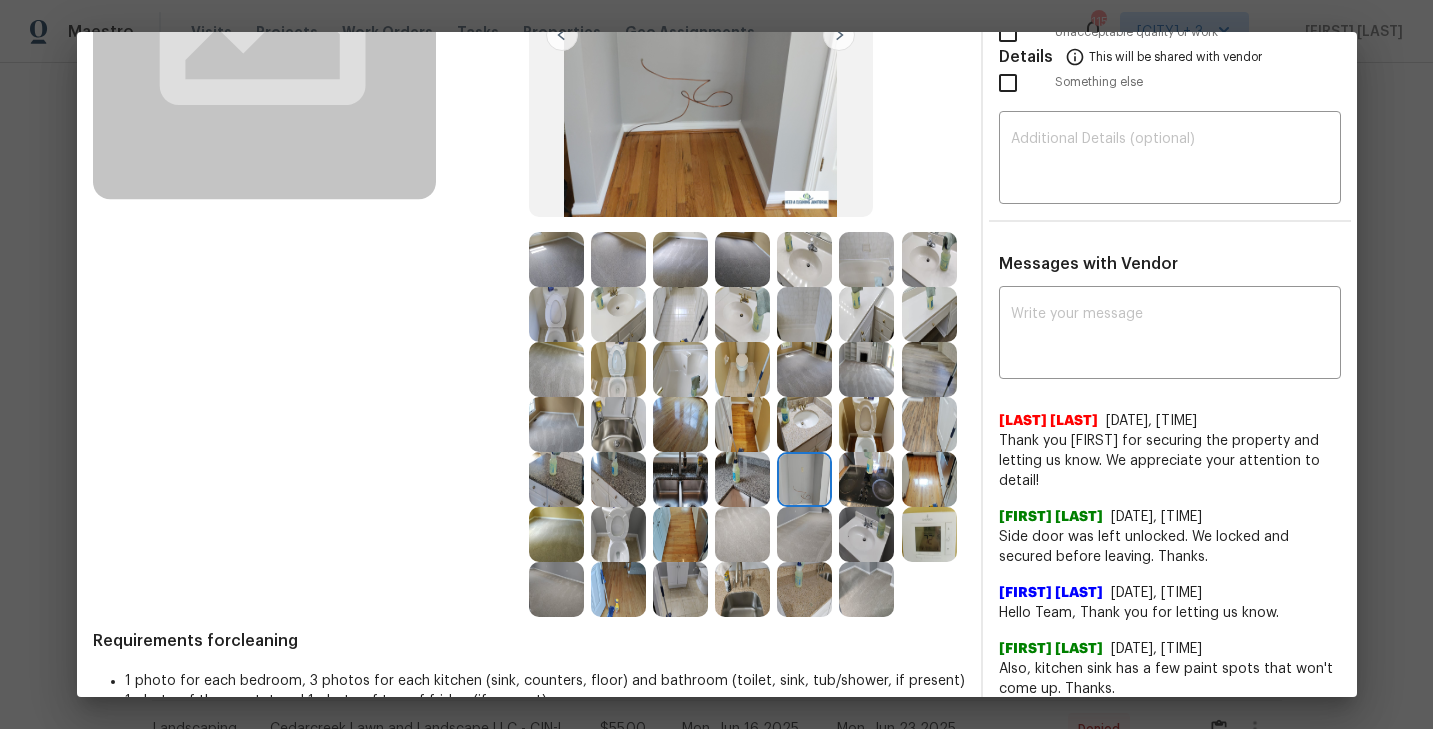scroll, scrollTop: 339, scrollLeft: 0, axis: vertical 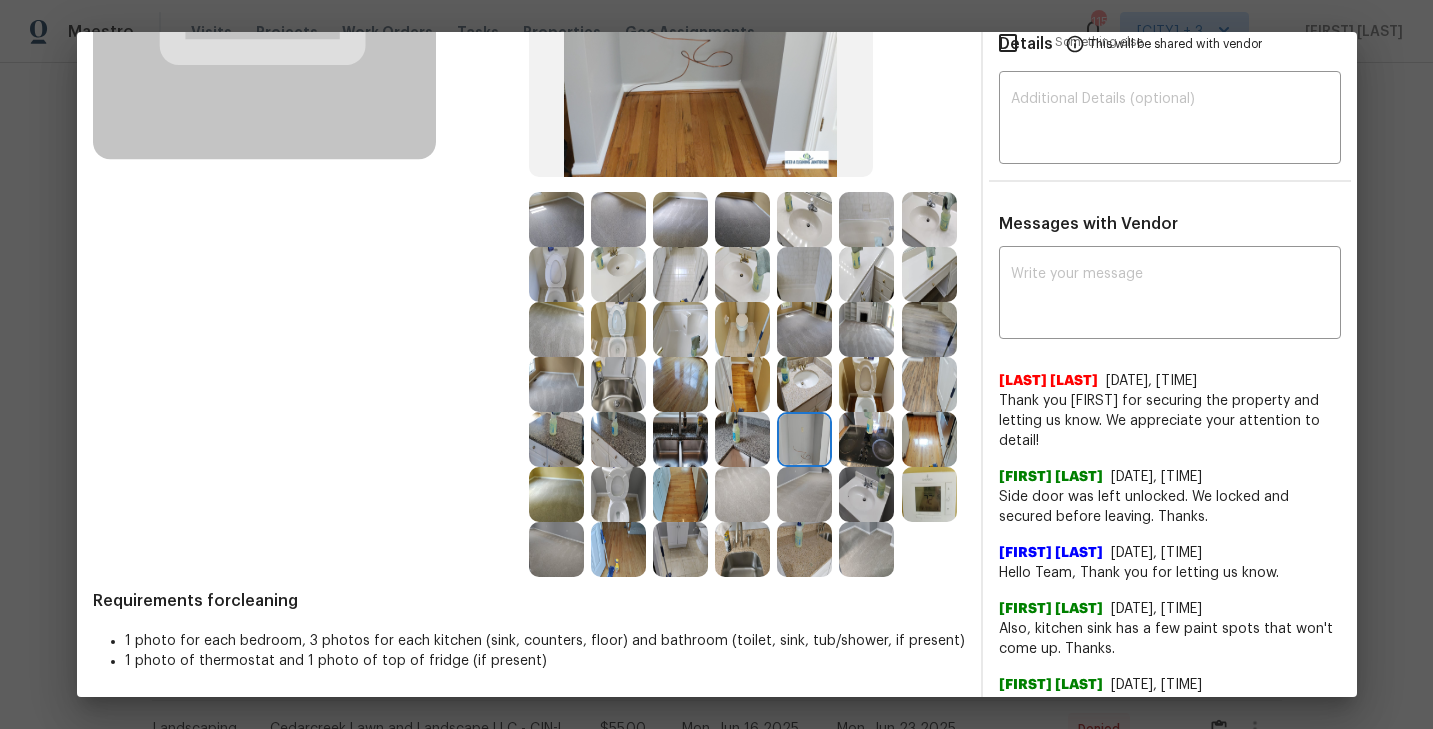 click at bounding box center [866, 439] 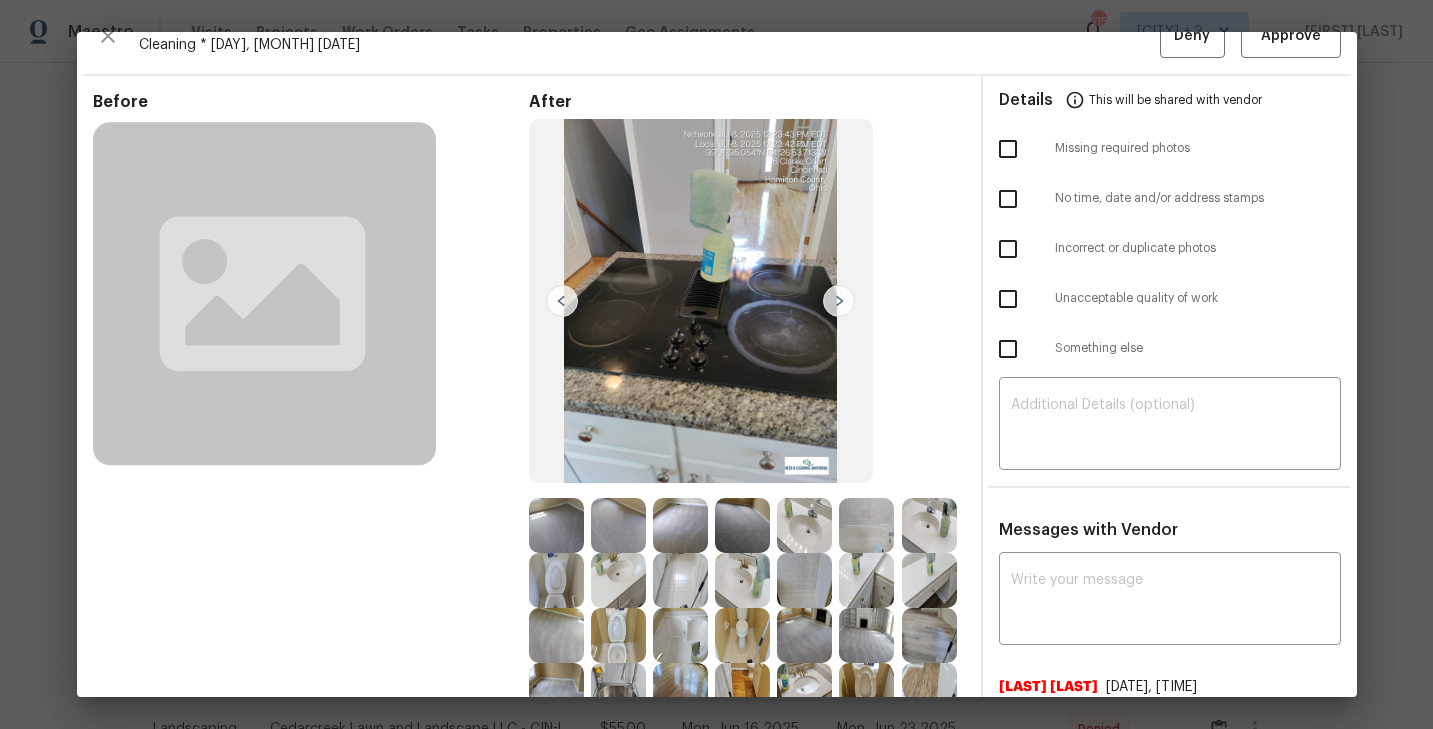 scroll, scrollTop: 39, scrollLeft: 0, axis: vertical 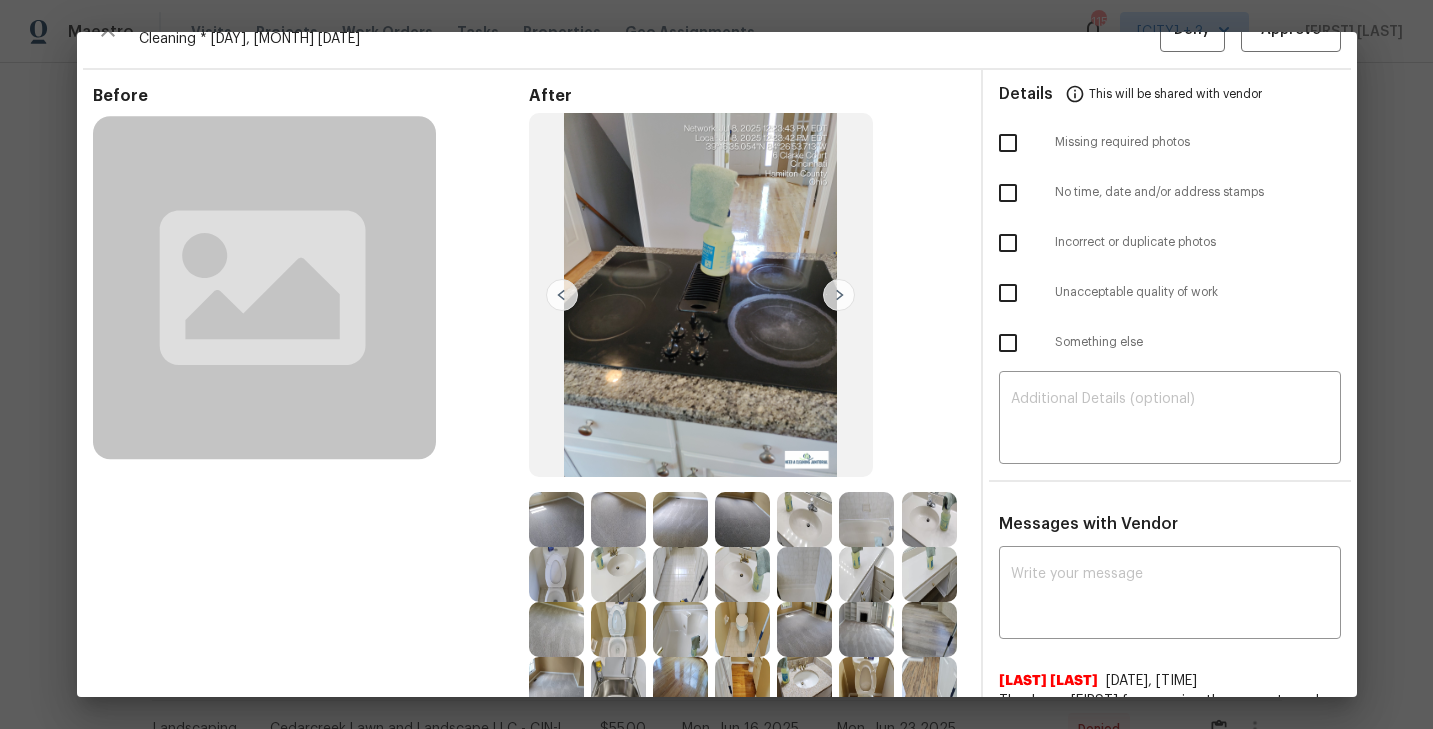 click at bounding box center (839, 295) 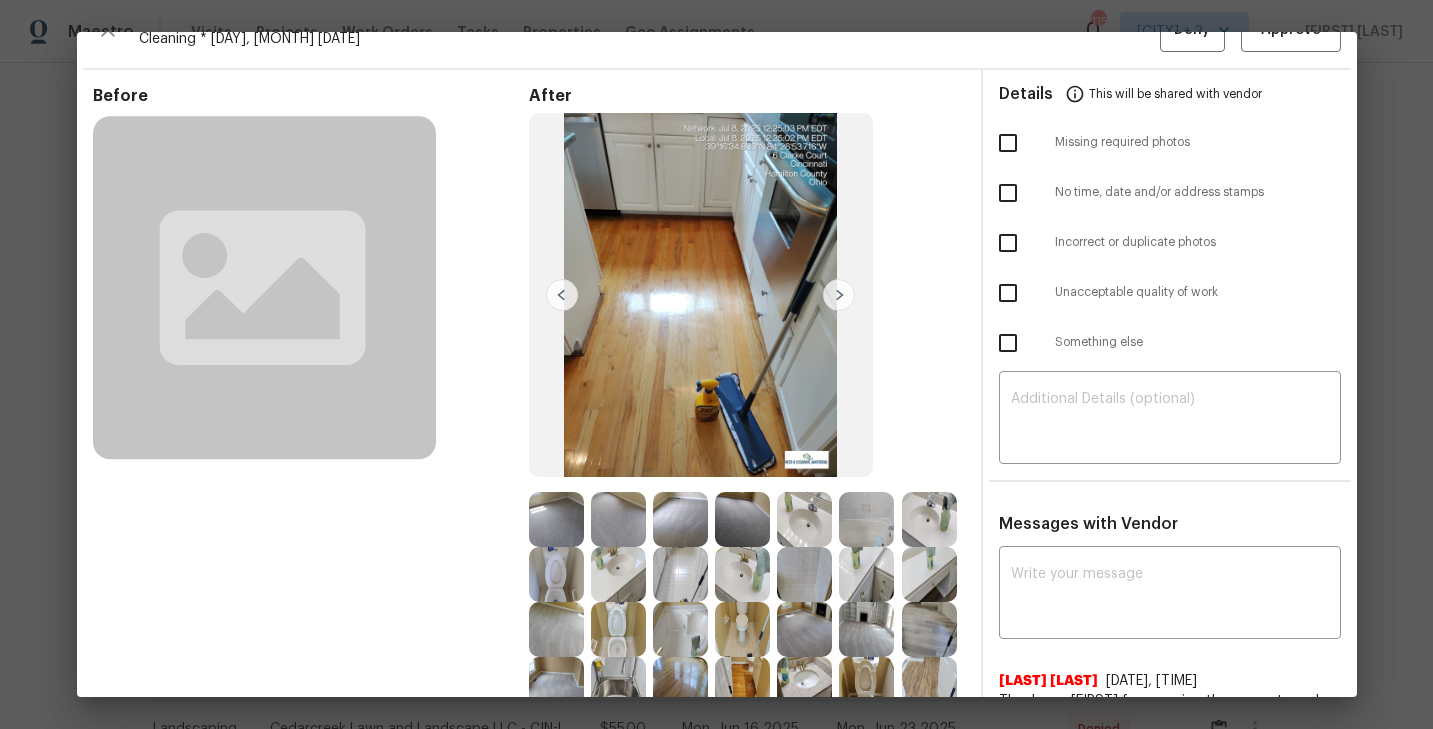 click at bounding box center (839, 295) 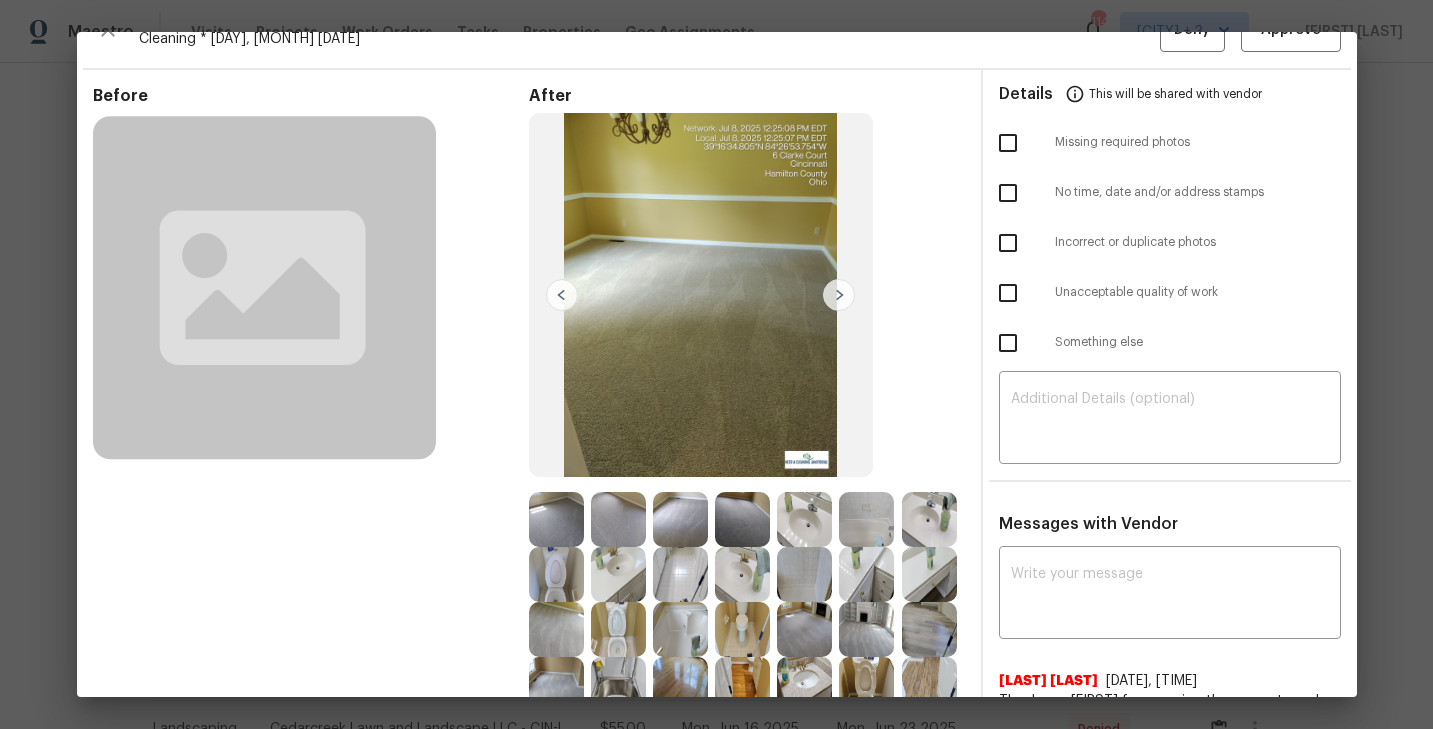 scroll, scrollTop: 141, scrollLeft: 0, axis: vertical 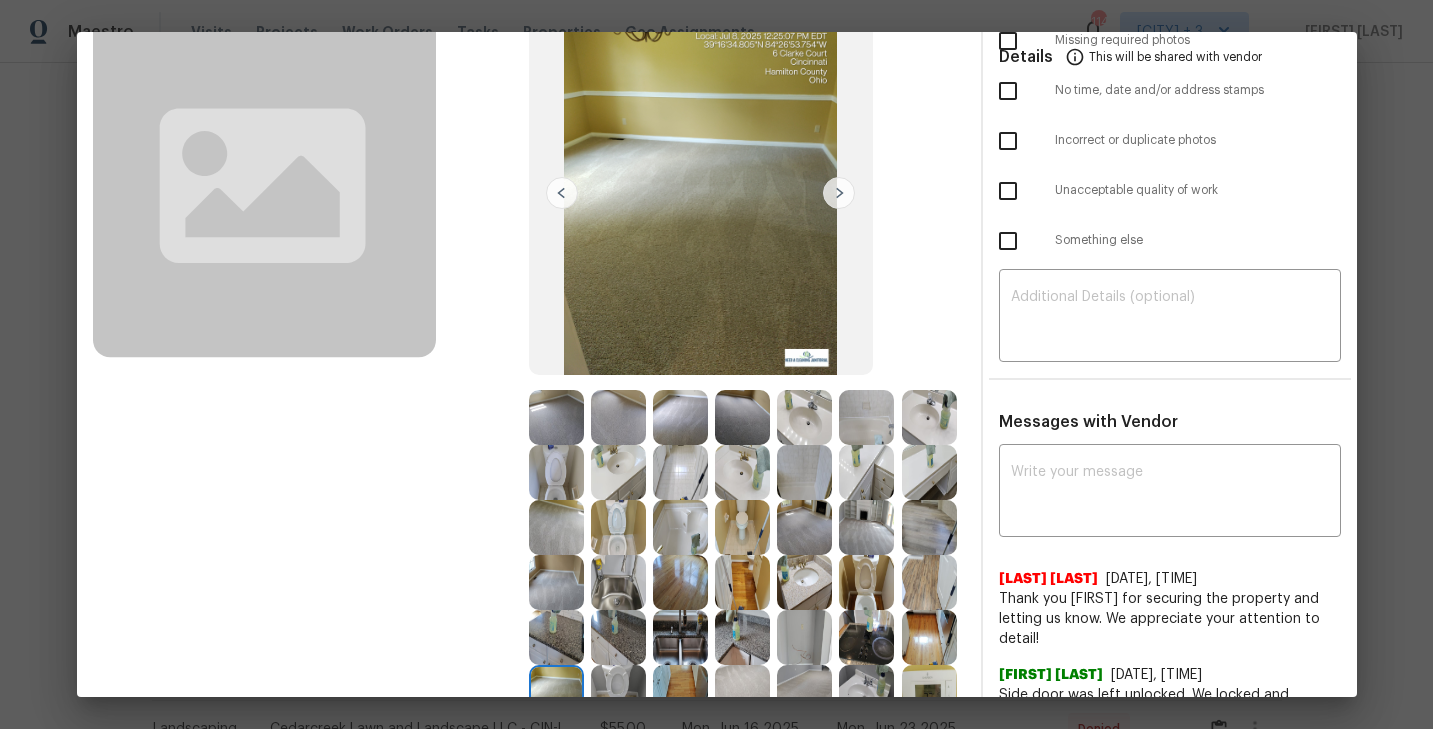 click at bounding box center [866, 472] 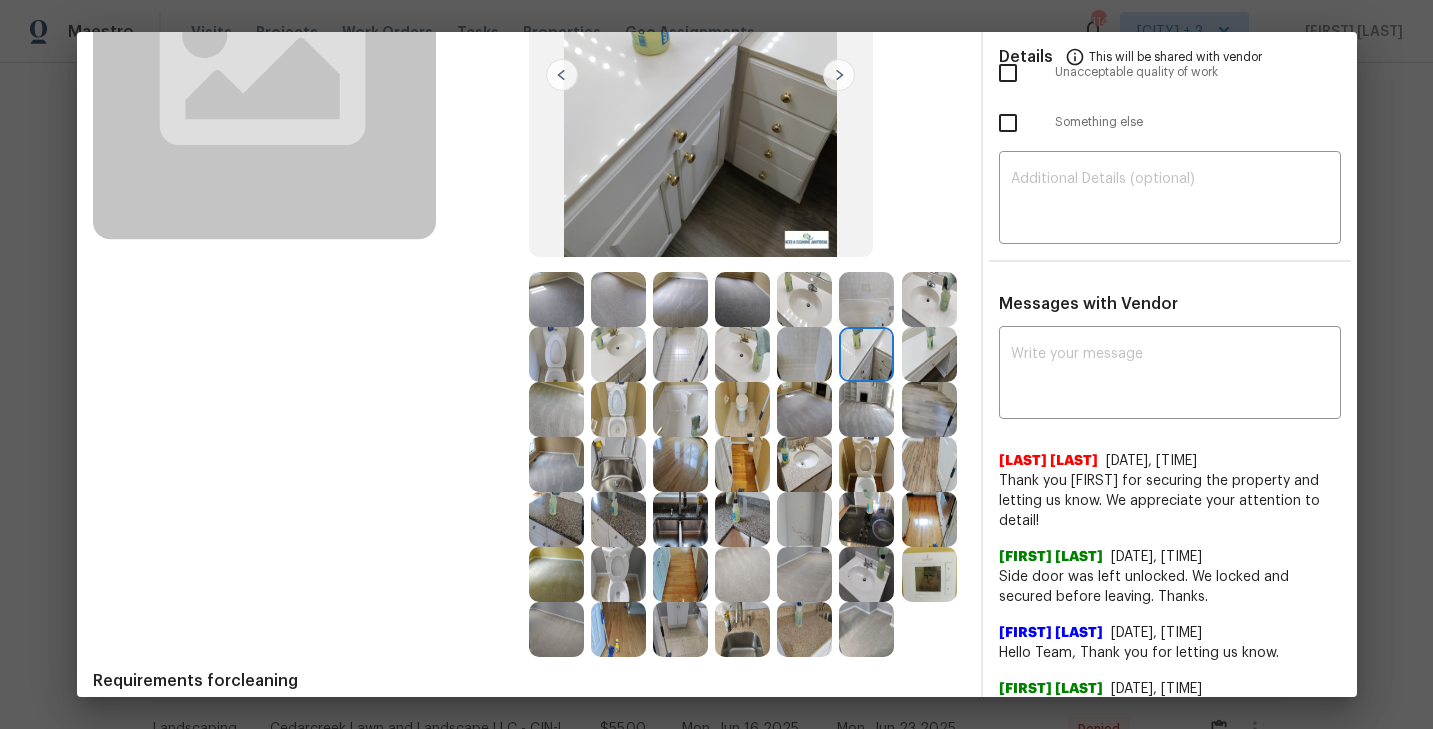 scroll, scrollTop: 344, scrollLeft: 0, axis: vertical 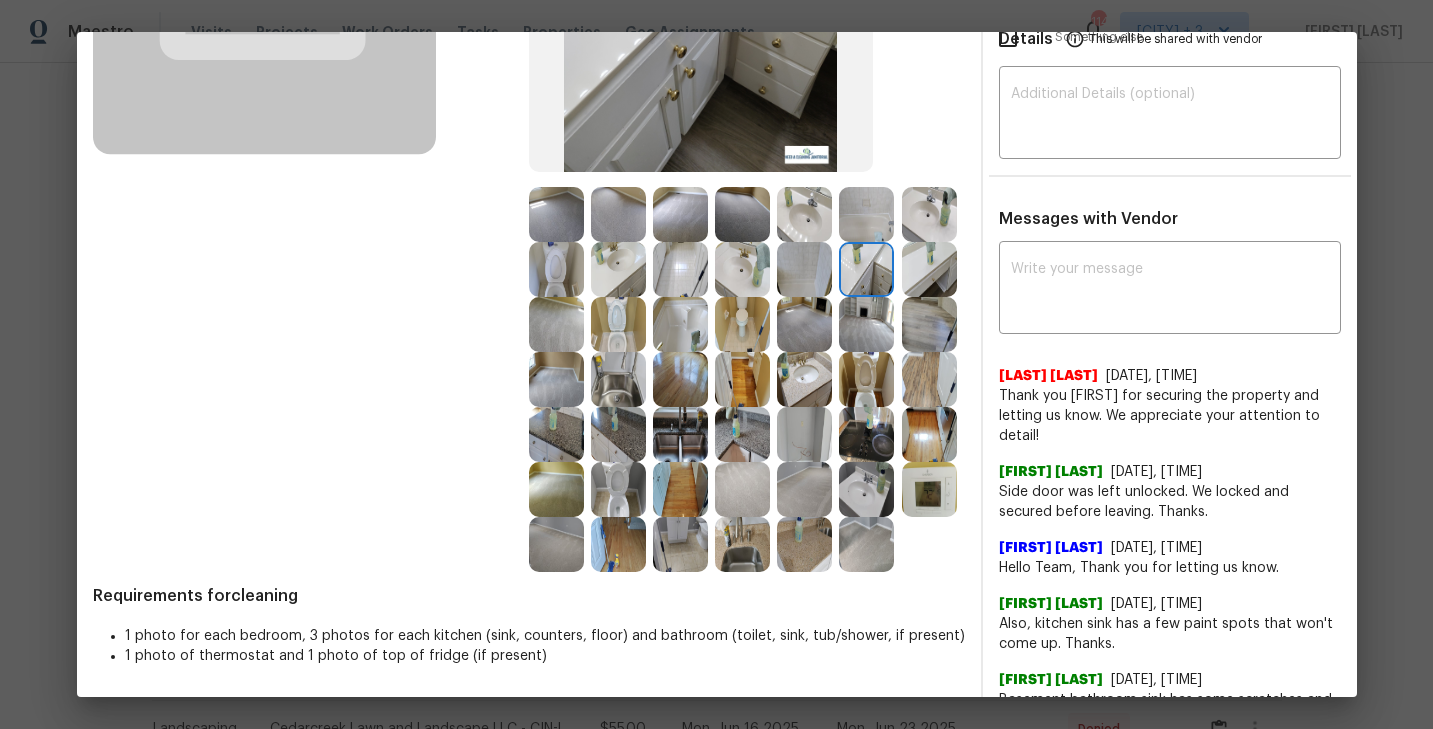 click at bounding box center (804, 544) 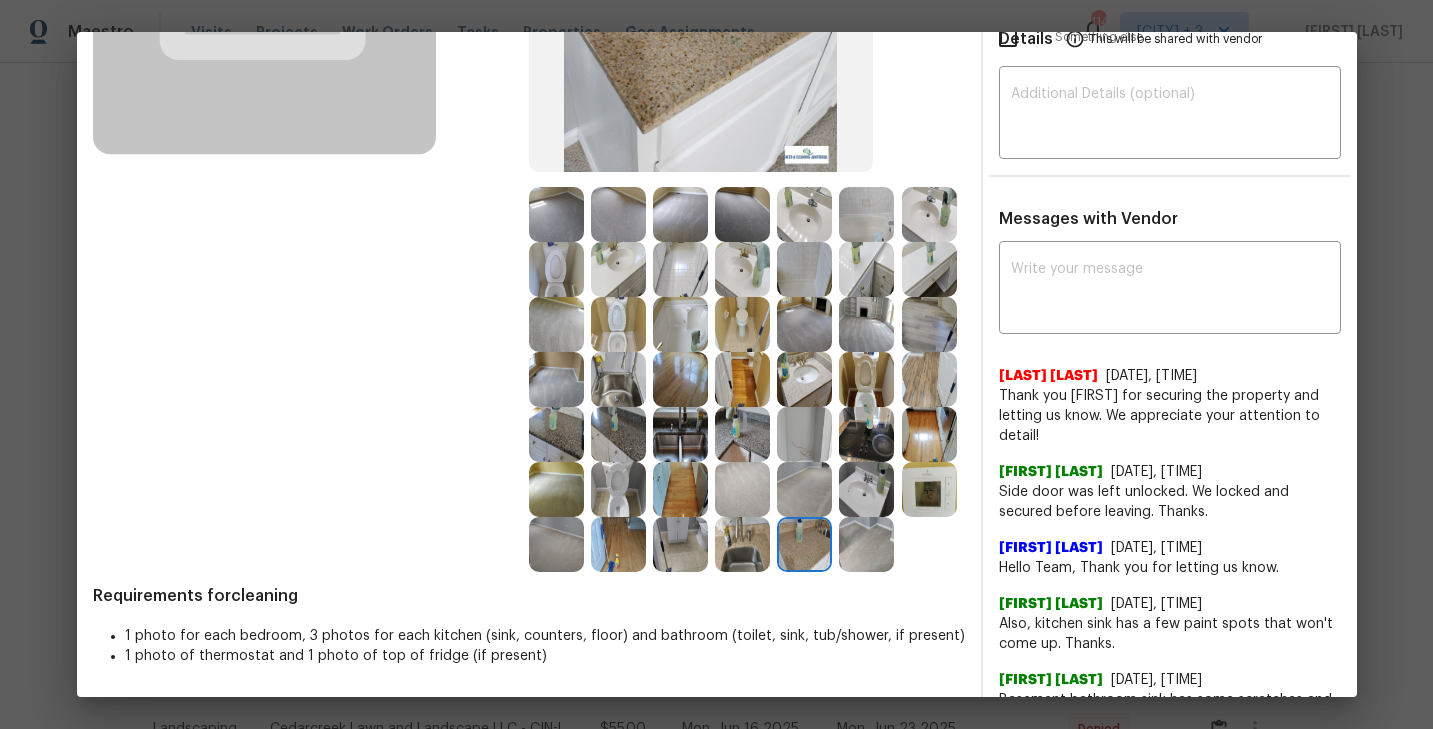 click at bounding box center (866, 544) 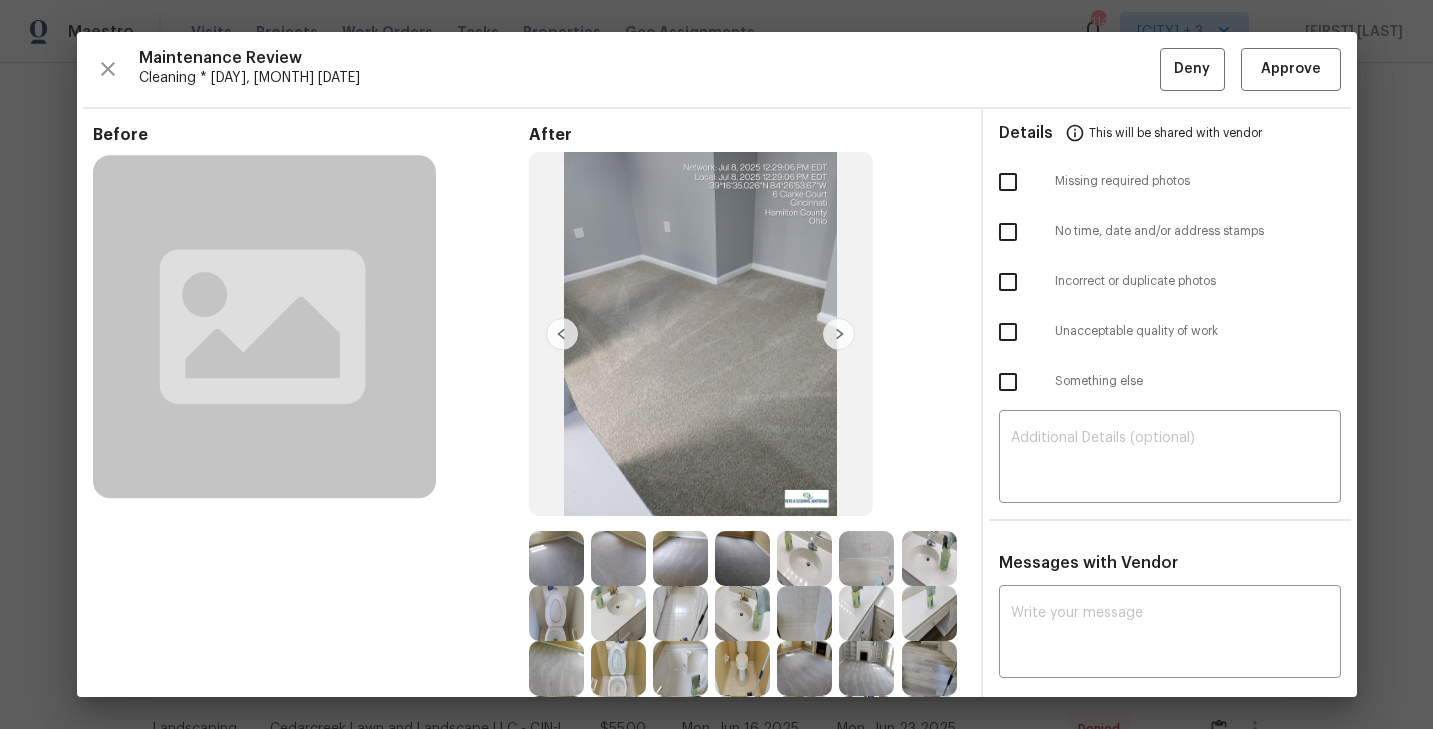 scroll, scrollTop: 12, scrollLeft: 0, axis: vertical 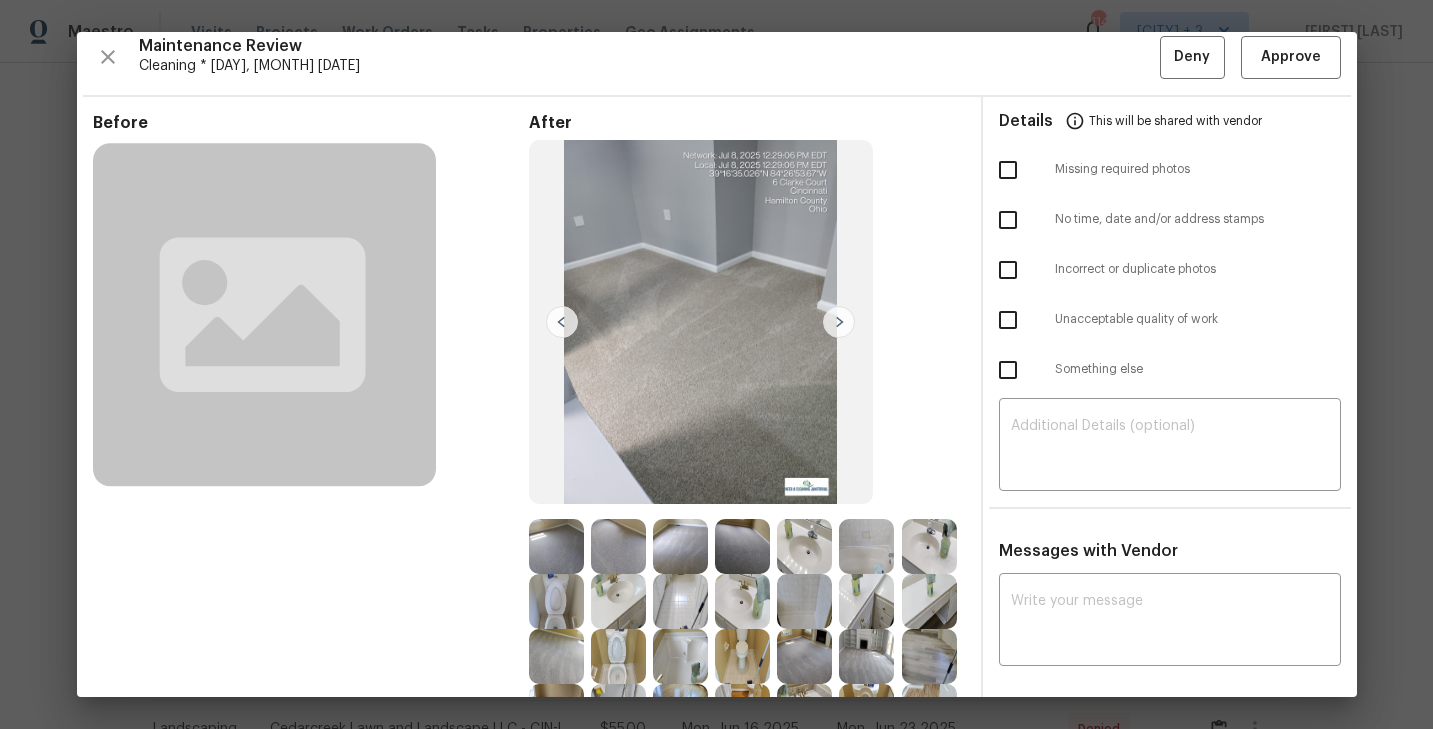click at bounding box center [556, 546] 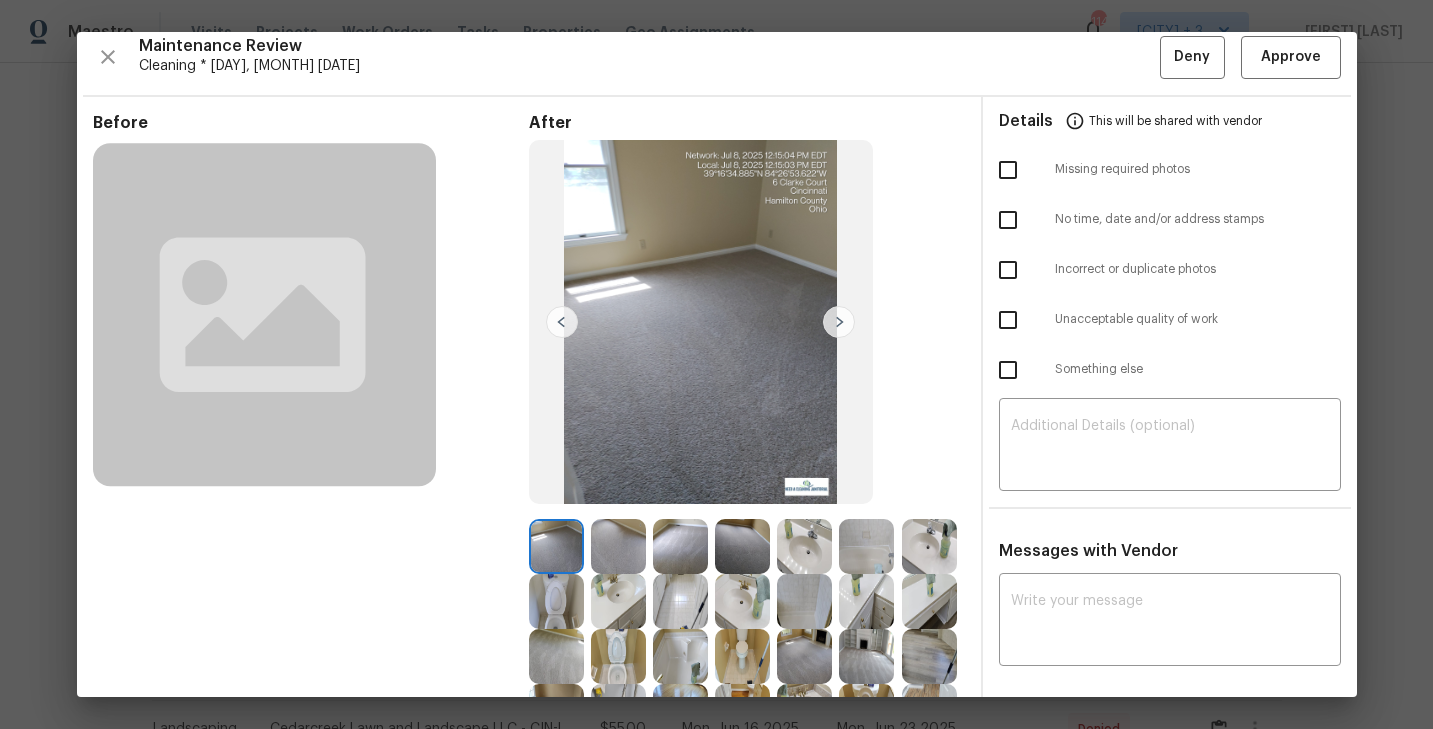click at bounding box center [556, 601] 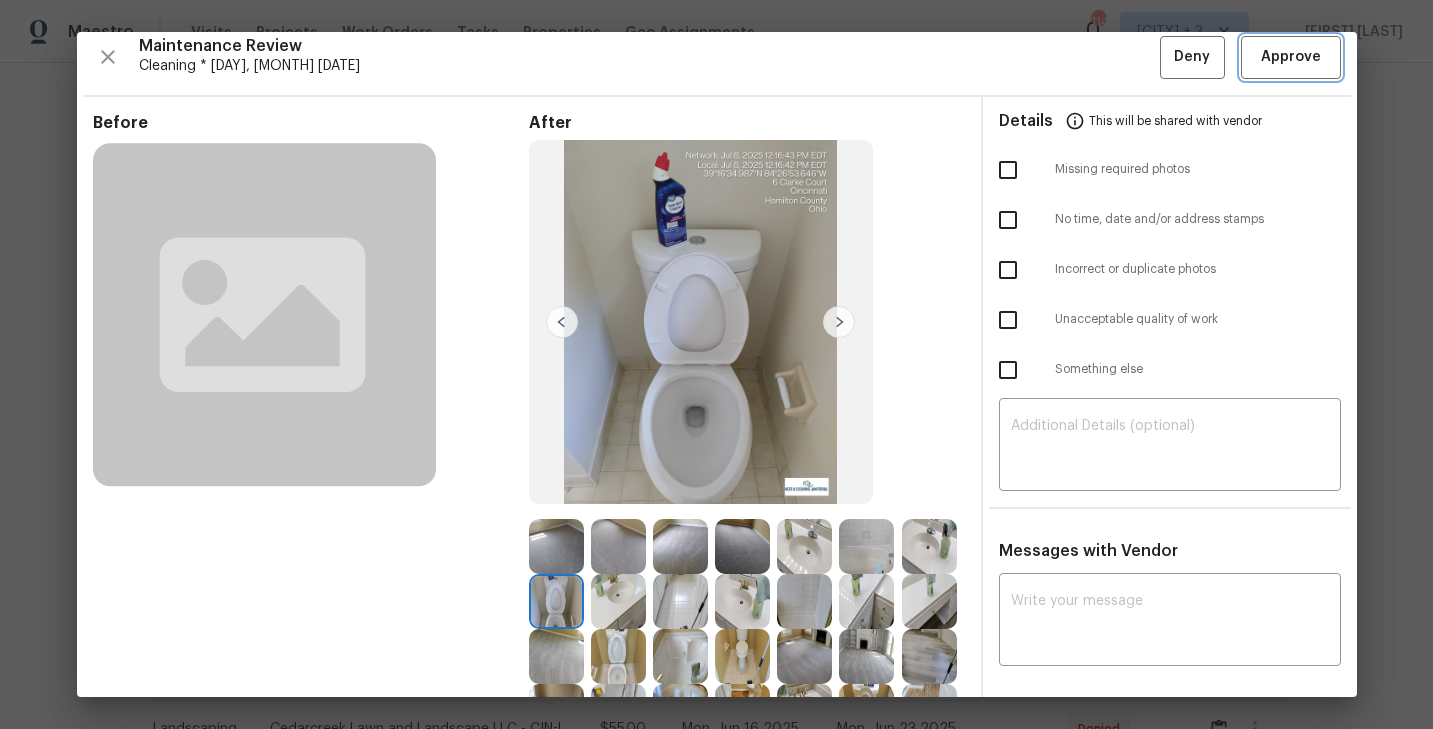 click on "Approve" at bounding box center (1291, 57) 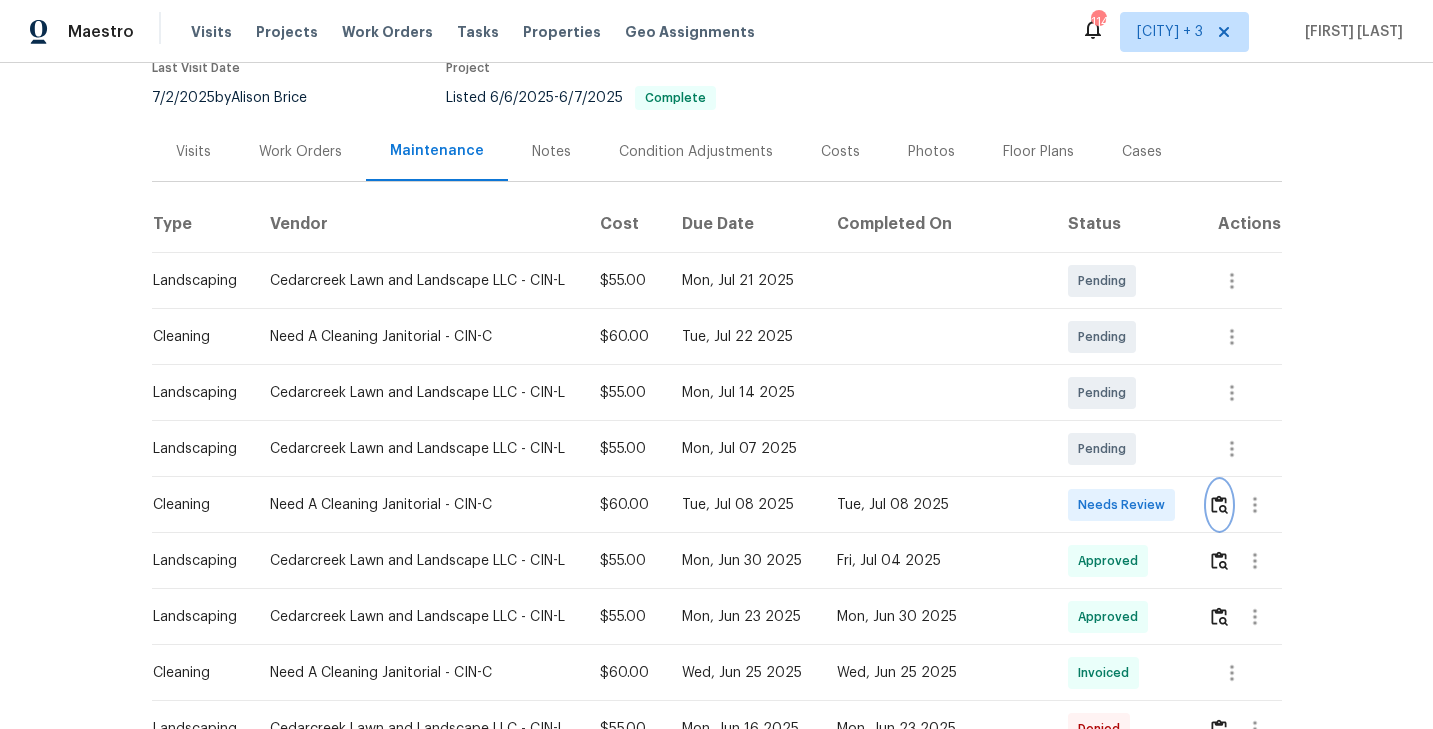 scroll, scrollTop: 0, scrollLeft: 0, axis: both 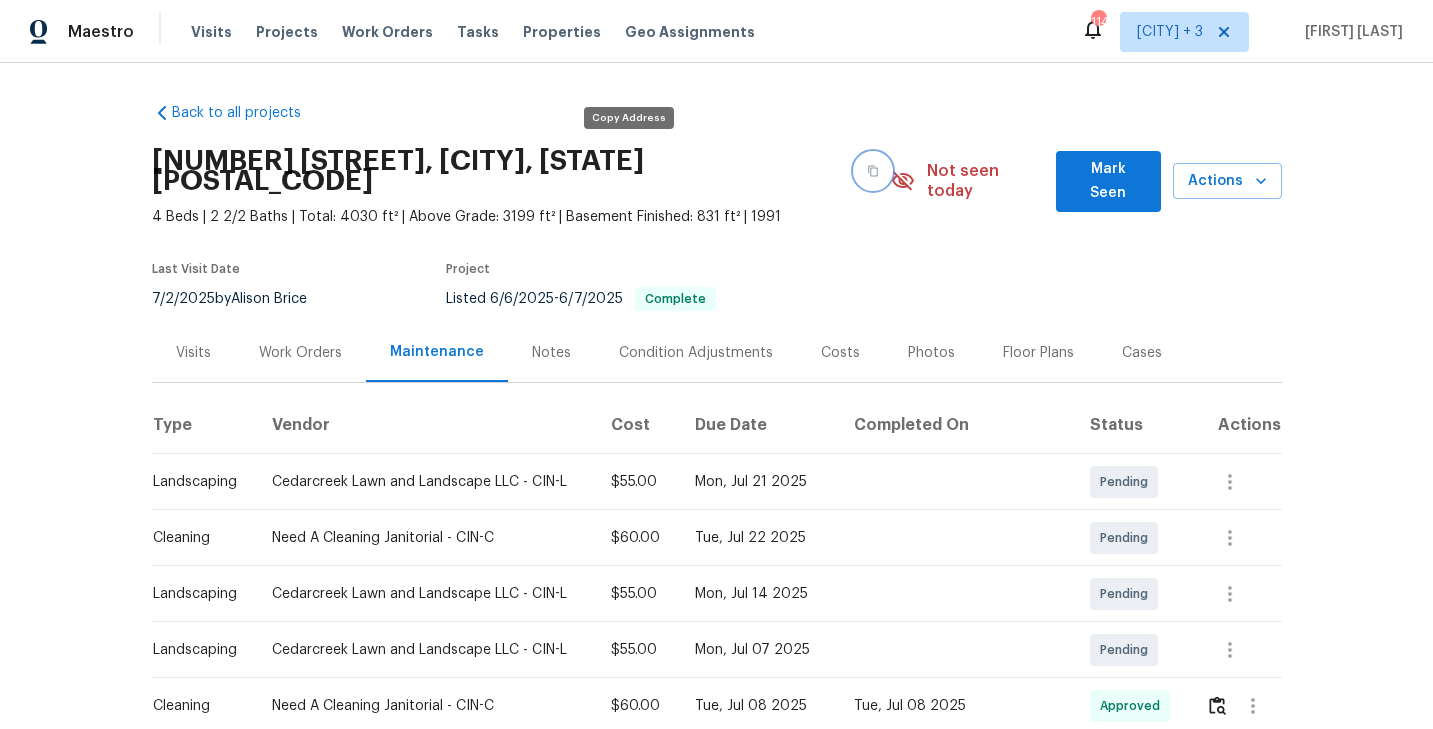 click at bounding box center (873, 171) 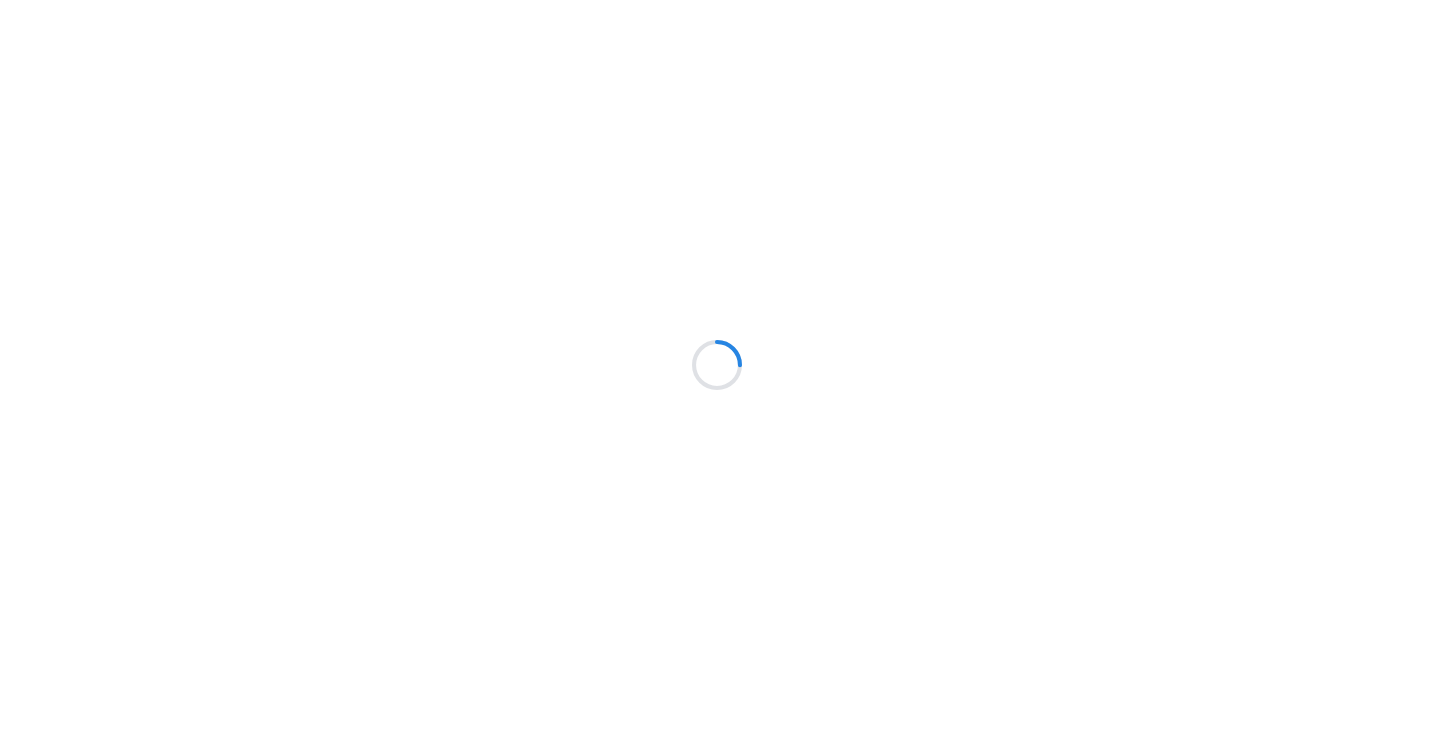 scroll, scrollTop: 0, scrollLeft: 0, axis: both 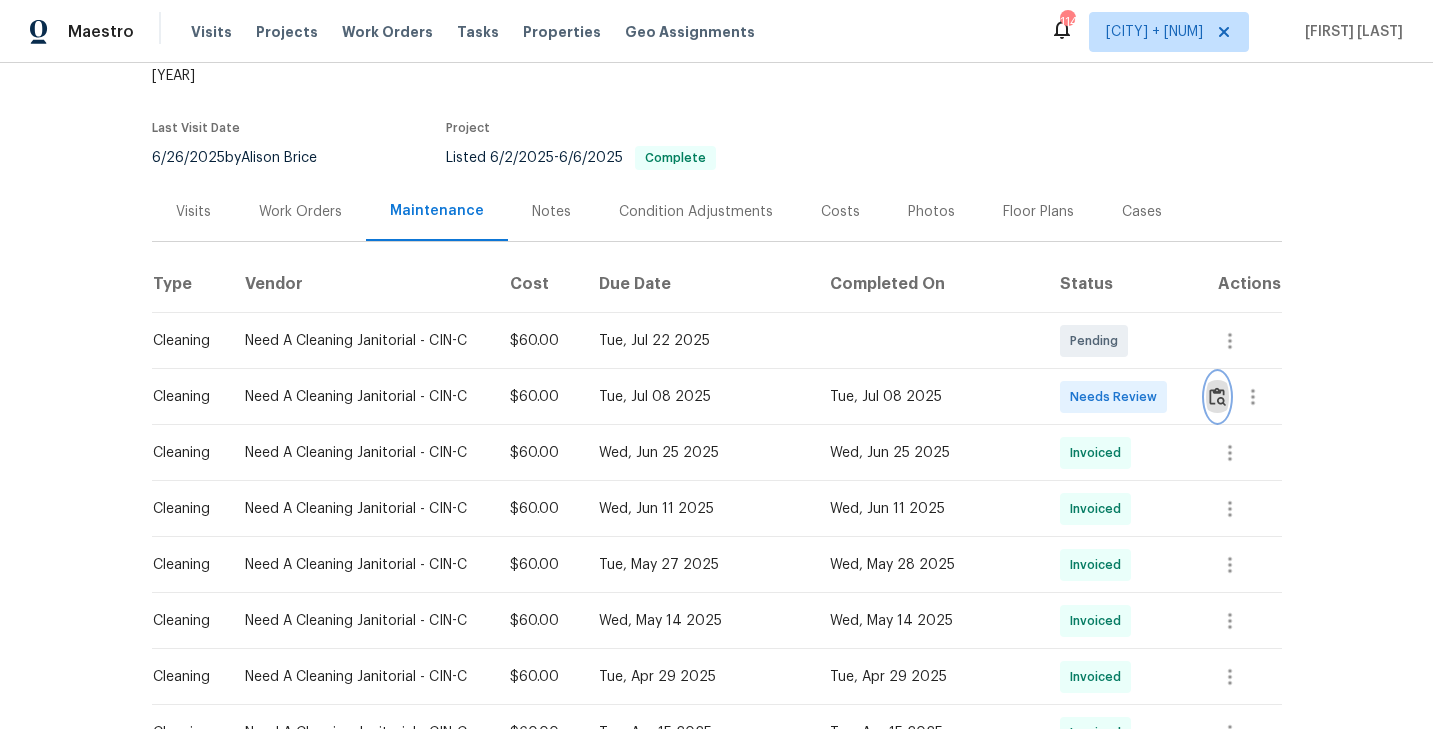 click at bounding box center (1217, 396) 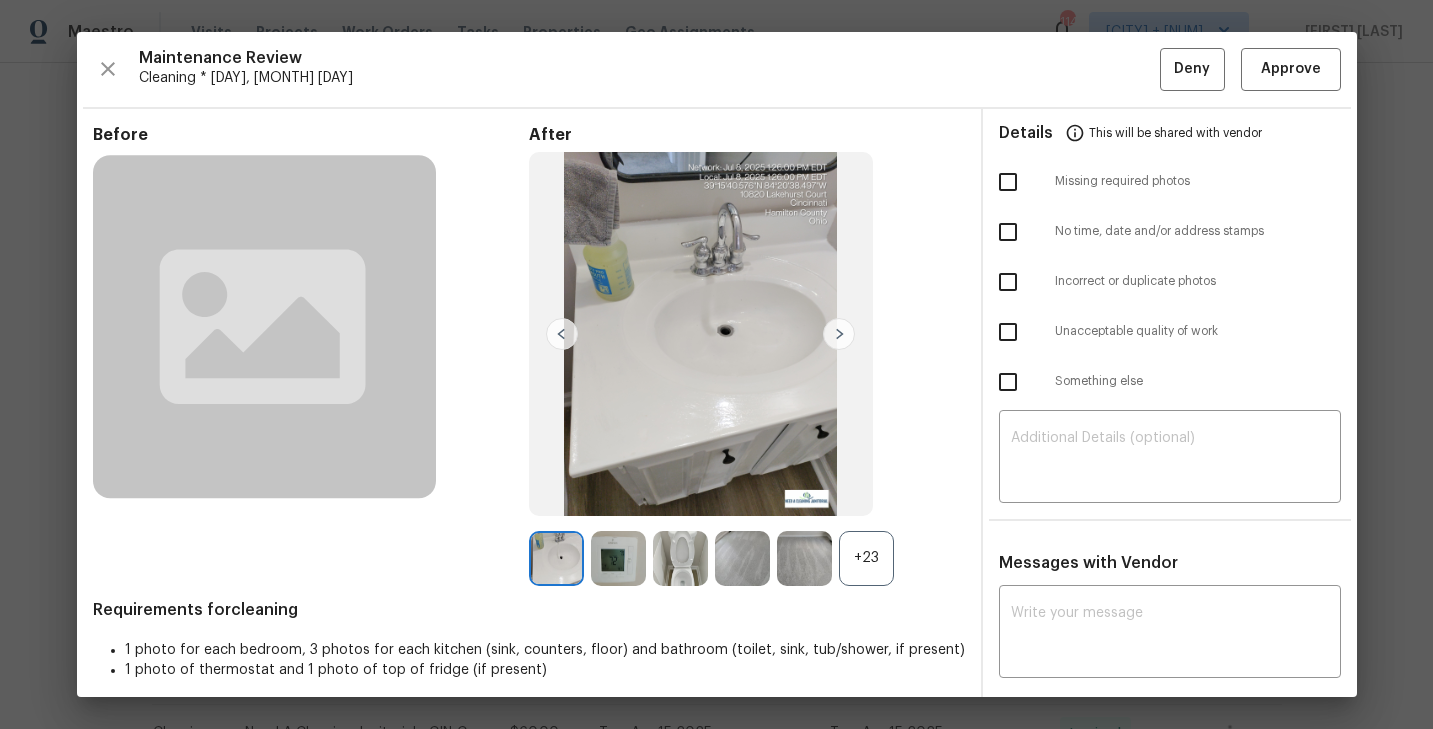 click on "+23" at bounding box center (866, 558) 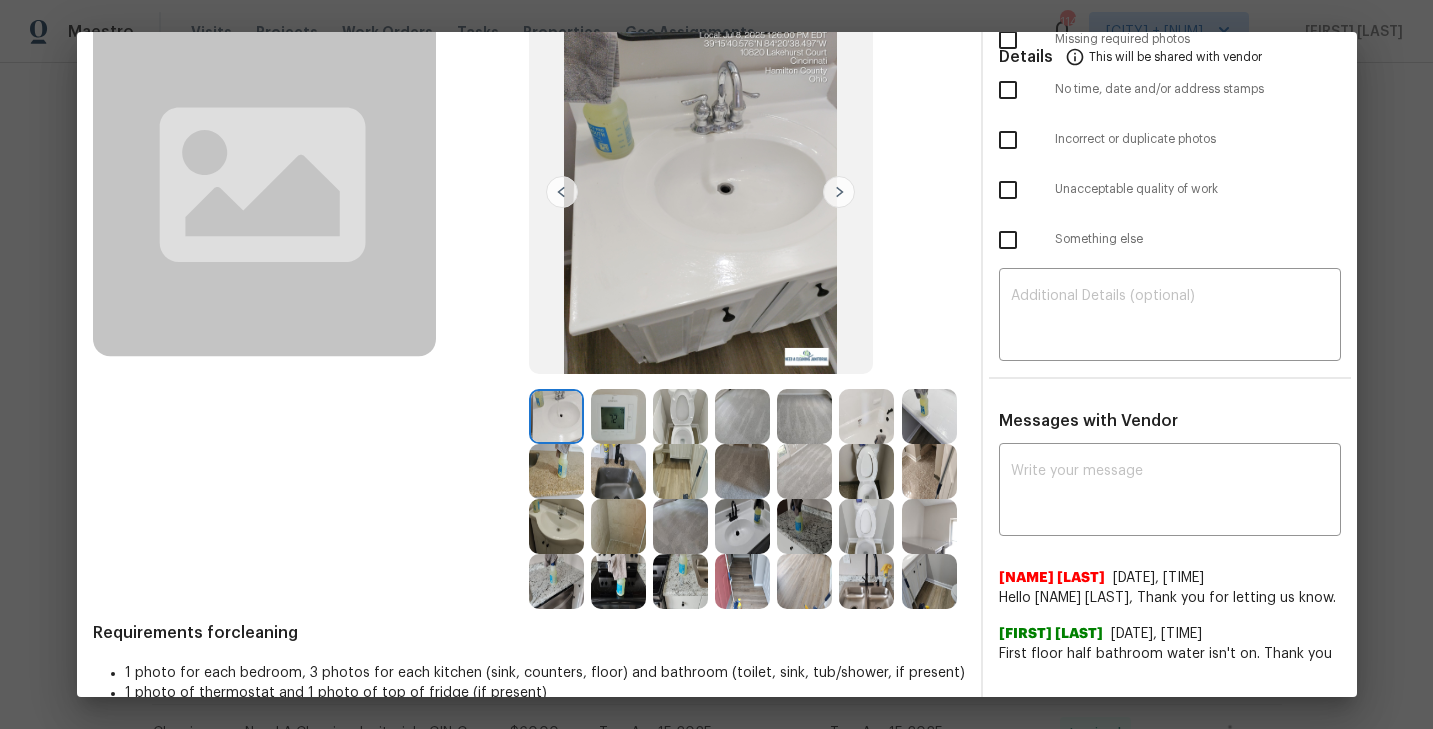 scroll, scrollTop: 177, scrollLeft: 0, axis: vertical 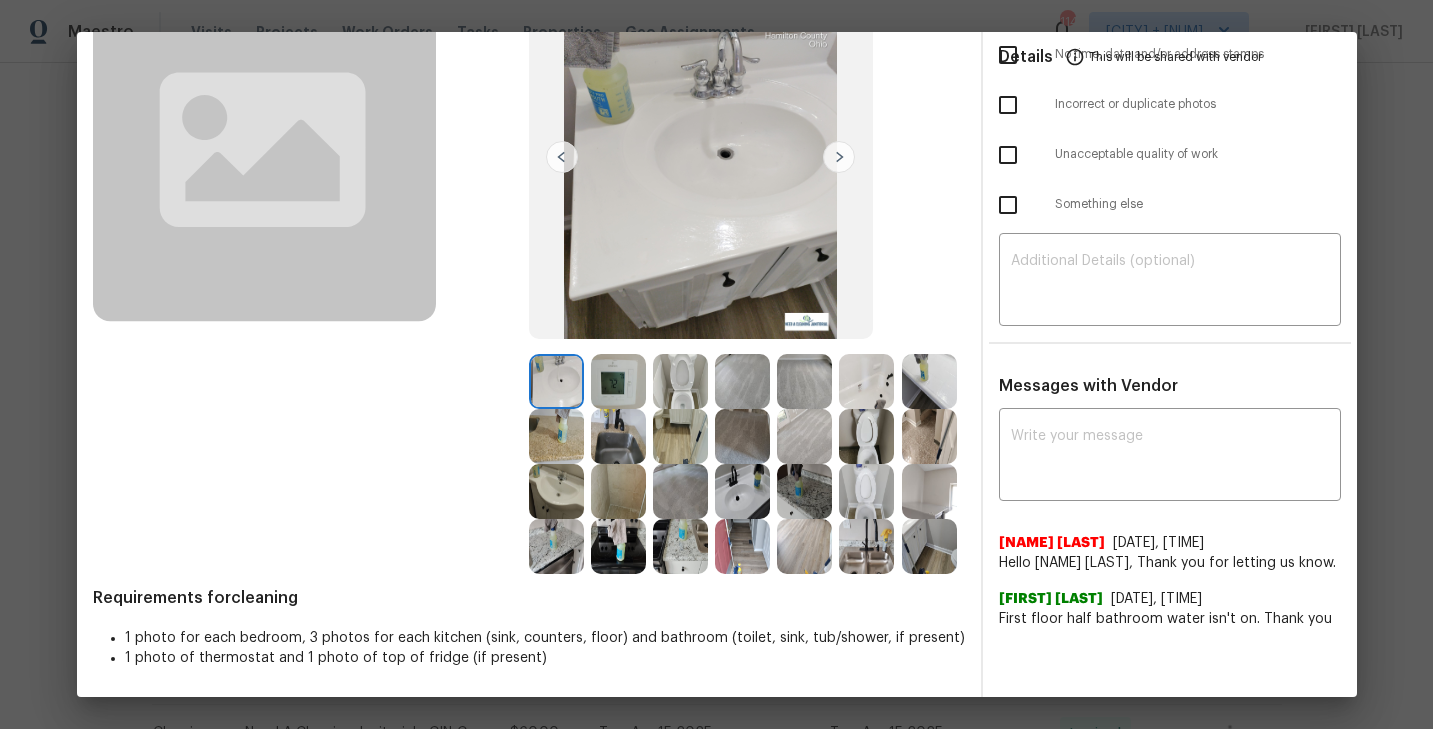 click at bounding box center [929, 491] 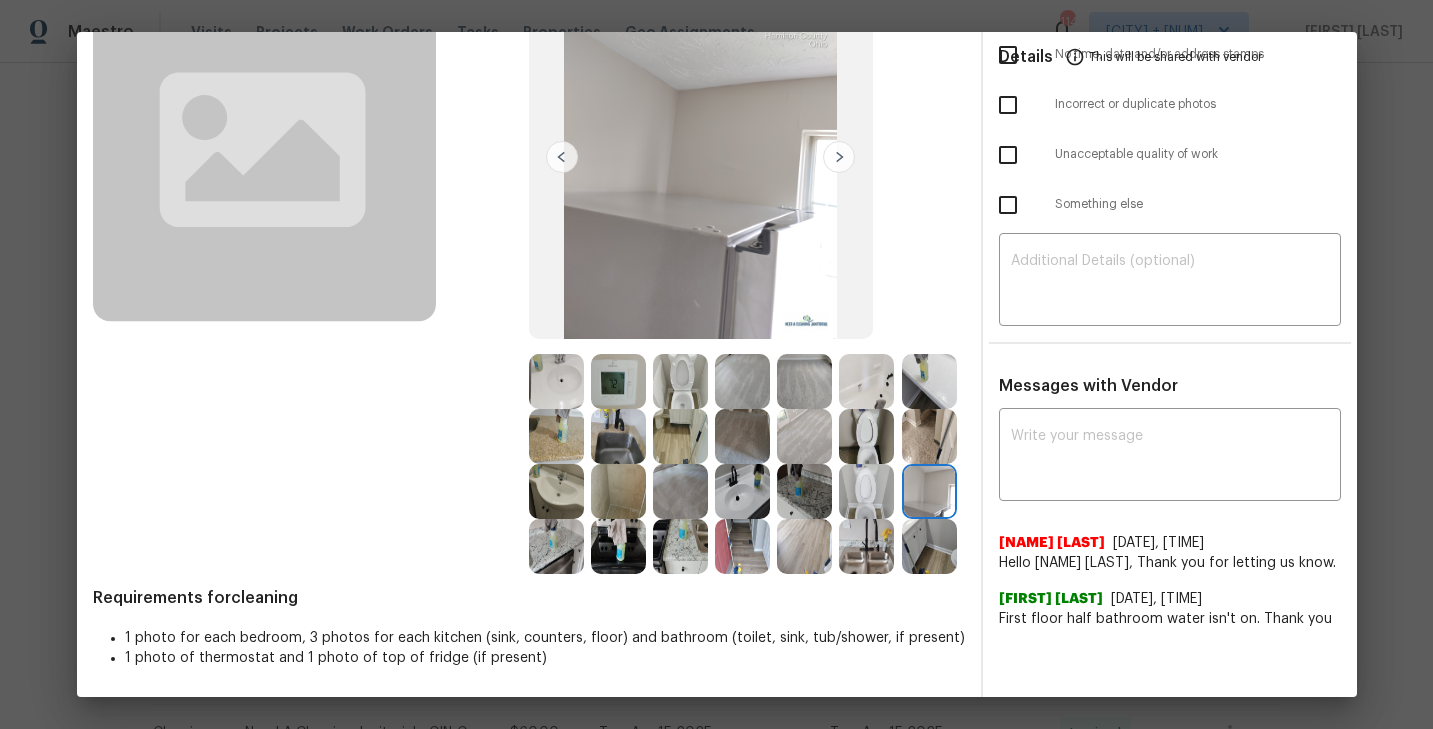 click at bounding box center [618, 436] 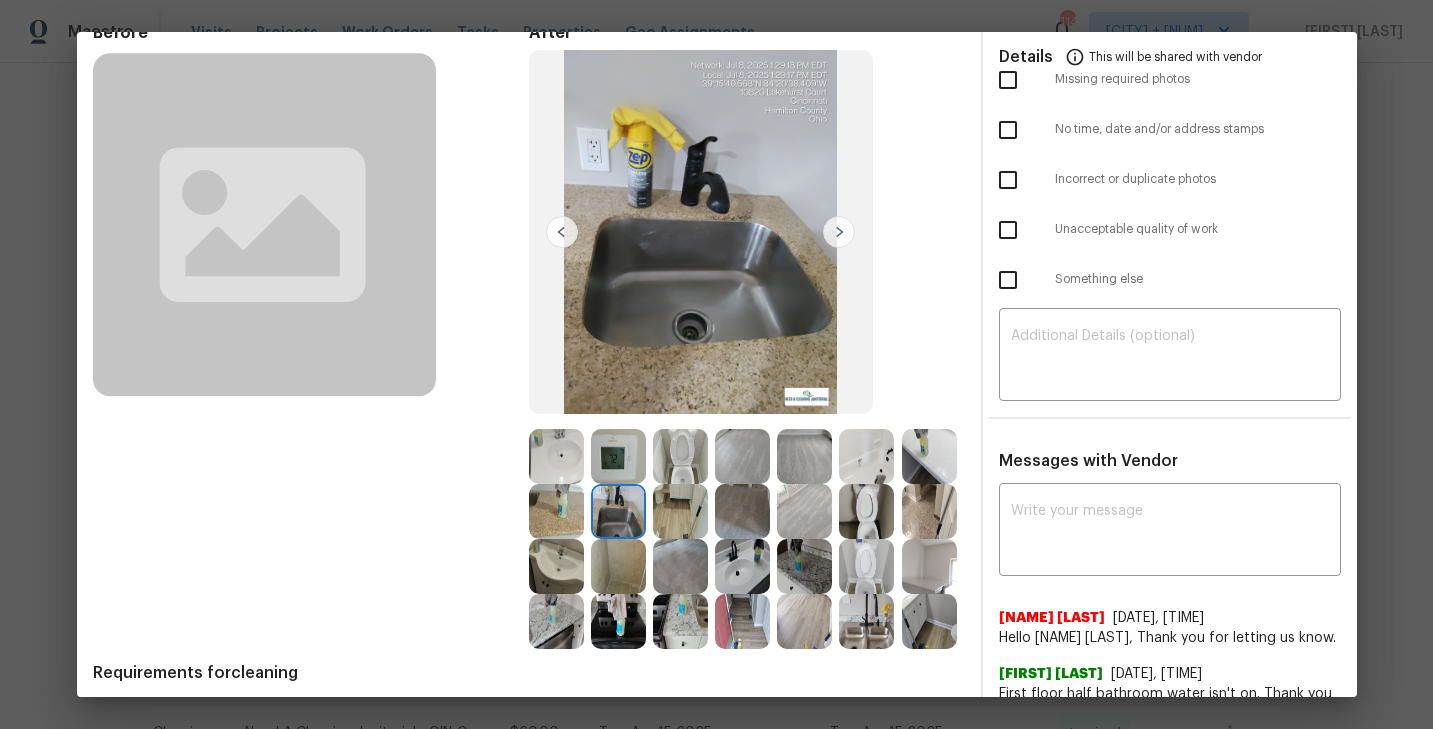 scroll, scrollTop: 161, scrollLeft: 0, axis: vertical 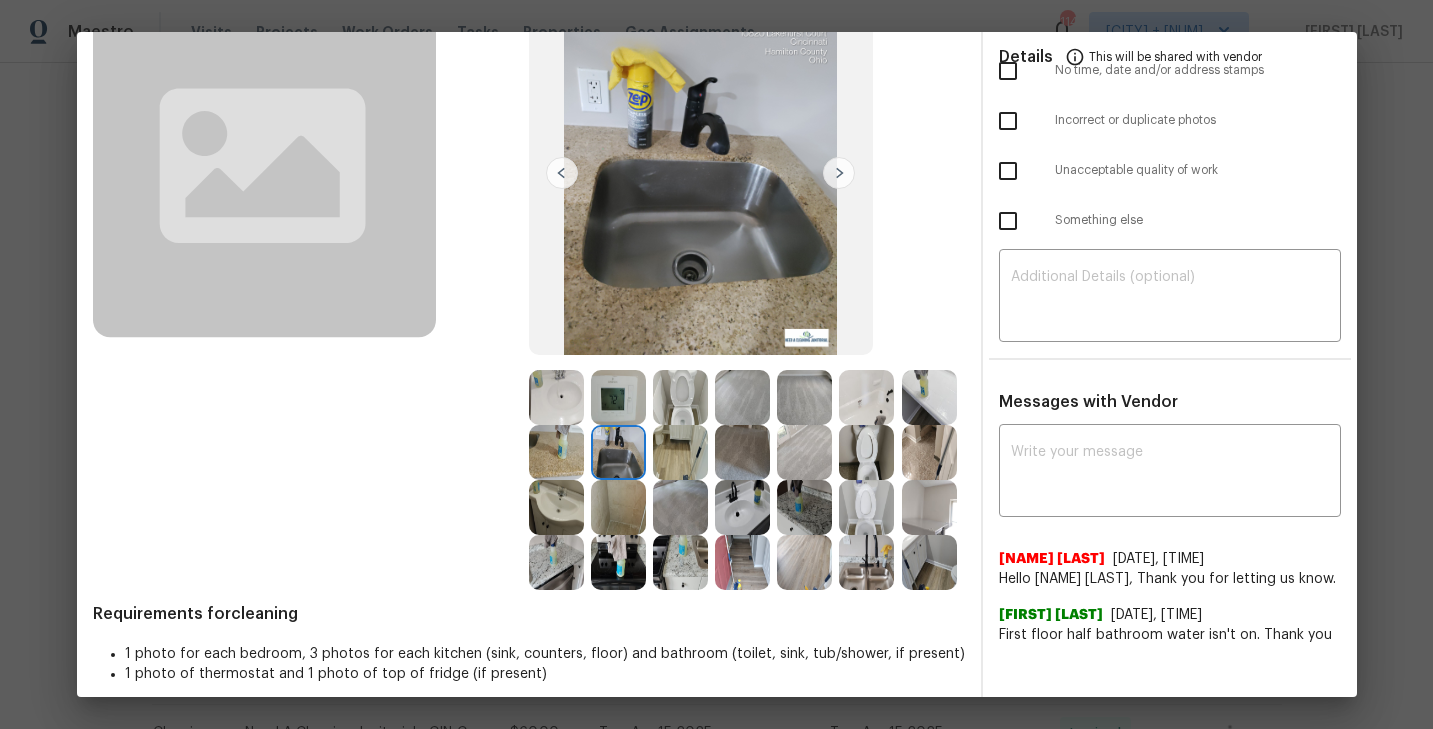 click at bounding box center [866, 397] 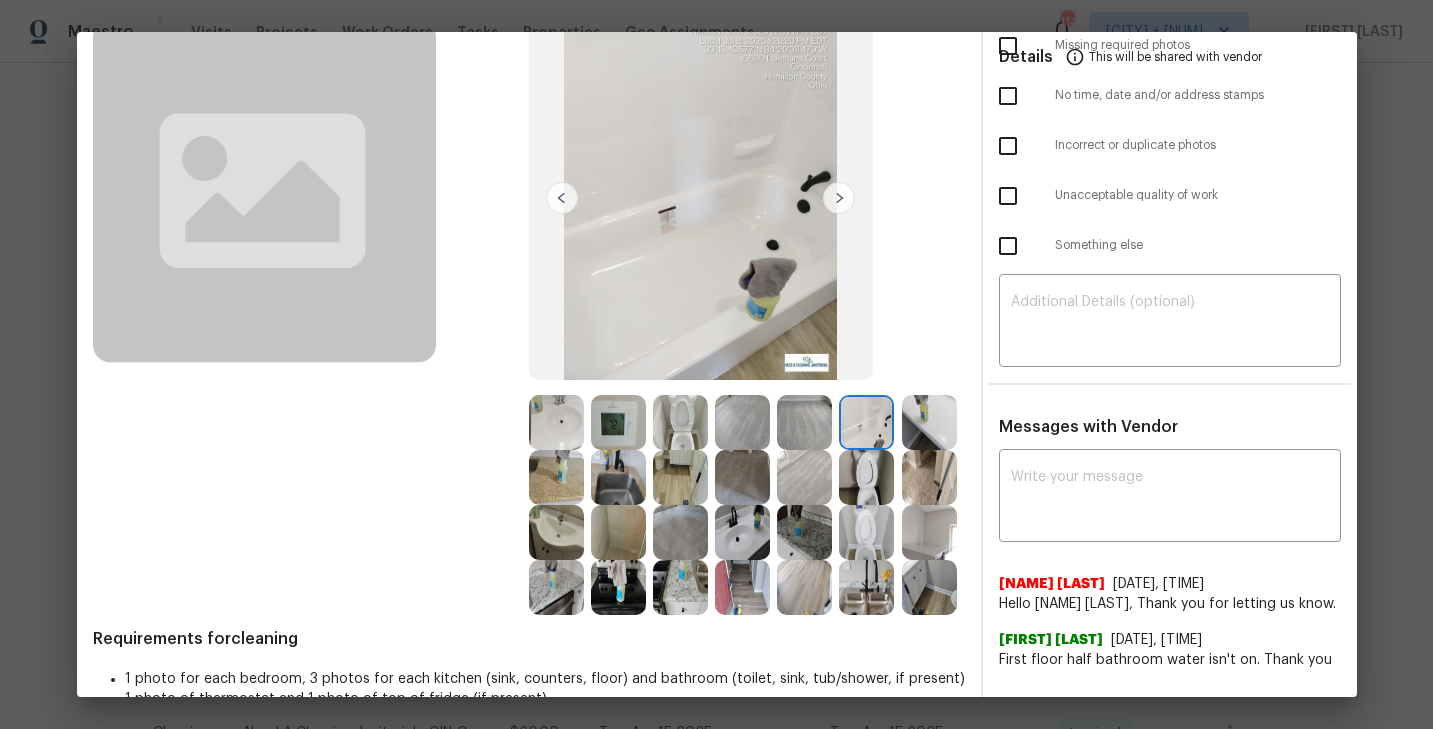 scroll, scrollTop: 131, scrollLeft: 0, axis: vertical 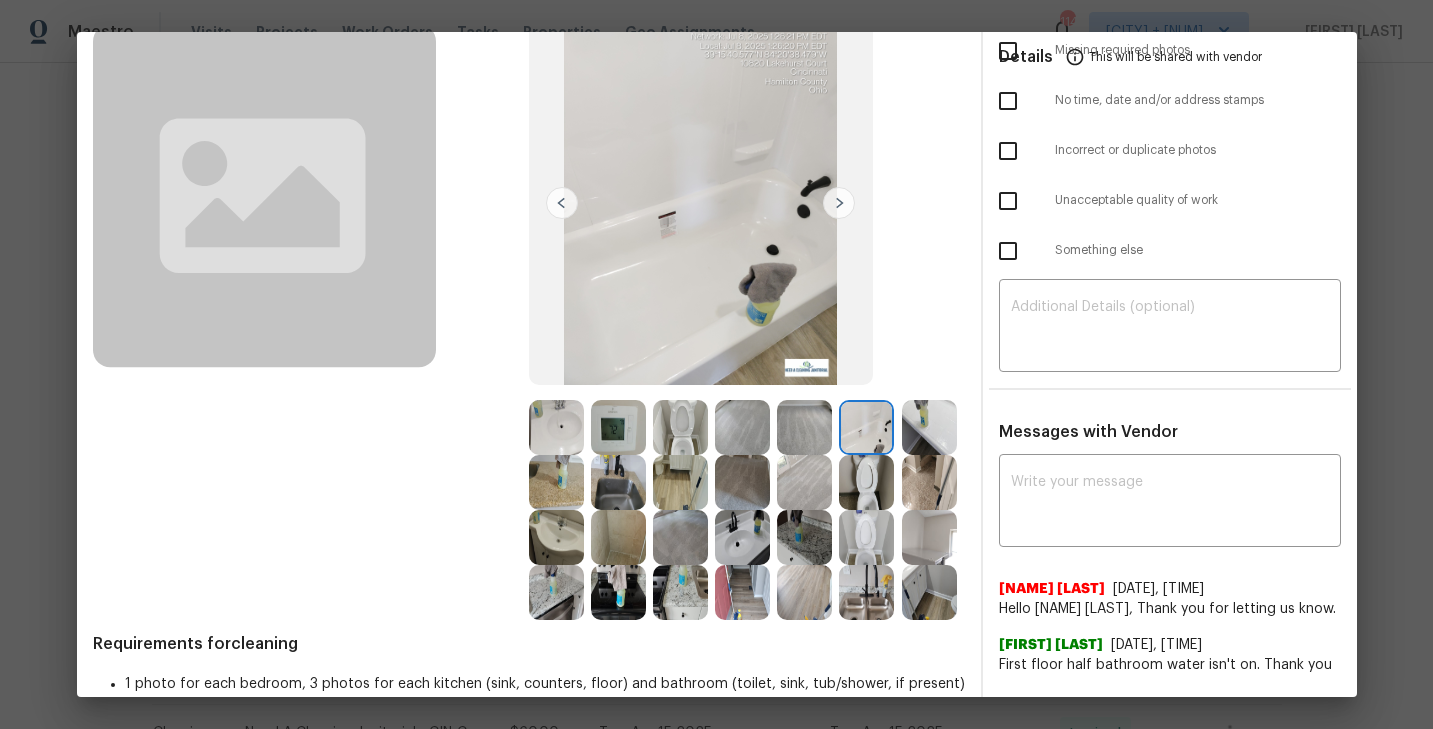click at bounding box center [929, 482] 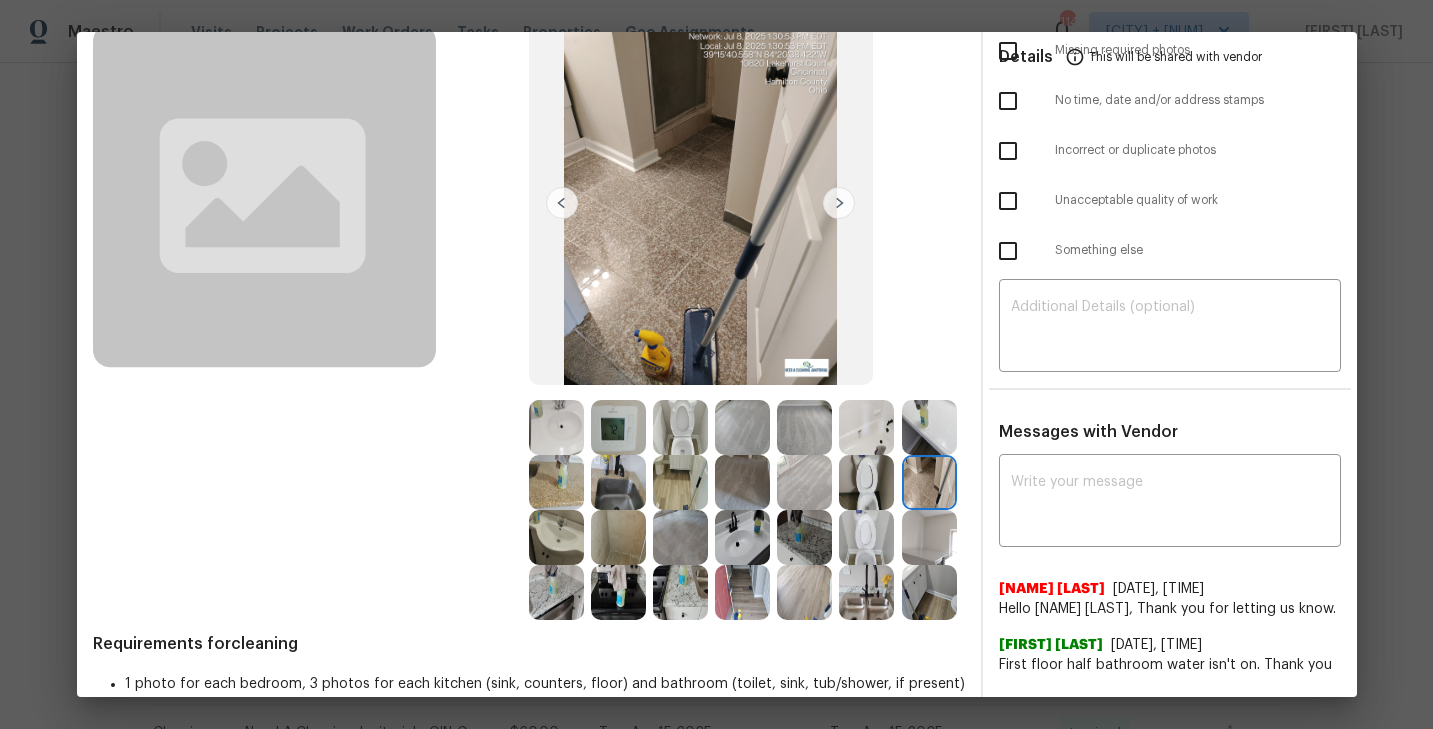 click at bounding box center [742, 482] 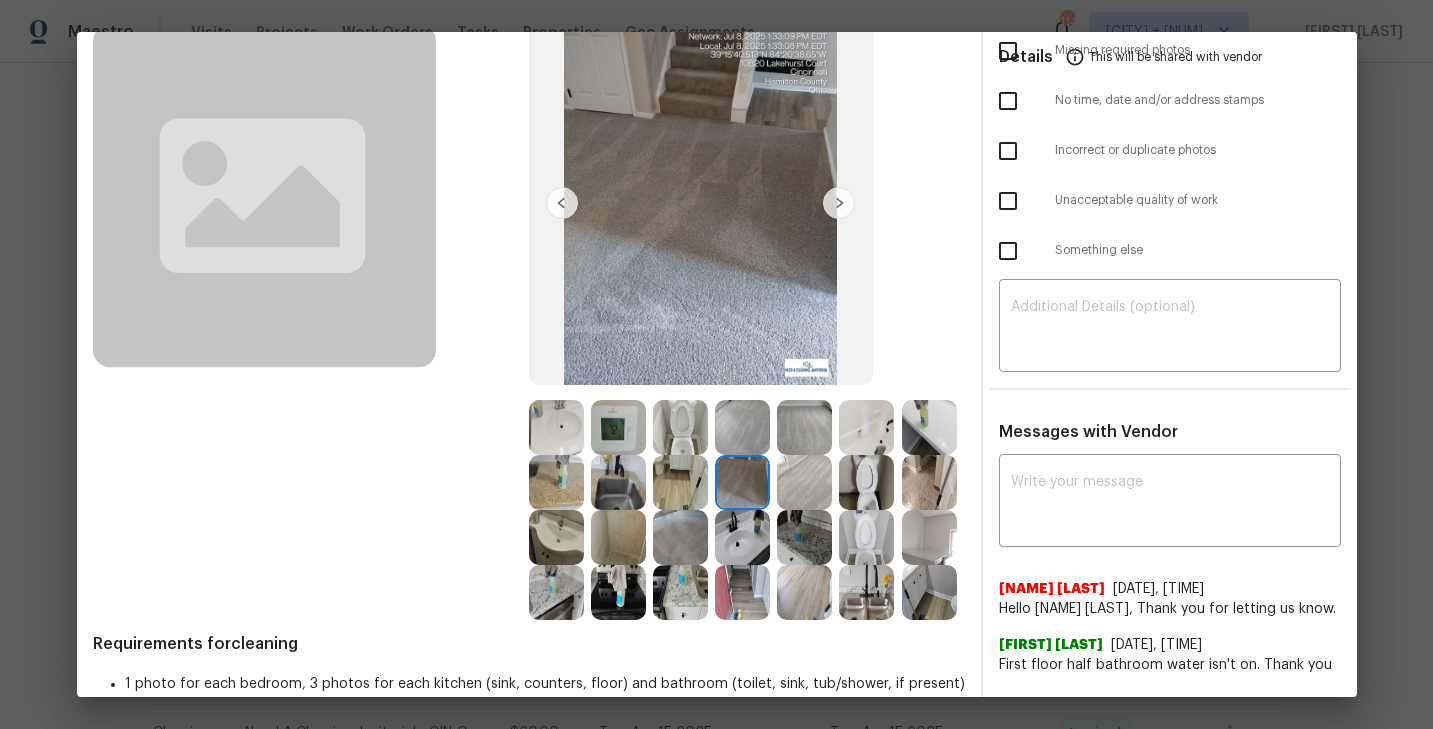 scroll, scrollTop: 125, scrollLeft: 0, axis: vertical 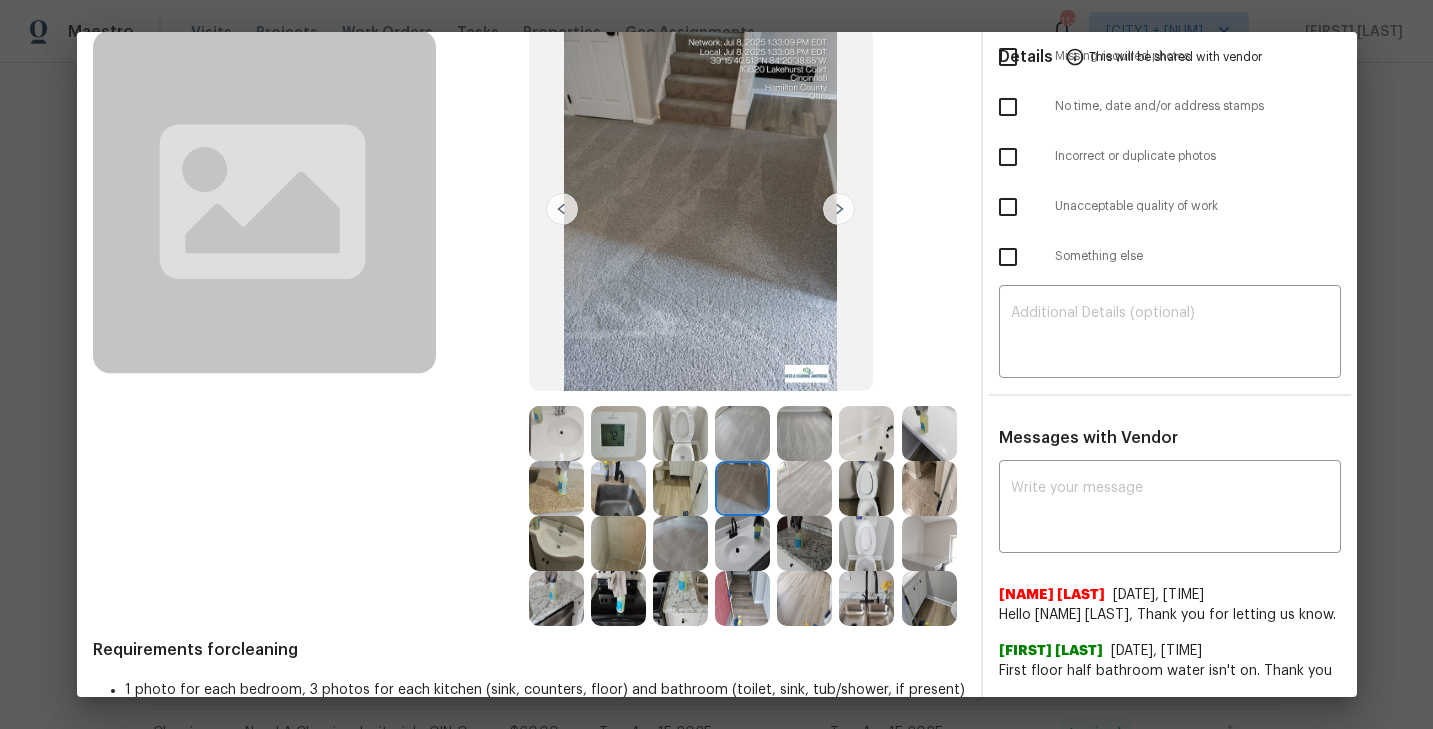 click at bounding box center [742, 543] 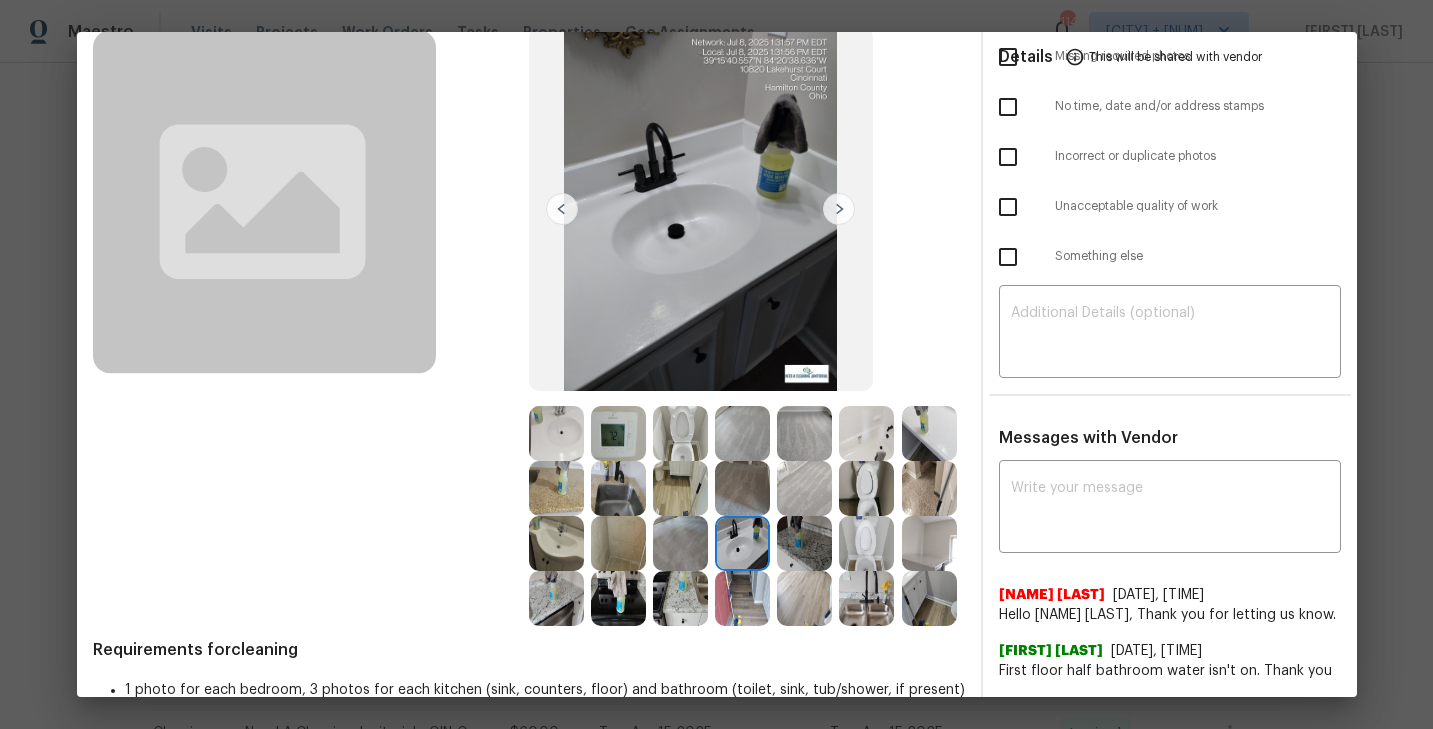 click at bounding box center [556, 598] 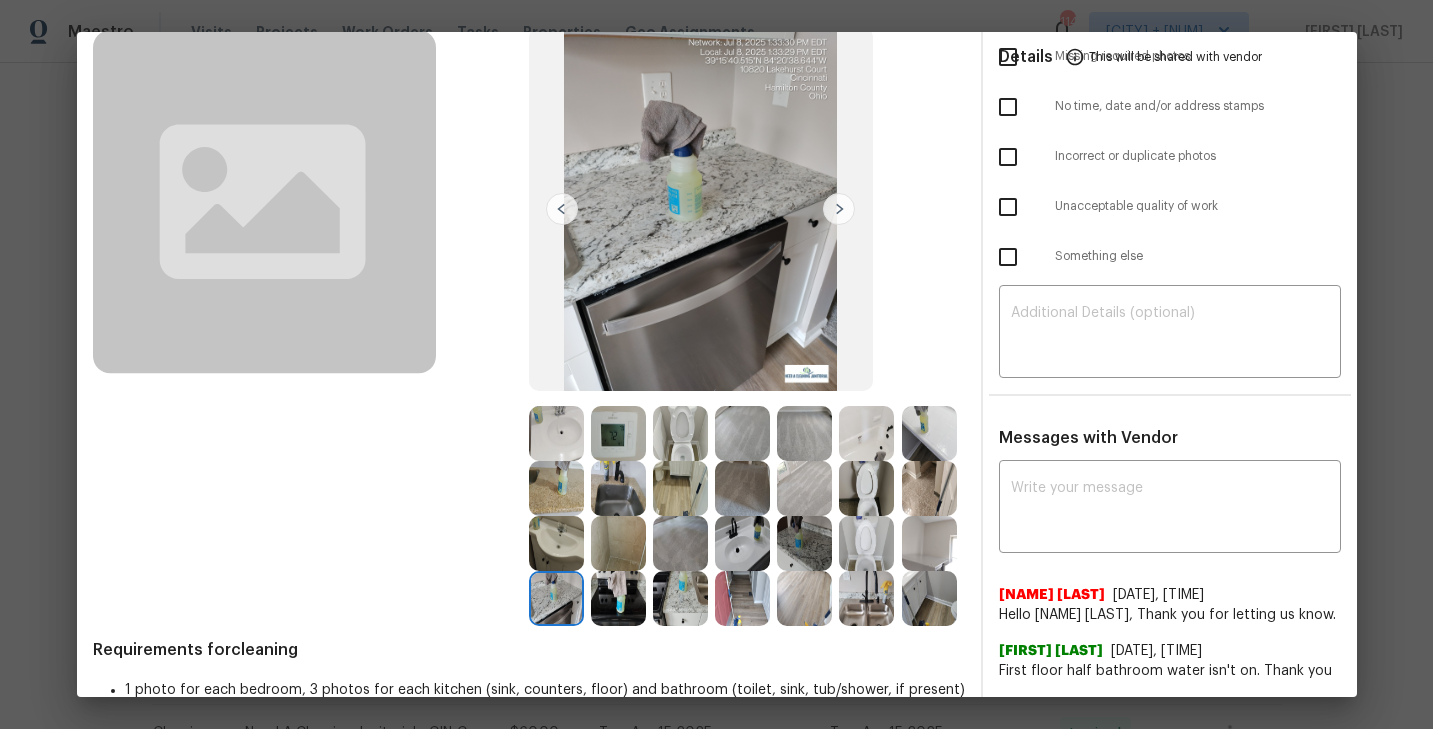 click at bounding box center (742, 598) 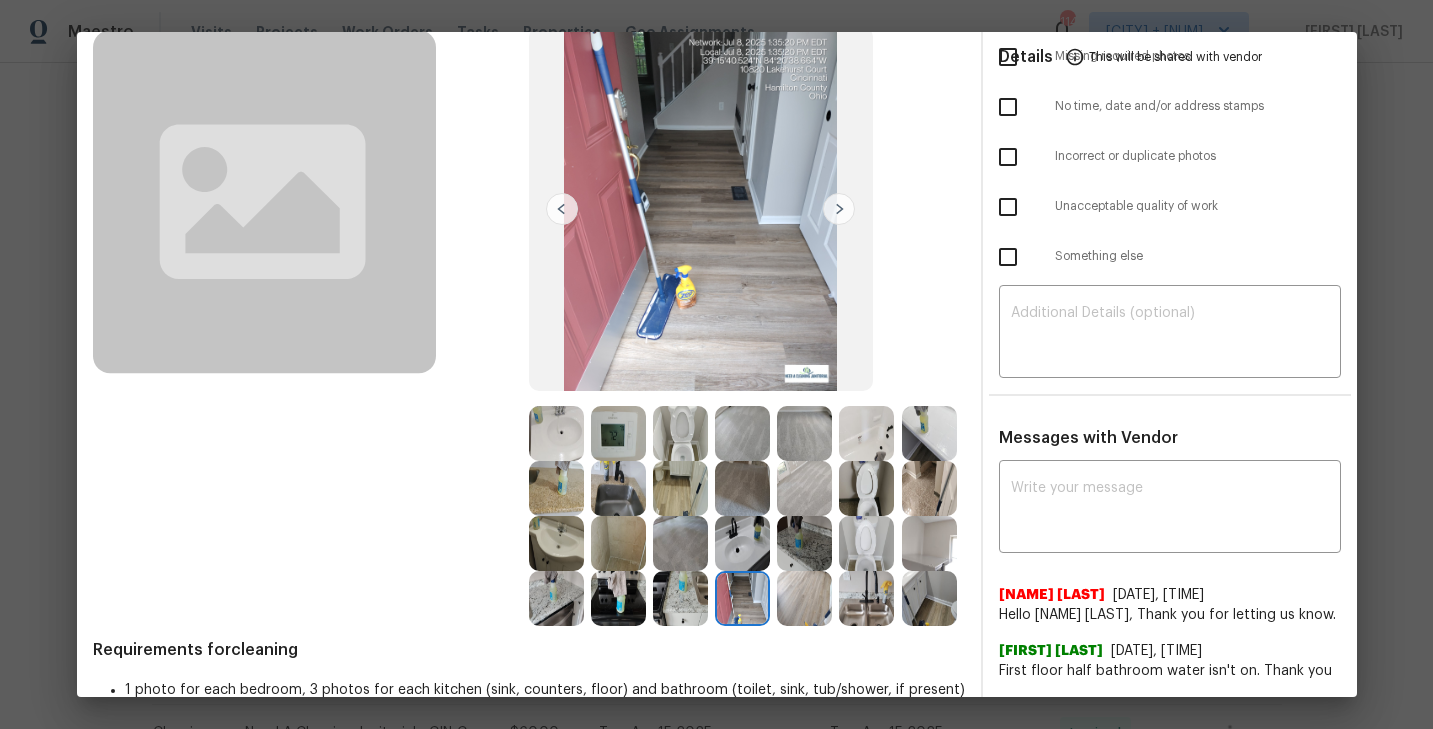 click at bounding box center (804, 598) 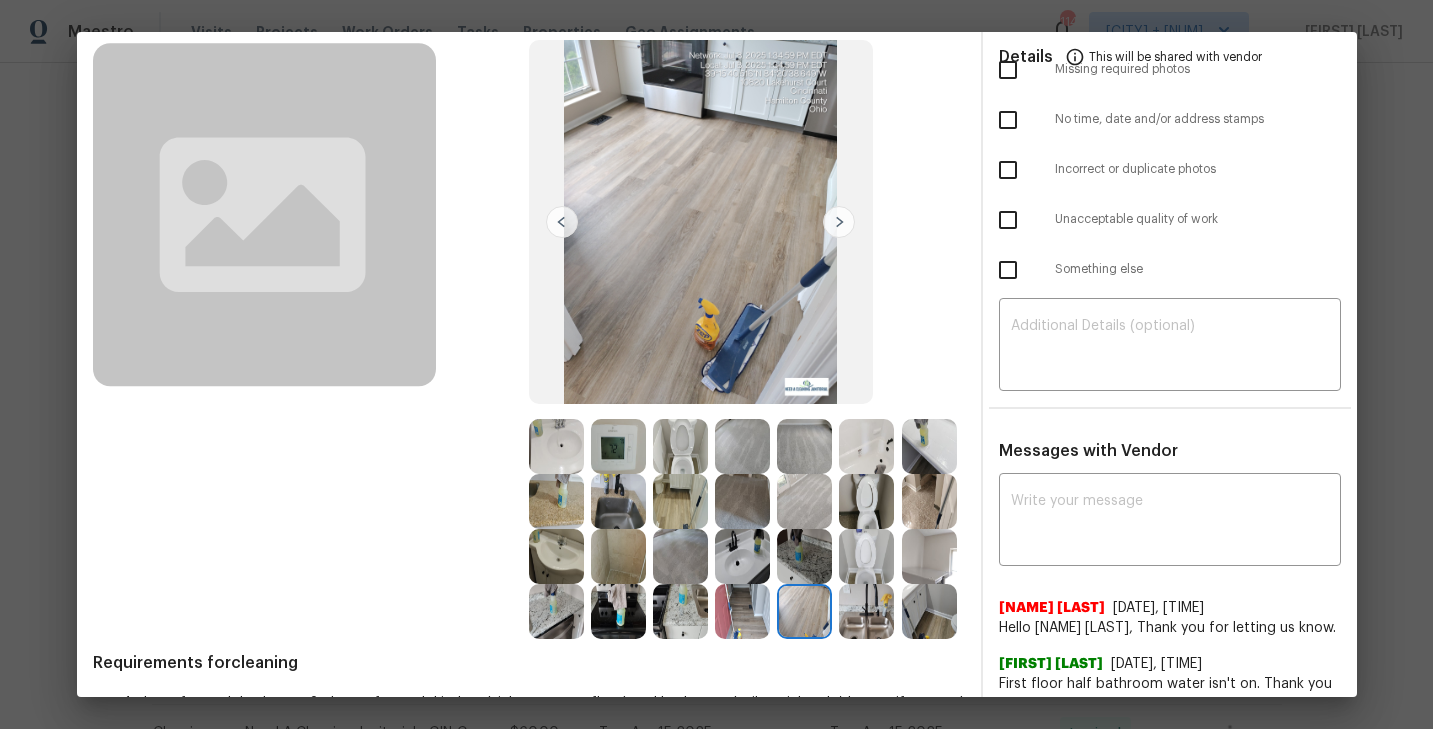 scroll, scrollTop: 107, scrollLeft: 0, axis: vertical 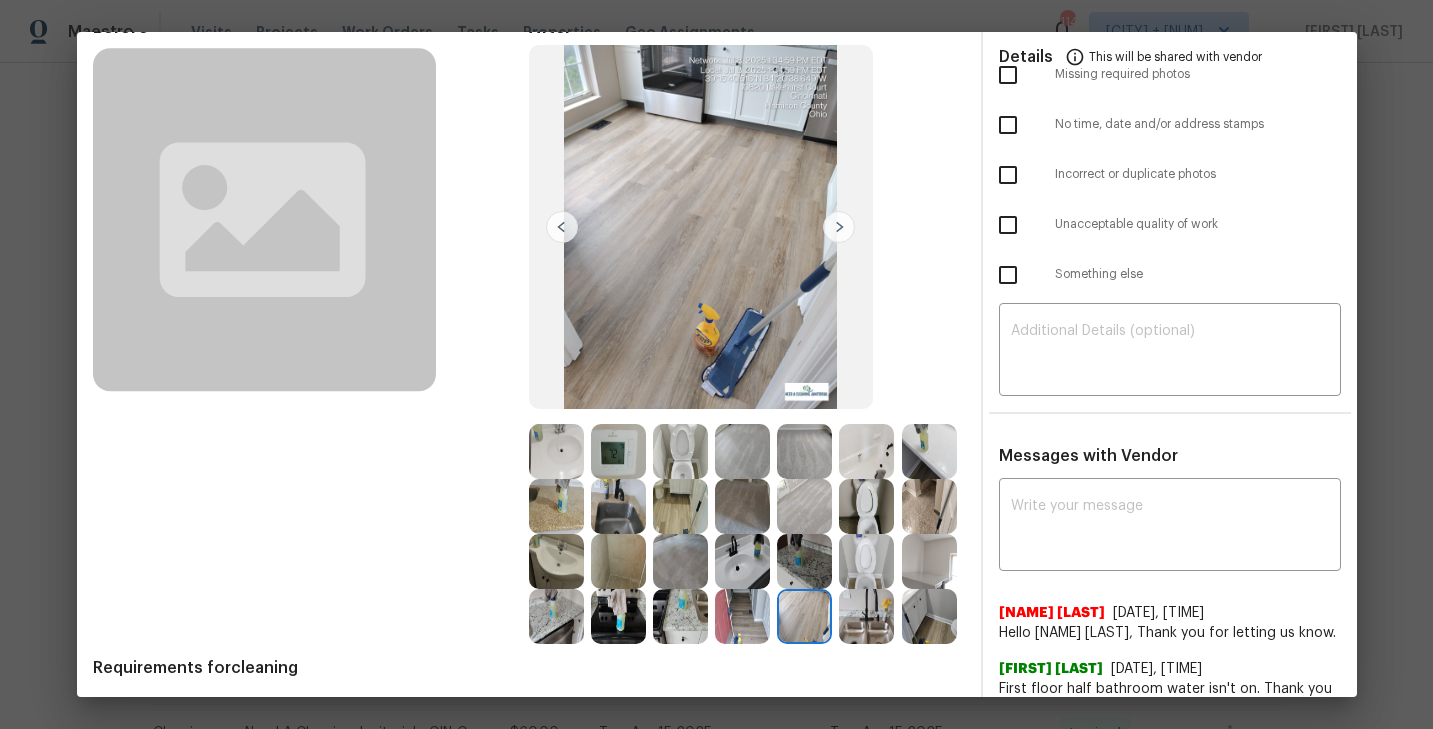 click at bounding box center [866, 616] 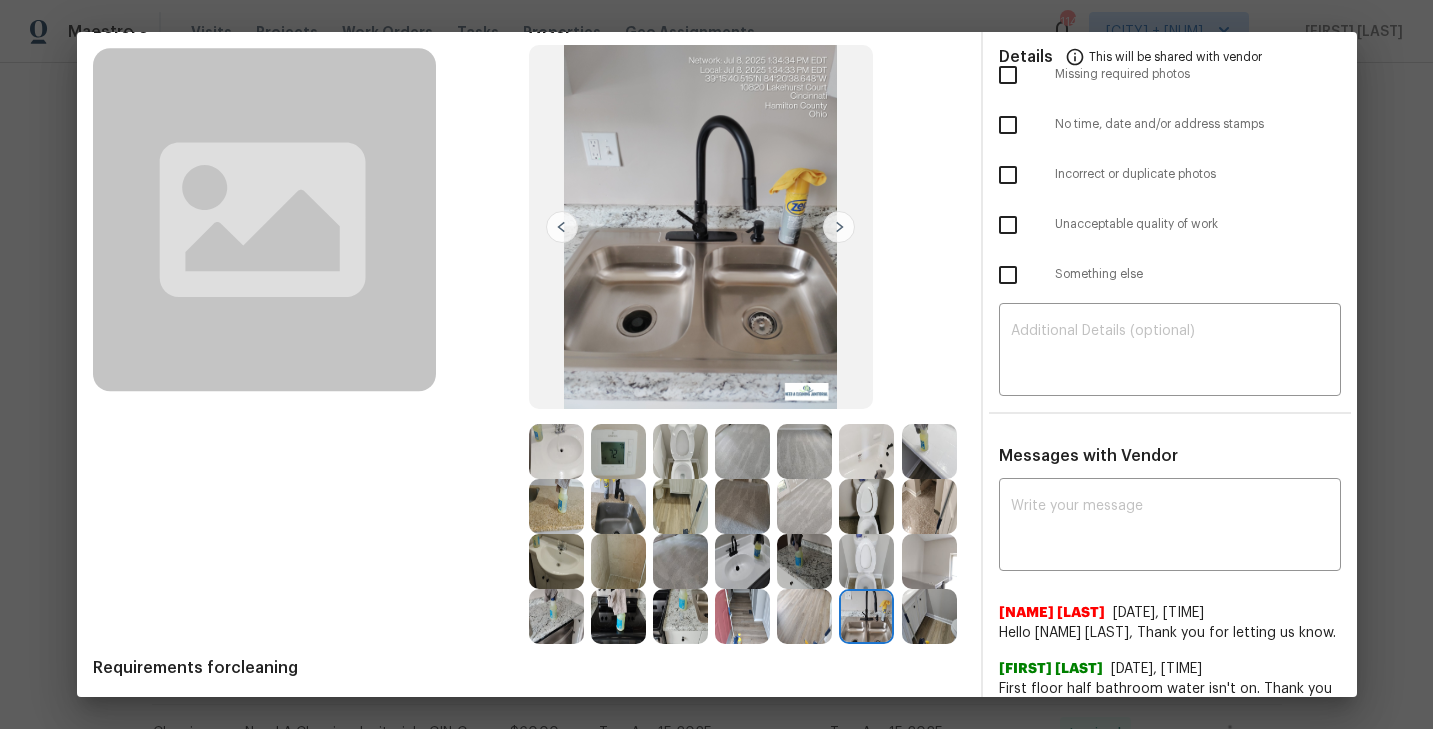 click at bounding box center (556, 451) 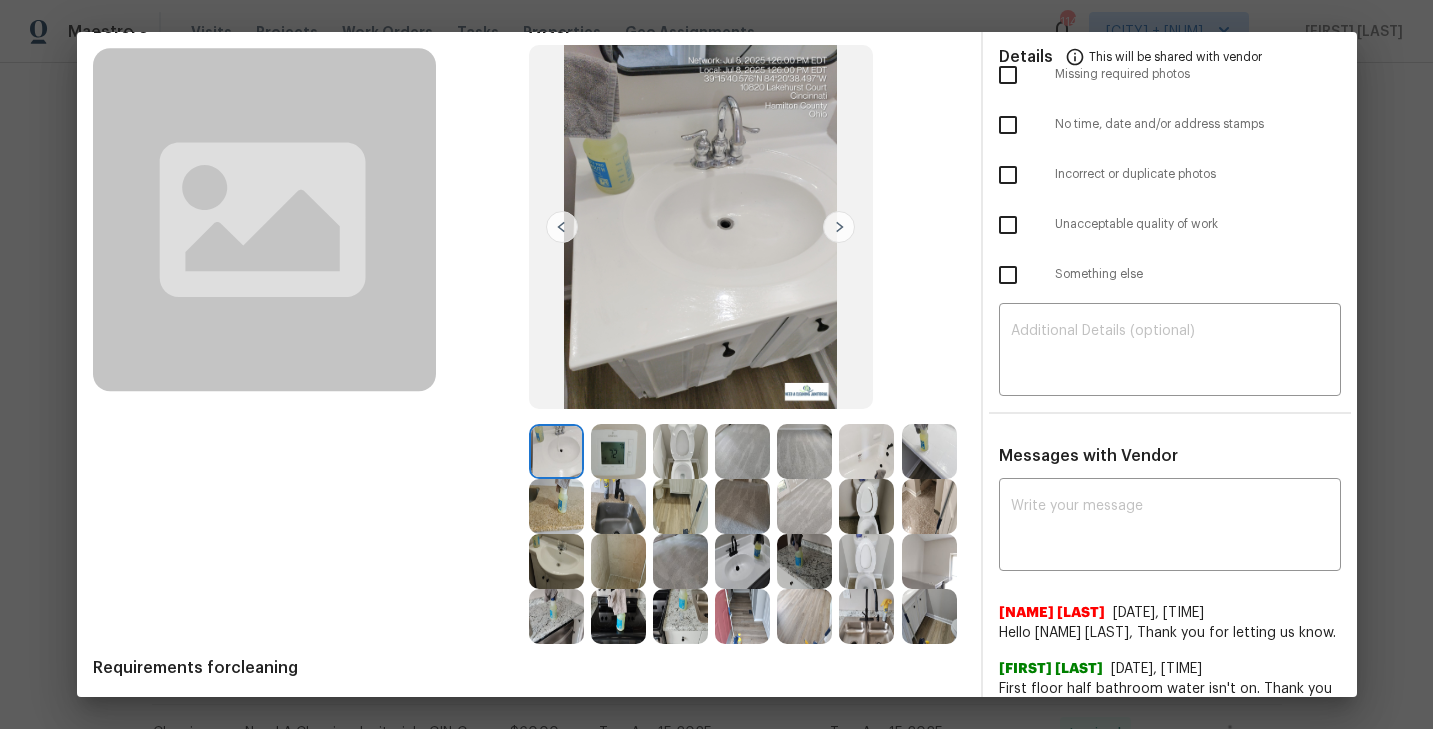 click at bounding box center [839, 227] 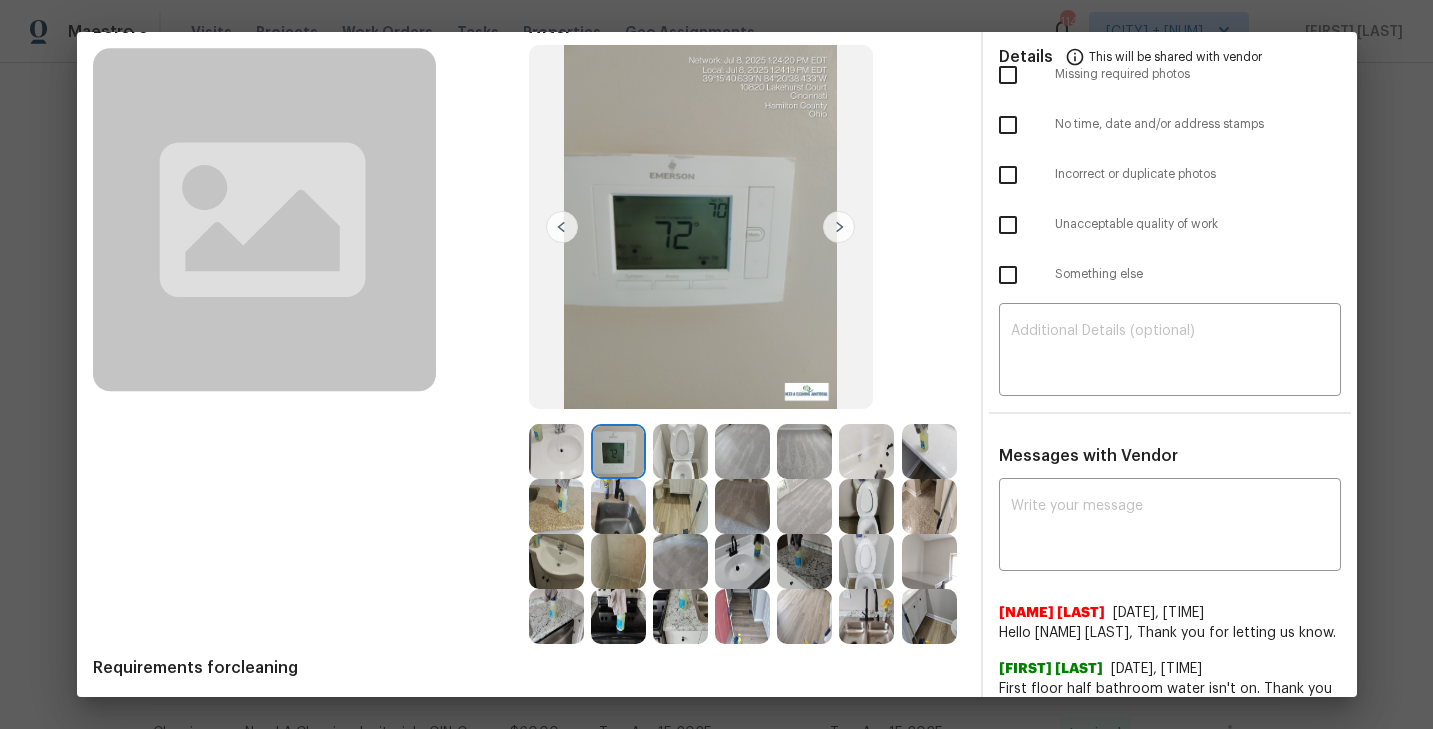 click at bounding box center (839, 227) 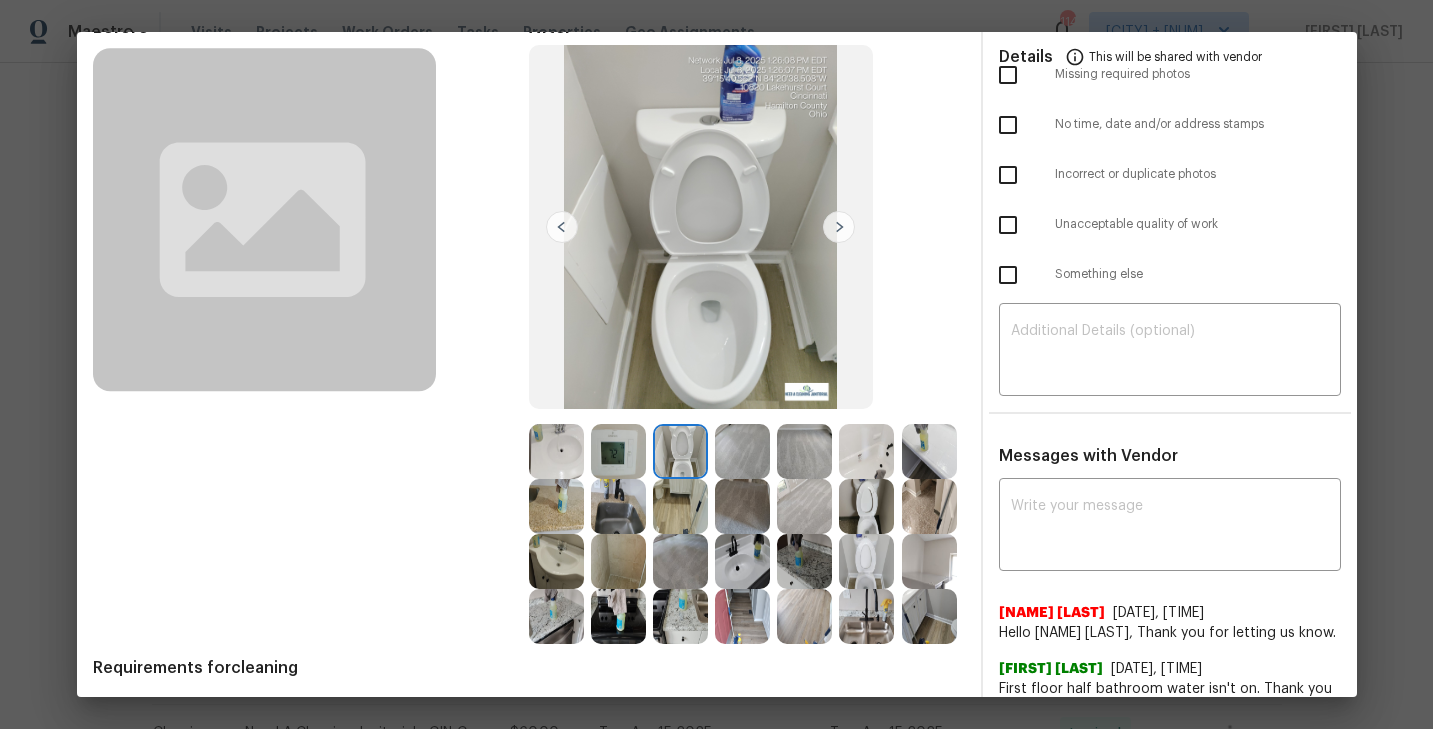 click at bounding box center (839, 227) 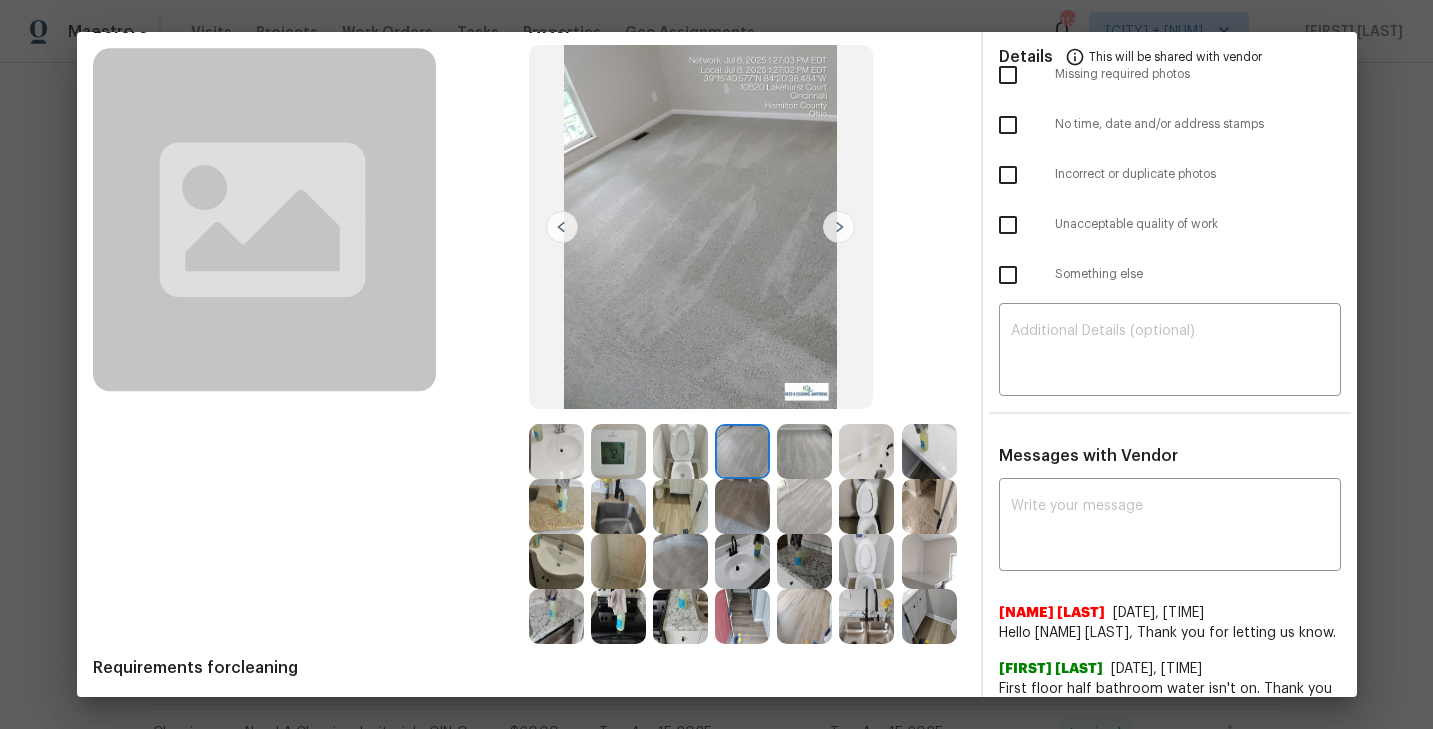 click at bounding box center (839, 227) 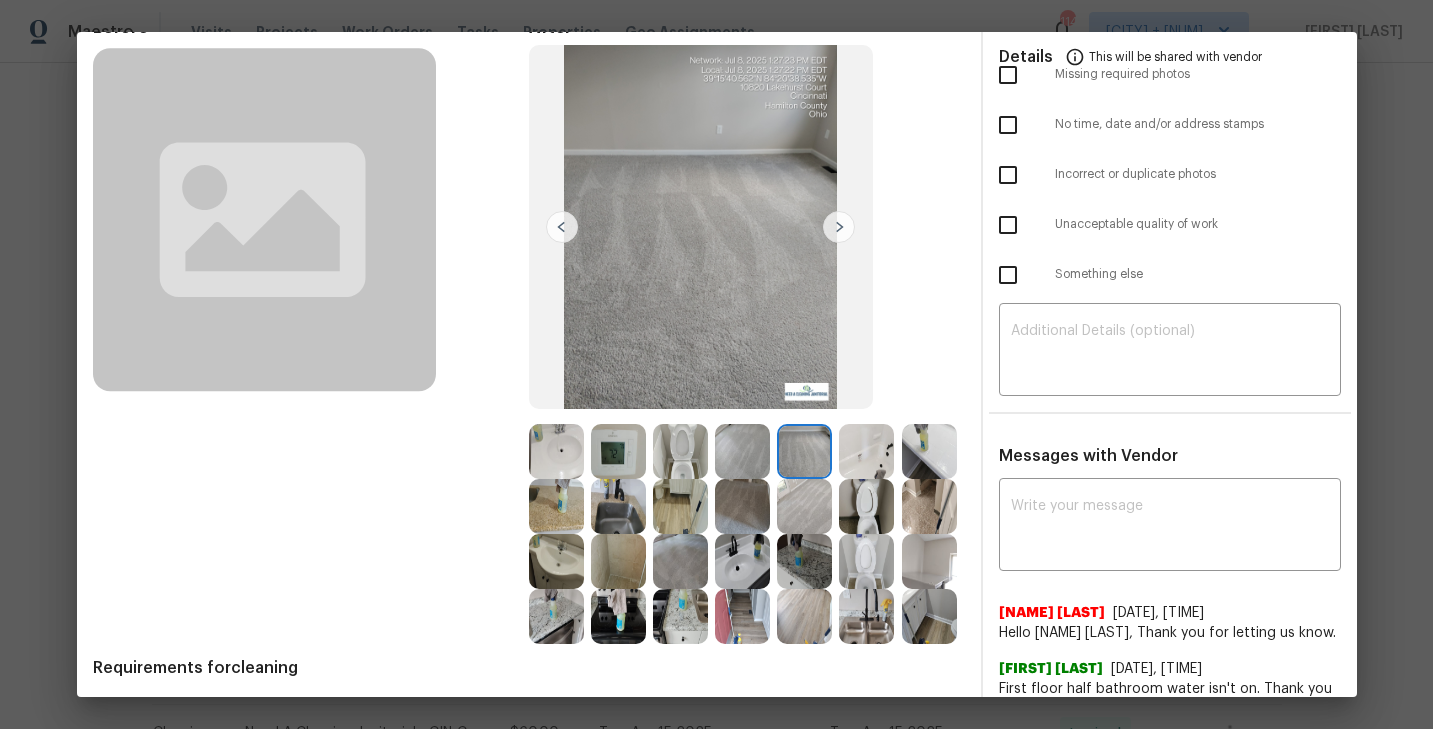 click at bounding box center [839, 227] 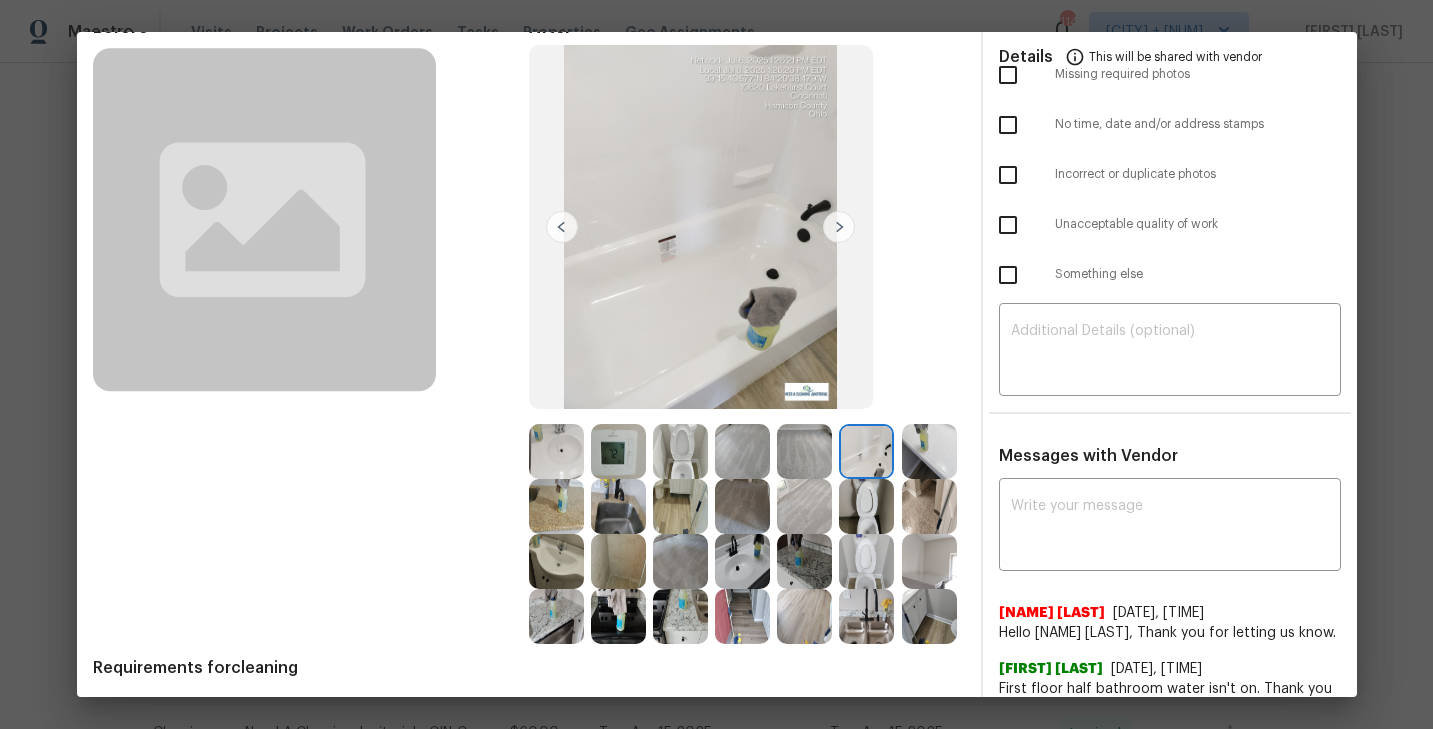 click at bounding box center [839, 227] 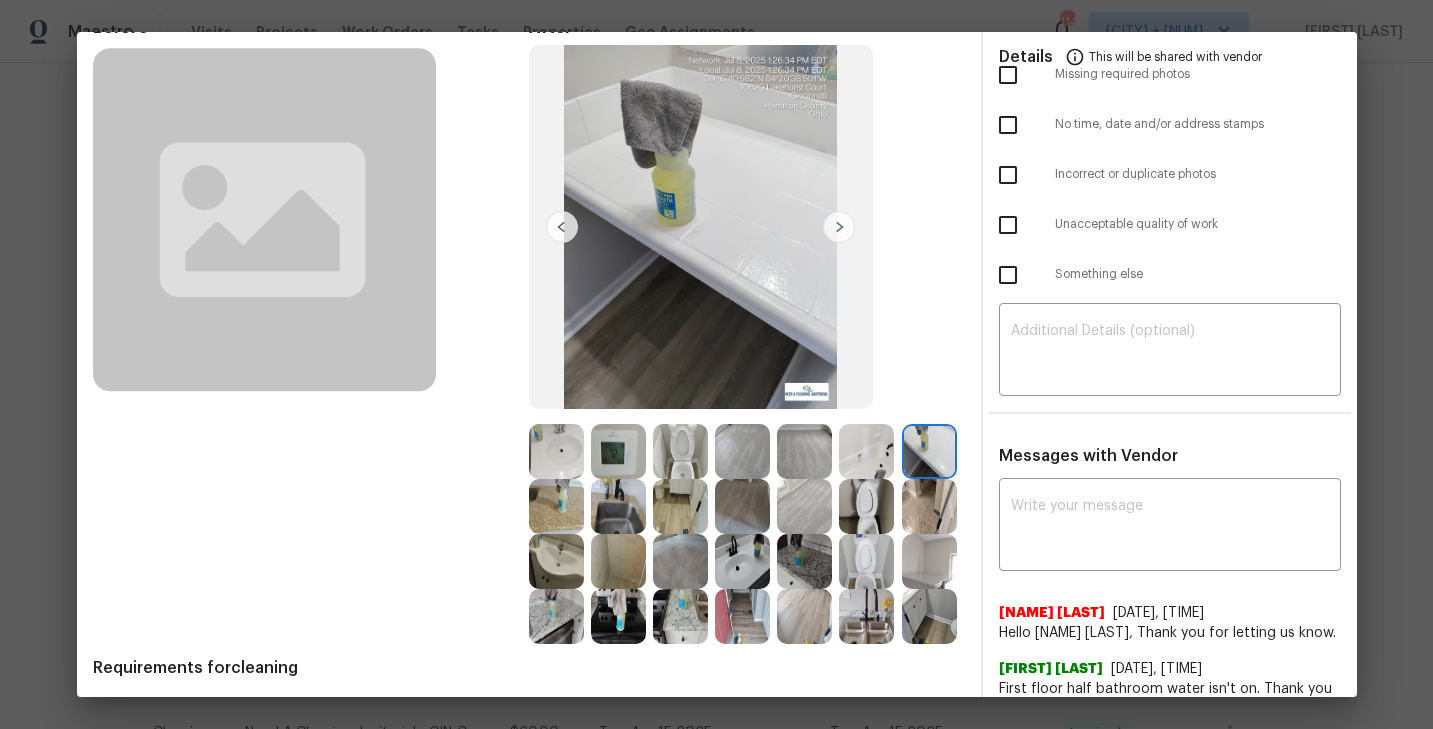 click at bounding box center [839, 227] 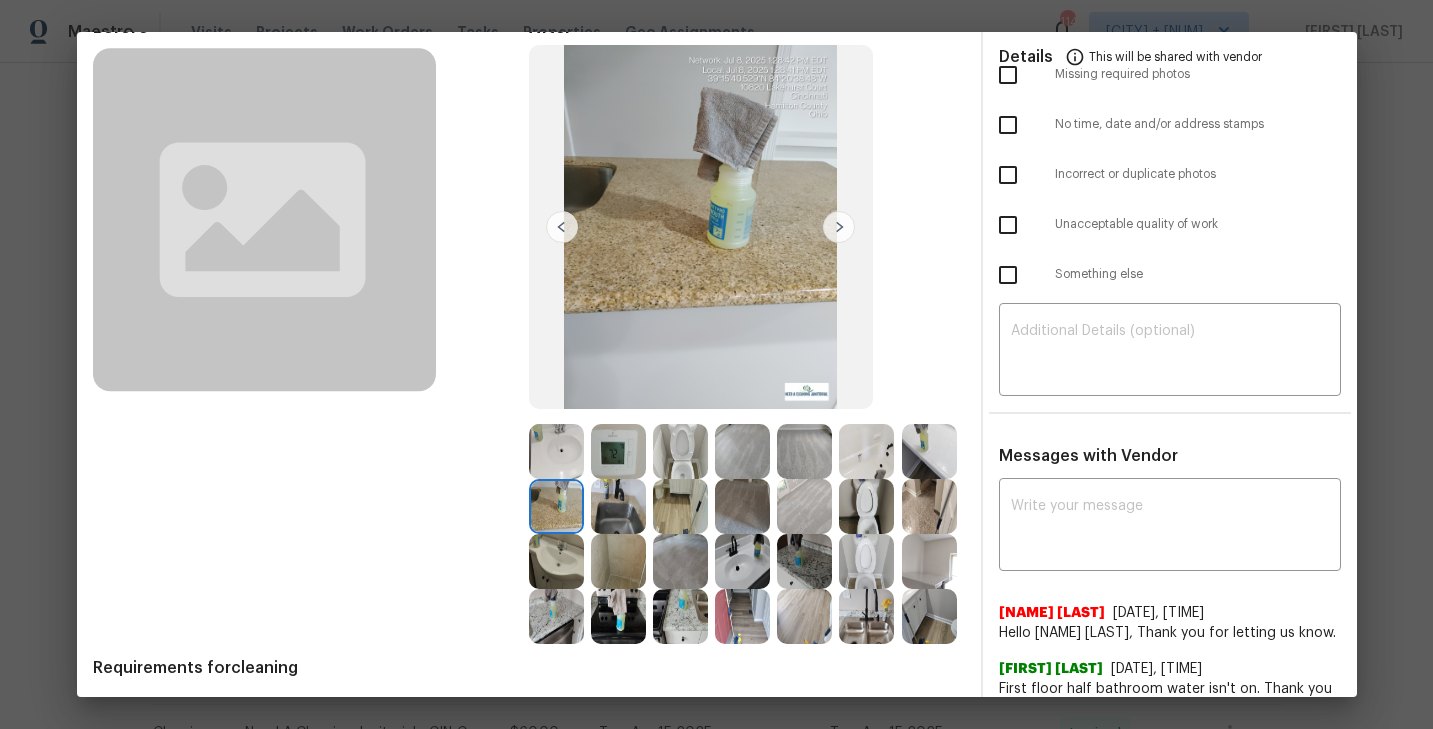 click at bounding box center (839, 227) 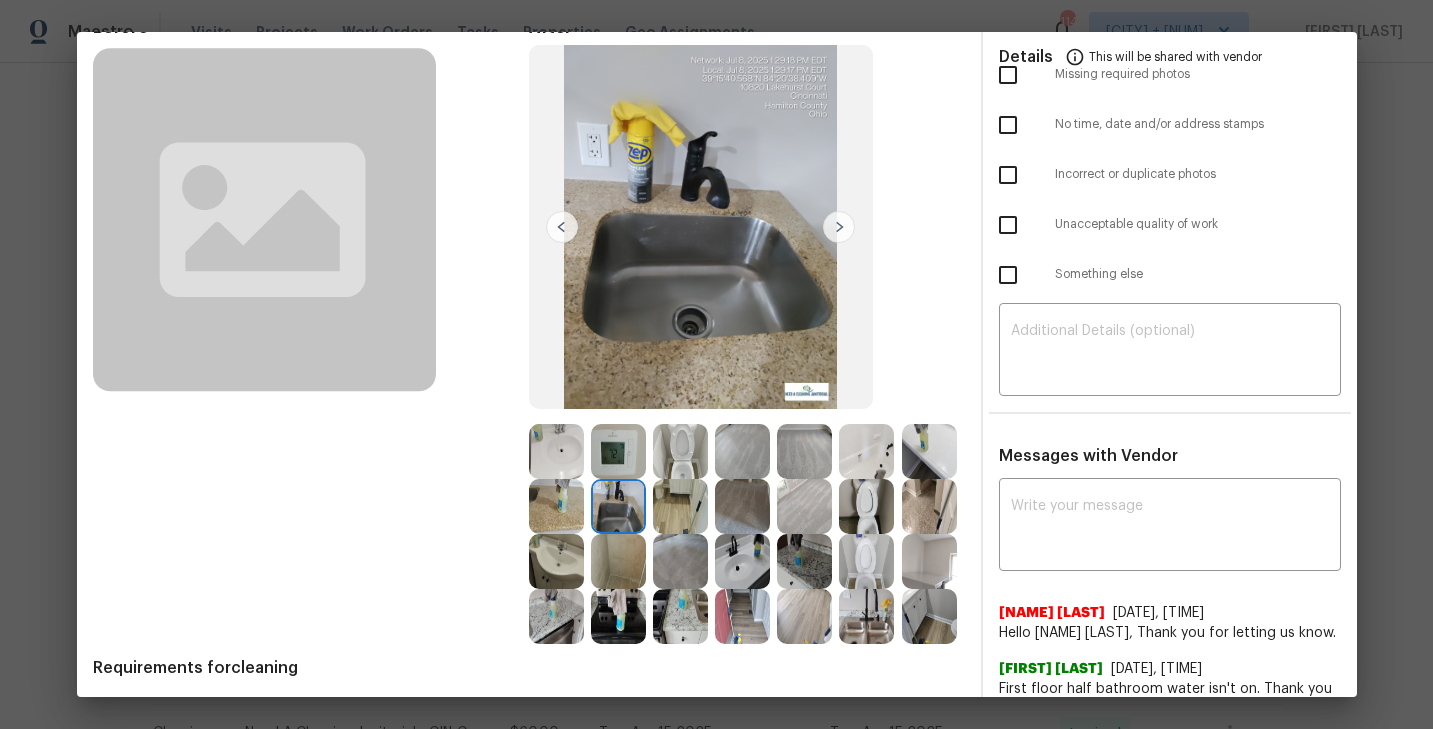 click at bounding box center (839, 227) 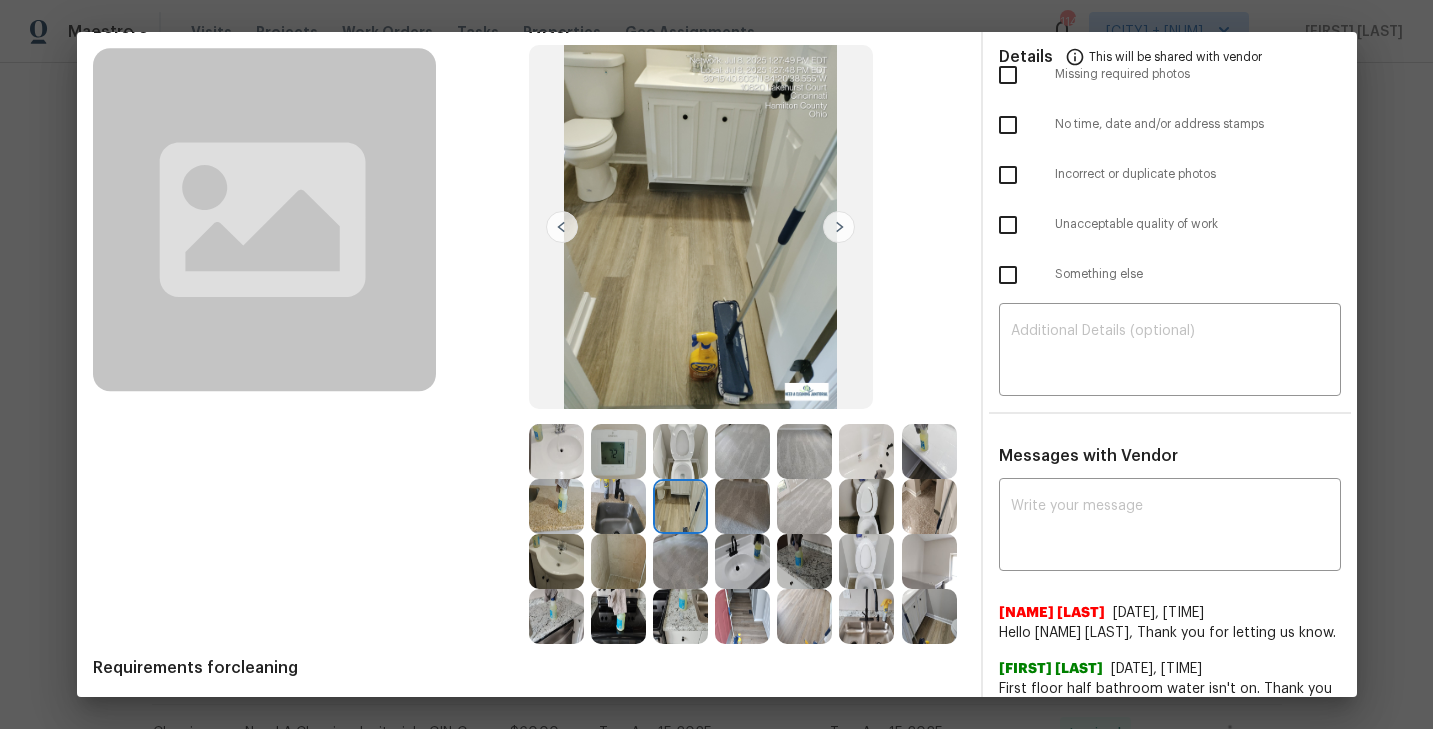 click at bounding box center (804, 561) 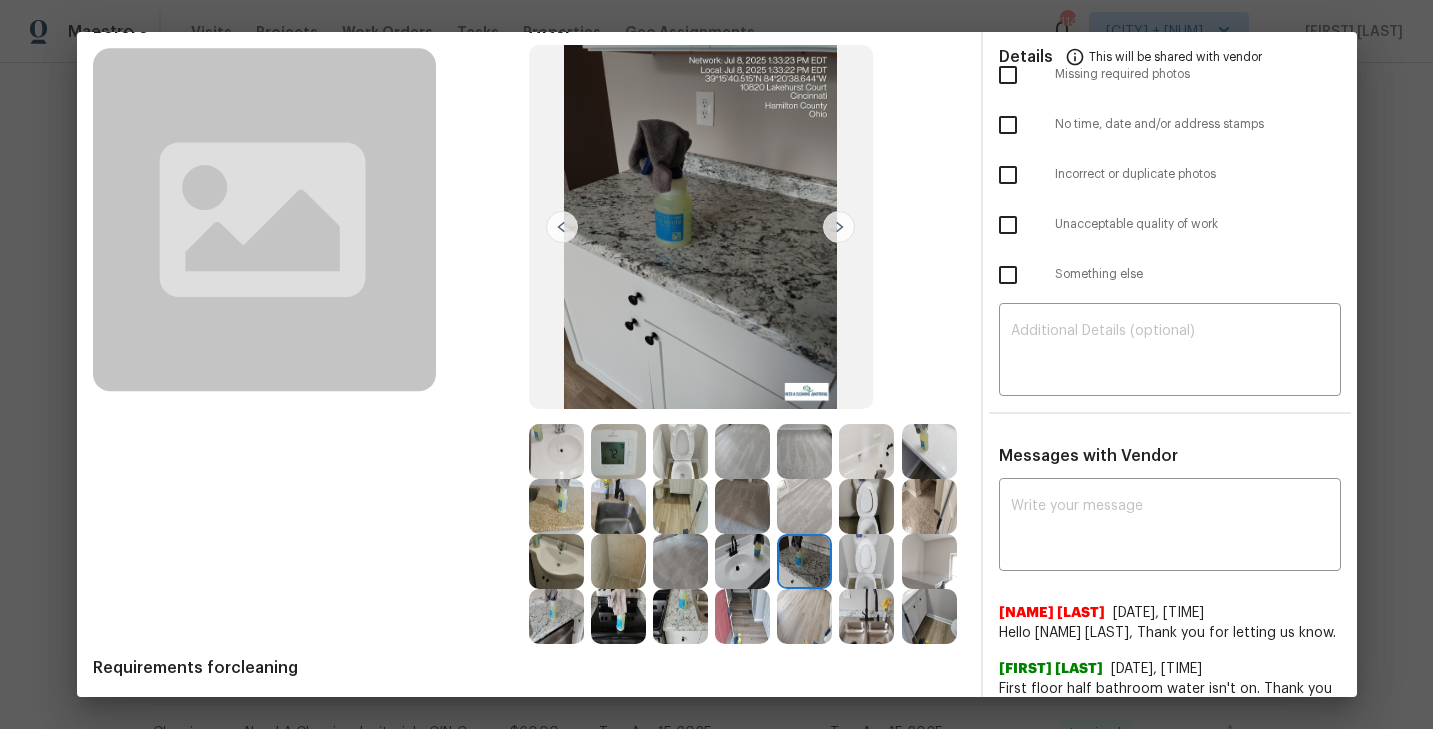 click at bounding box center [866, 561] 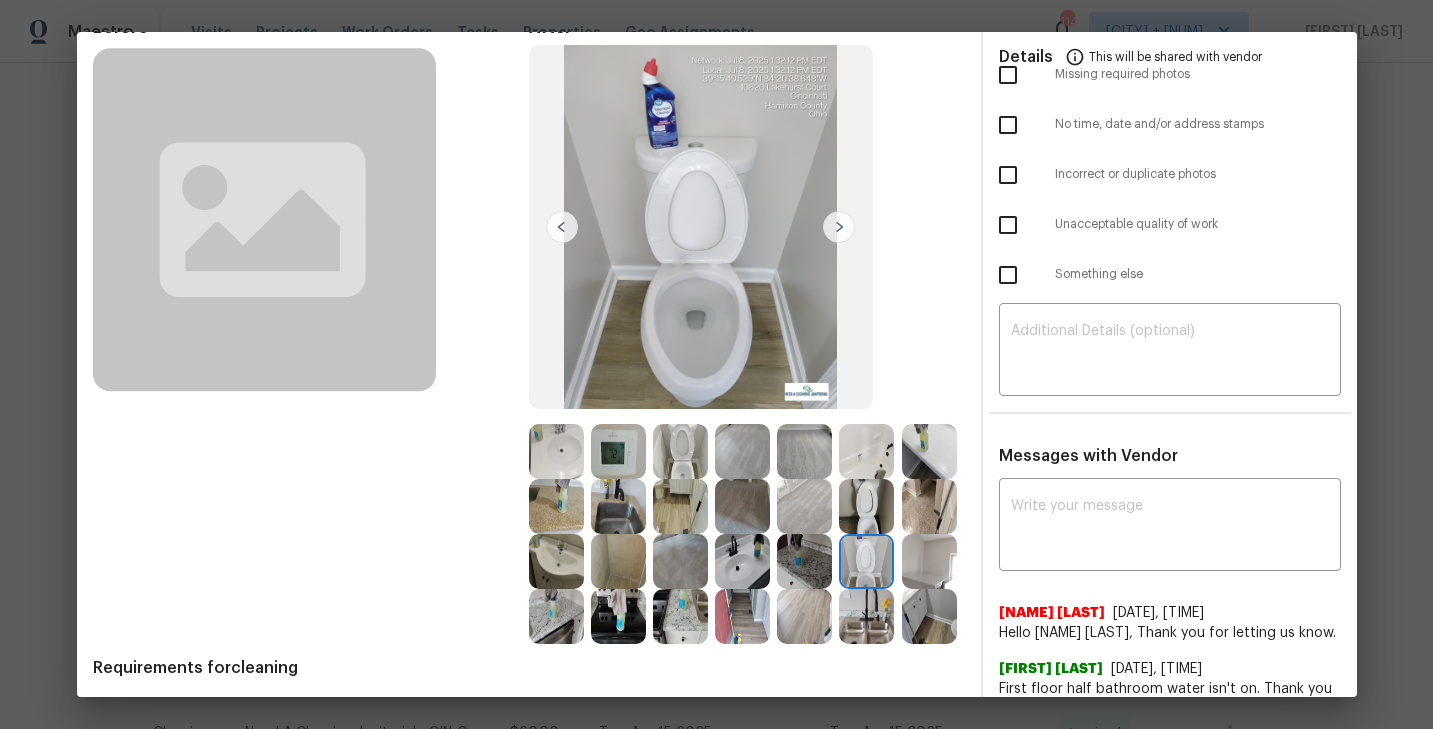 click at bounding box center (929, 561) 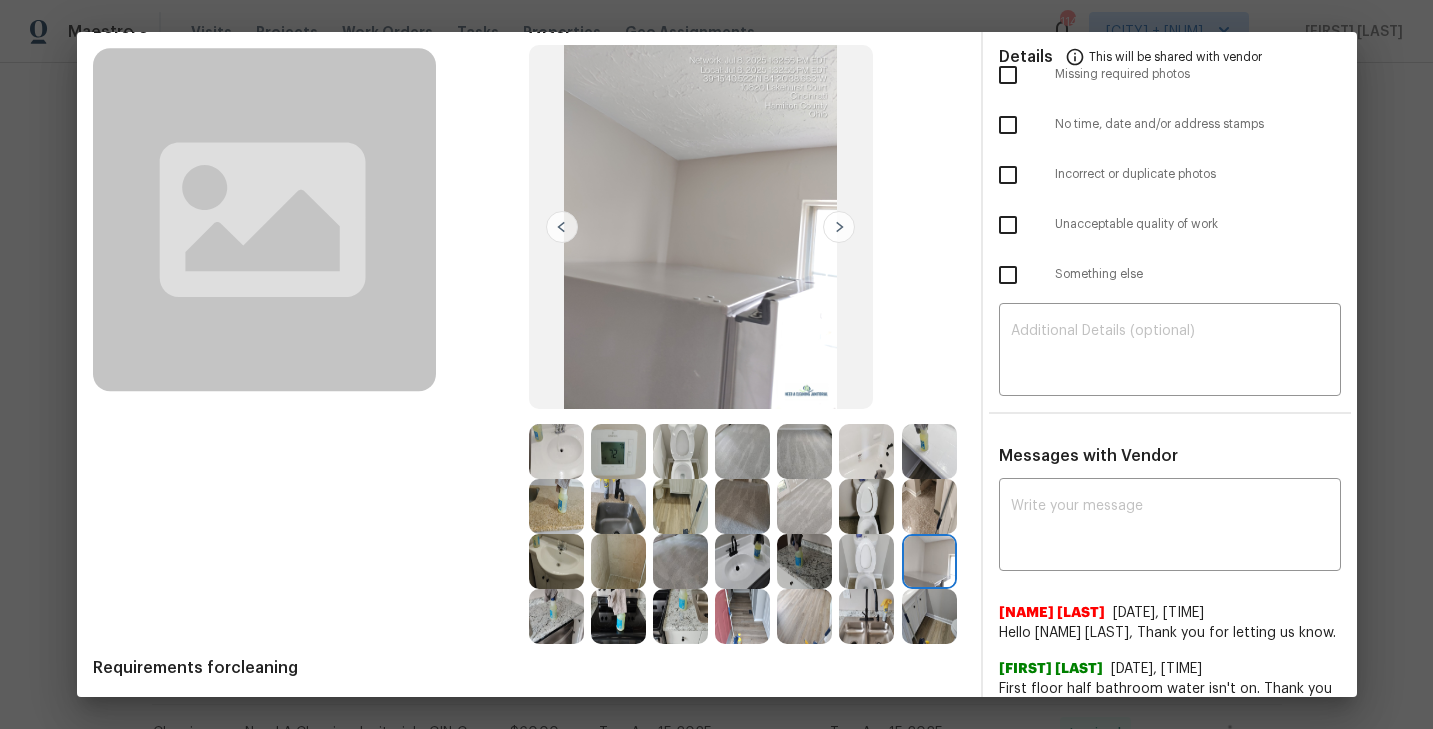 click at bounding box center (556, 616) 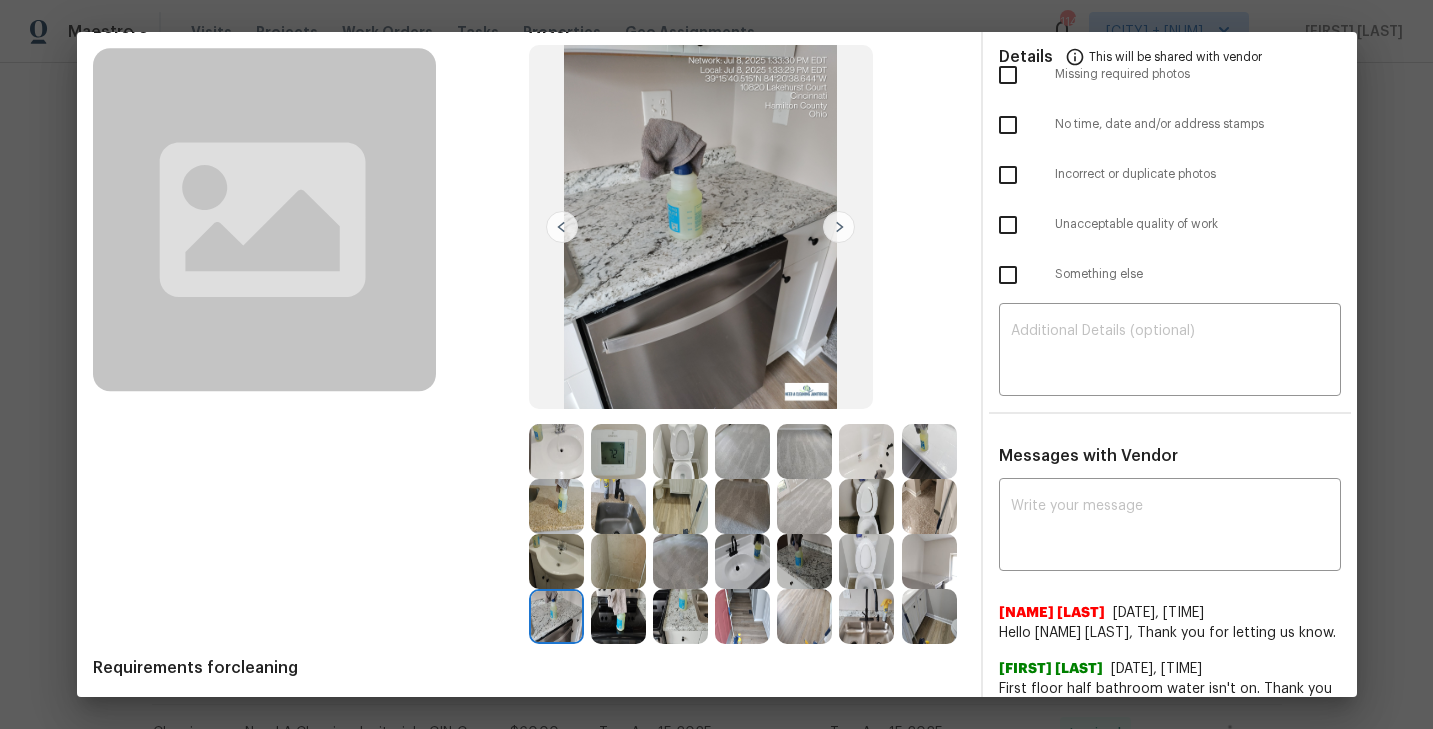 click at bounding box center (618, 616) 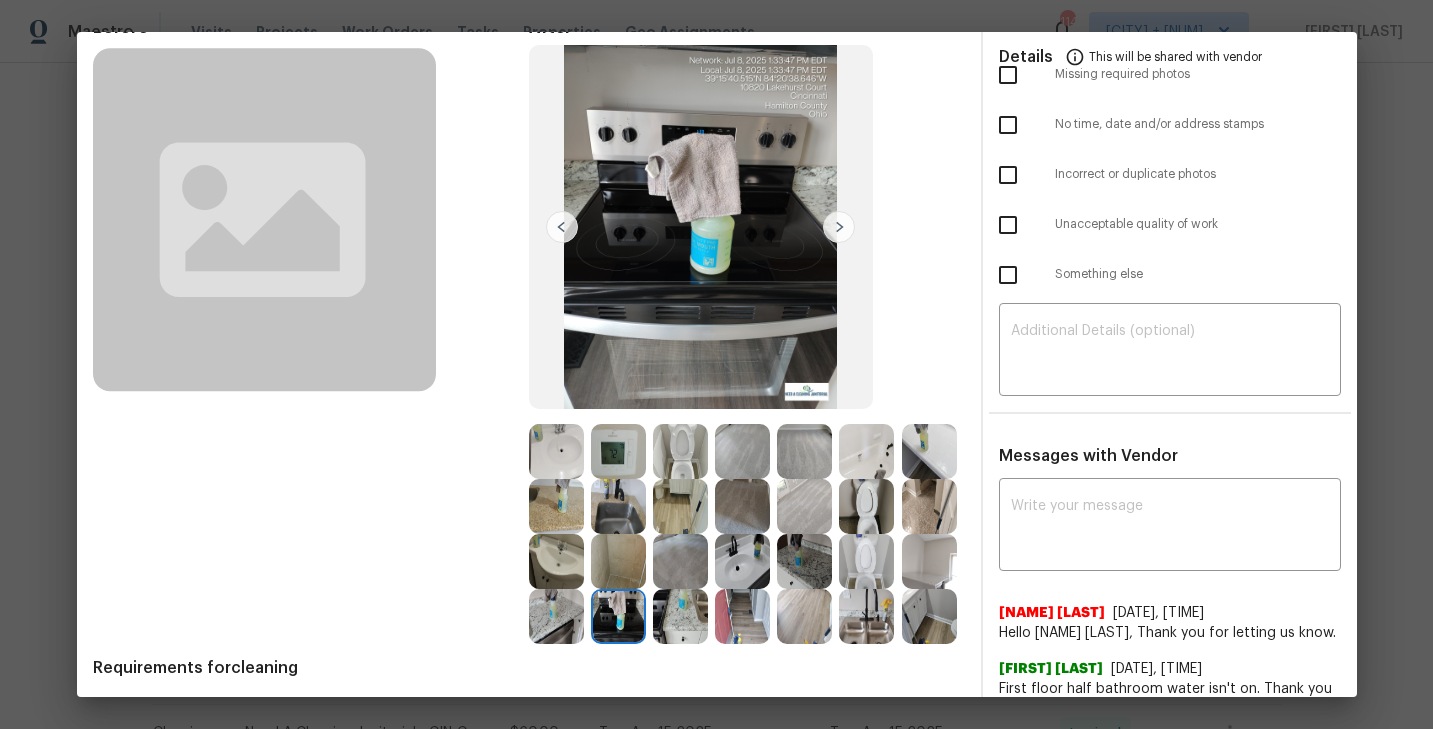 click at bounding box center (680, 616) 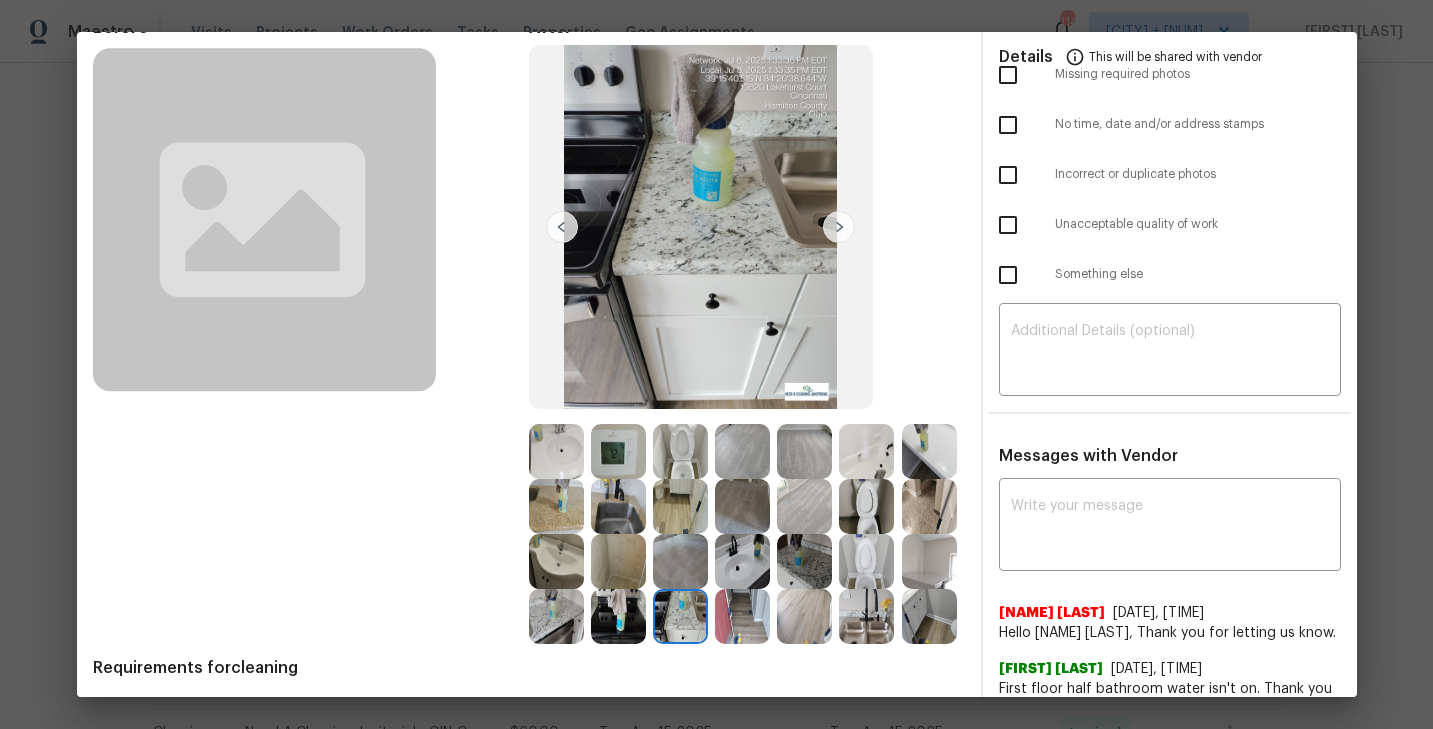 click at bounding box center [742, 616] 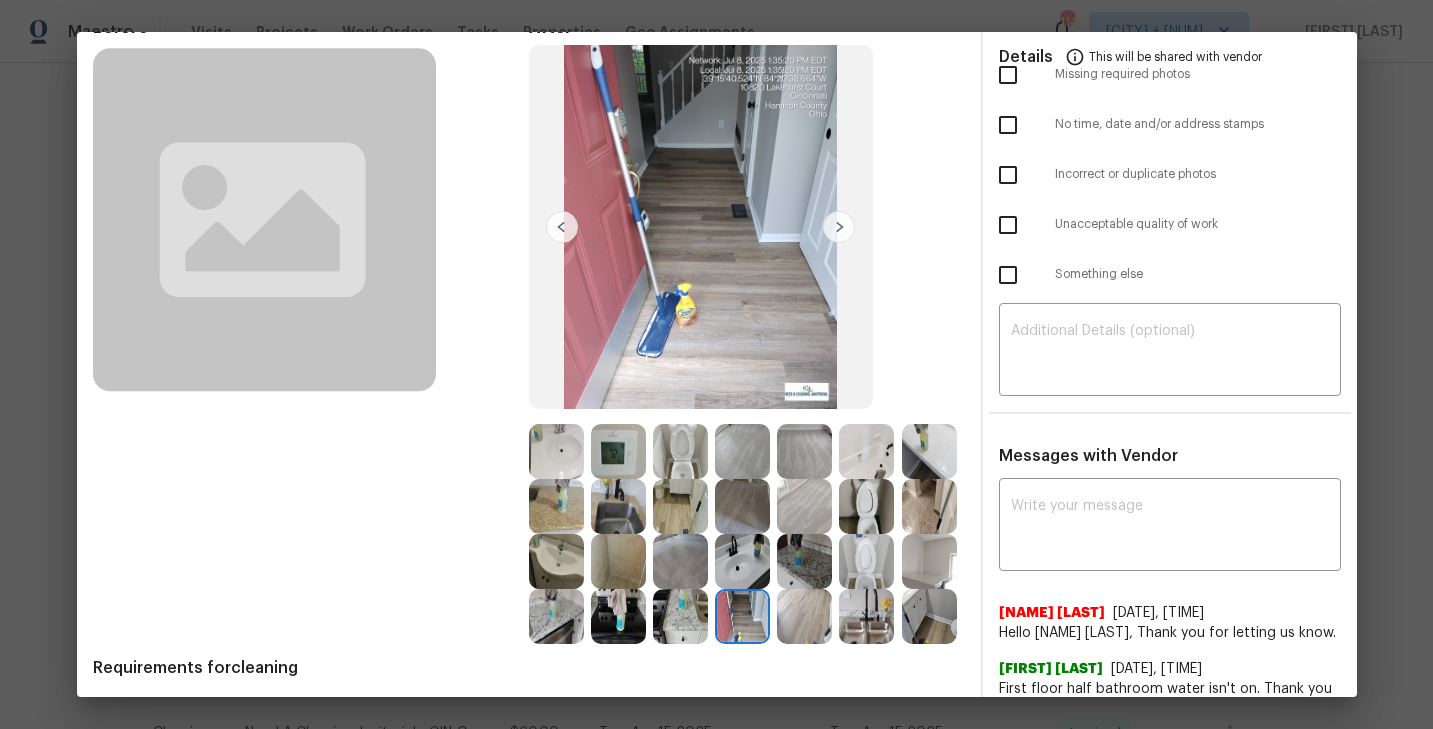 click at bounding box center [804, 616] 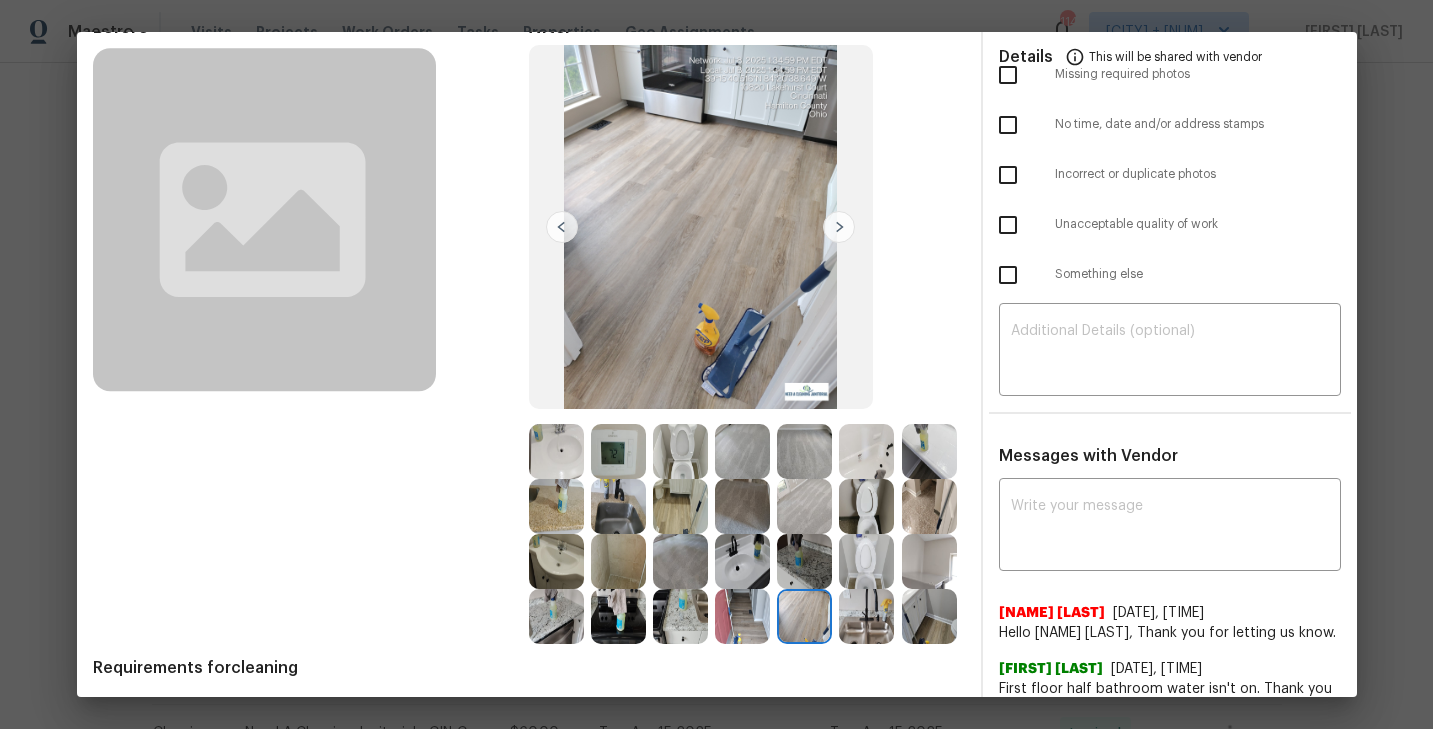click at bounding box center [866, 616] 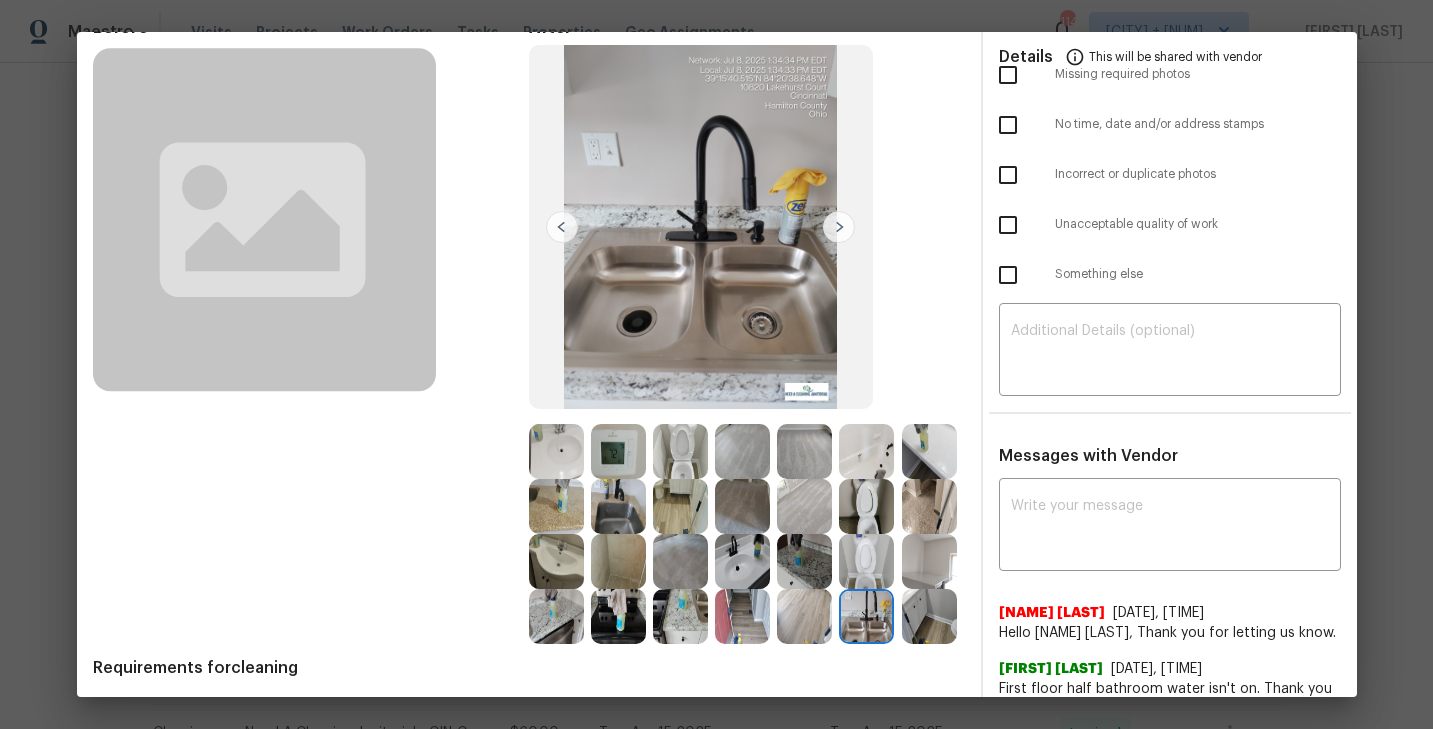 click at bounding box center [933, 616] 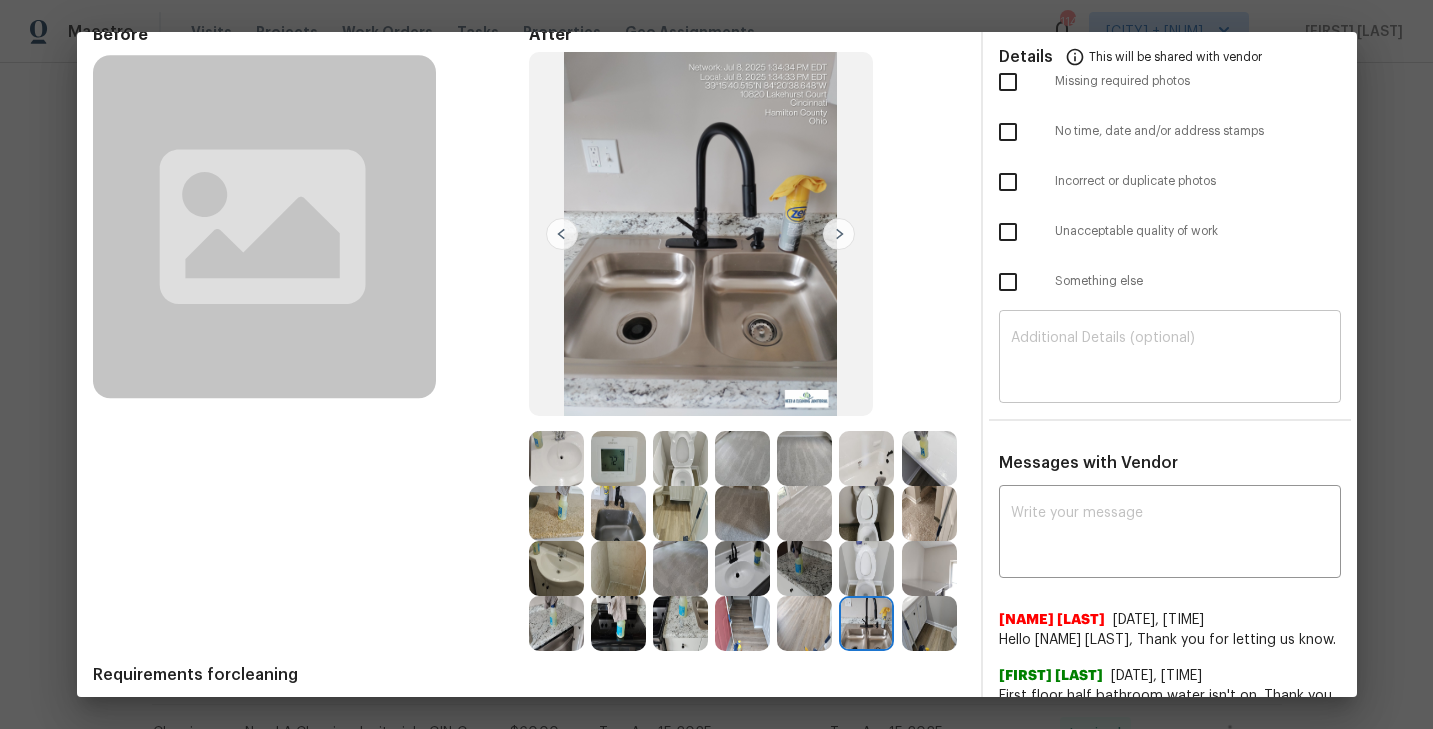 scroll, scrollTop: 136, scrollLeft: 0, axis: vertical 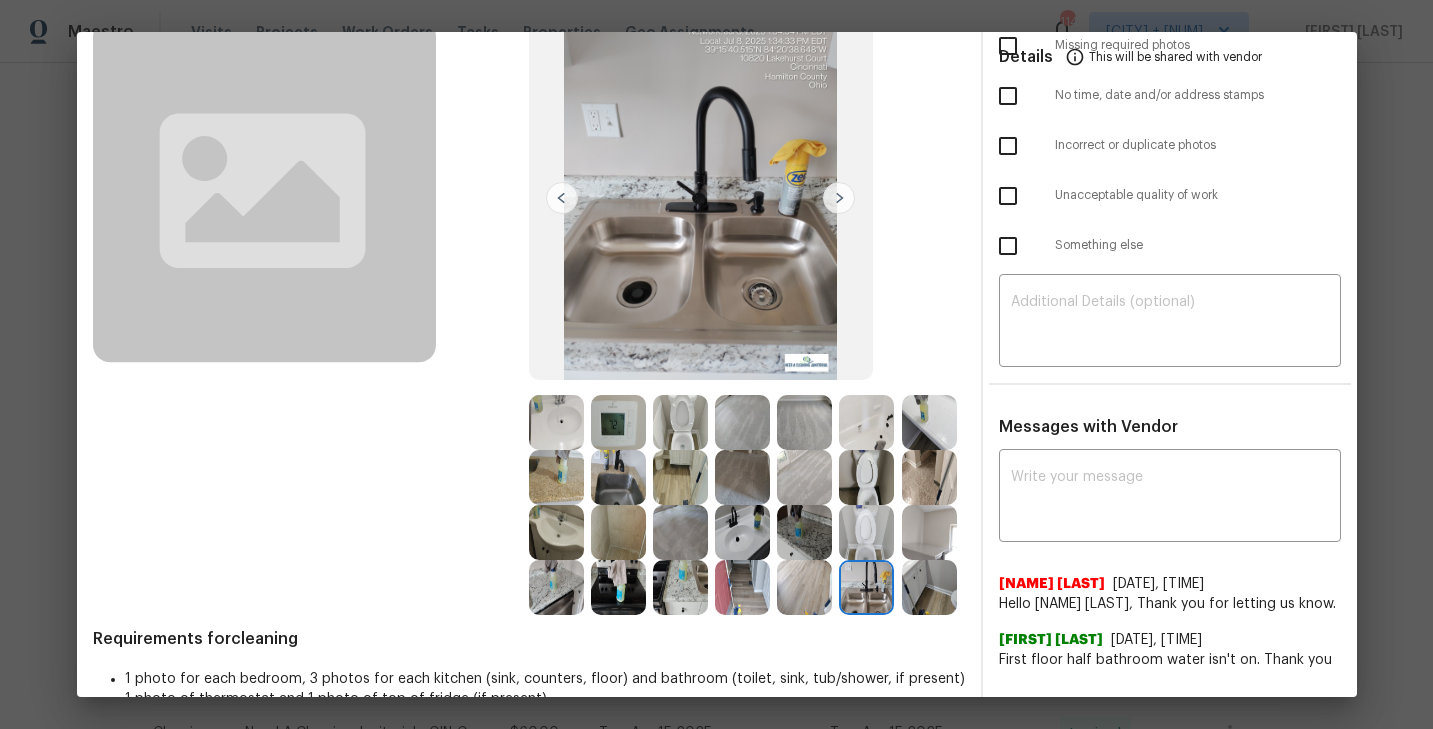 click at bounding box center [556, 422] 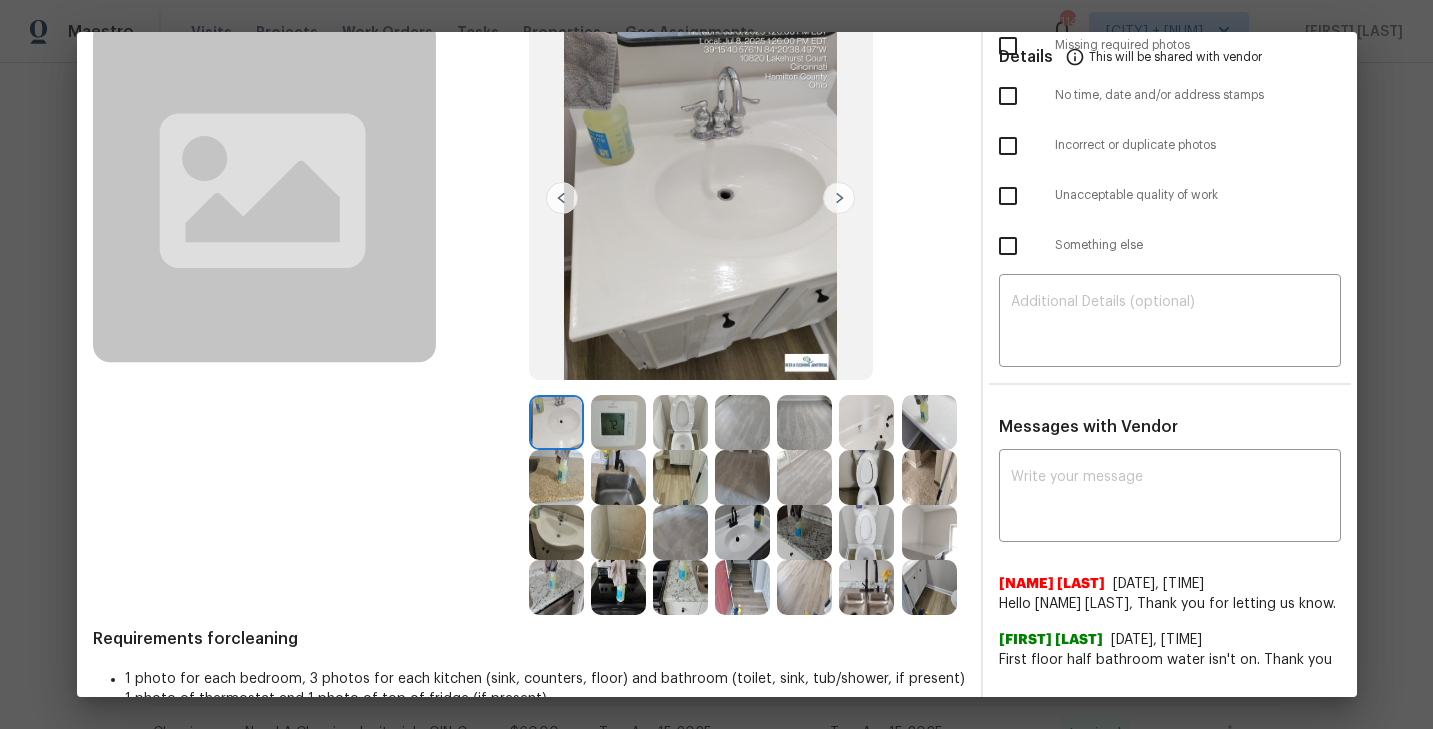 click at bounding box center [618, 422] 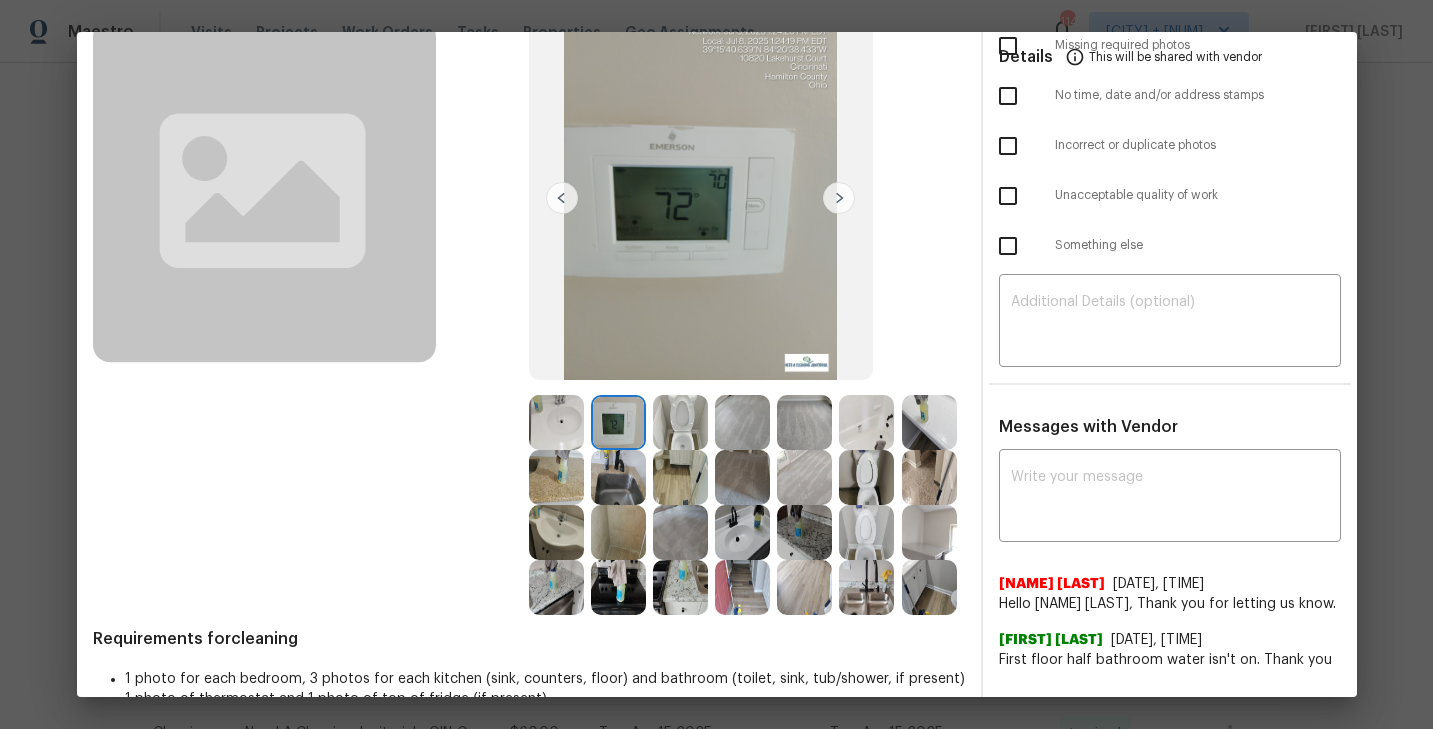 click at bounding box center [680, 422] 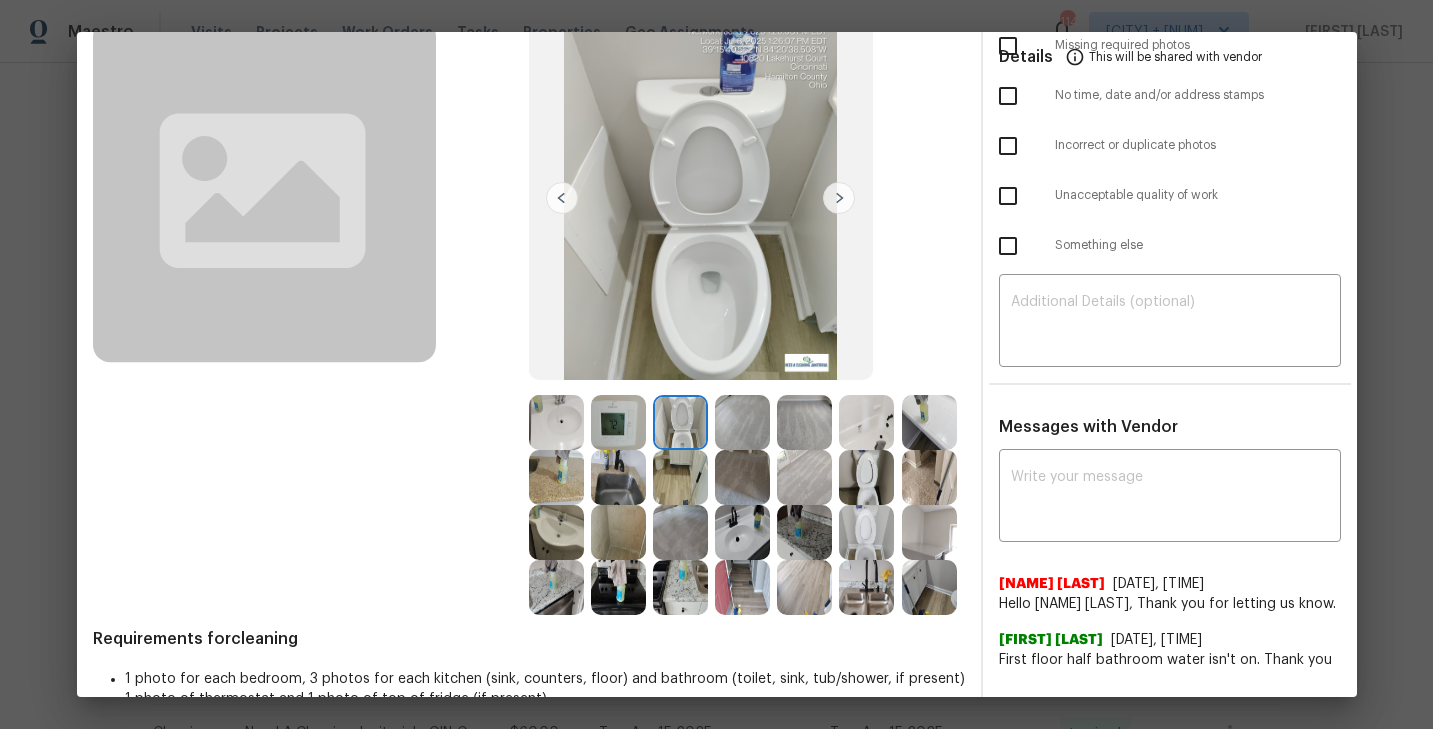 click at bounding box center (866, 422) 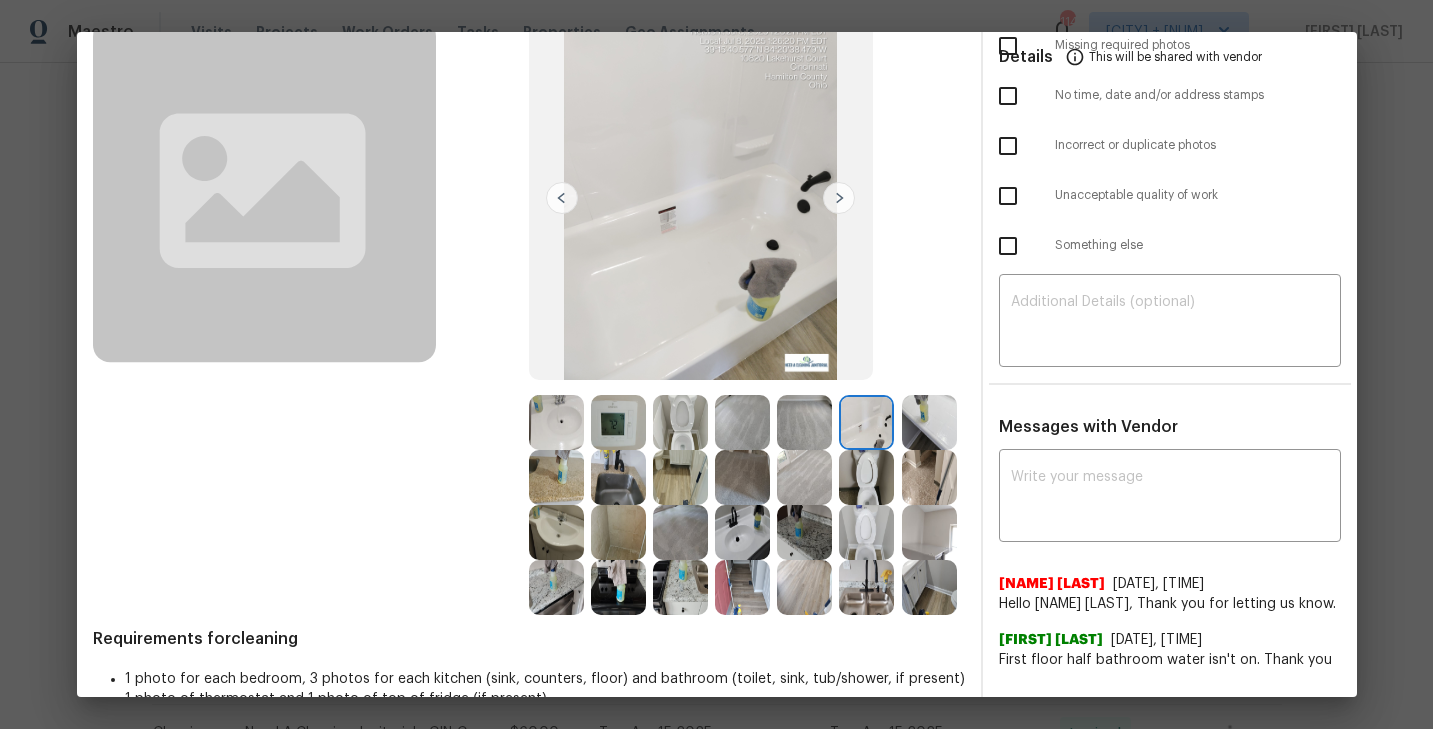 click at bounding box center [929, 422] 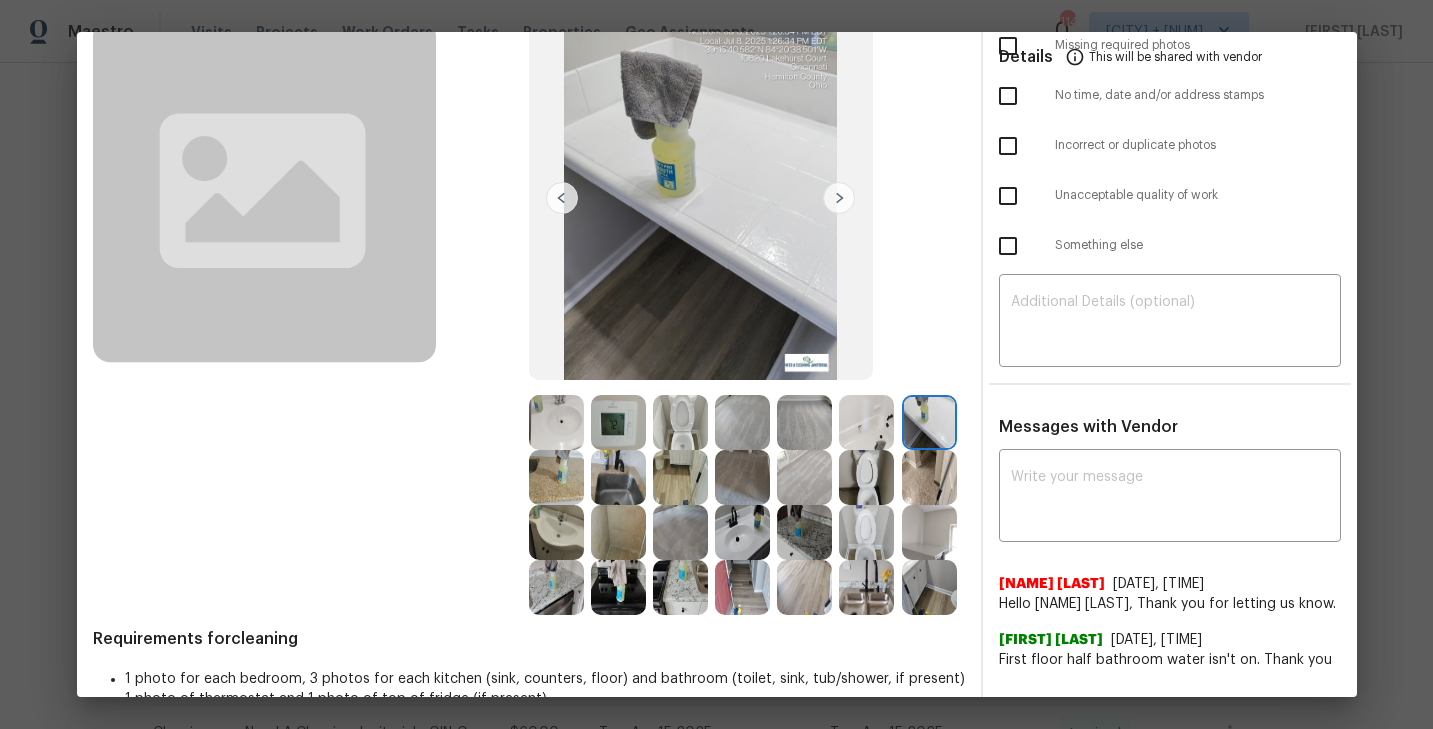 click at bounding box center (556, 477) 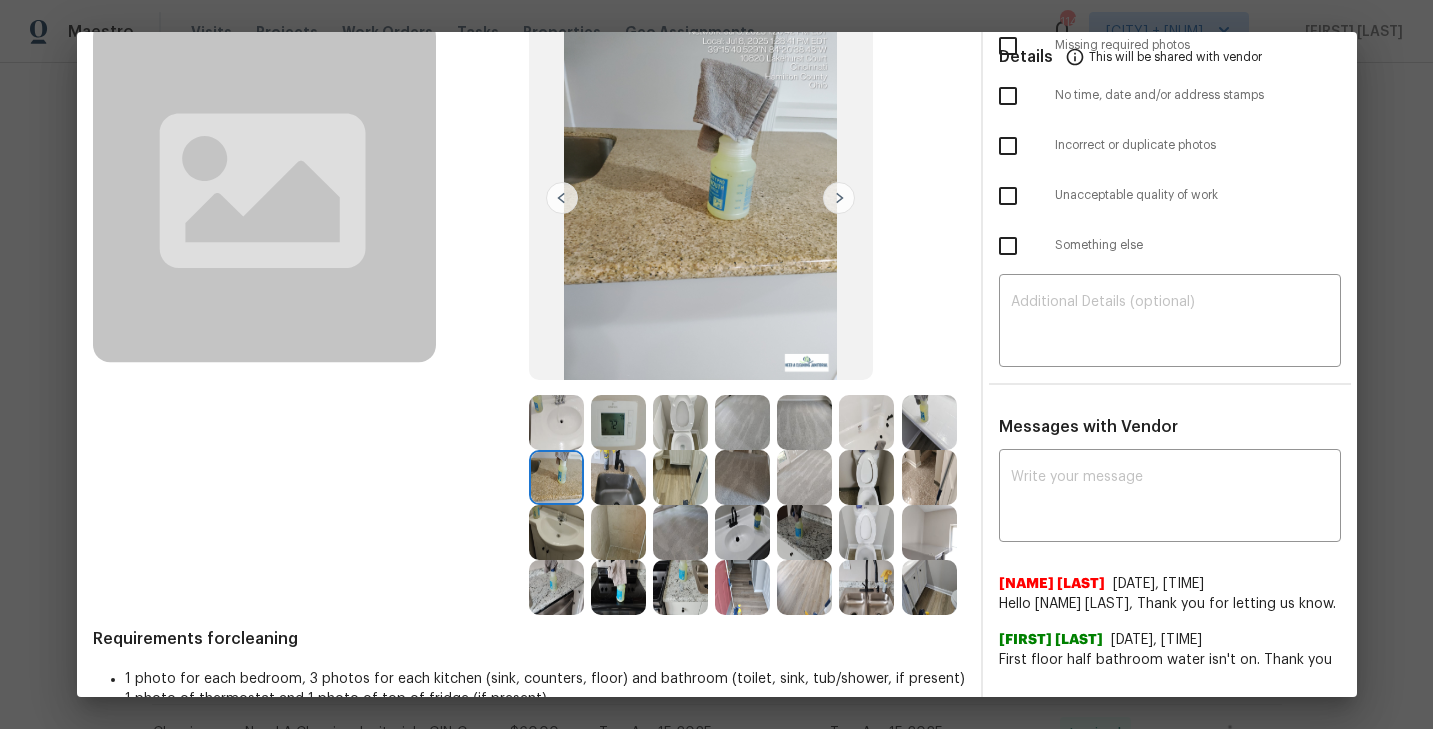 click at bounding box center [618, 477] 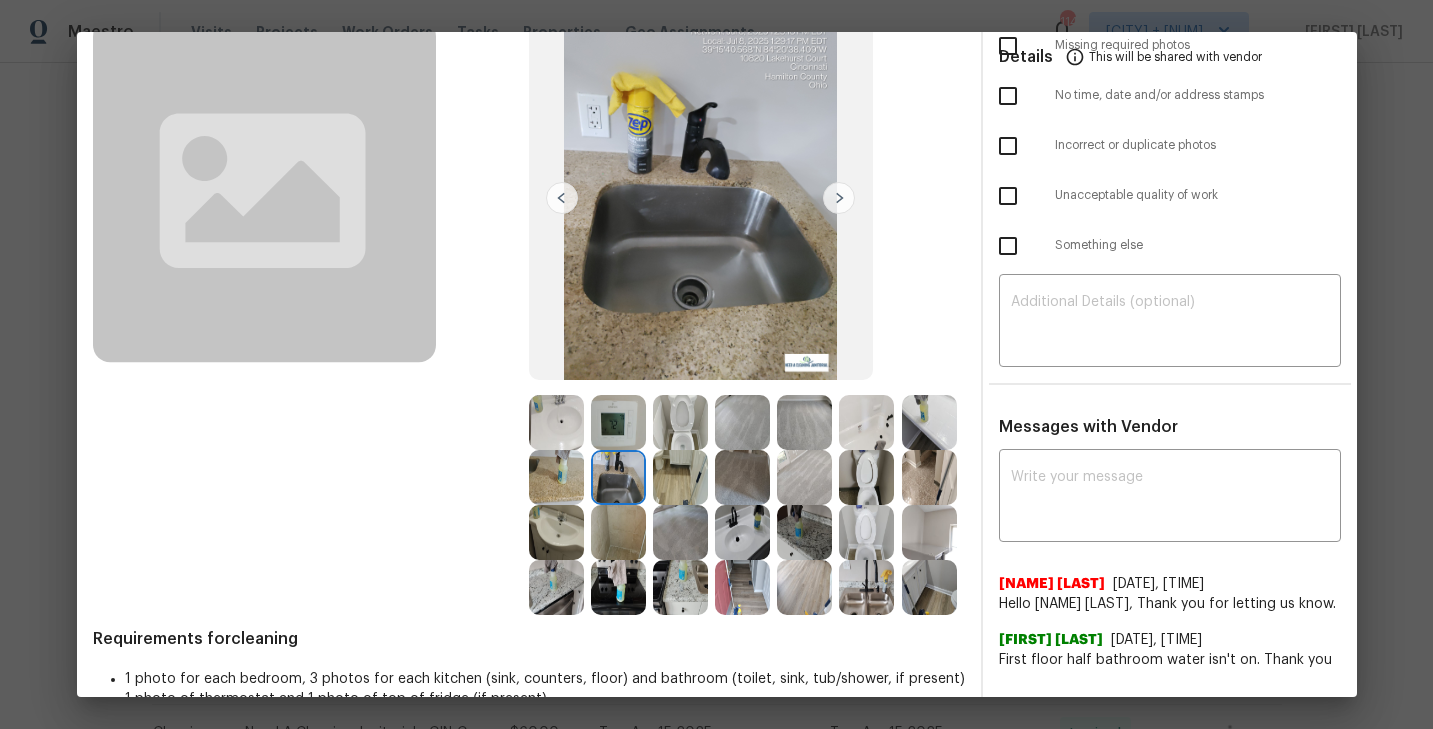 click at bounding box center (680, 477) 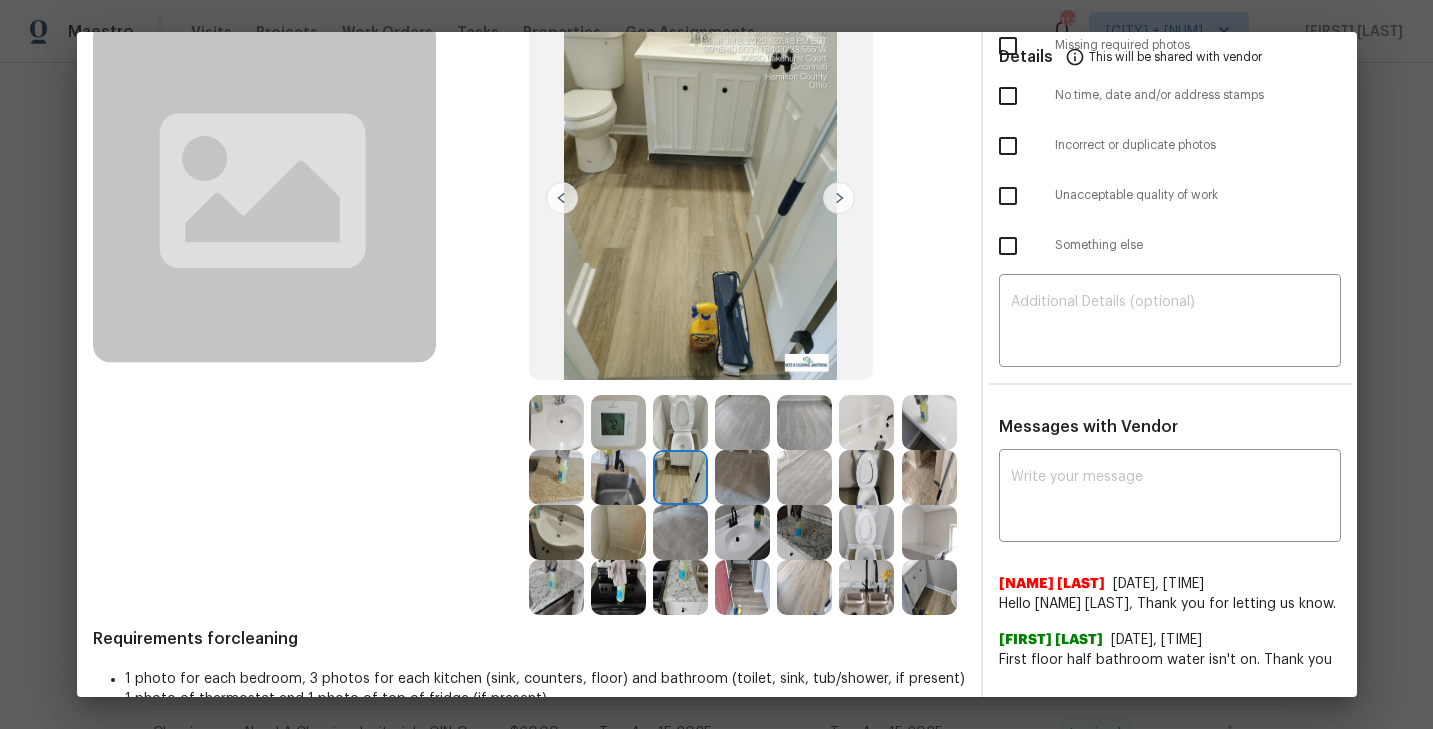 click at bounding box center (742, 477) 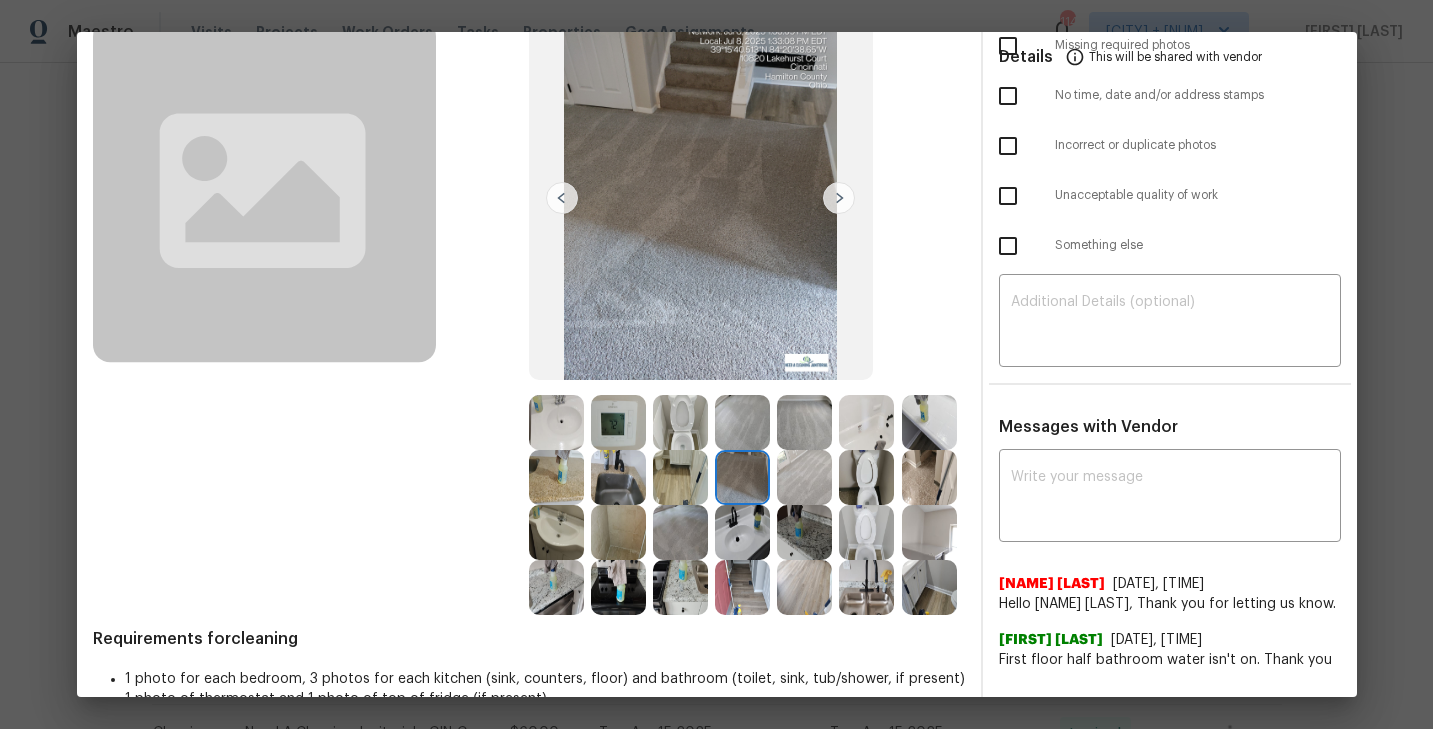 click at bounding box center [680, 477] 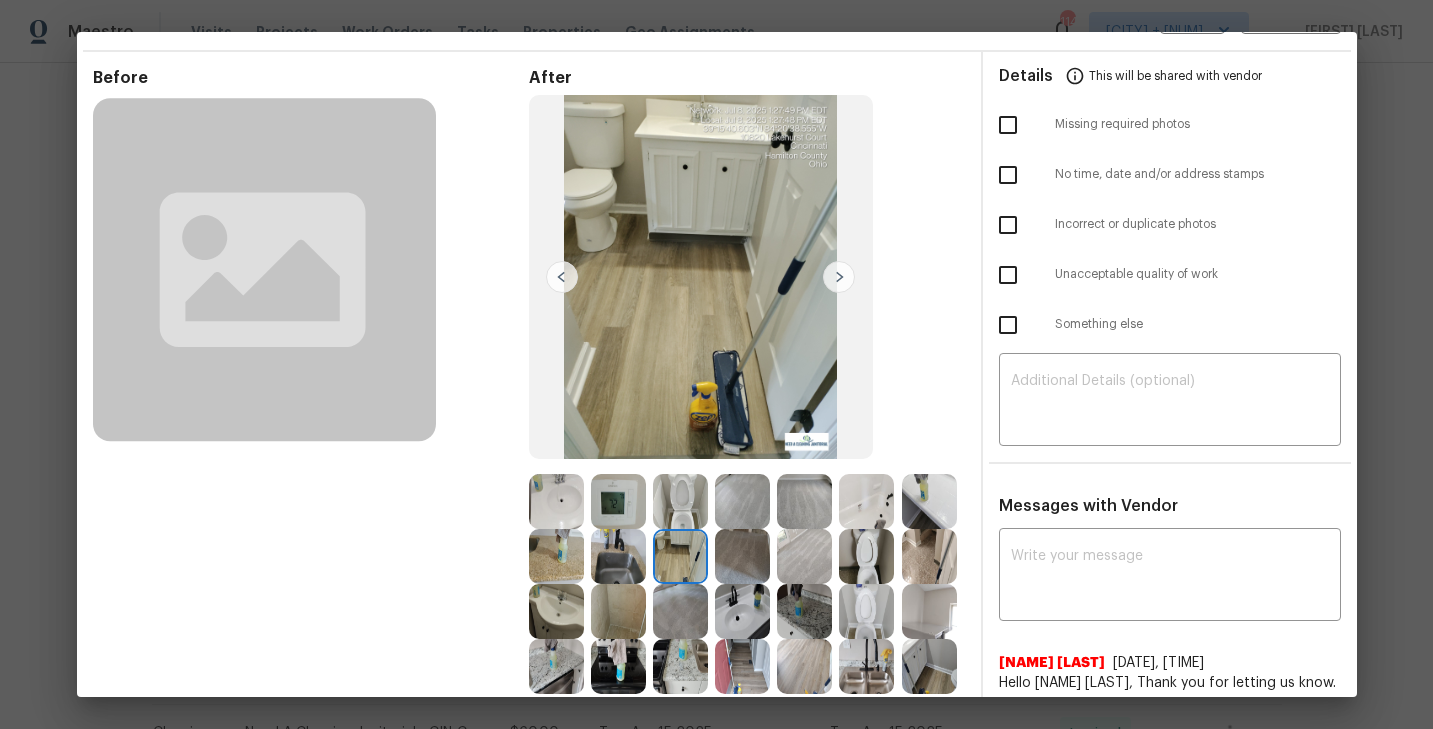 scroll, scrollTop: 43, scrollLeft: 0, axis: vertical 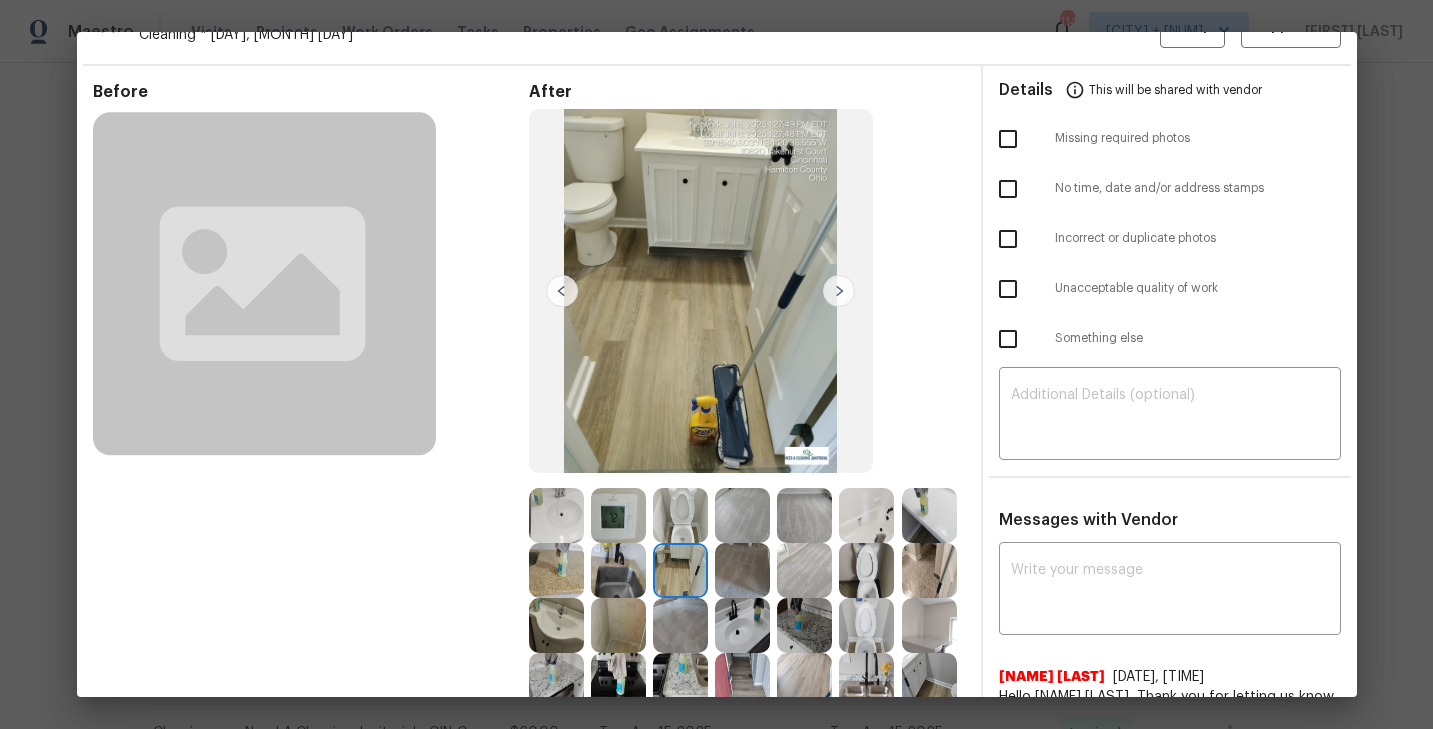 click at bounding box center [742, 570] 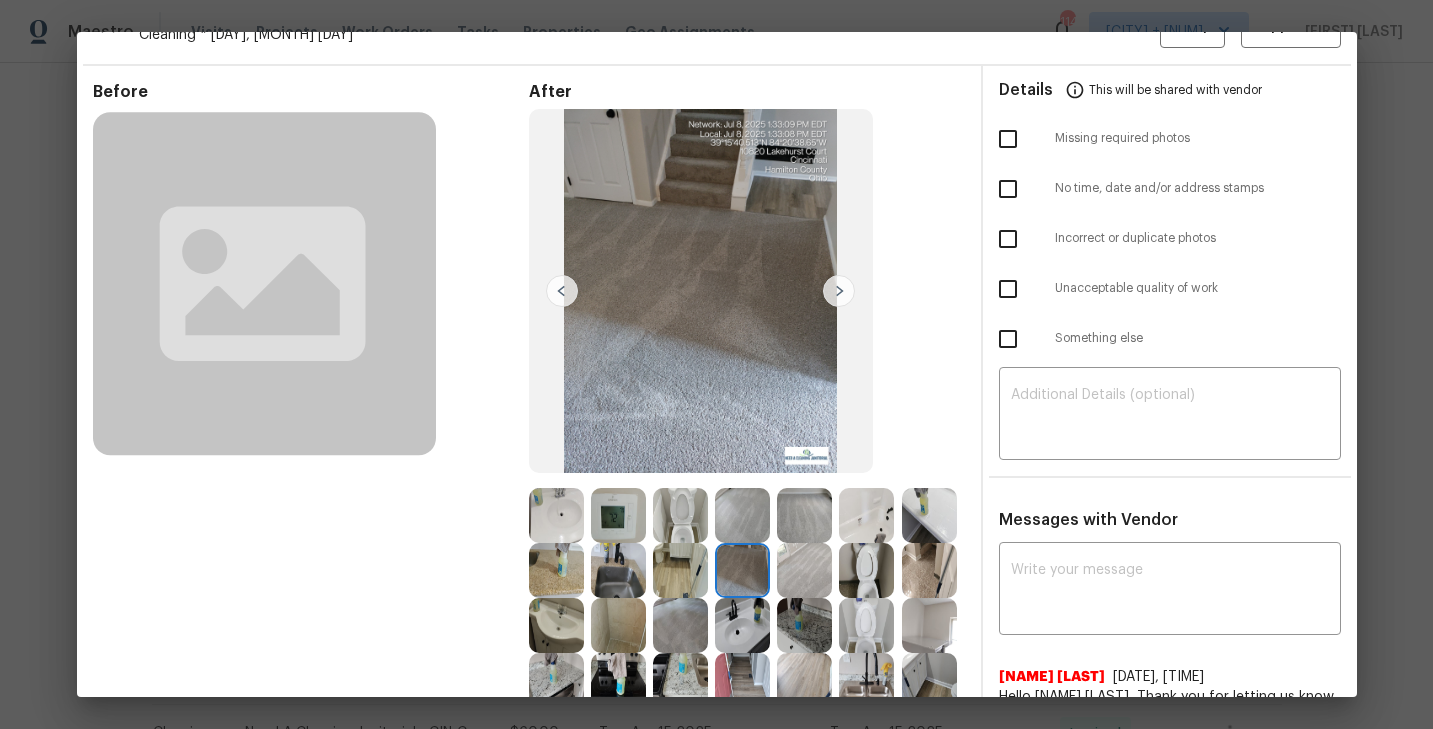 click at bounding box center [804, 570] 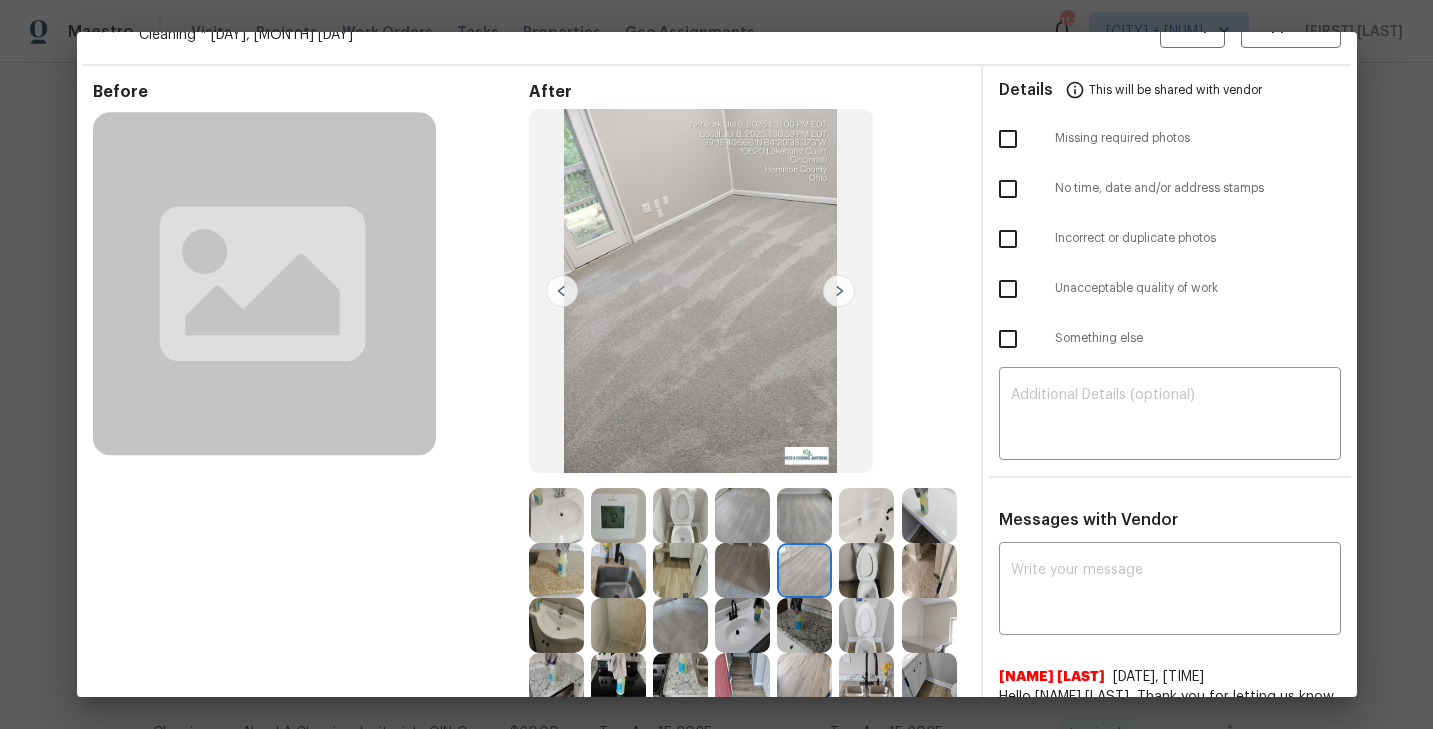 click at bounding box center (866, 570) 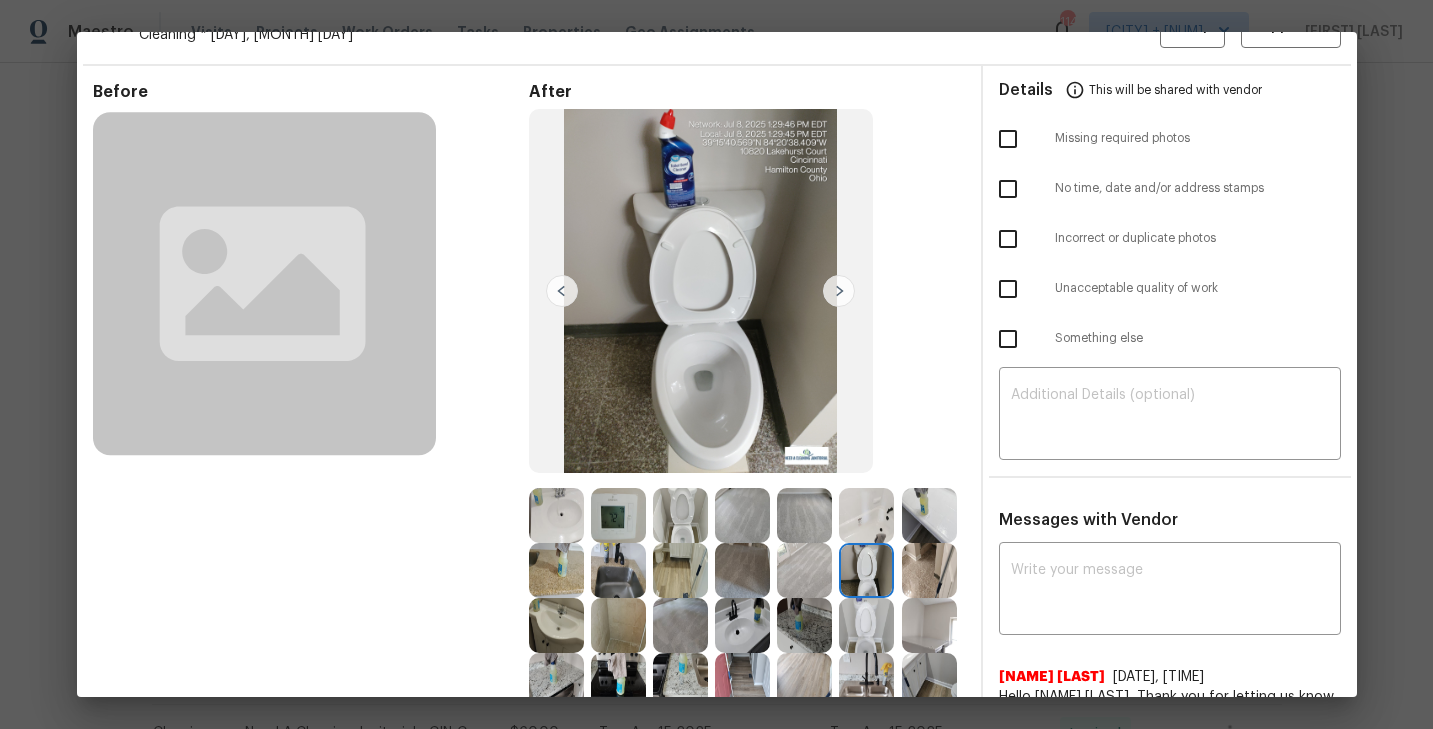 click at bounding box center (929, 570) 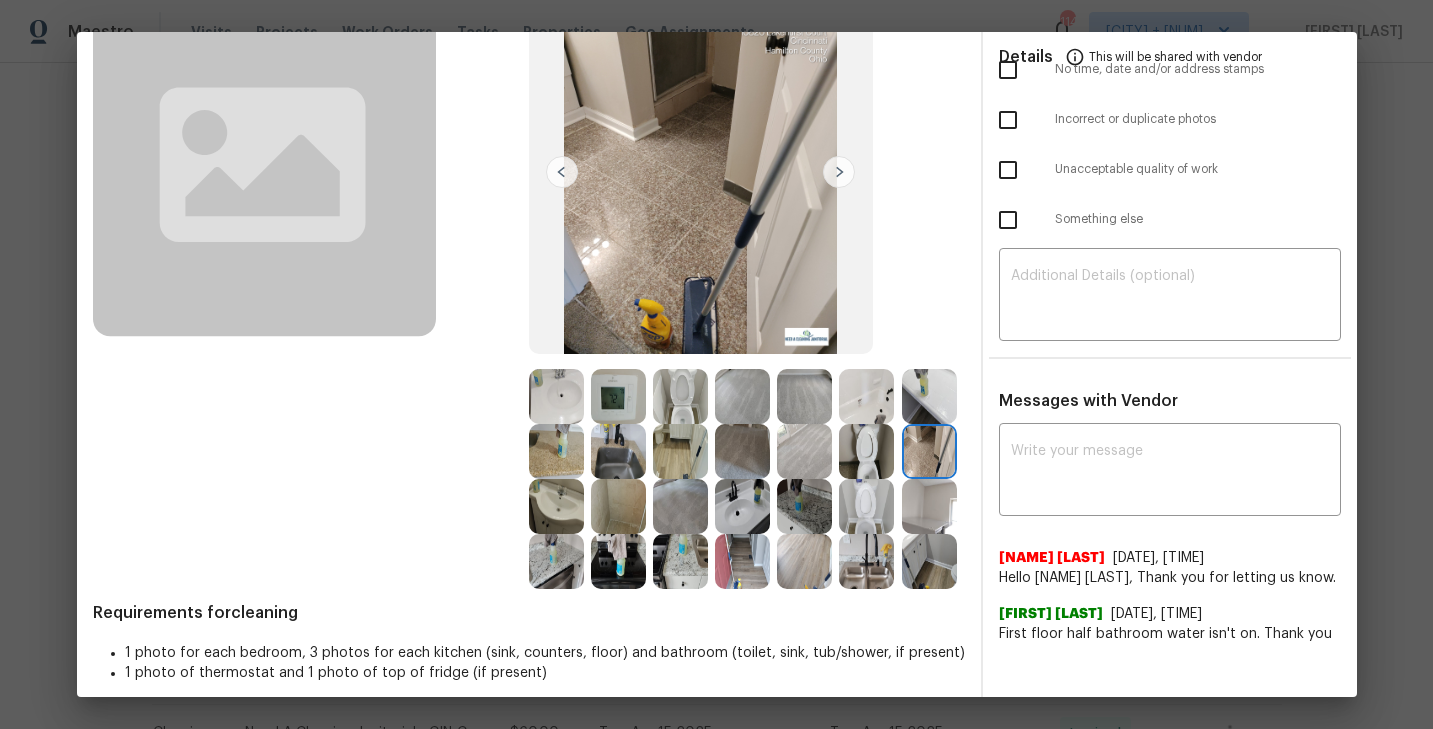 scroll, scrollTop: 161, scrollLeft: 0, axis: vertical 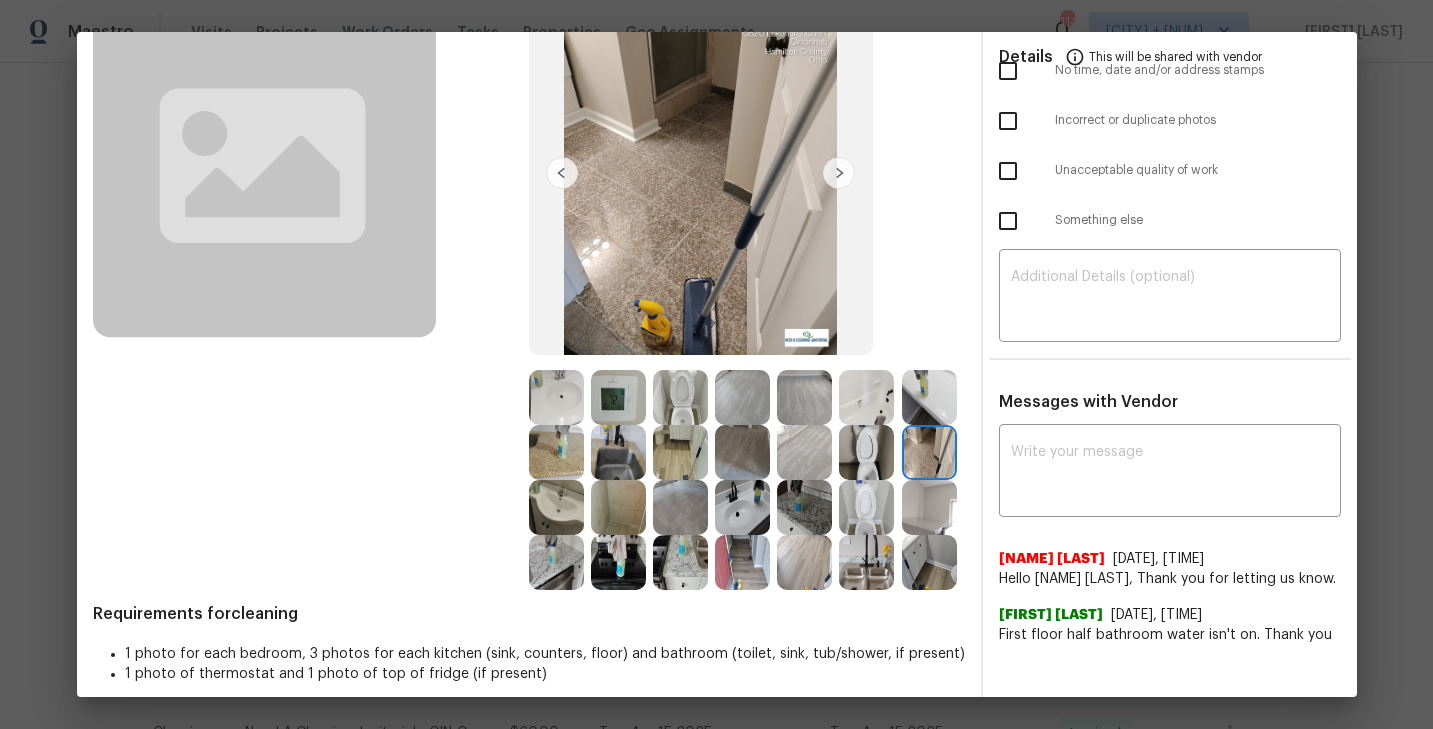 click at bounding box center (556, 507) 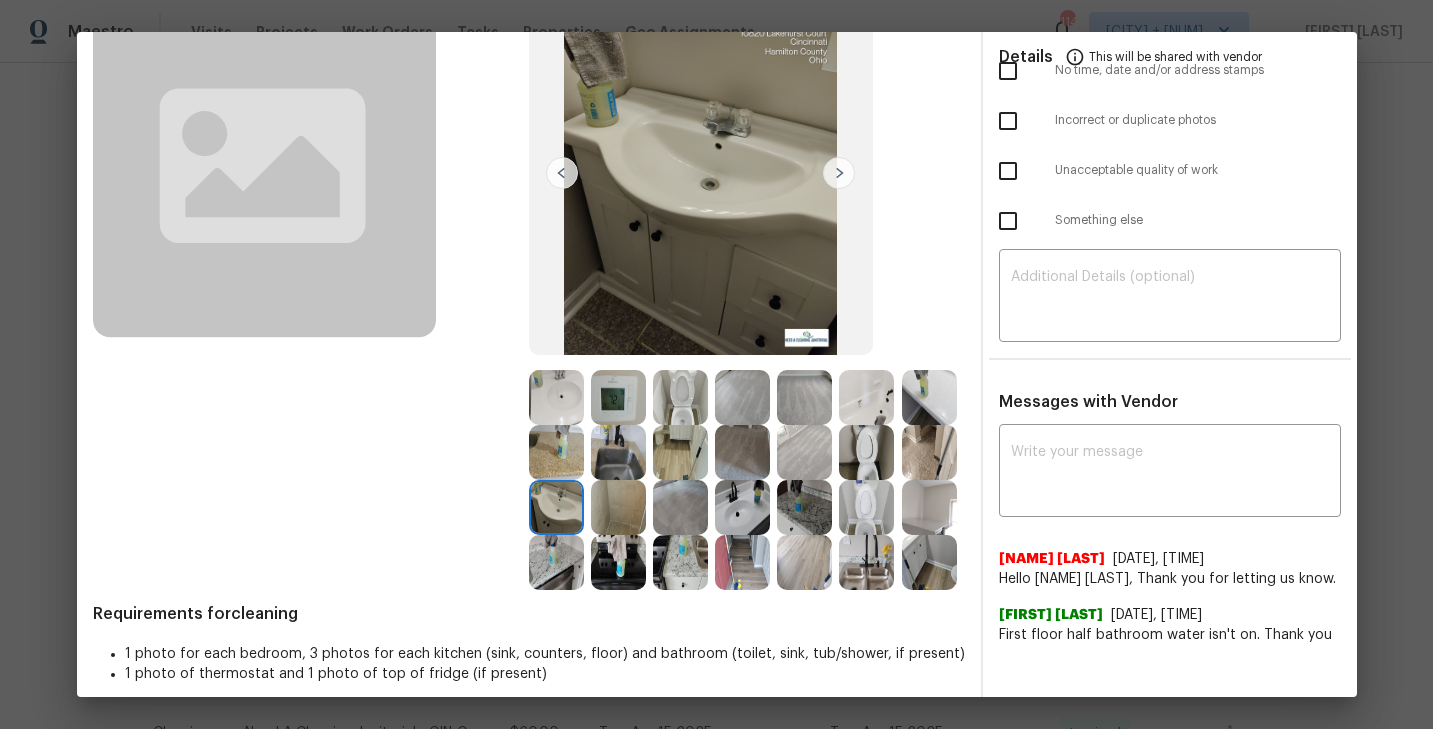 scroll, scrollTop: 139, scrollLeft: 0, axis: vertical 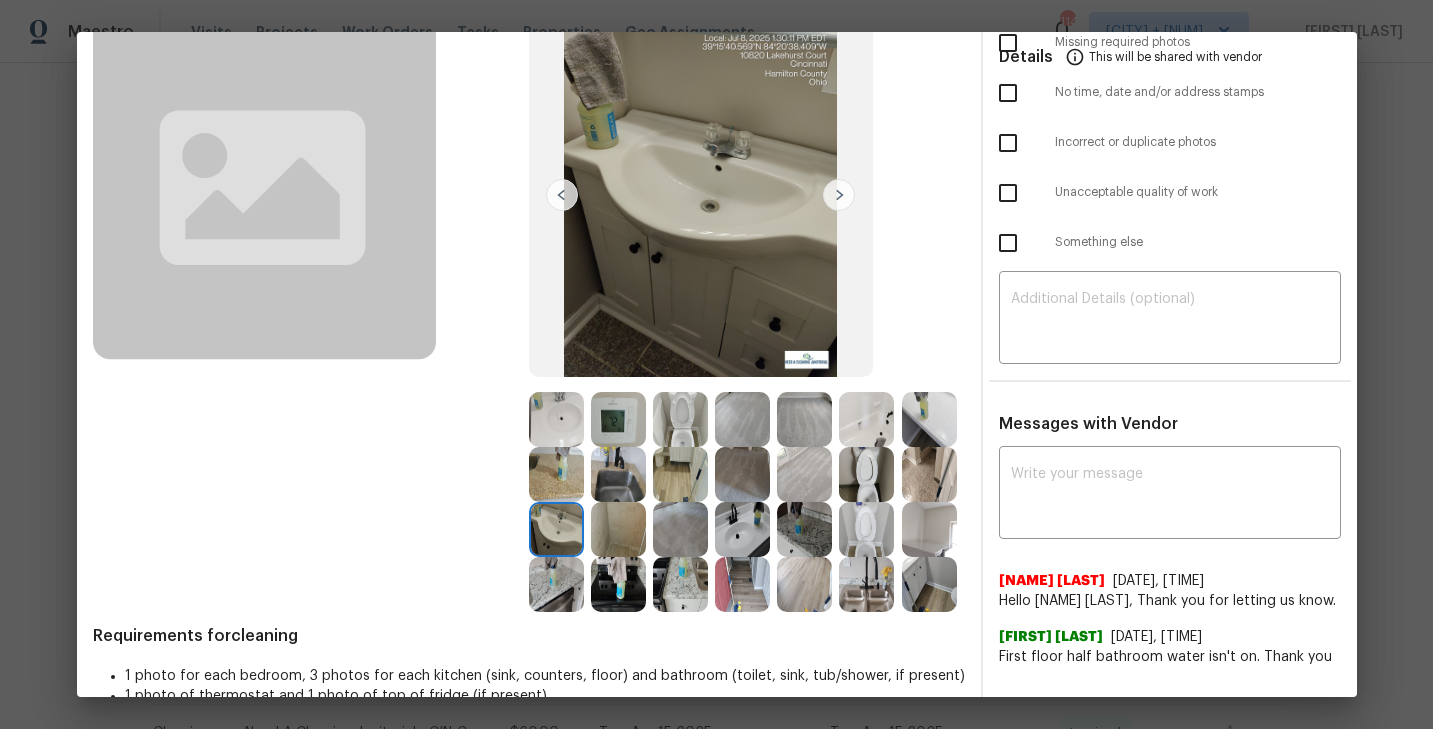 click at bounding box center (618, 529) 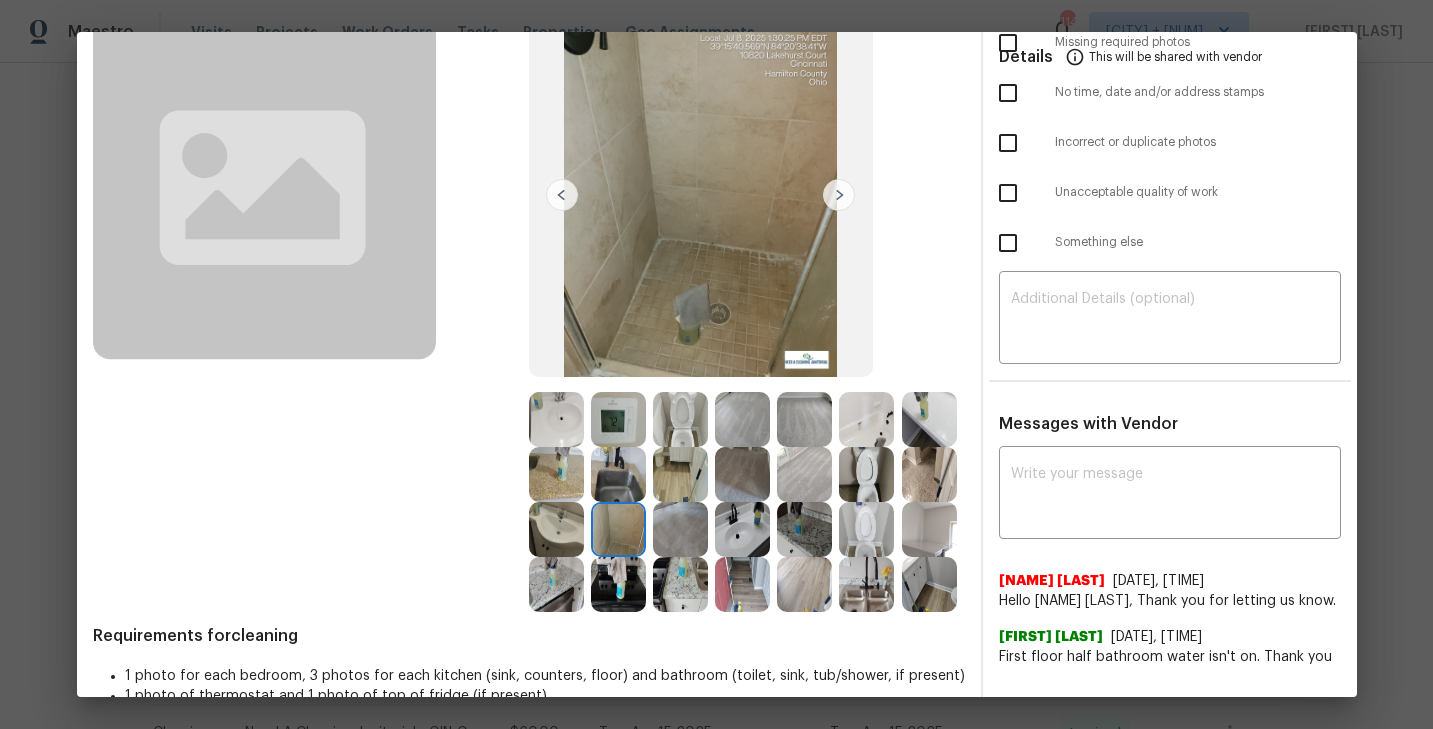 click at bounding box center [680, 529] 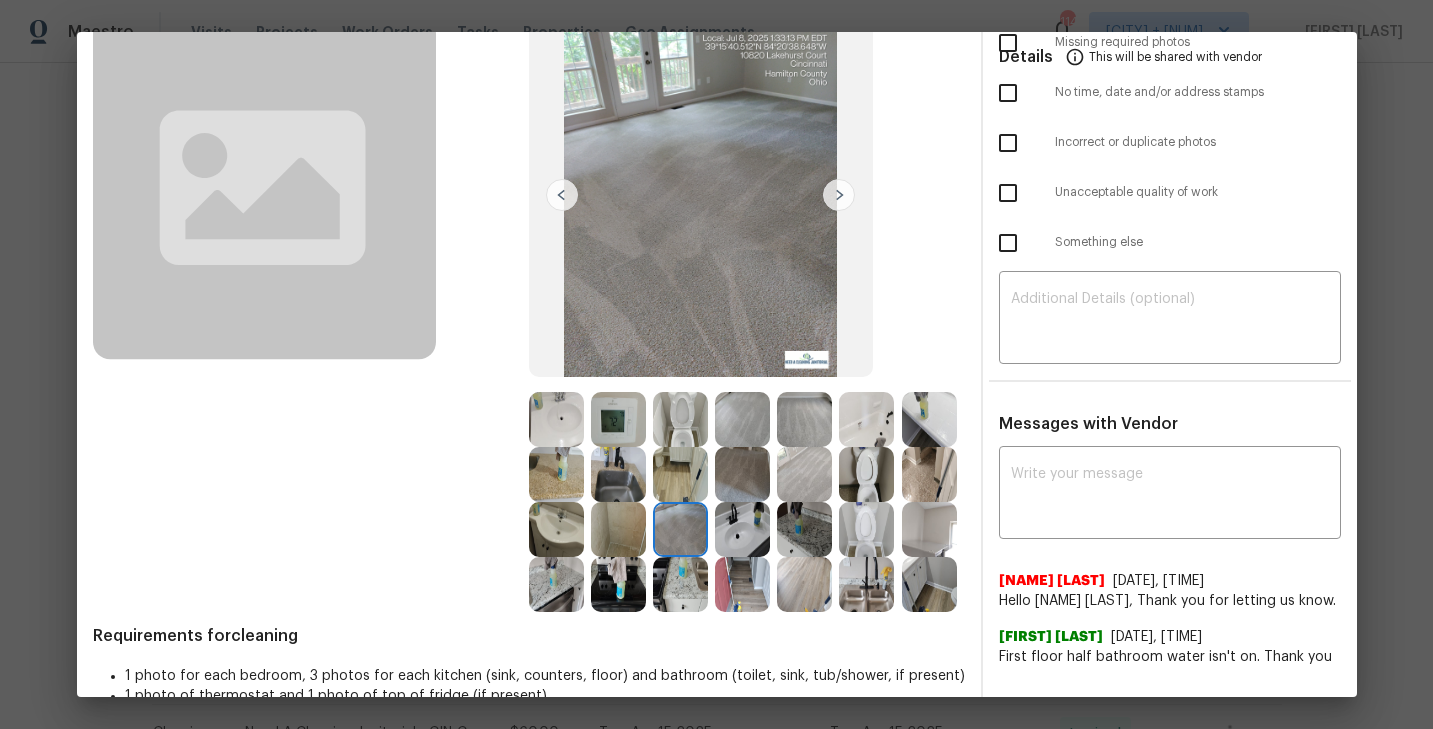 click at bounding box center [742, 529] 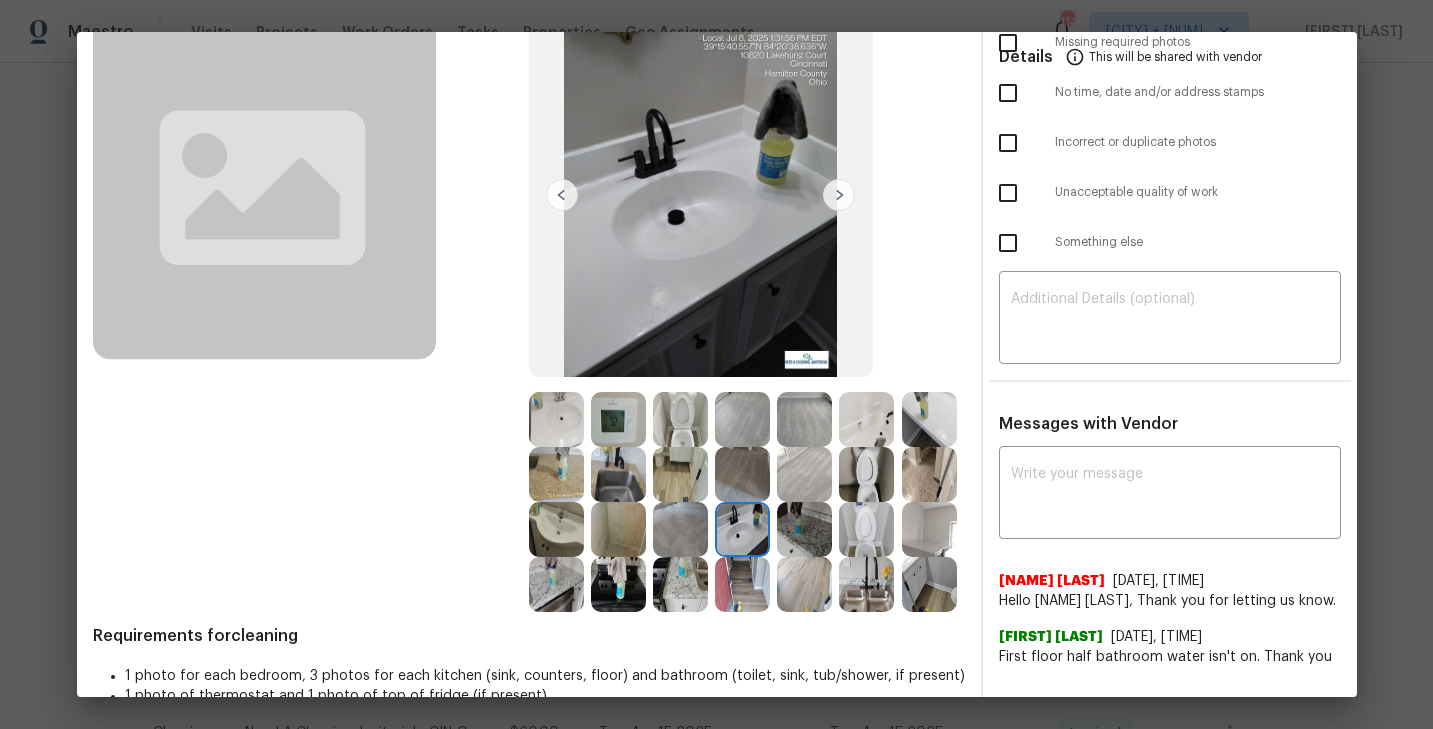 click at bounding box center (804, 529) 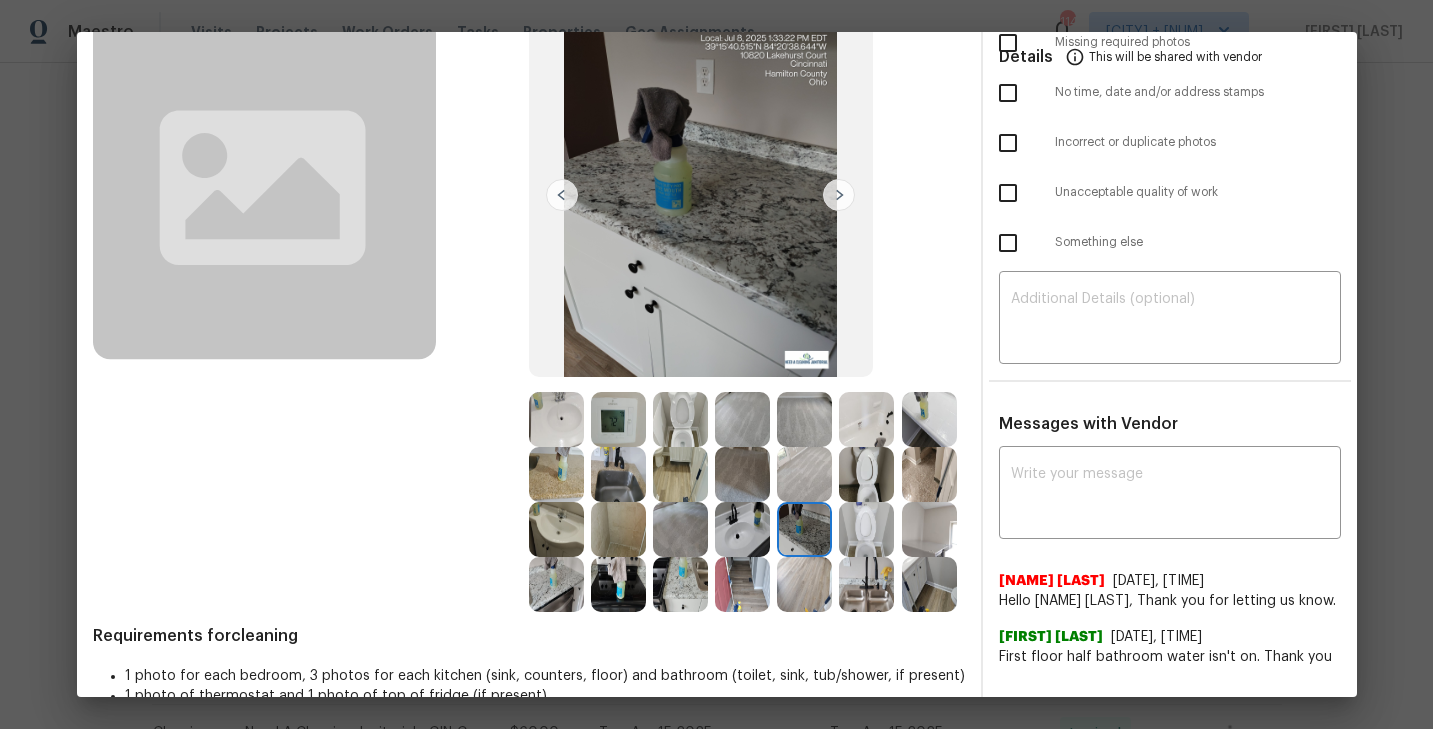 click at bounding box center (866, 529) 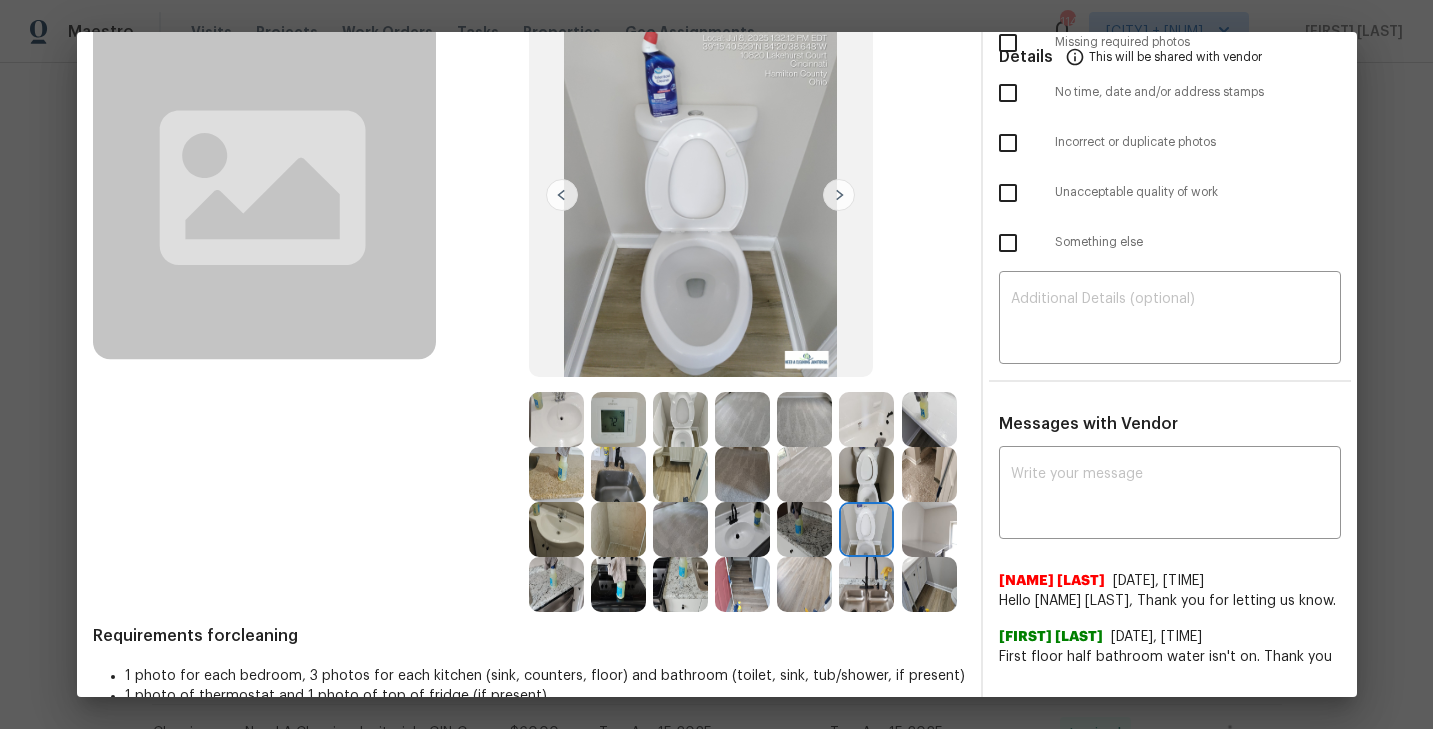 click at bounding box center [929, 529] 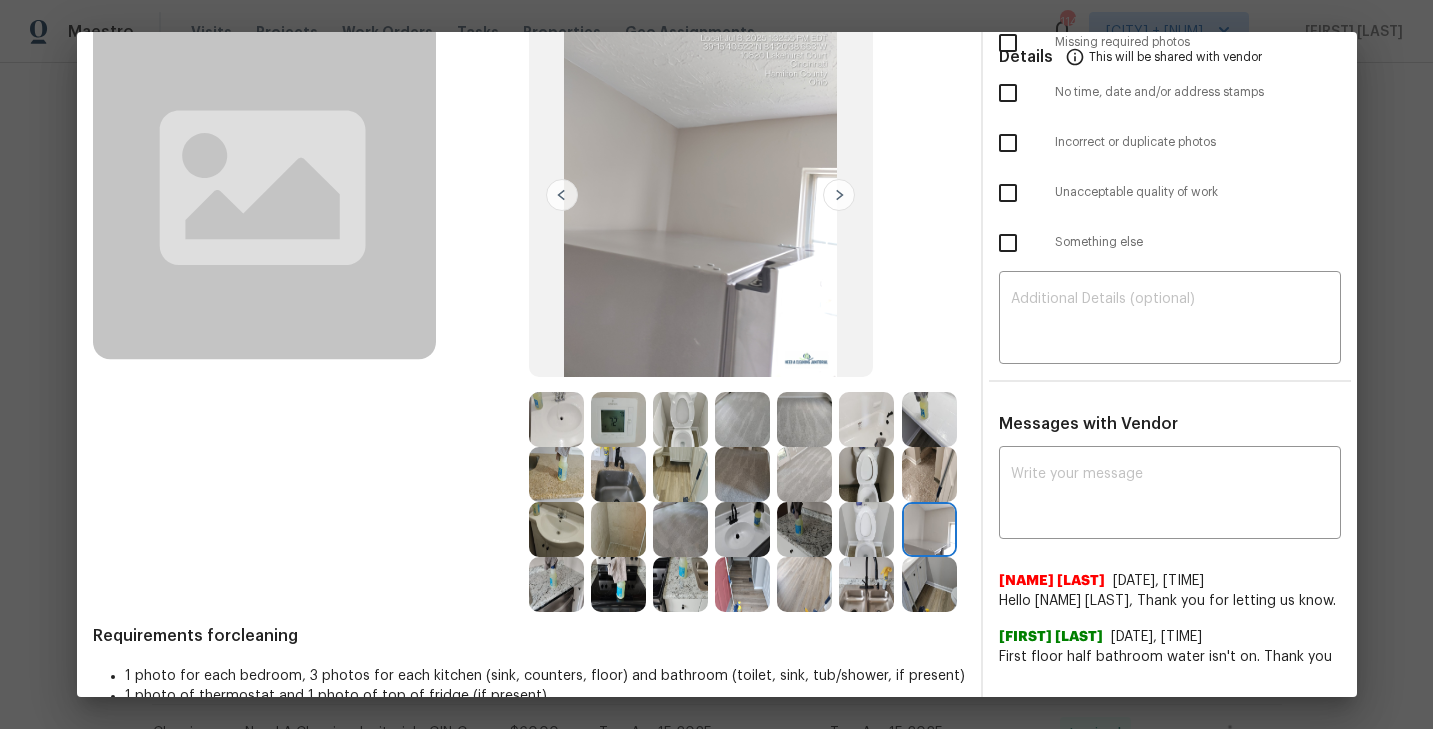scroll, scrollTop: 0, scrollLeft: 0, axis: both 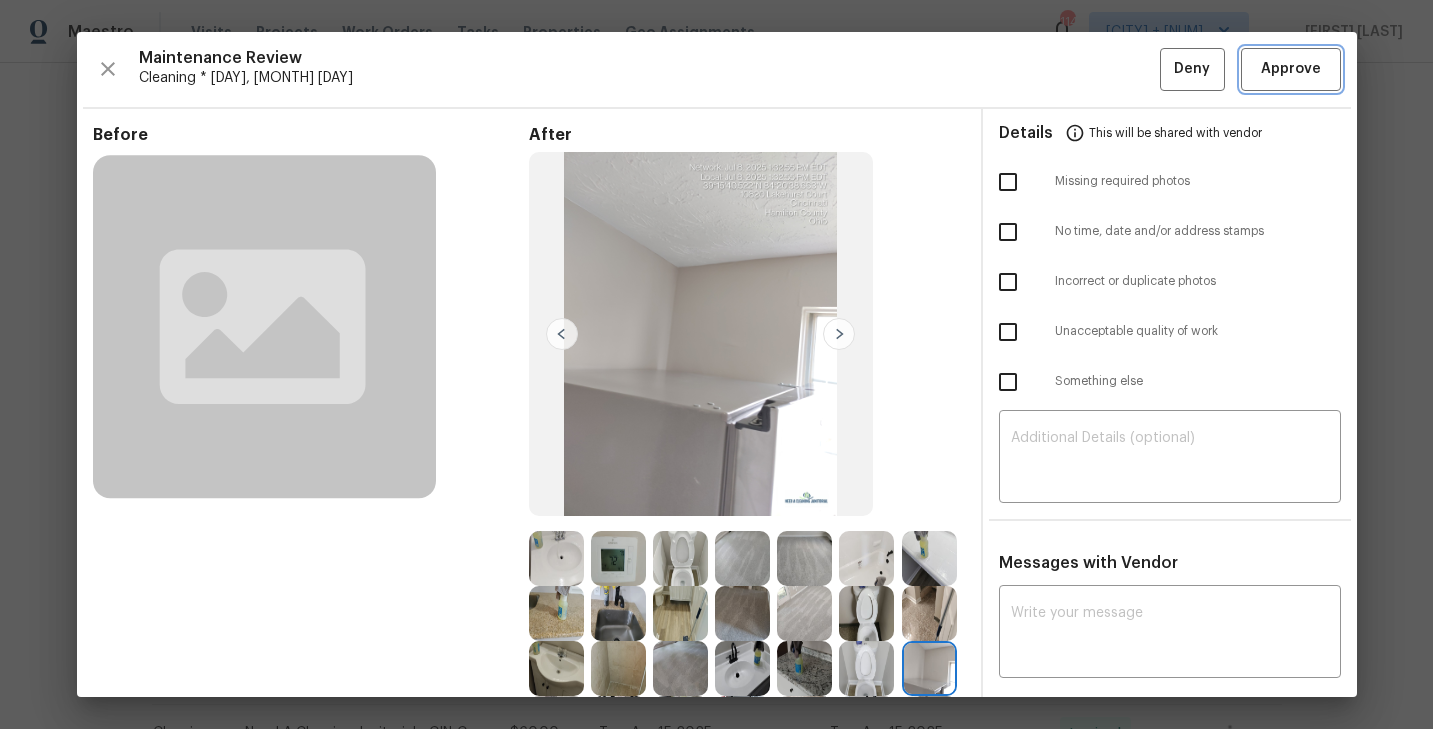 click on "Approve" at bounding box center (1291, 69) 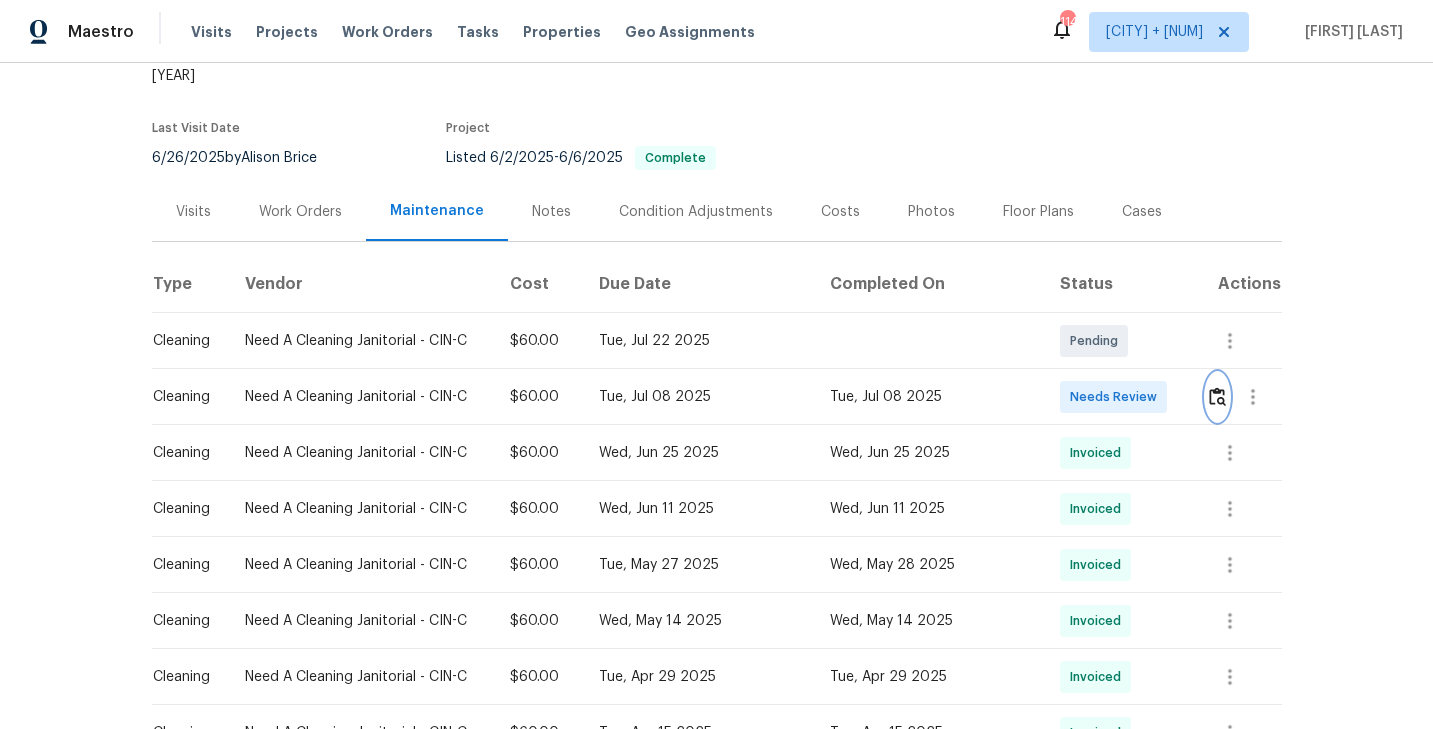 scroll, scrollTop: 0, scrollLeft: 0, axis: both 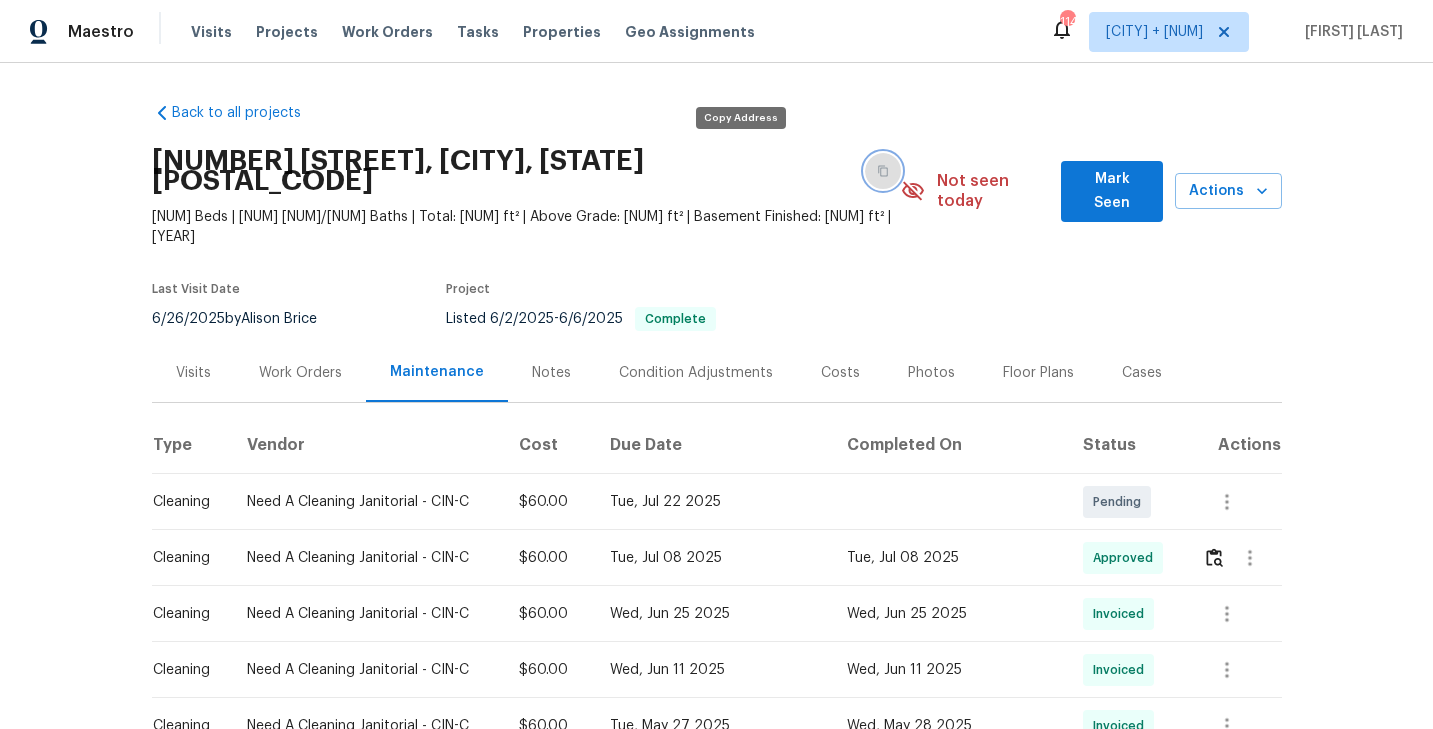 click at bounding box center (883, 171) 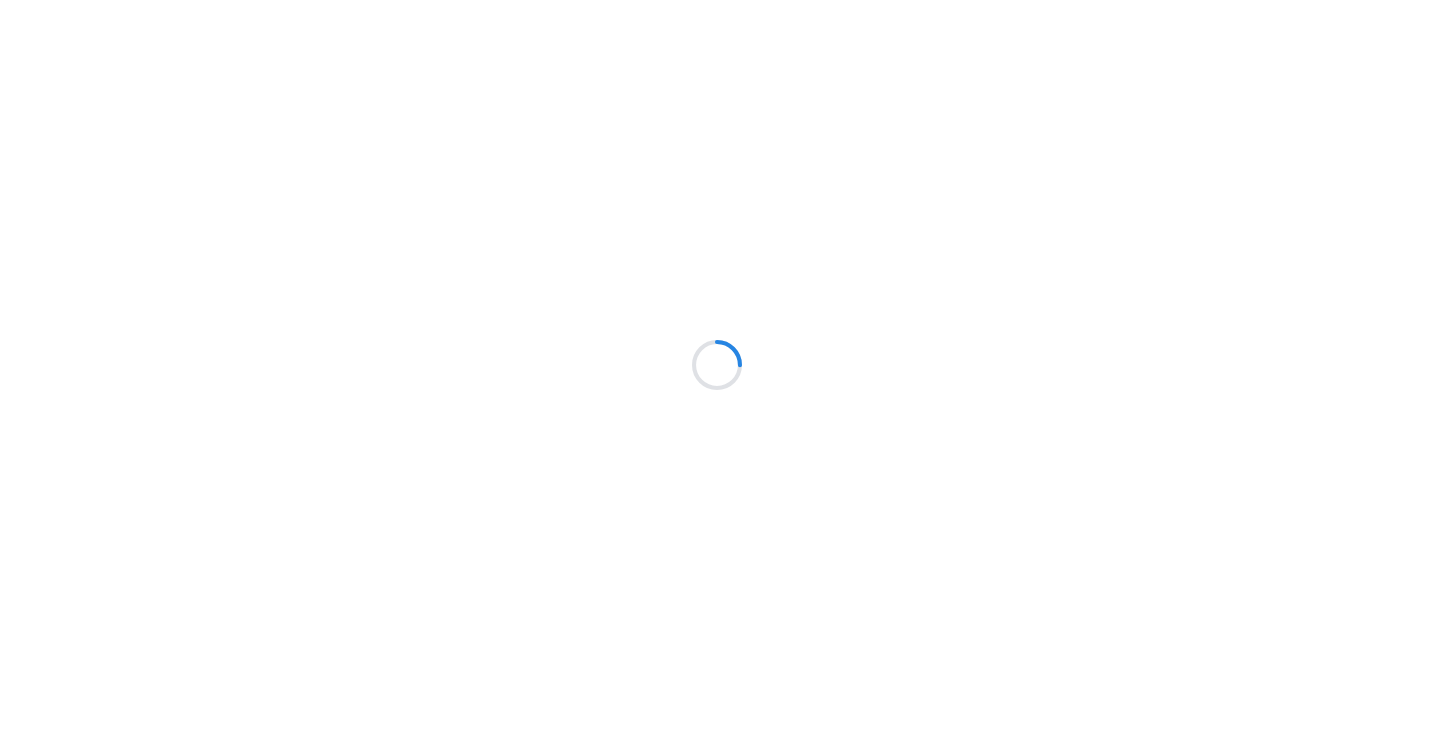 scroll, scrollTop: 0, scrollLeft: 0, axis: both 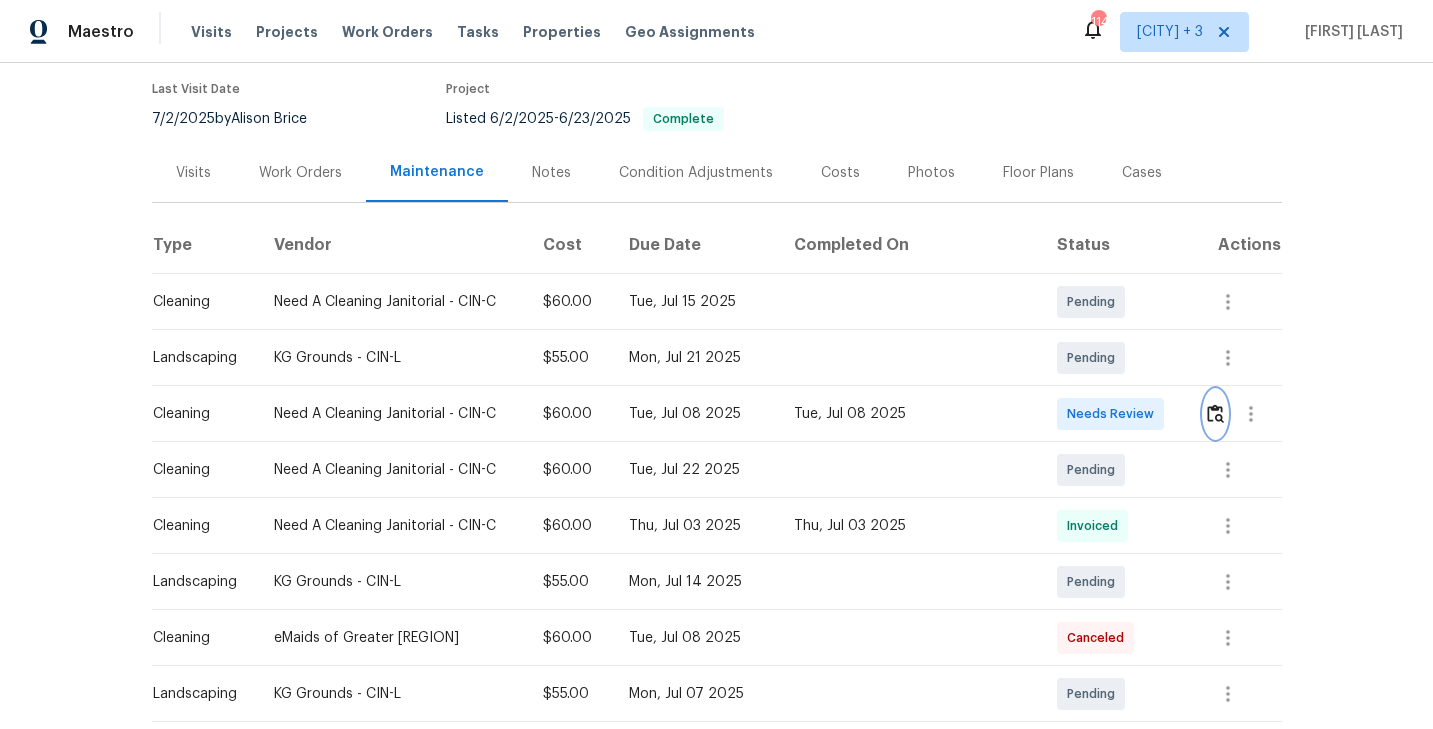 click at bounding box center (1215, 413) 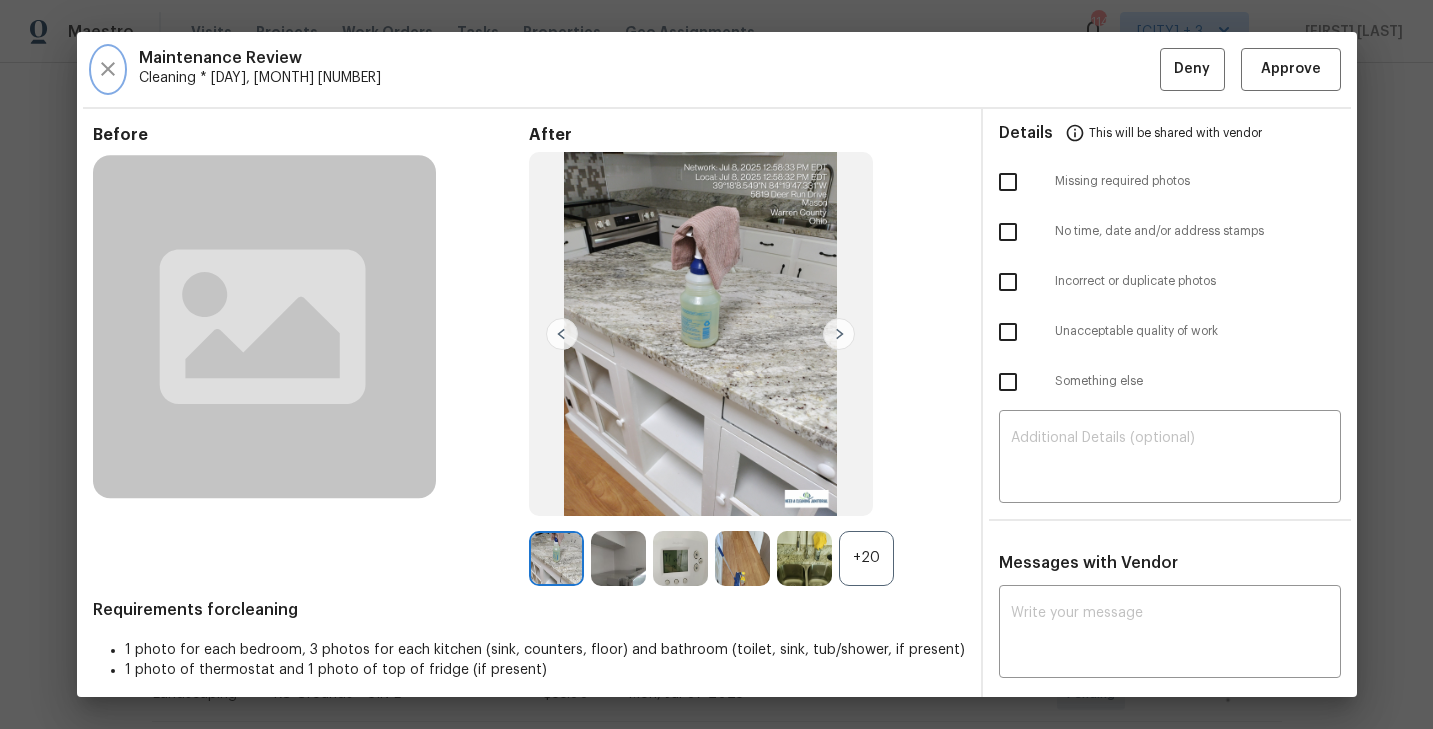 click at bounding box center (108, 69) 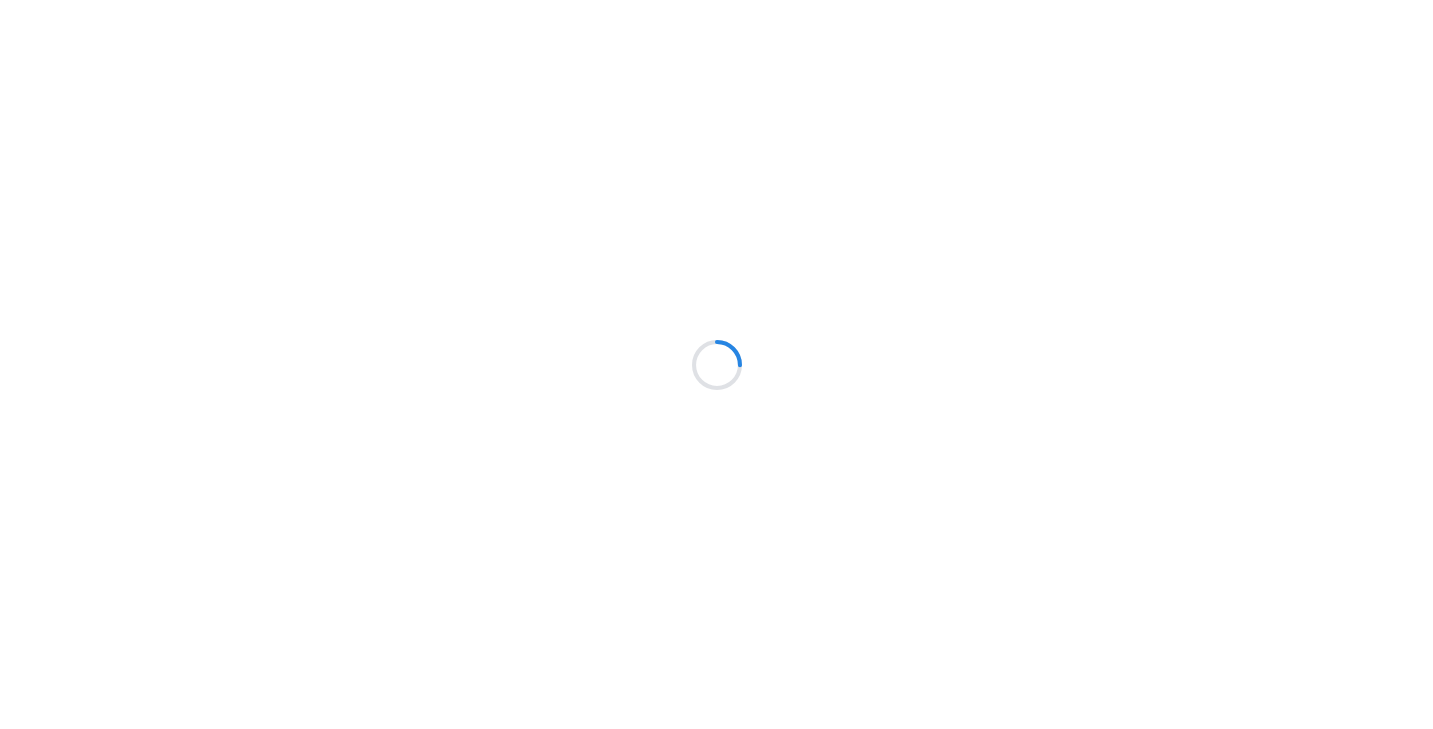 scroll, scrollTop: 0, scrollLeft: 0, axis: both 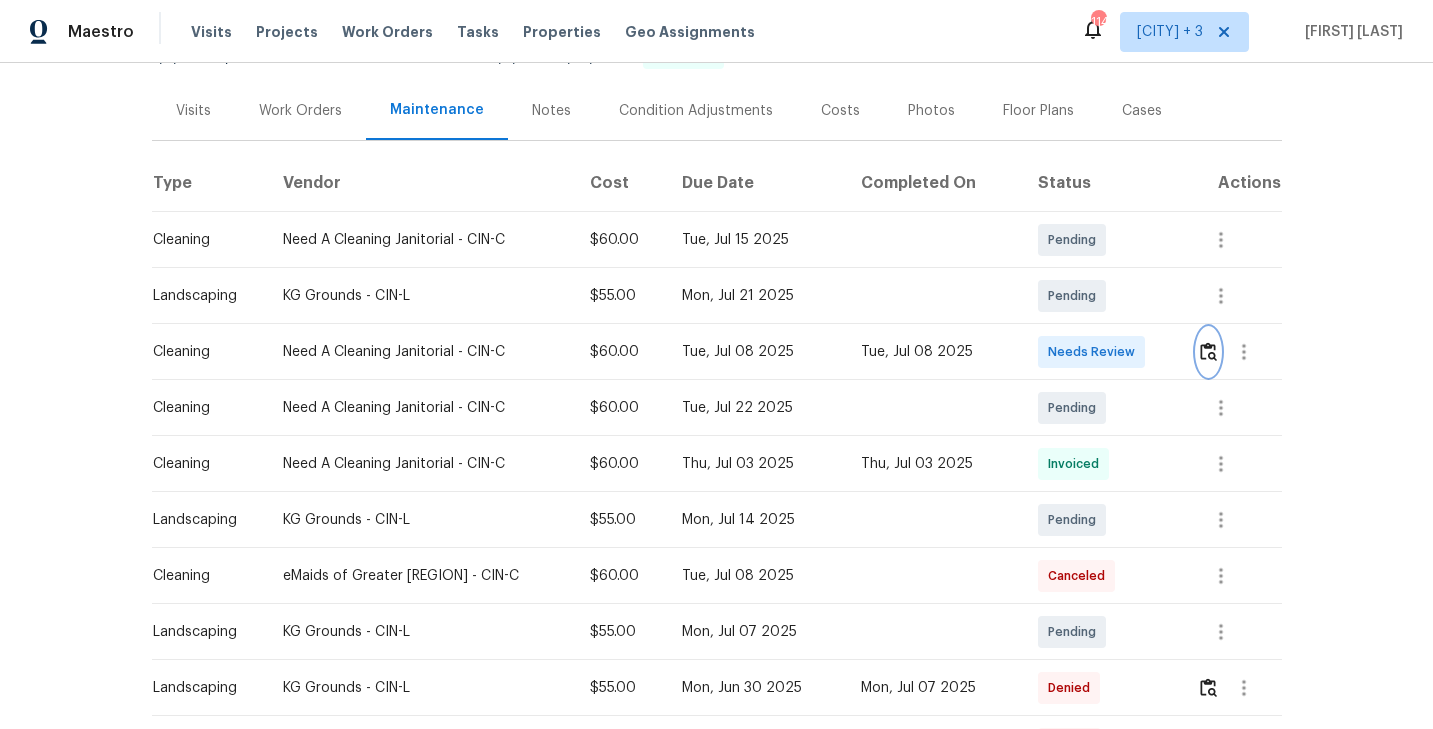 click at bounding box center (1208, 351) 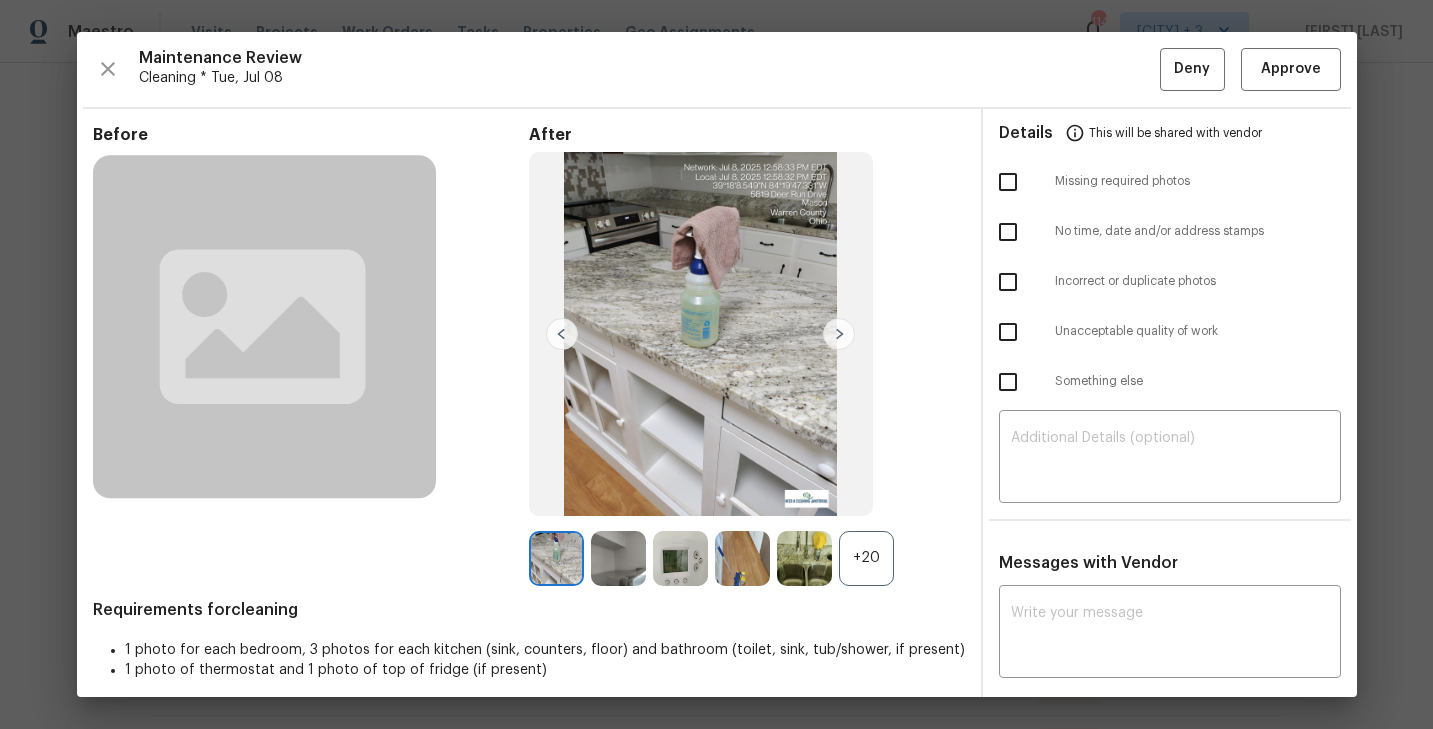 click on "+20" at bounding box center (866, 558) 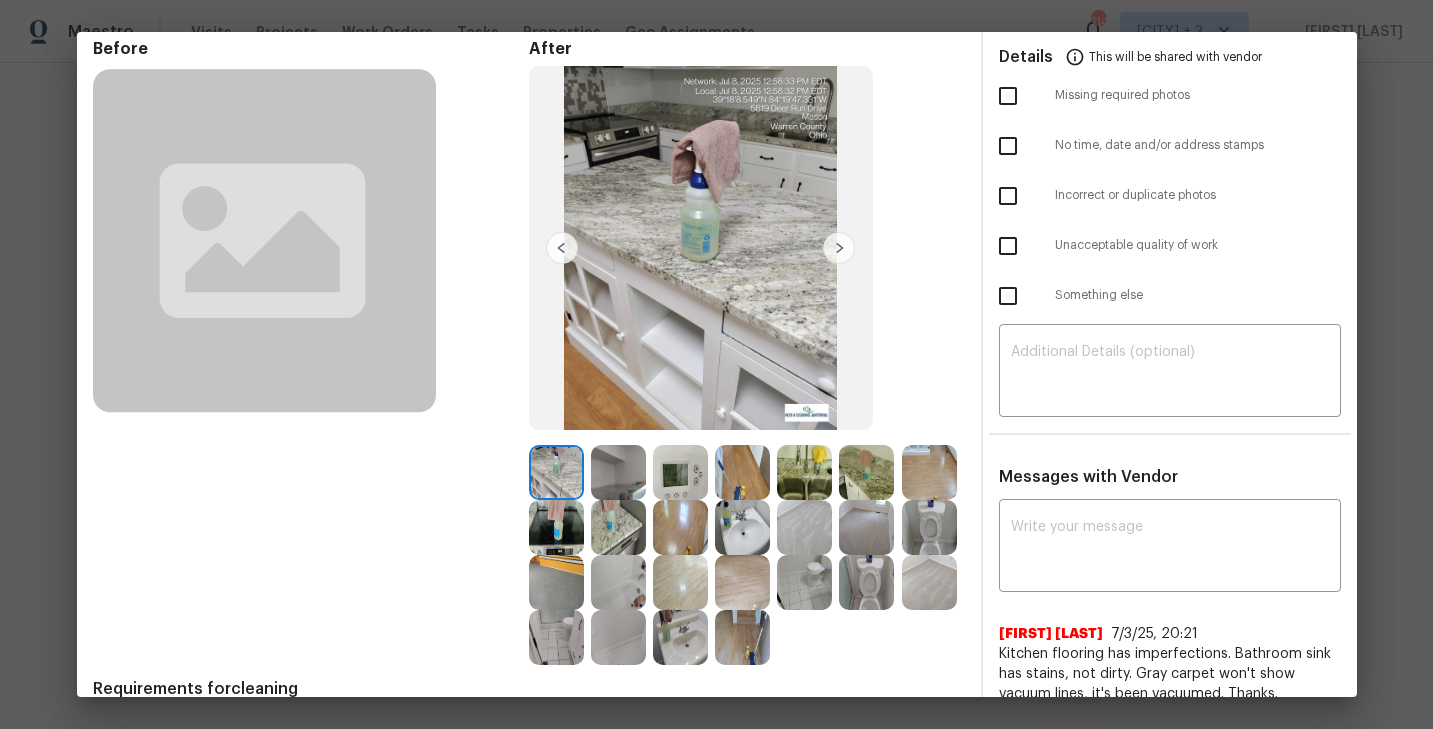 scroll, scrollTop: 177, scrollLeft: 0, axis: vertical 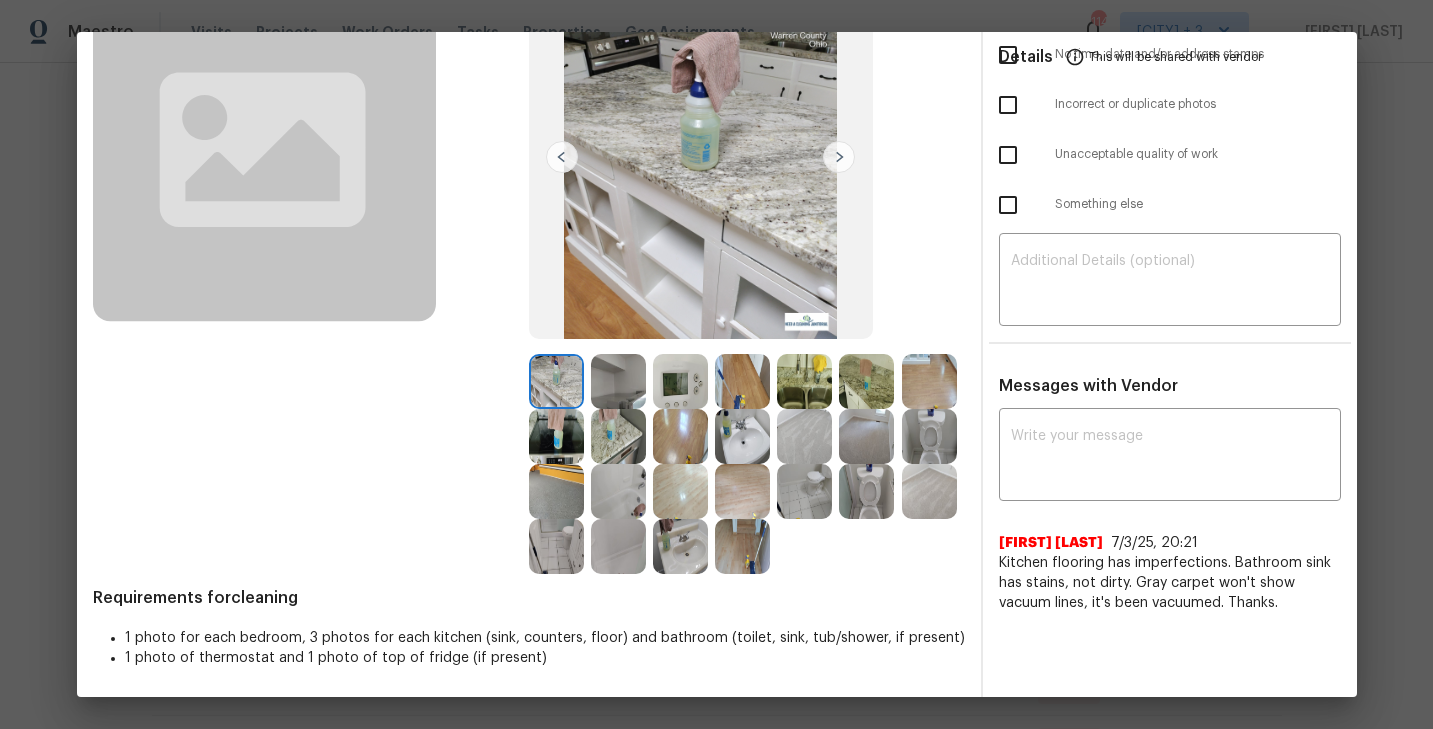 click on "Before After Requirements for  cleaning 1 photo for each bedroom, 3 photos for each kitchen (sink, counters, floor) and bathroom (toilet, sink, tub/shower, if present) 1 photo of thermostat and 1 photo of top of fridge (if present)" at bounding box center (529, 323) 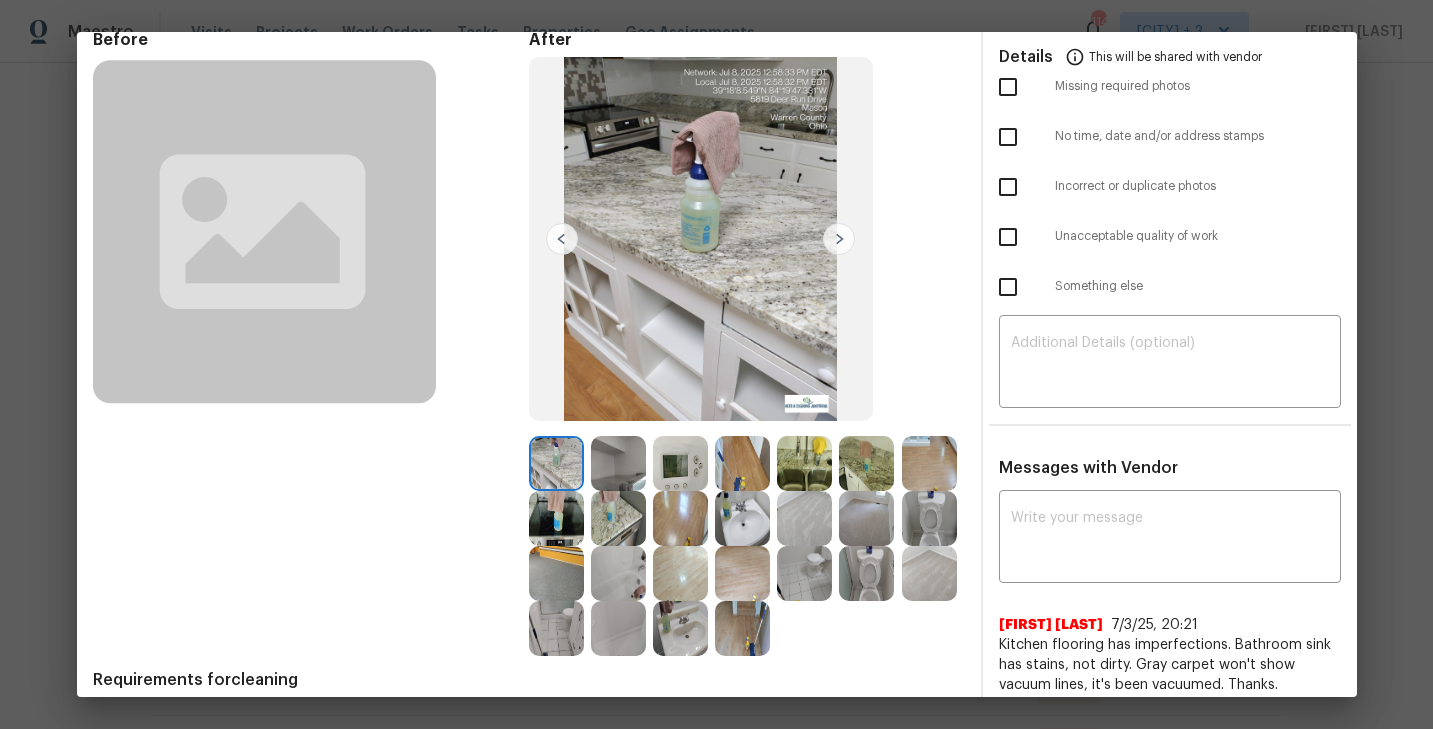 scroll, scrollTop: 97, scrollLeft: 0, axis: vertical 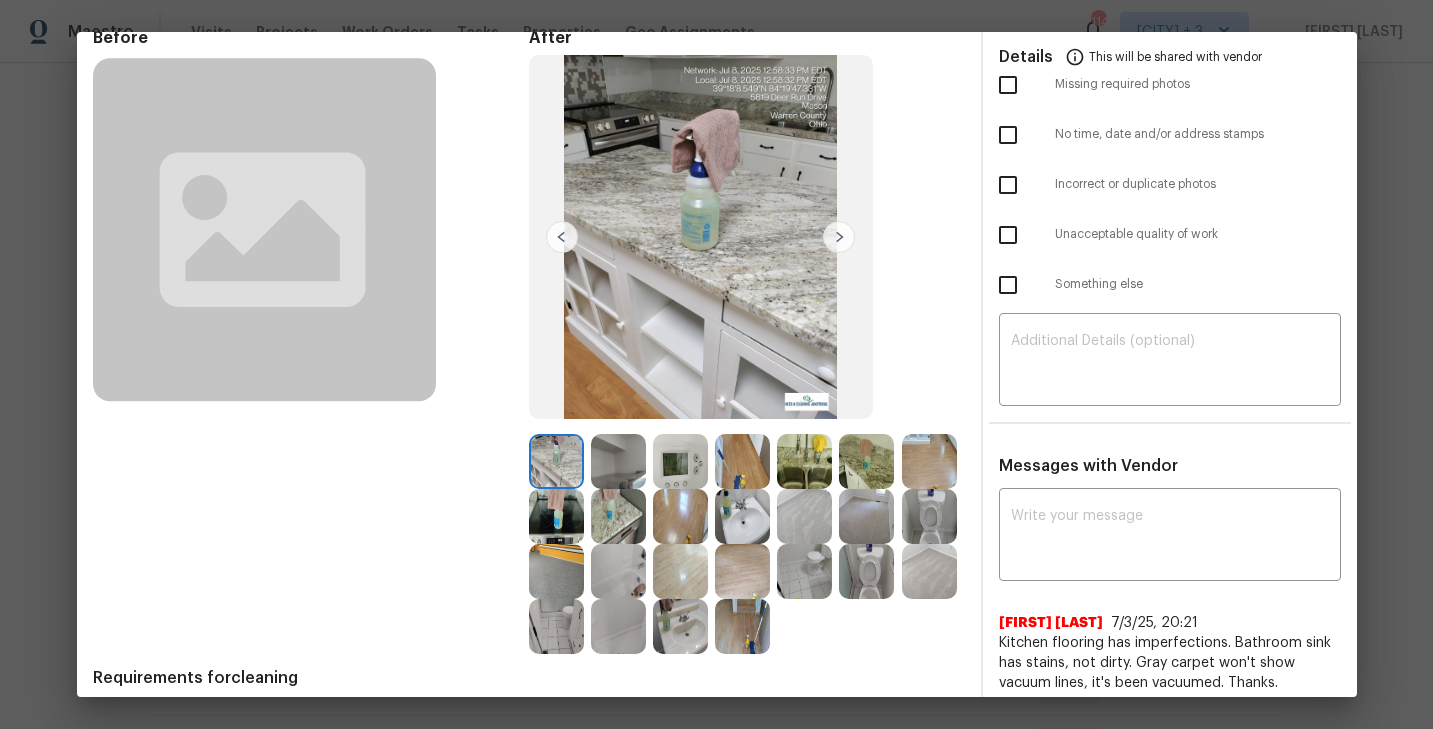 click at bounding box center [839, 237] 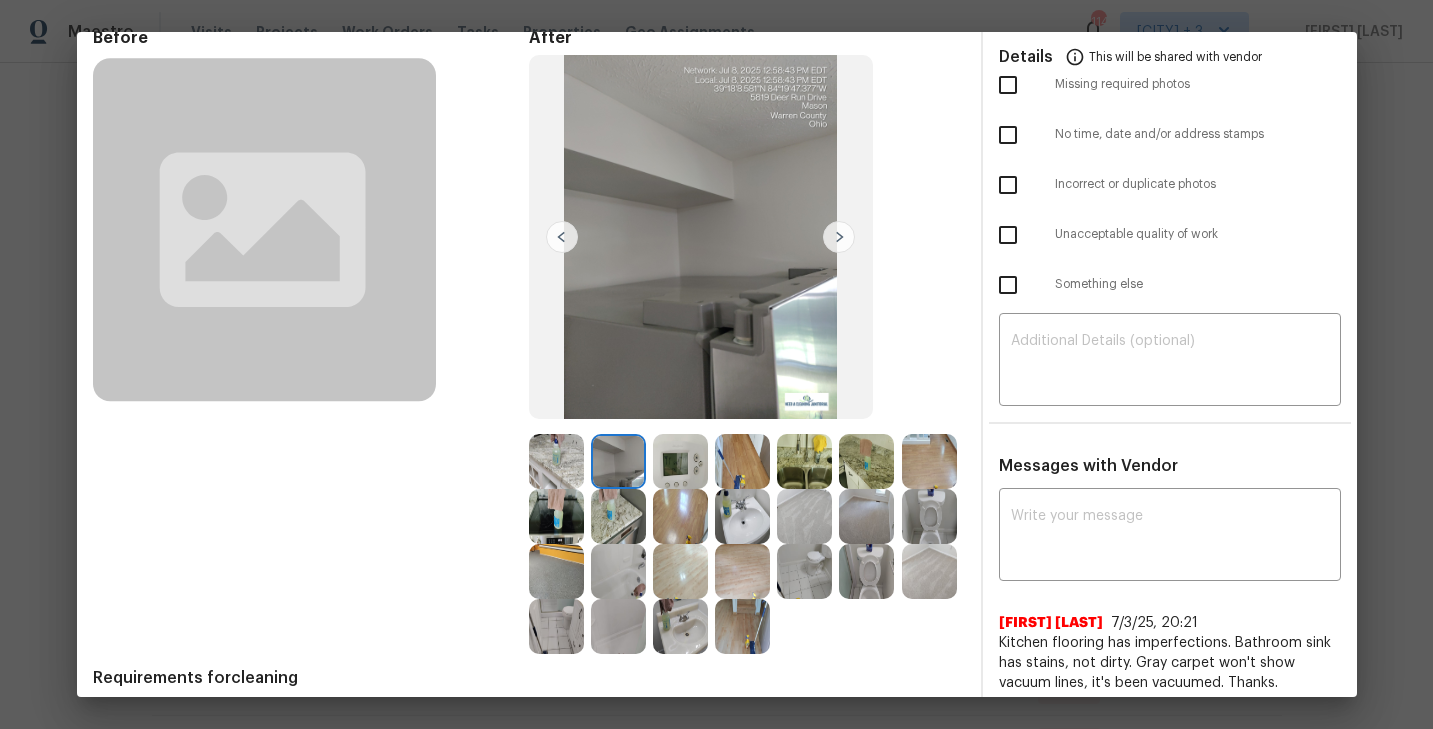 click at bounding box center [618, 461] 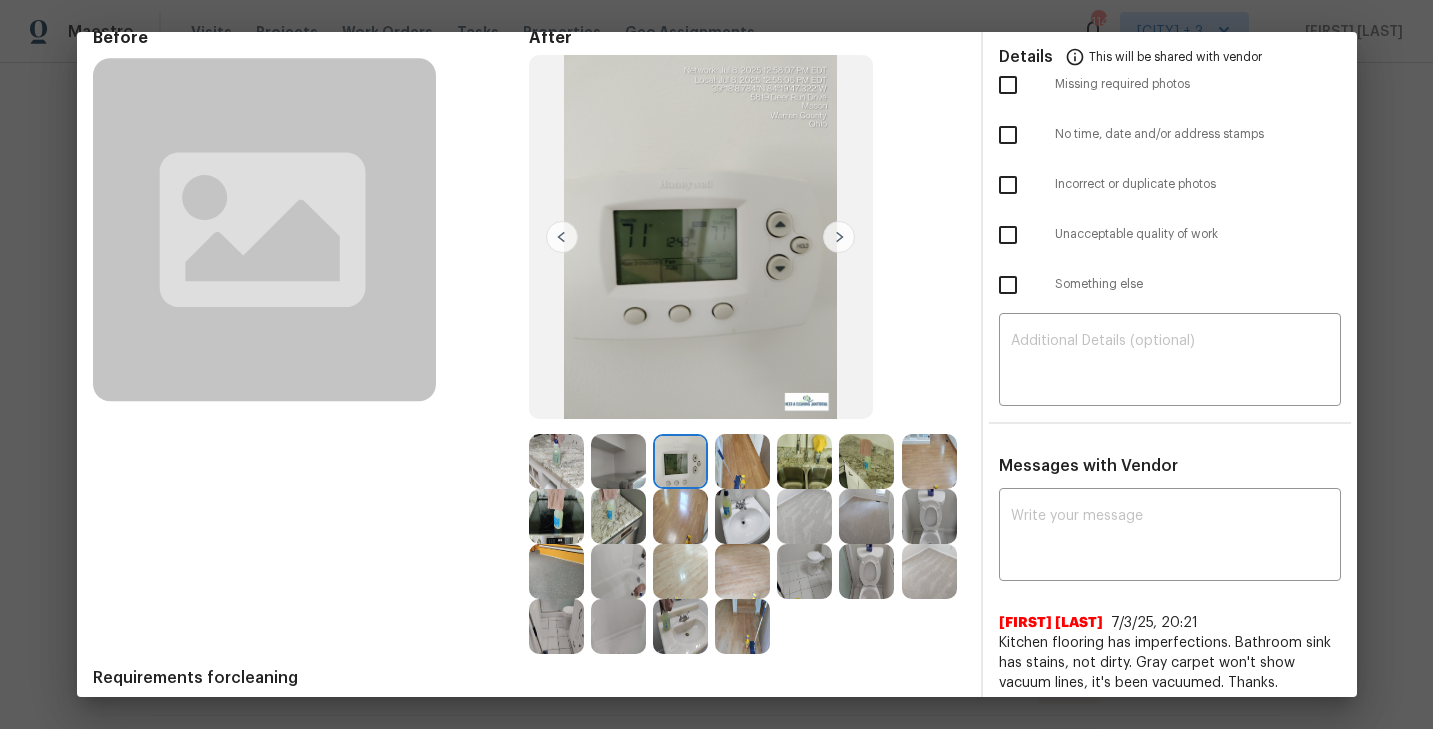 click at bounding box center (742, 461) 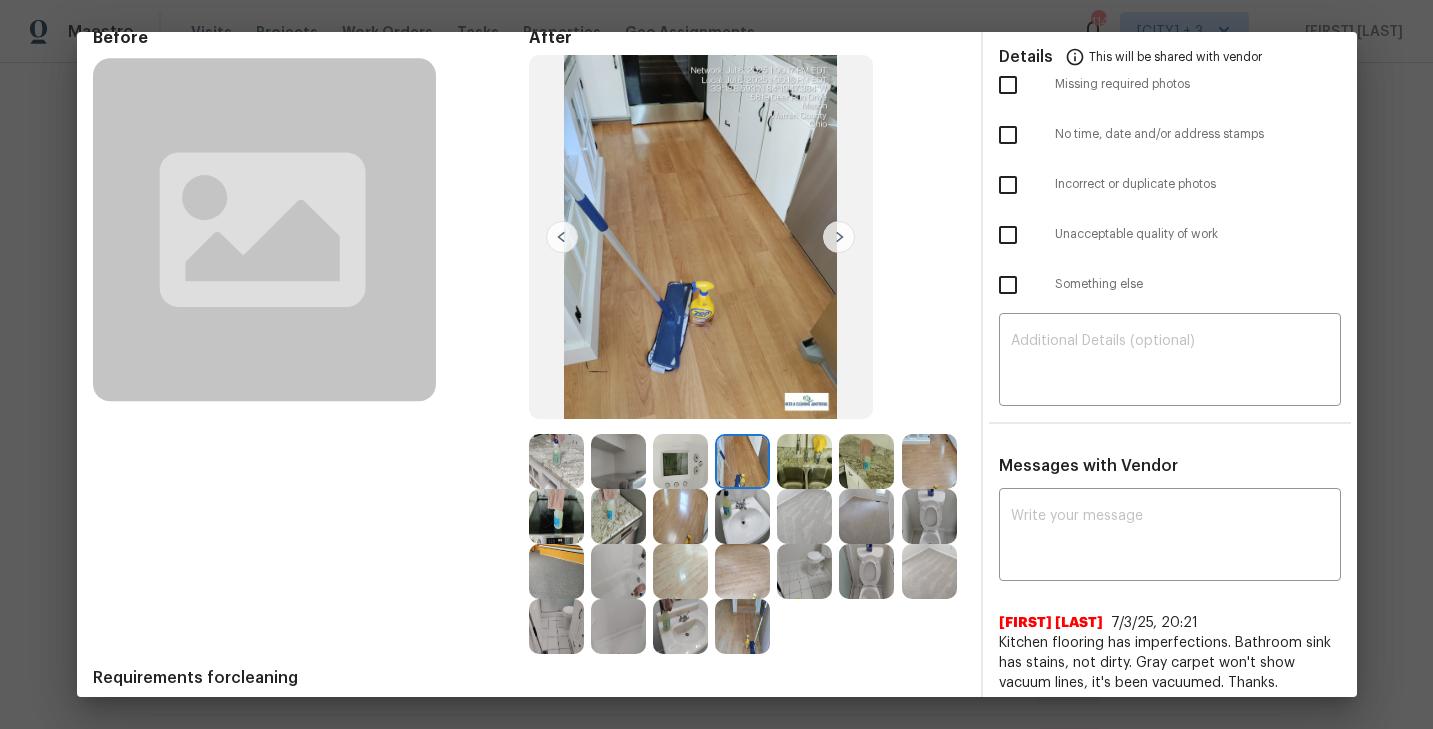 click at bounding box center (804, 516) 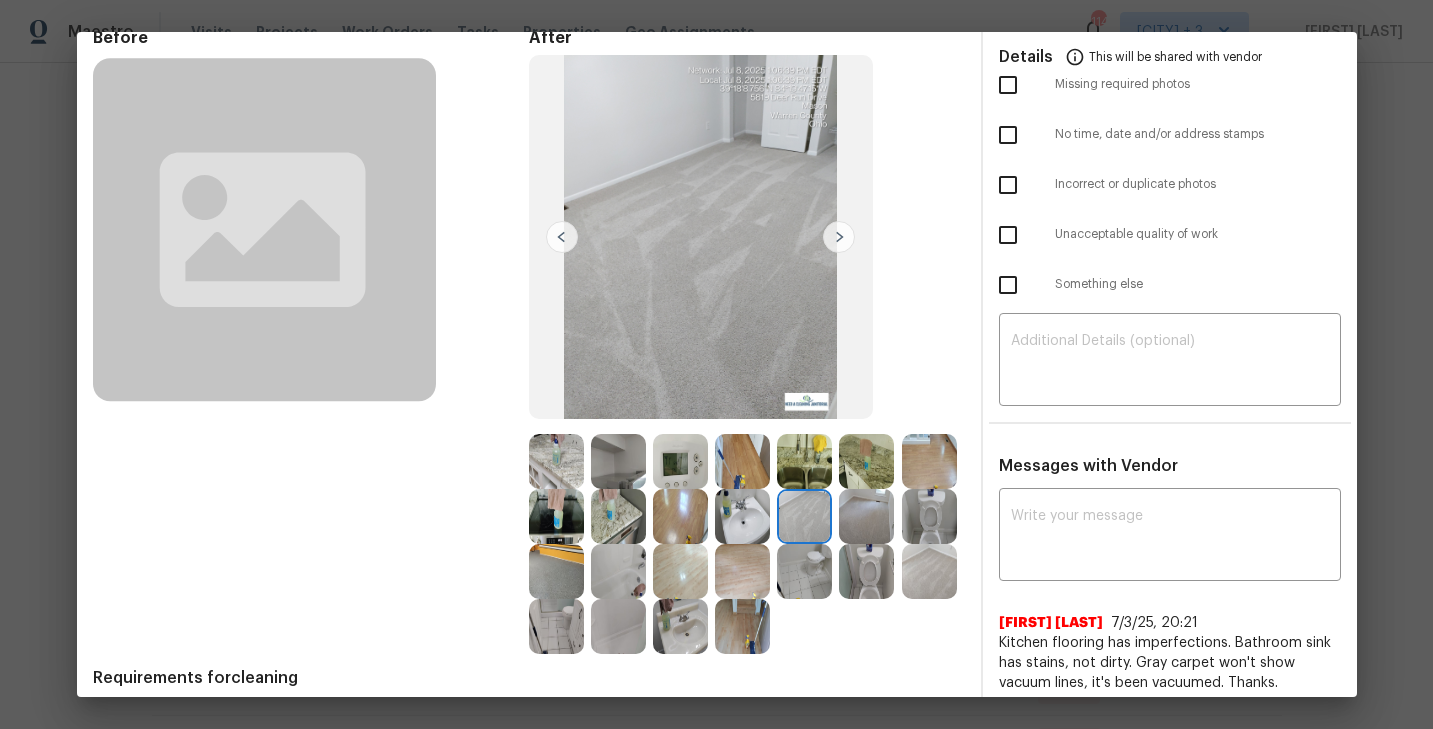 click at bounding box center (866, 516) 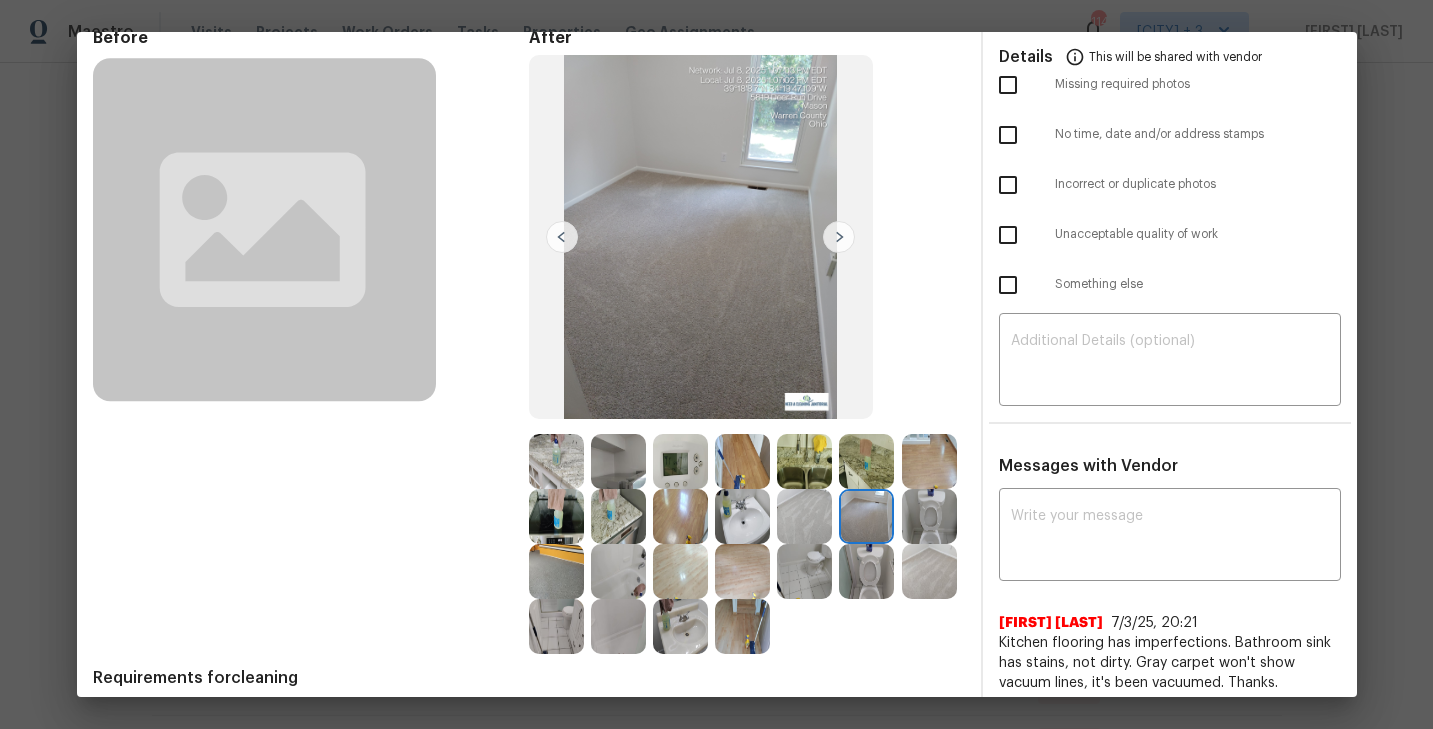 click at bounding box center [556, 571] 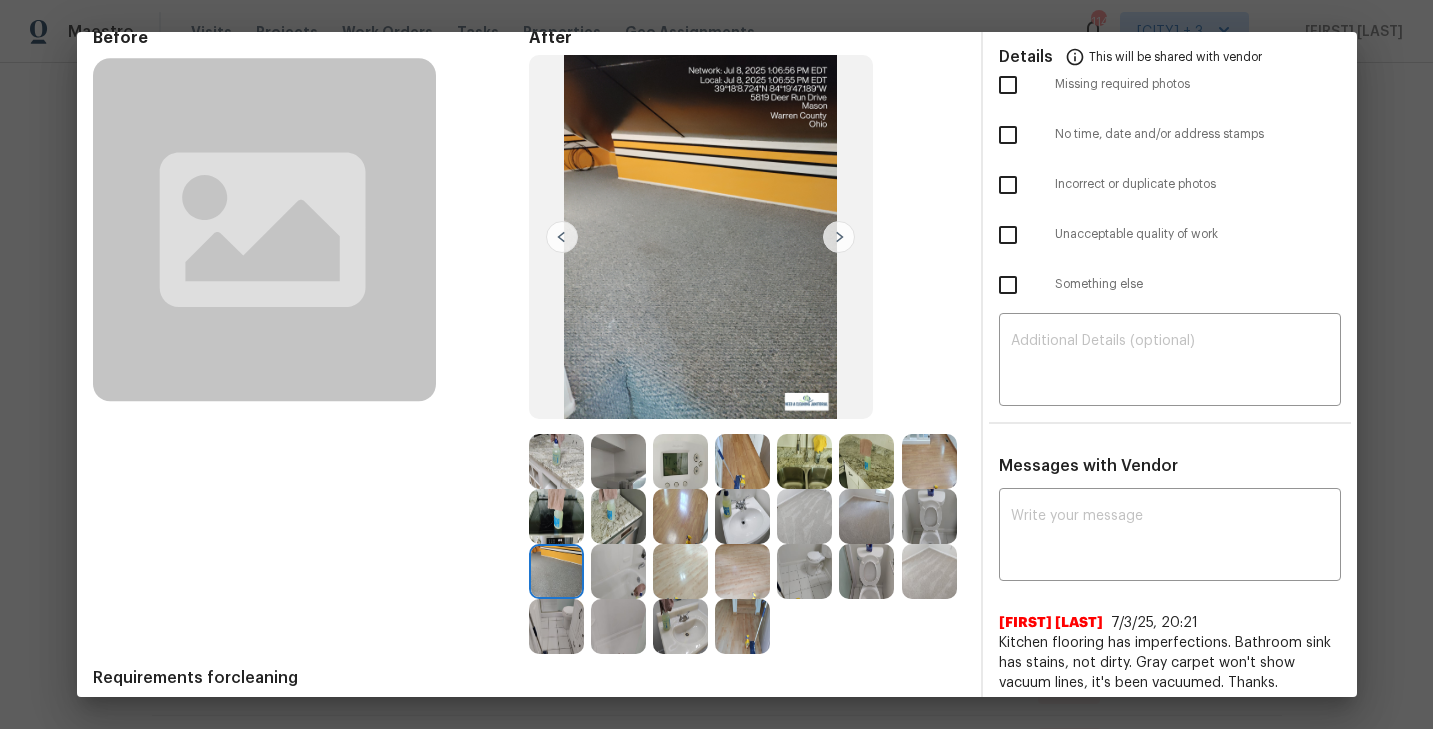 click at bounding box center [618, 571] 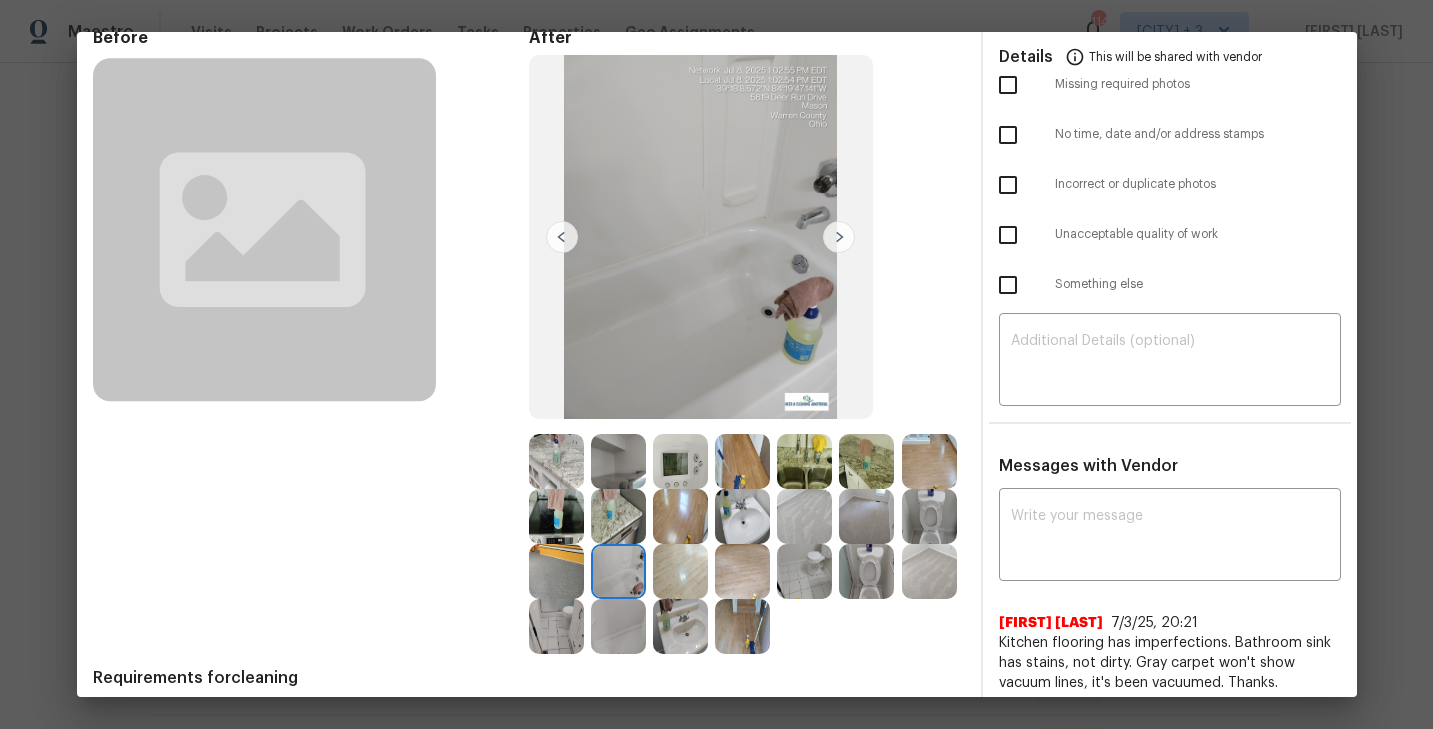 click at bounding box center [804, 571] 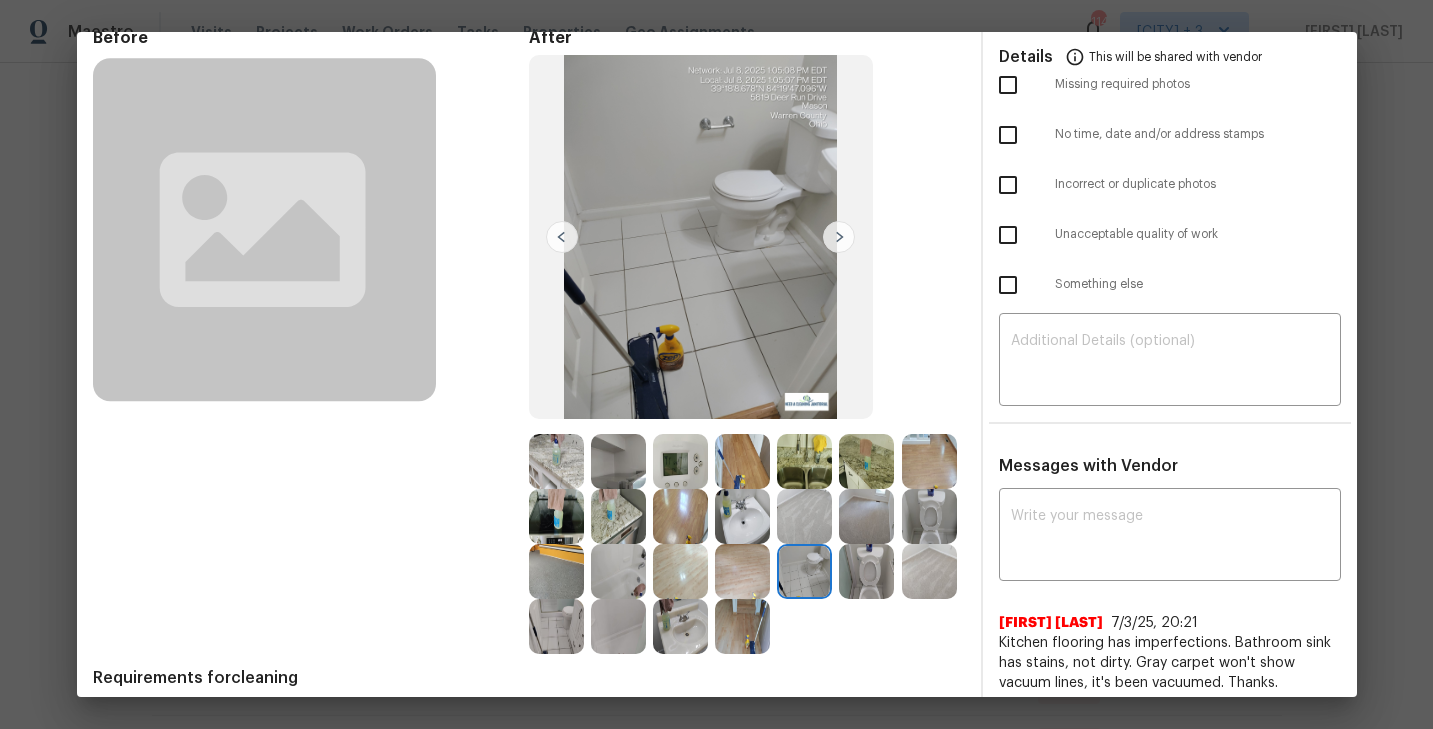 click at bounding box center (618, 626) 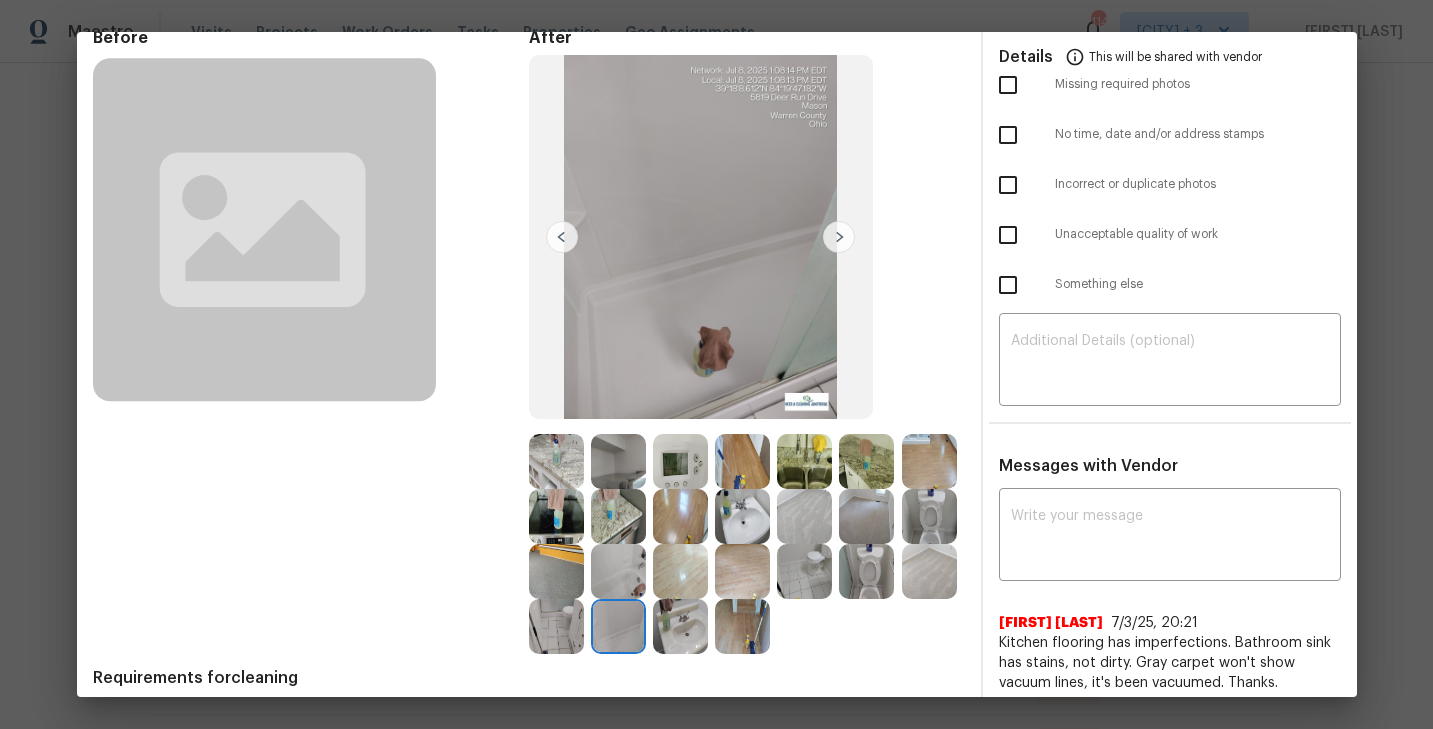 click at bounding box center [556, 626] 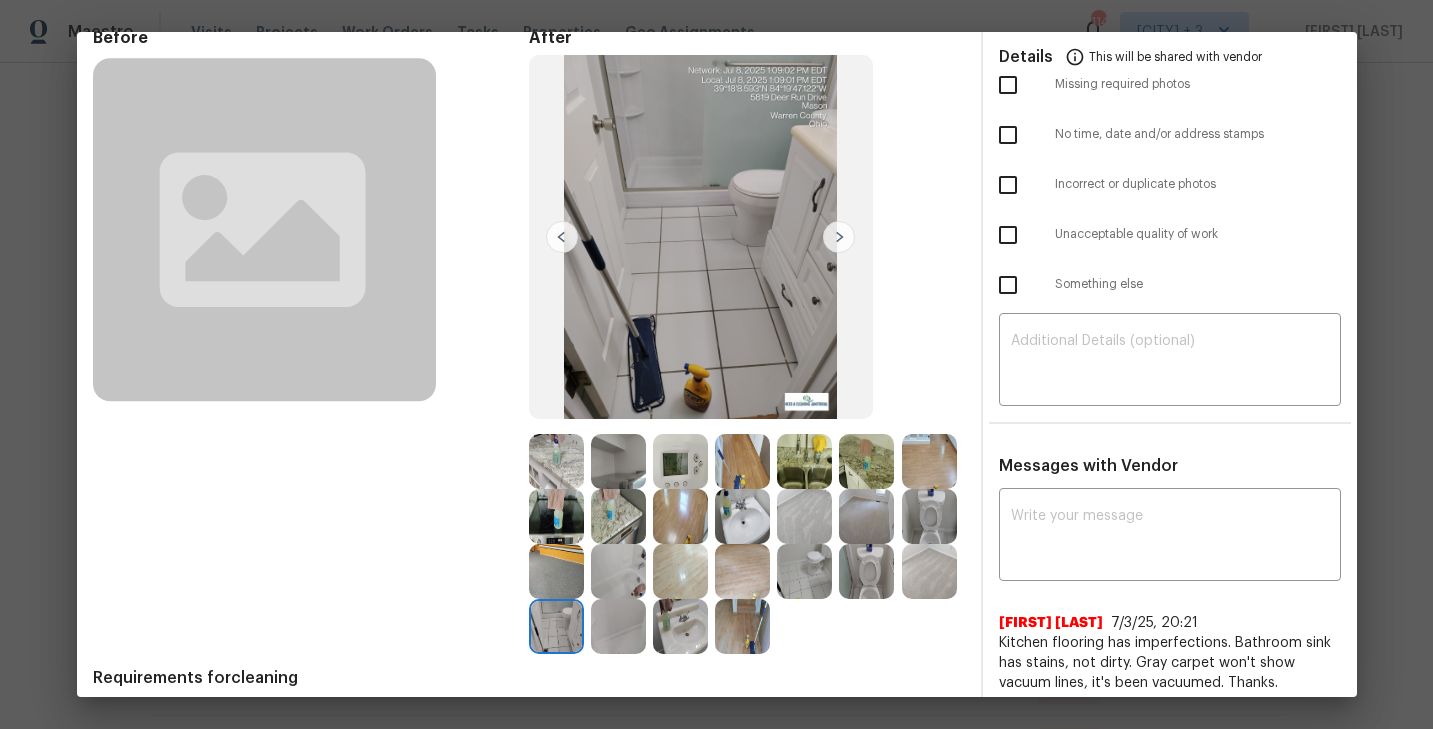 click at bounding box center [680, 626] 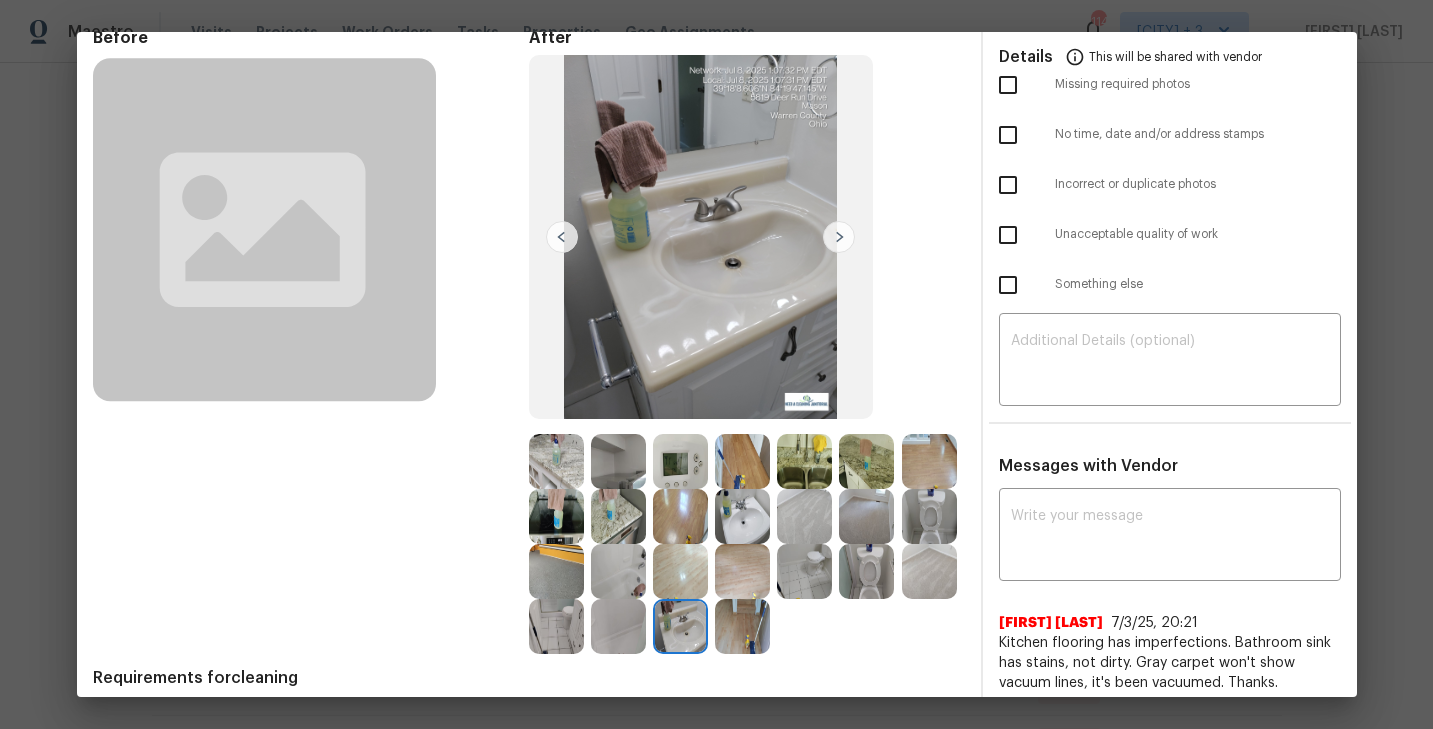 click at bounding box center (680, 626) 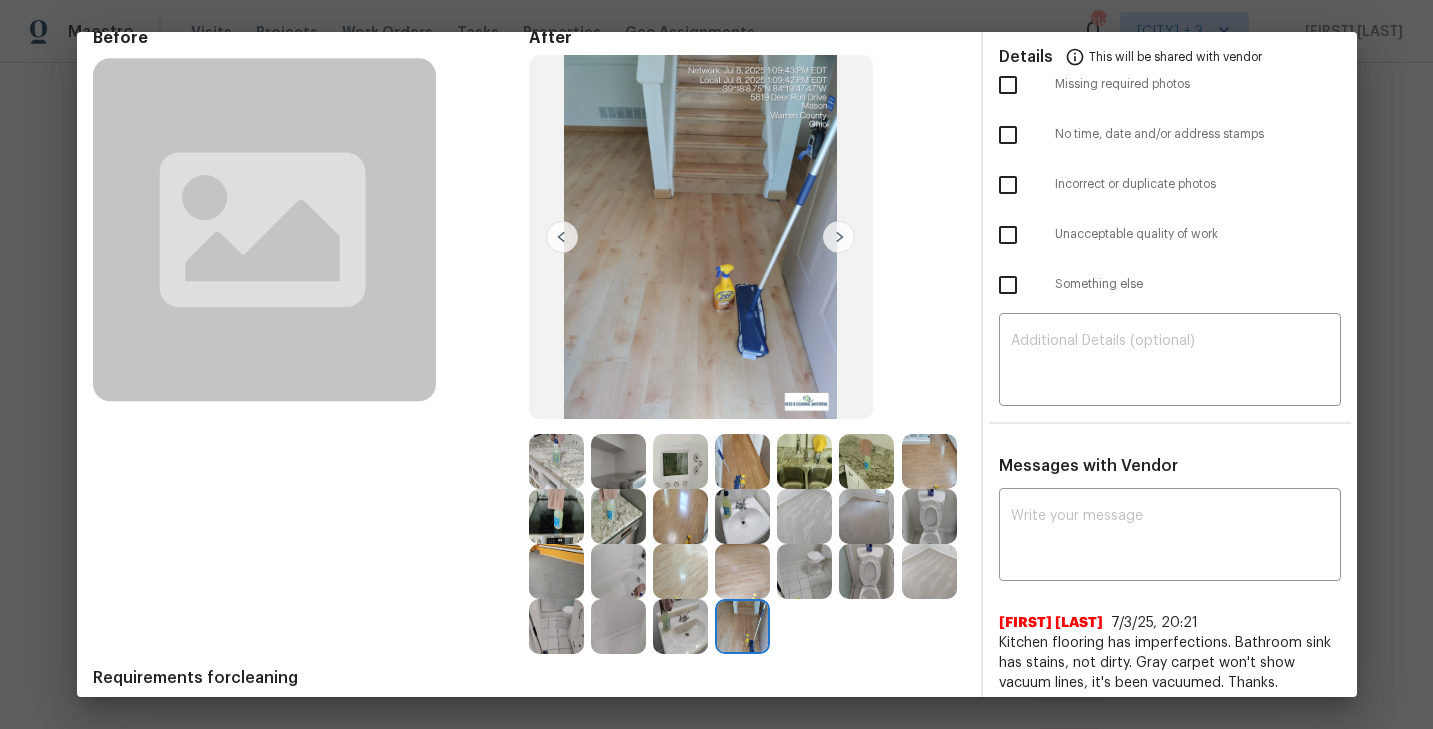 click at bounding box center (866, 571) 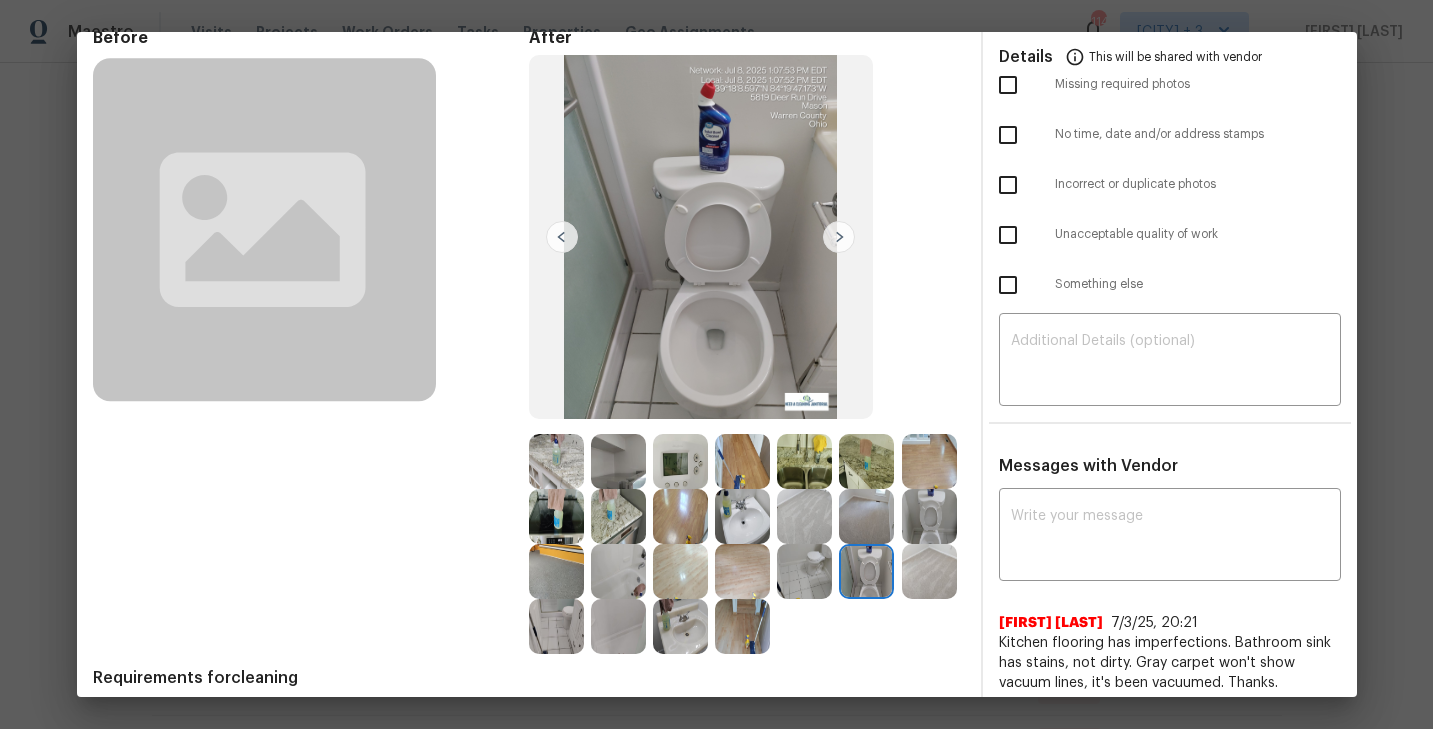 click at bounding box center (804, 516) 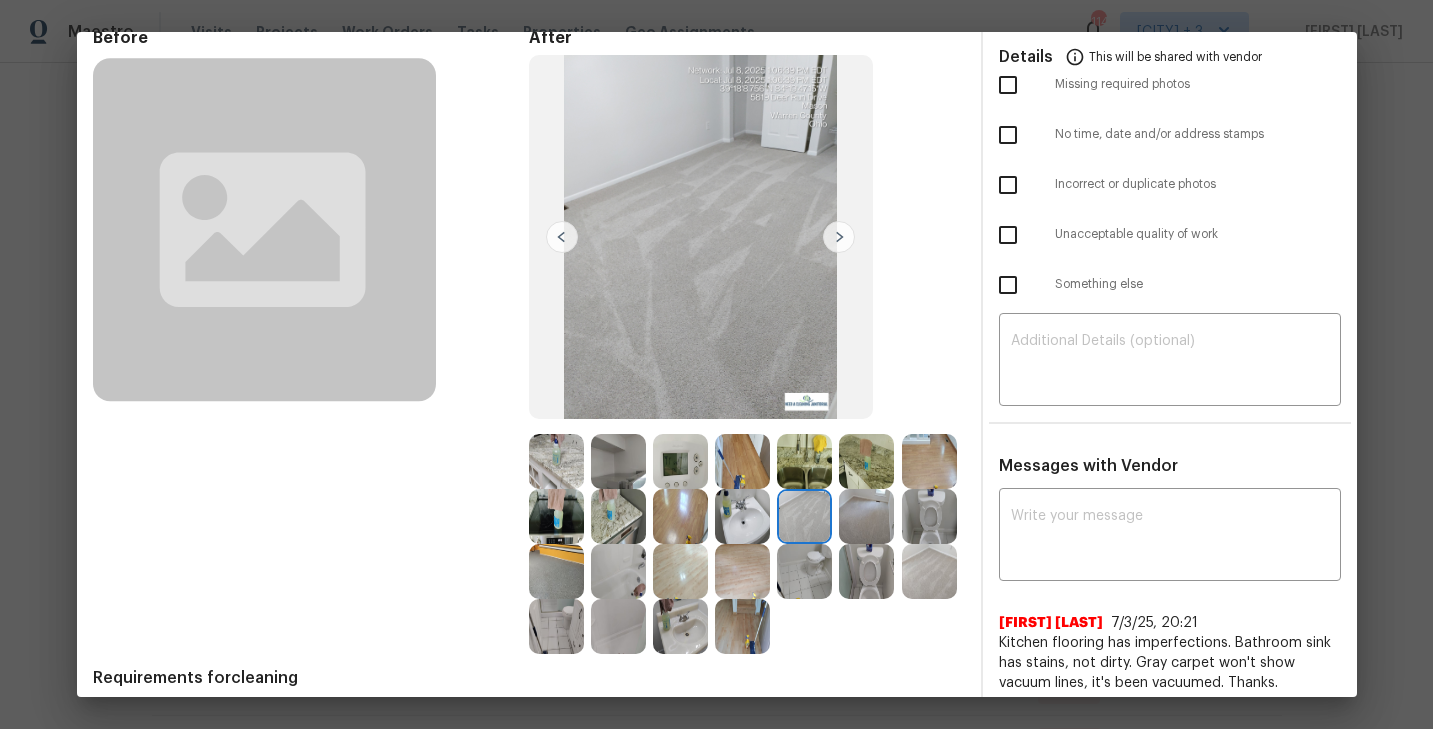 click at bounding box center [556, 516] 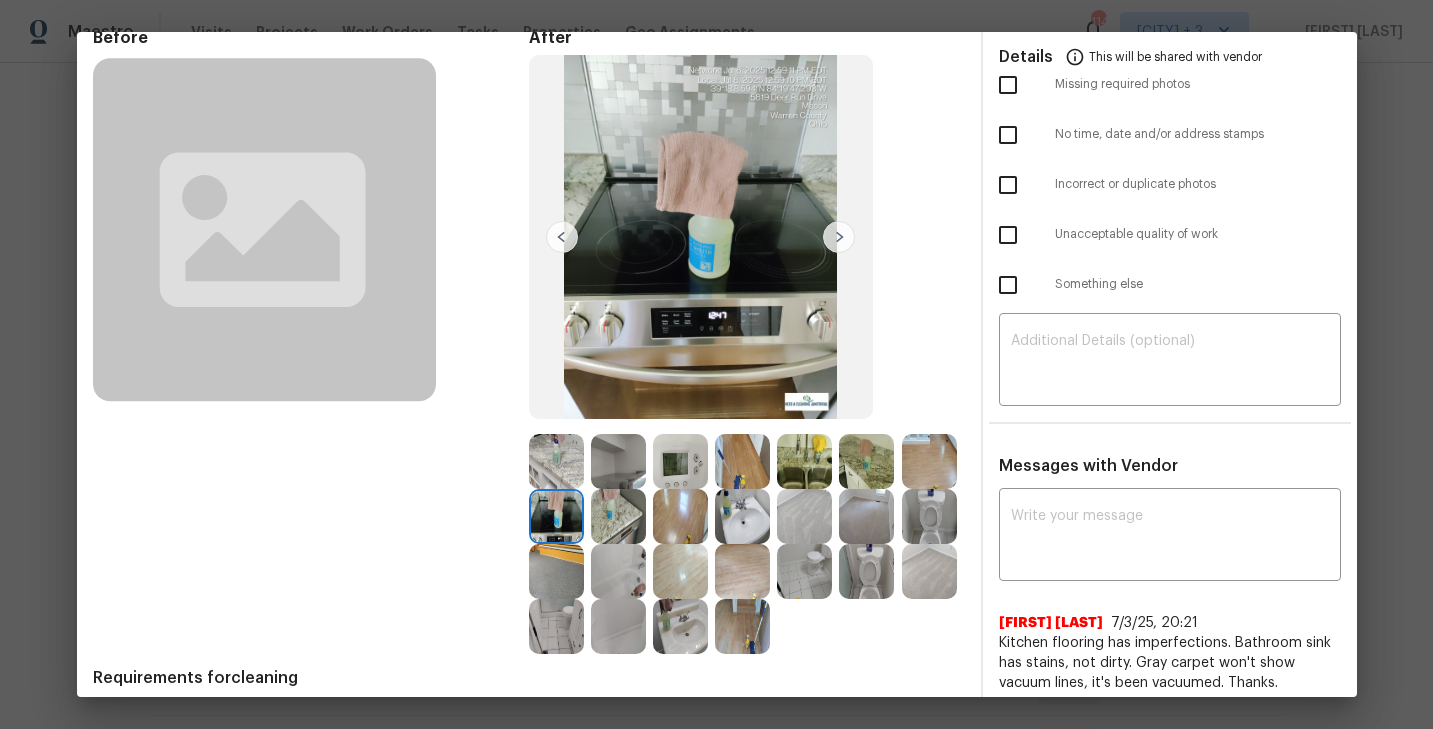 click at bounding box center (618, 461) 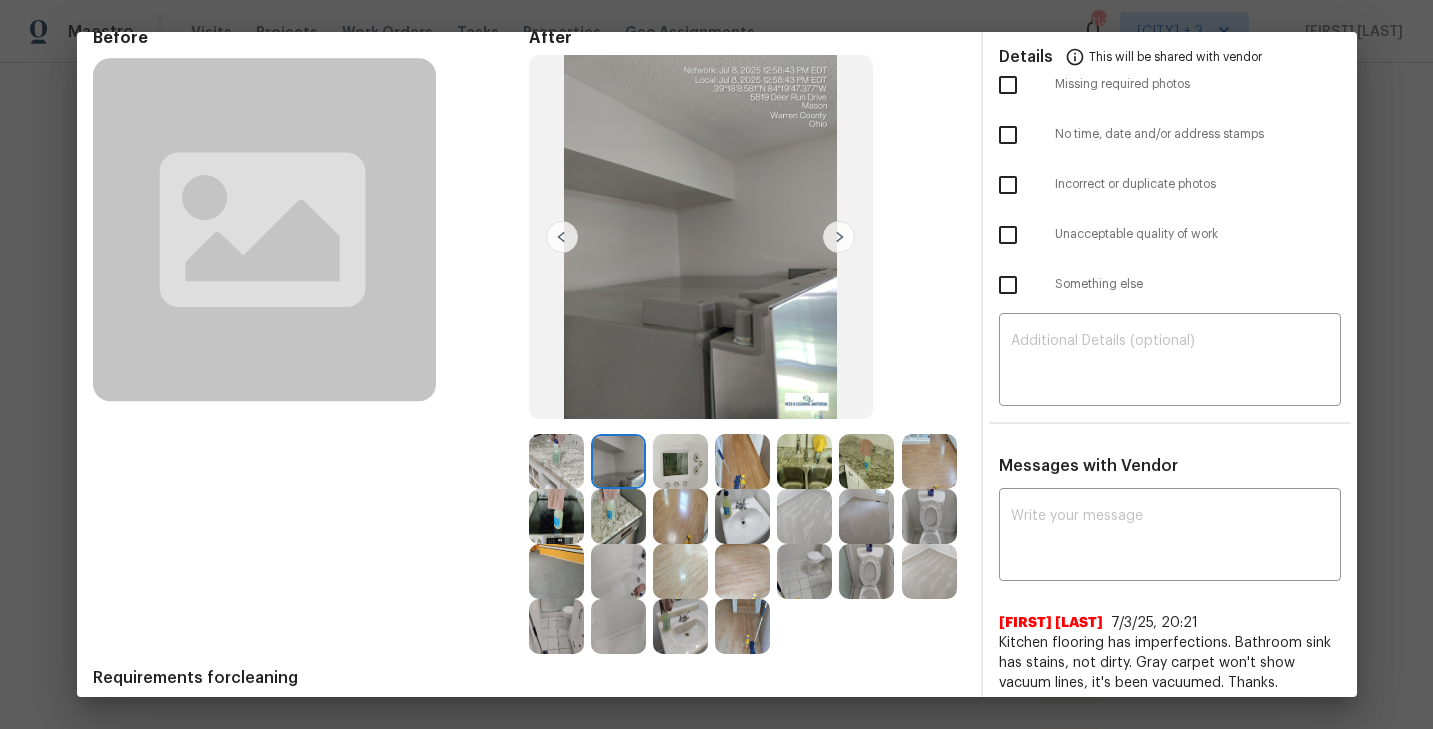 click at bounding box center [680, 626] 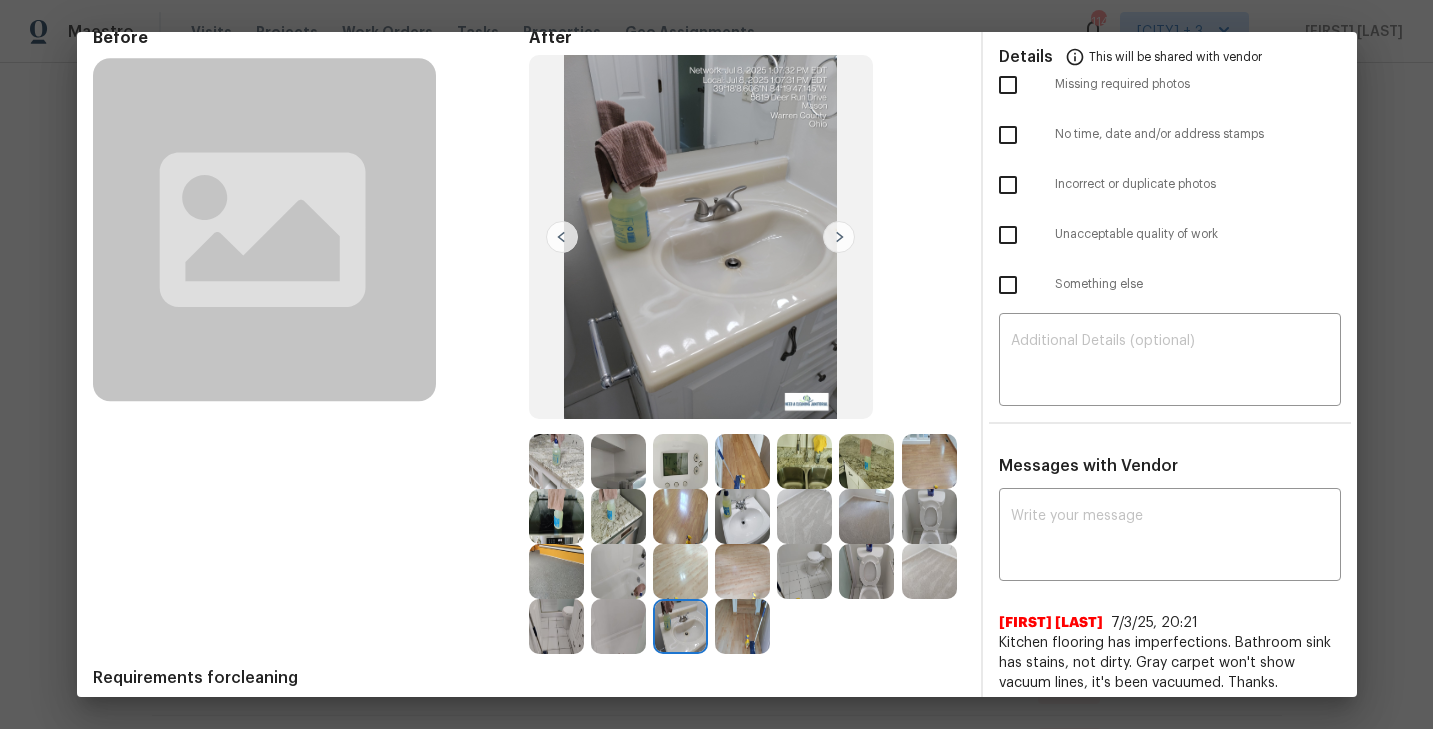 click at bounding box center (866, 571) 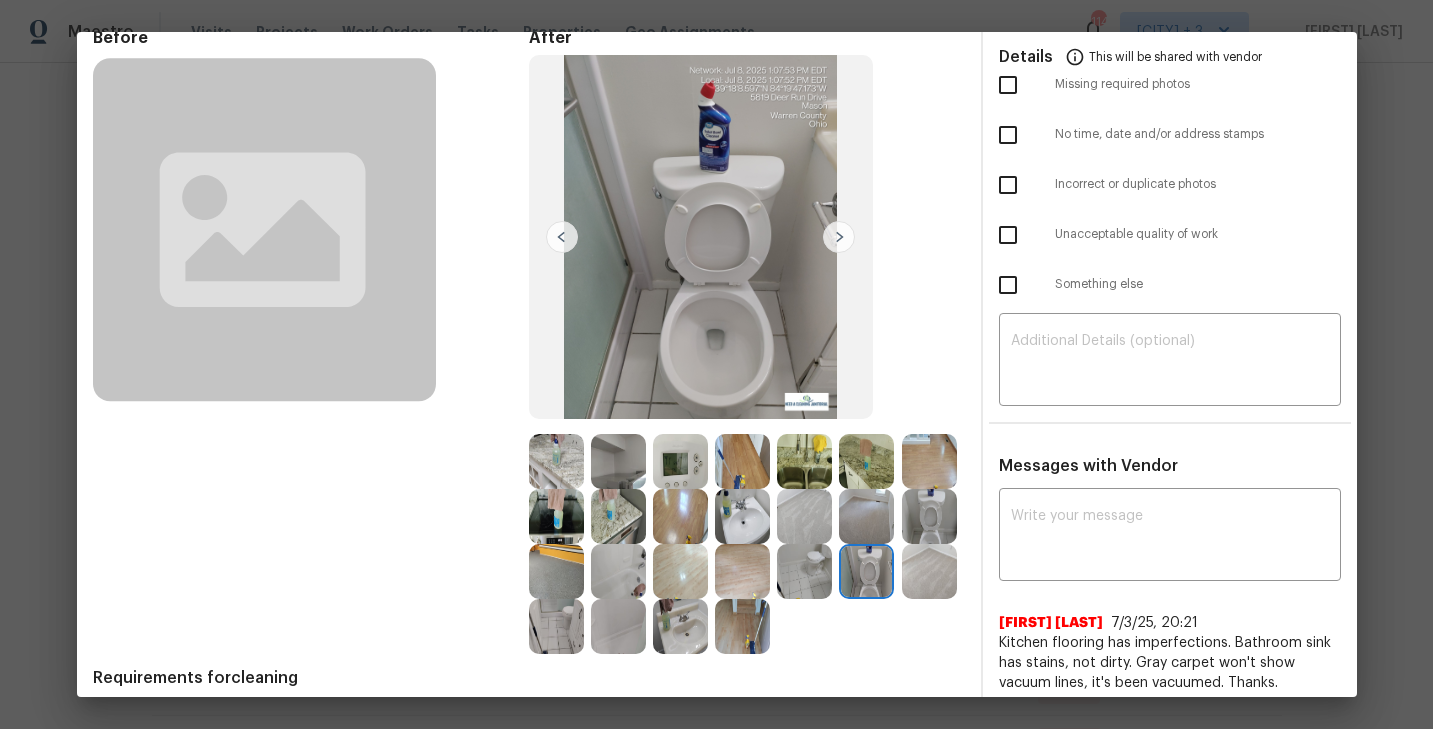 click at bounding box center [929, 516] 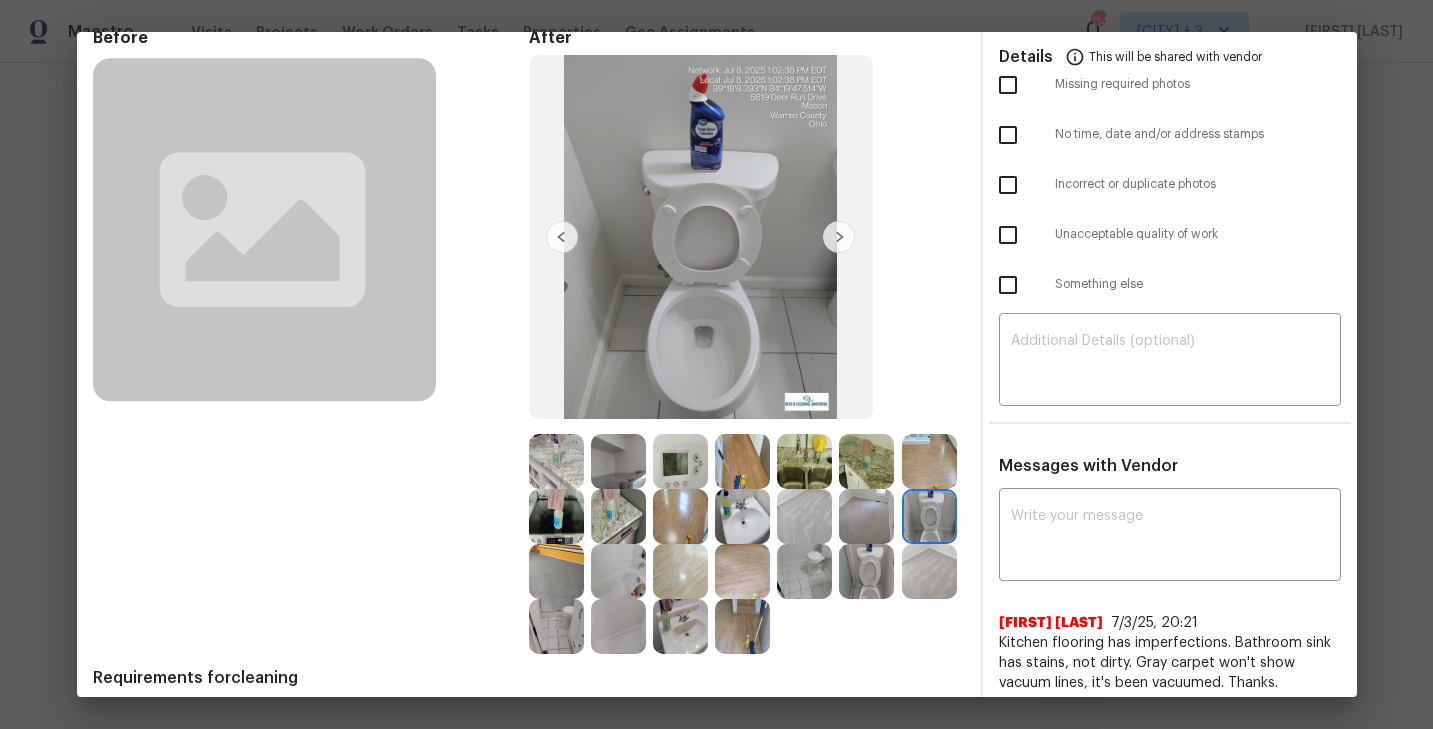 click at bounding box center [556, 571] 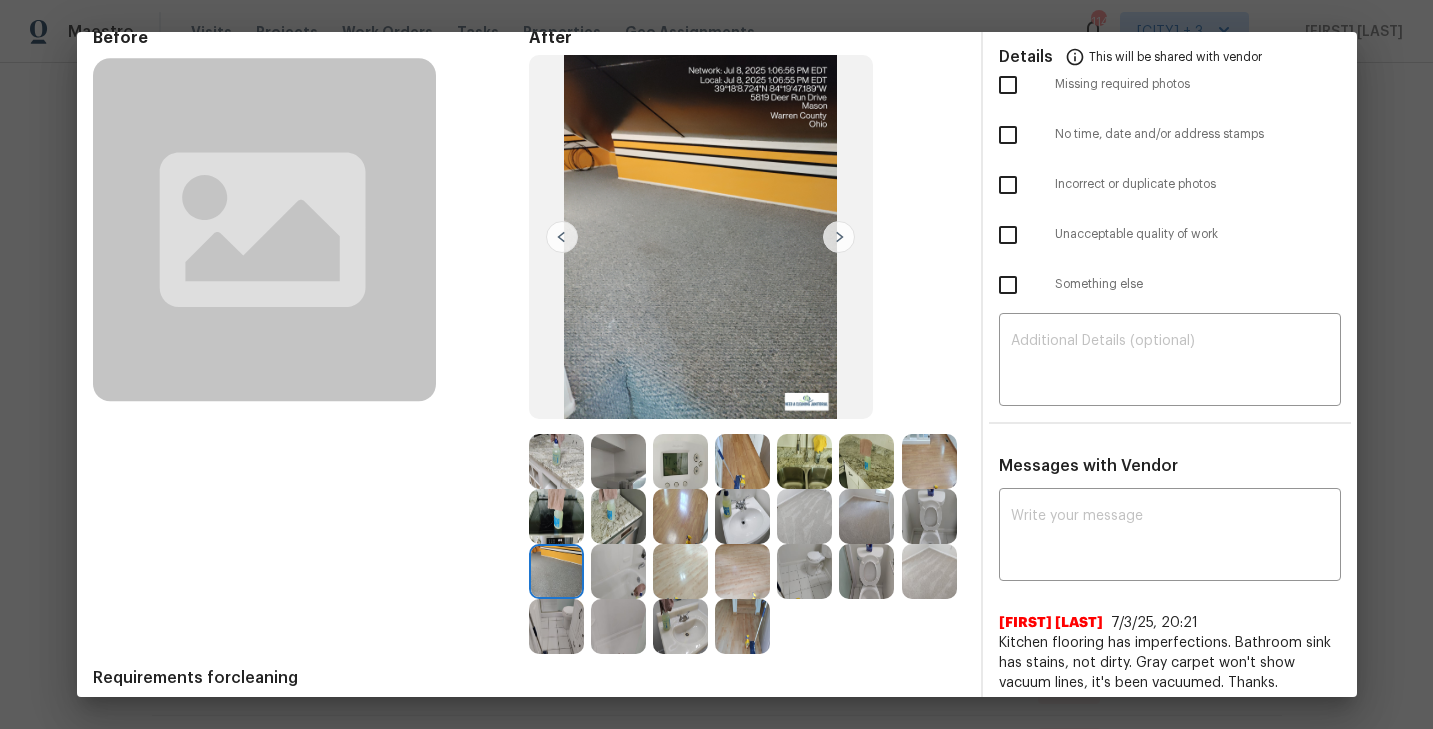 scroll, scrollTop: 177, scrollLeft: 0, axis: vertical 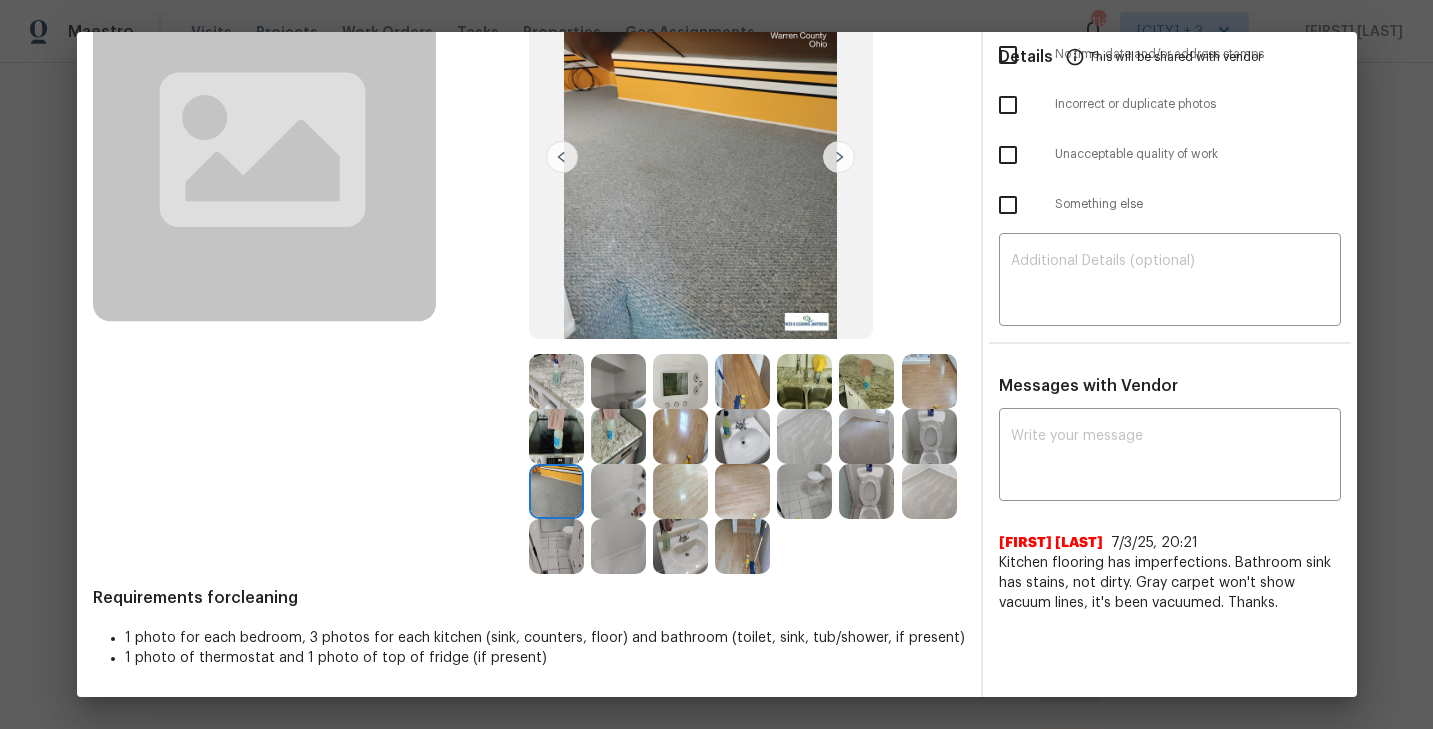 click at bounding box center (556, 546) 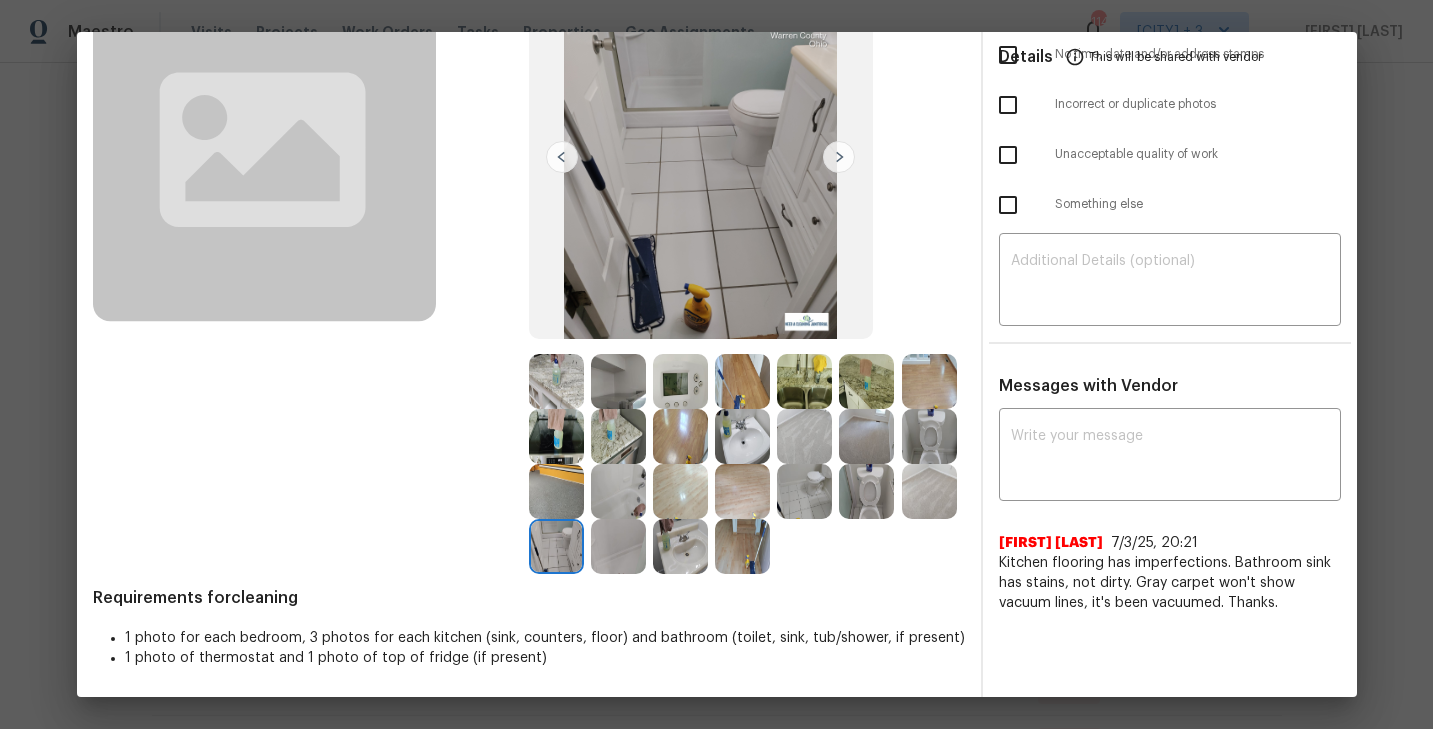 click at bounding box center (618, 546) 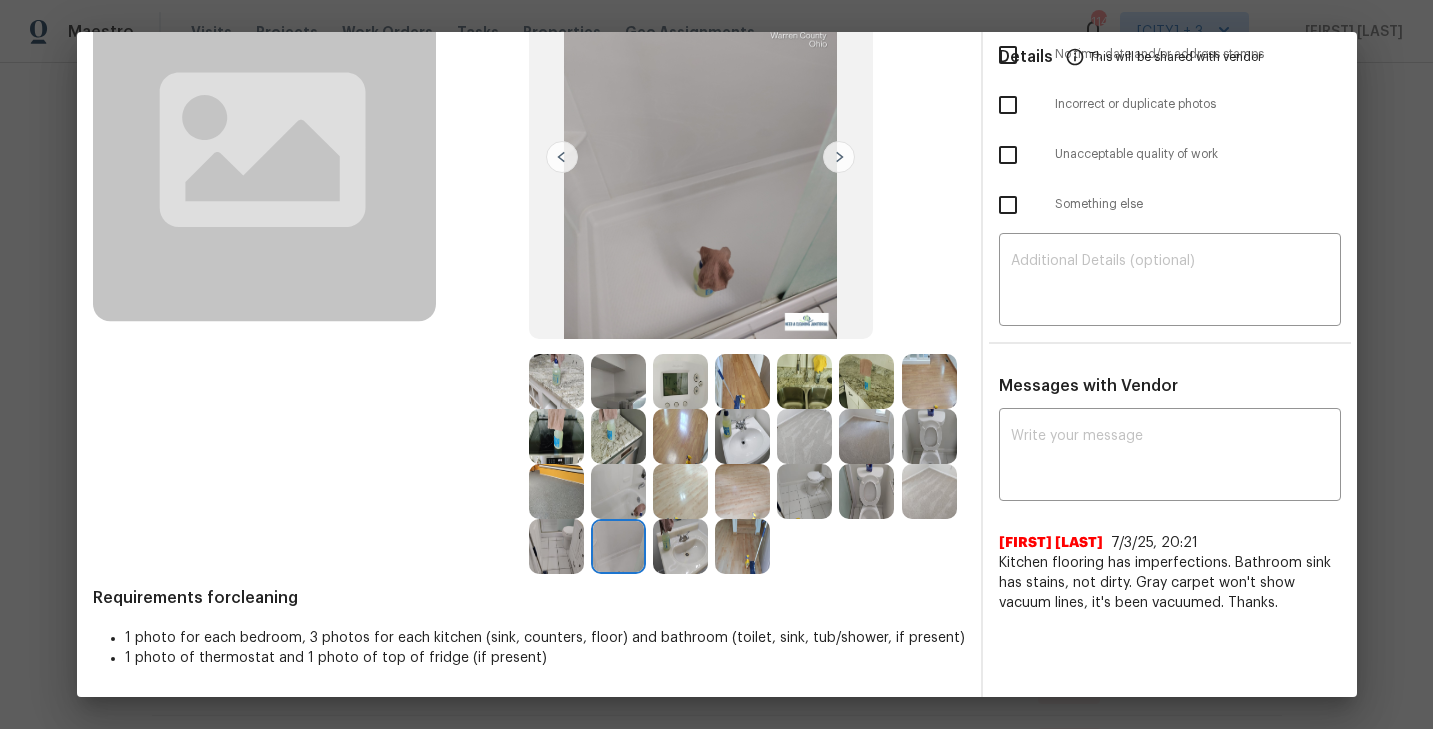 click at bounding box center (680, 546) 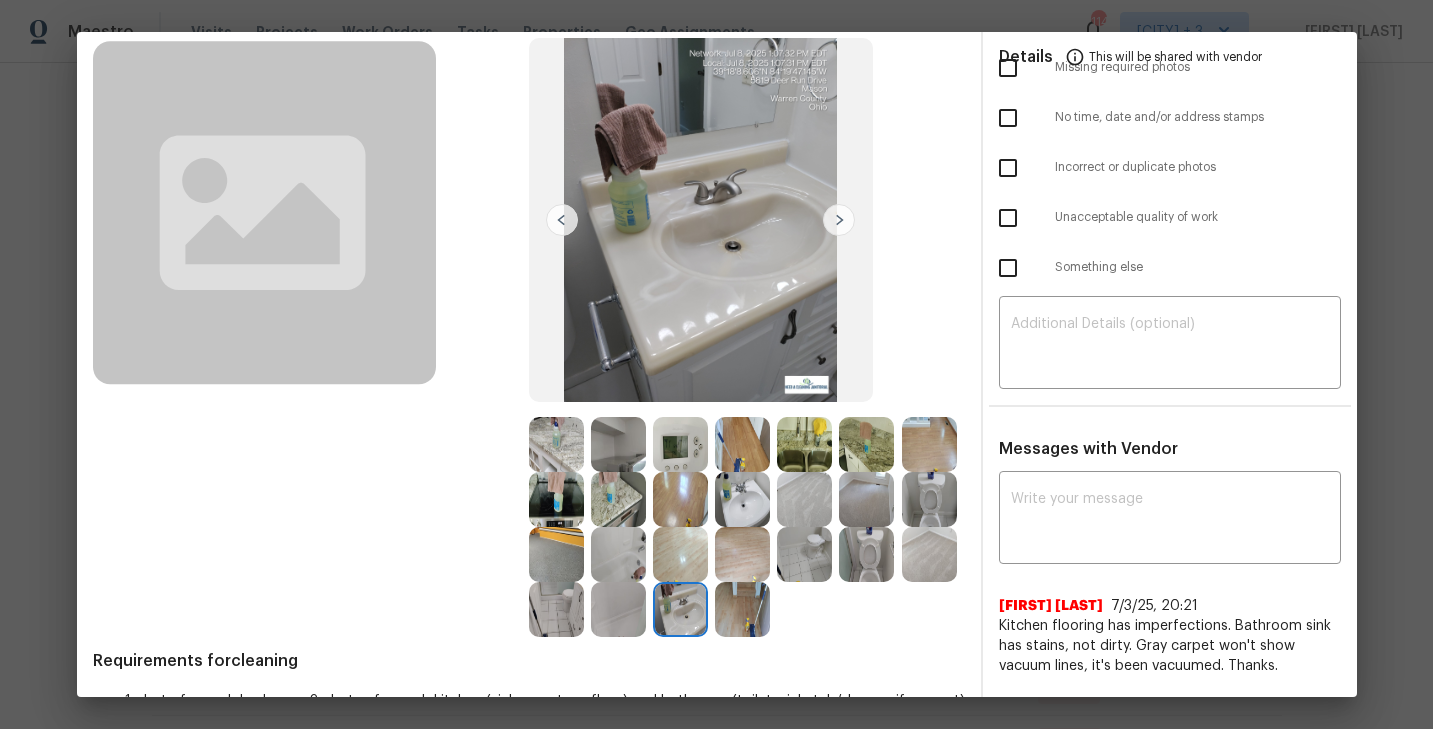 scroll, scrollTop: 0, scrollLeft: 0, axis: both 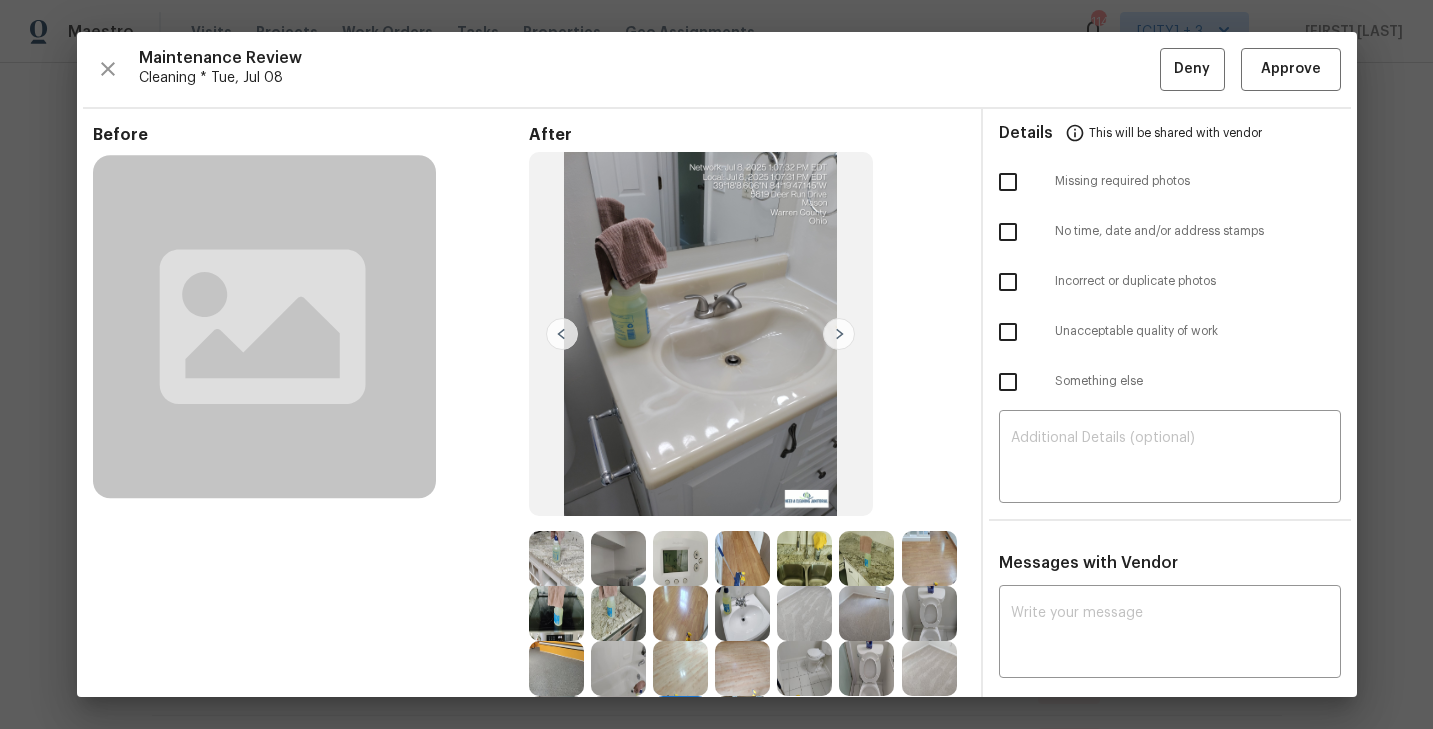 click at bounding box center (556, 558) 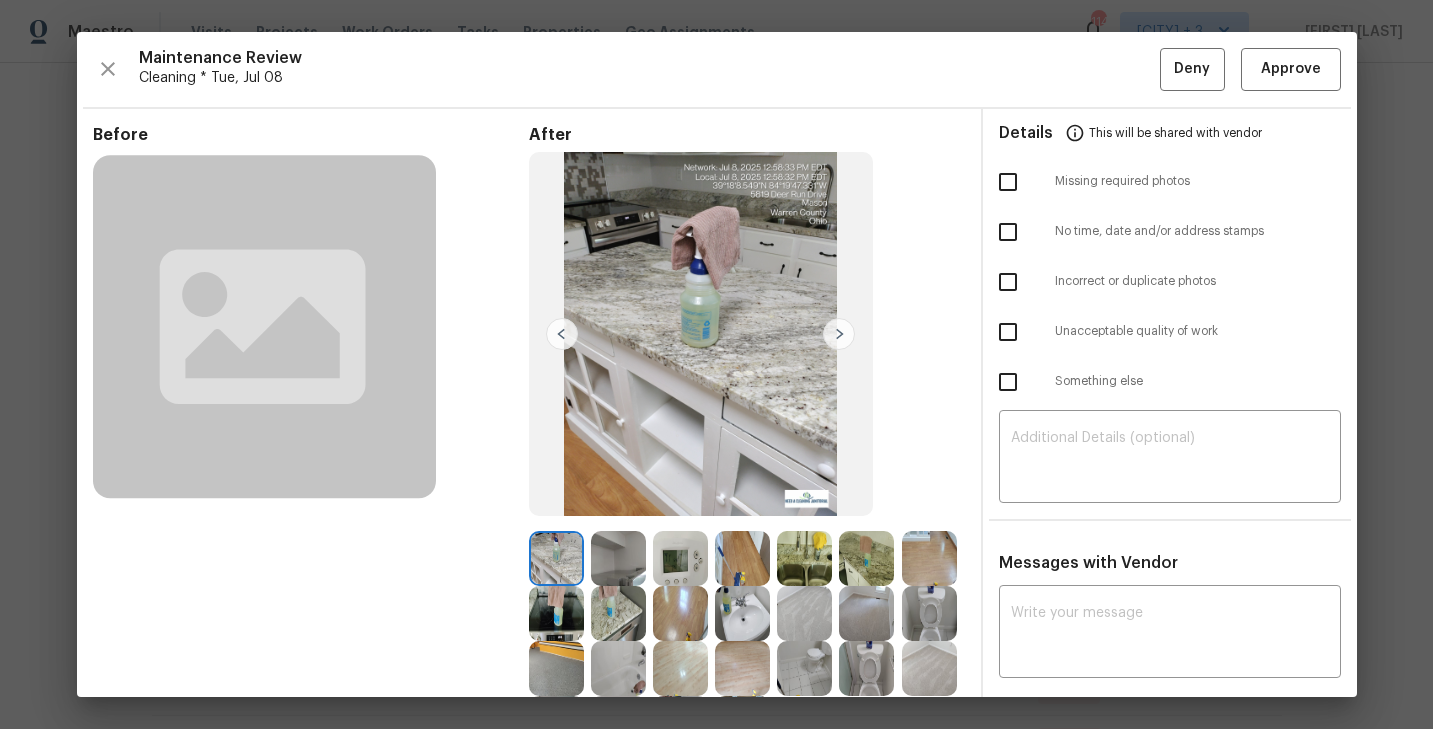 click at bounding box center [618, 558] 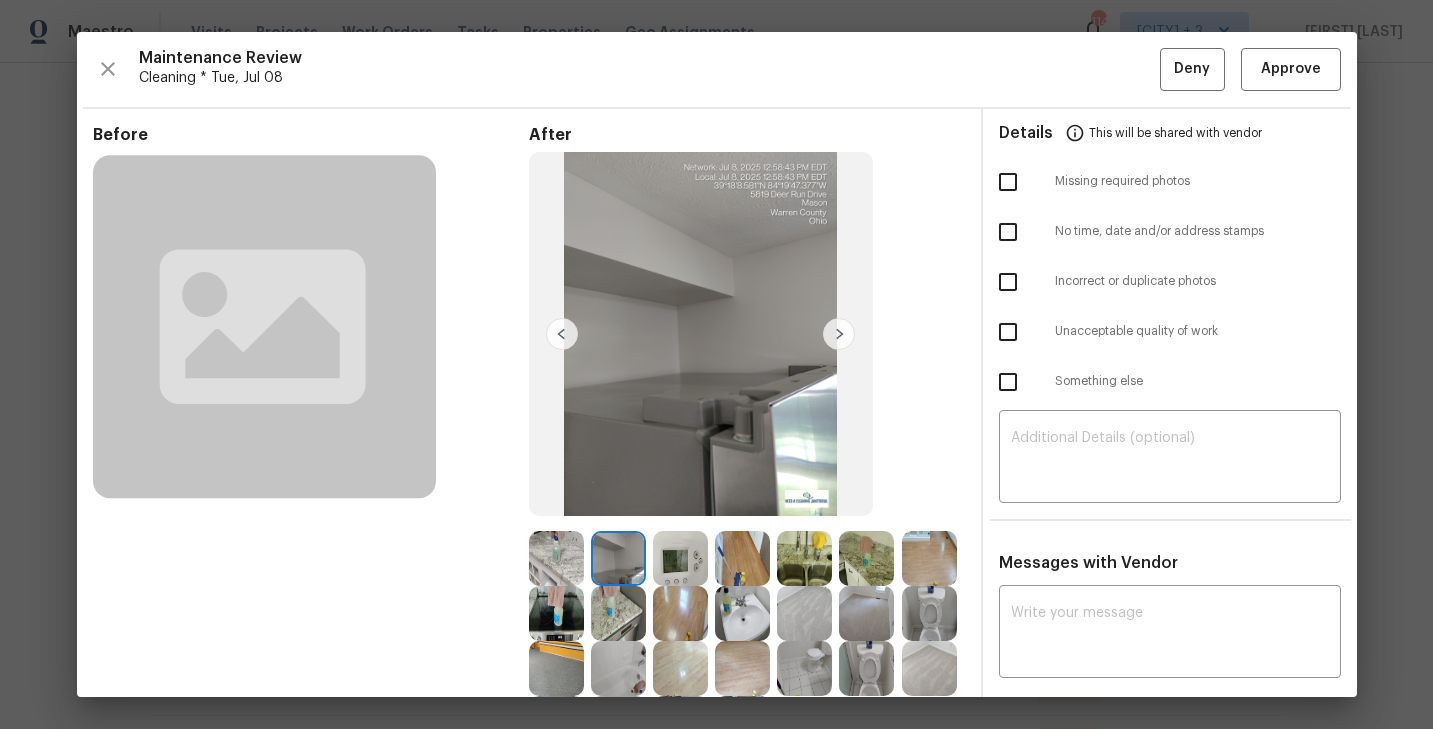 click at bounding box center (680, 558) 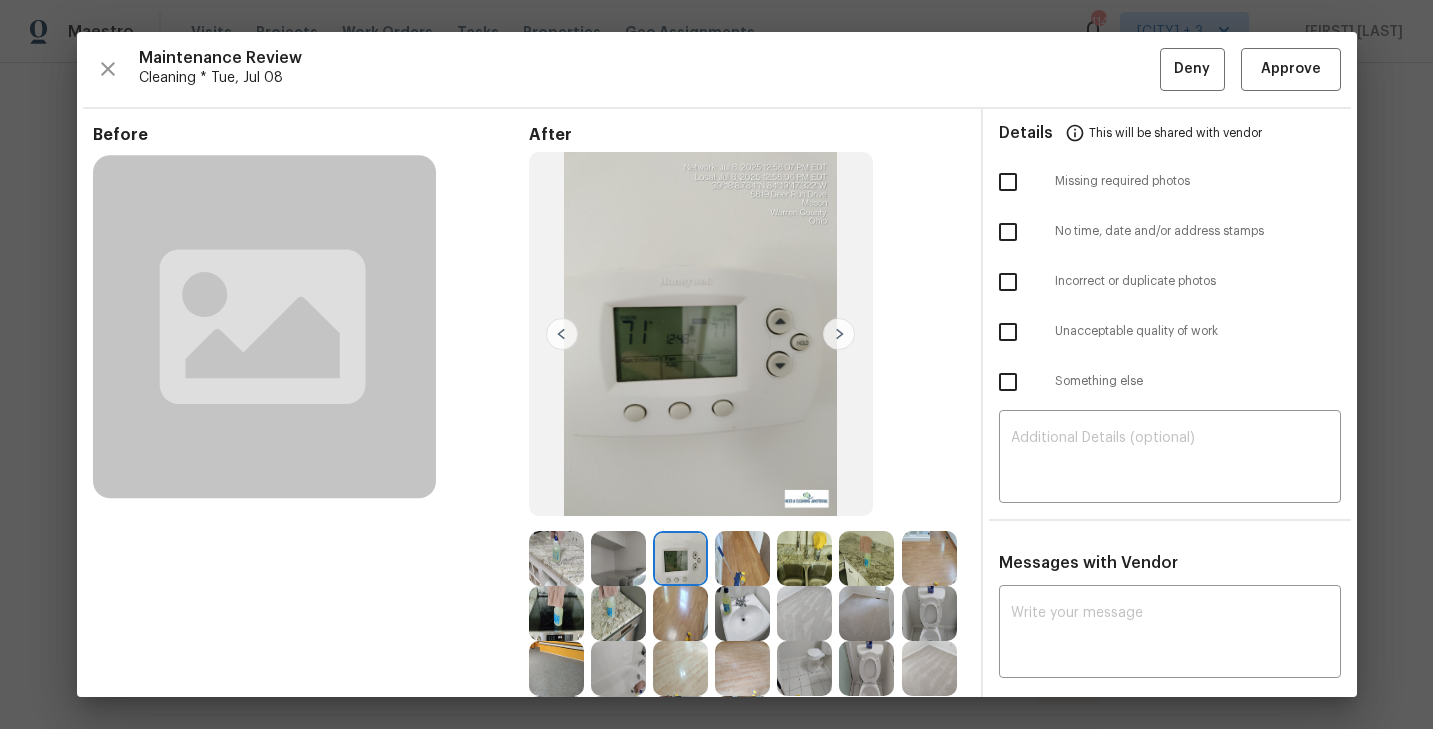 click at bounding box center (742, 558) 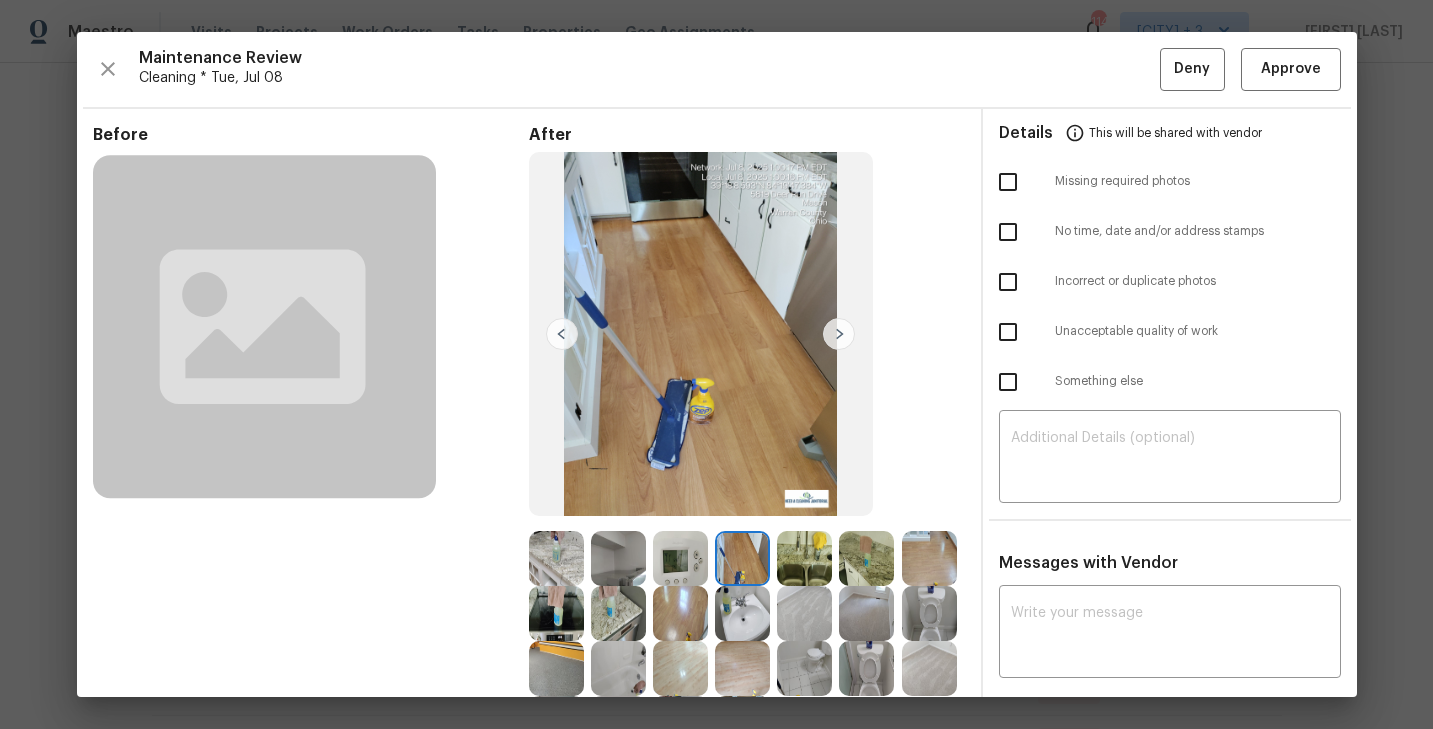 click at bounding box center [804, 558] 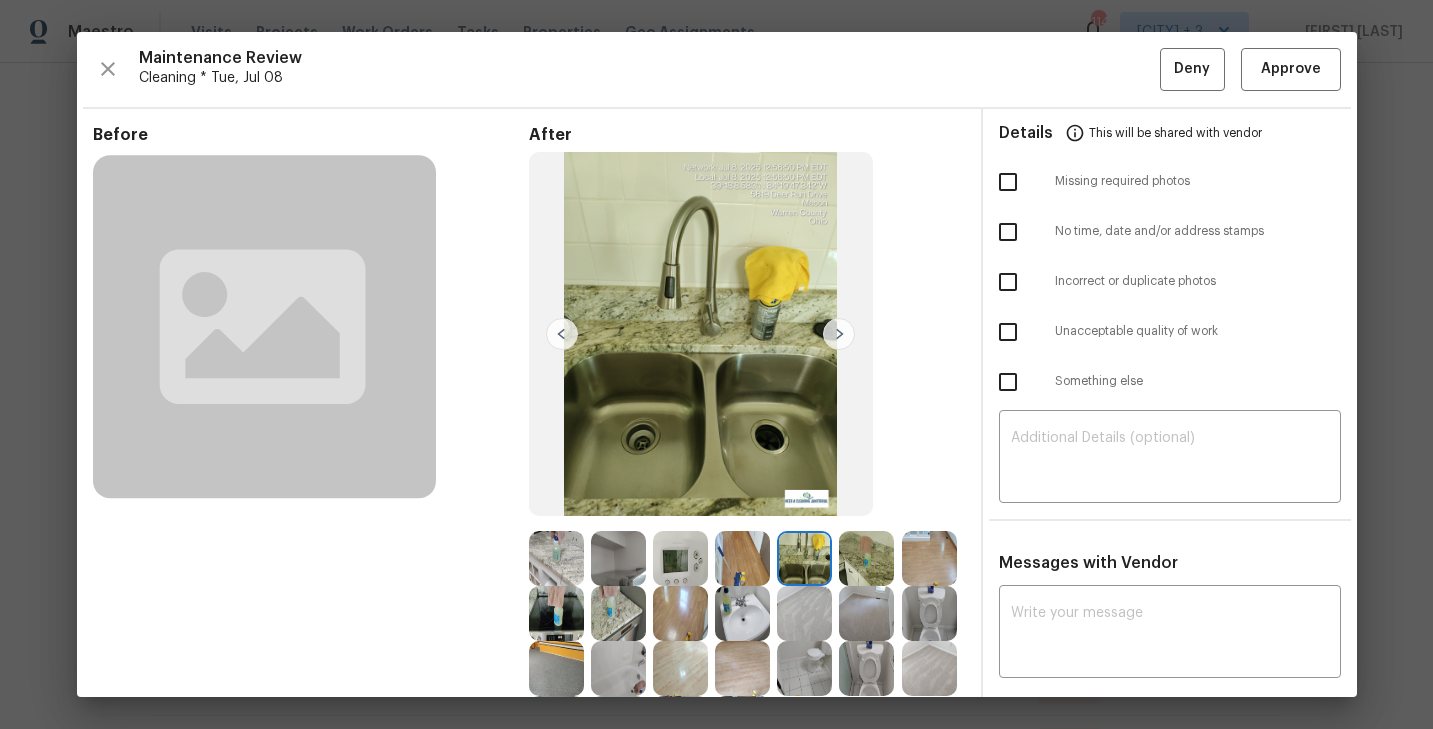 click at bounding box center [866, 558] 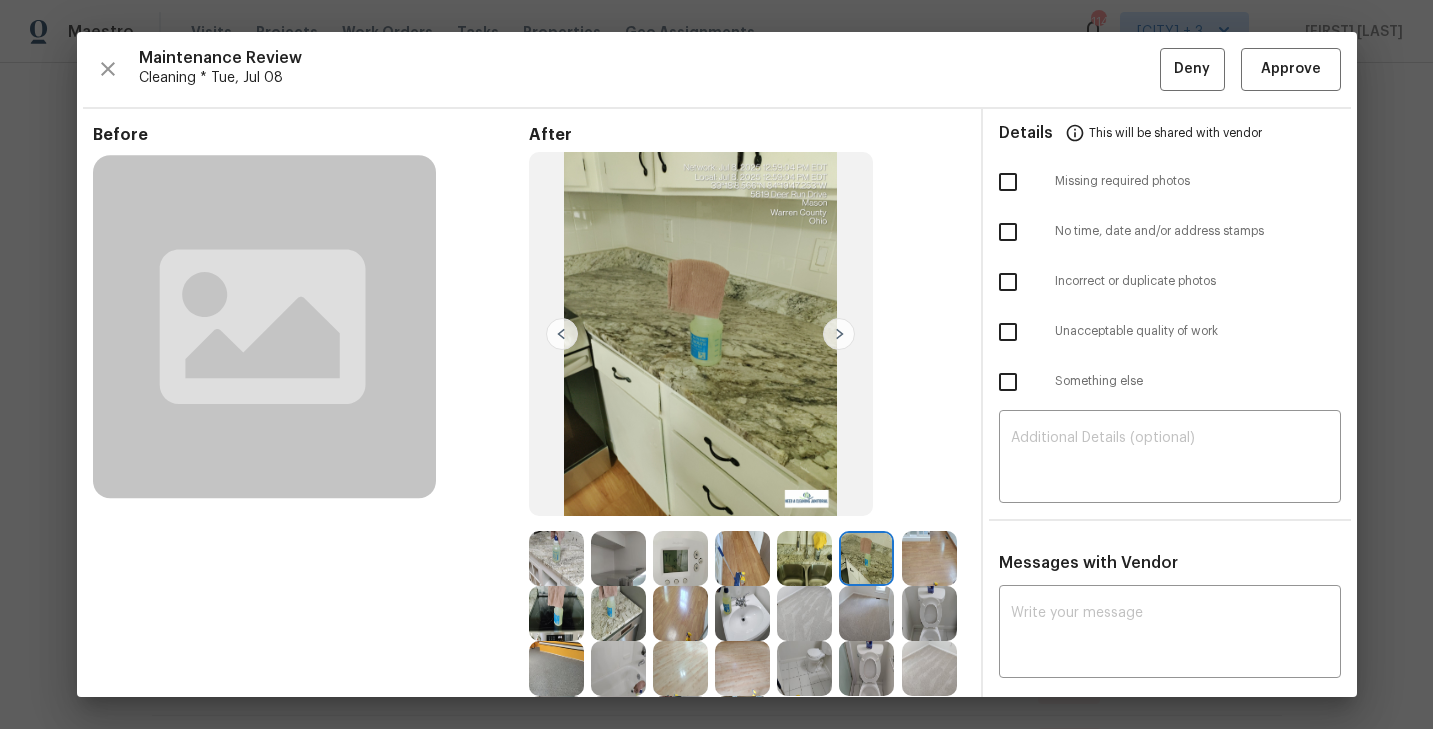 click at bounding box center [933, 558] 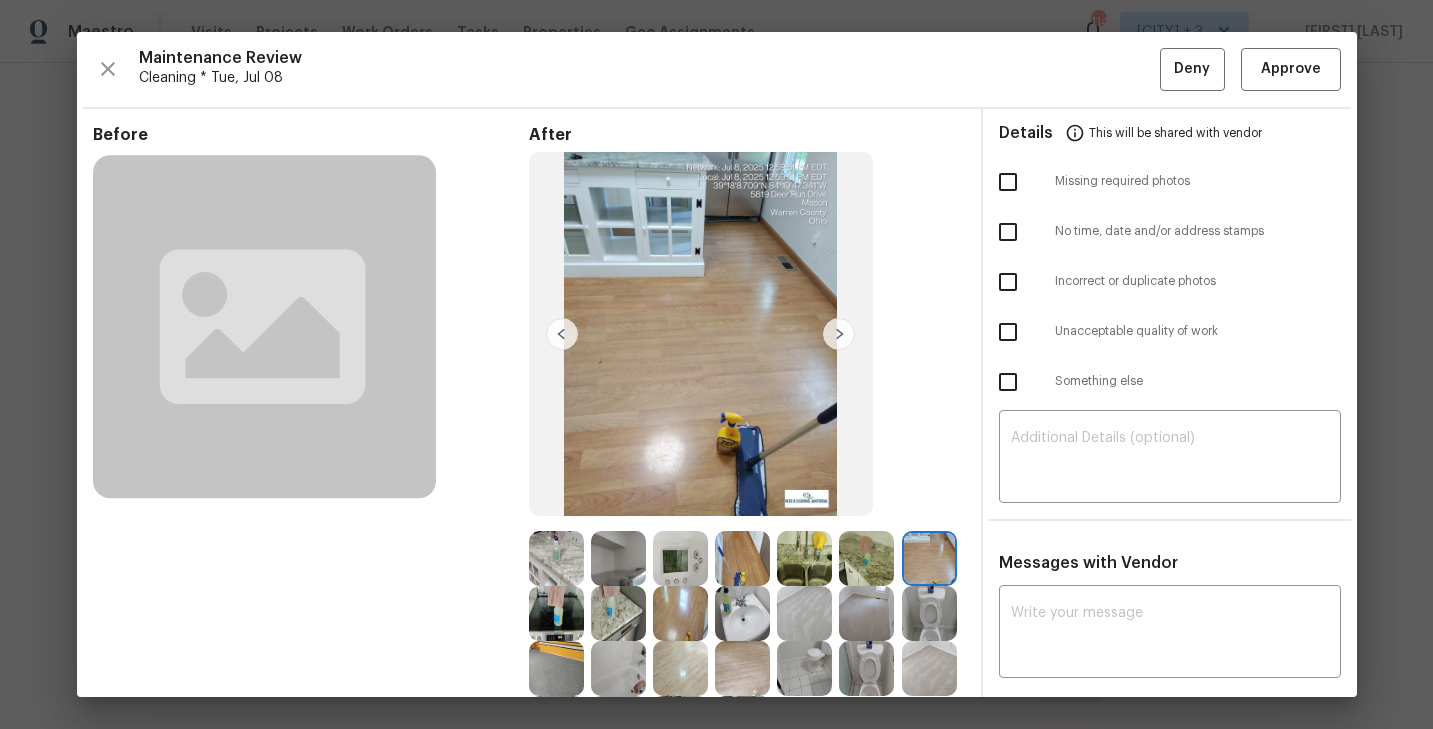 click at bounding box center (618, 613) 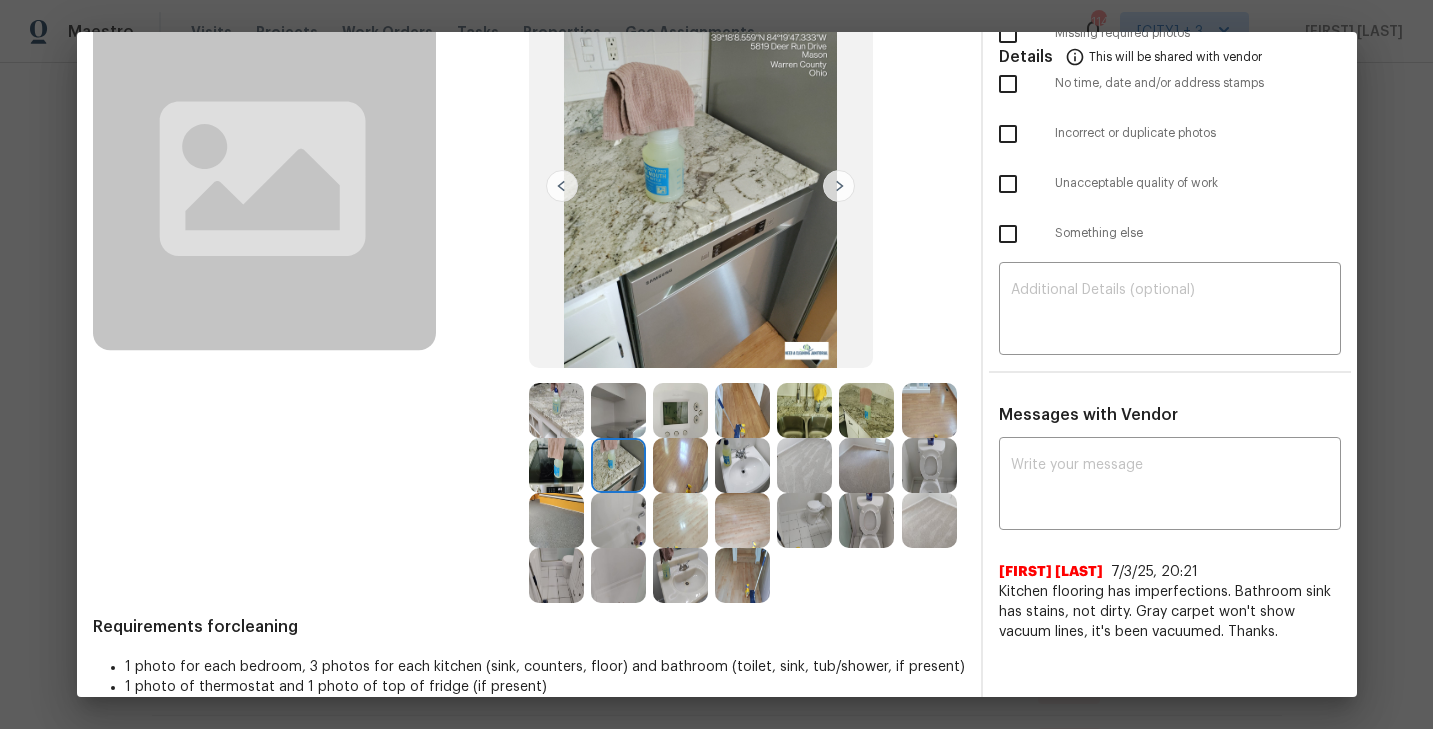 scroll, scrollTop: 177, scrollLeft: 0, axis: vertical 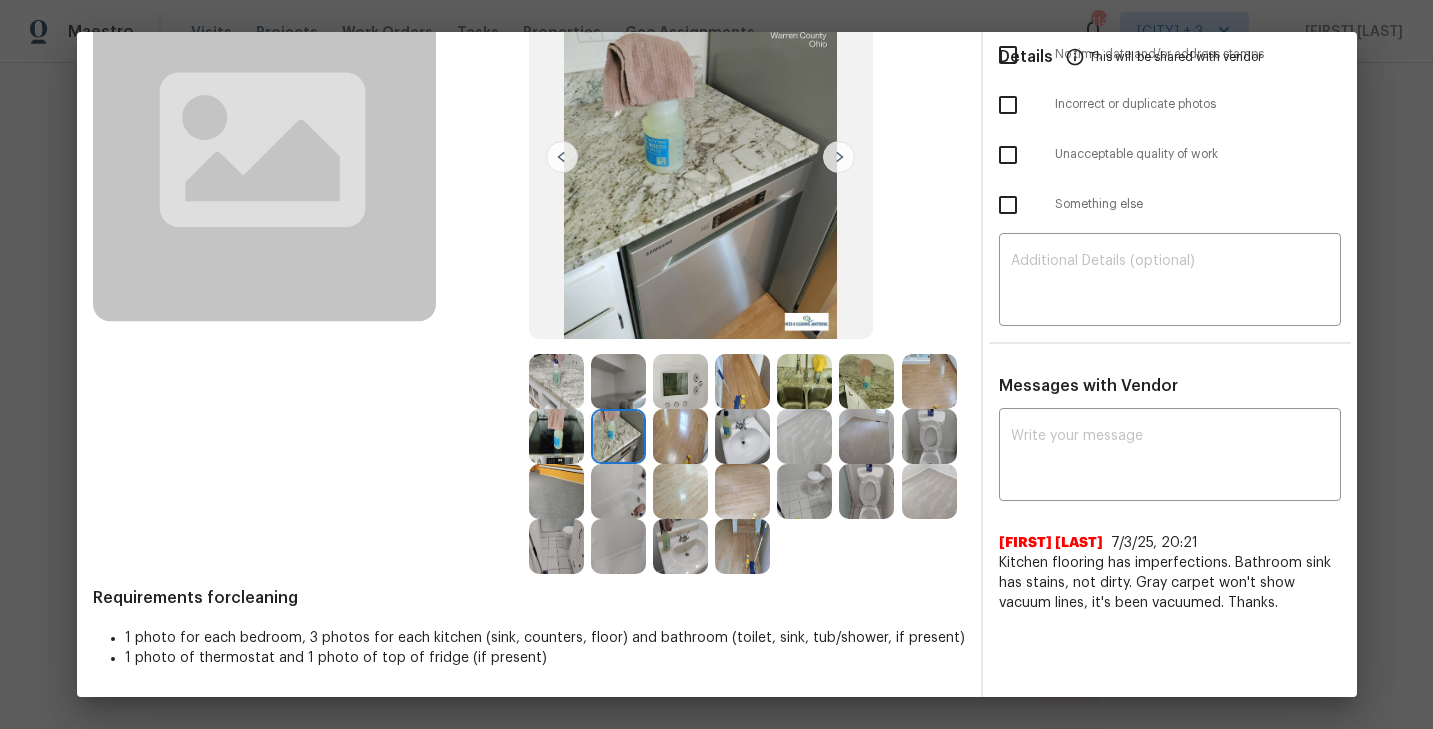 click at bounding box center [929, 491] 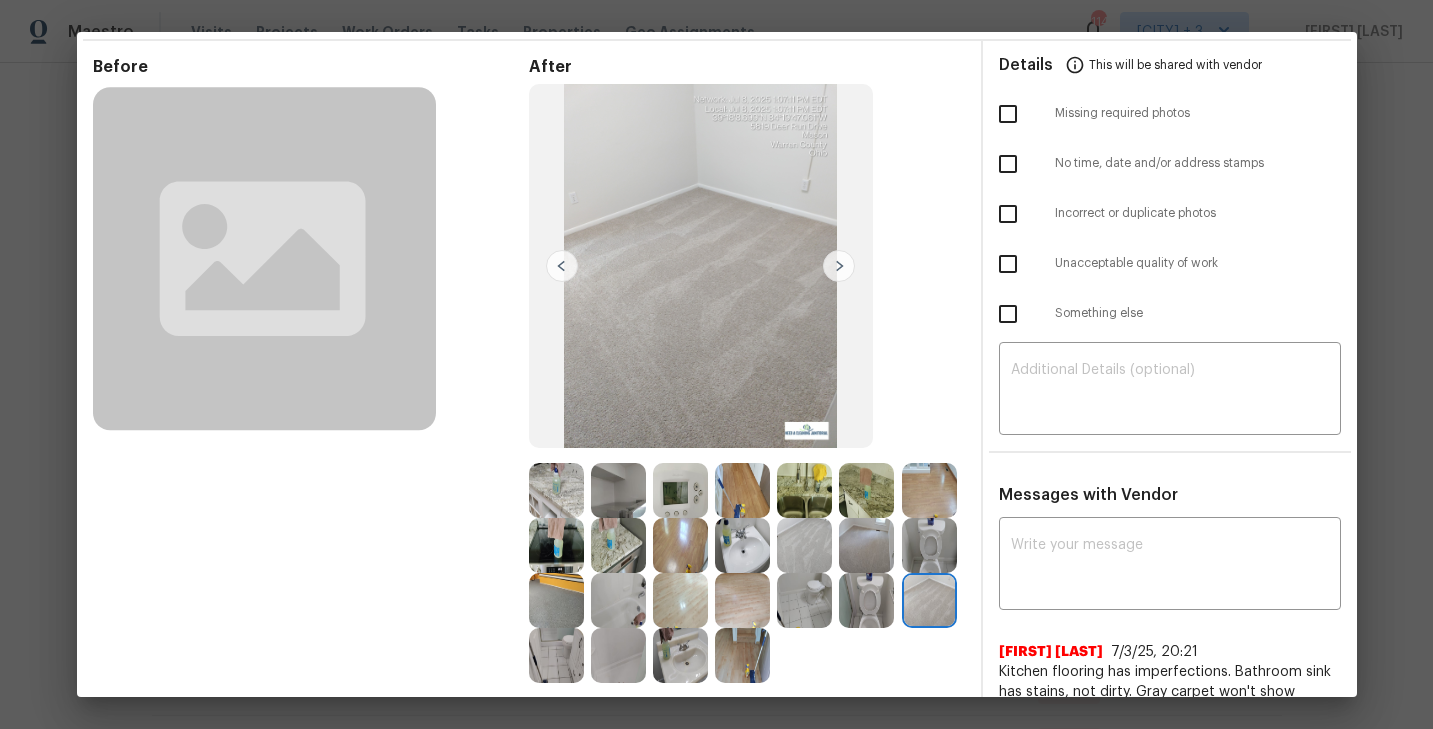 scroll, scrollTop: 0, scrollLeft: 0, axis: both 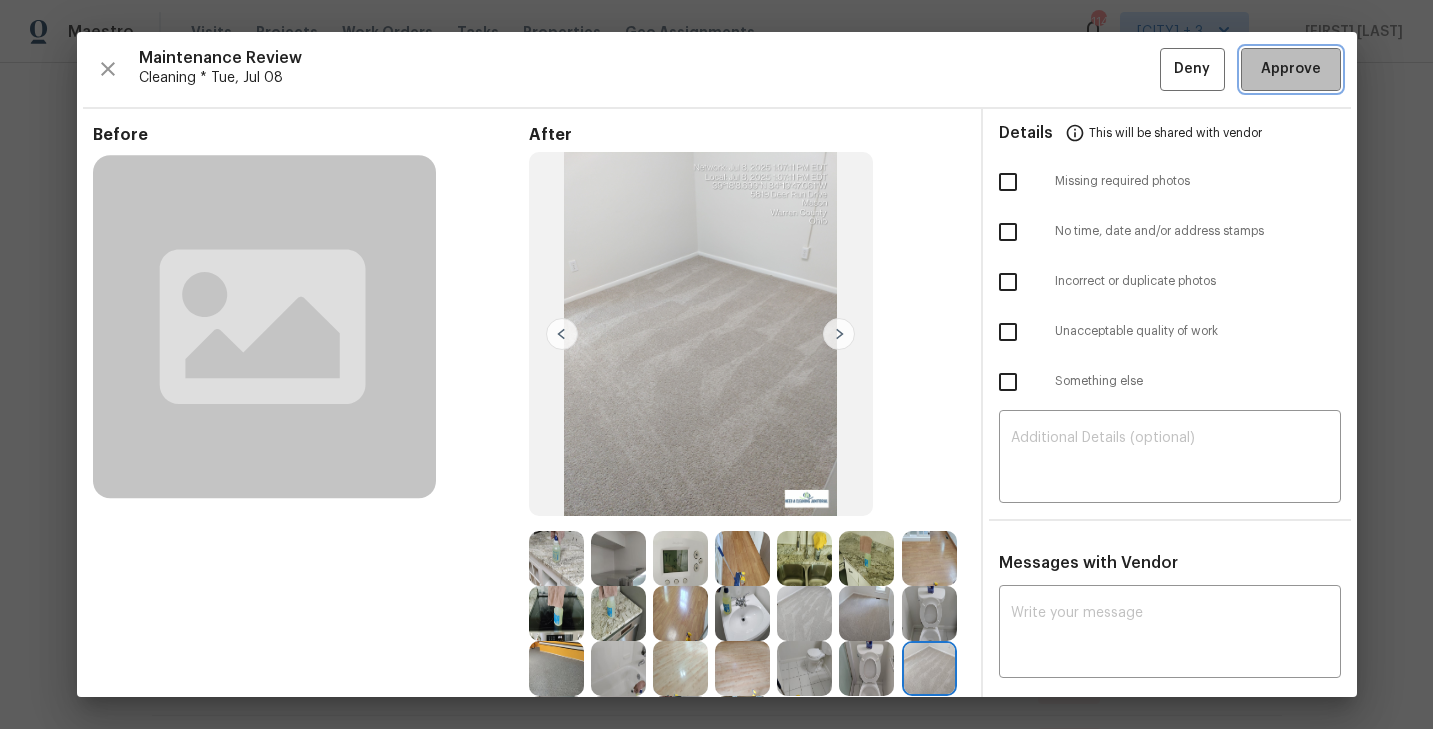click on "Approve" at bounding box center (1291, 69) 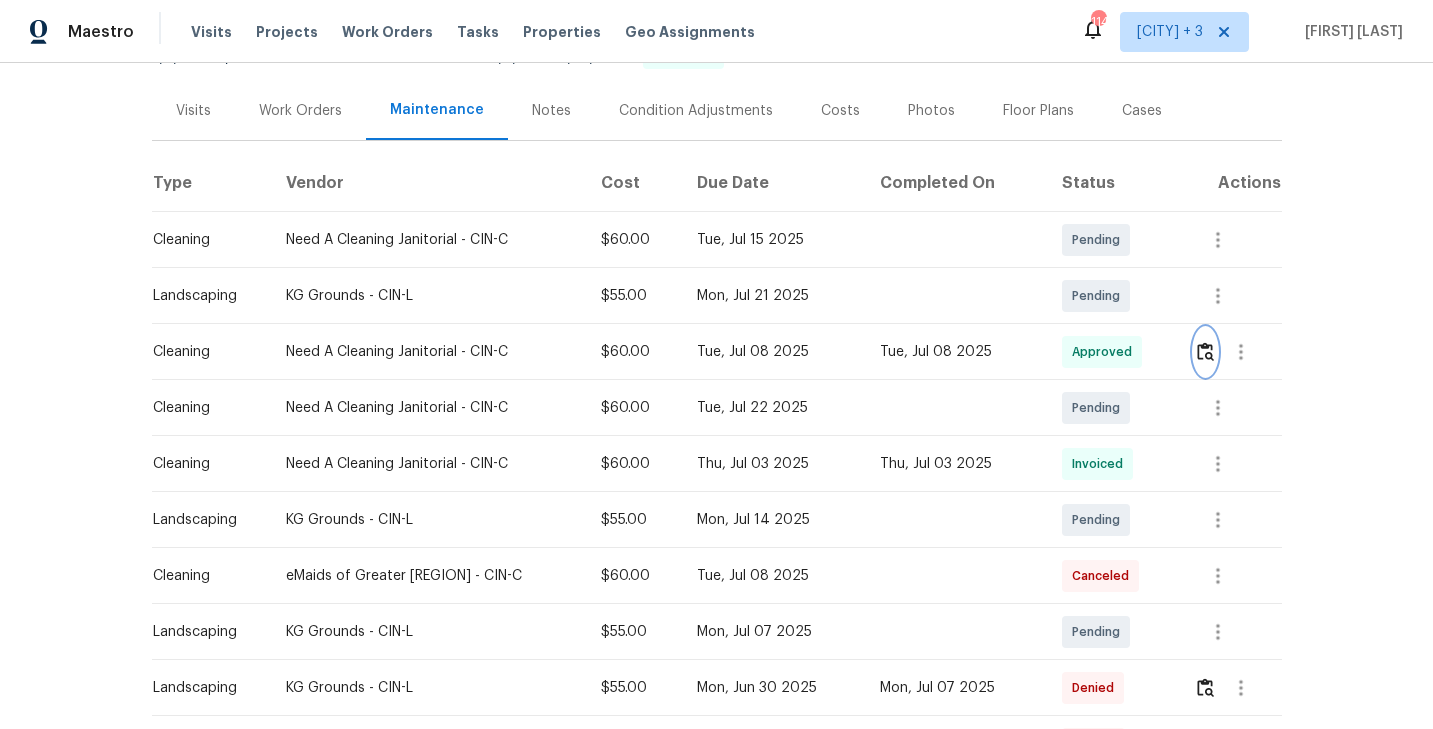 scroll, scrollTop: 0, scrollLeft: 0, axis: both 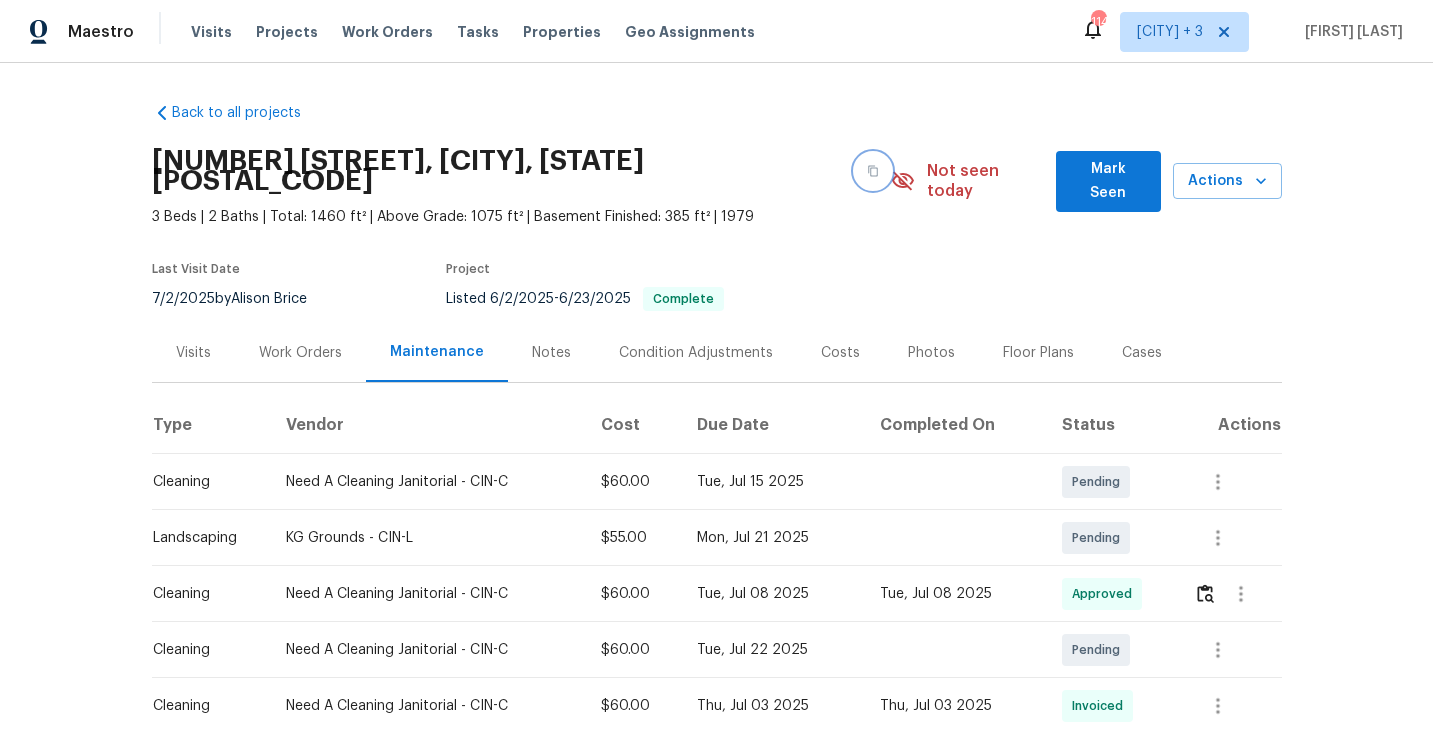 click at bounding box center [873, 171] 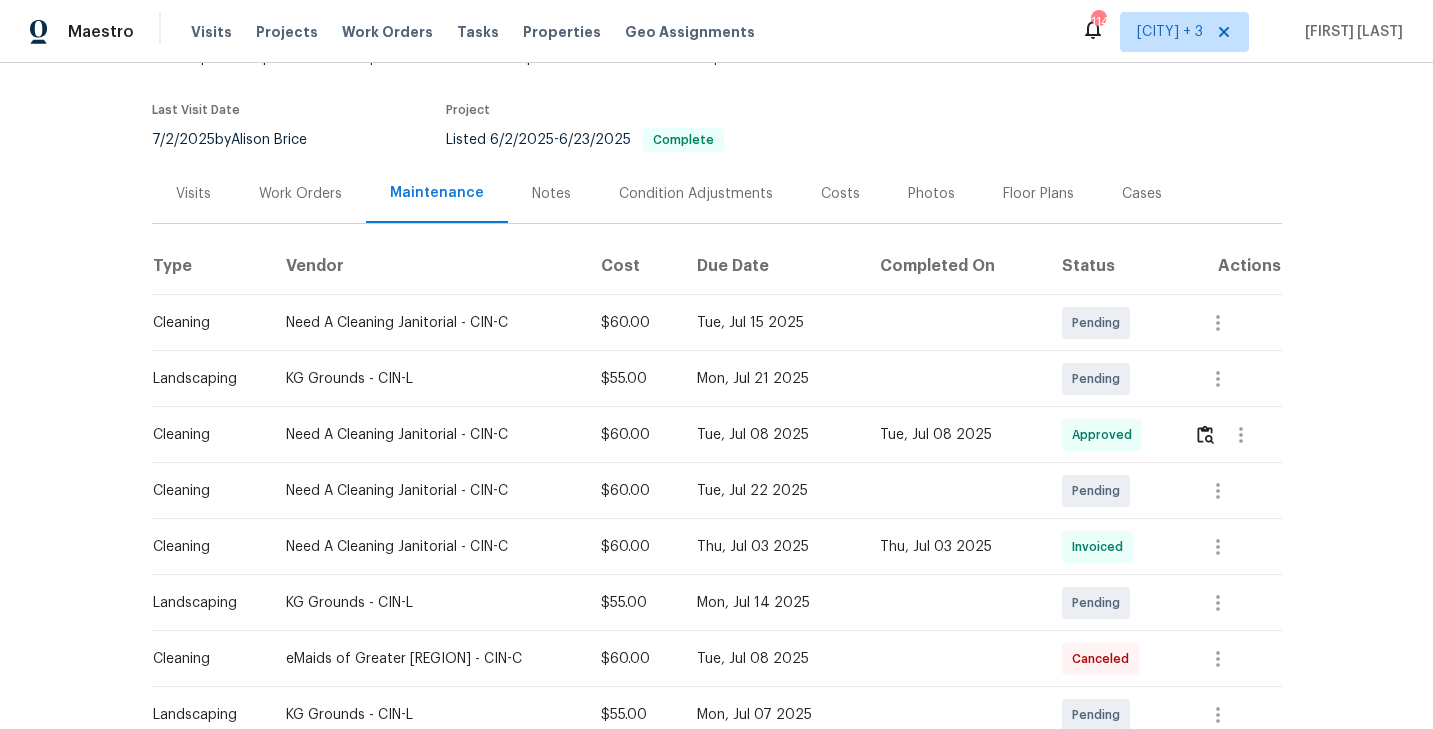 scroll, scrollTop: 0, scrollLeft: 0, axis: both 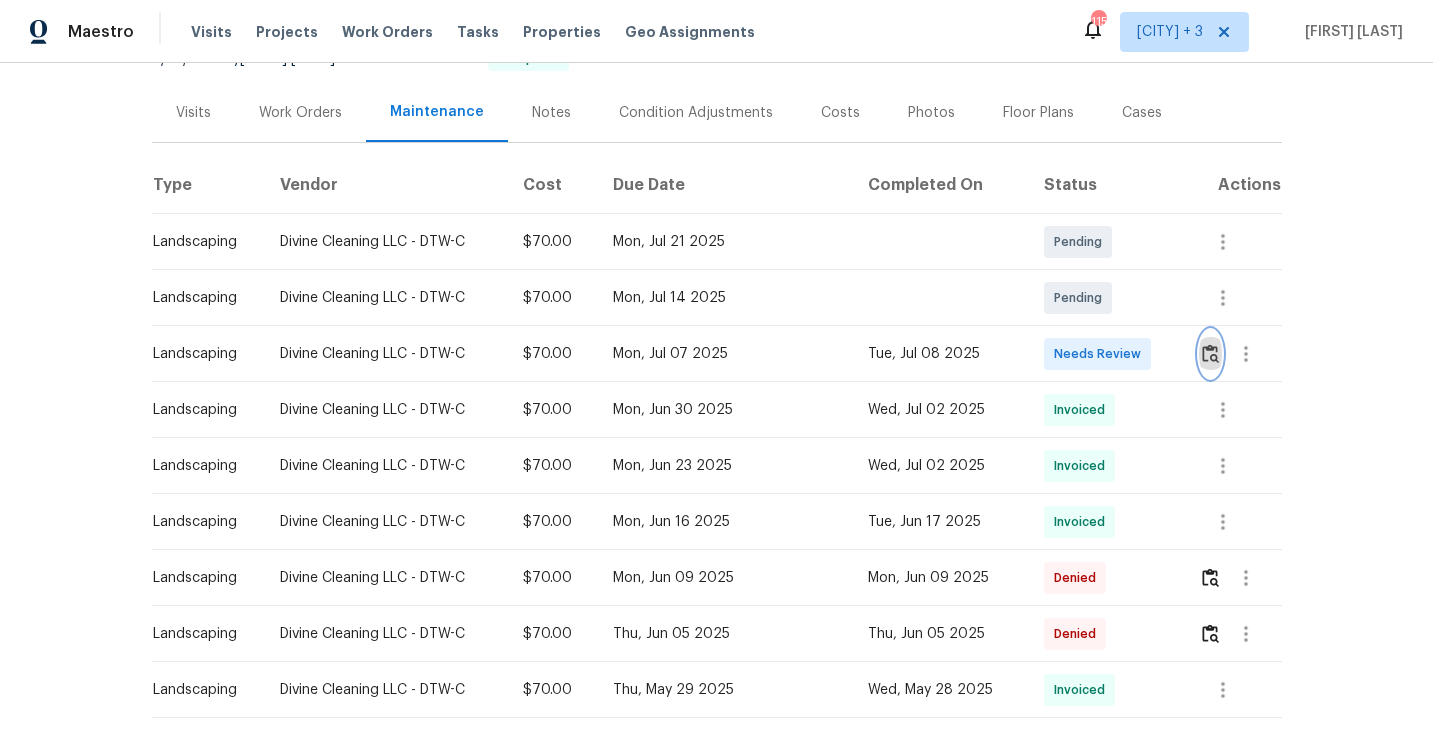 click at bounding box center (1210, 353) 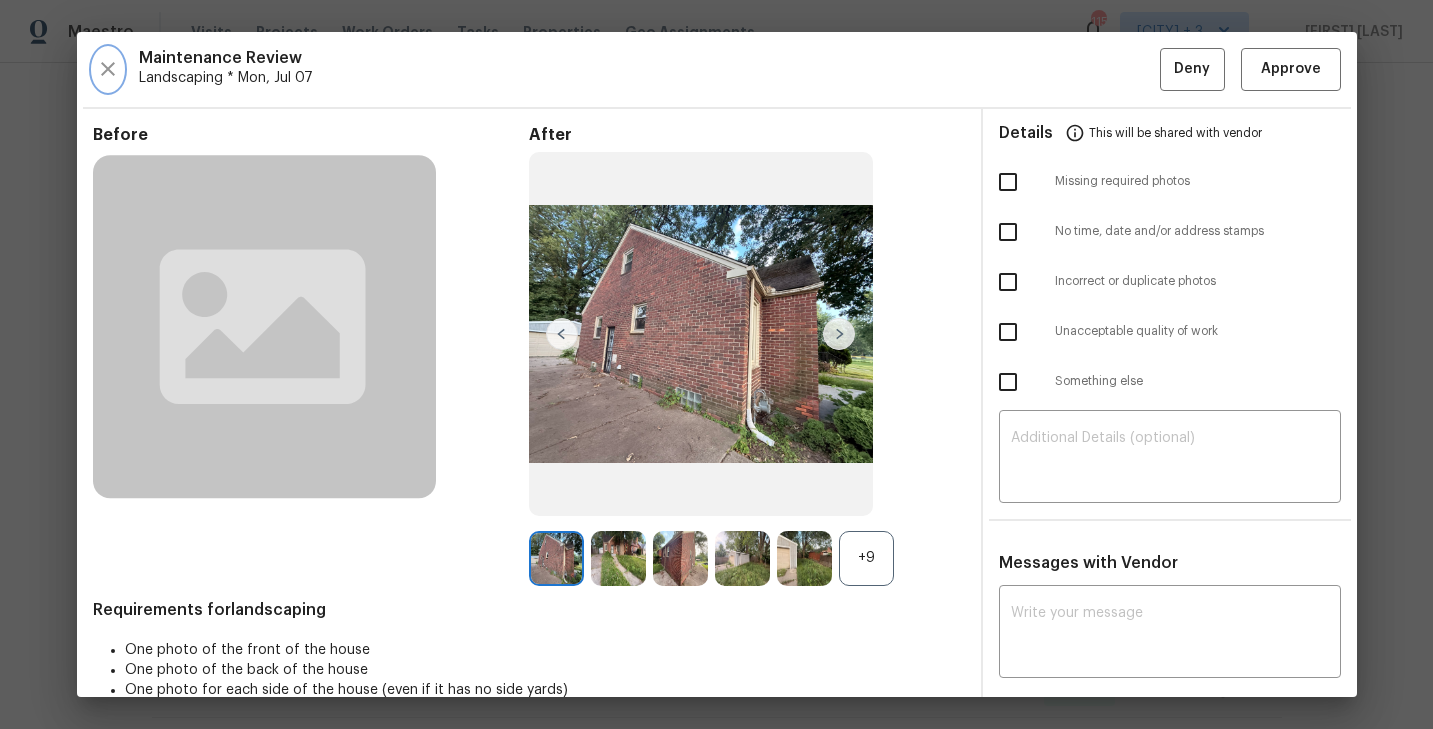 click at bounding box center (108, 69) 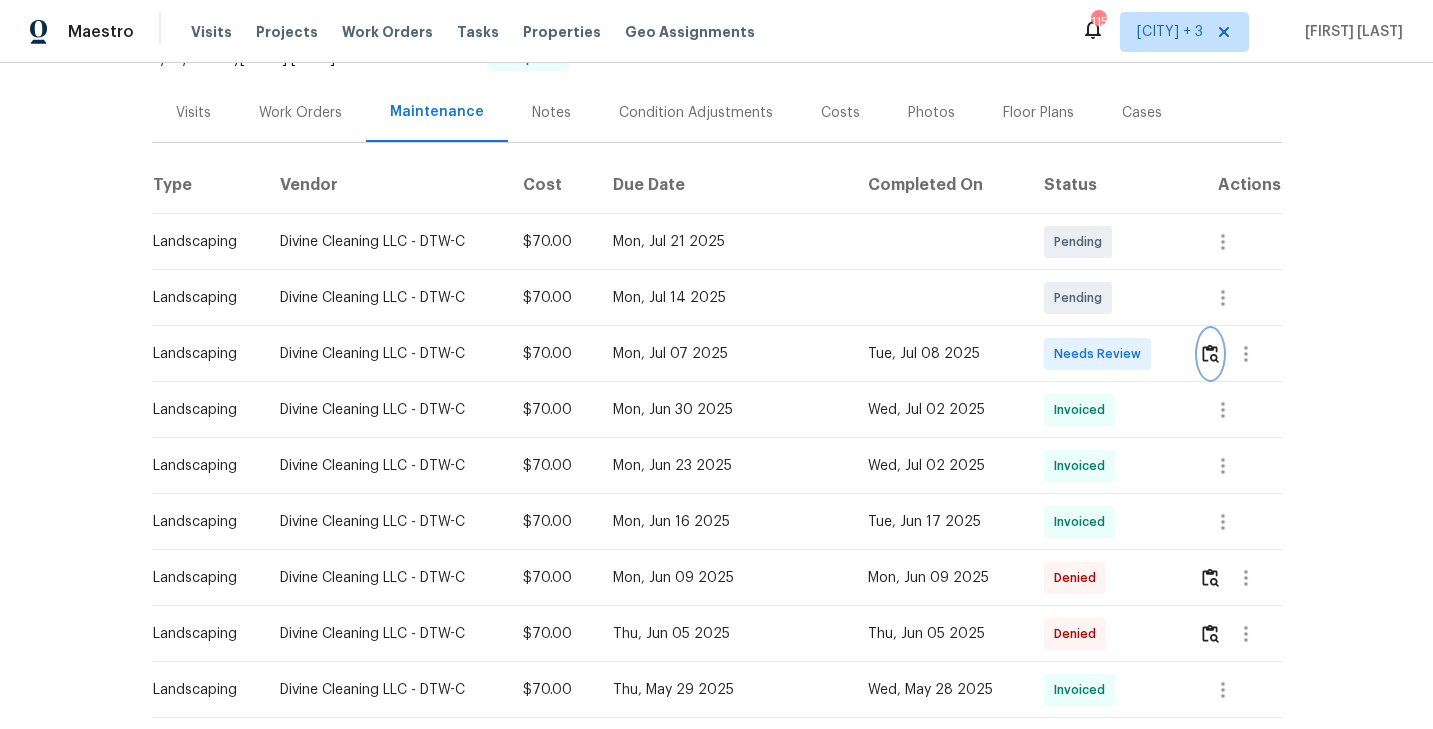 click at bounding box center [1210, 353] 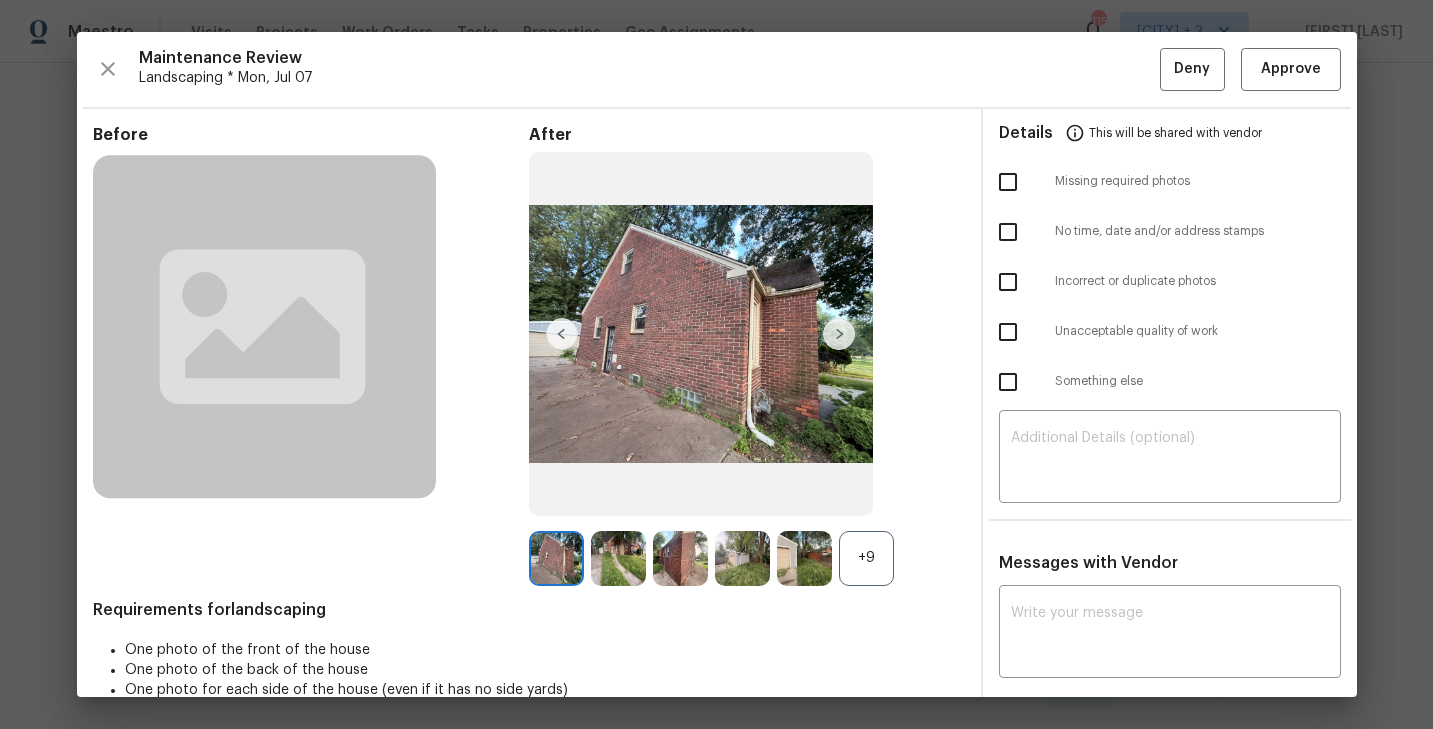 click on "+9" at bounding box center [866, 558] 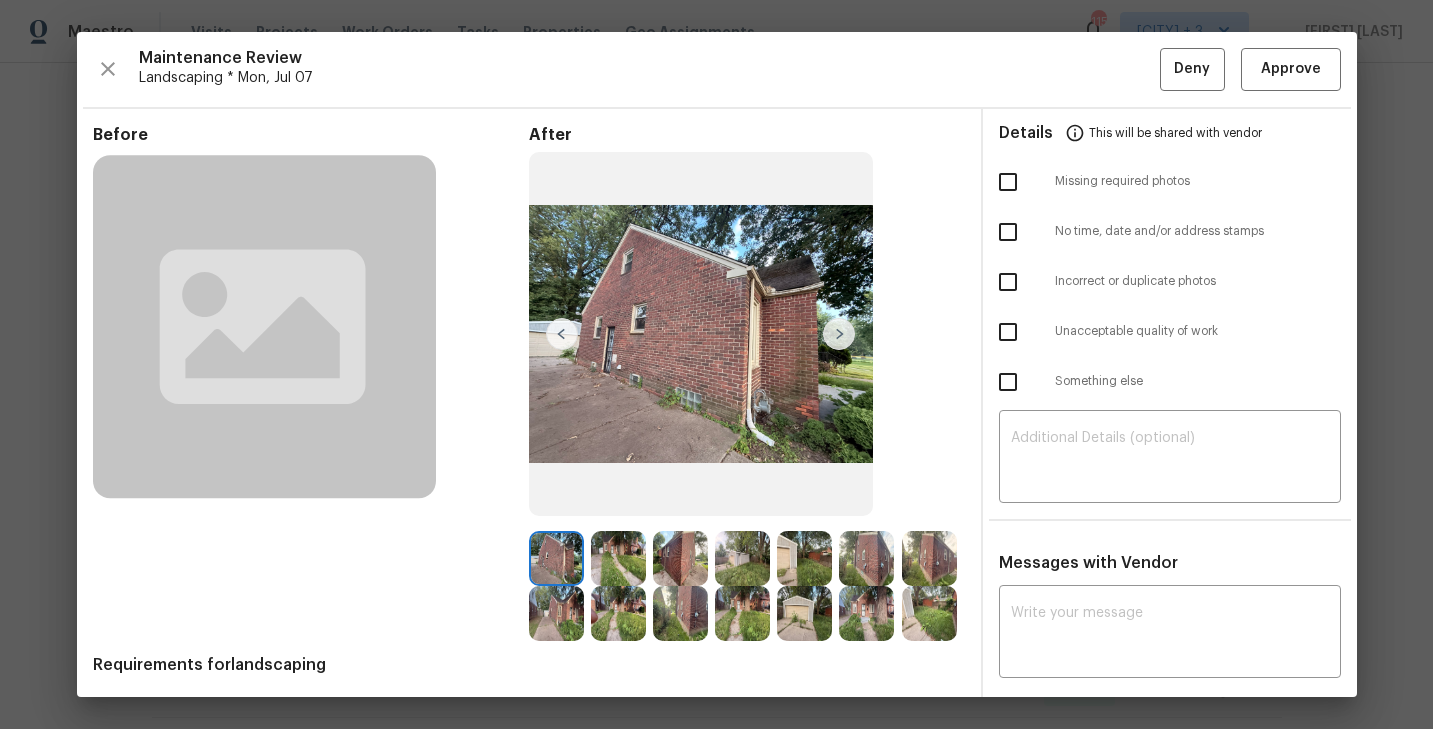 click at bounding box center (618, 558) 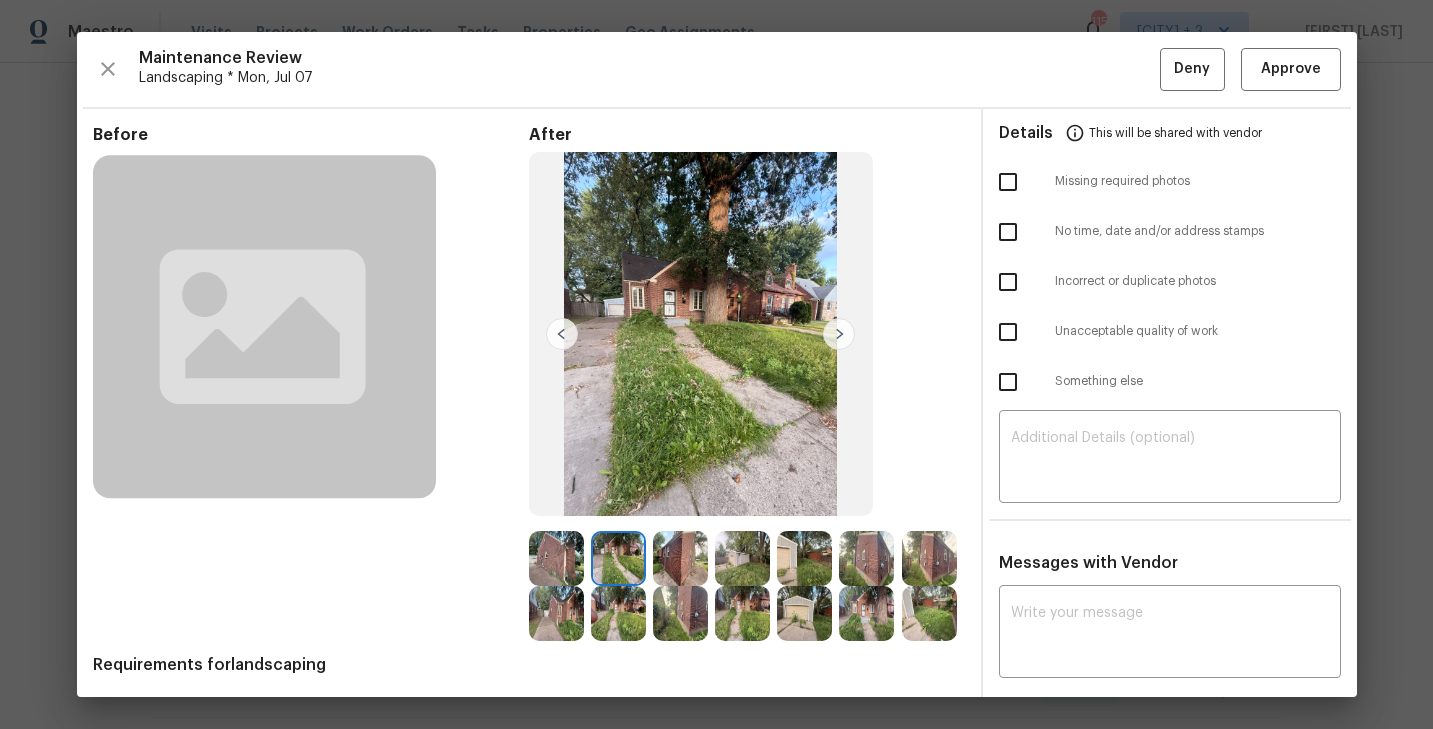 click at bounding box center (680, 558) 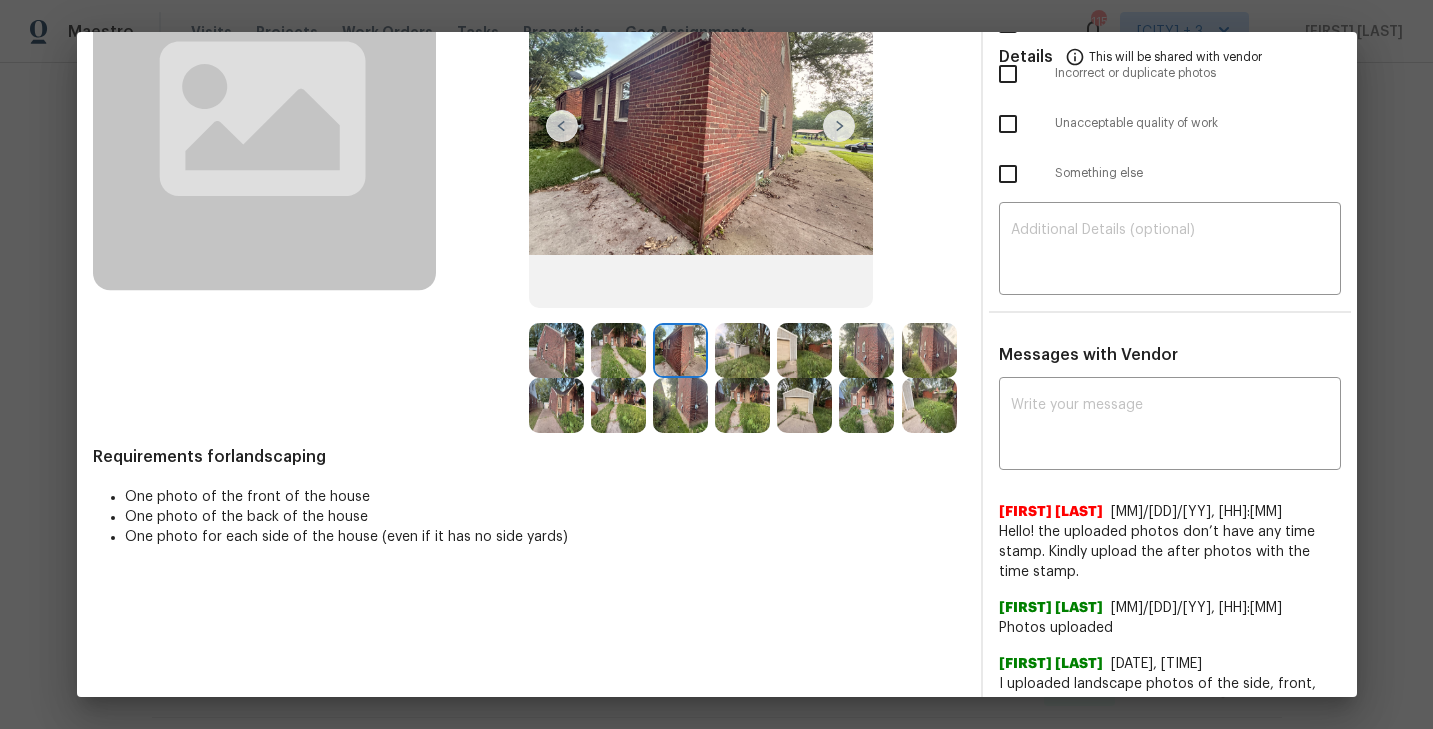 scroll, scrollTop: 0, scrollLeft: 0, axis: both 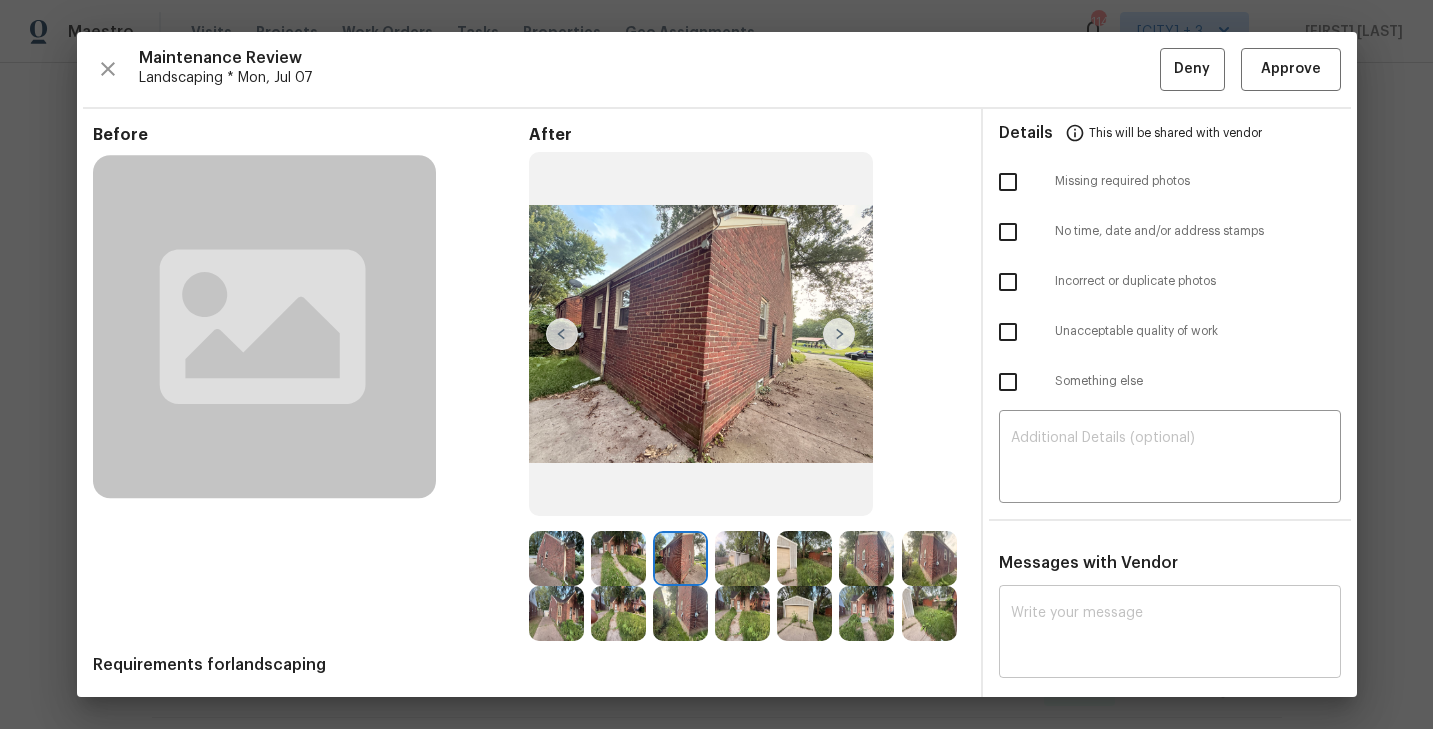 click at bounding box center (1170, 634) 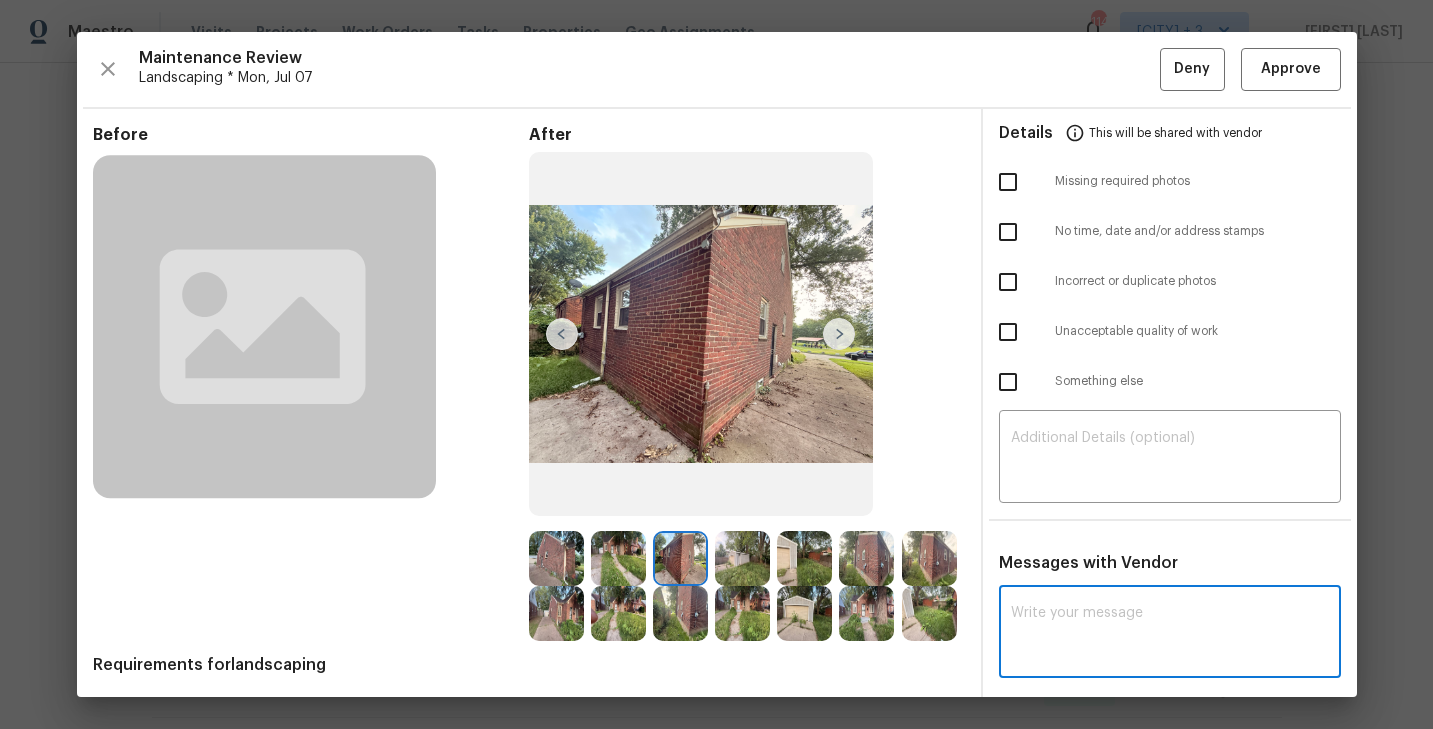 paste on "Maintenance Audit Team: Hello! Unfortunately this cleaning visit completed on 6/30/2025 has been denied because we are missing the required photos for approval," 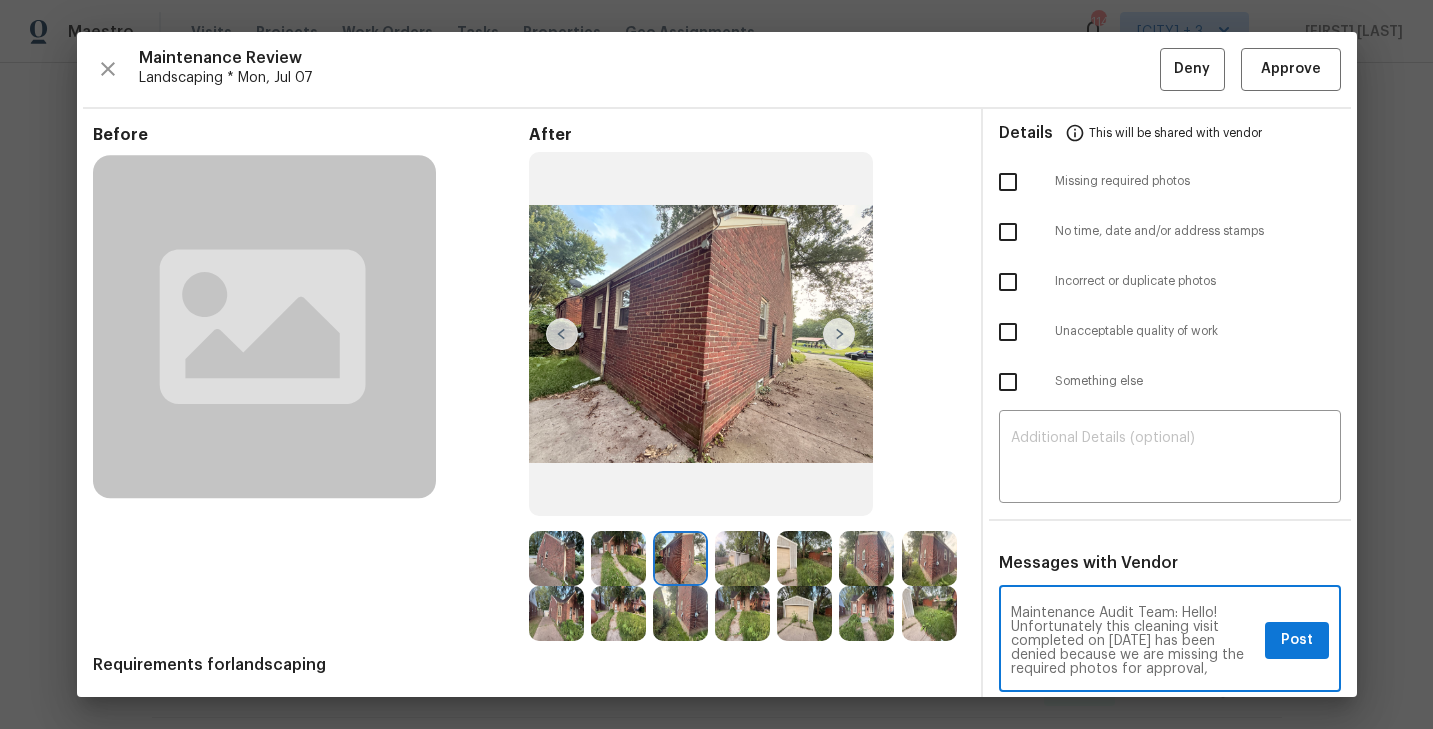 click on "Maintenance Audit Team: Hello! Unfortunately this cleaning visit completed on 6/30/2025 has been denied because we are missing the required photos for approval," at bounding box center (1134, 641) 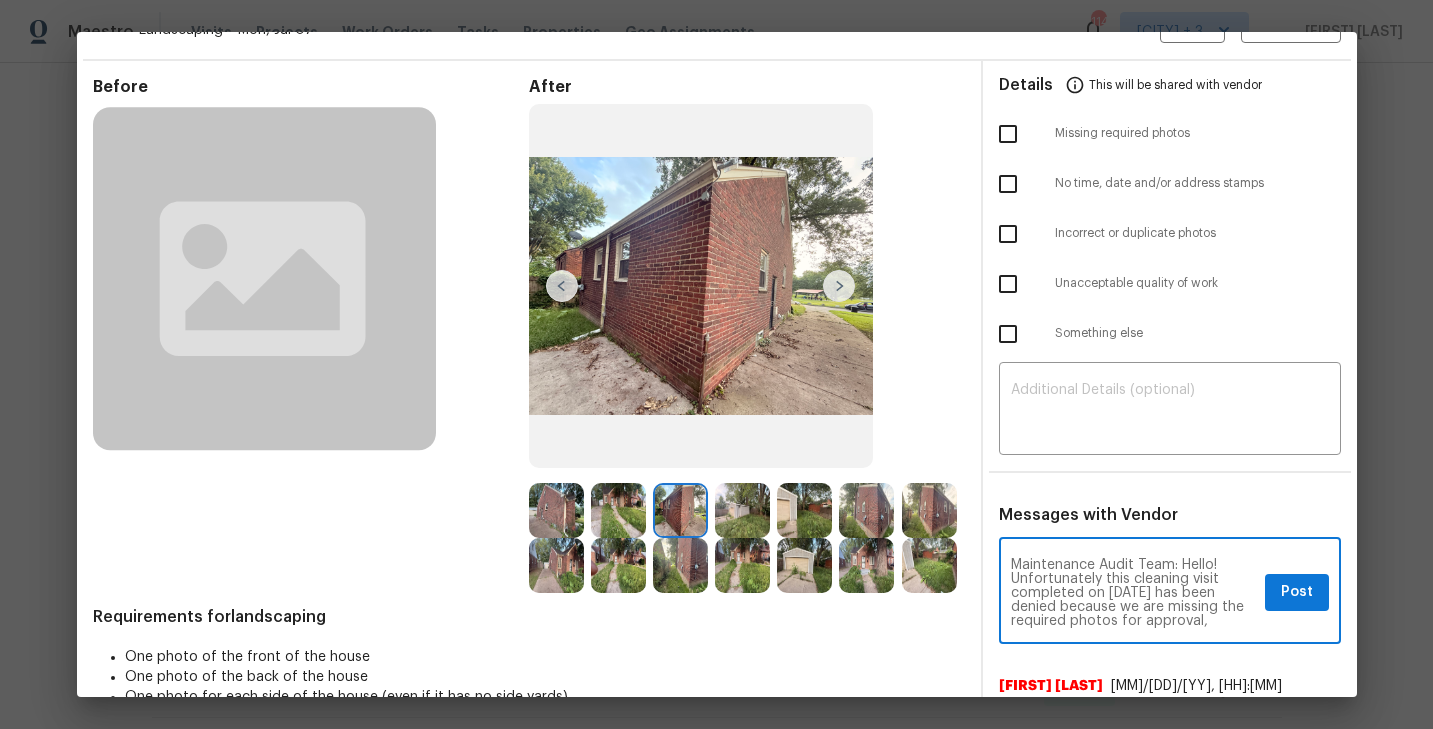 click on "Maintenance Audit Team: Hello! Unfortunately this cleaning visit completed on 7/07/2025 has been denied because we are missing the required photos for approval, x Post ​" at bounding box center (1170, 593) 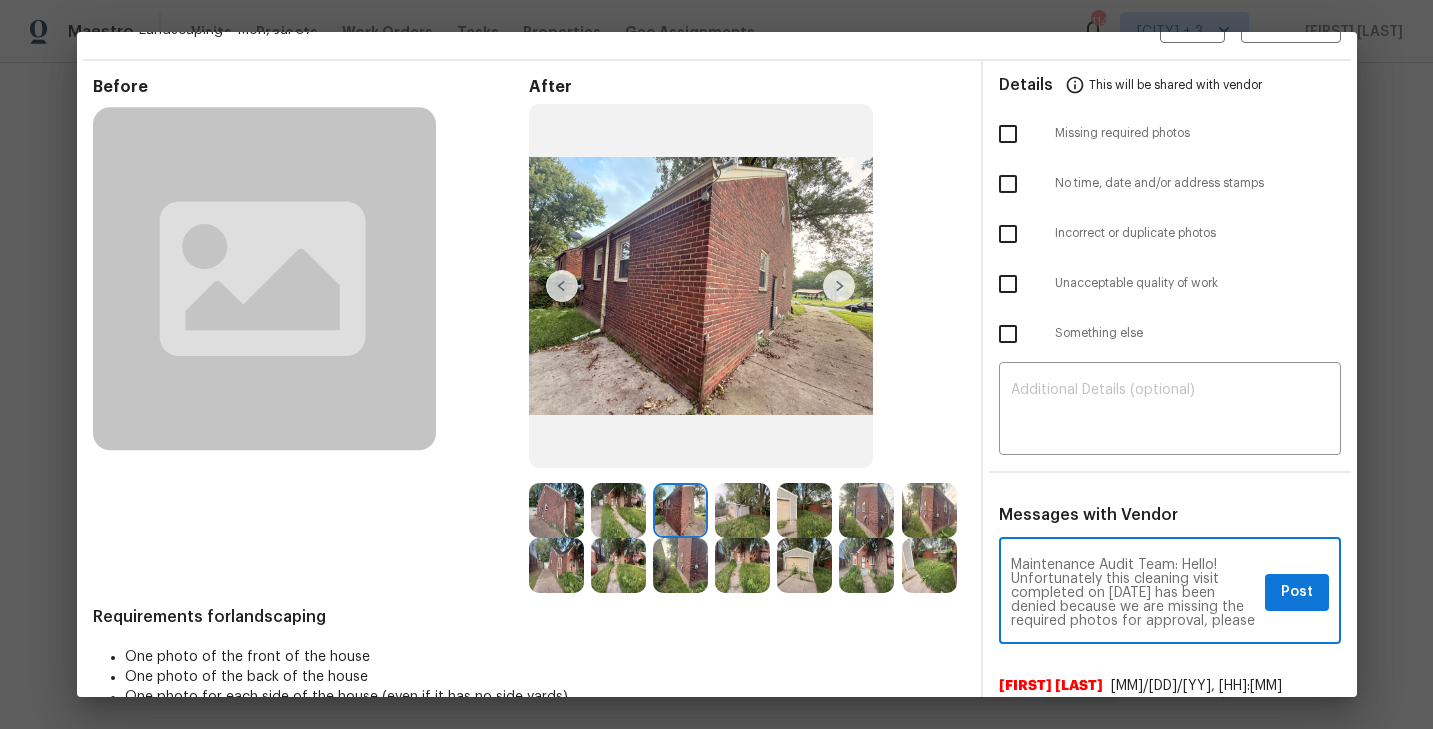 scroll, scrollTop: 14, scrollLeft: 0, axis: vertical 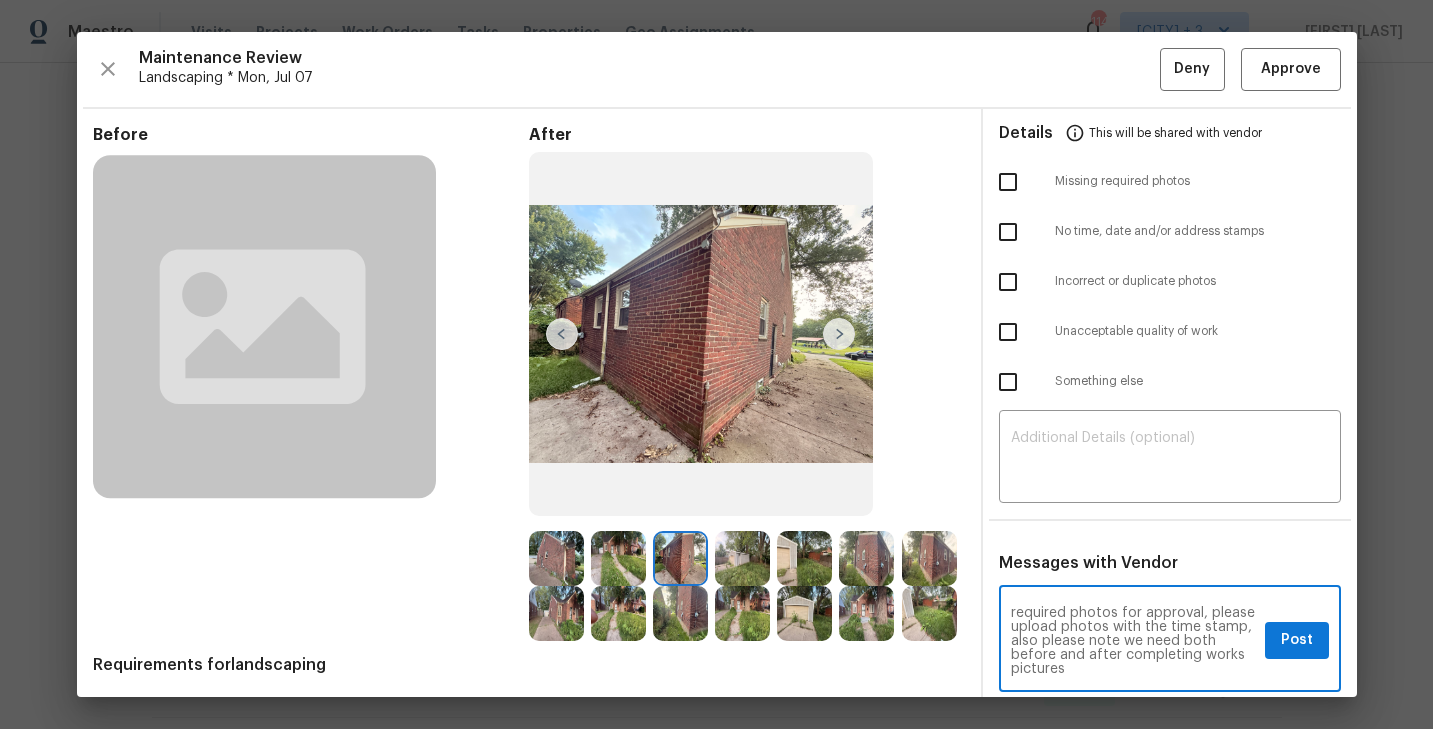 paste on "after completing the work prior to the next scheduled visit If you or your team need a refresher on the quality standards and requirements, they can be found at https://www.opendoor.com/vendor-help/quality. Thank you!" 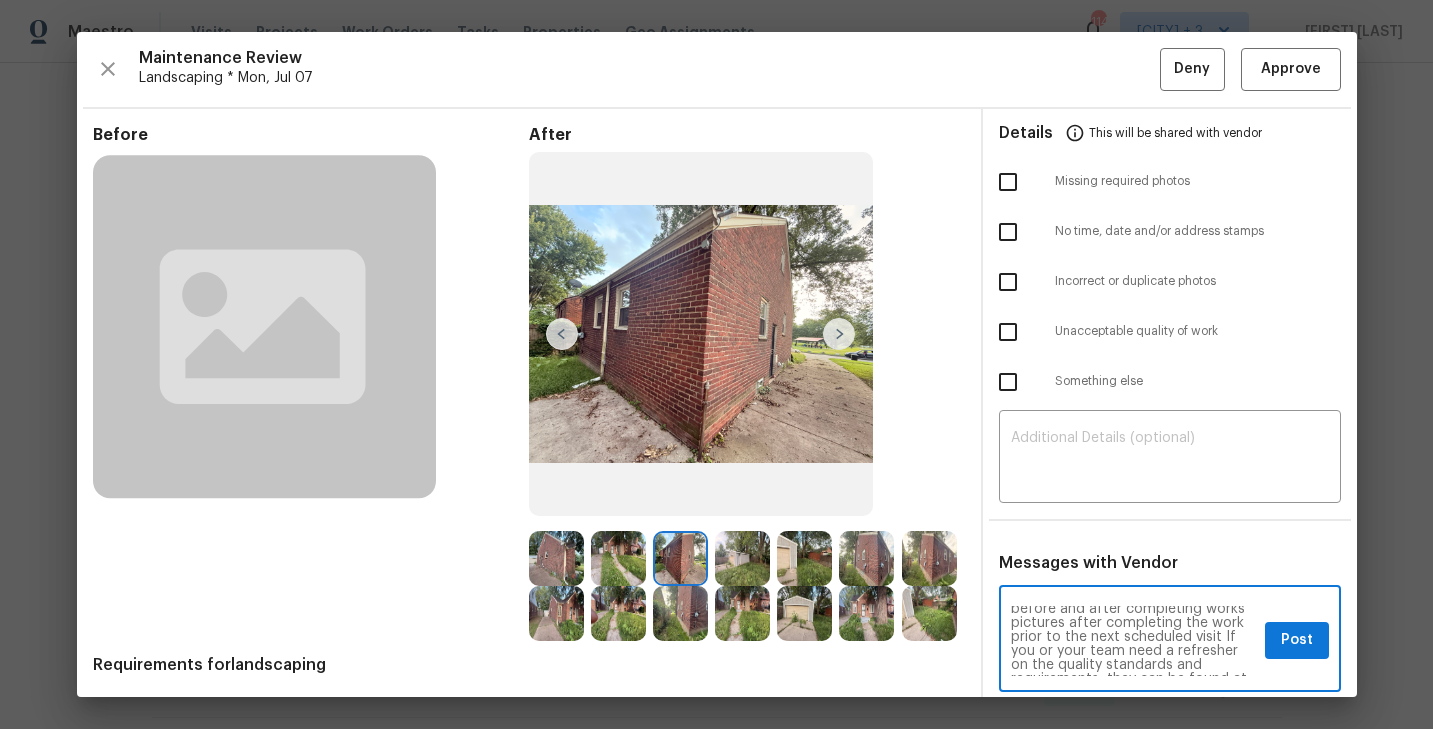 scroll, scrollTop: 133, scrollLeft: 0, axis: vertical 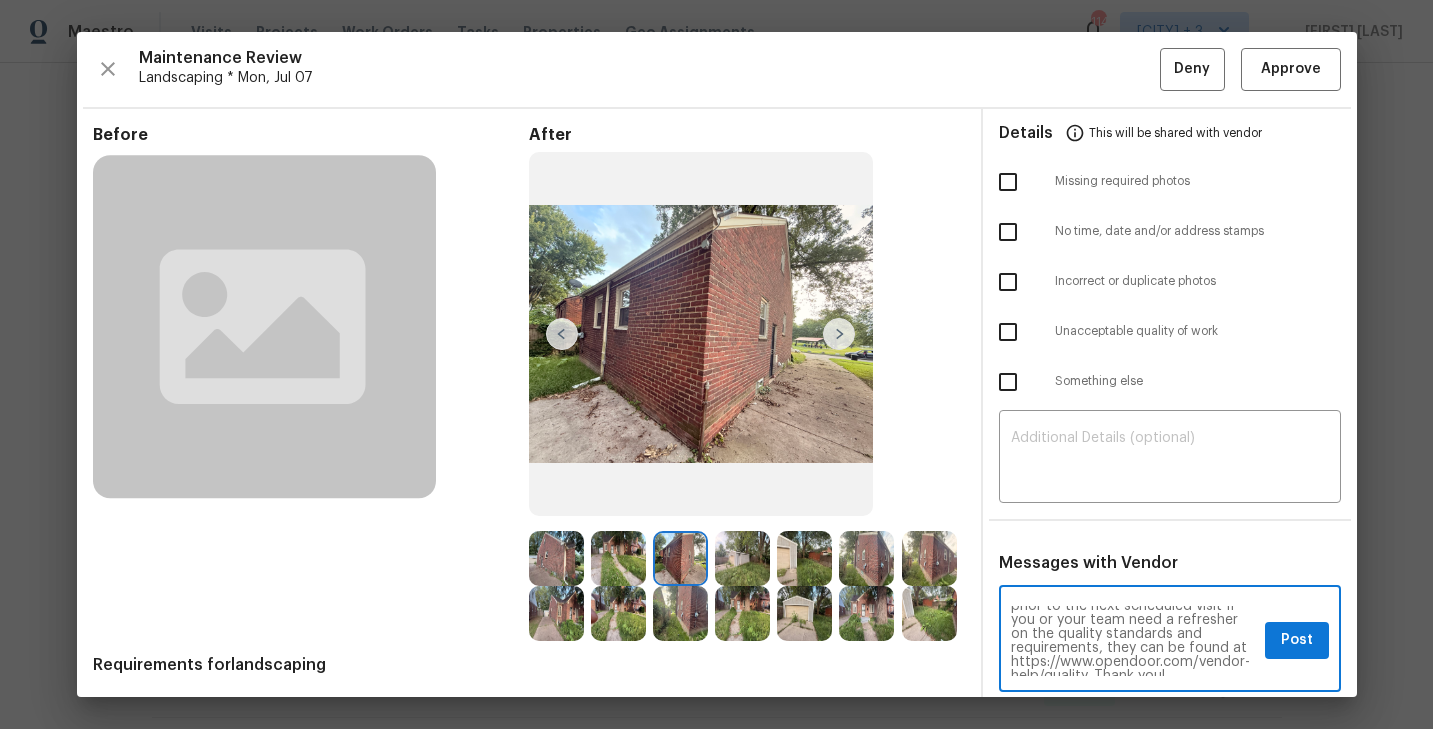 type on "Maintenance Audit Team: Hello! Unfortunately this cleaning visit completed on 7/07/2025 has been denied because we are missing the required photos for approval, please upload photos with the time stamp, also please note we need both before and after completing works pictures after completing the work prior to the next scheduled visit If you or your team need a refresher on the quality standards and requirements, they can be found at https://www.opendoor.com/vendor-help/quality. Thank you!" 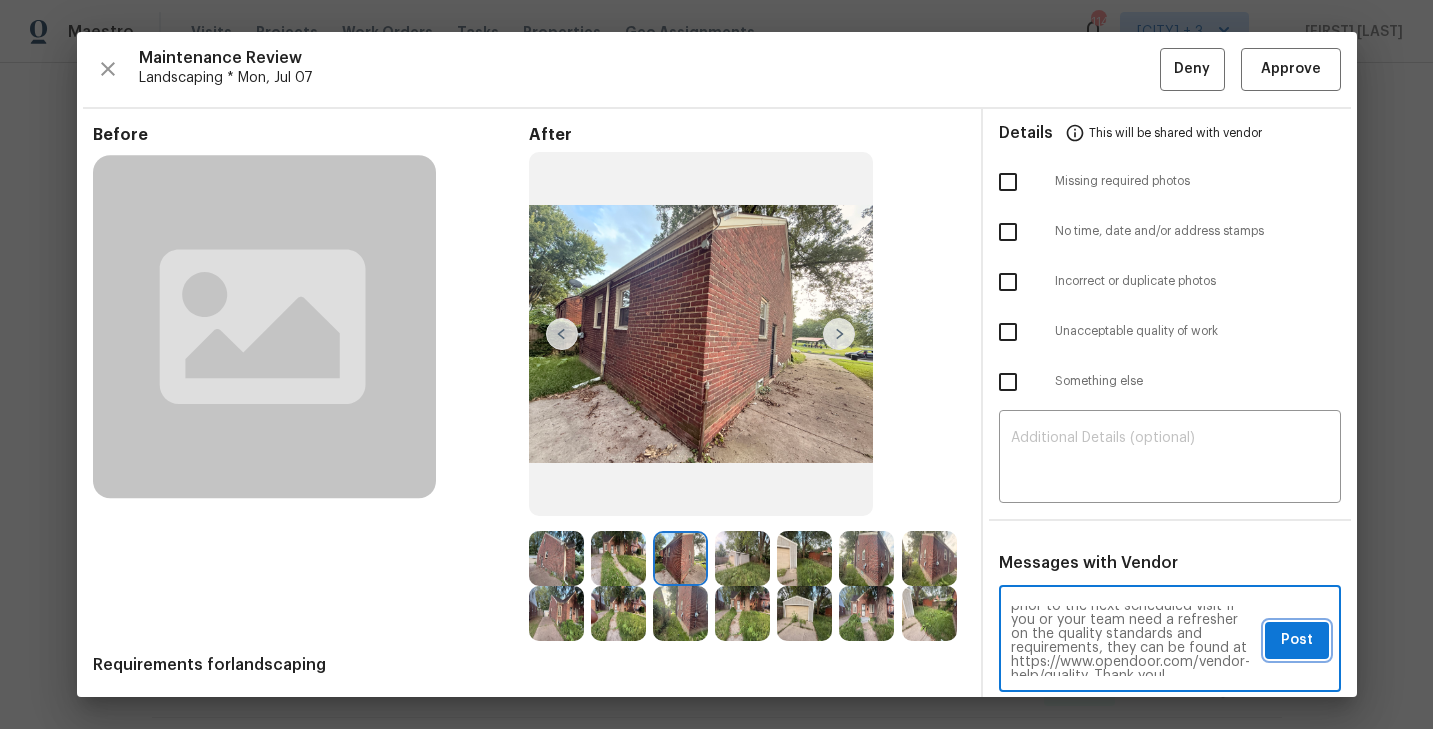 click on "Post" at bounding box center [1297, 640] 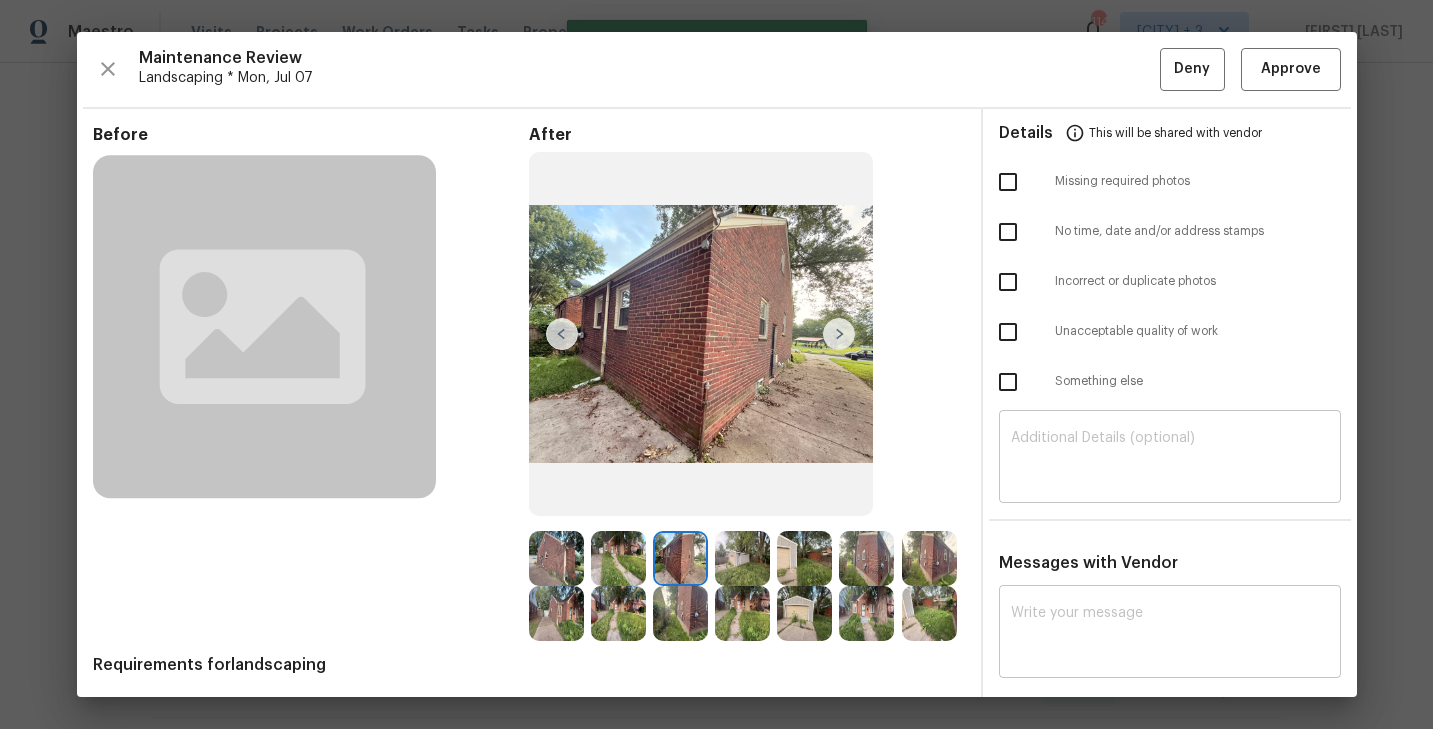 scroll, scrollTop: 0, scrollLeft: 0, axis: both 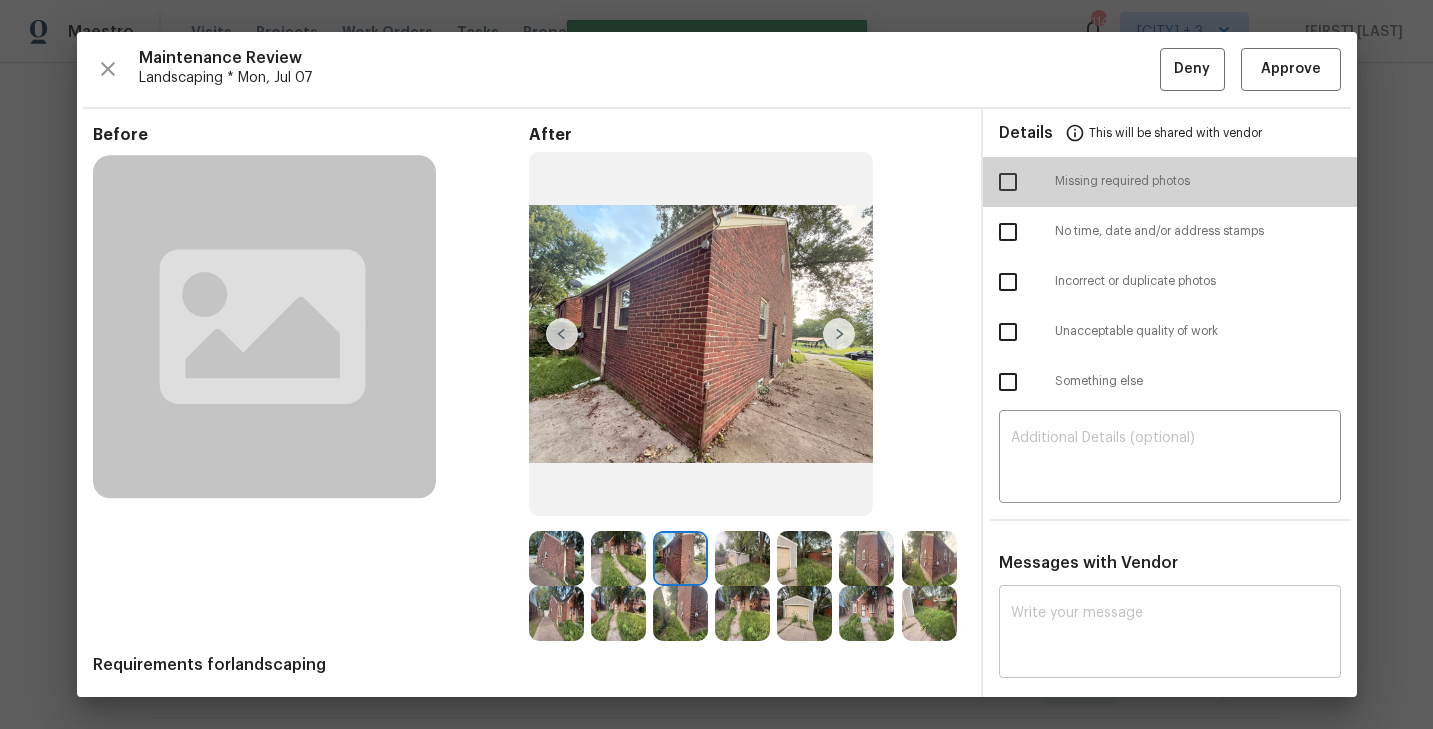 click at bounding box center (1008, 182) 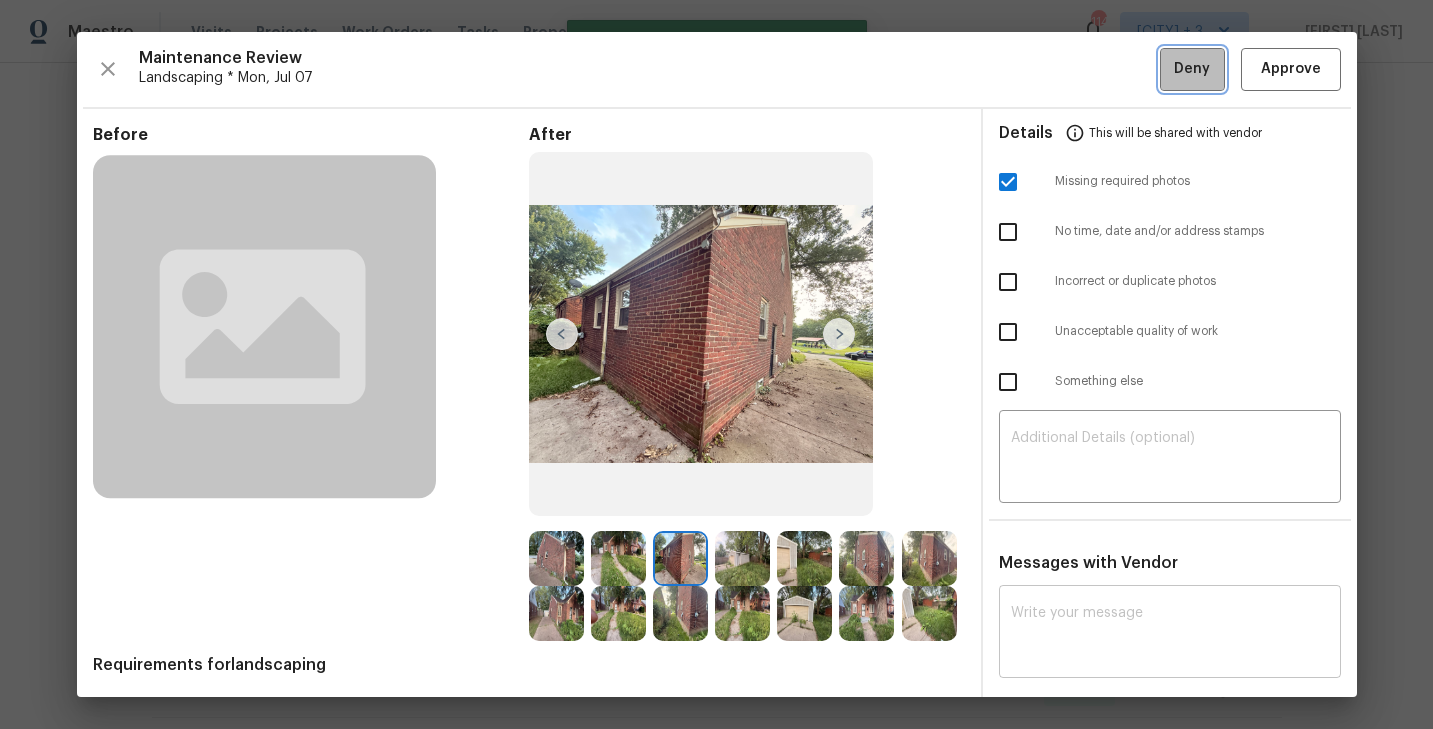 click on "Deny" at bounding box center [1192, 69] 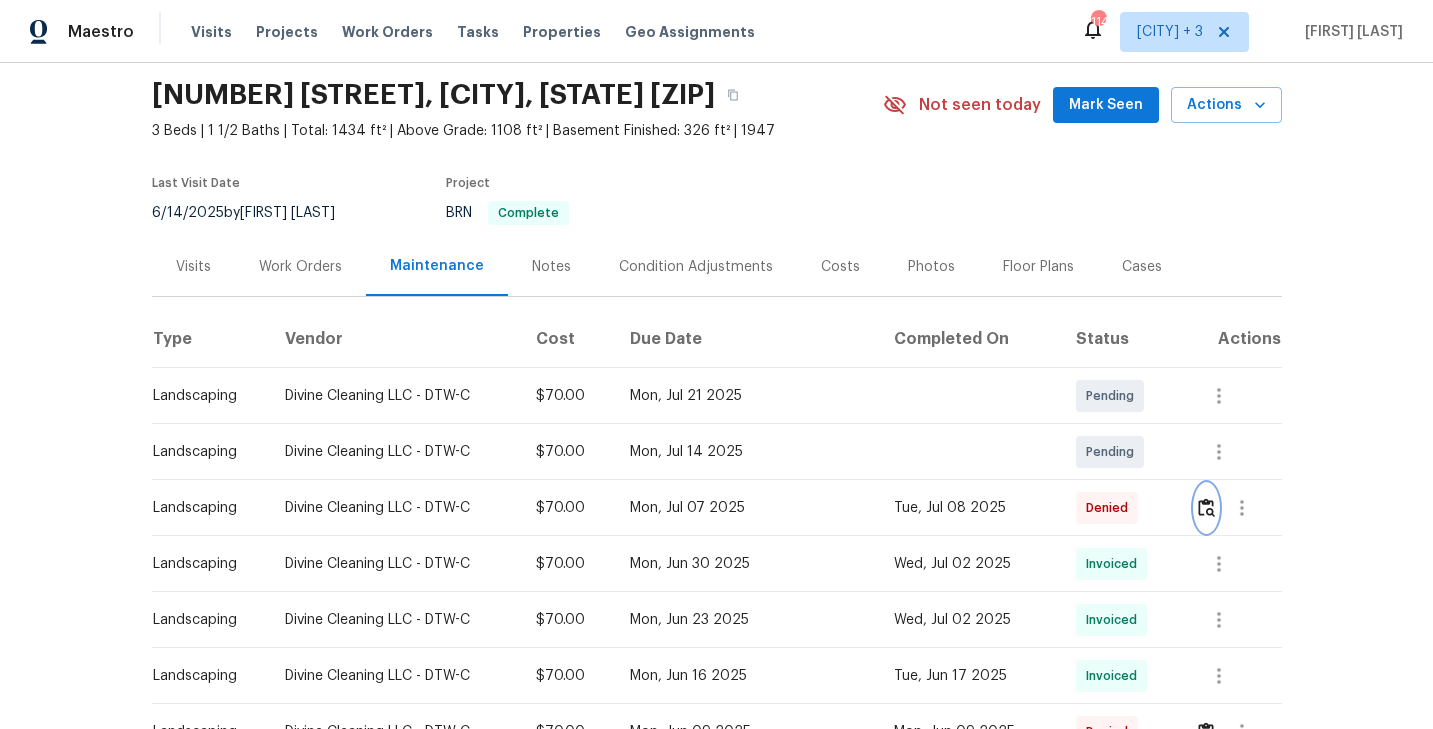 scroll, scrollTop: 0, scrollLeft: 0, axis: both 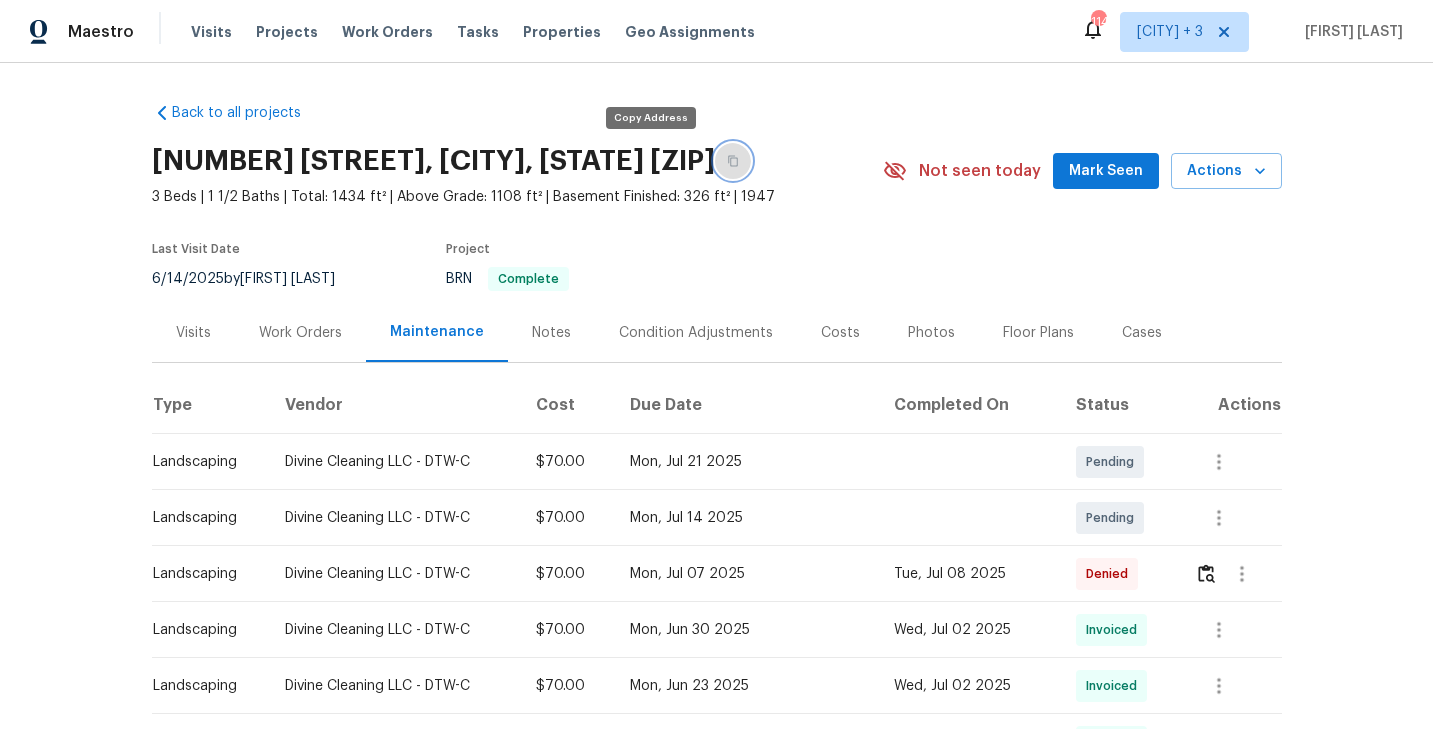 click at bounding box center (733, 161) 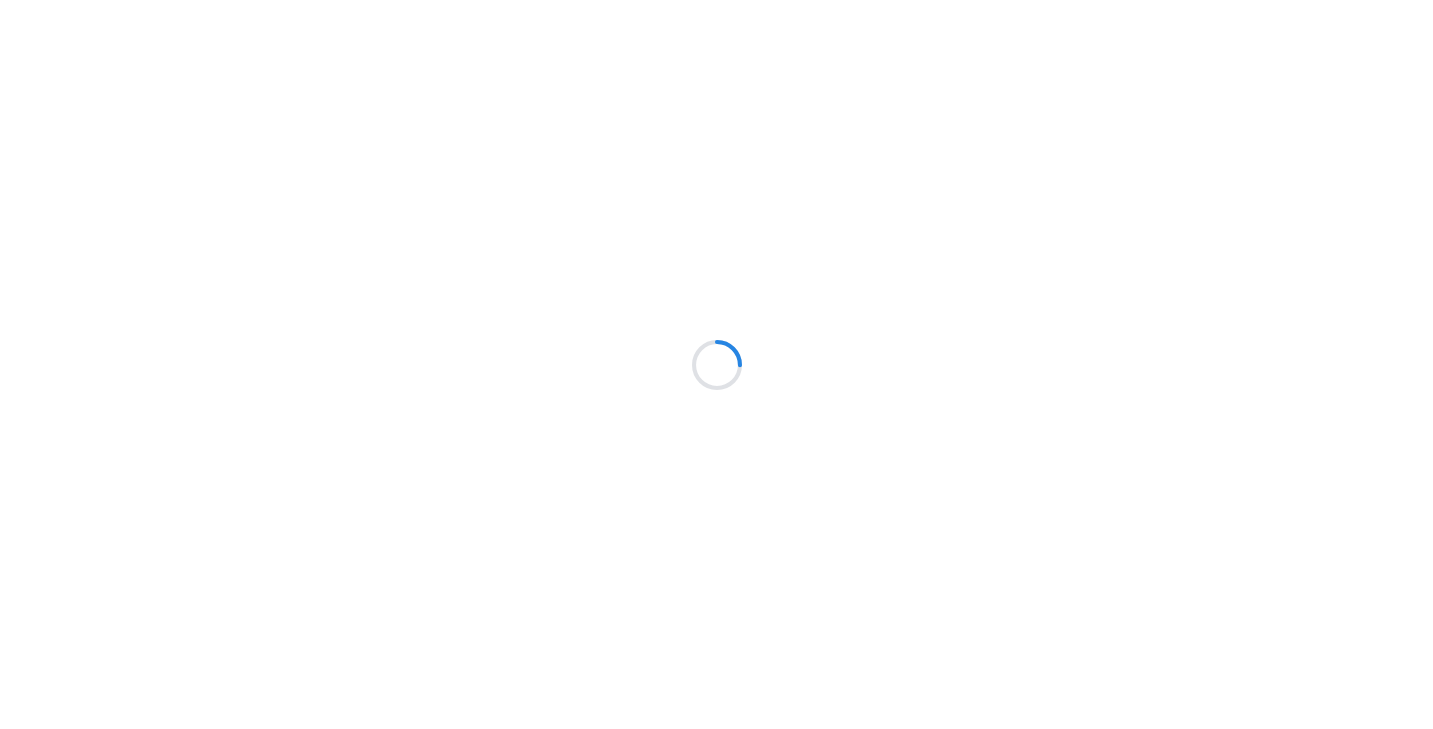 scroll, scrollTop: 0, scrollLeft: 0, axis: both 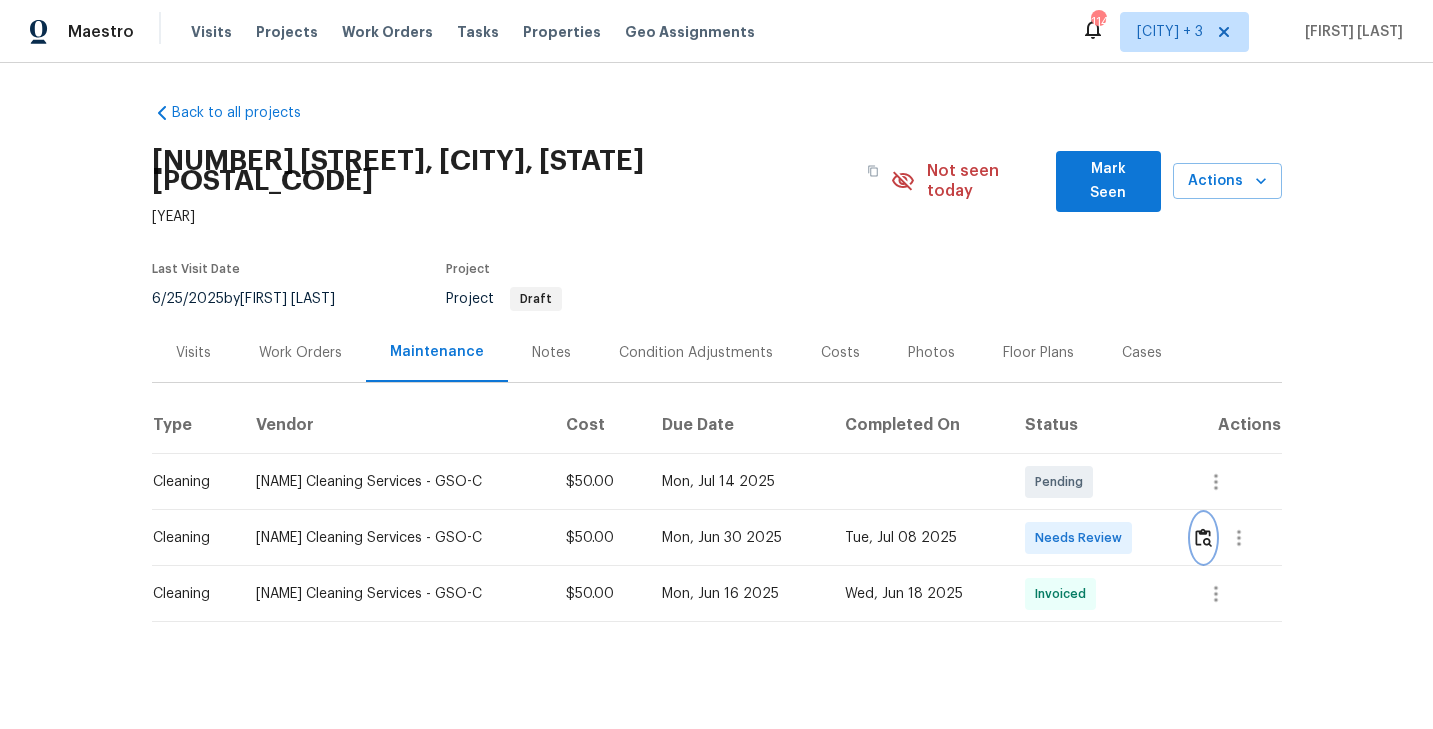 click at bounding box center [1203, 537] 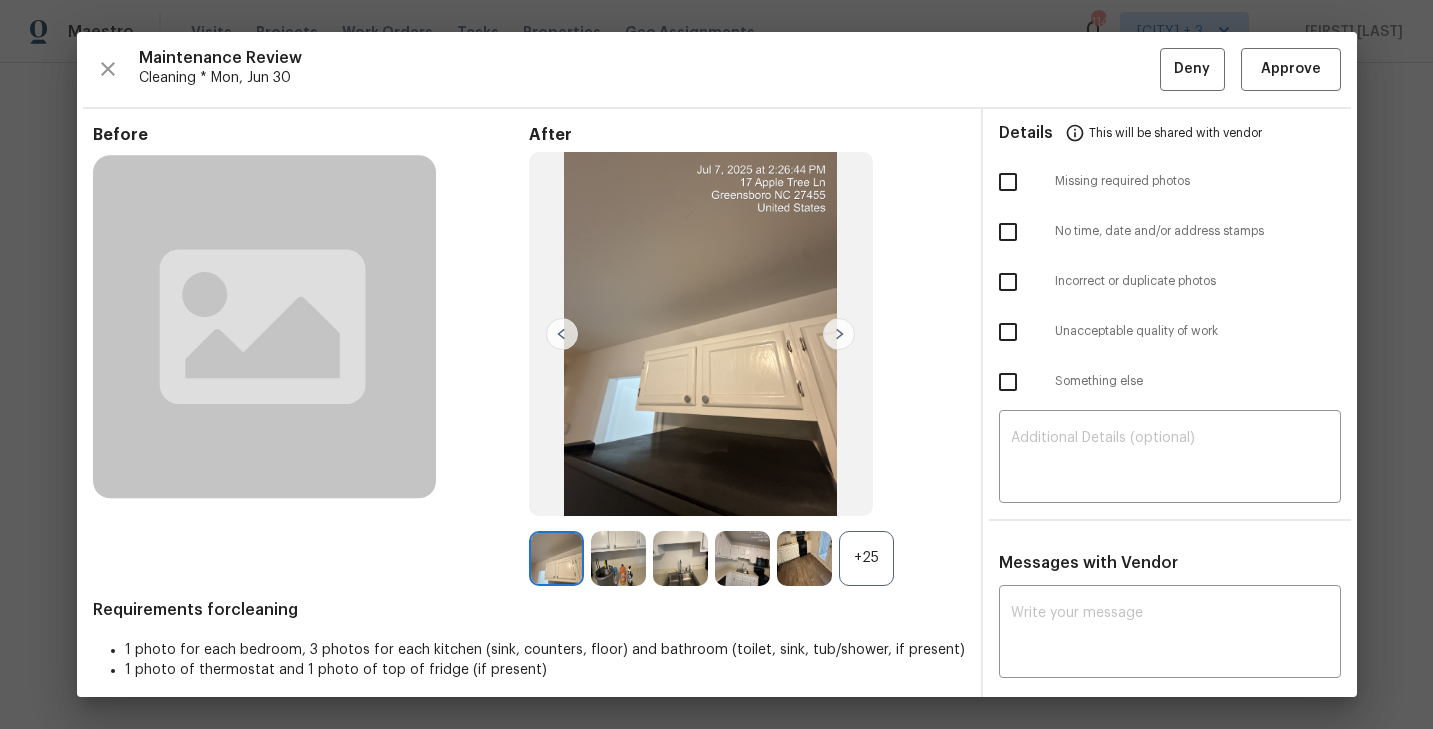click on "+25" at bounding box center (866, 558) 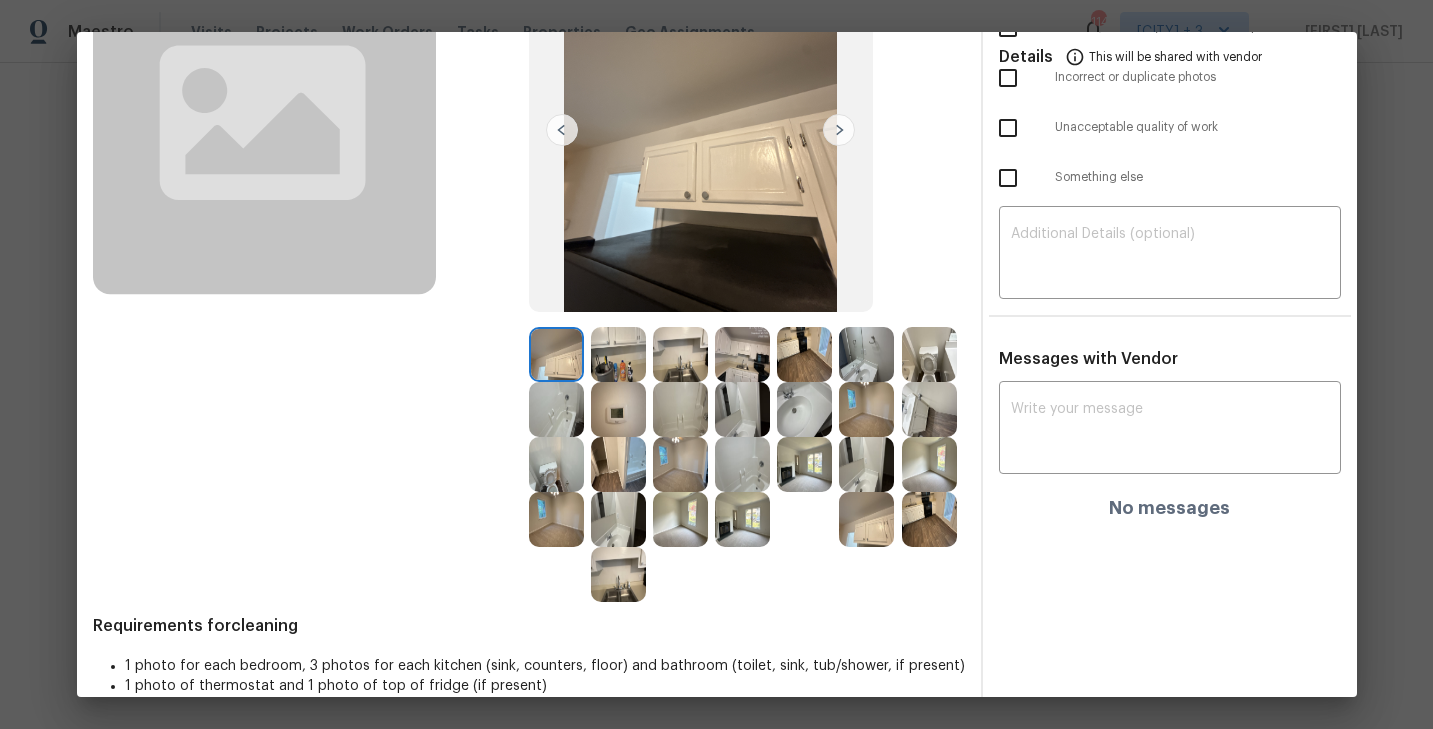 scroll, scrollTop: 232, scrollLeft: 0, axis: vertical 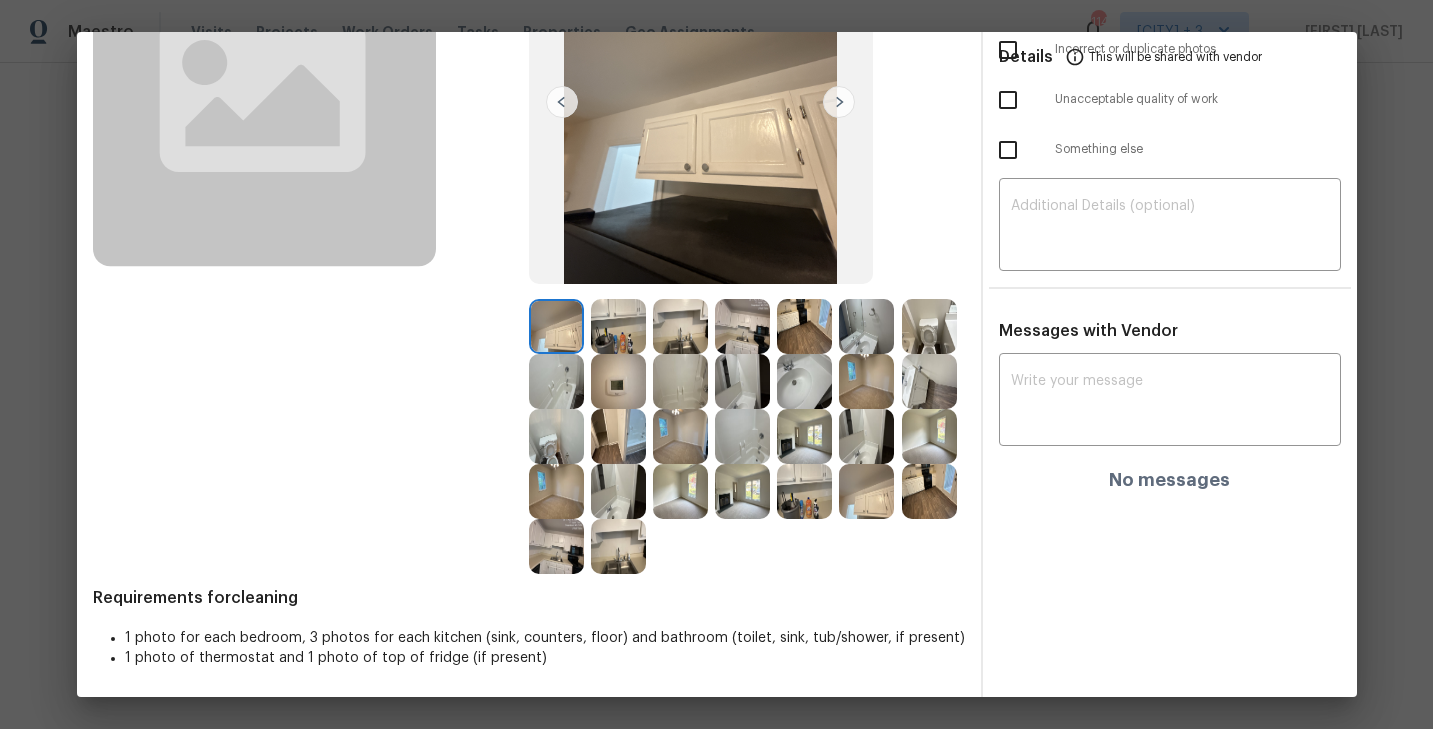 click at bounding box center [618, 326] 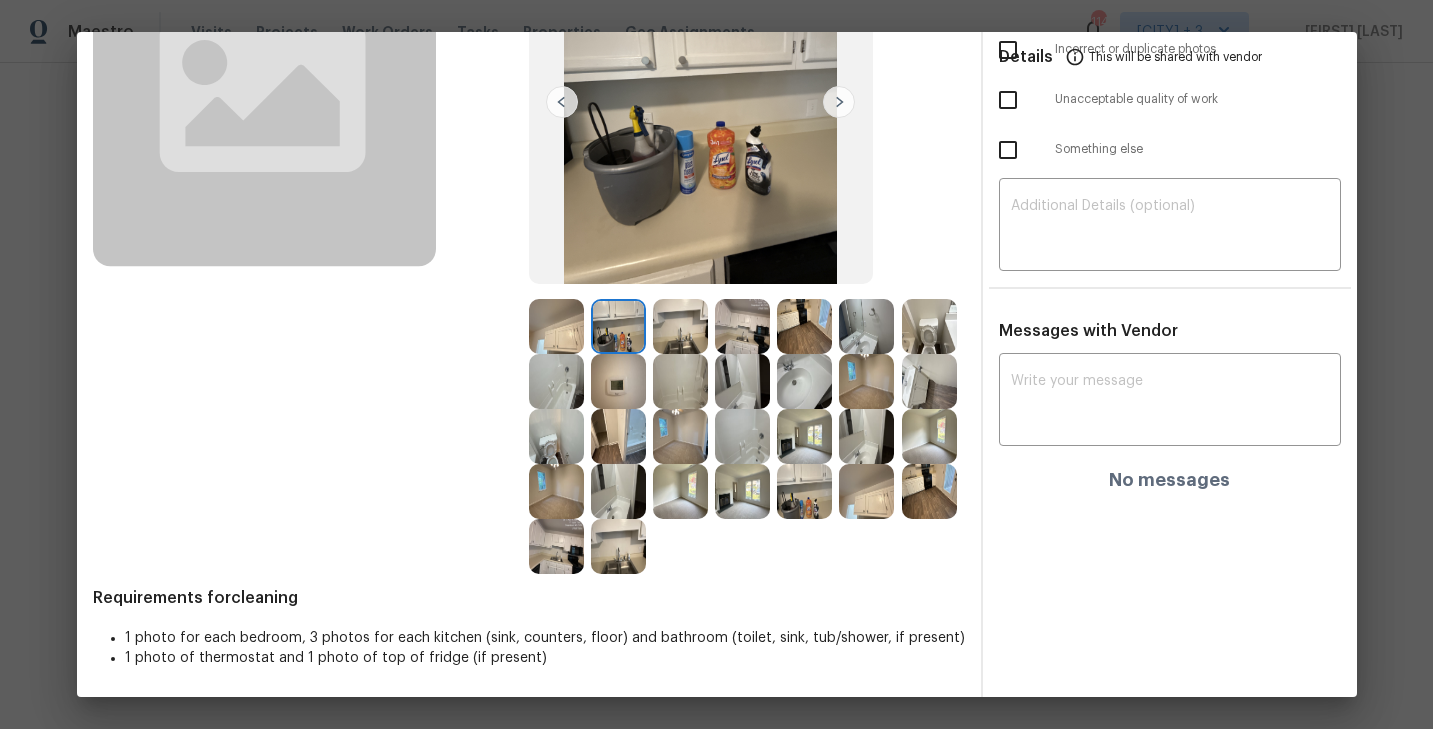click on "Before" at bounding box center [311, 233] 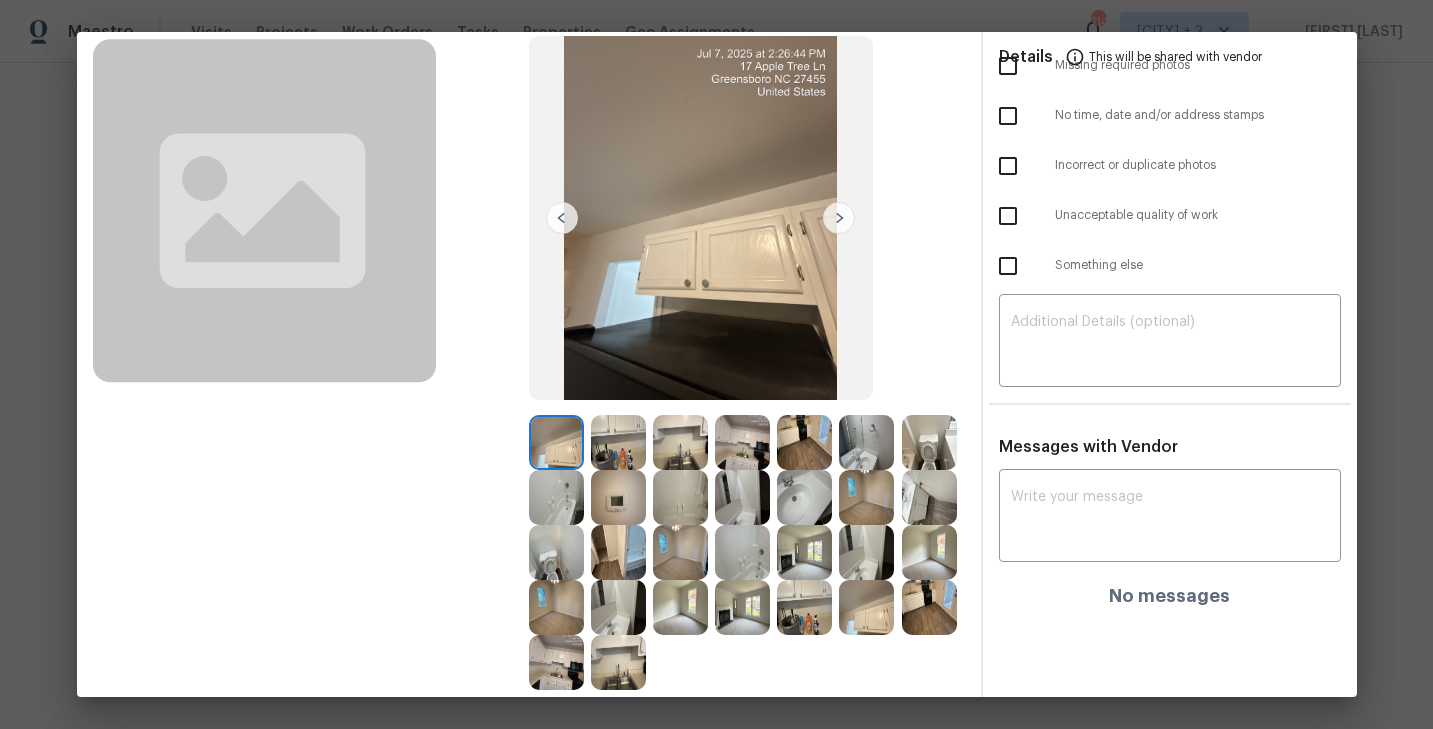 scroll, scrollTop: 124, scrollLeft: 0, axis: vertical 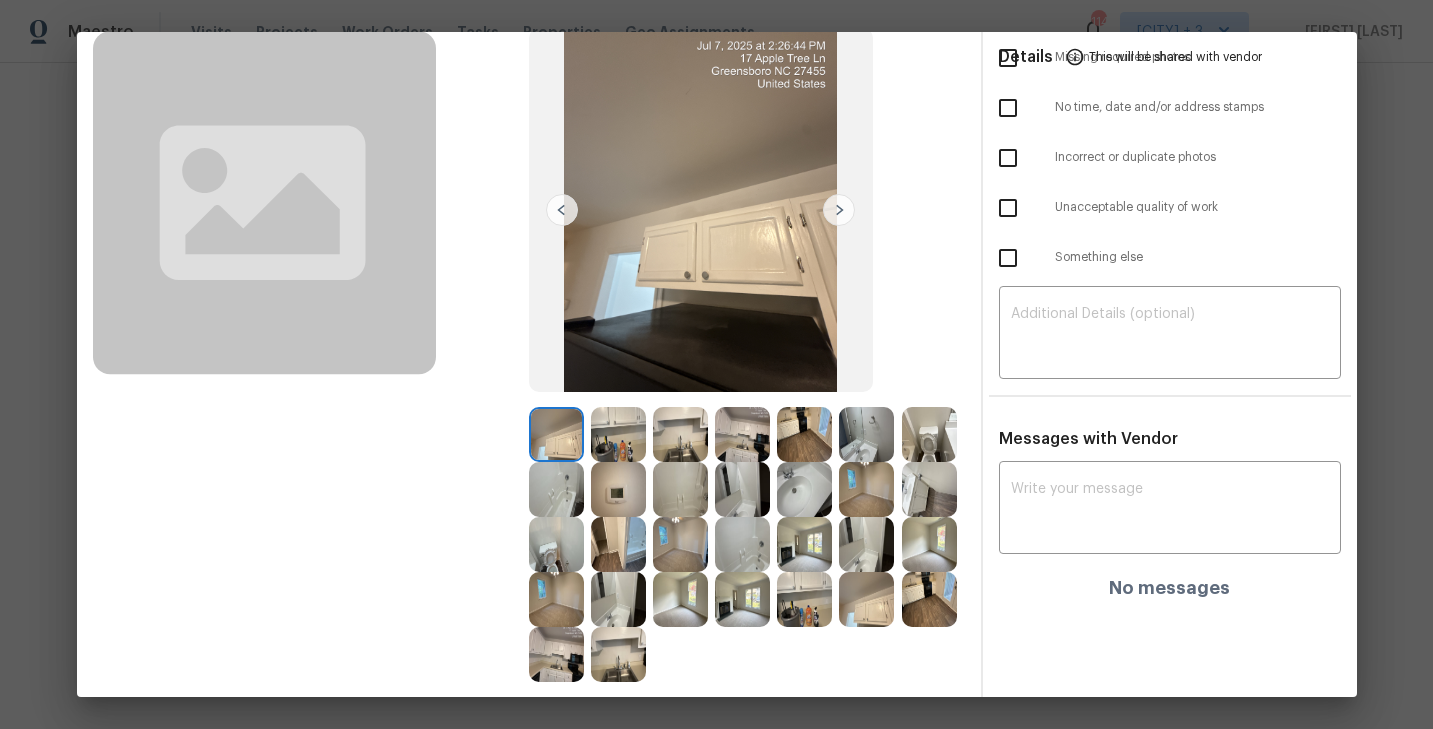 click on "After" at bounding box center [311, 341] 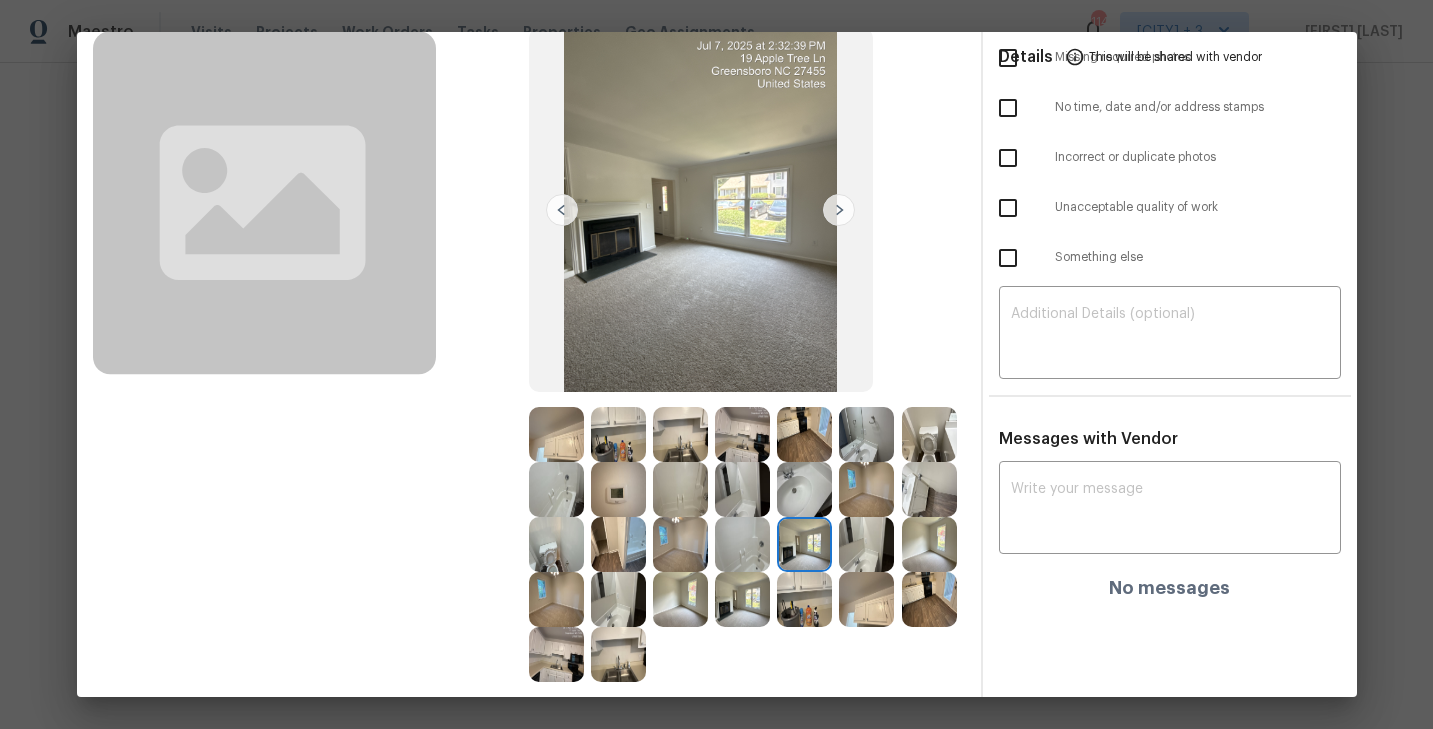 click at bounding box center [742, 544] 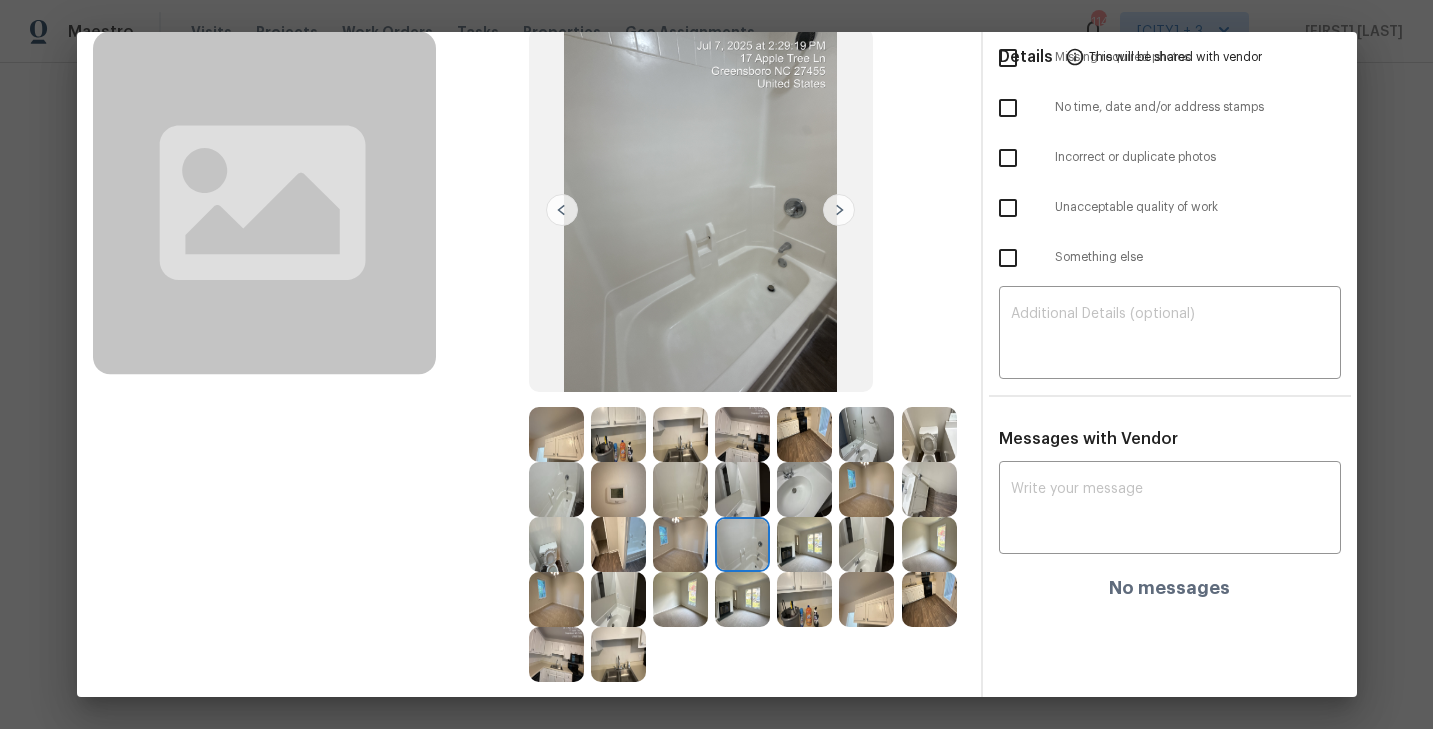 click at bounding box center (556, 544) 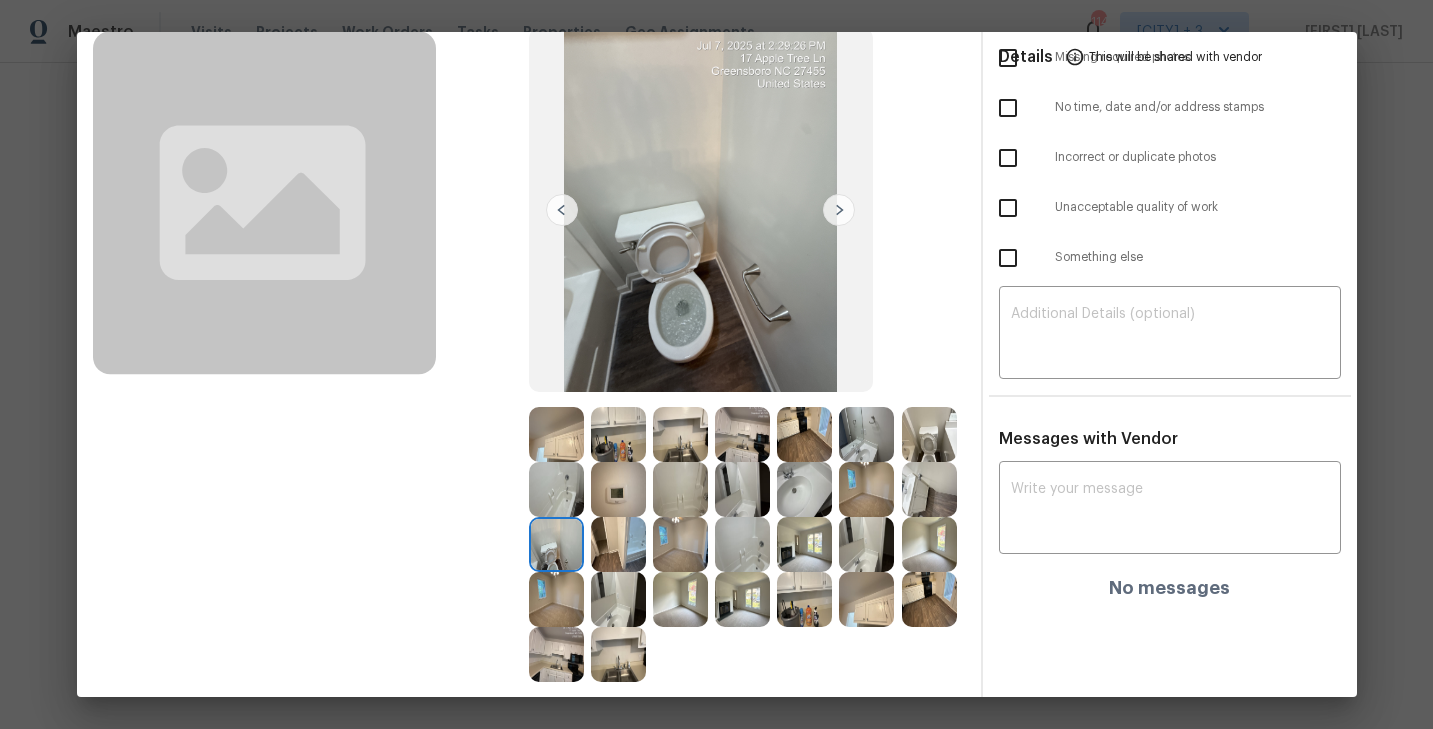 scroll, scrollTop: 0, scrollLeft: 0, axis: both 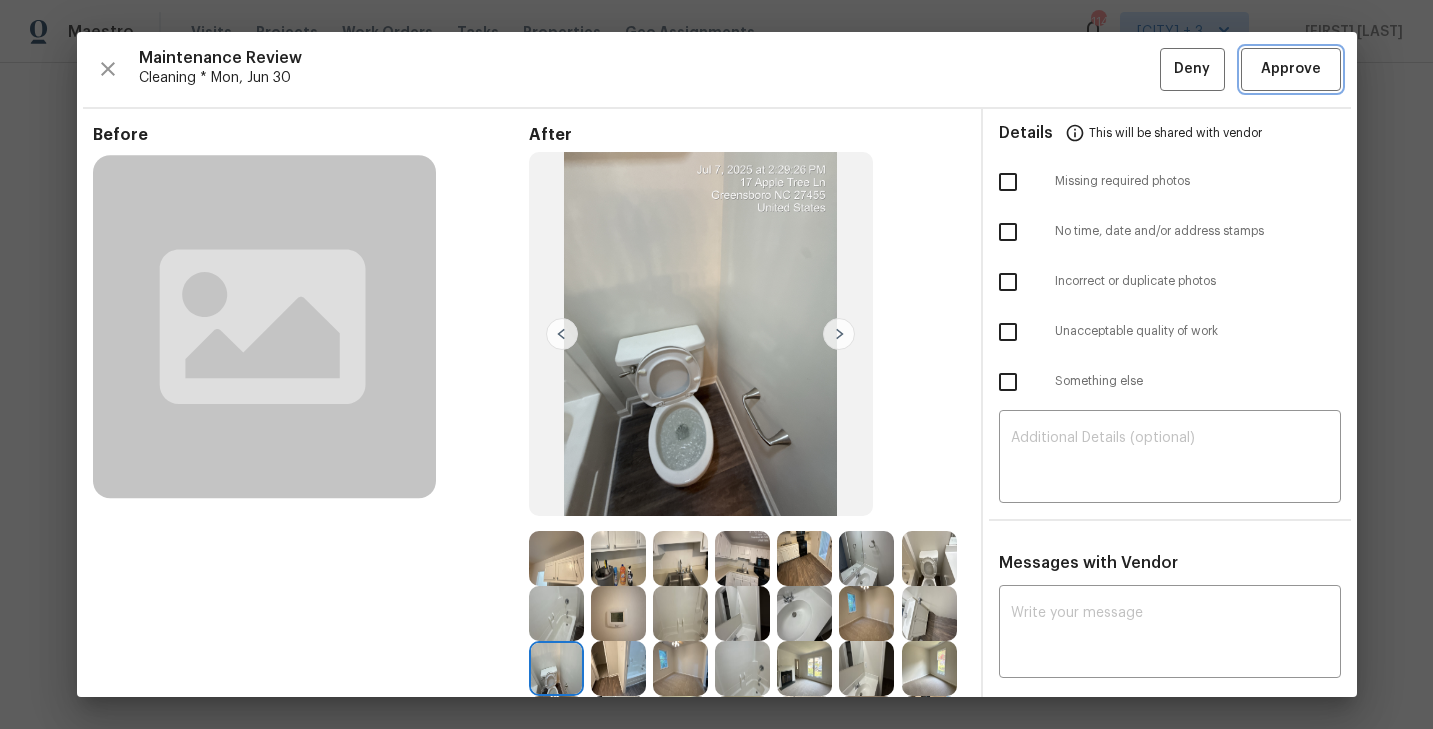 click on "Approve" at bounding box center [1291, 69] 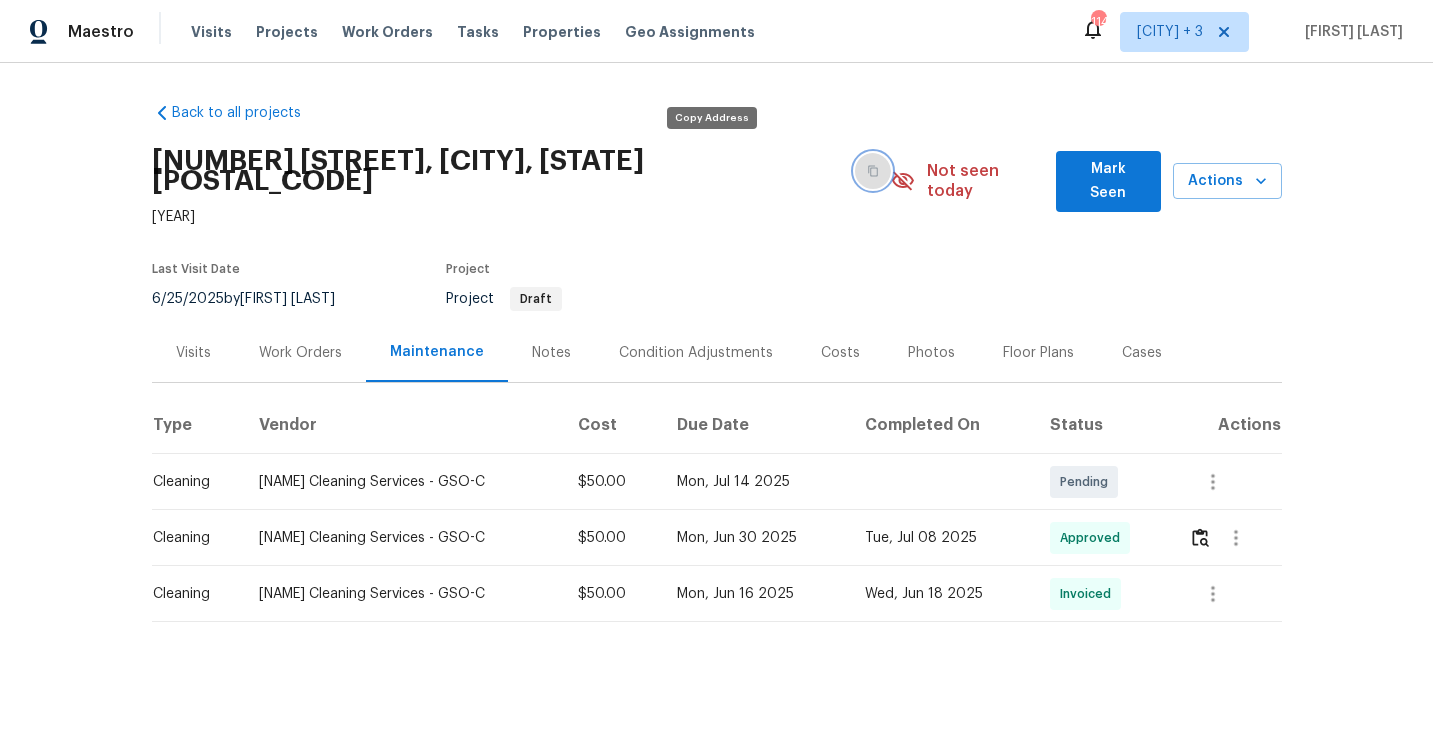 click at bounding box center (873, 171) 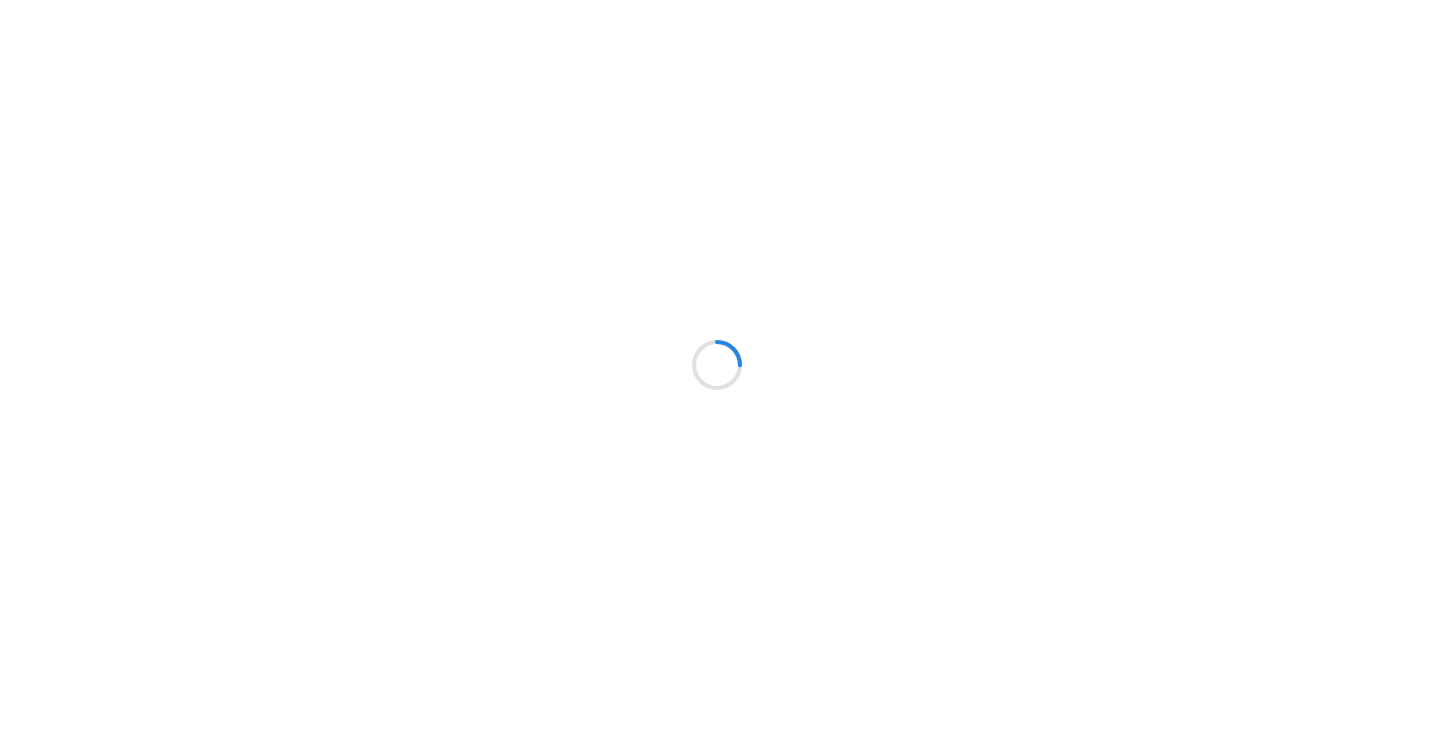 scroll, scrollTop: 0, scrollLeft: 0, axis: both 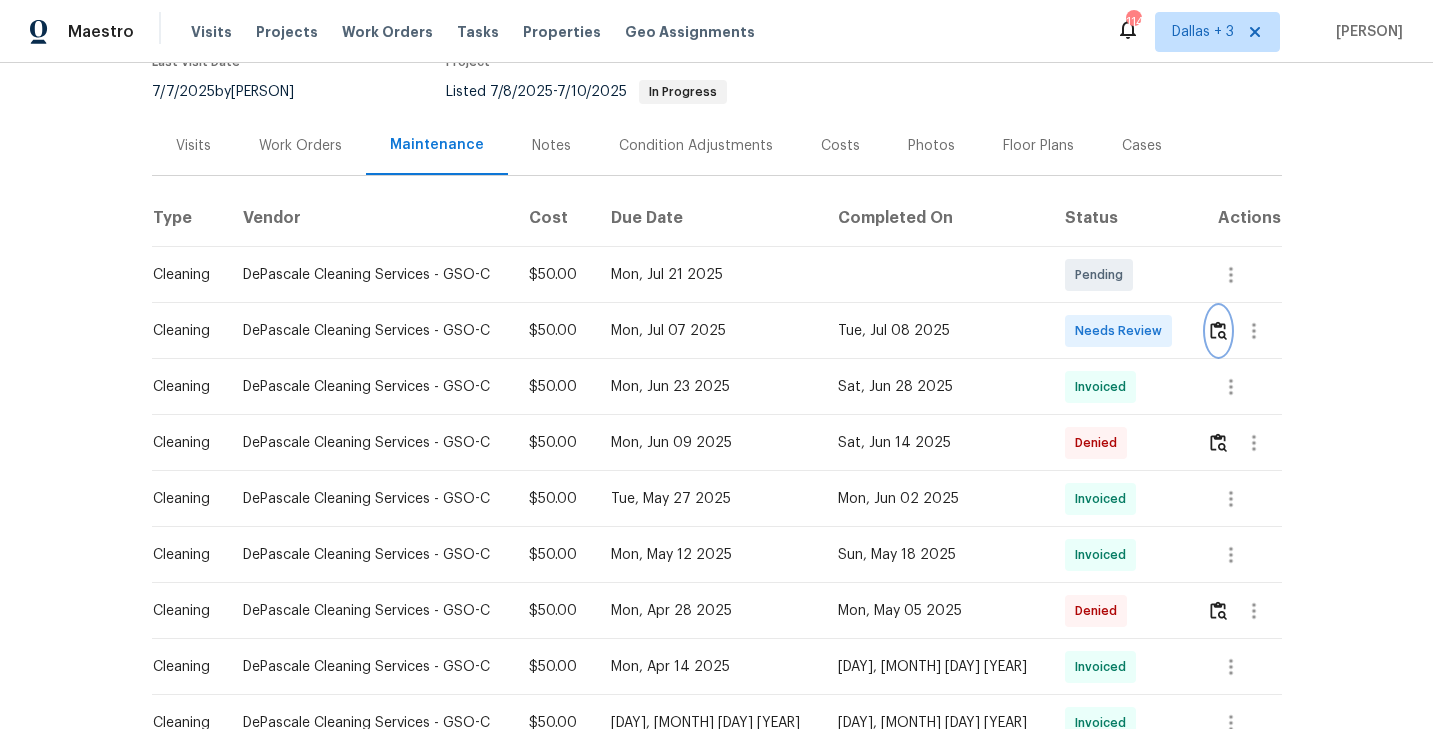 drag, startPoint x: 1198, startPoint y: 309, endPoint x: 1212, endPoint y: 385, distance: 77.27872 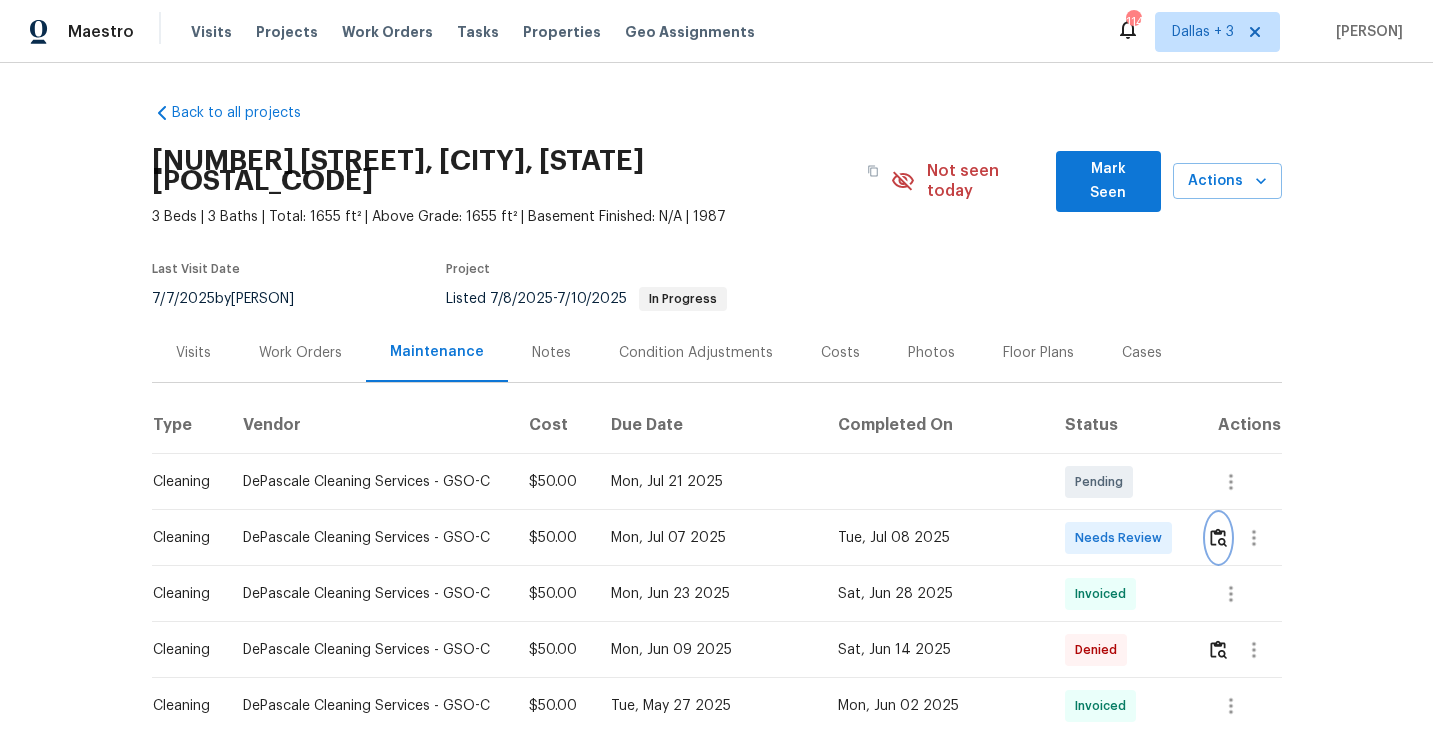 click at bounding box center [1218, 538] 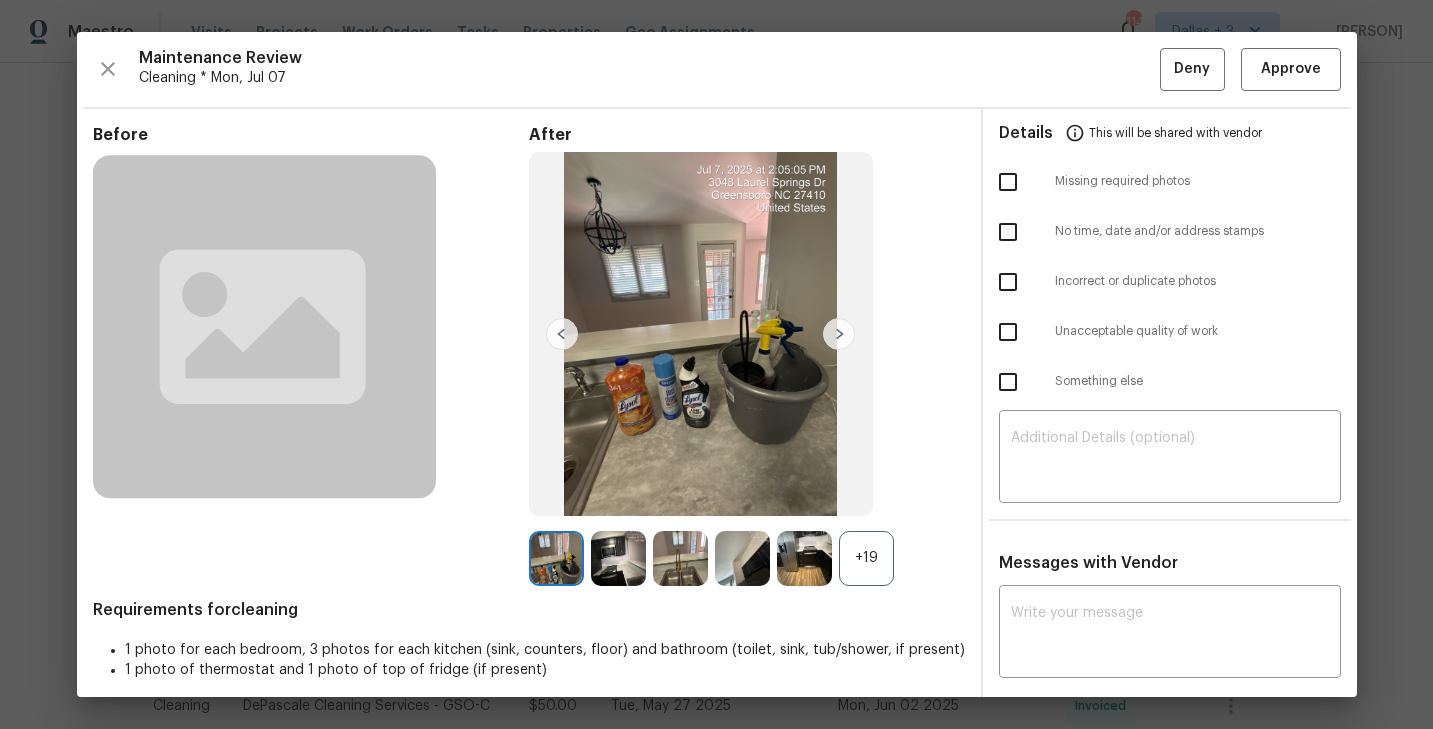 click on "+19" at bounding box center [866, 558] 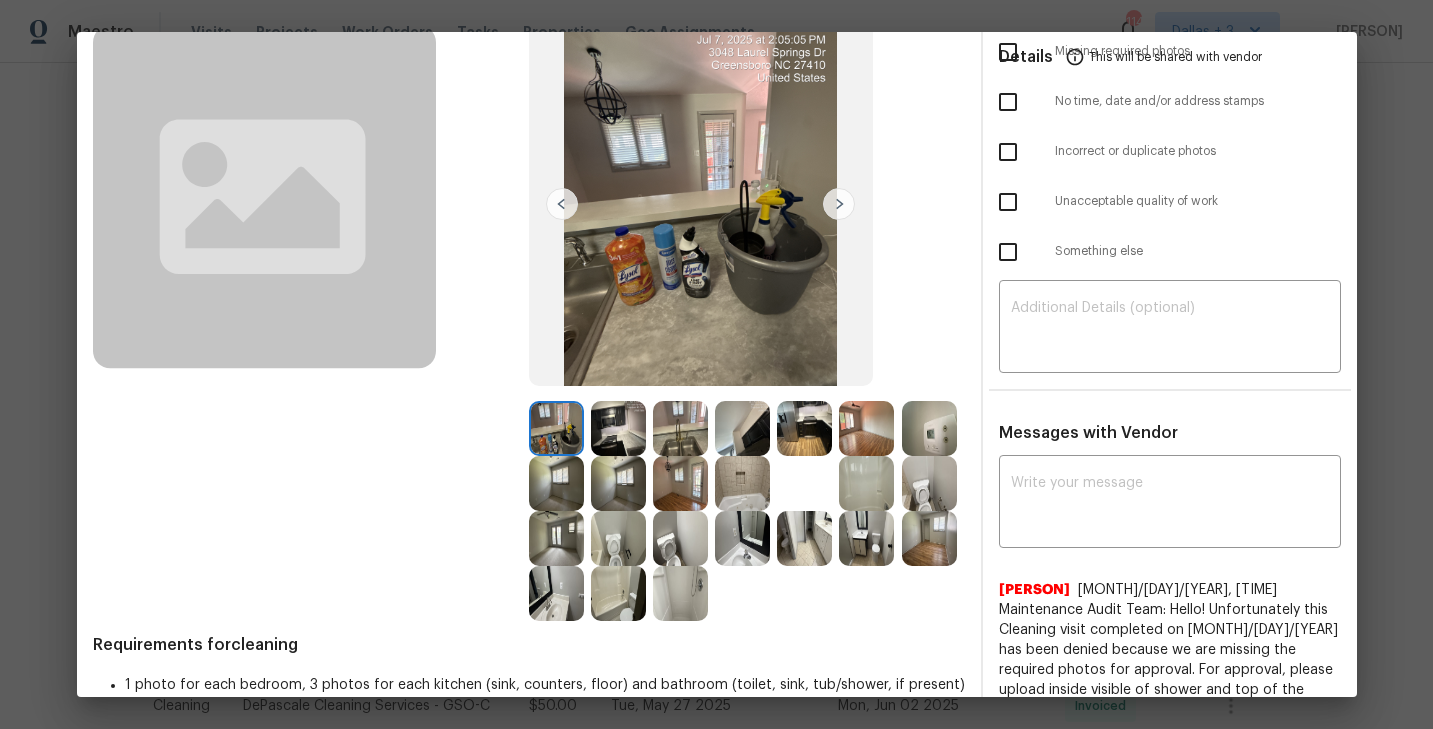 scroll, scrollTop: 113, scrollLeft: 0, axis: vertical 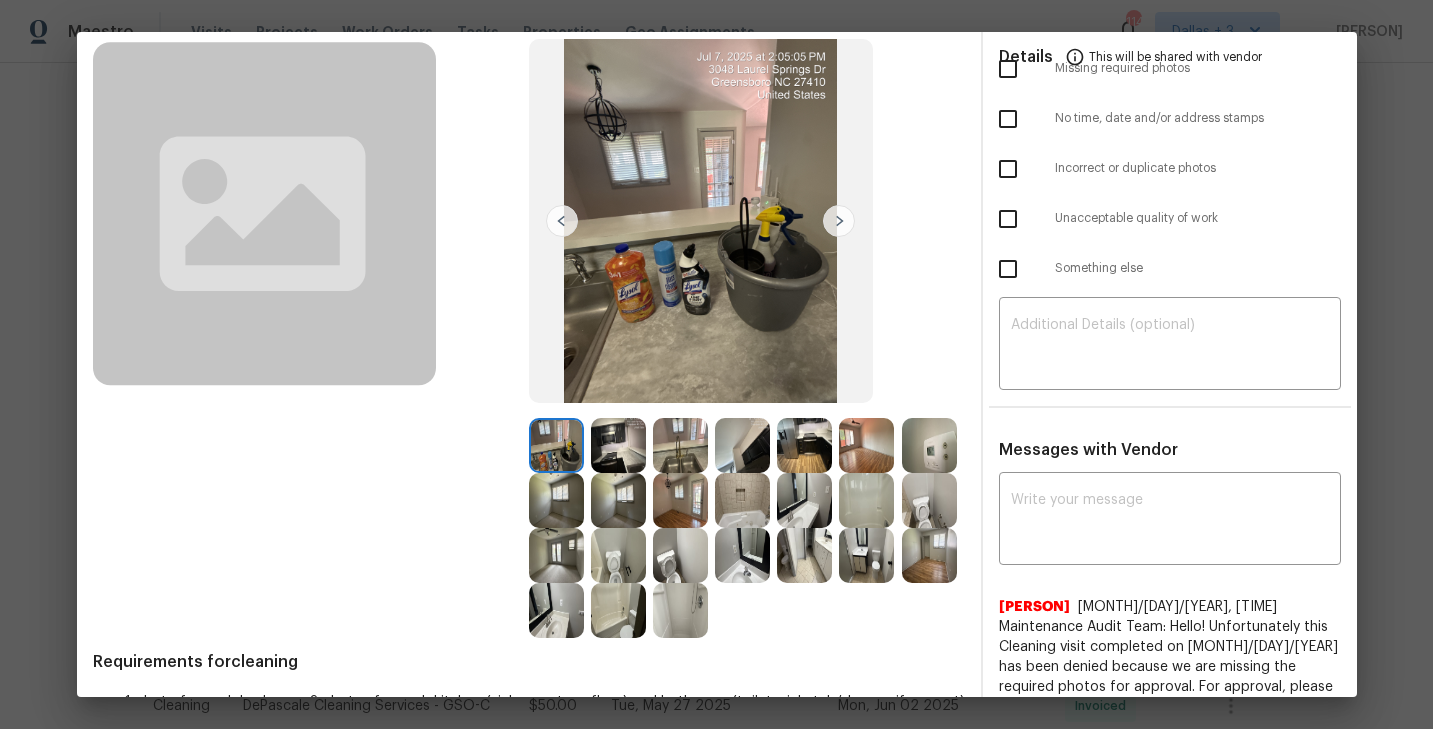 click at bounding box center (556, 445) 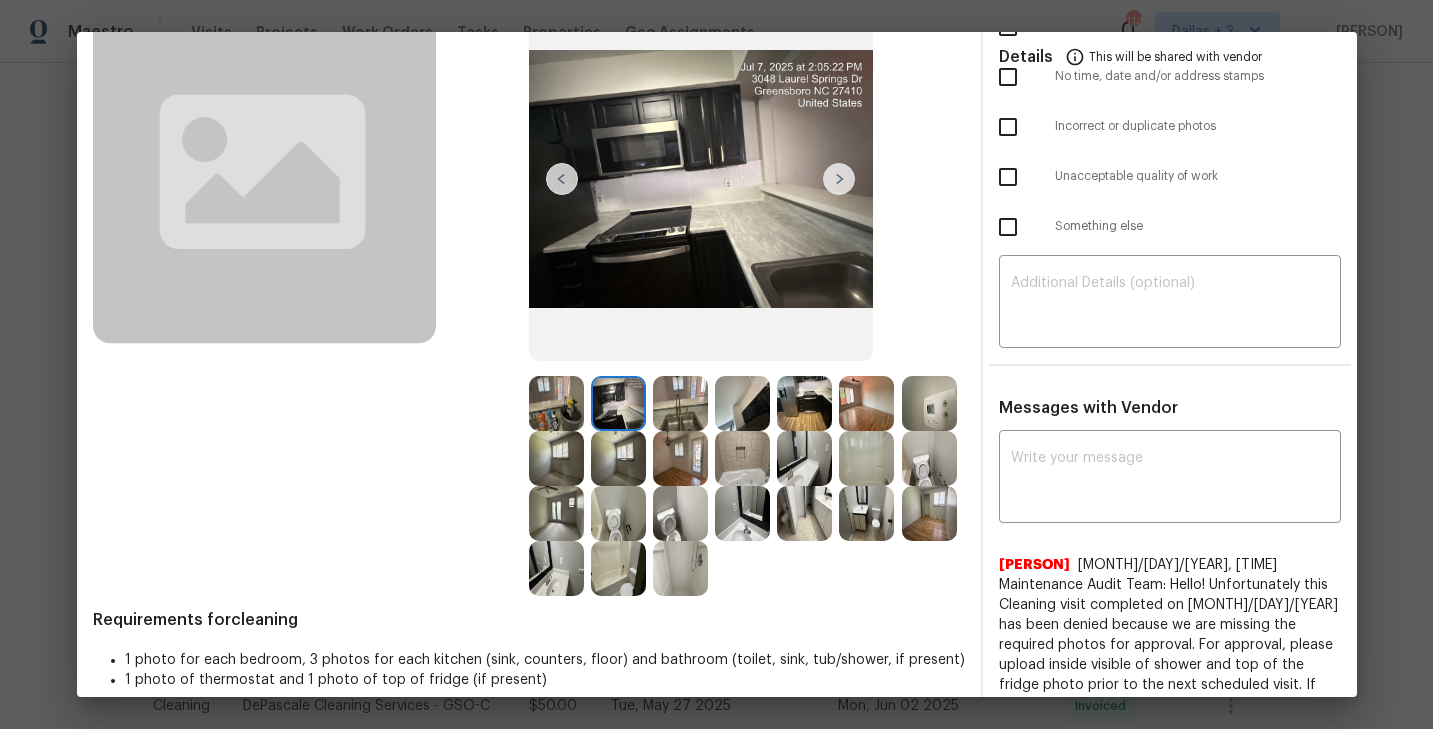 scroll, scrollTop: 86, scrollLeft: 0, axis: vertical 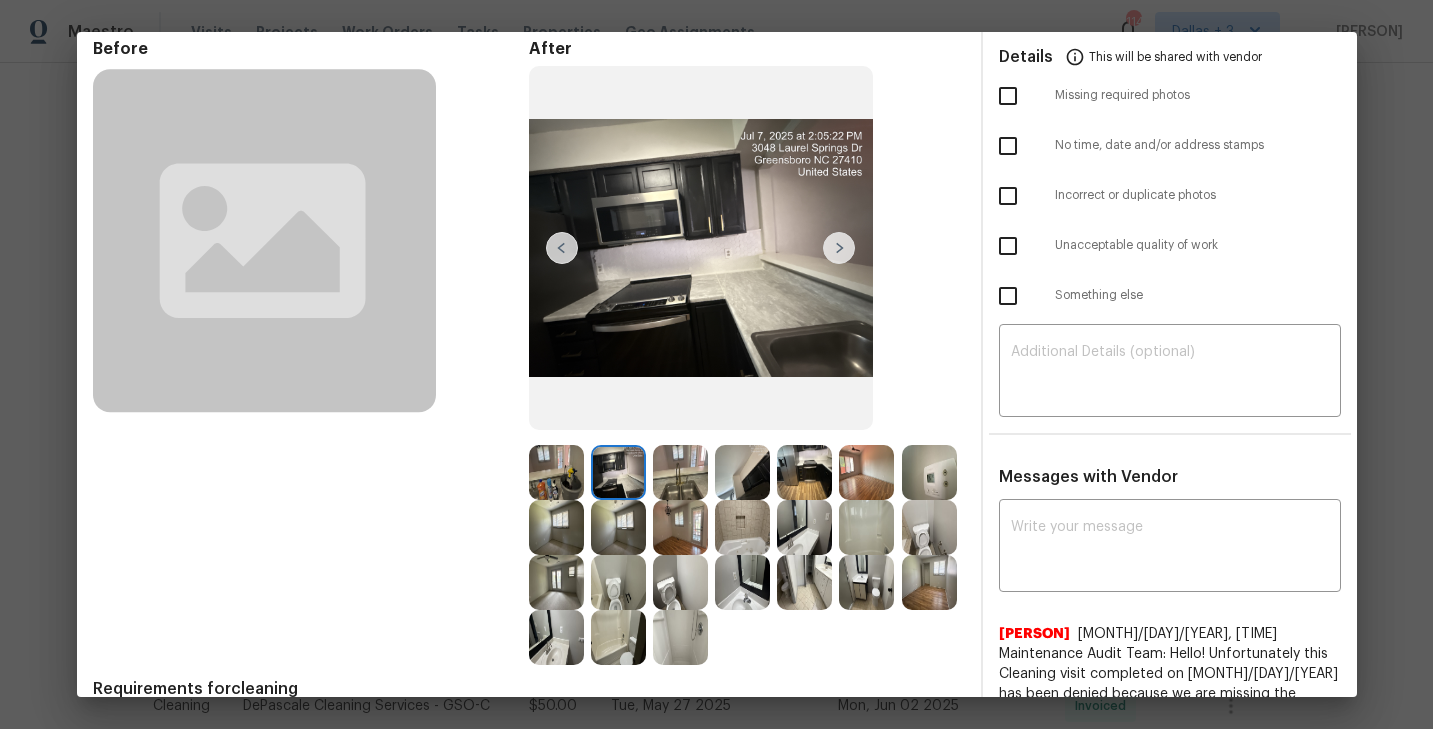 click at bounding box center [839, 248] 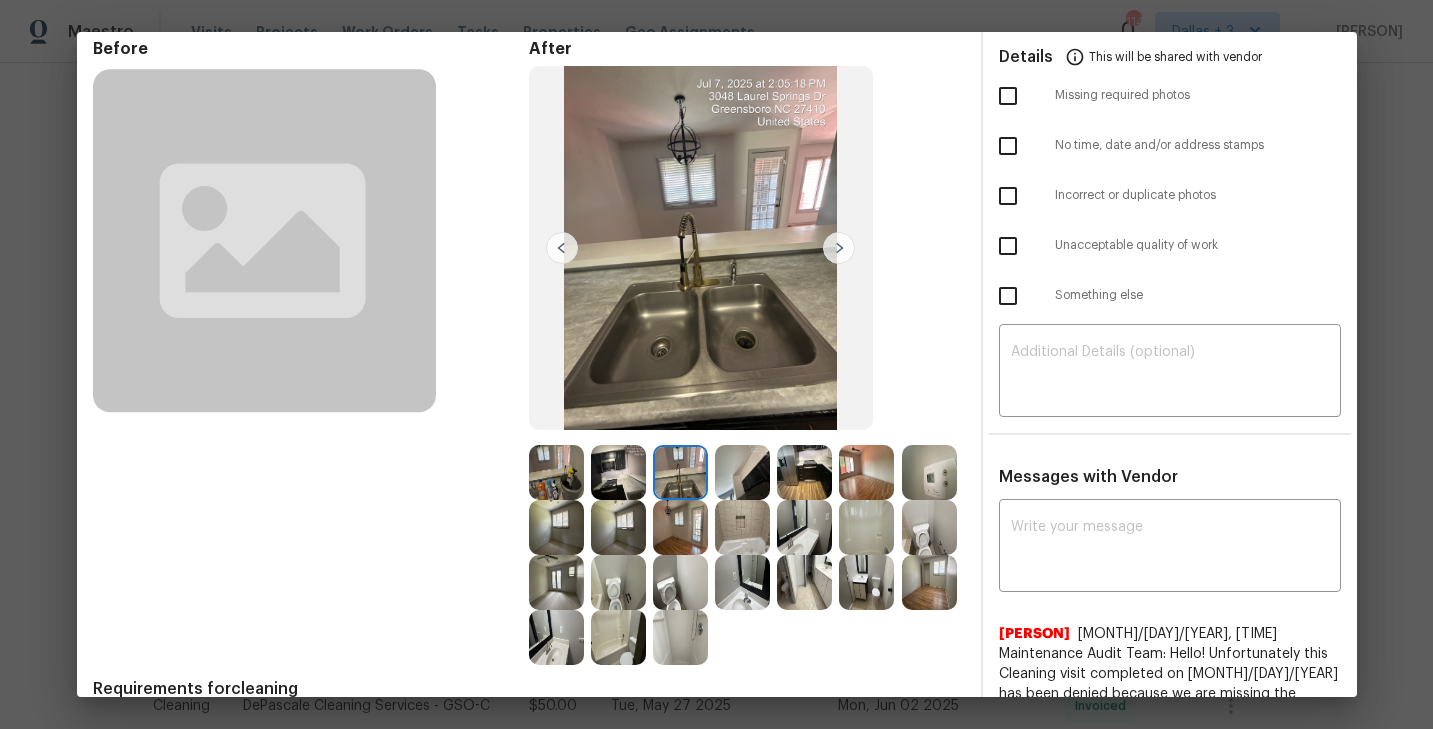 click at bounding box center (839, 248) 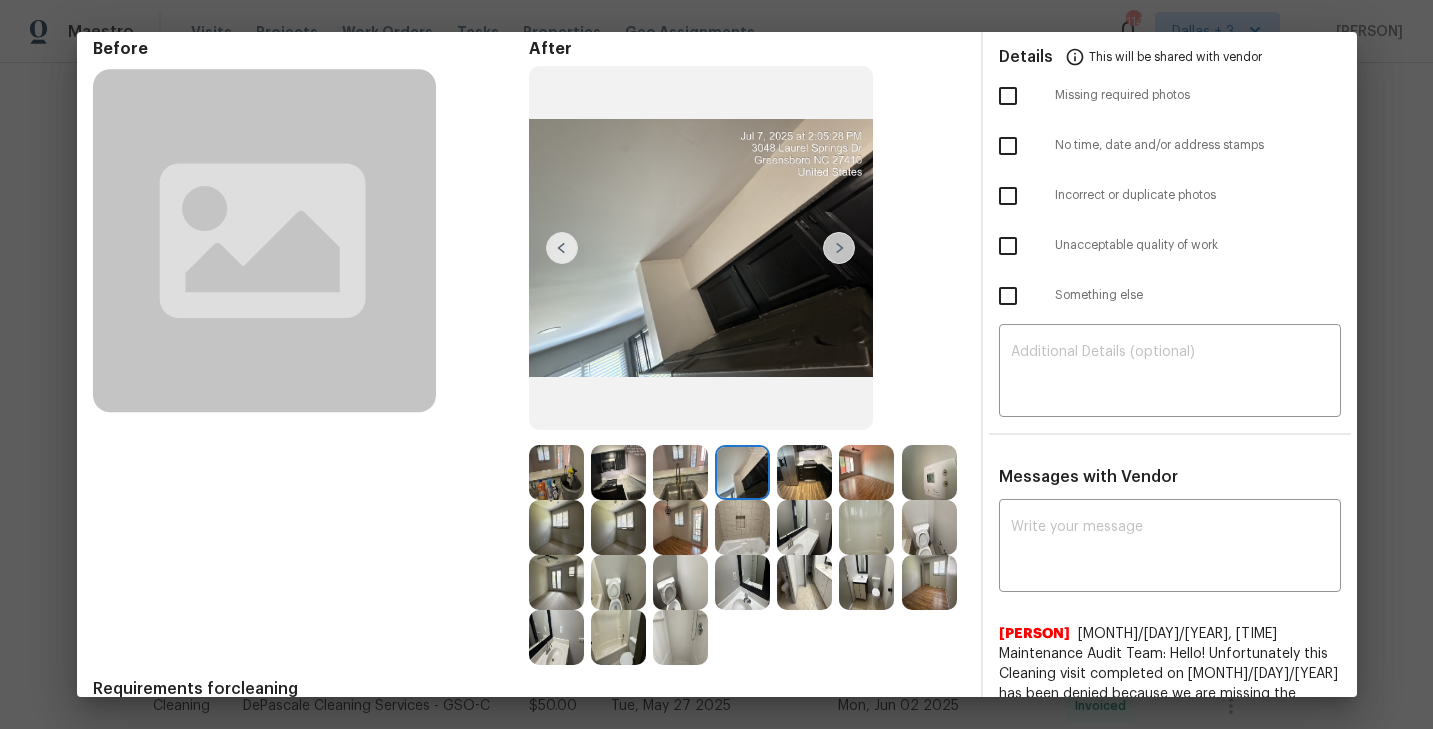 click at bounding box center (839, 248) 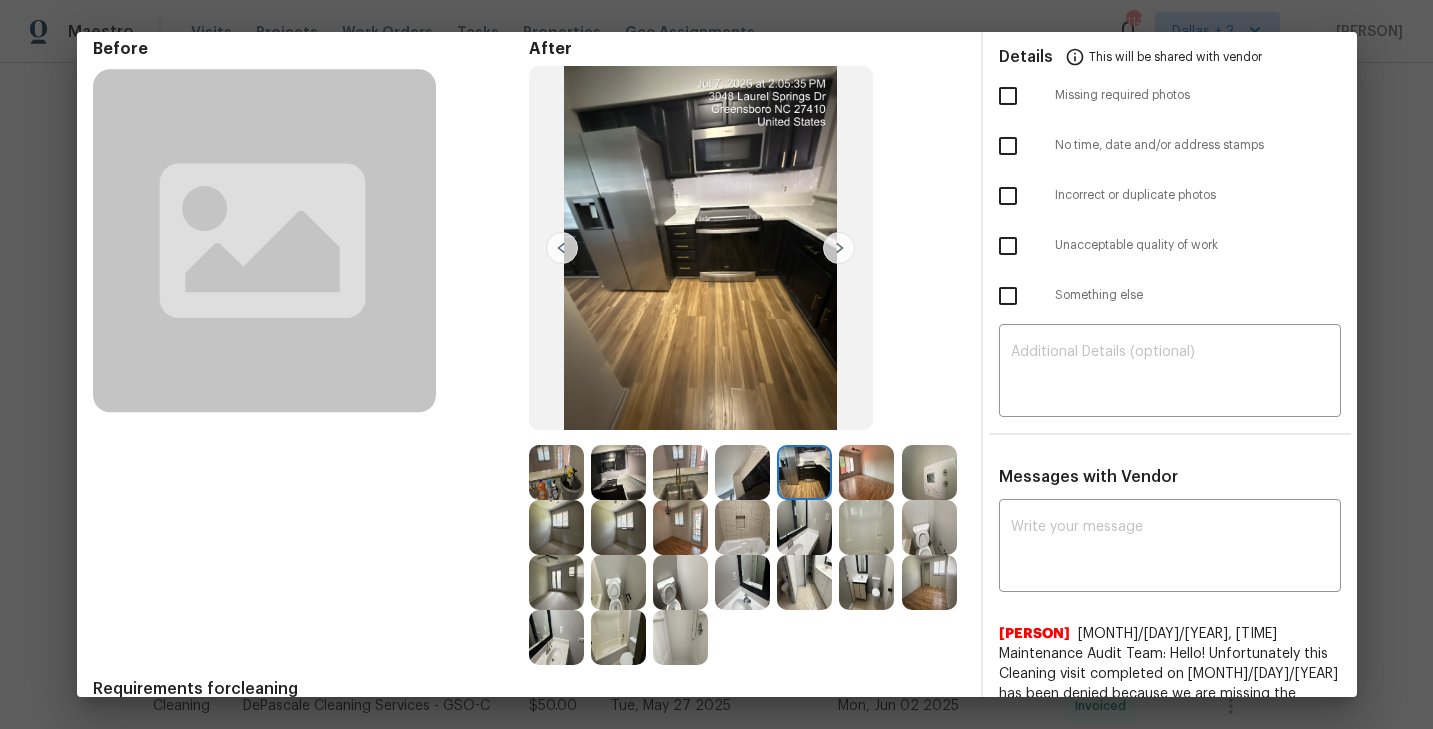 click at bounding box center (839, 248) 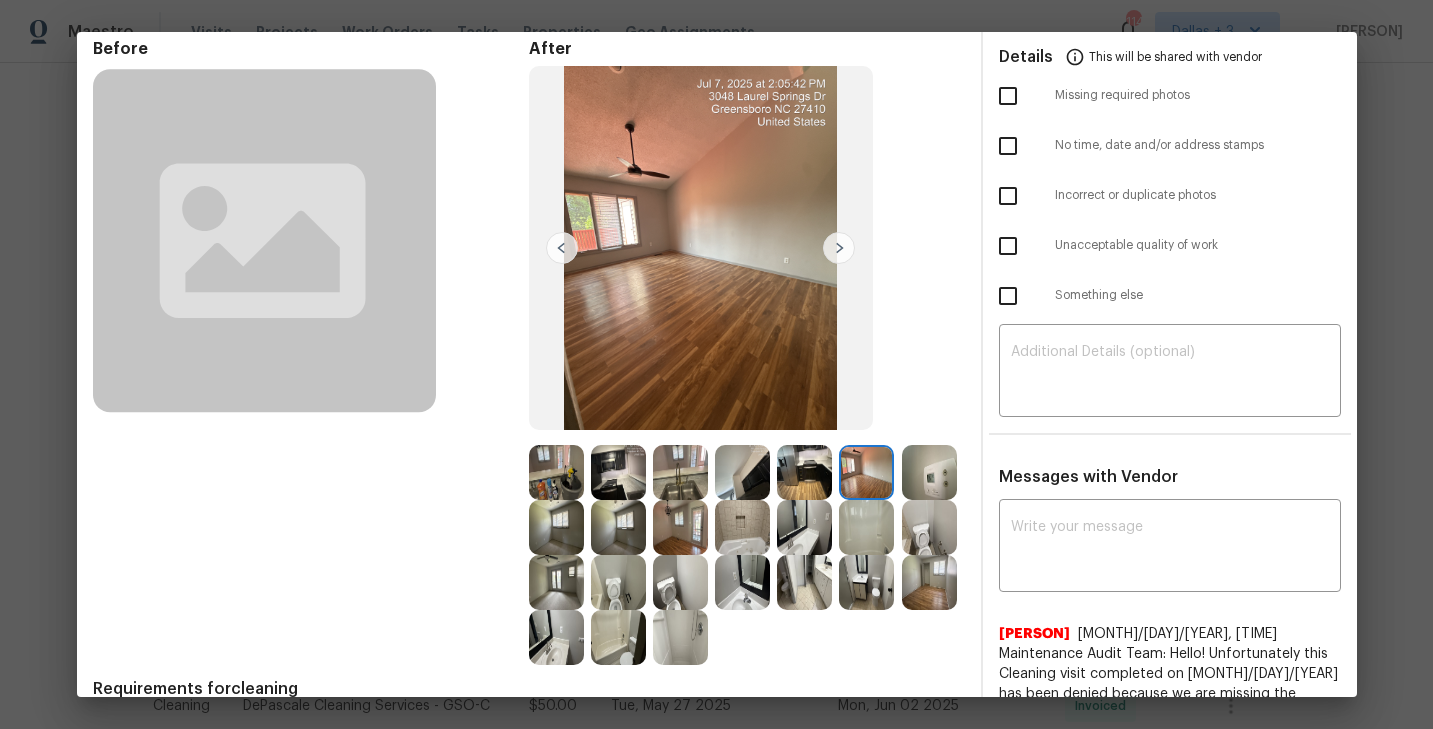 click at bounding box center [839, 248] 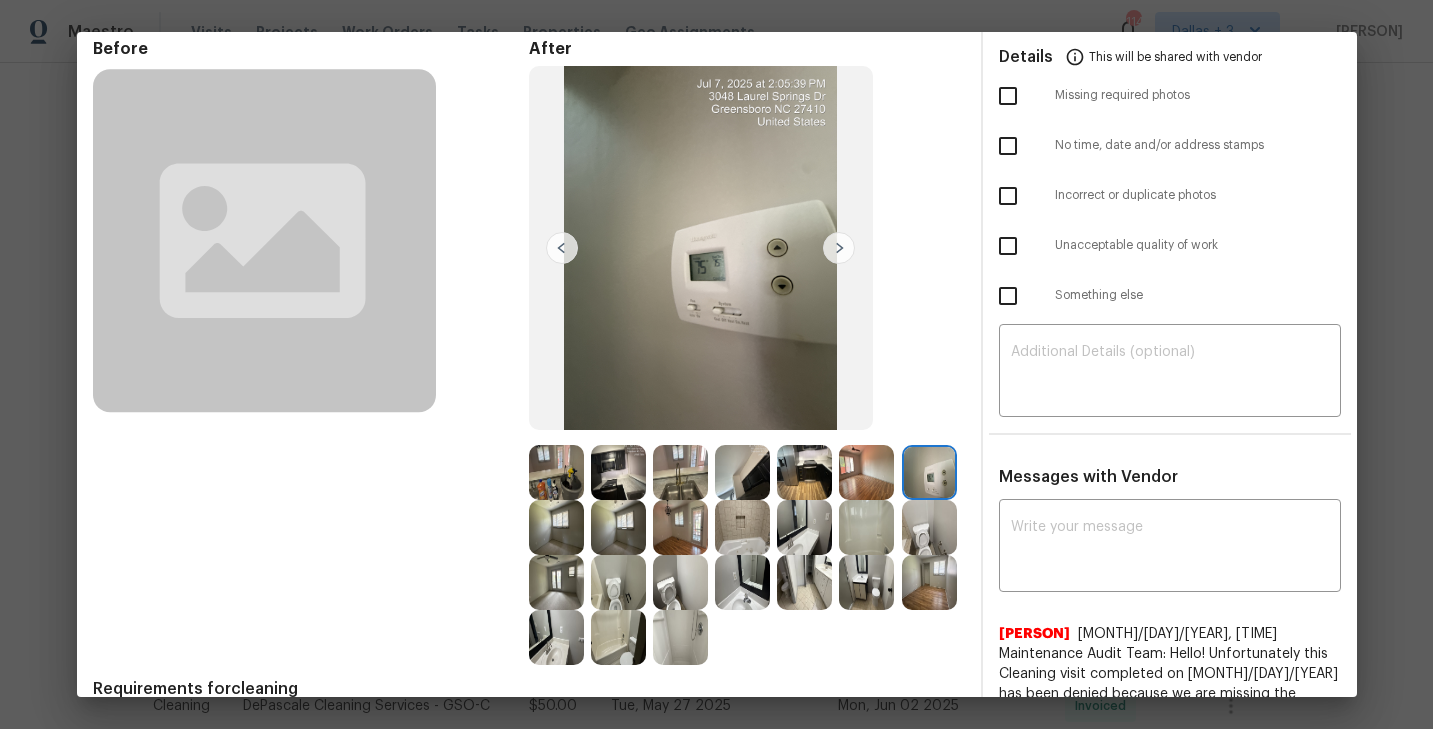 click at bounding box center (839, 248) 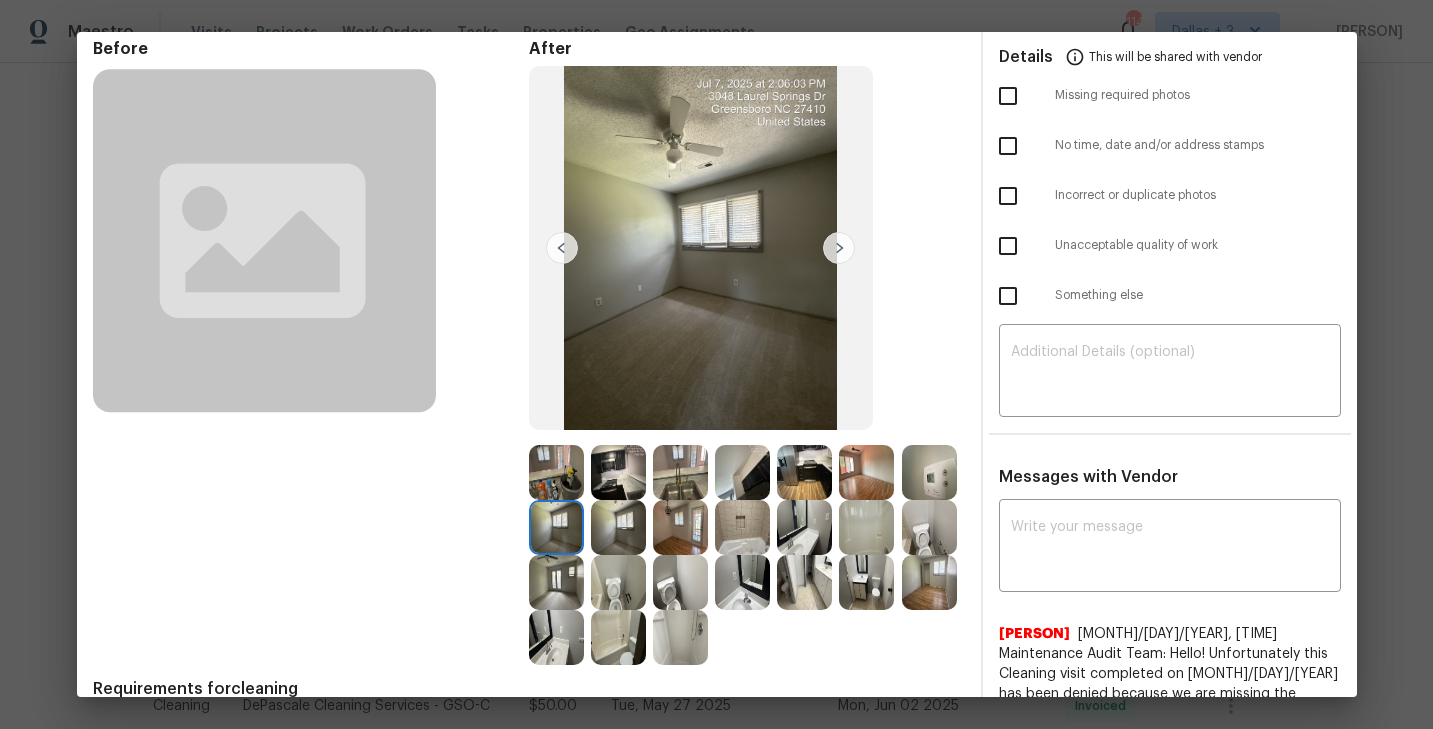 click at bounding box center [839, 248] 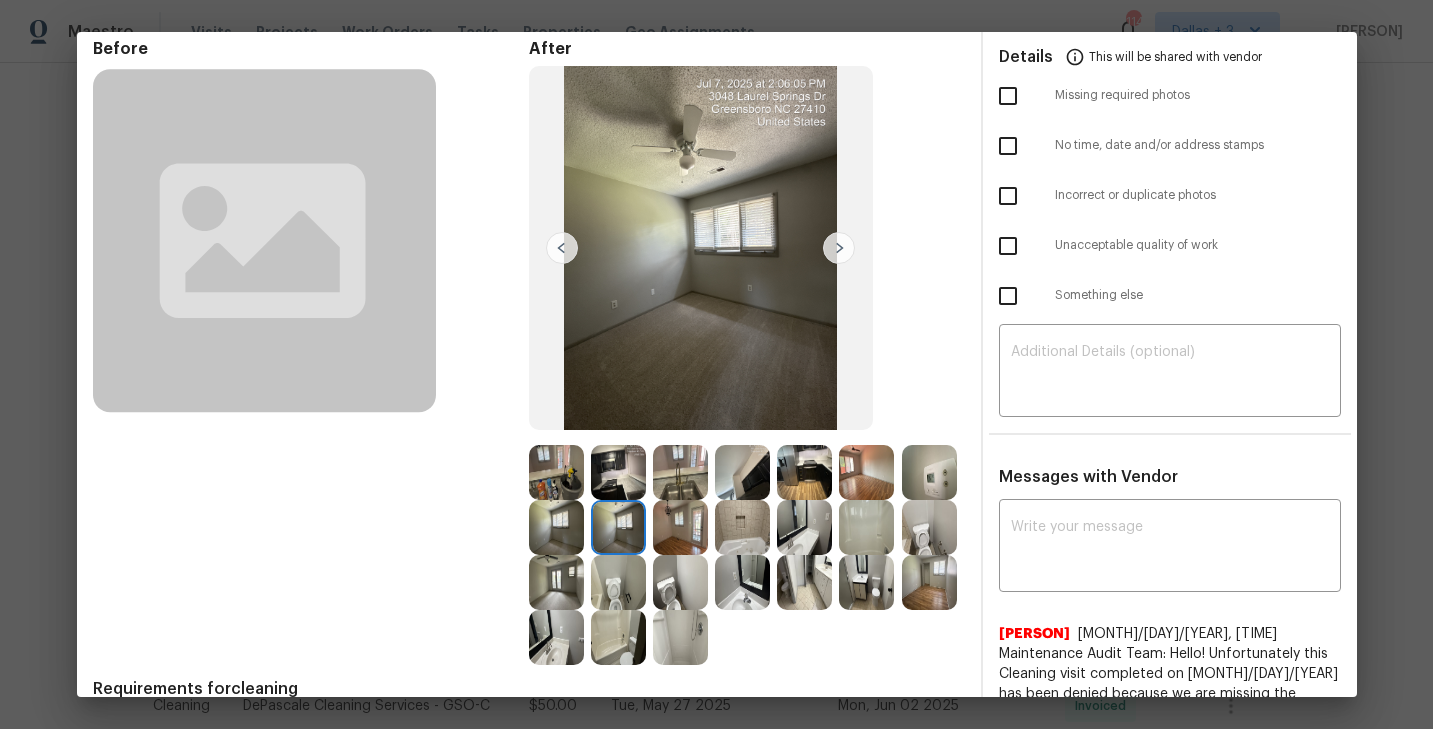 click at bounding box center (839, 248) 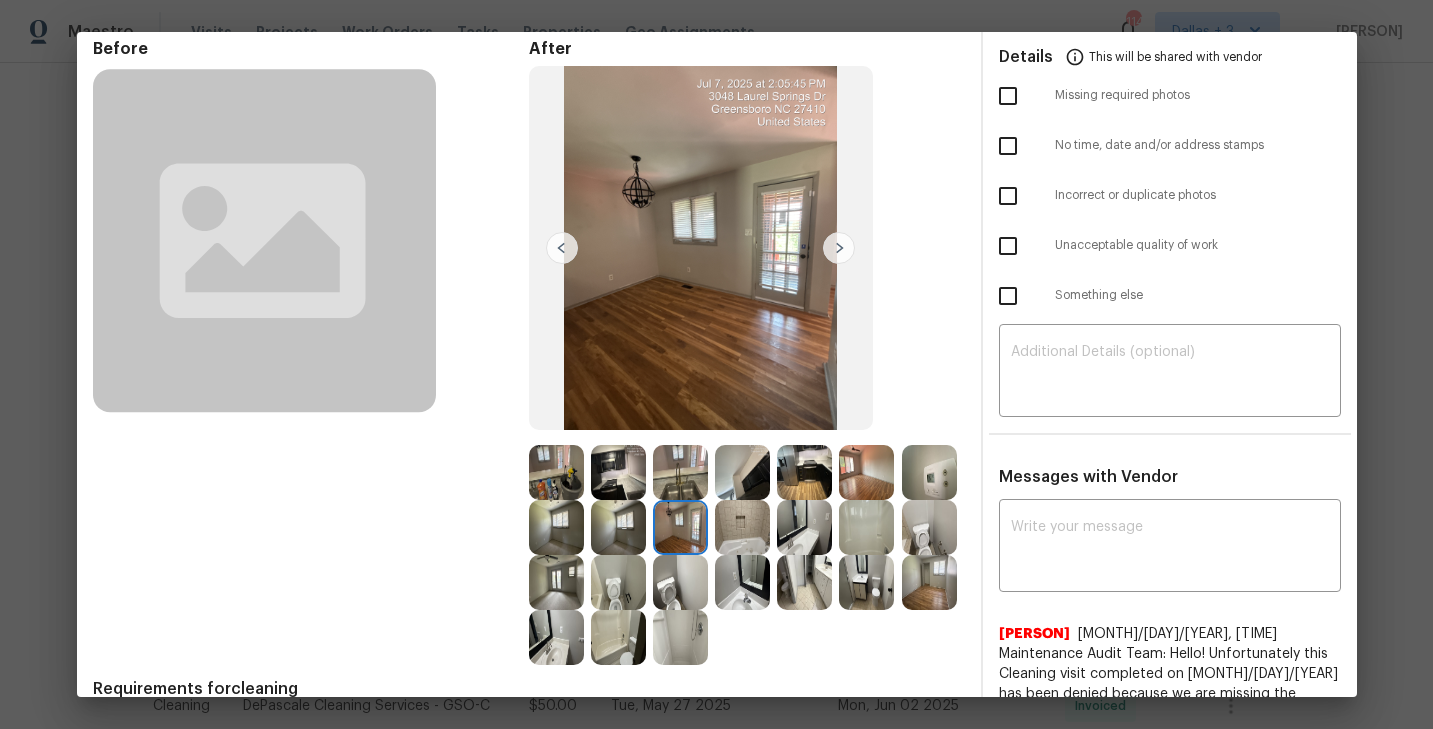 click at bounding box center (839, 248) 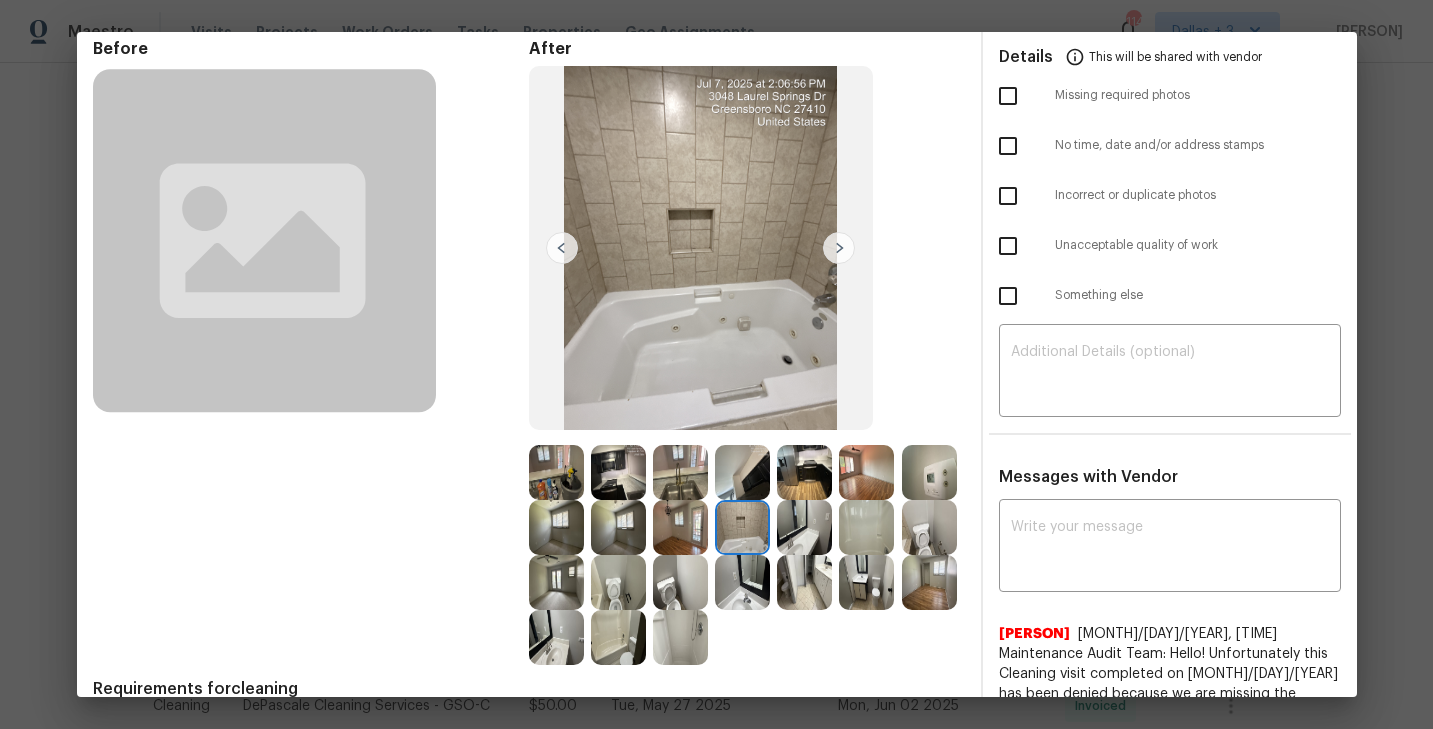 click at bounding box center [839, 248] 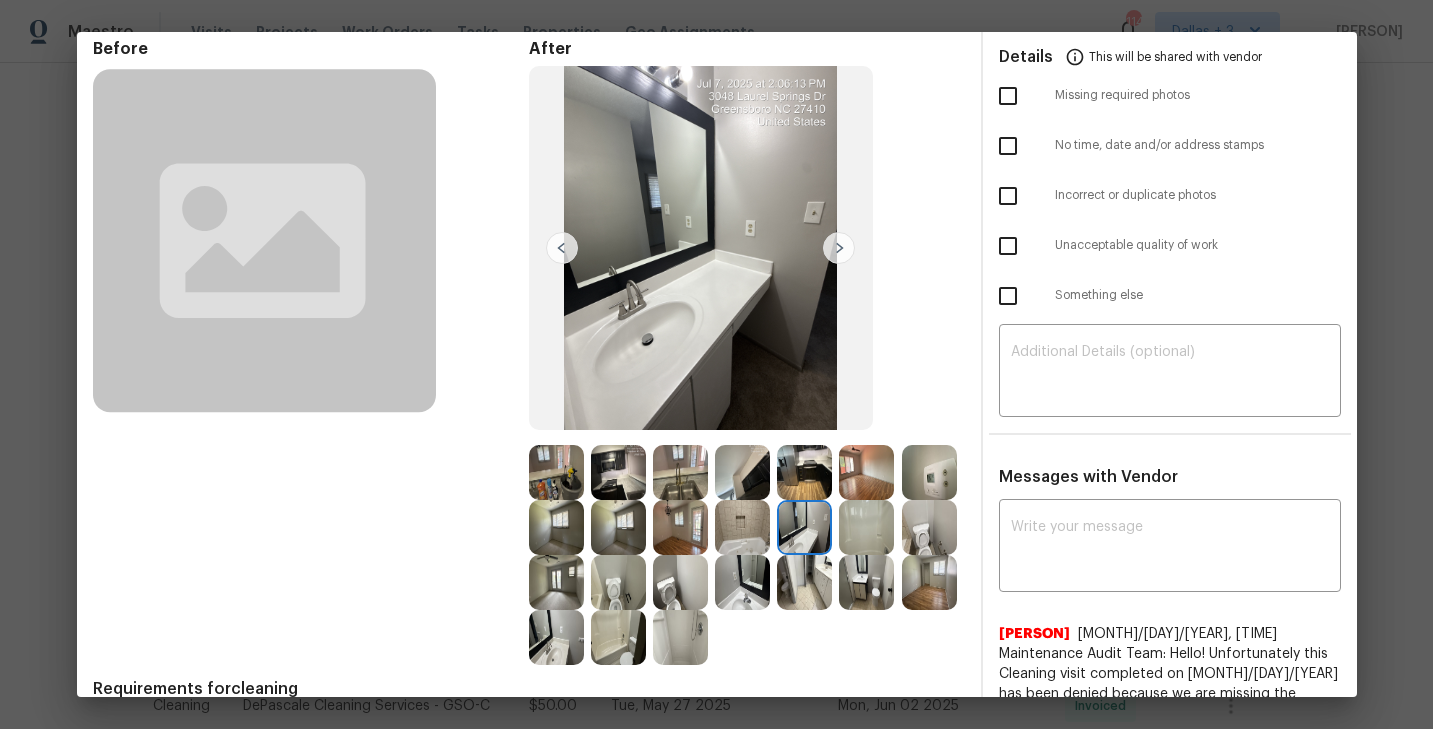 click at bounding box center [839, 248] 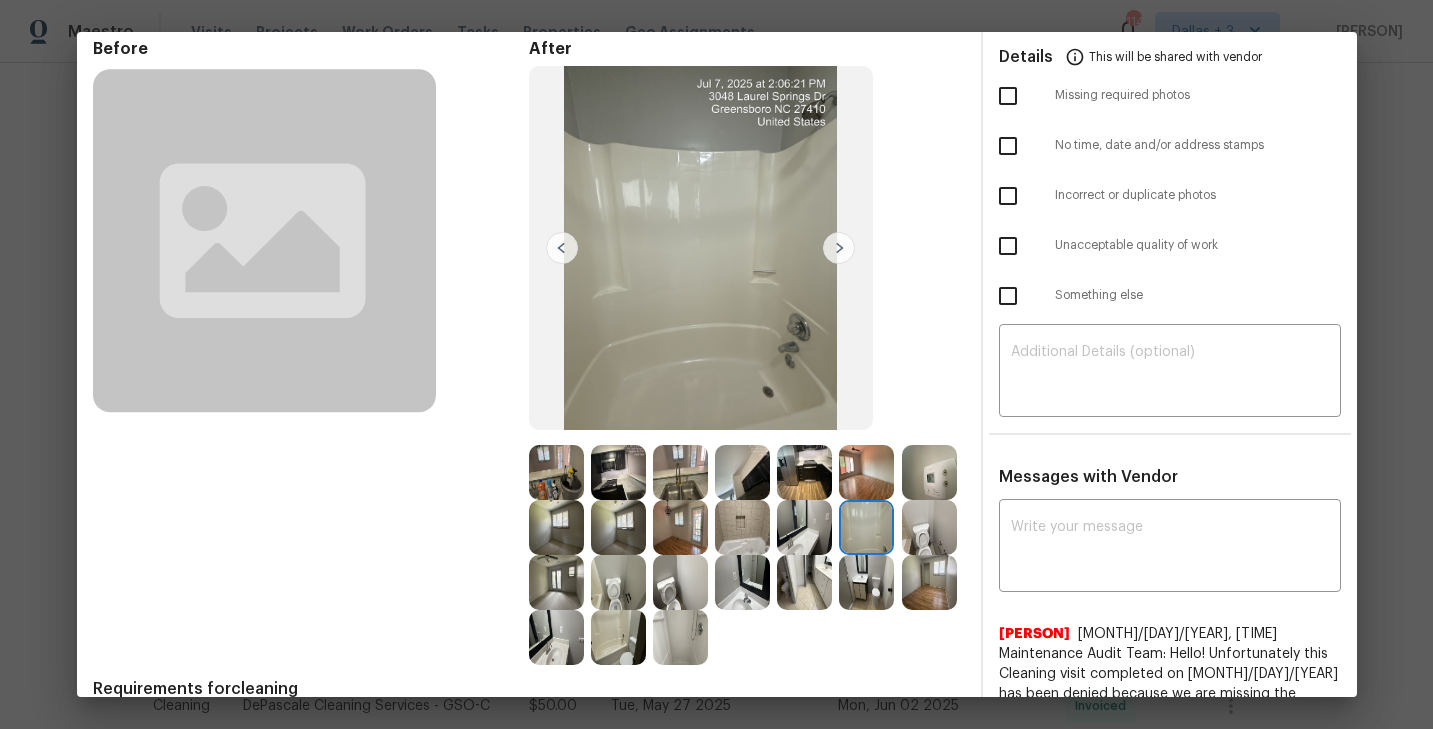 click at bounding box center [839, 248] 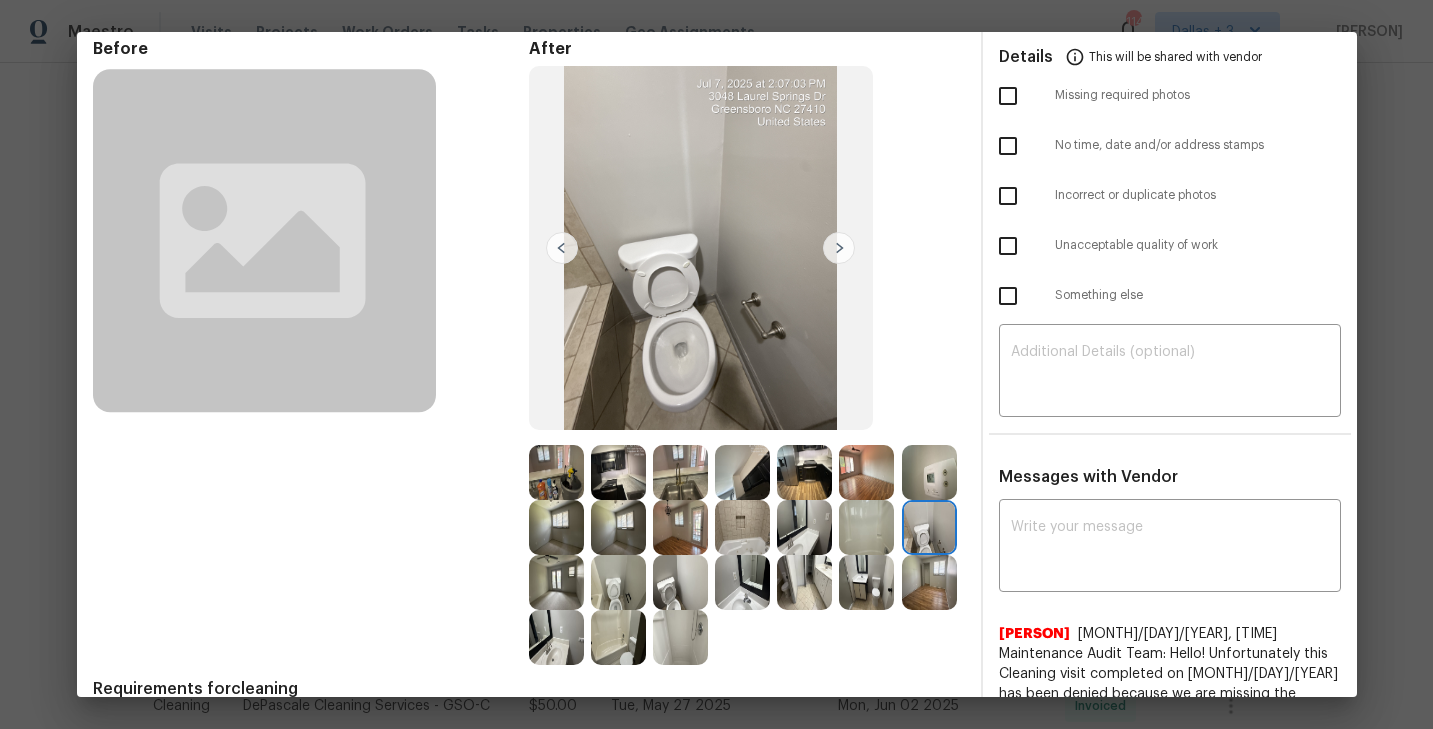 click at bounding box center (839, 248) 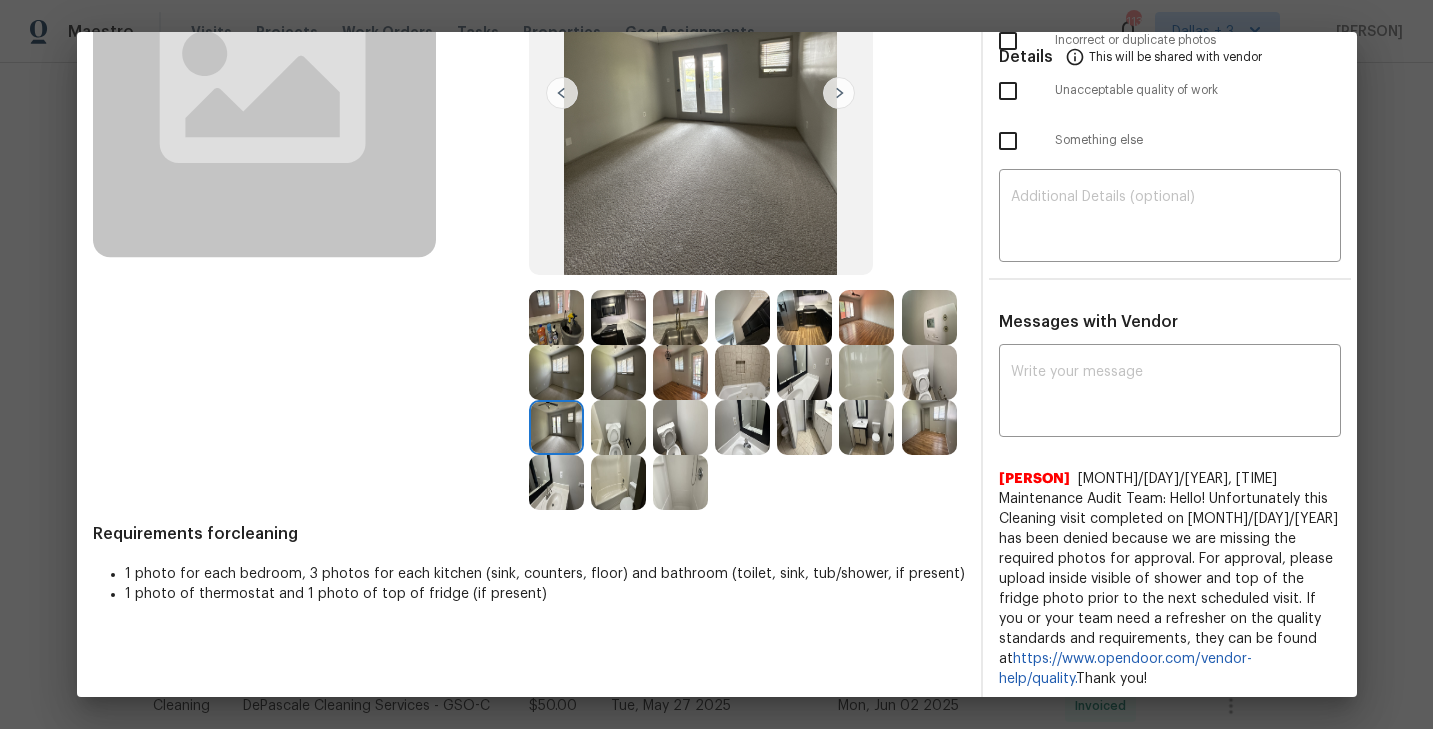 scroll, scrollTop: 202, scrollLeft: 0, axis: vertical 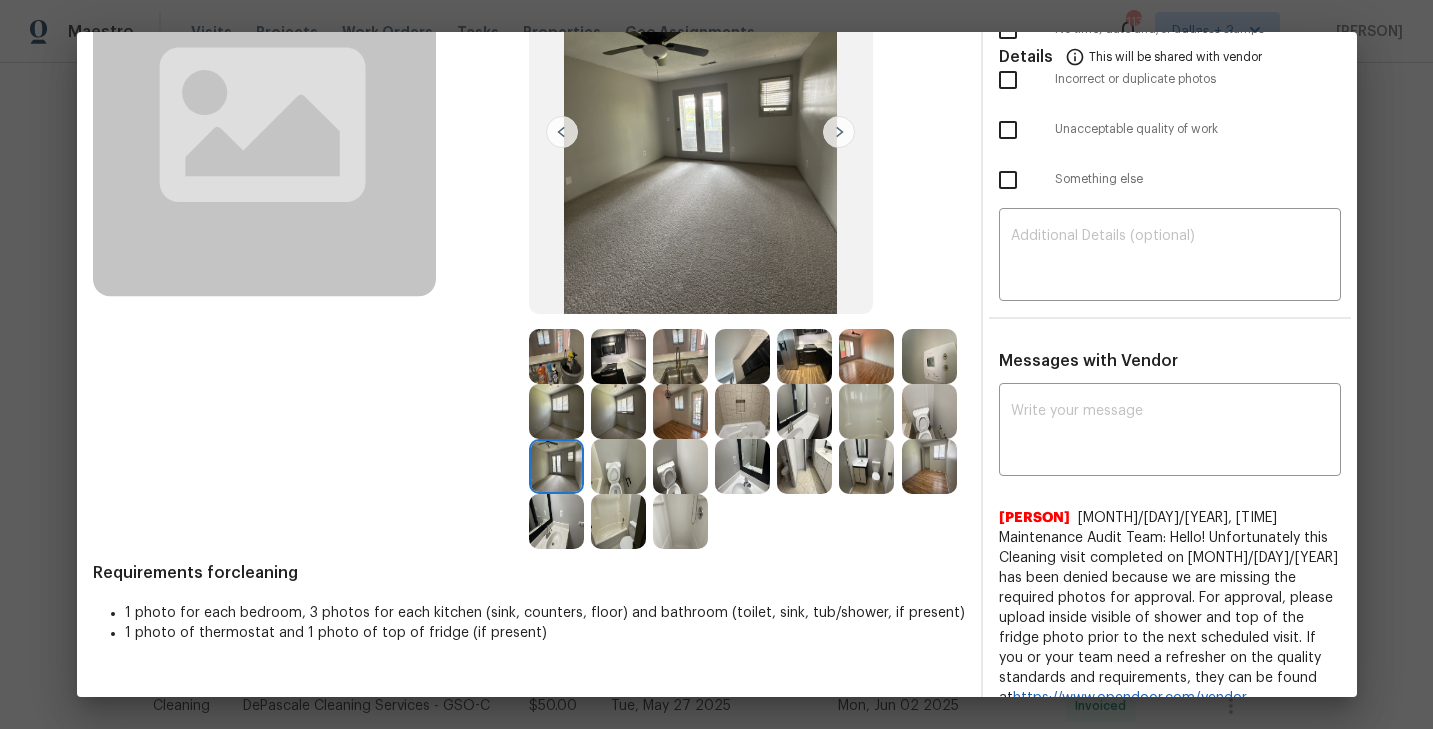 click at bounding box center (556, 356) 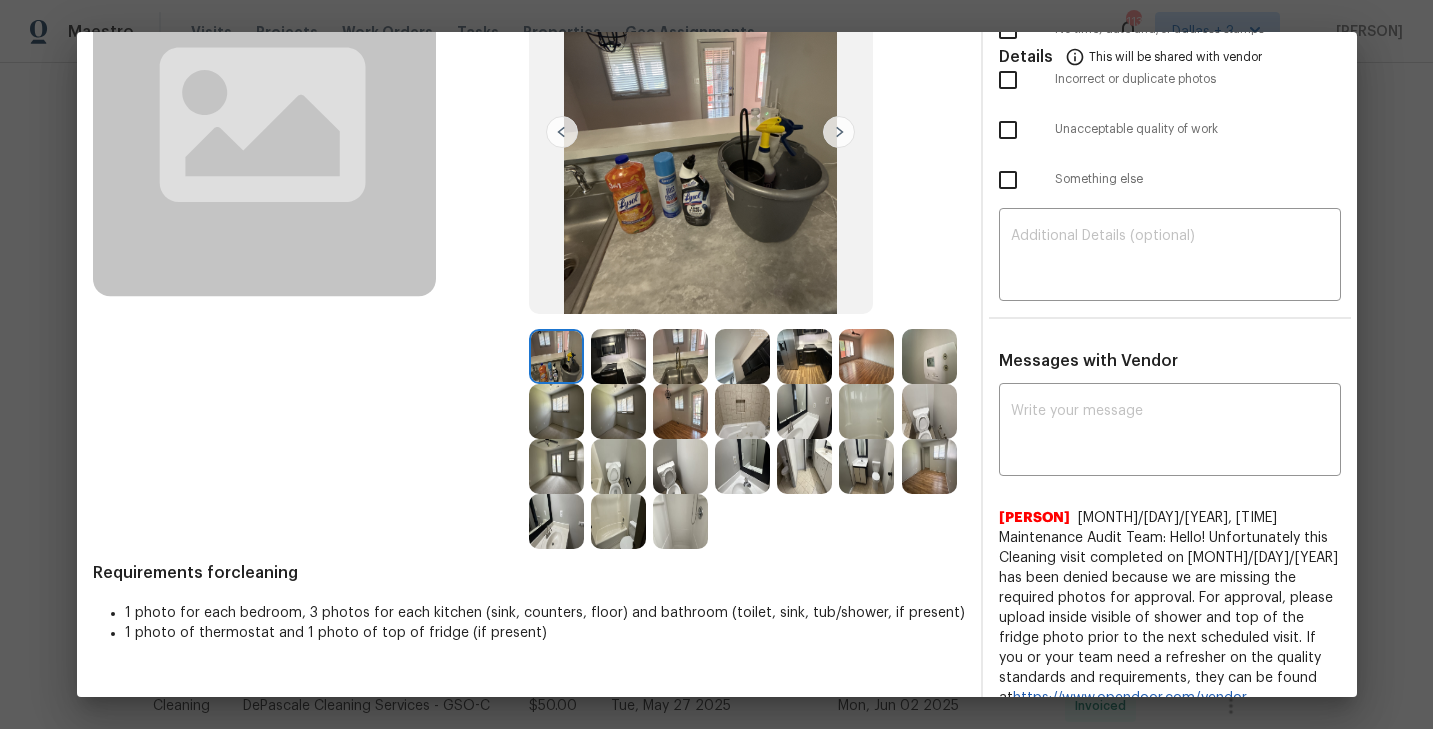 click at bounding box center (839, 132) 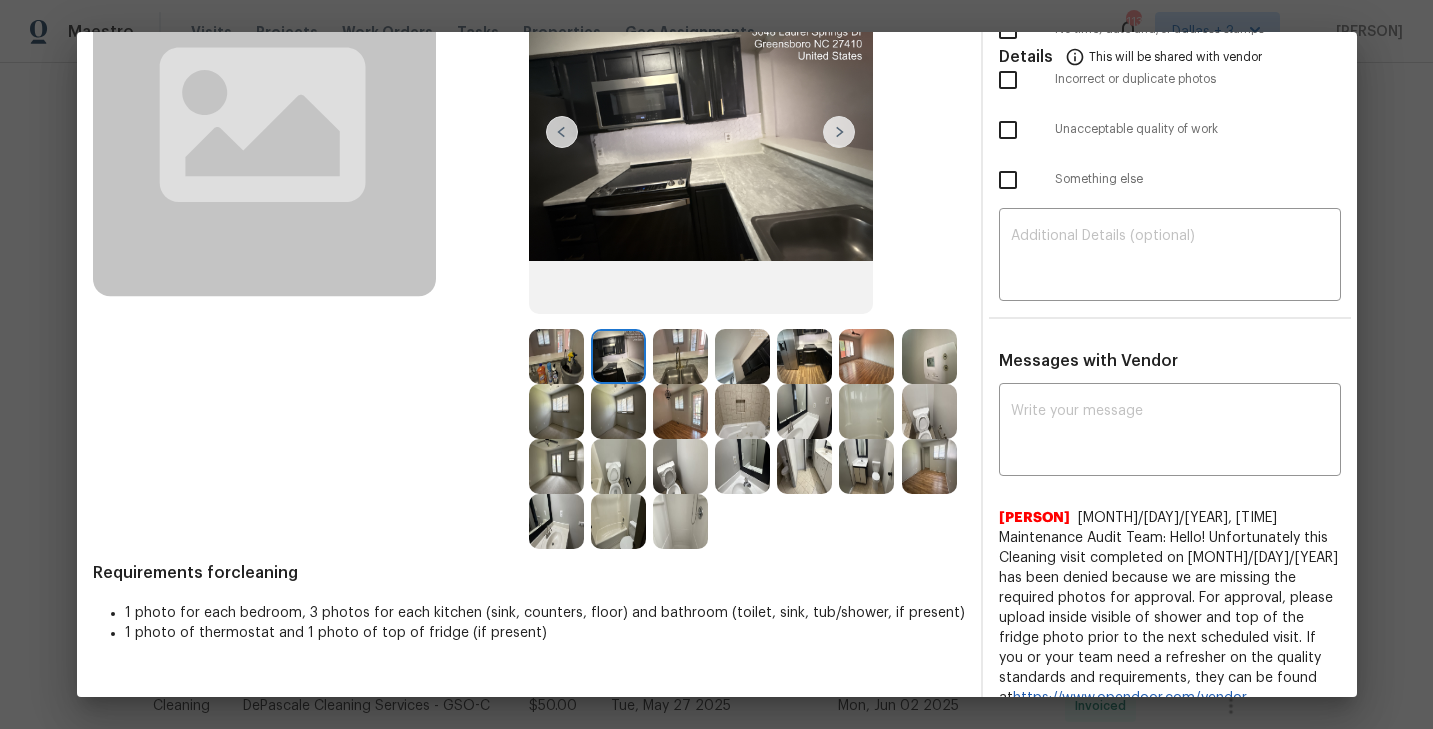 click at bounding box center (839, 132) 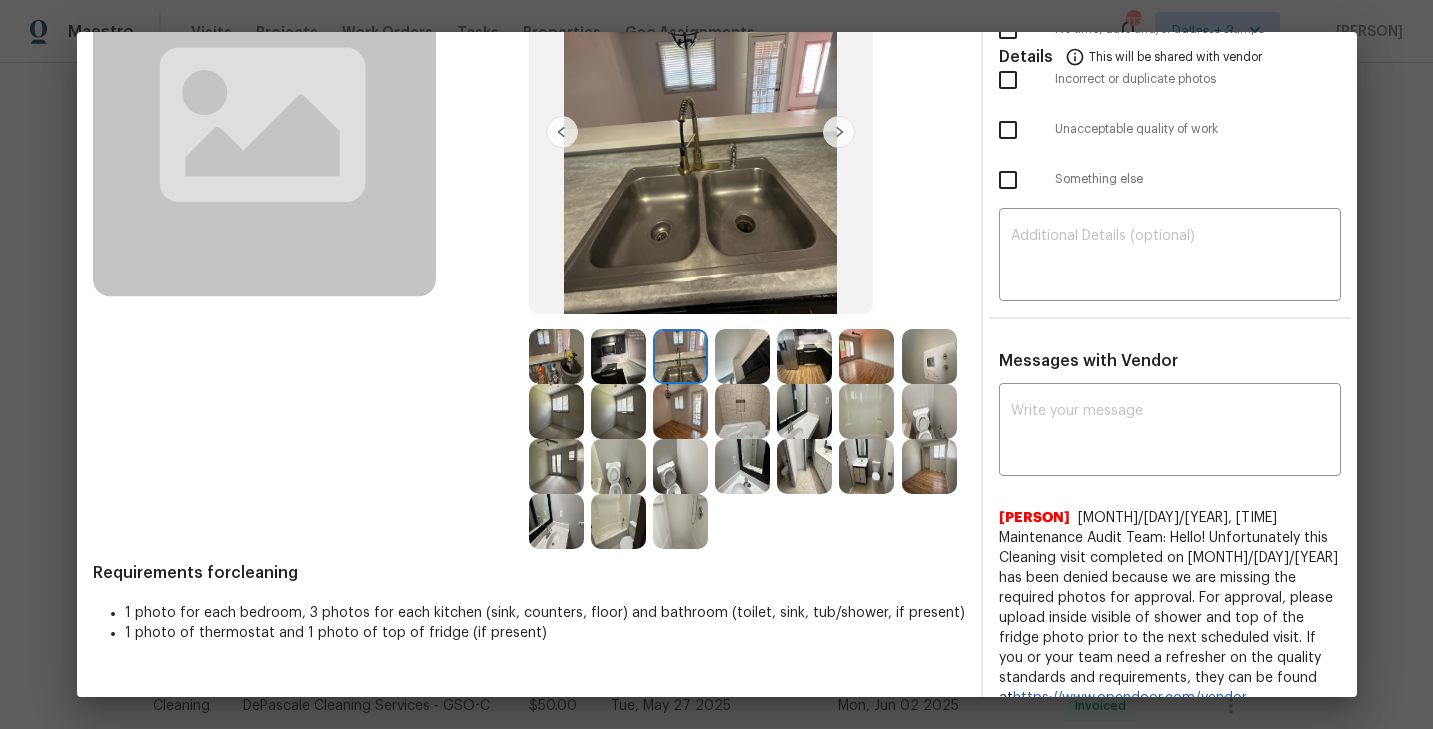 click at bounding box center (839, 132) 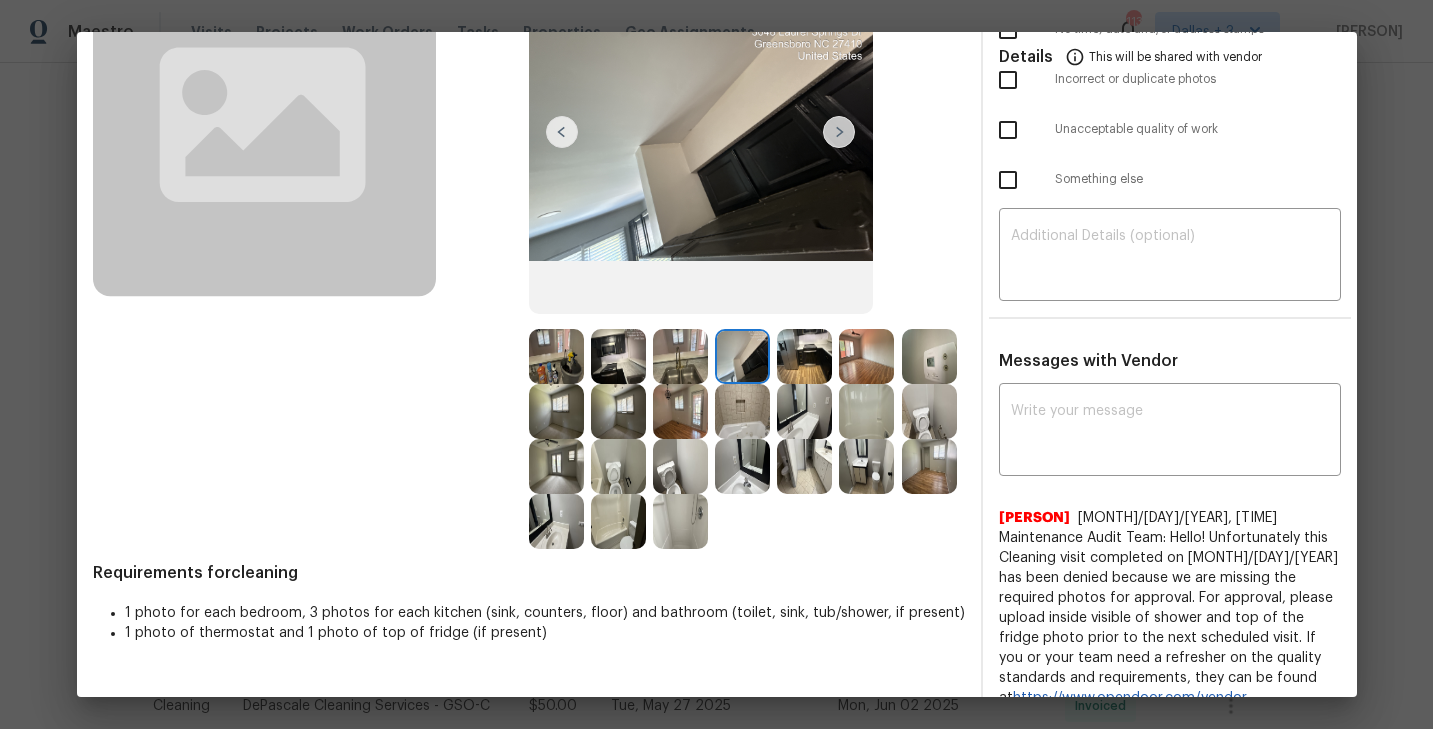 click at bounding box center [839, 132] 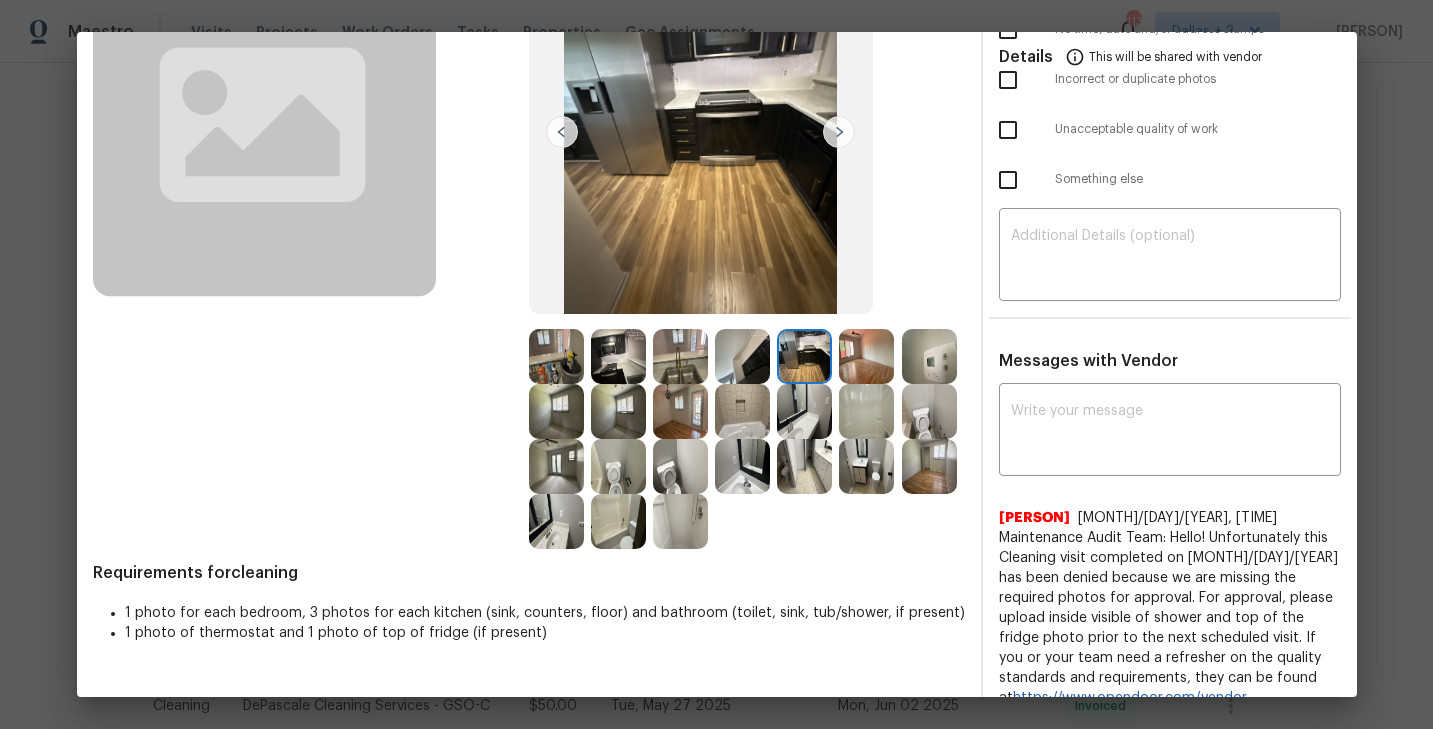 click at bounding box center [562, 132] 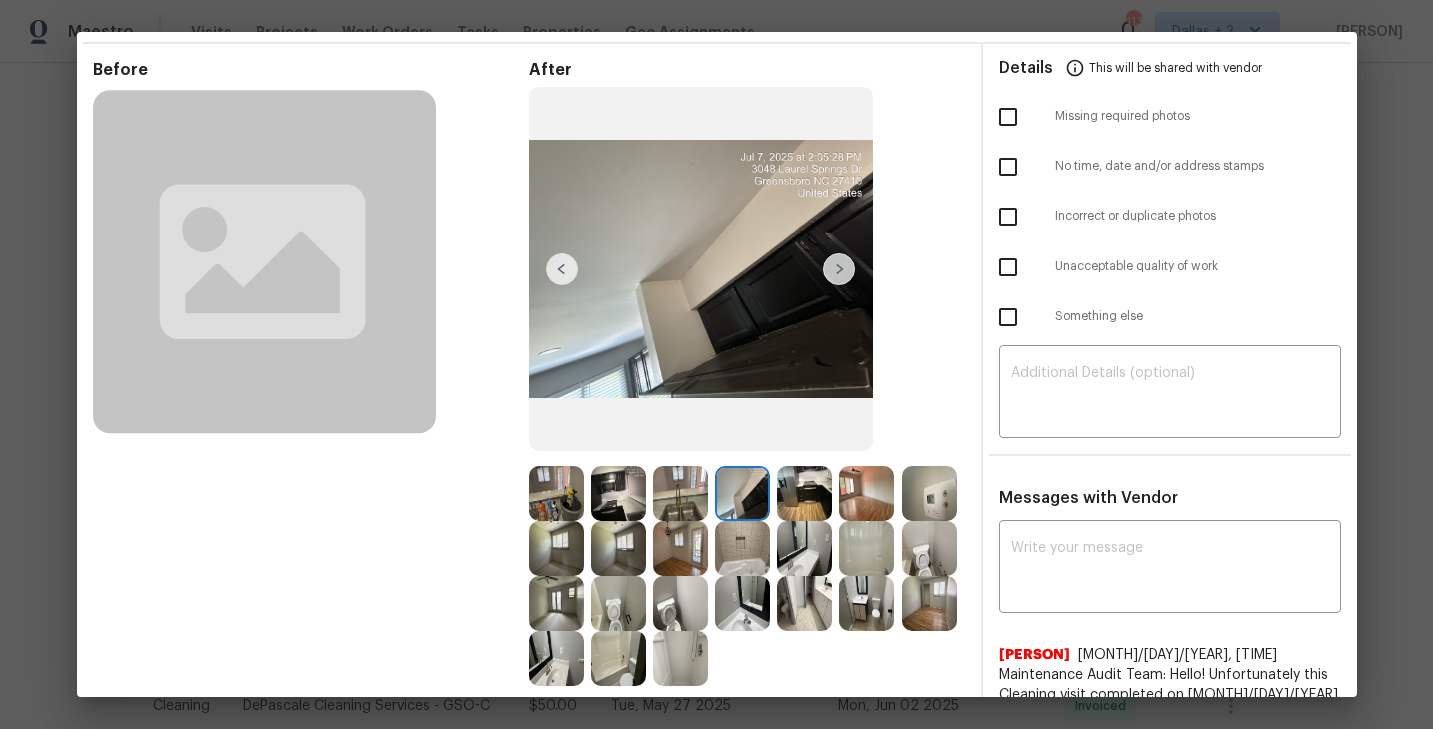 scroll, scrollTop: 64, scrollLeft: 0, axis: vertical 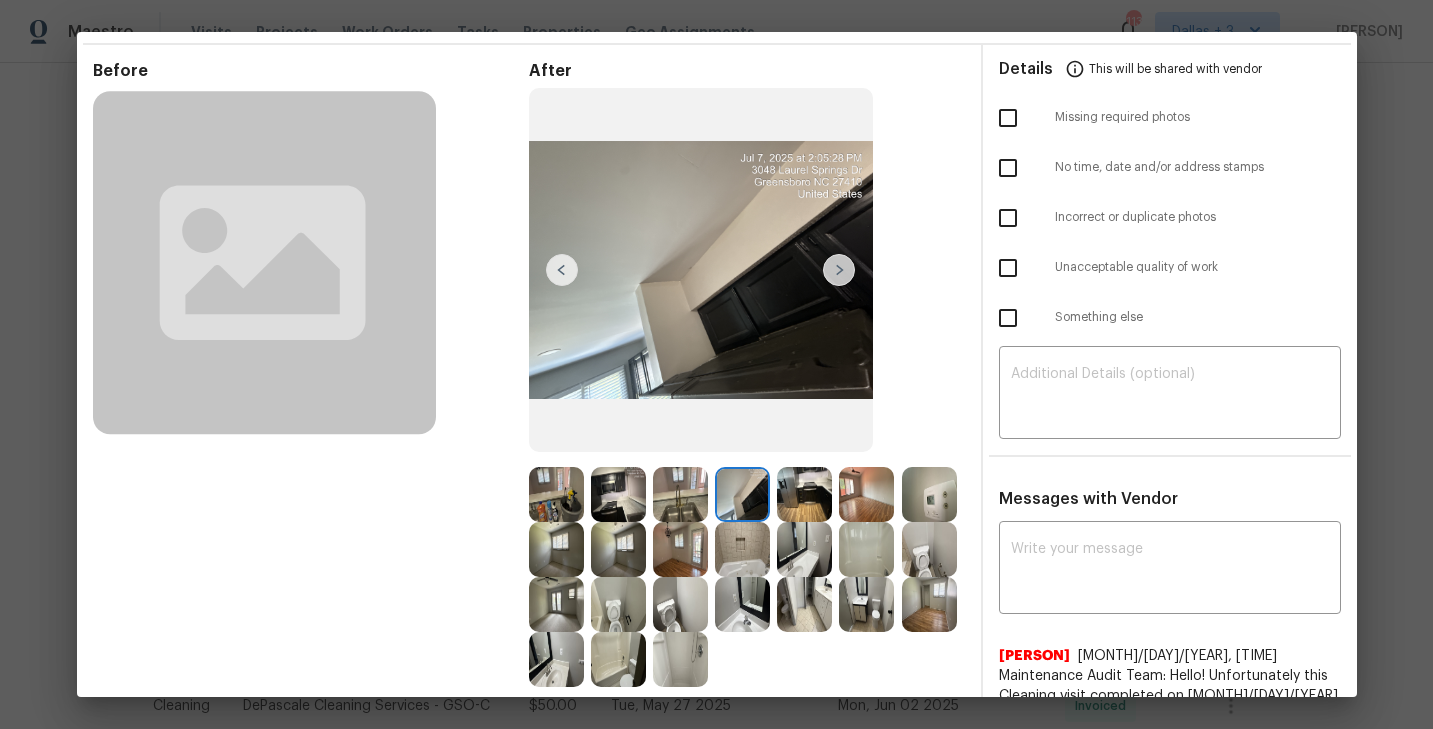 click at bounding box center (839, 270) 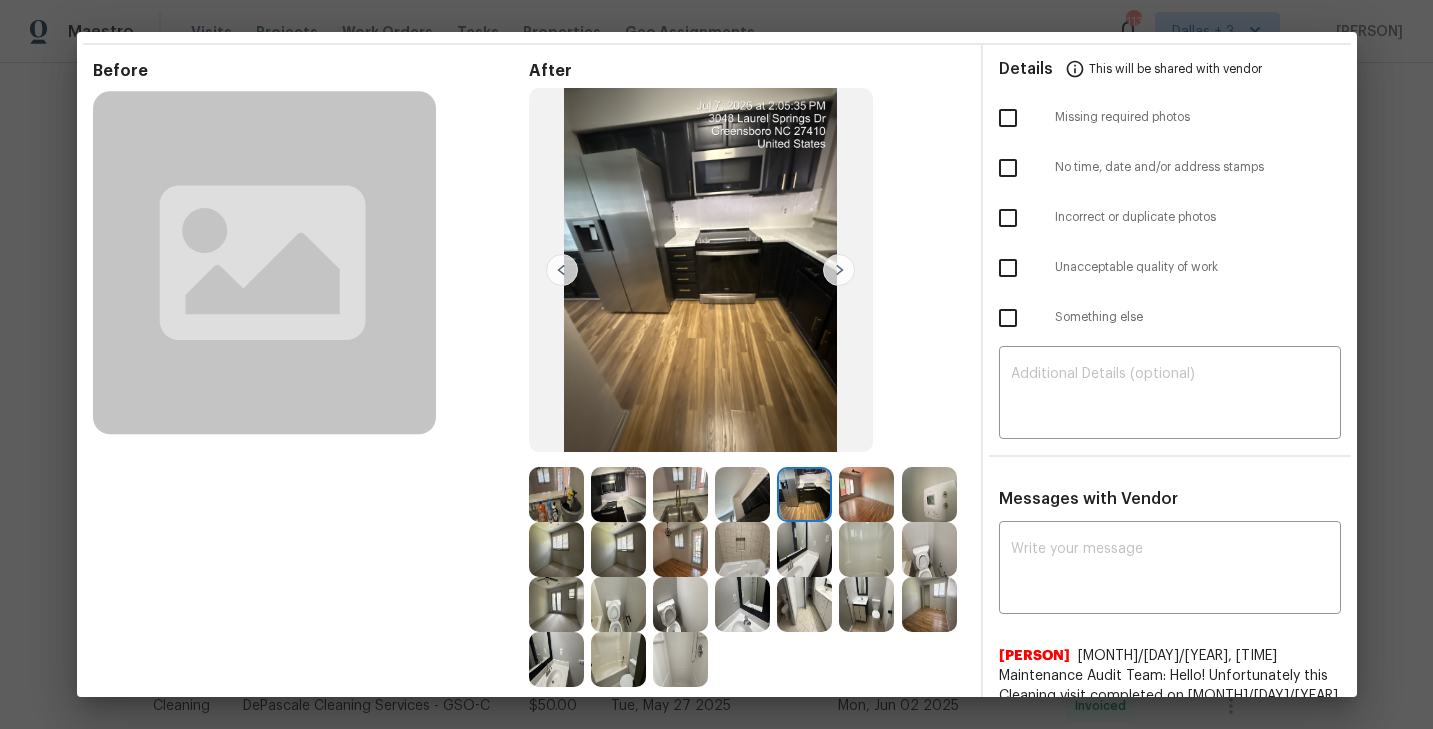 click at bounding box center [839, 270] 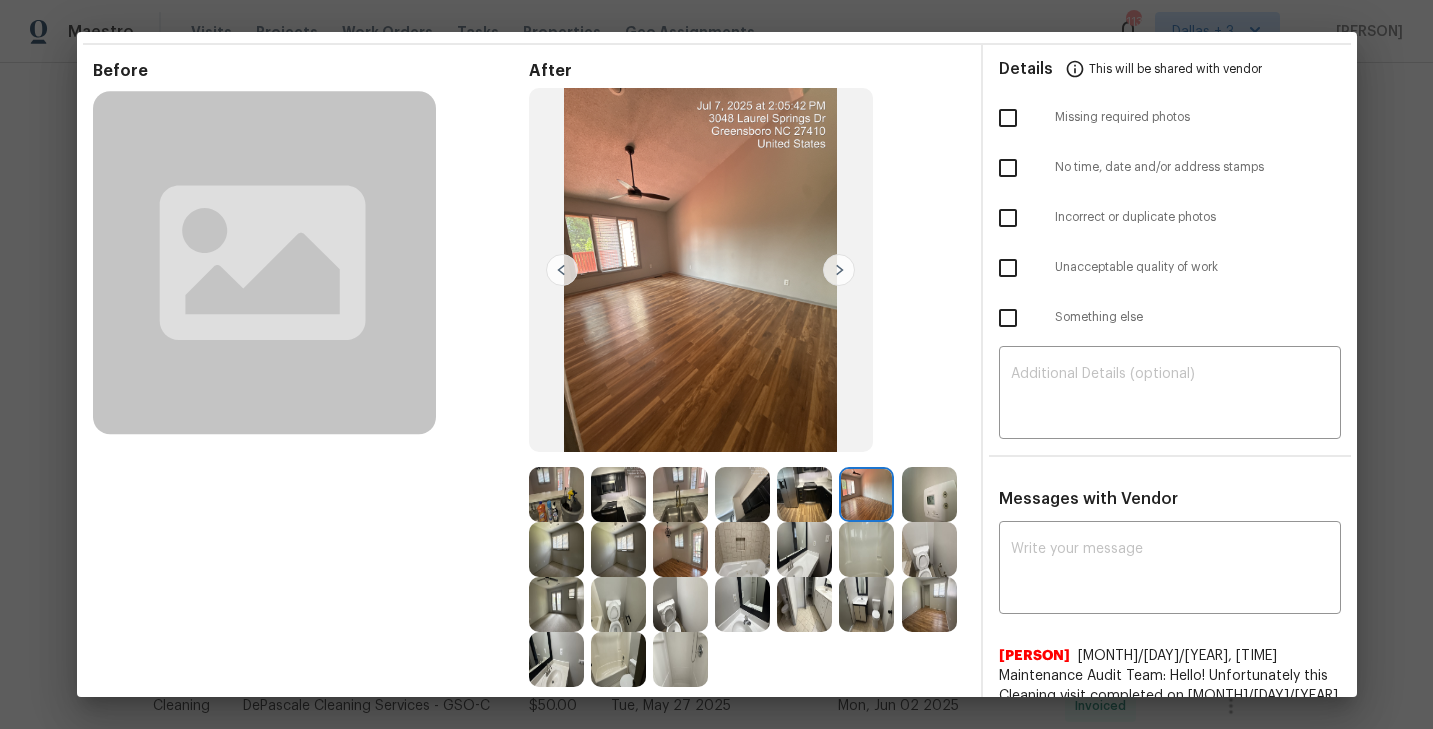 click at bounding box center [839, 270] 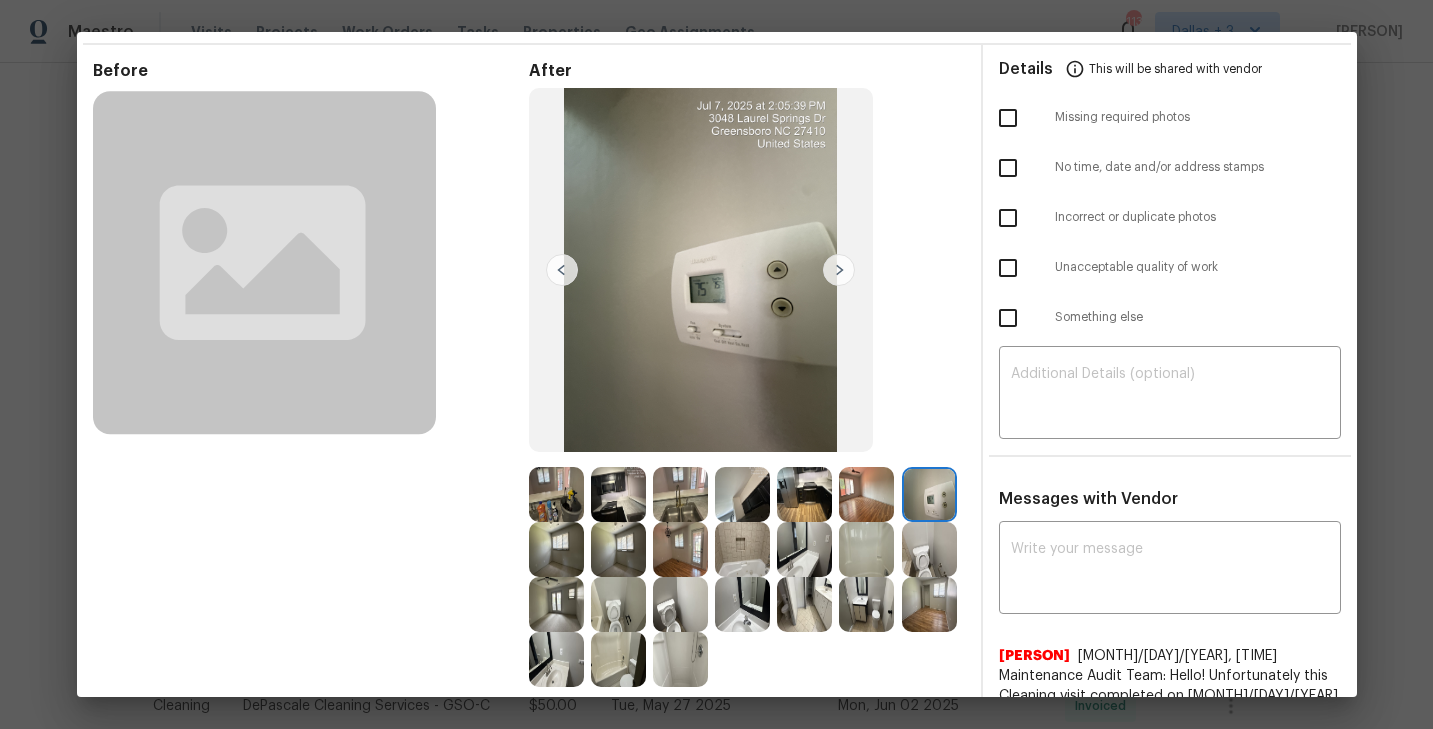 click at bounding box center [839, 270] 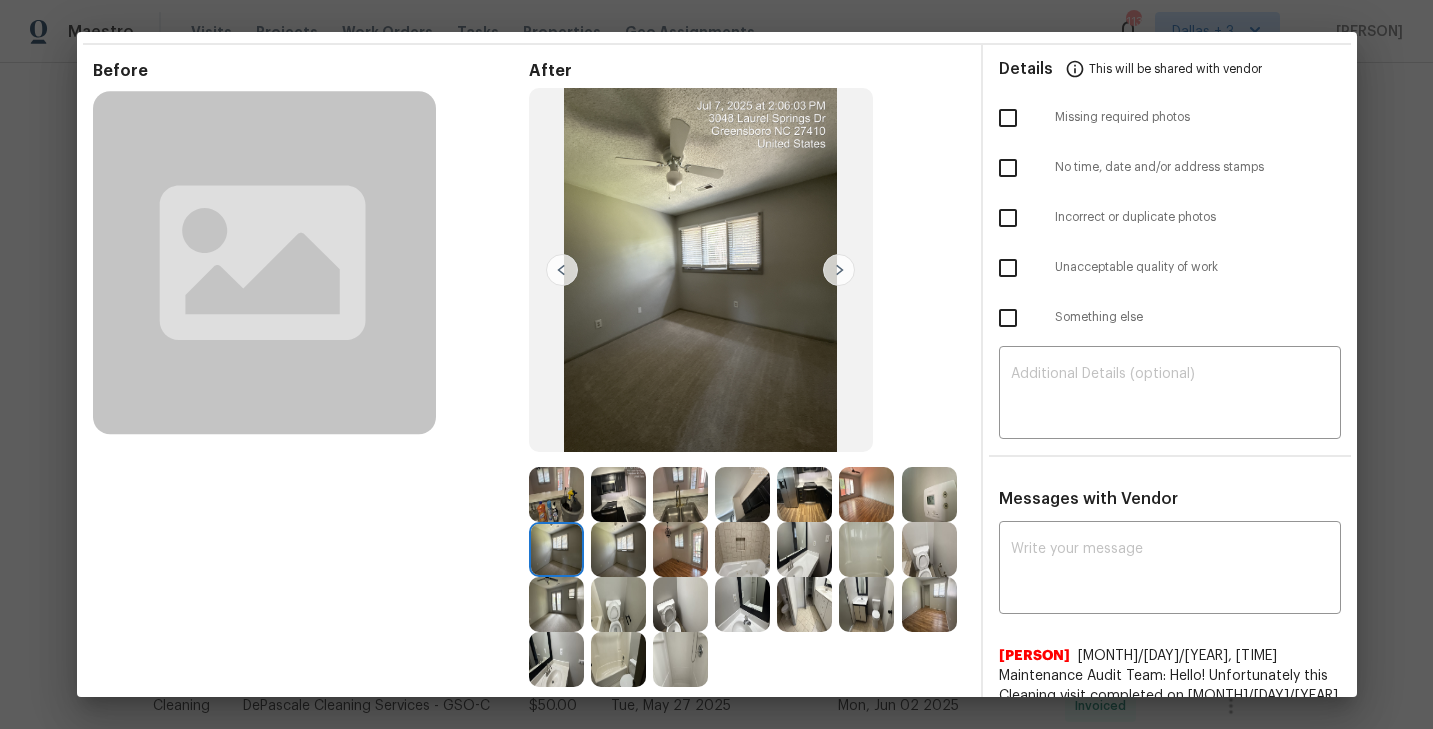 click at bounding box center (839, 270) 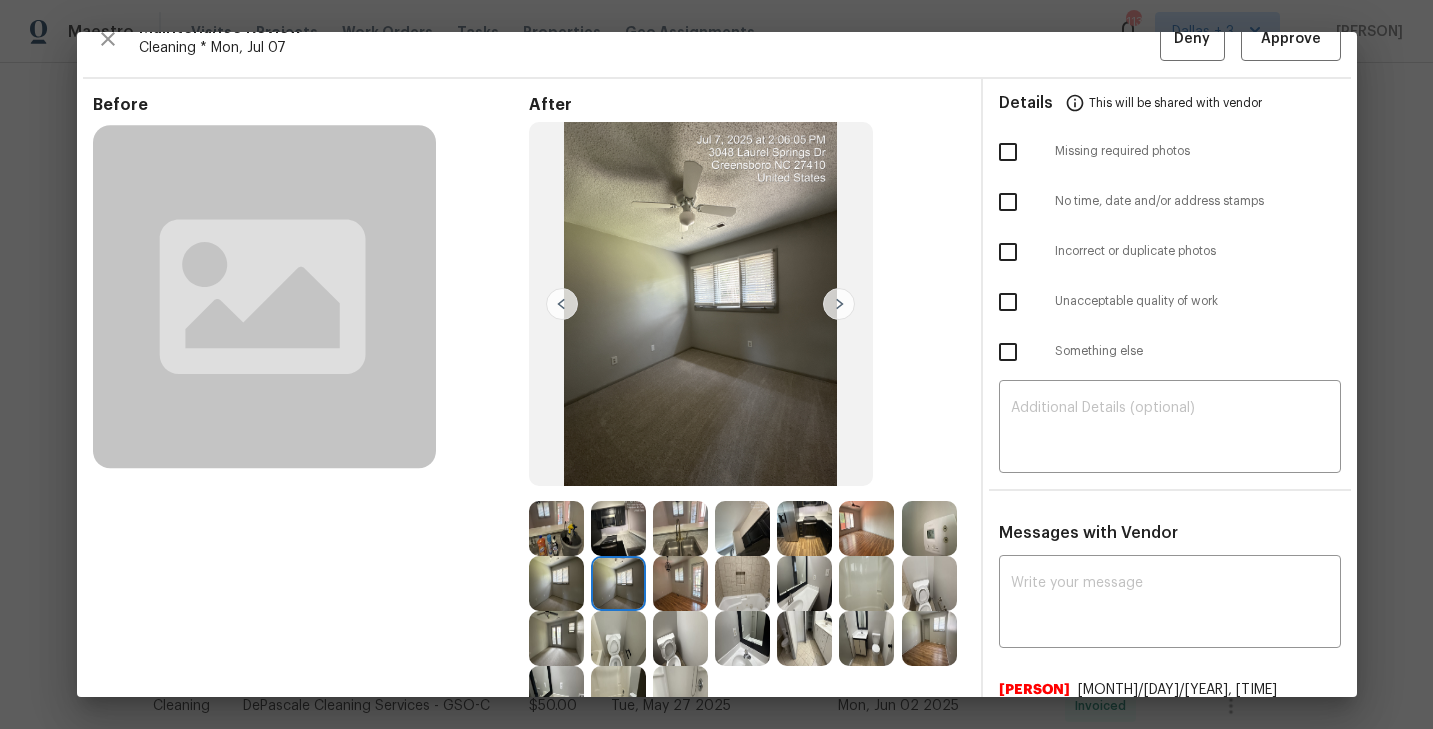 scroll, scrollTop: 34, scrollLeft: 0, axis: vertical 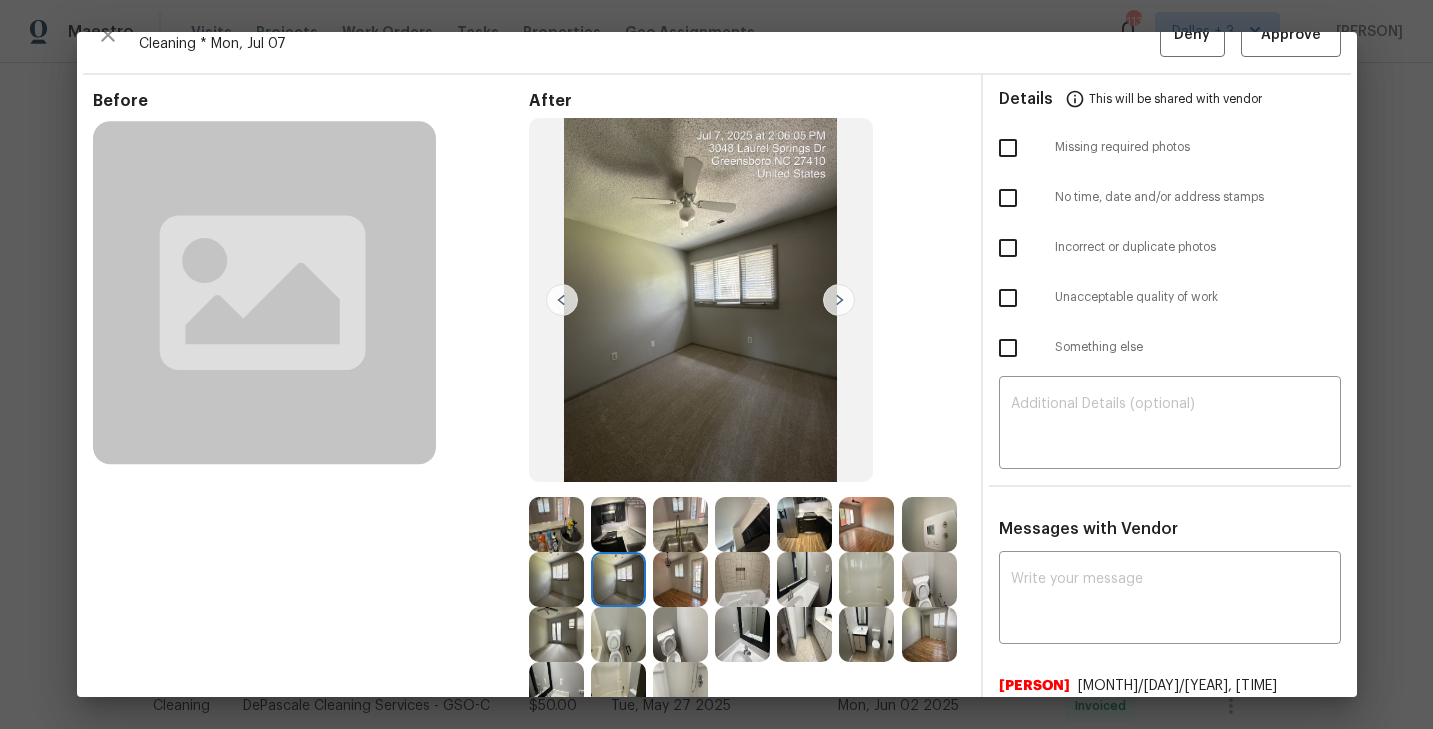 click at bounding box center (839, 300) 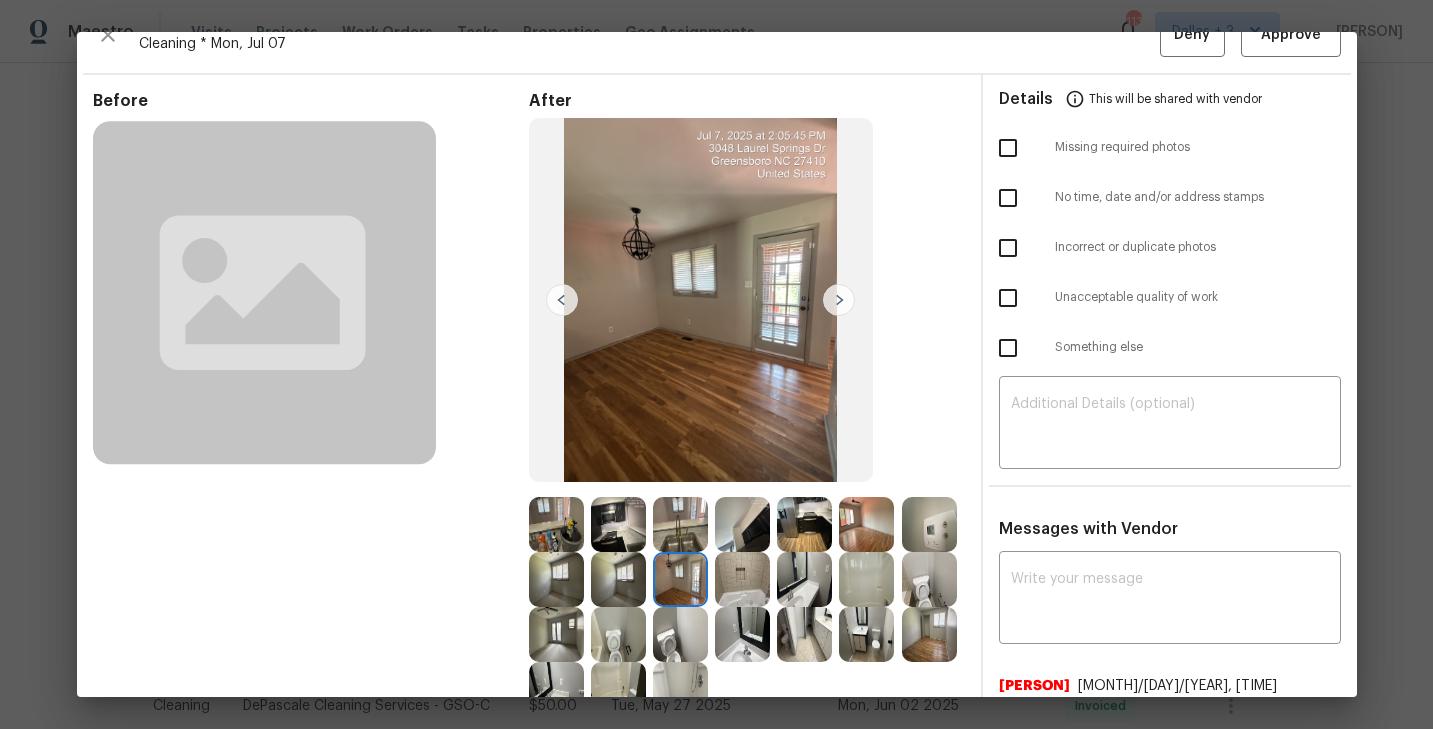 click at bounding box center [839, 300] 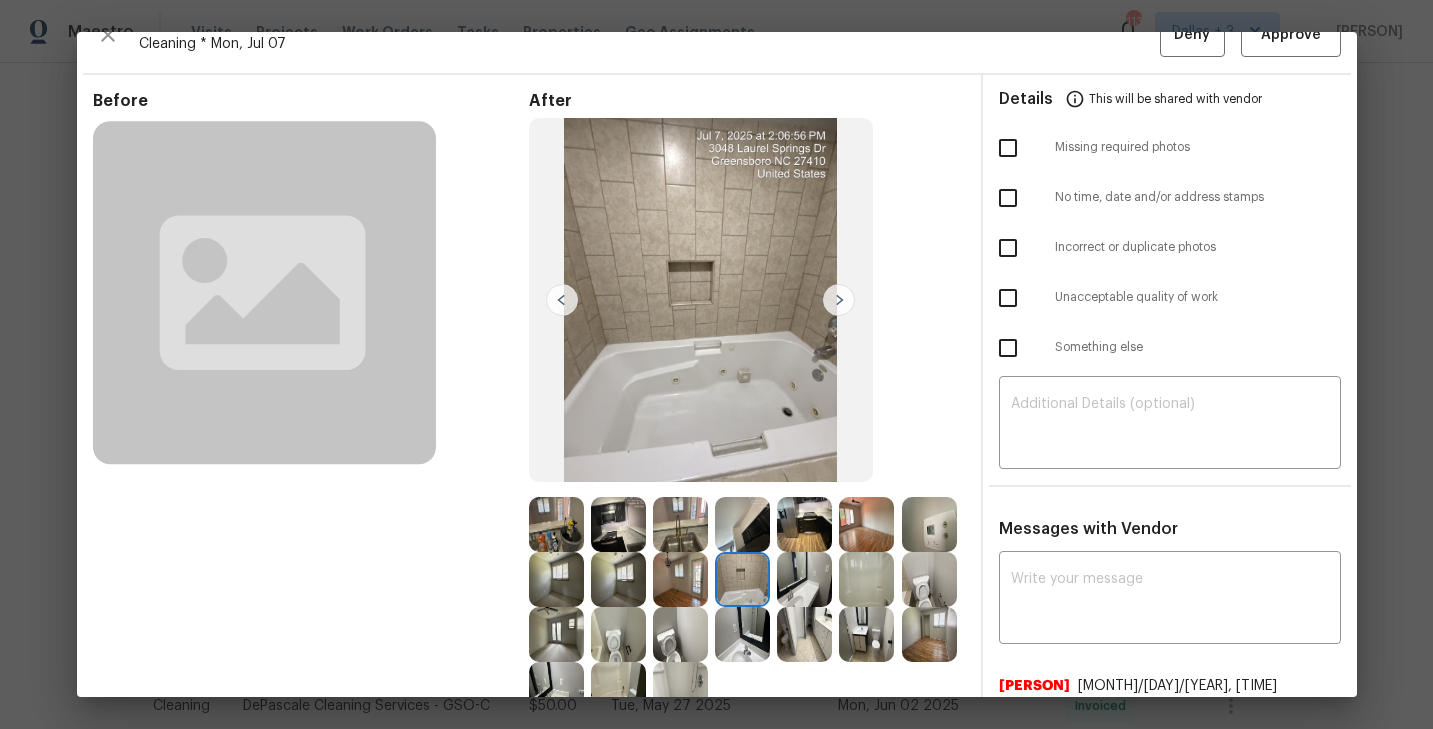 click at bounding box center [839, 300] 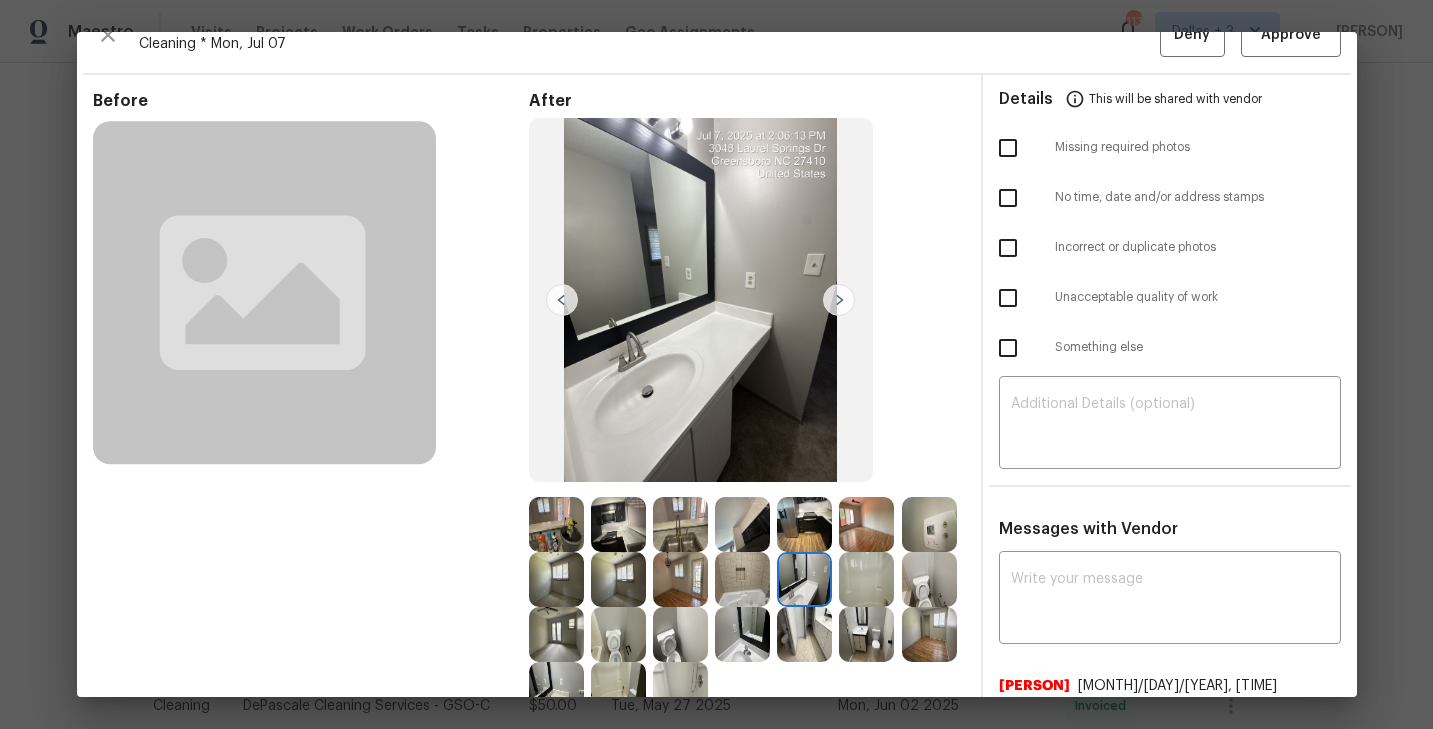 click at bounding box center [839, 300] 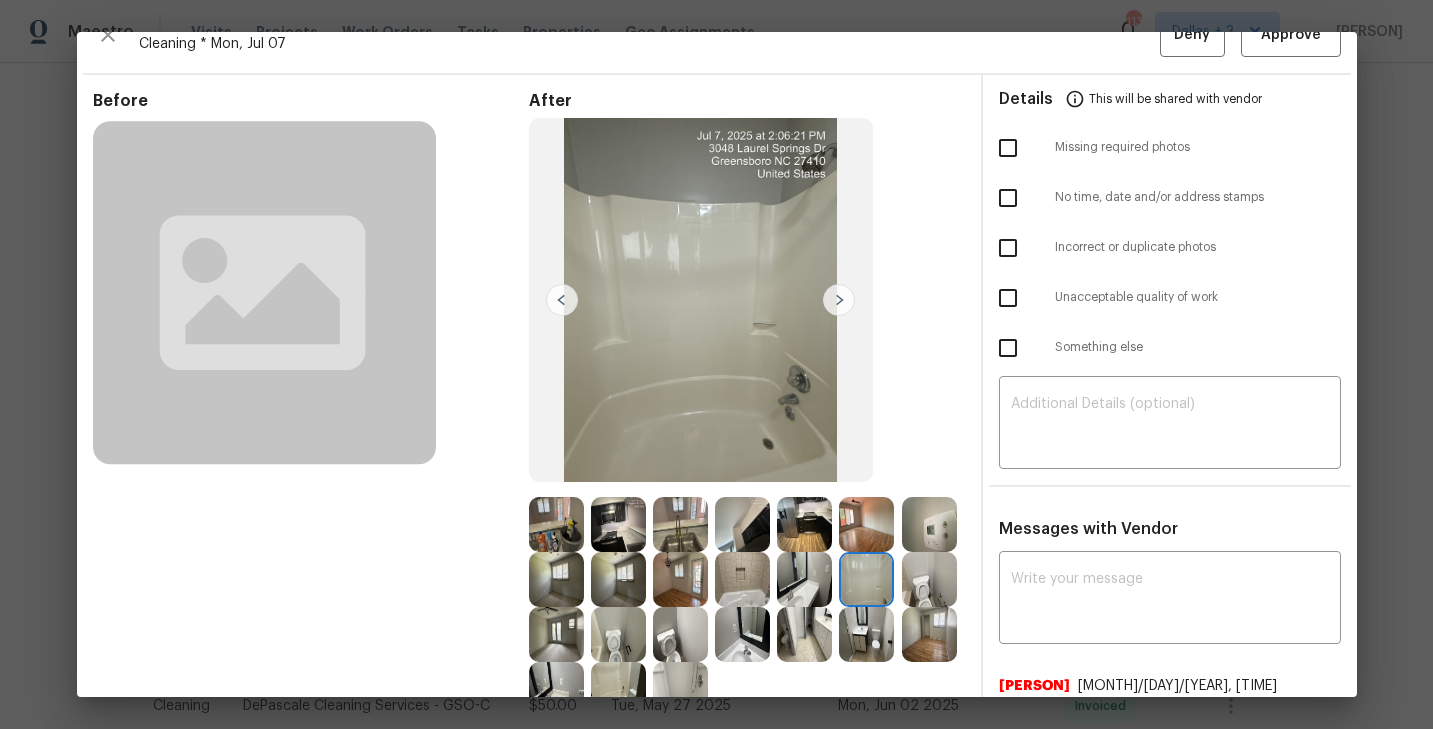 click at bounding box center (839, 300) 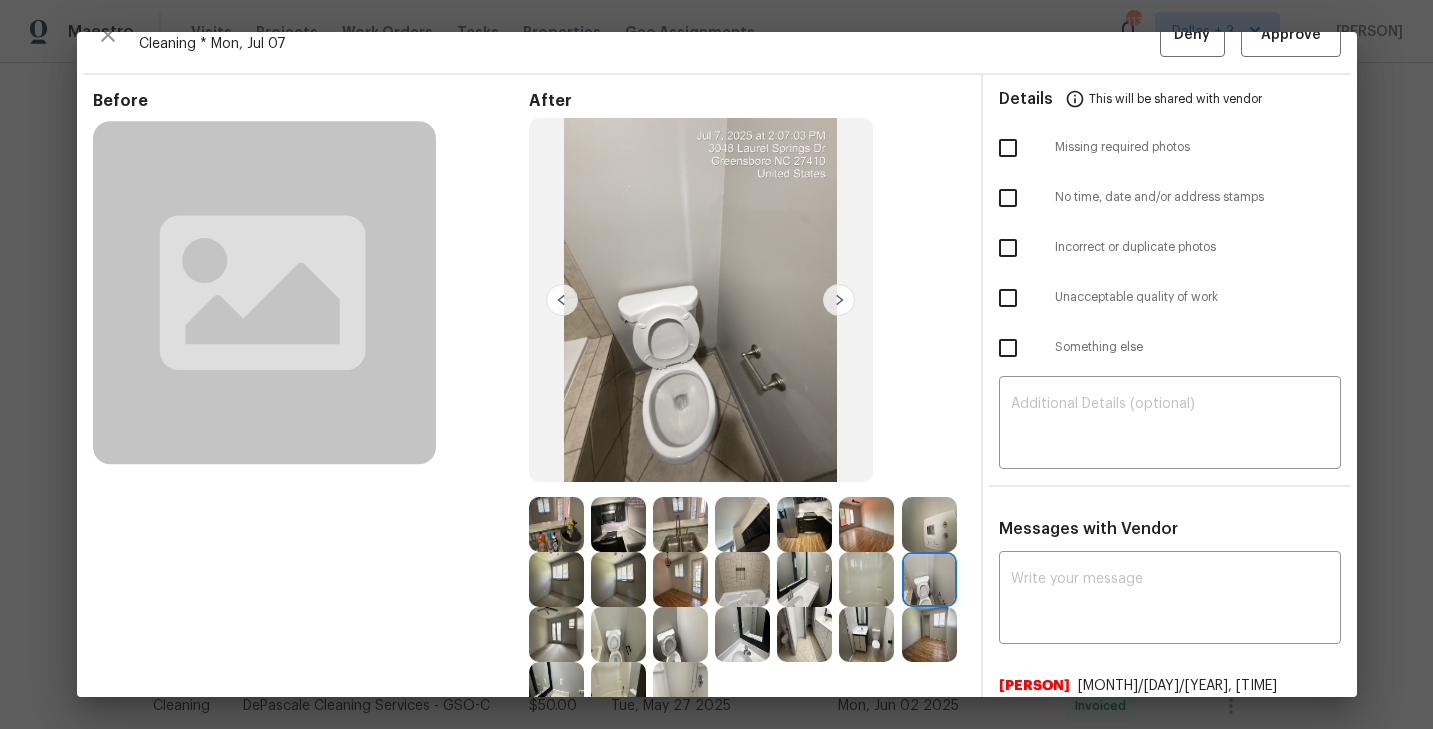 click at bounding box center (839, 300) 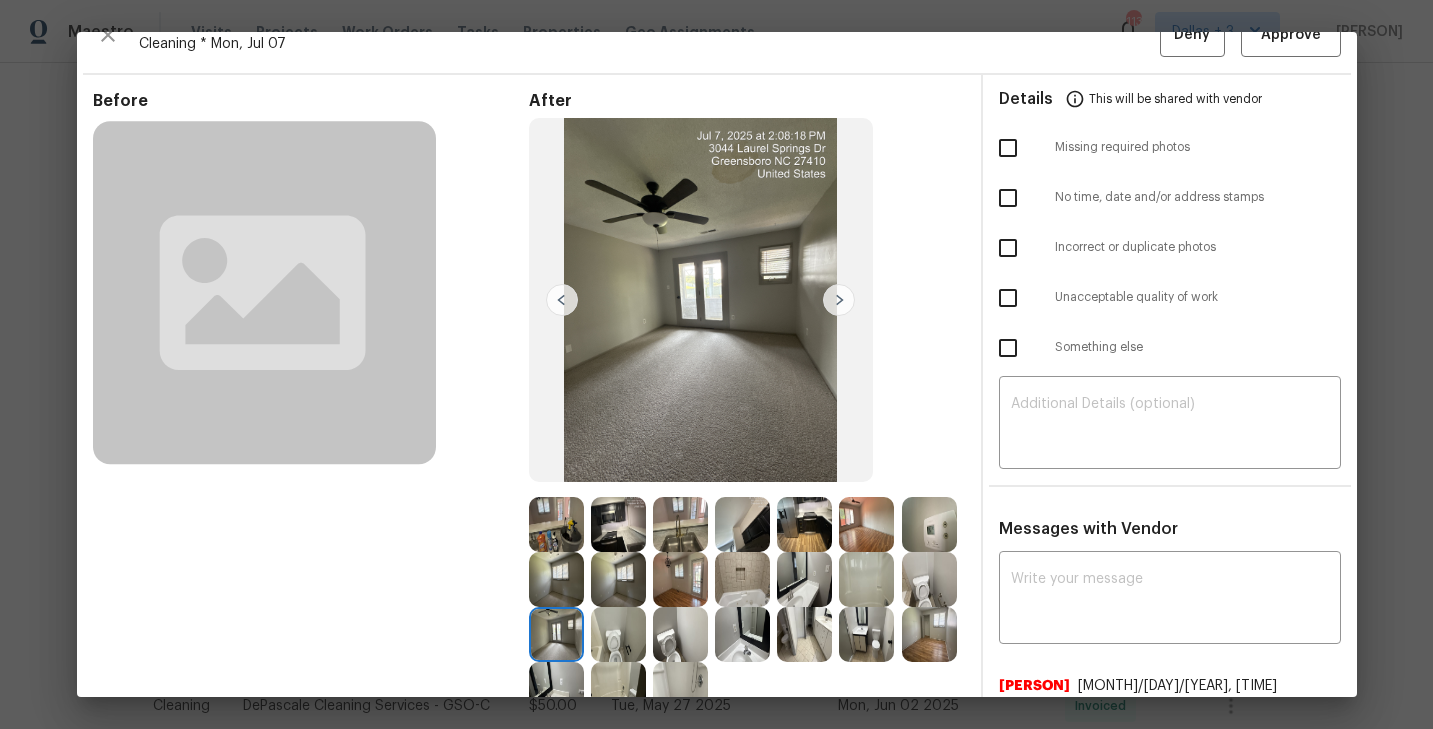 click at bounding box center (839, 300) 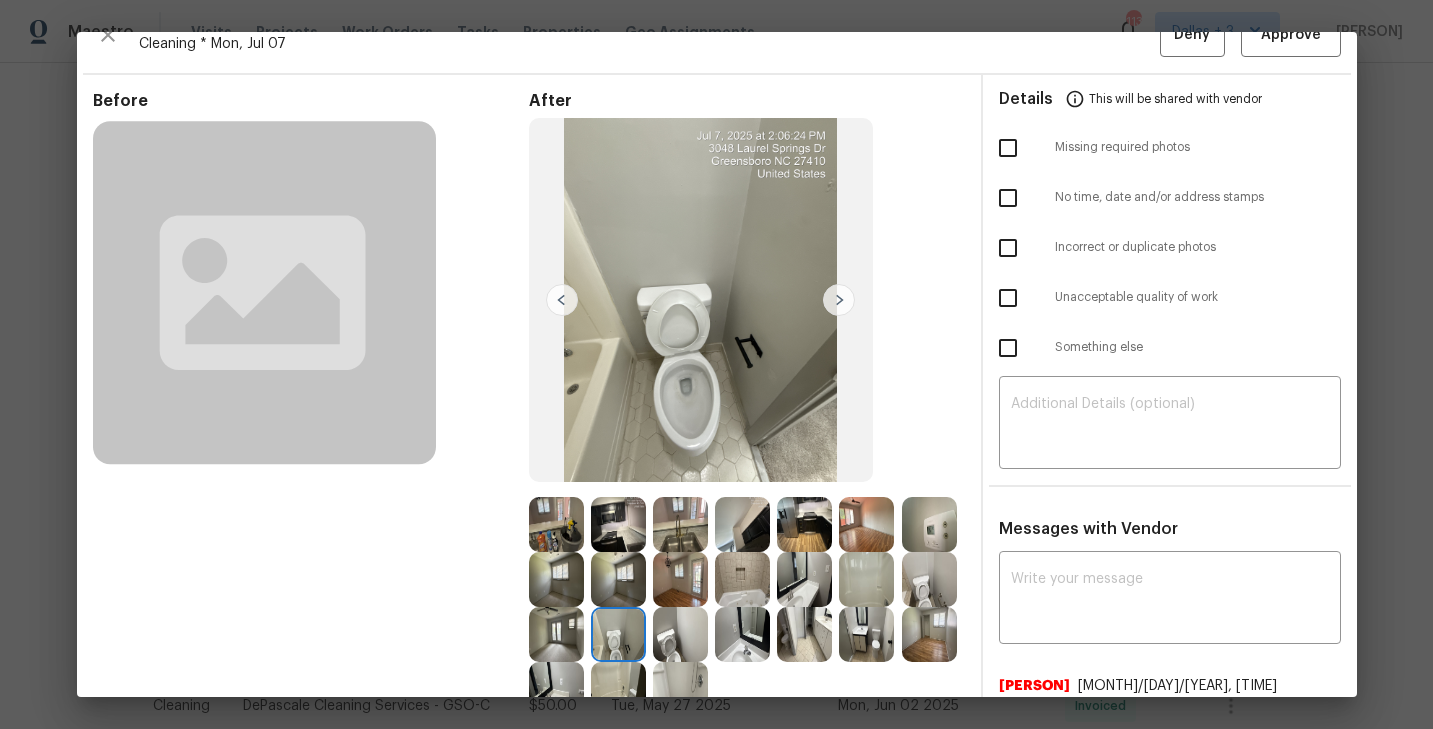 click at bounding box center (839, 300) 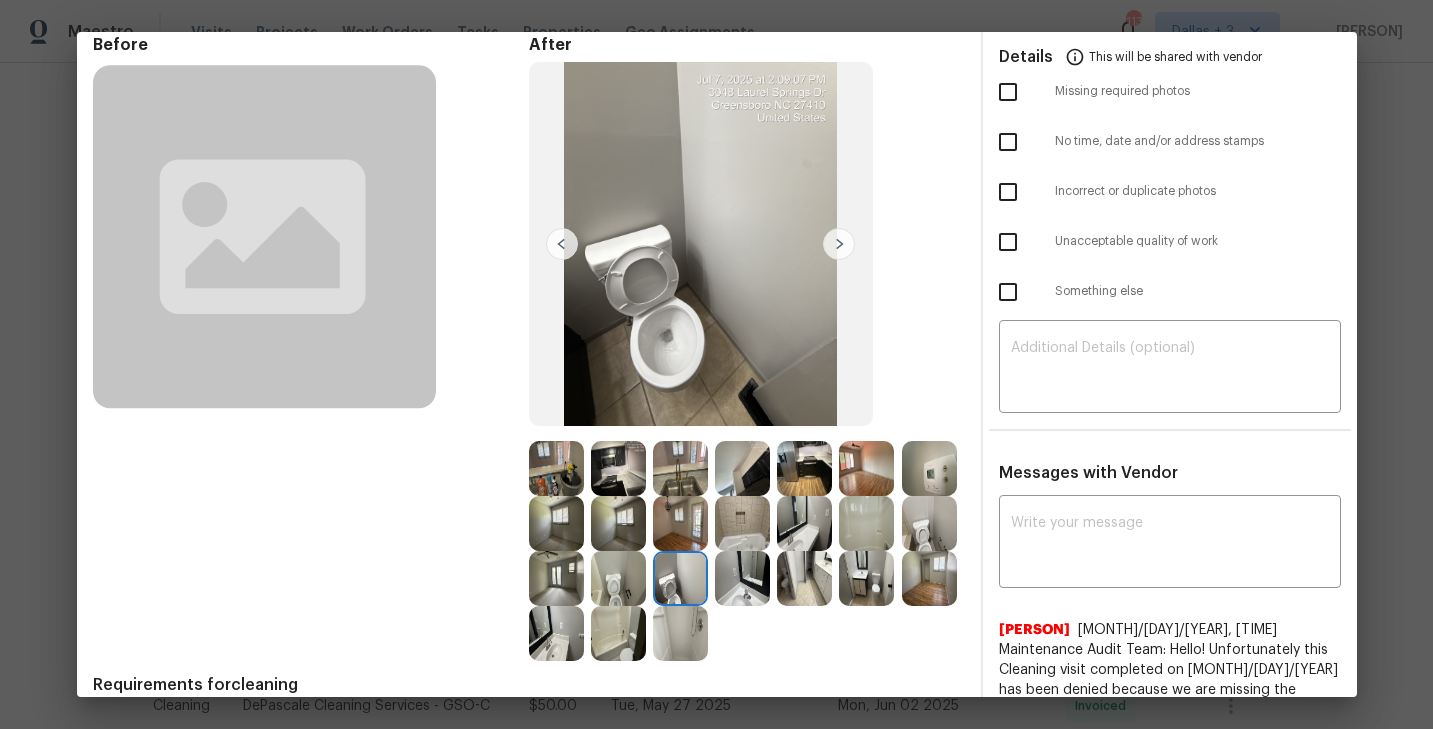 scroll, scrollTop: 97, scrollLeft: 0, axis: vertical 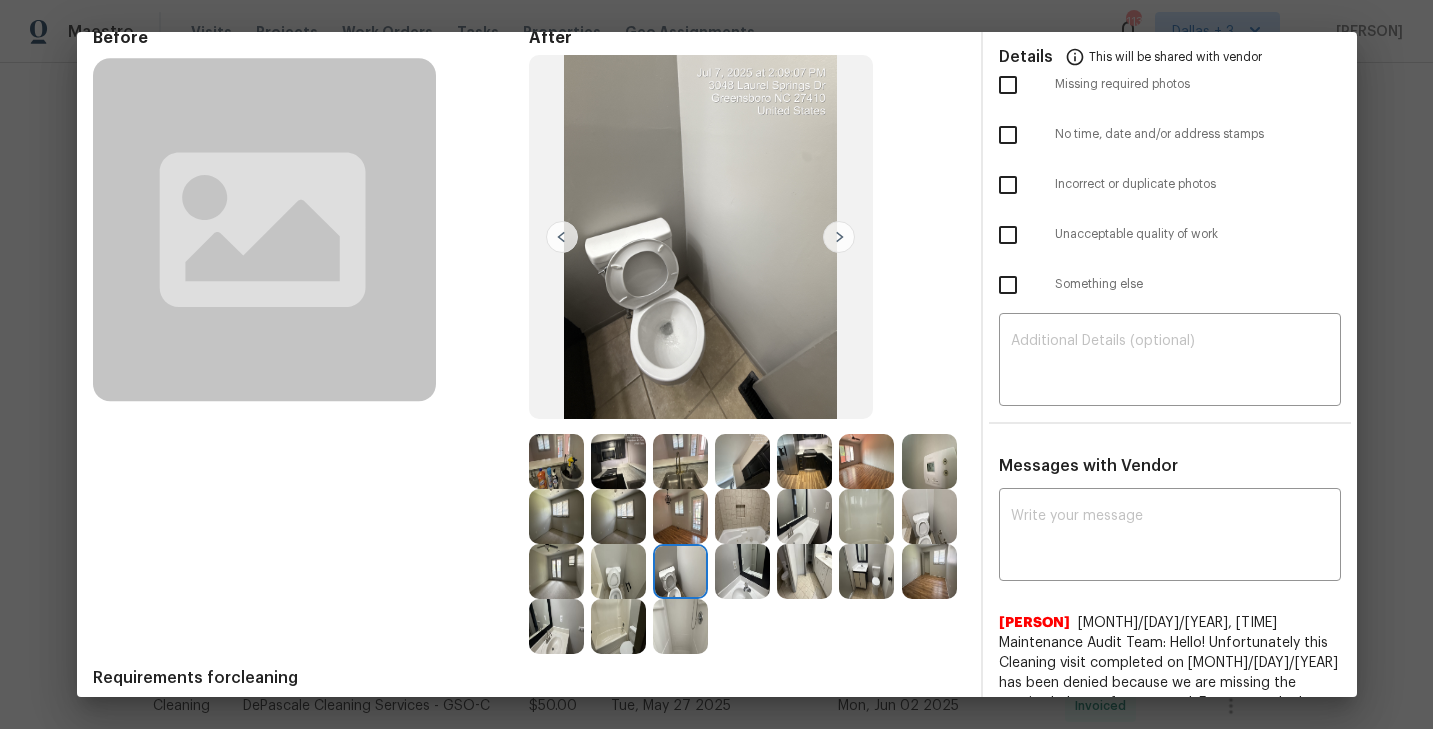click at bounding box center (839, 237) 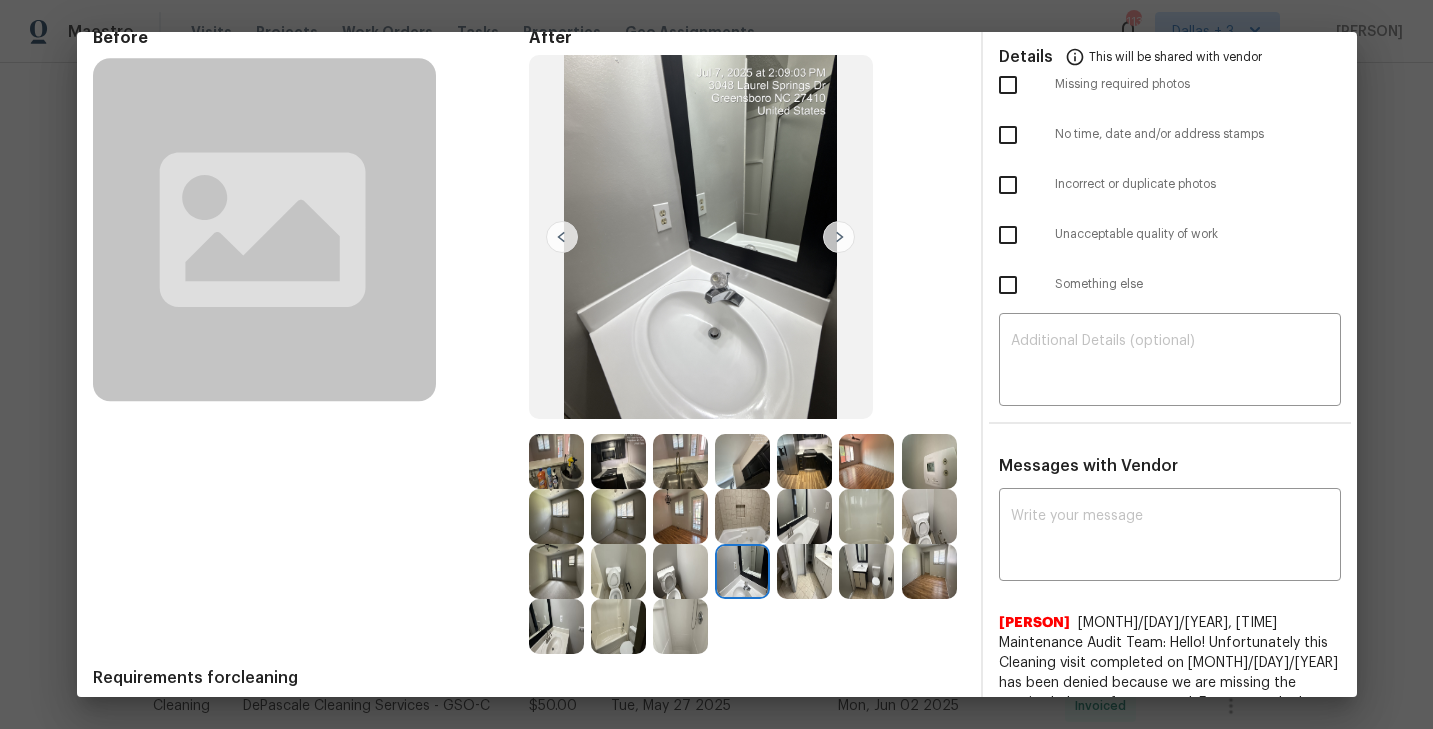 scroll, scrollTop: 89, scrollLeft: 0, axis: vertical 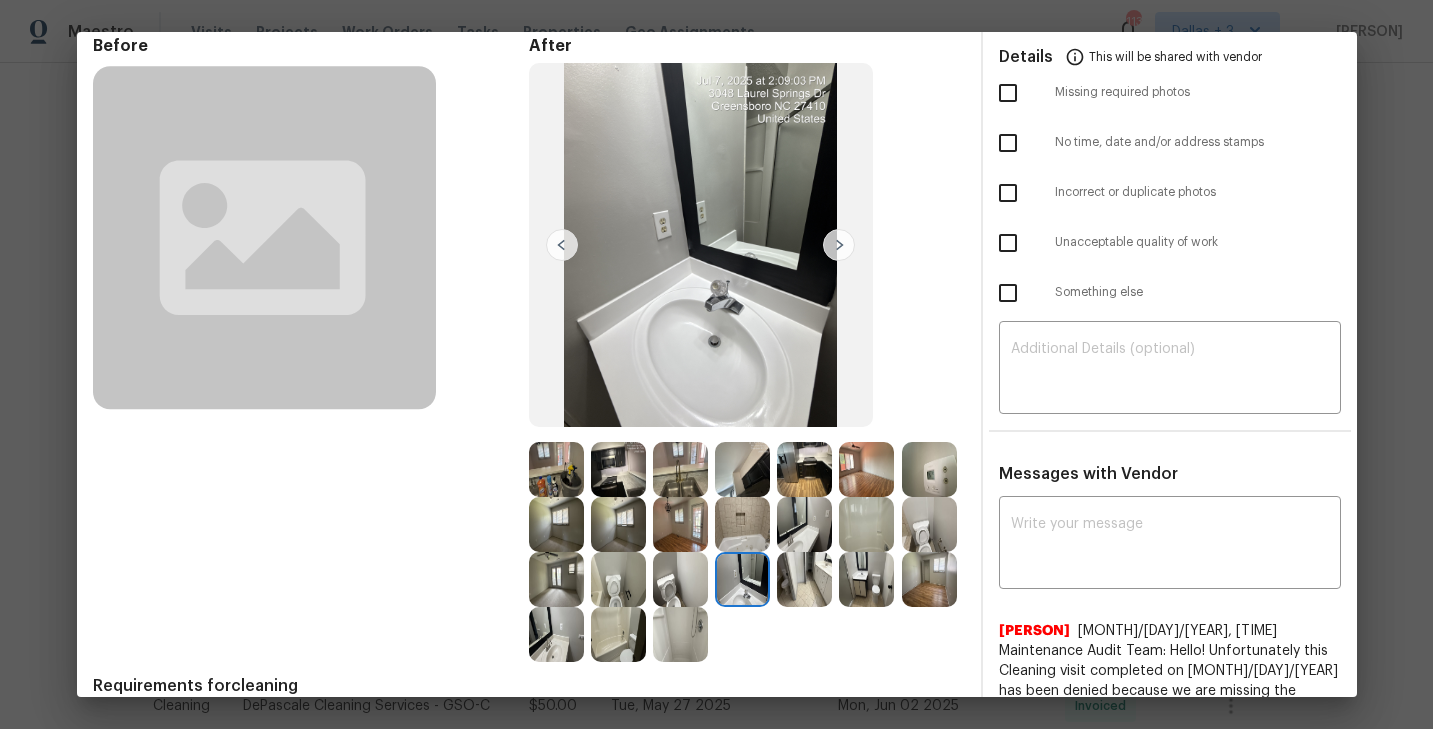 click at bounding box center (839, 245) 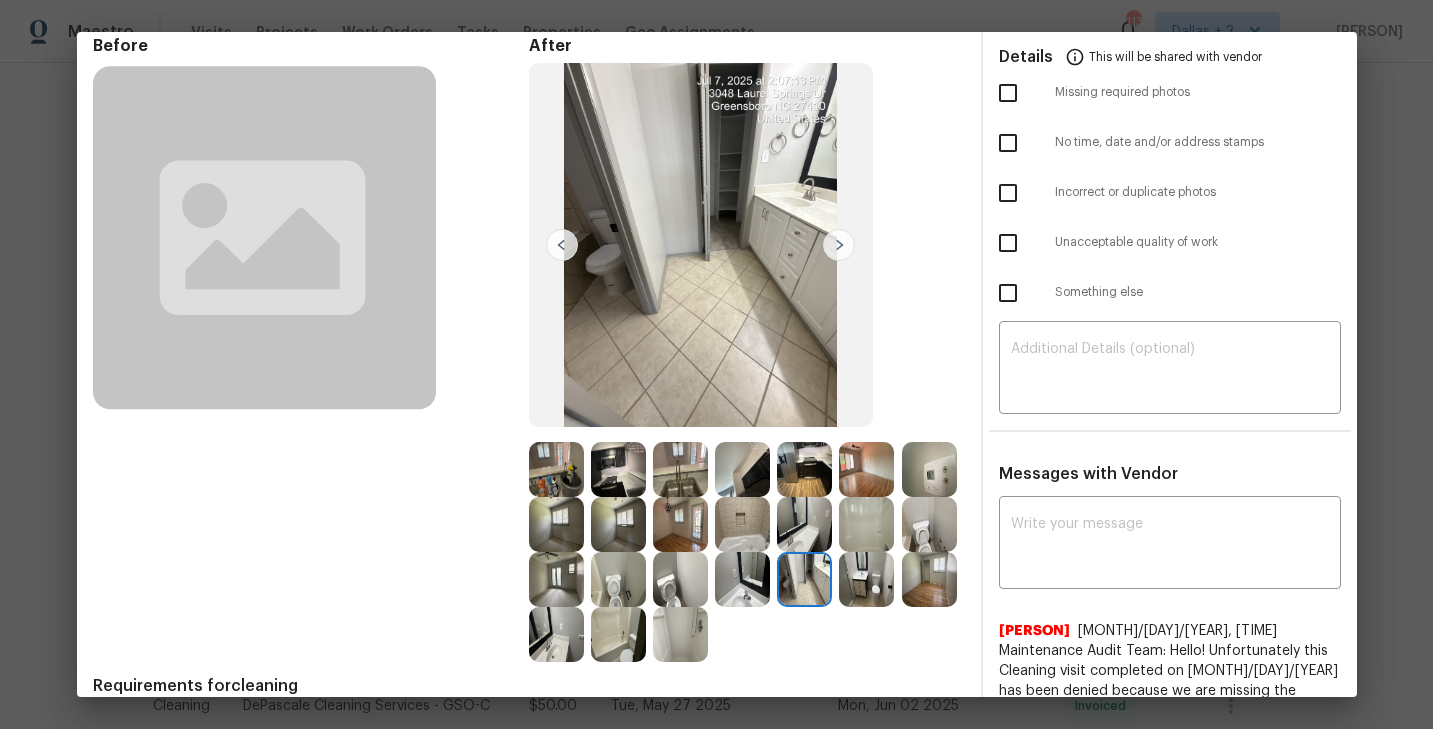 click at bounding box center (839, 245) 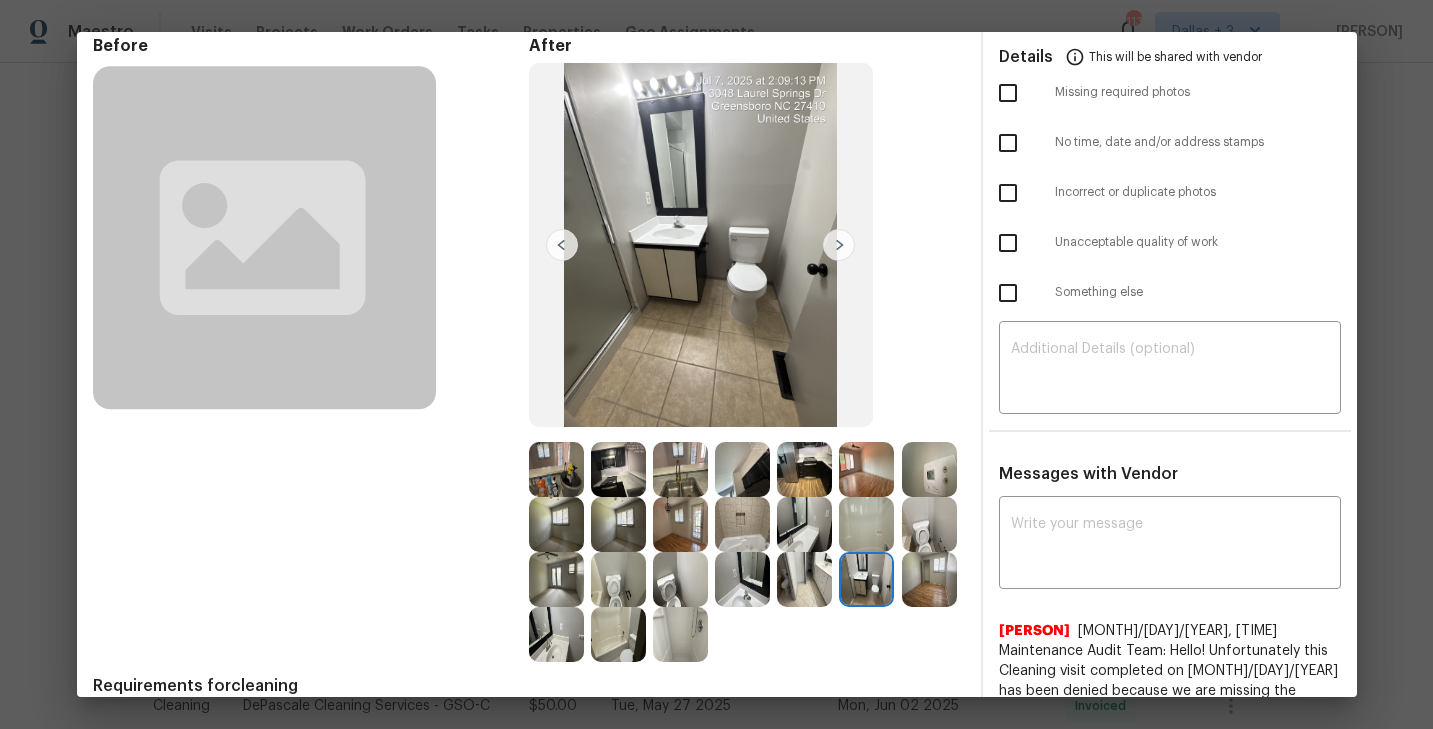 click at bounding box center [839, 245] 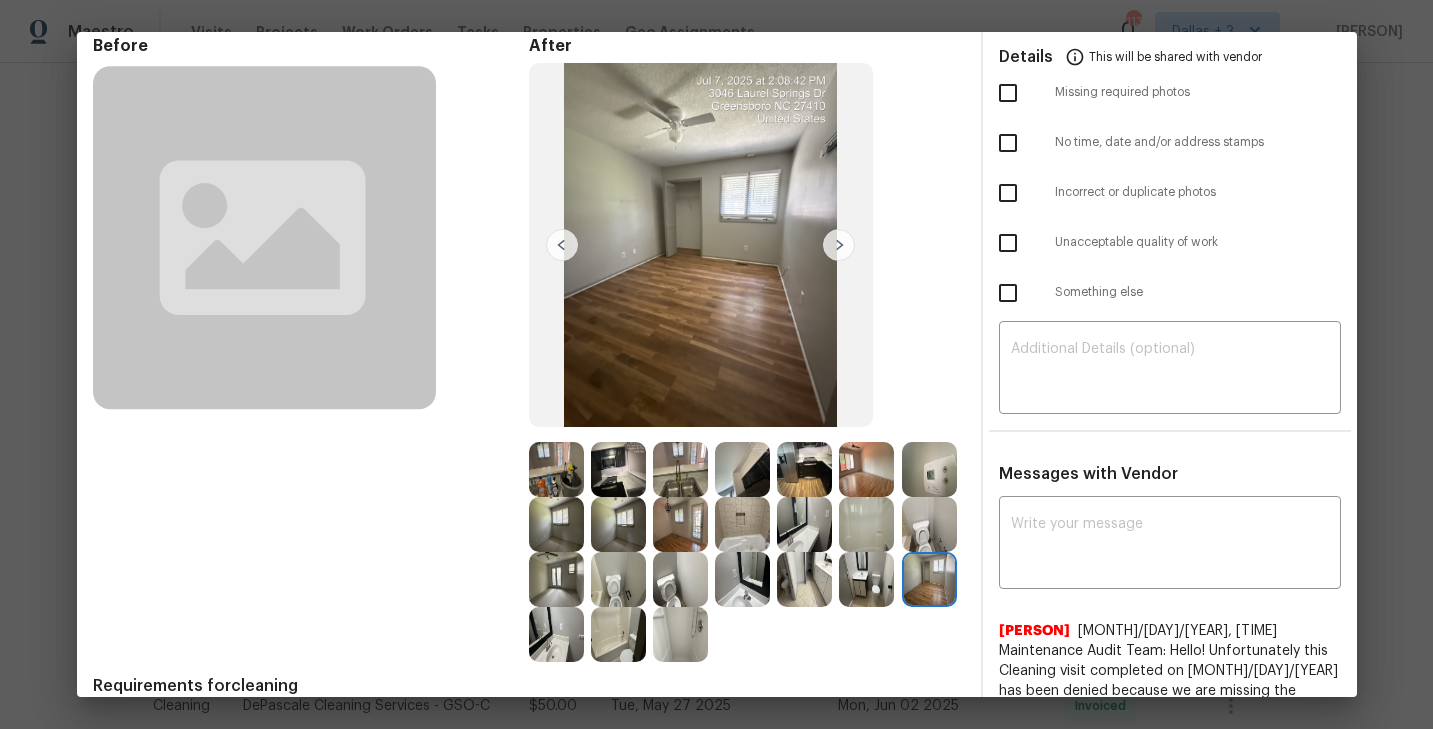 scroll, scrollTop: 0, scrollLeft: 0, axis: both 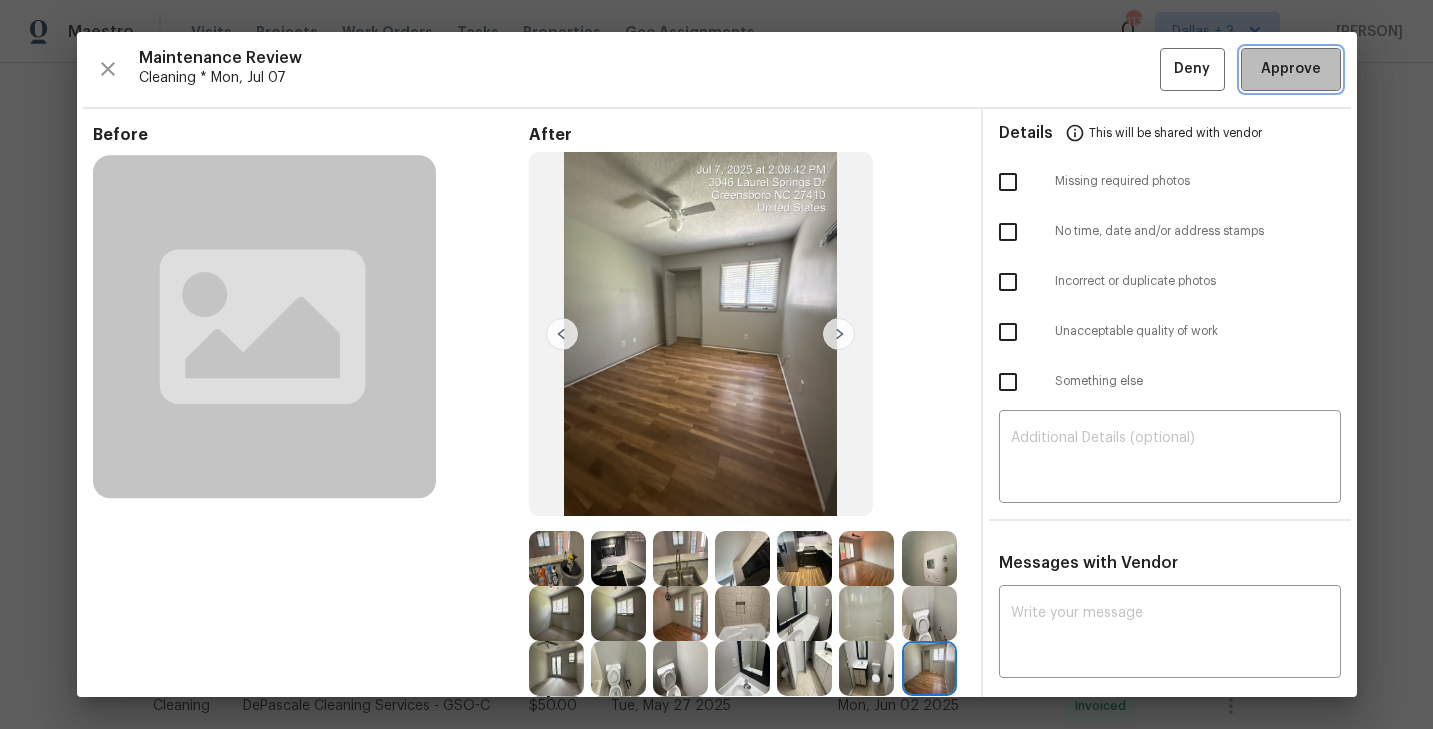 click on "Approve" at bounding box center (1291, 69) 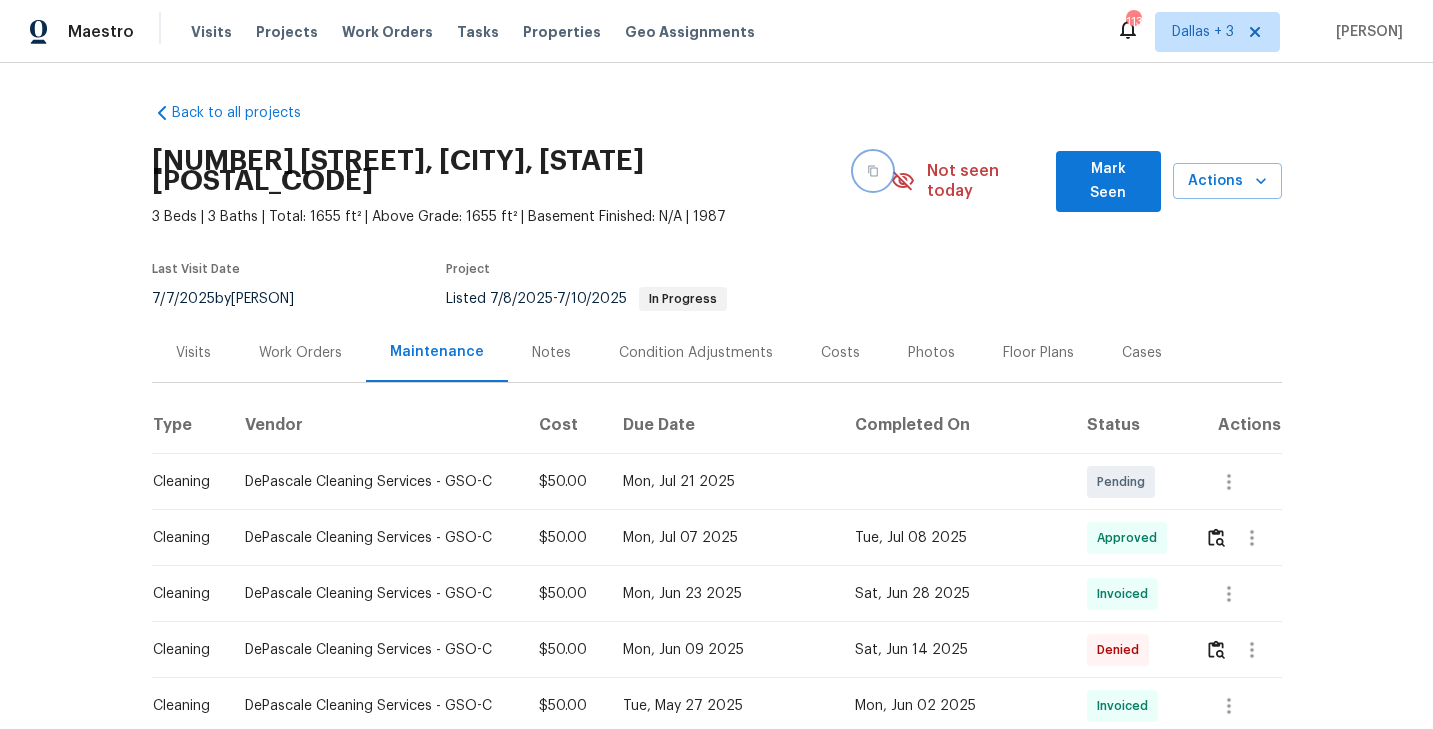 click at bounding box center [873, 171] 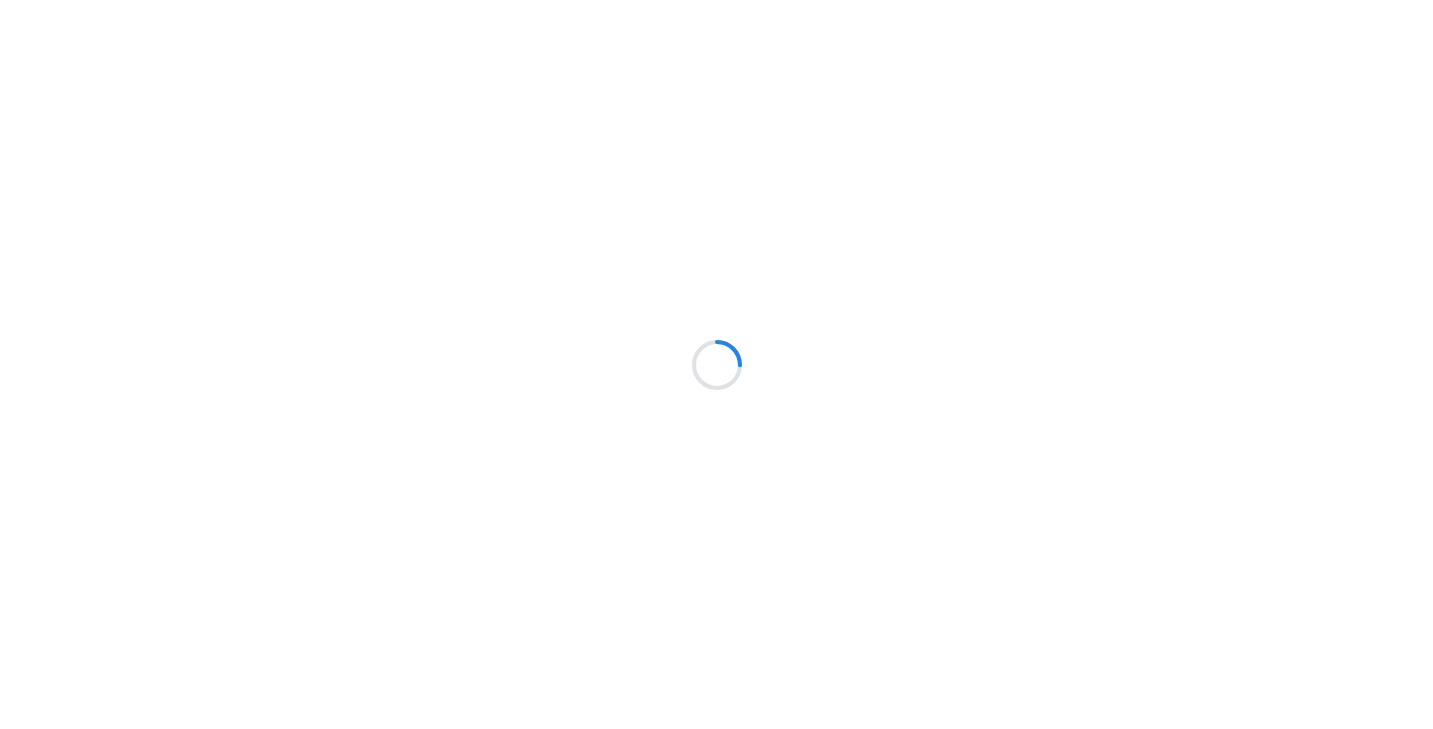 scroll, scrollTop: 0, scrollLeft: 0, axis: both 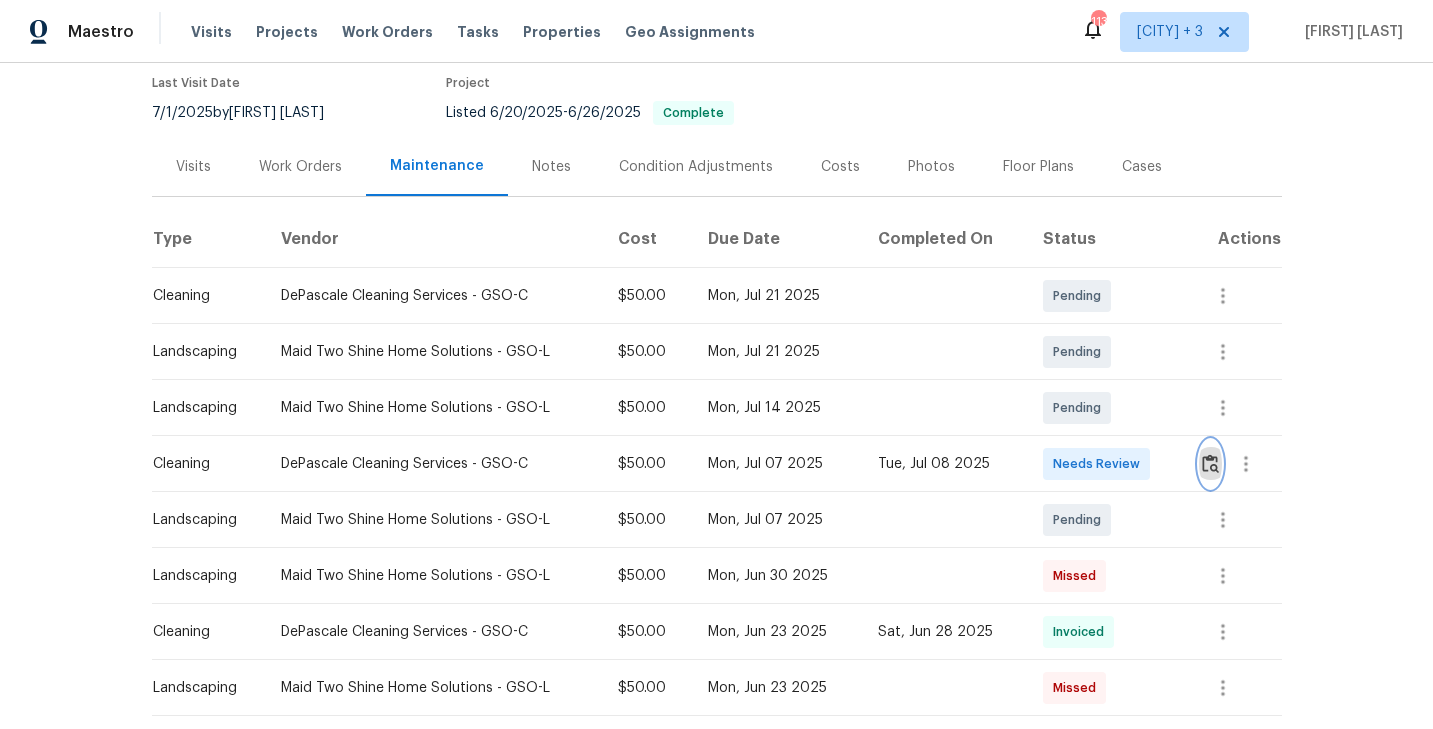 click at bounding box center [1210, 463] 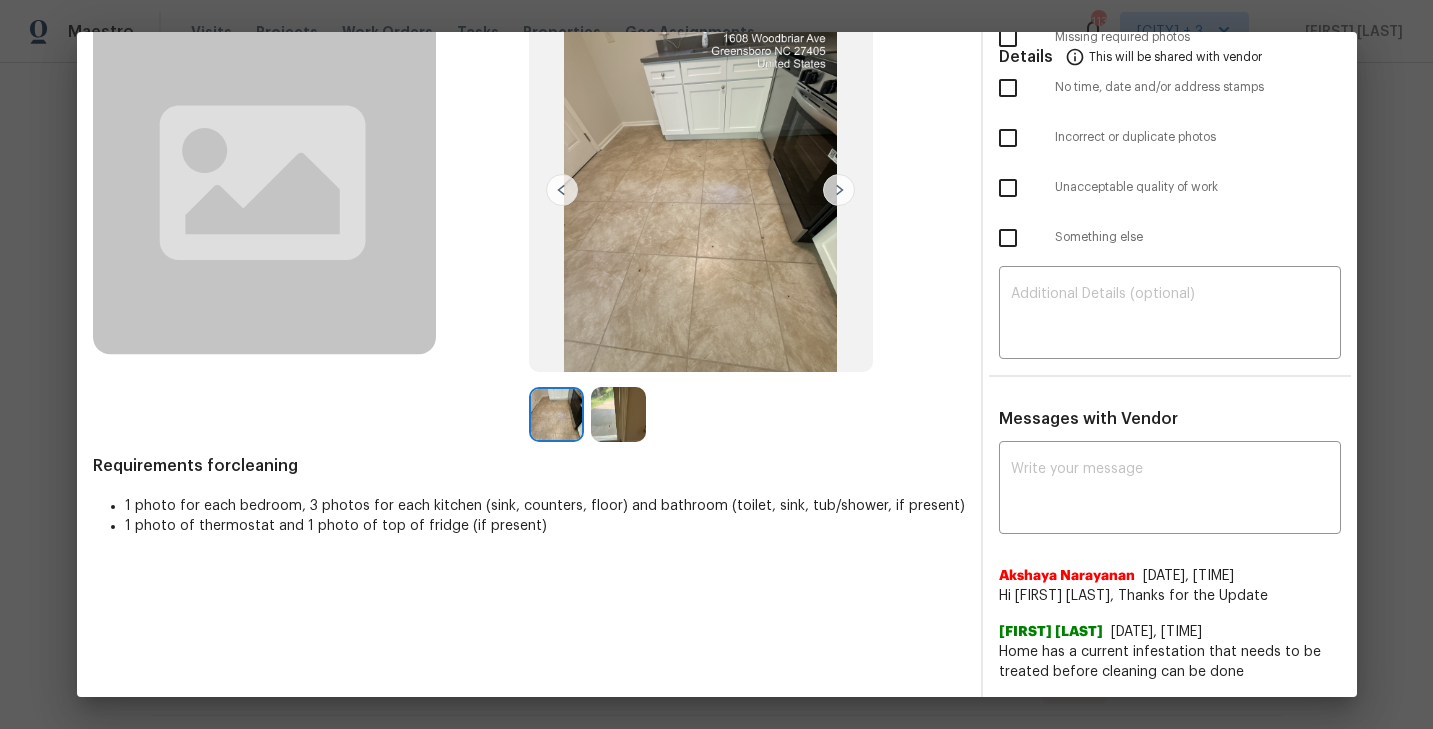 scroll, scrollTop: 0, scrollLeft: 0, axis: both 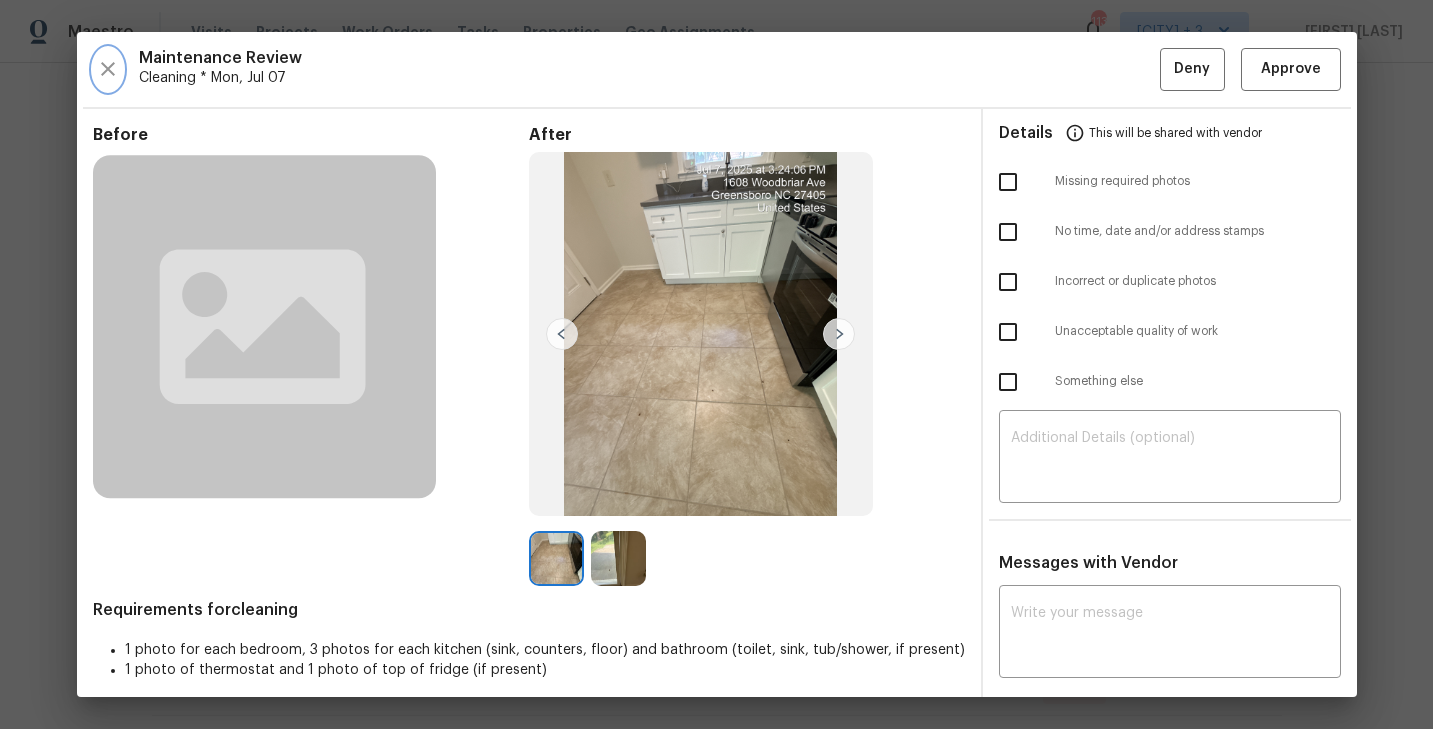 click at bounding box center (108, 69) 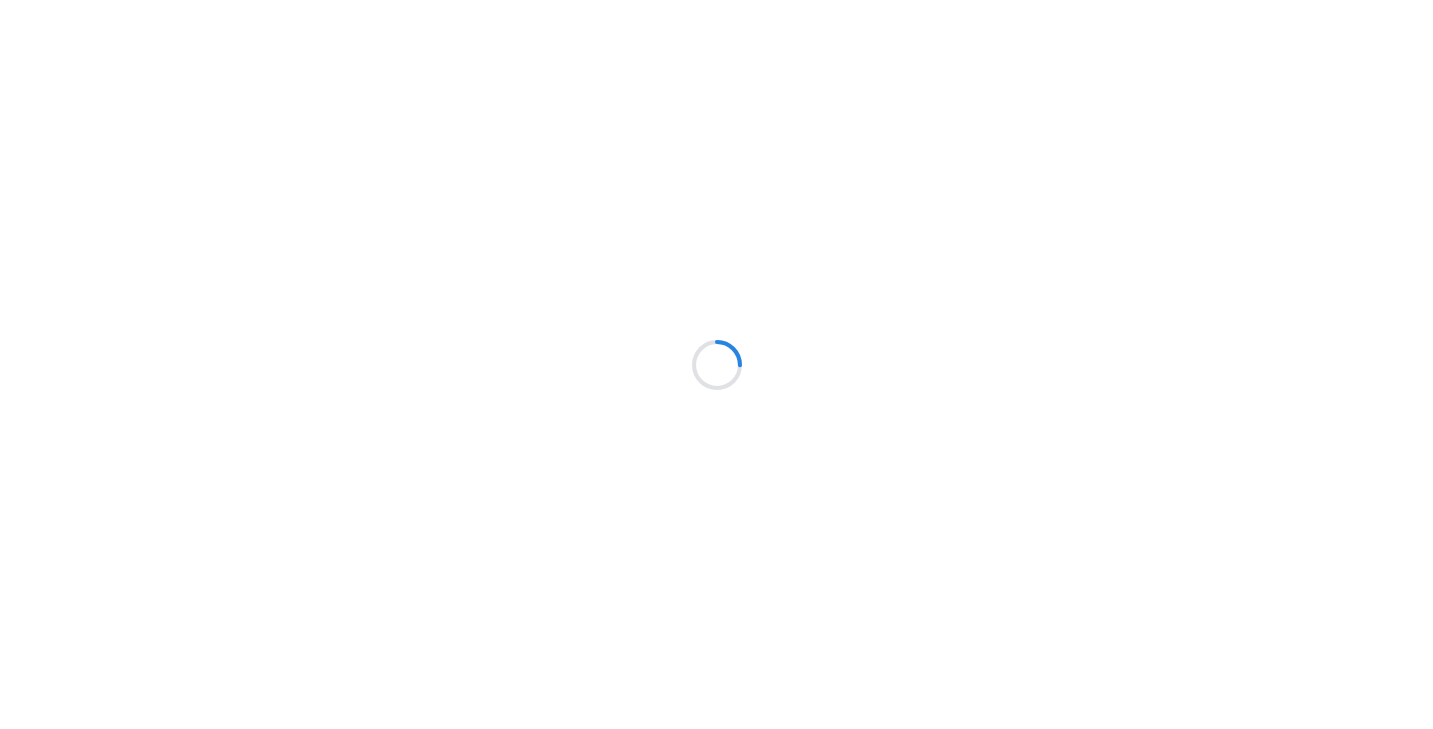 scroll, scrollTop: 0, scrollLeft: 0, axis: both 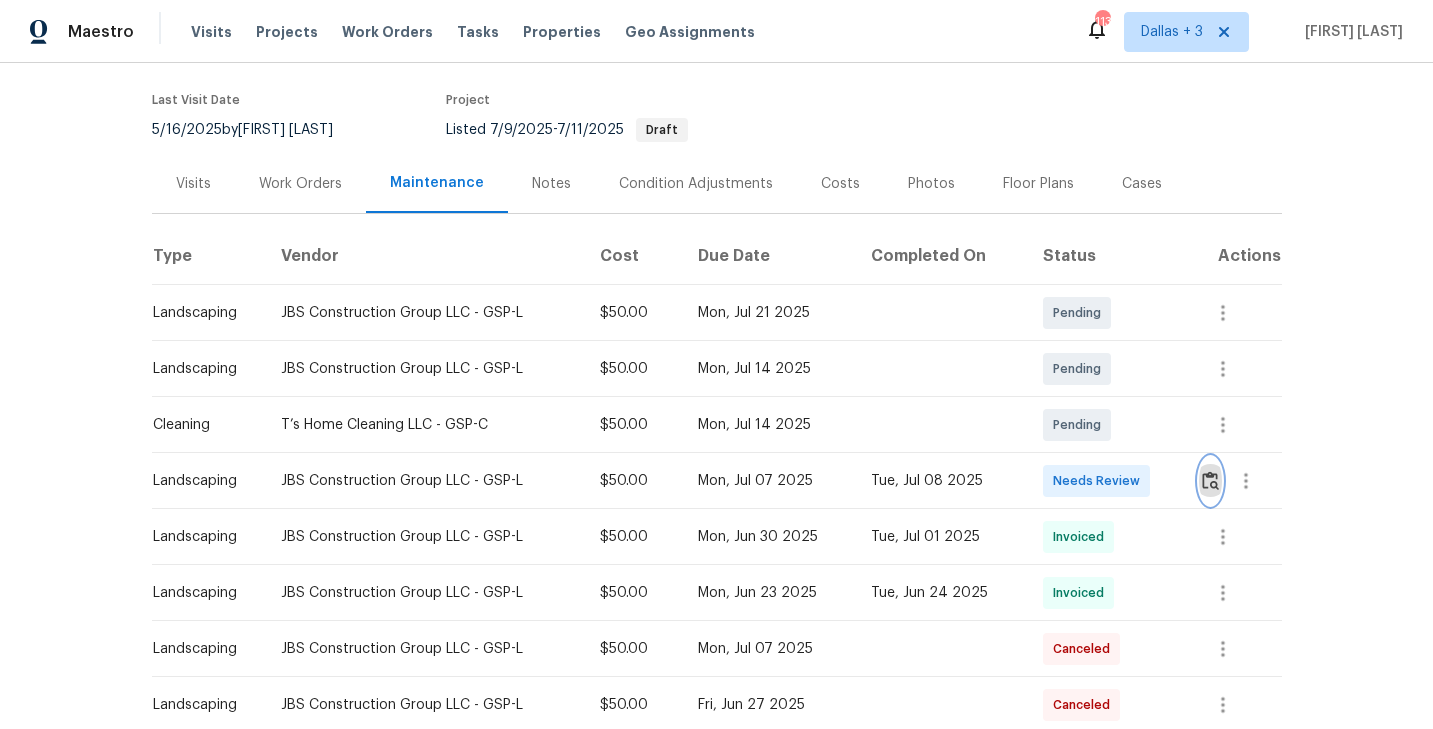 click at bounding box center (1210, 480) 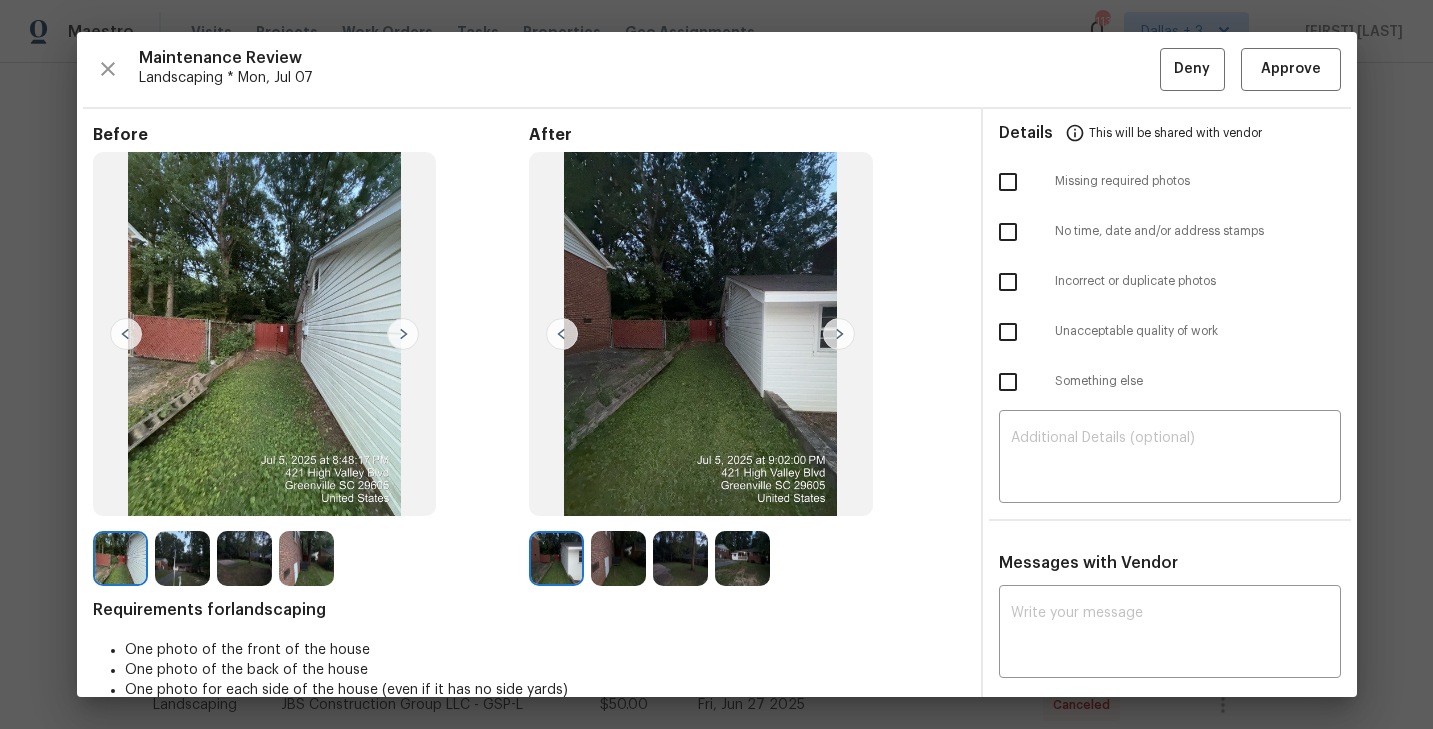 click at bounding box center (403, 334) 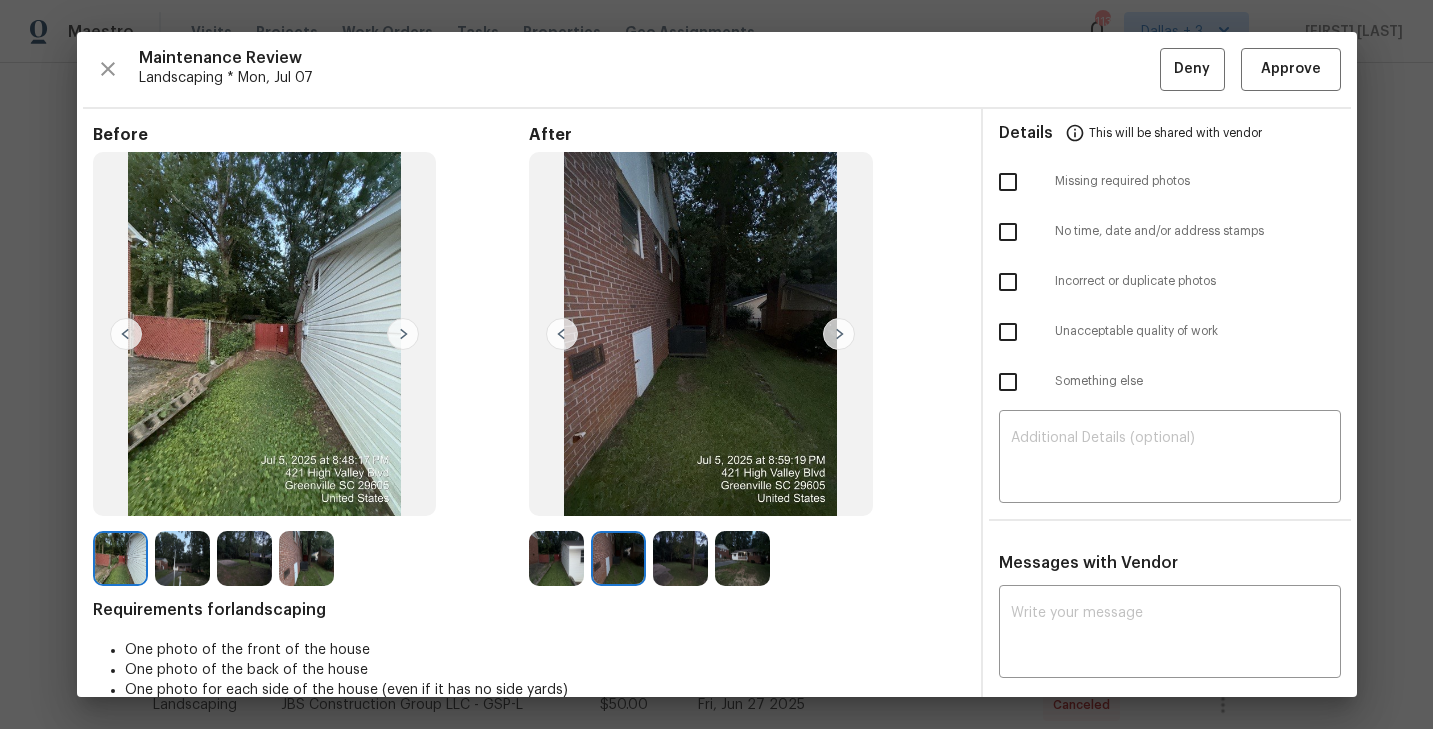 click at bounding box center [403, 334] 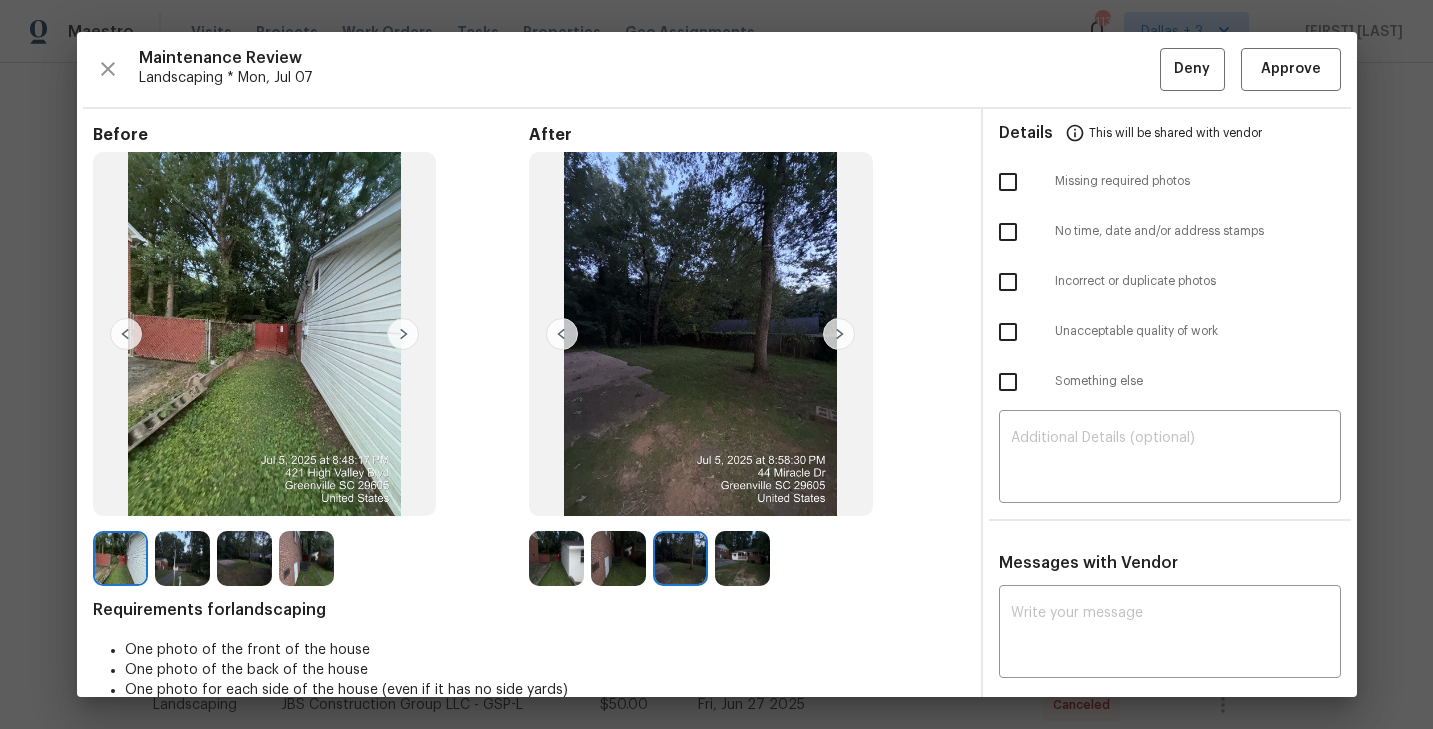 click at bounding box center (403, 334) 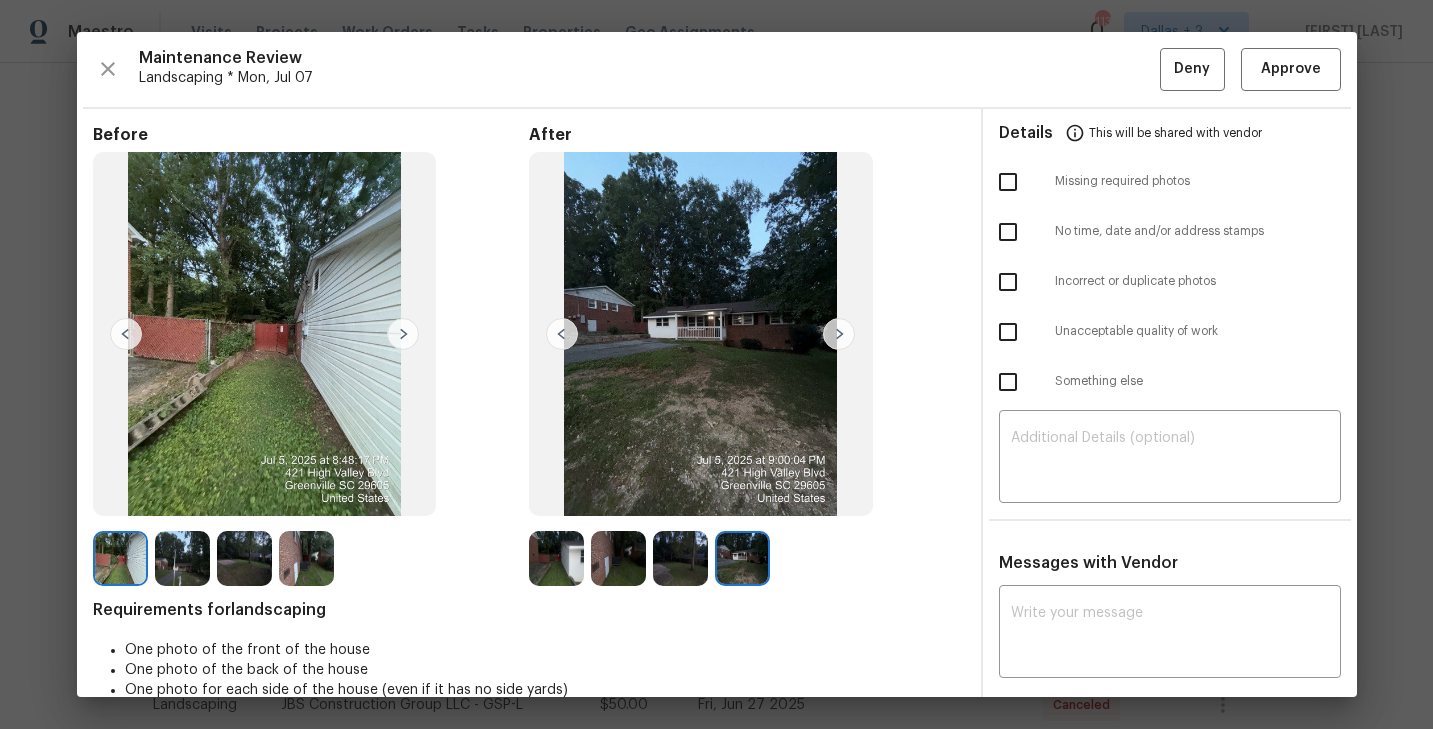 click at bounding box center [120, 558] 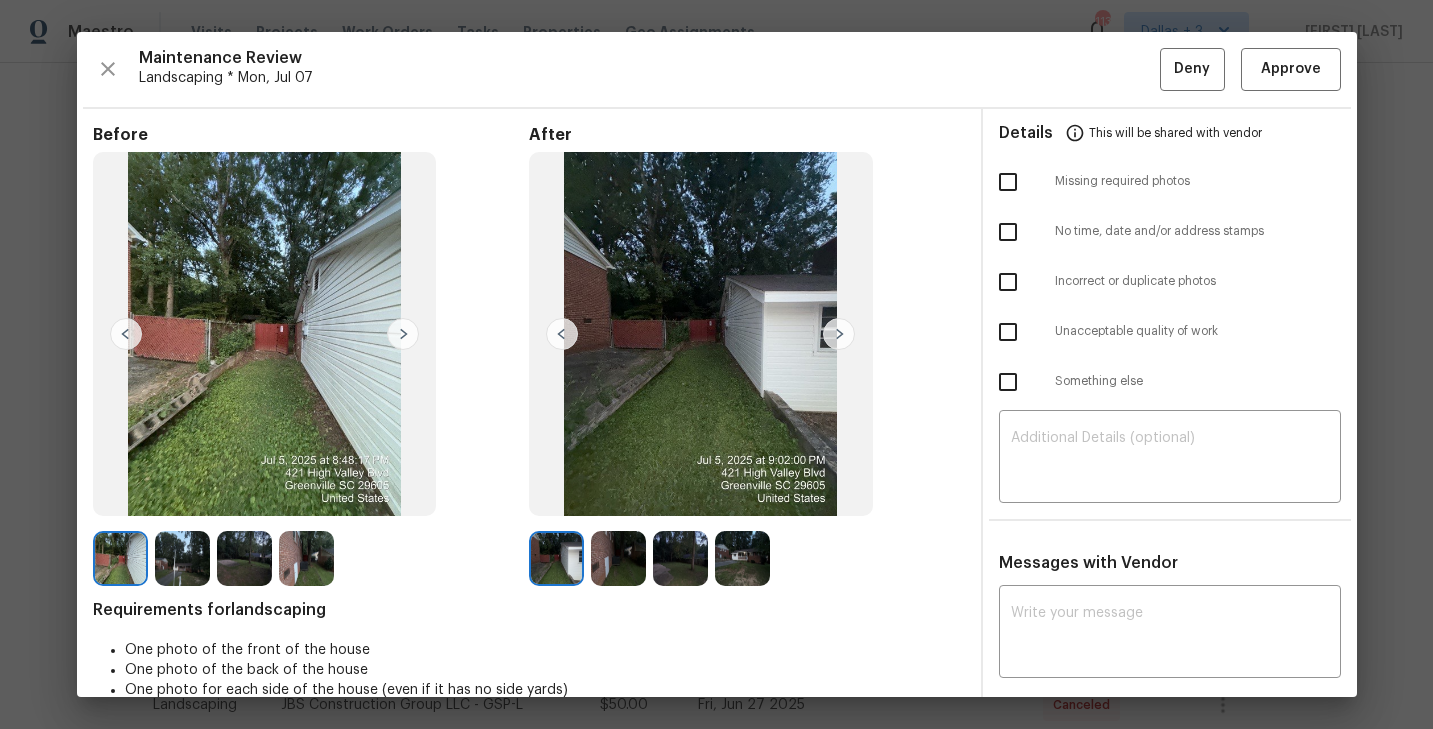 click at bounding box center [403, 334] 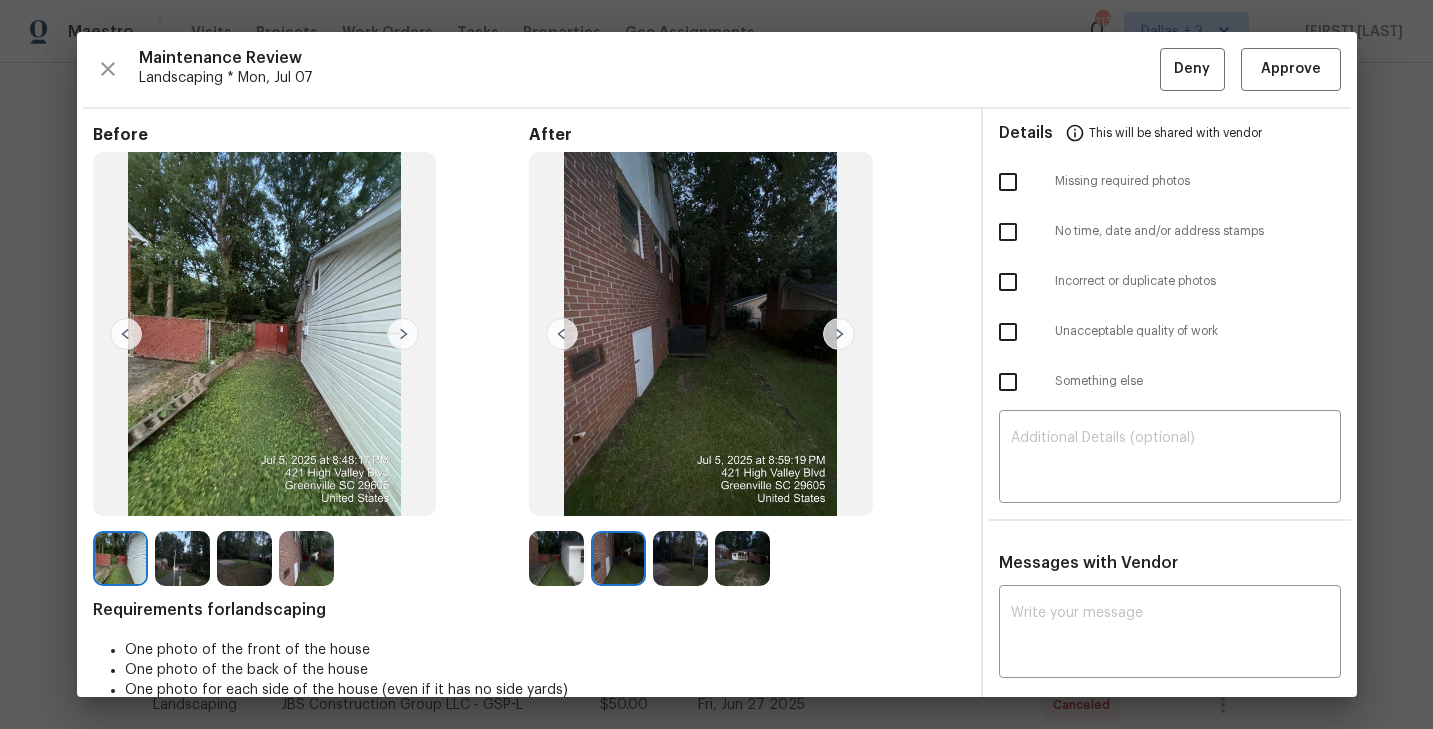 click at bounding box center [403, 334] 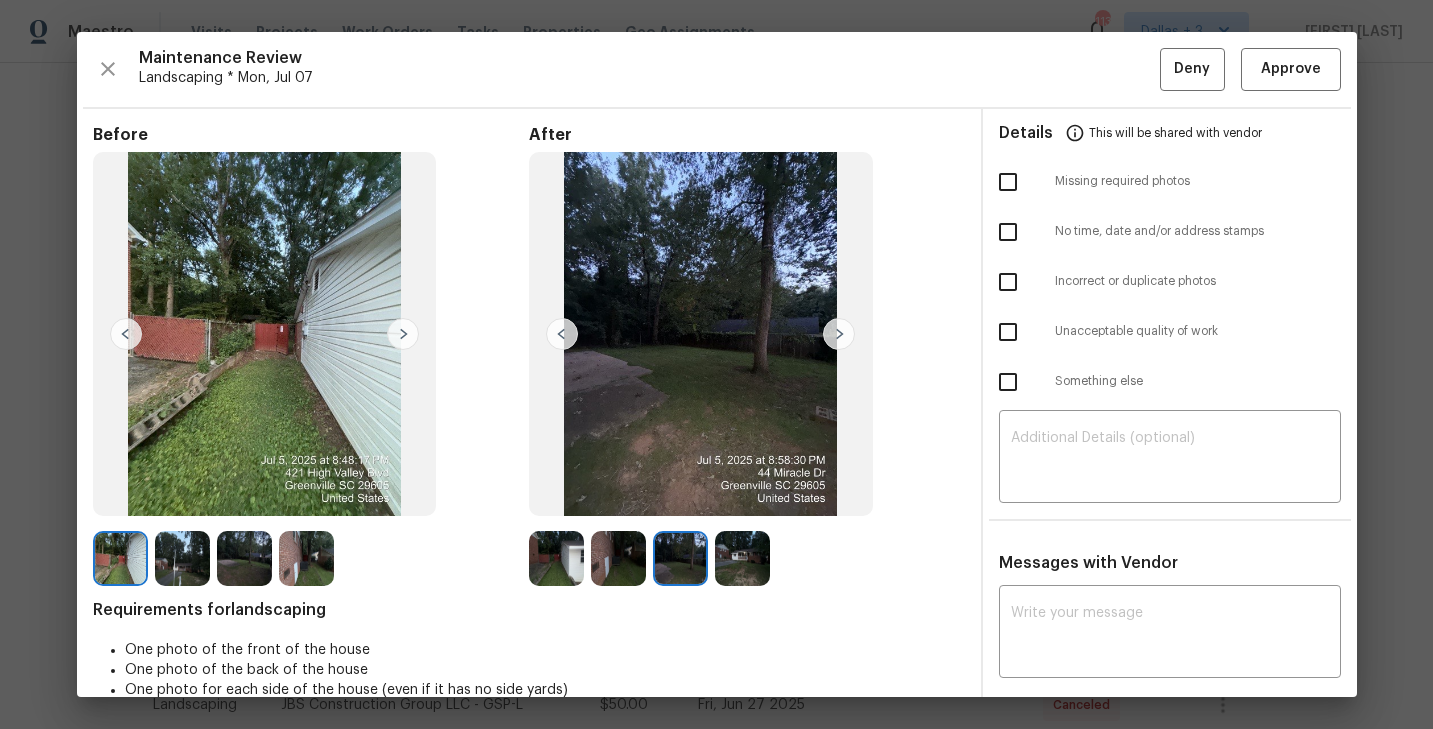 click at bounding box center (403, 334) 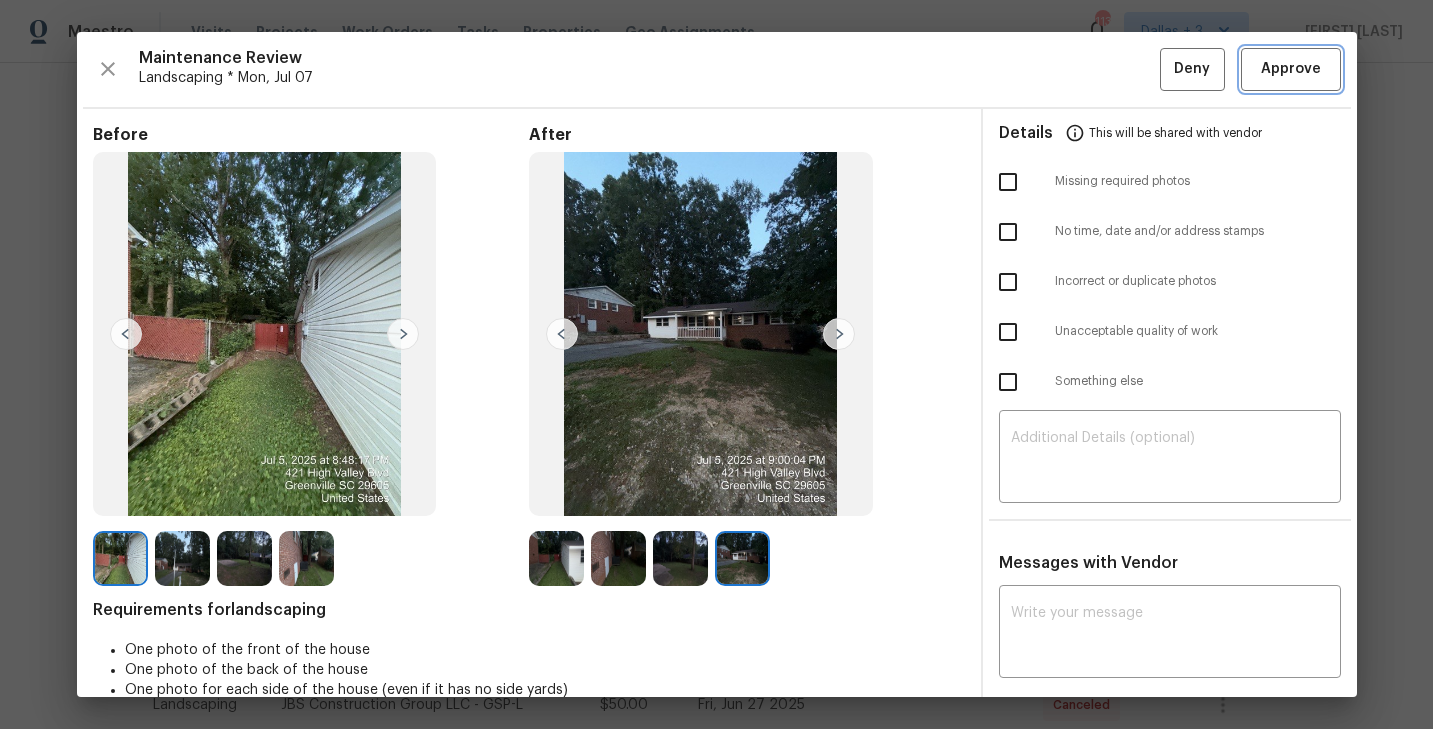 drag, startPoint x: 1284, startPoint y: 69, endPoint x: 294, endPoint y: 261, distance: 1008.44635 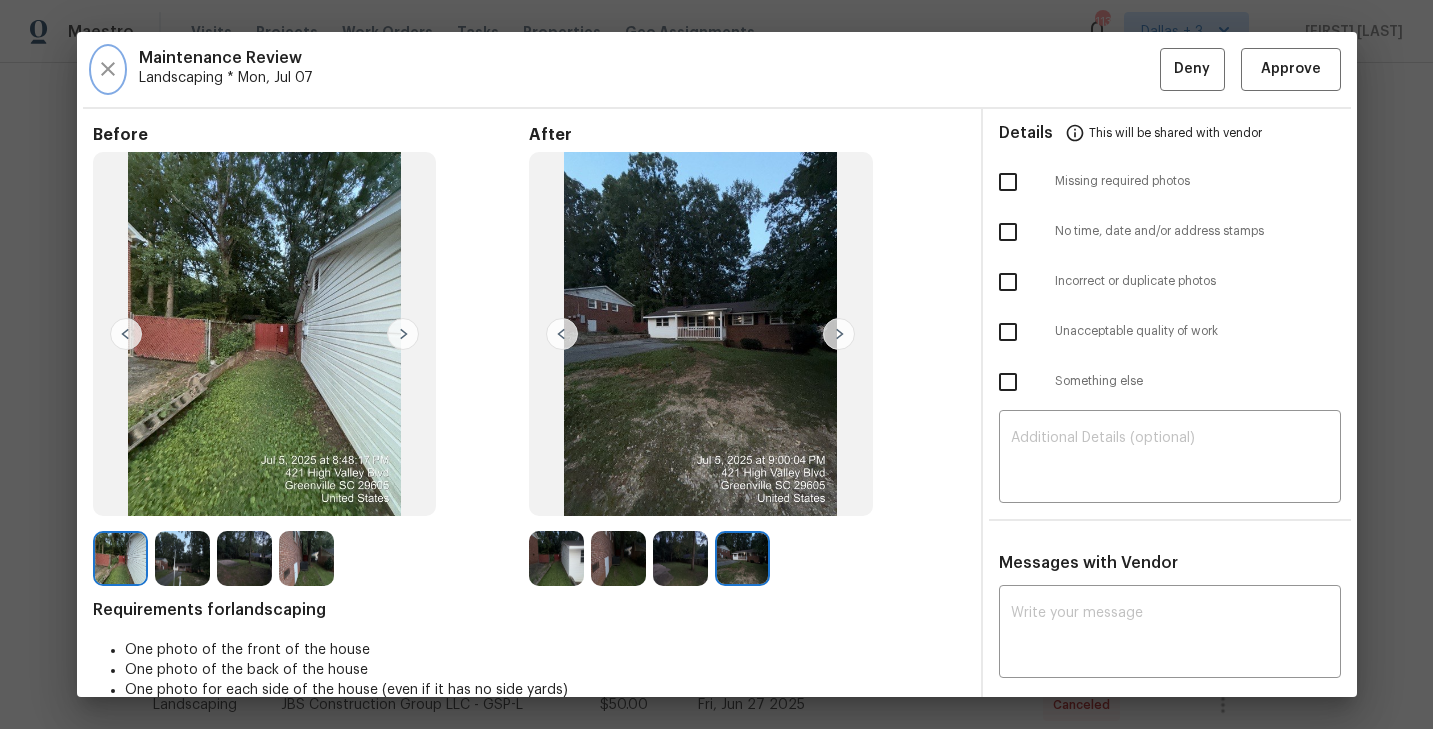 click at bounding box center [108, 69] 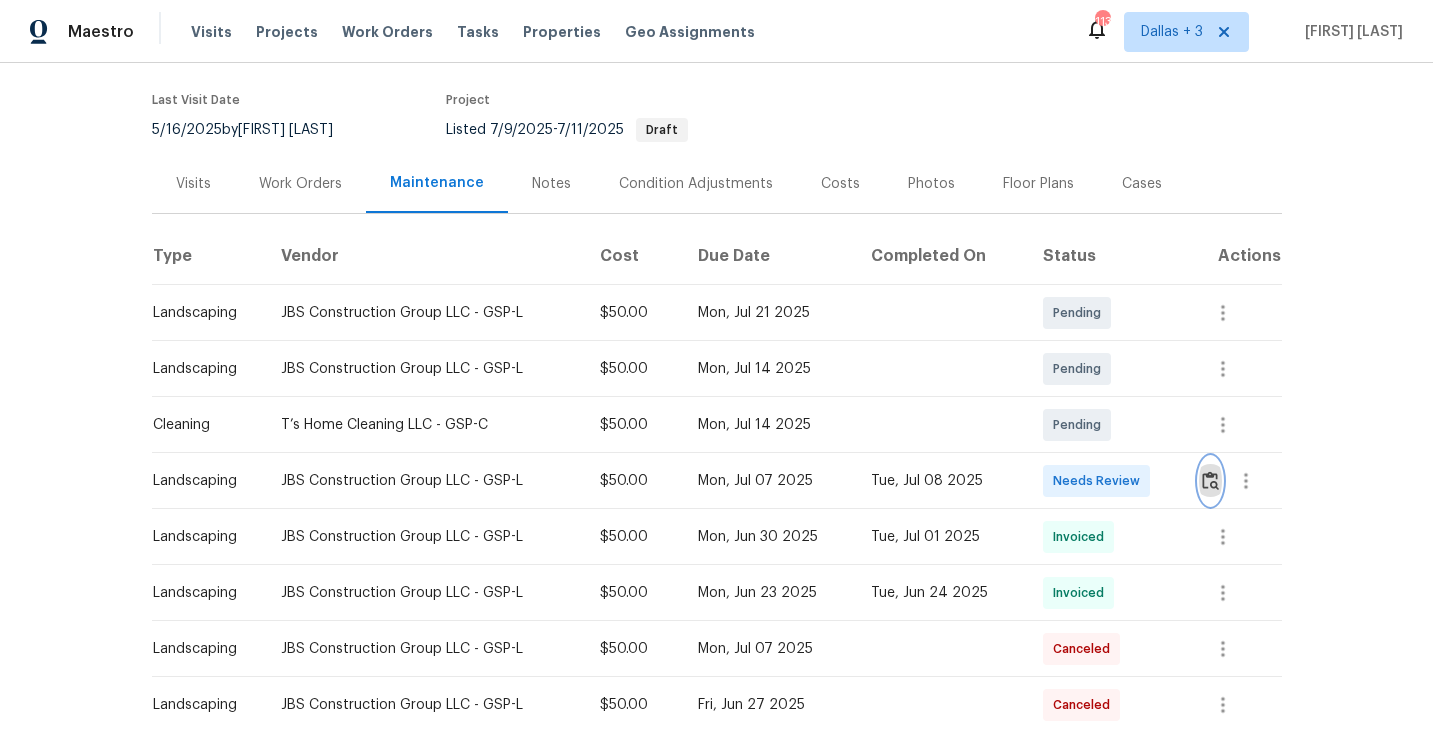 click at bounding box center [1210, 481] 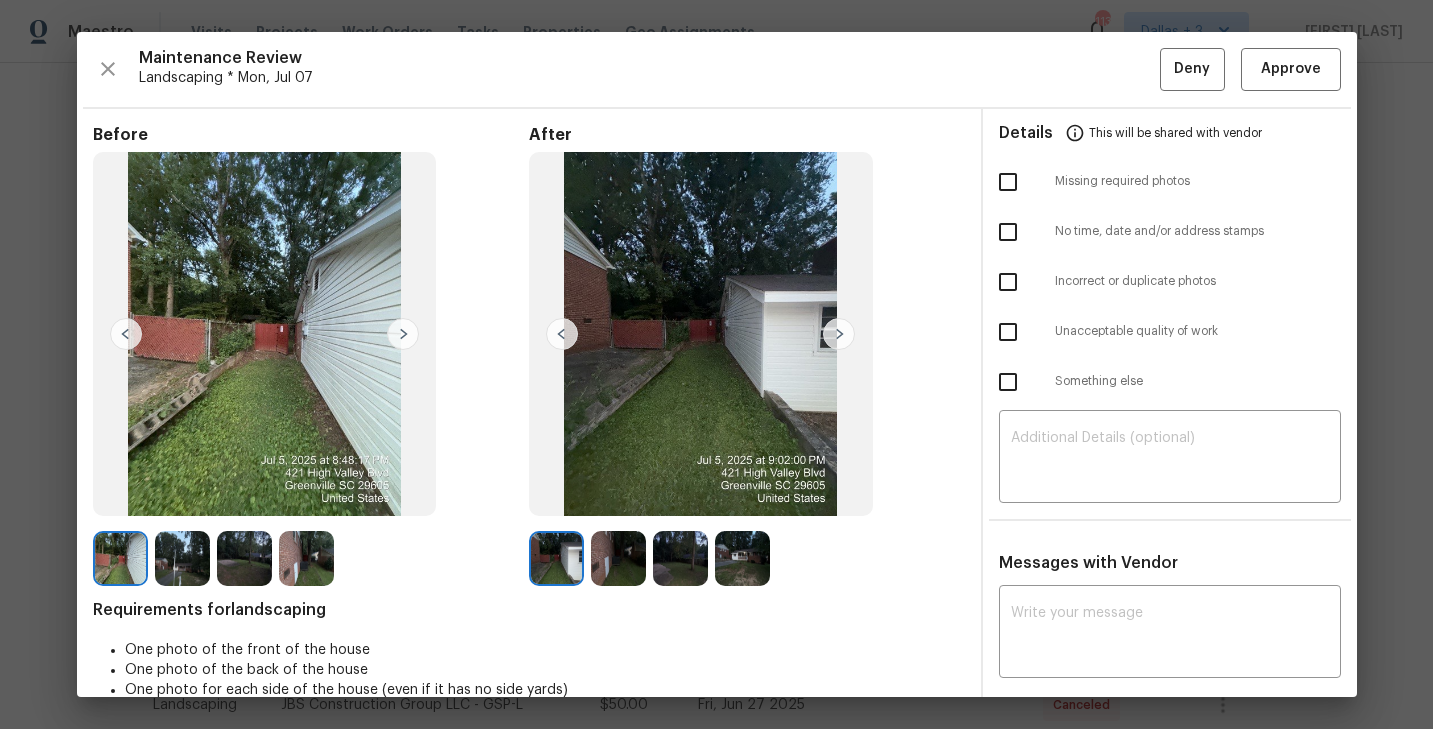 click at bounding box center (182, 558) 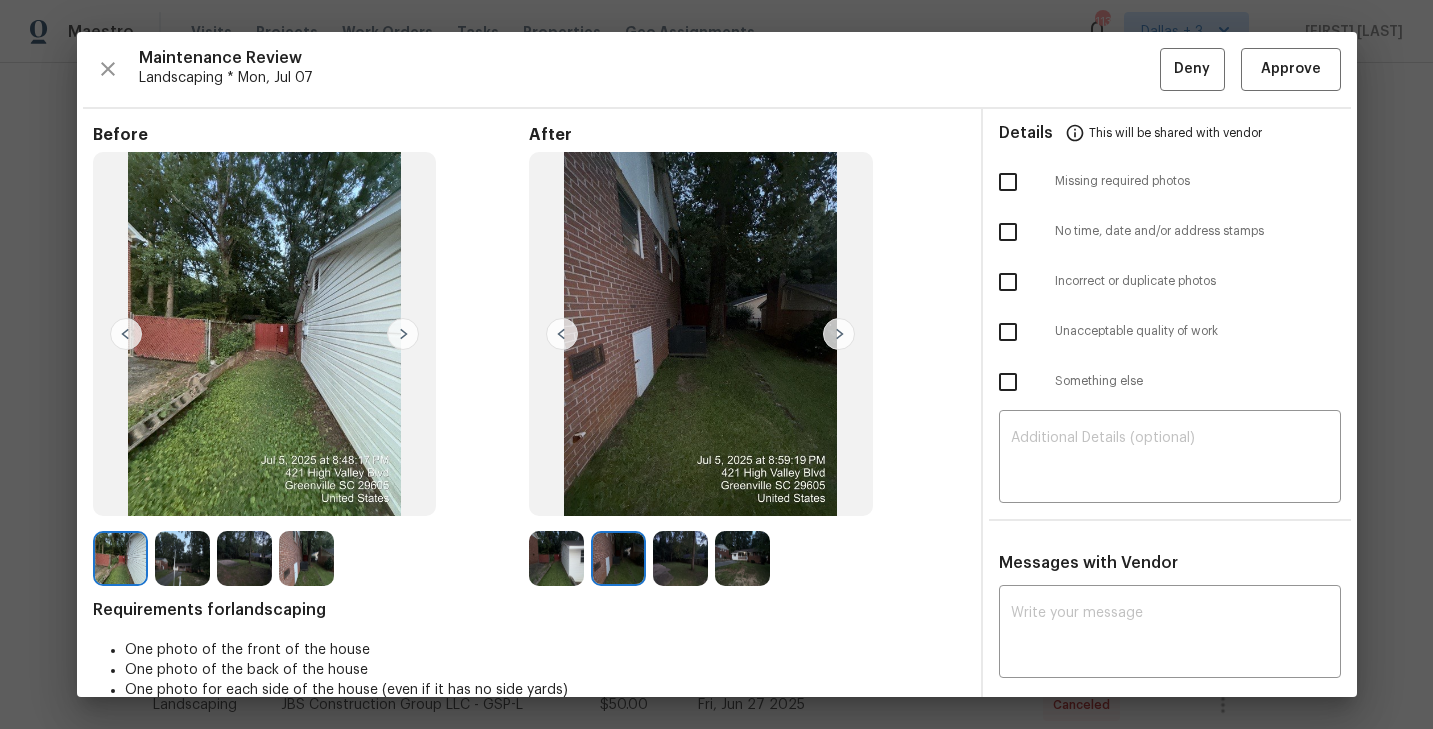 click at bounding box center (244, 558) 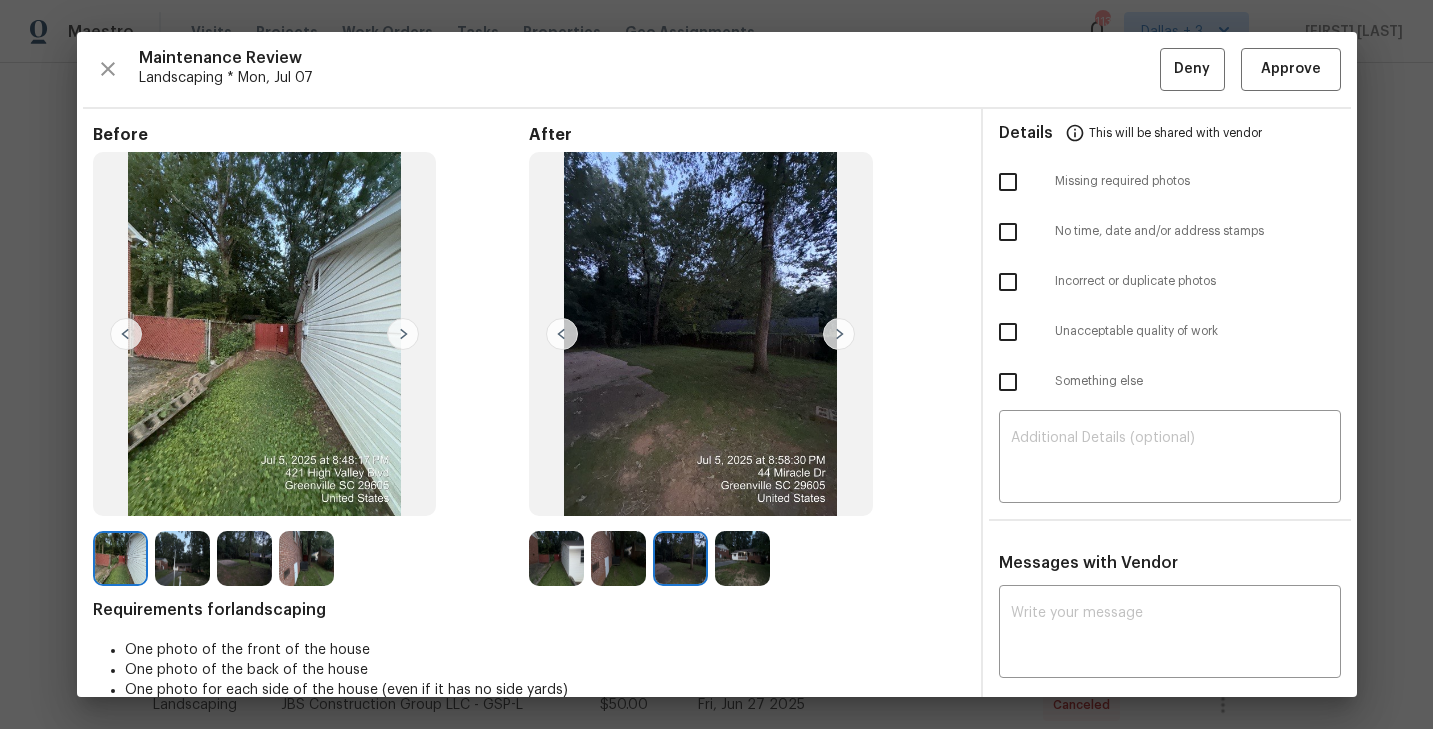 click at bounding box center [306, 558] 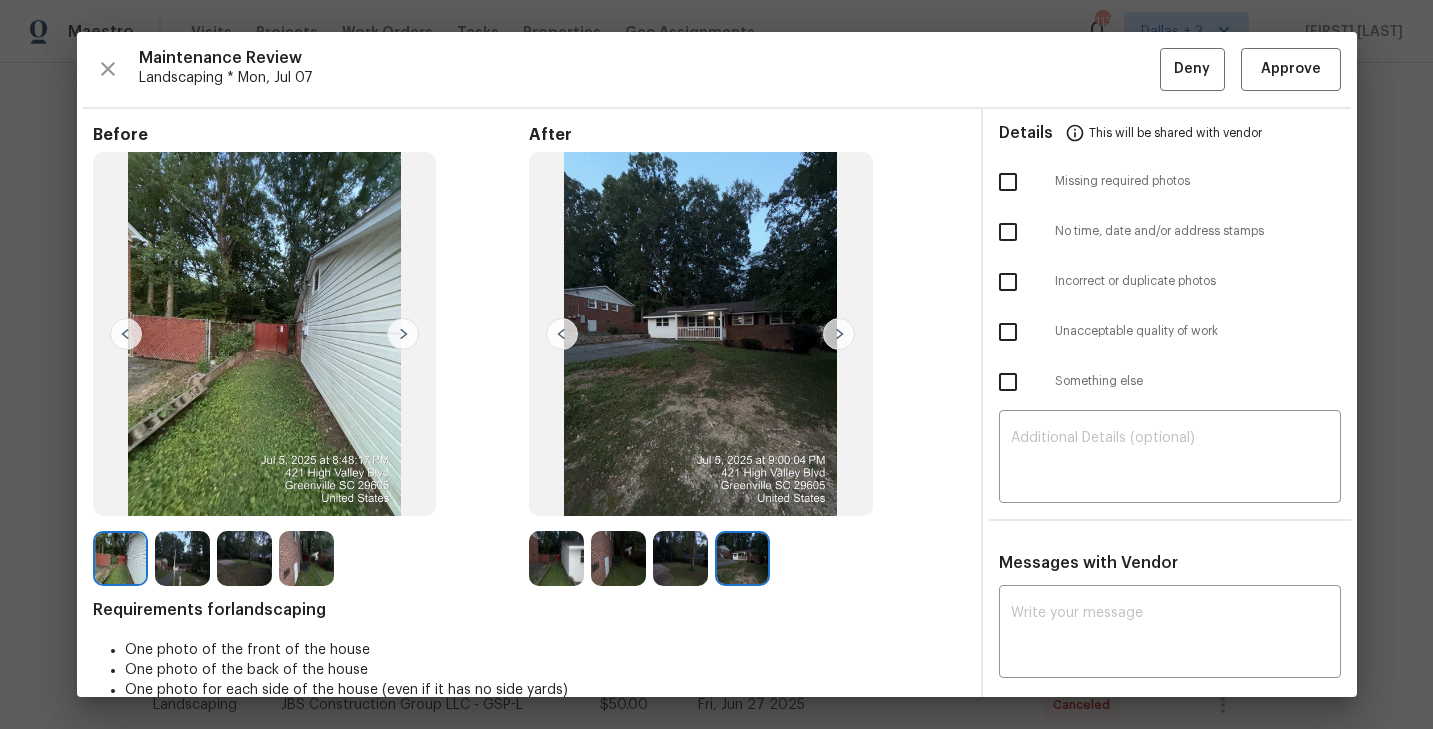 click at bounding box center (120, 558) 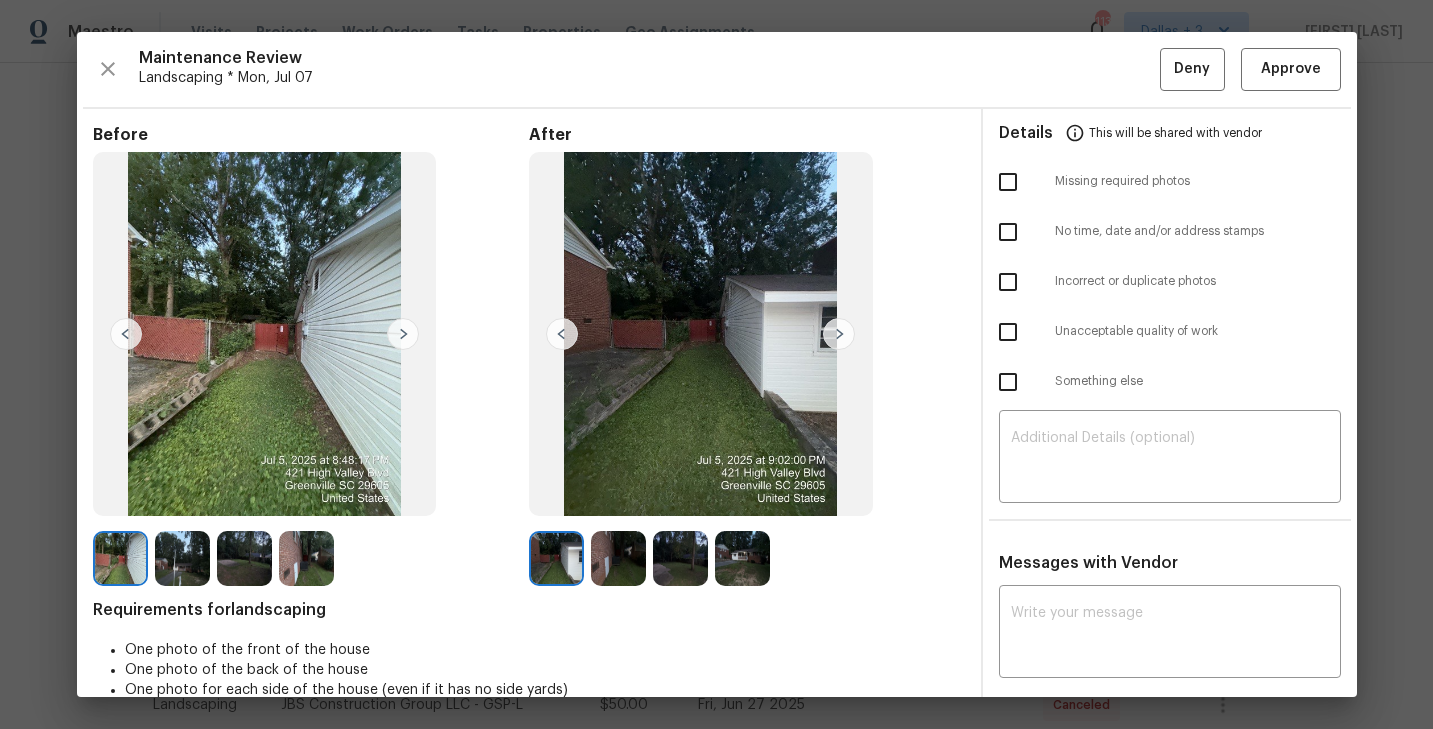 click at bounding box center [182, 558] 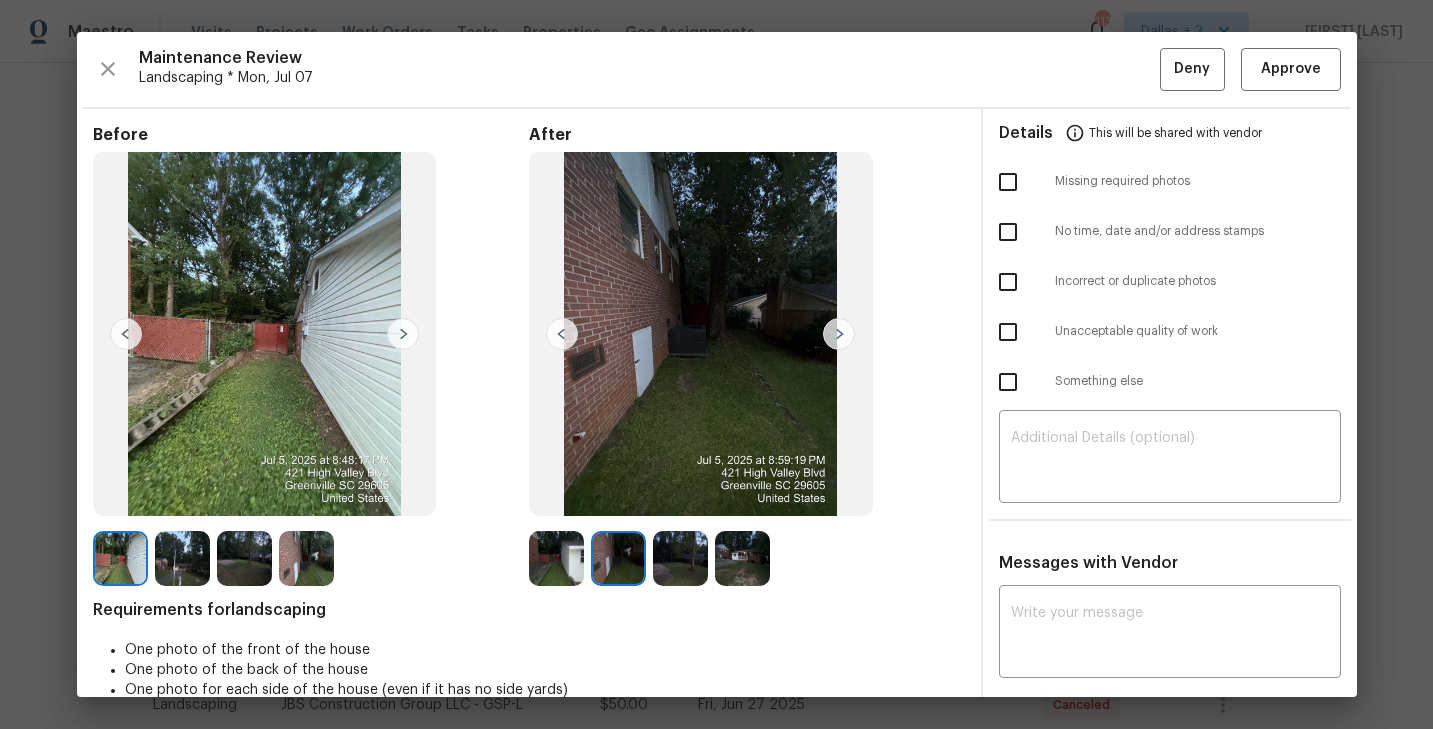 click at bounding box center [244, 558] 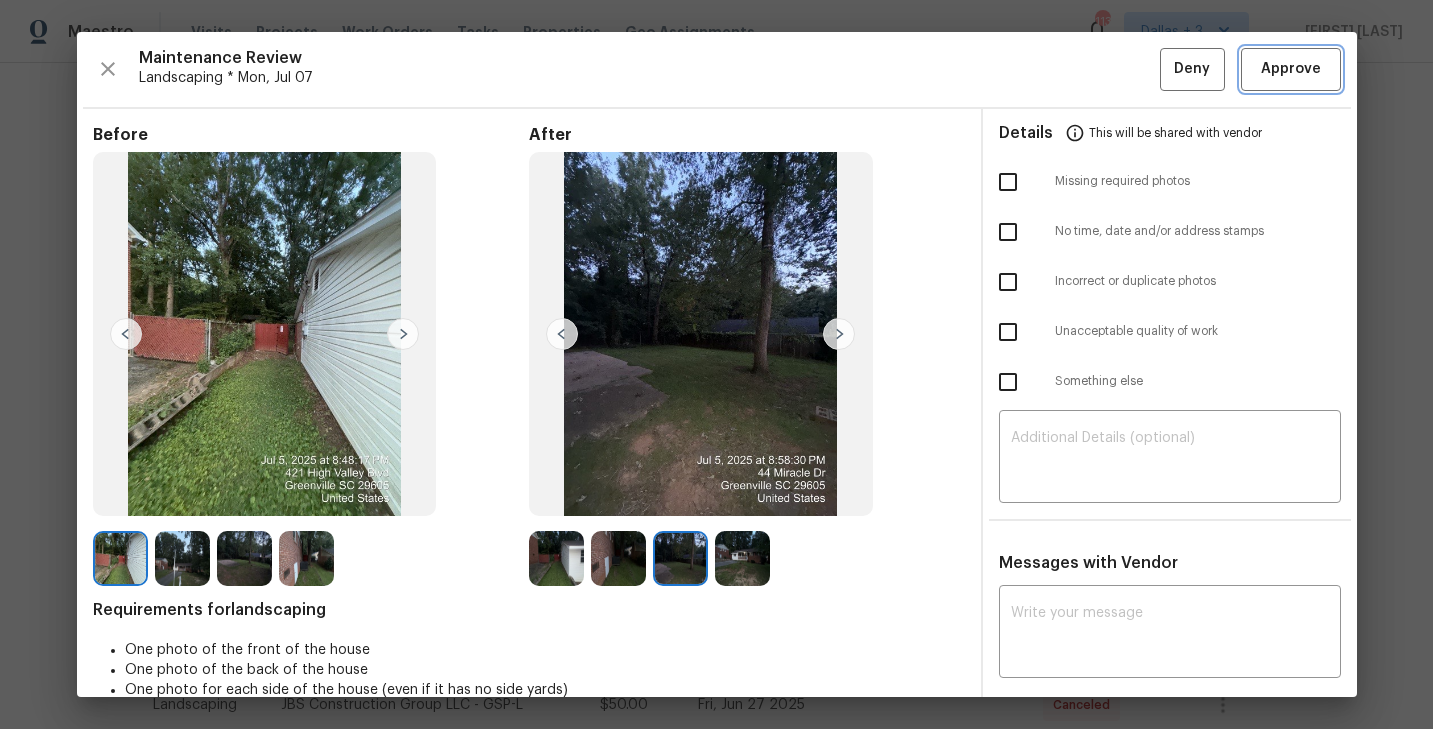 click on "Approve" at bounding box center (1291, 69) 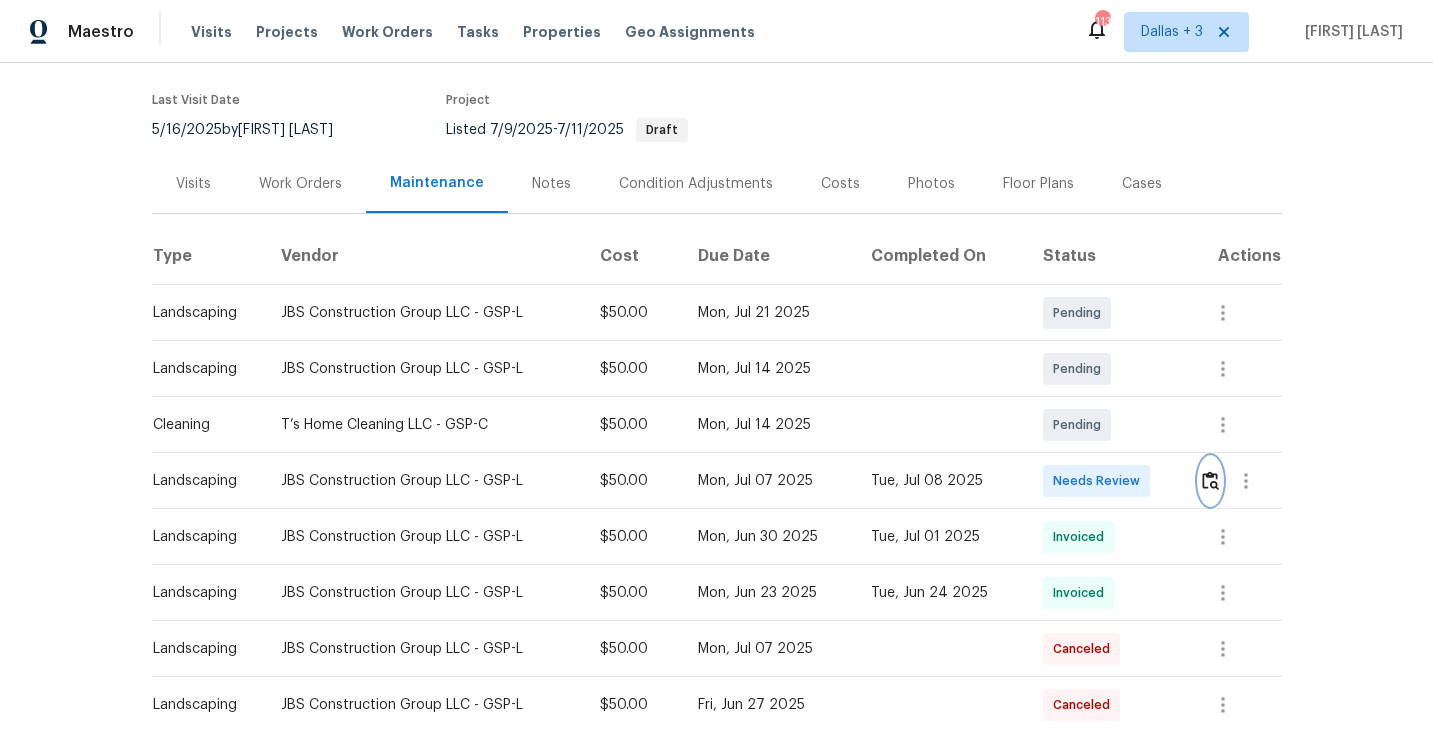 scroll, scrollTop: 0, scrollLeft: 0, axis: both 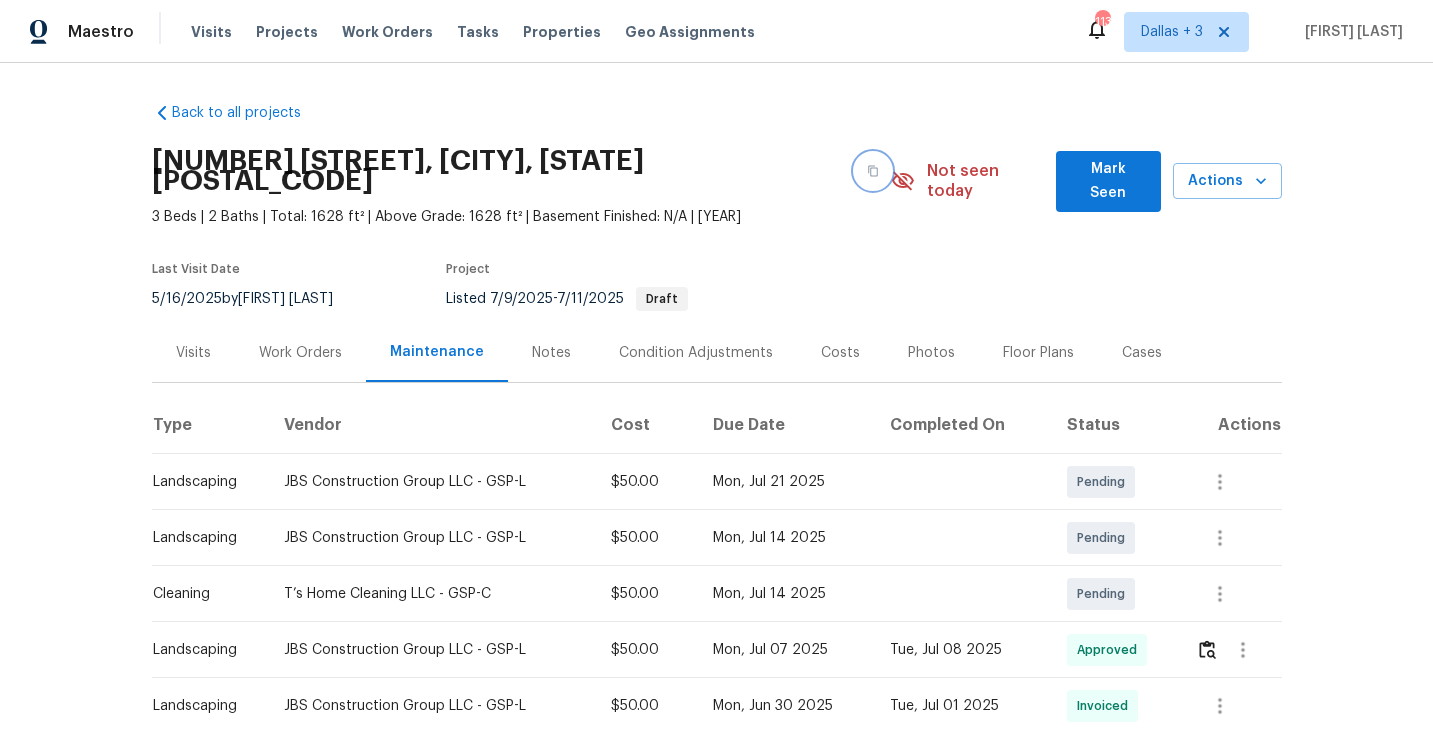 click at bounding box center [873, 171] 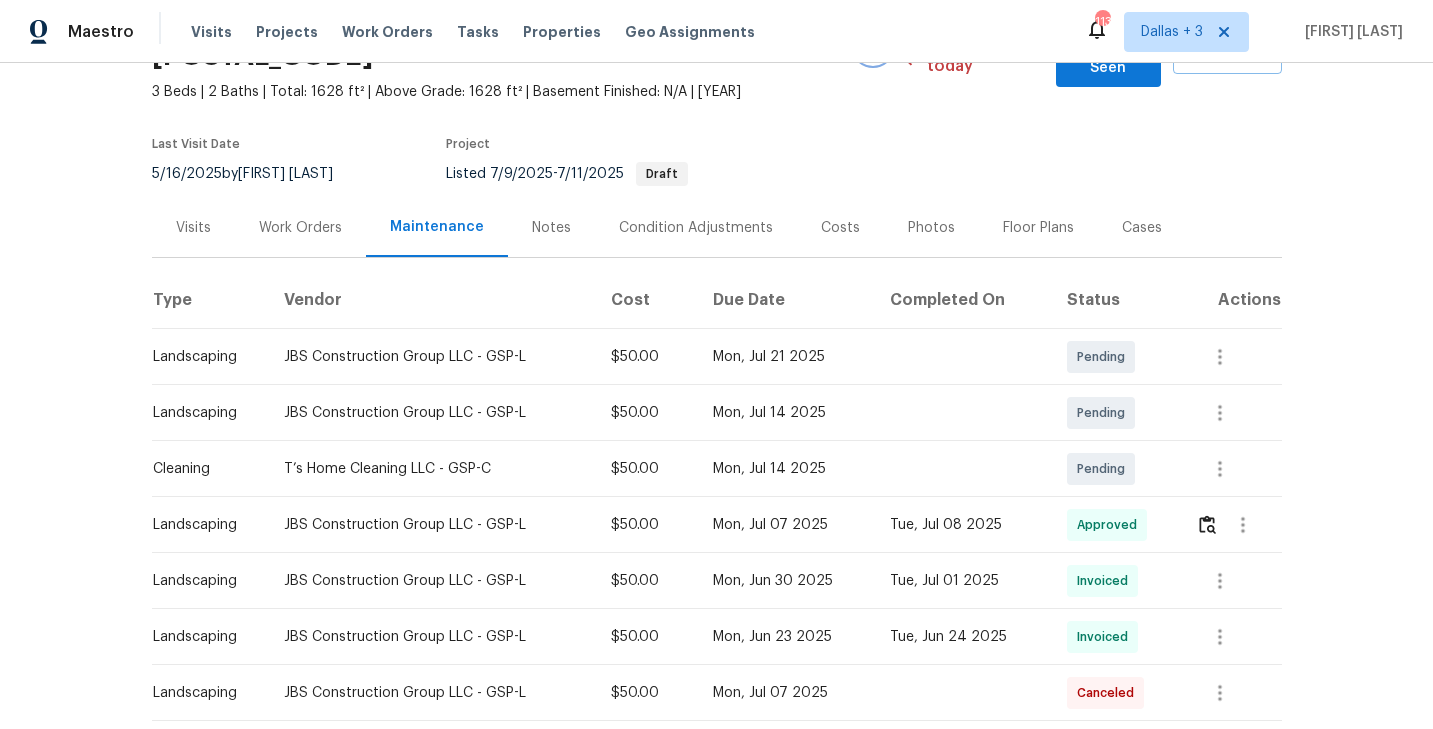 scroll, scrollTop: 0, scrollLeft: 0, axis: both 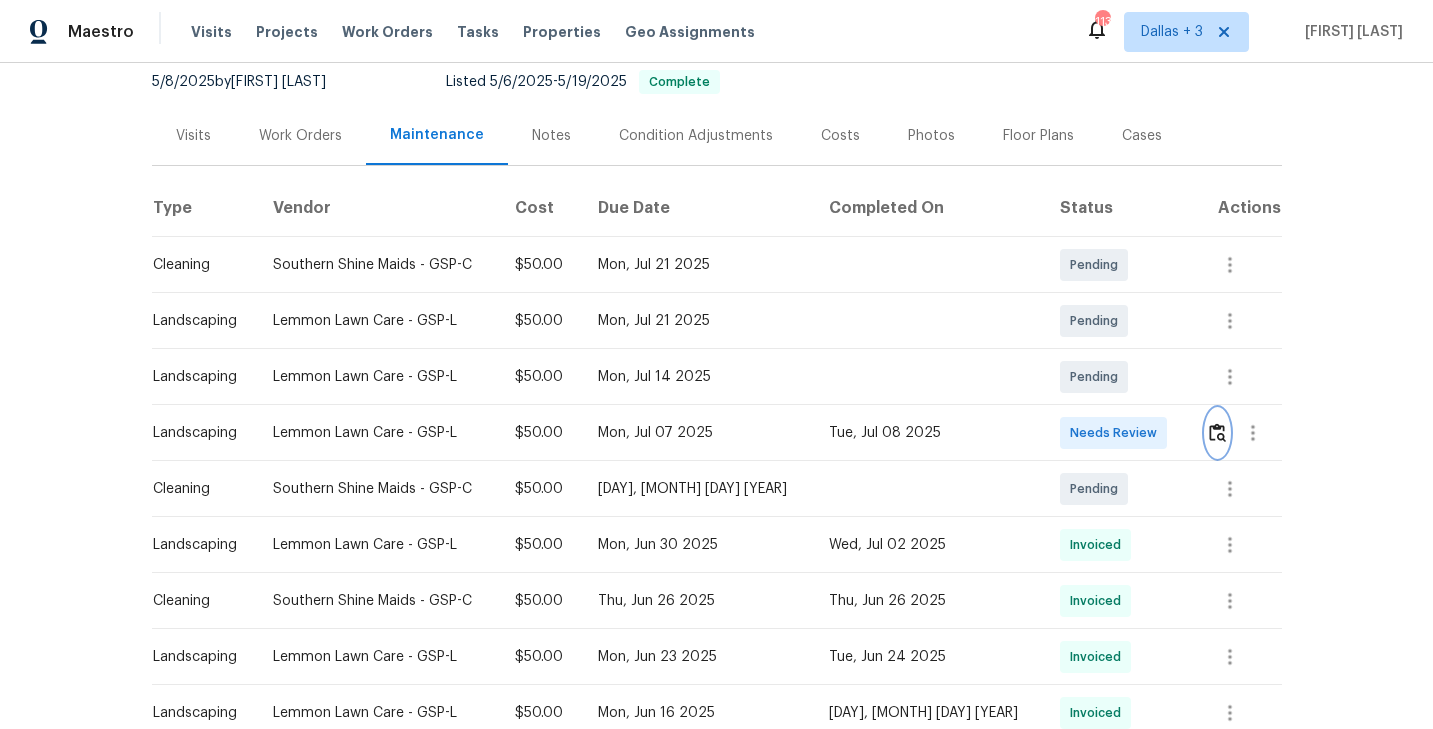 click at bounding box center [1217, 432] 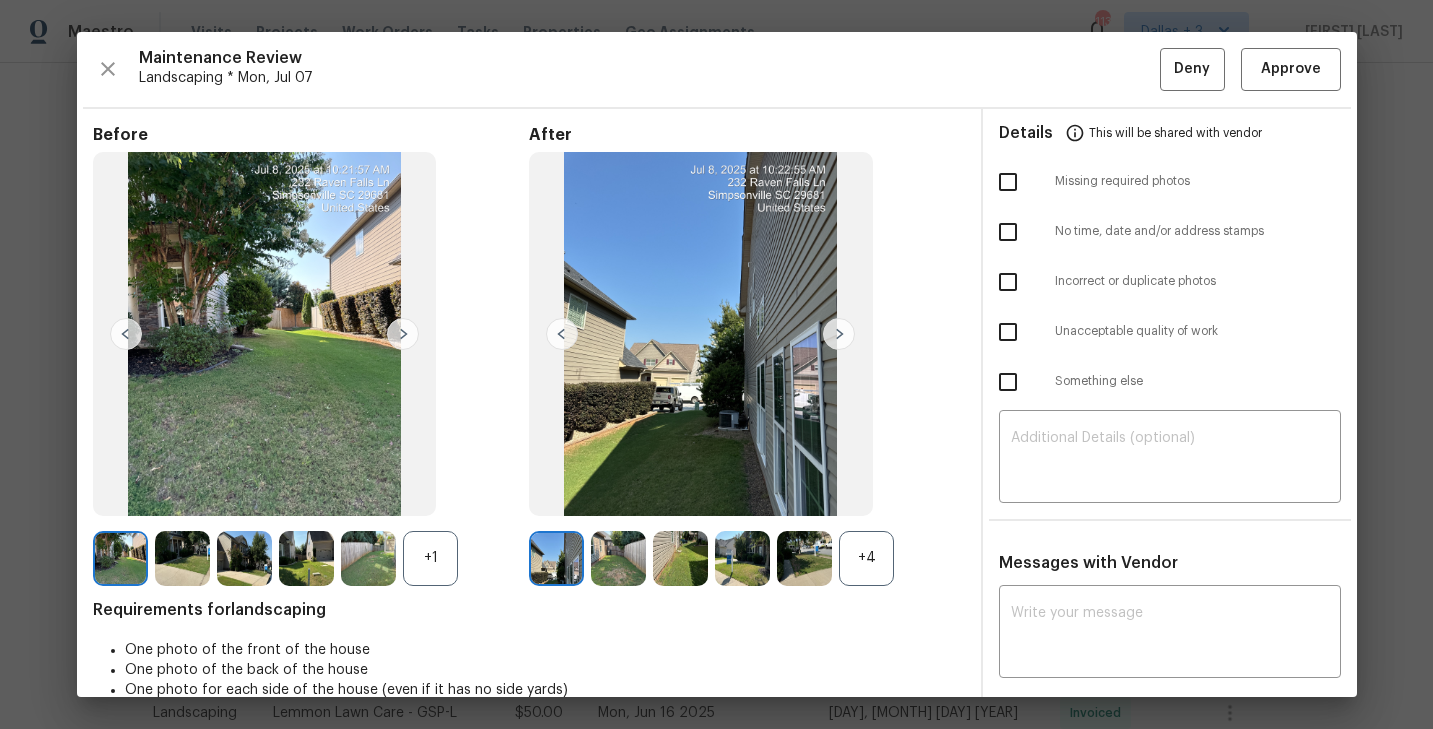click on "+4" at bounding box center (430, 558) 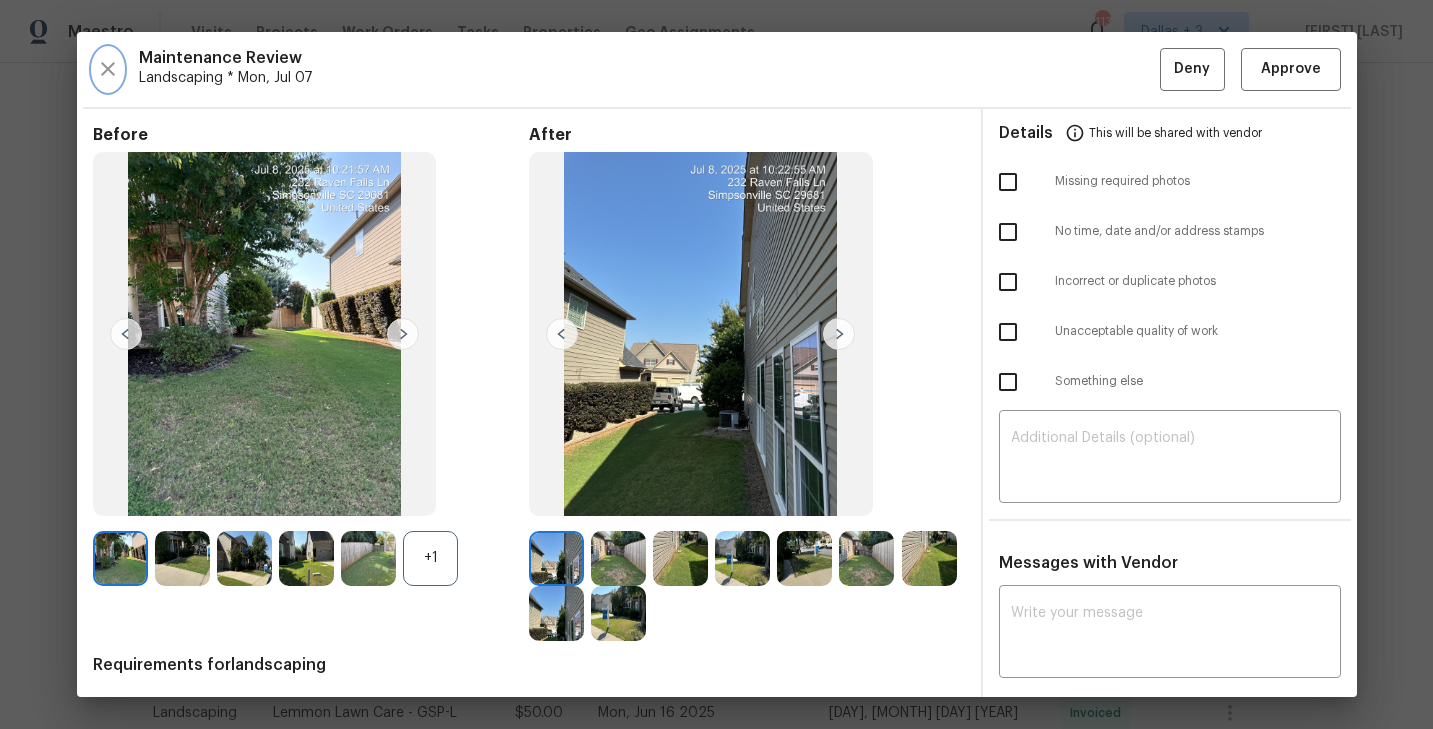 click at bounding box center (108, 69) 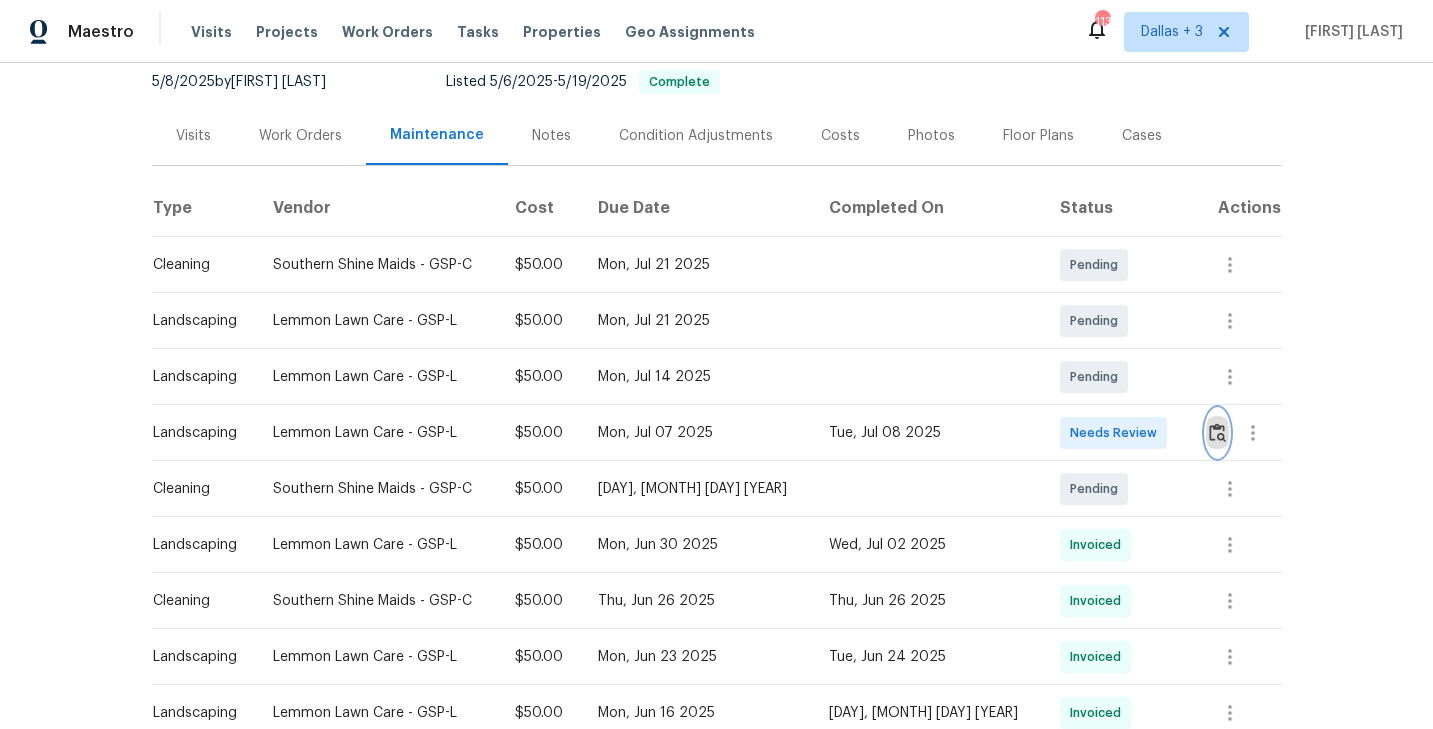 click at bounding box center (1217, 432) 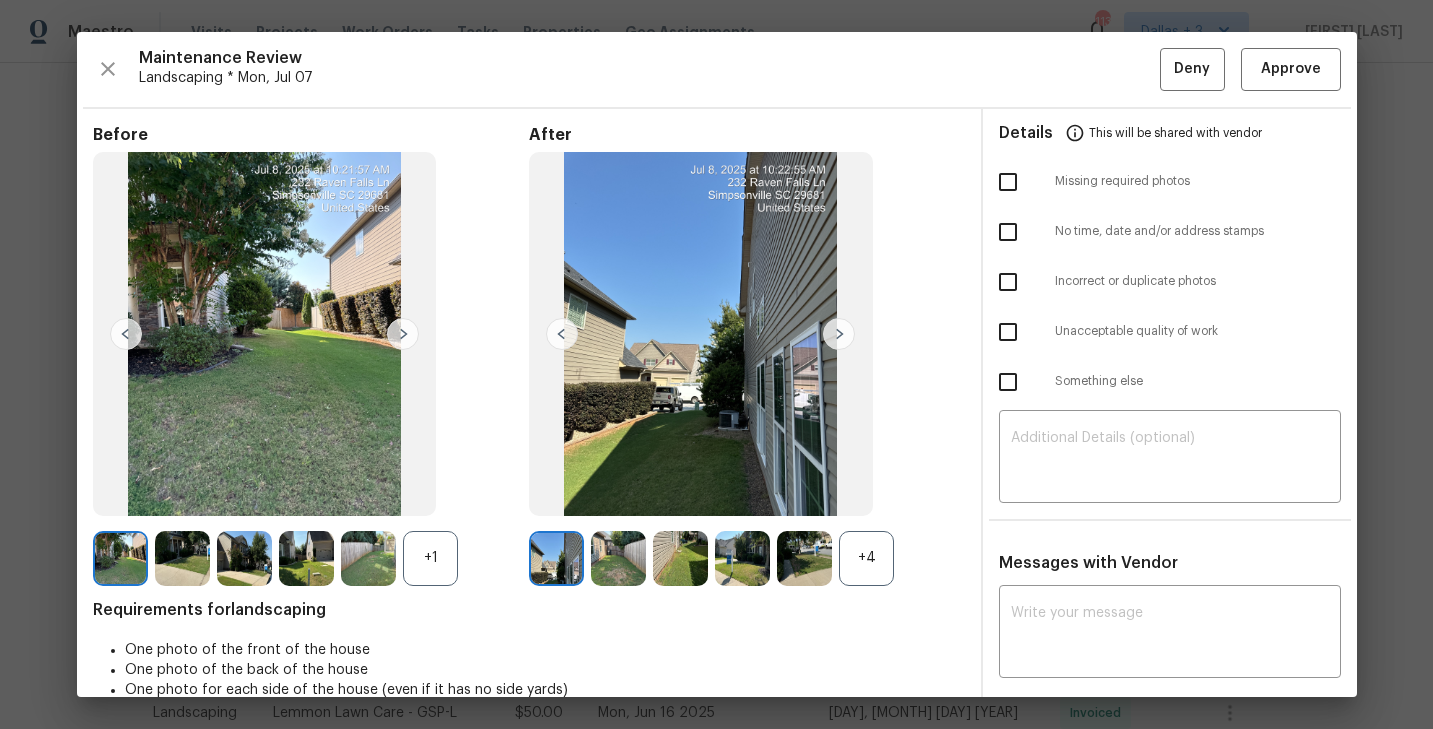 click on "+4" at bounding box center [430, 558] 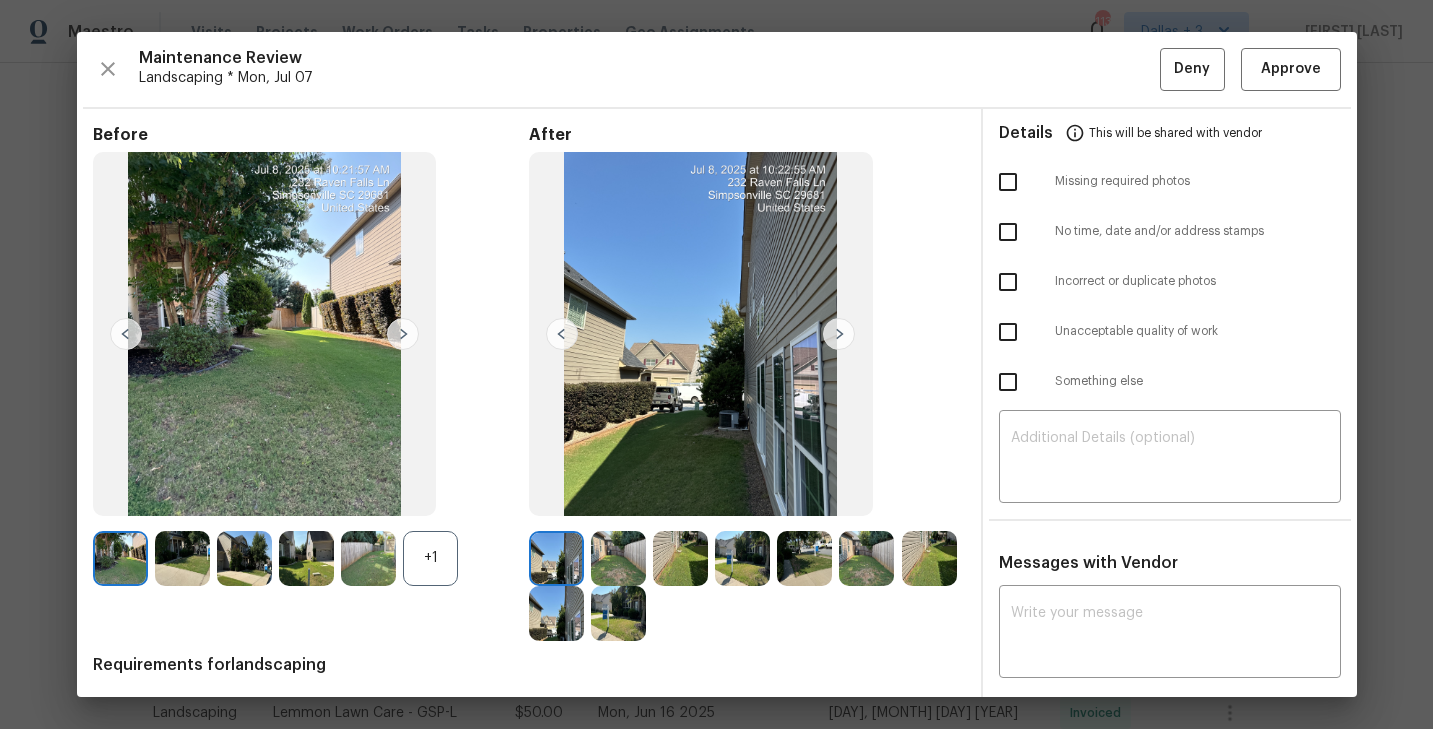 click at bounding box center [403, 334] 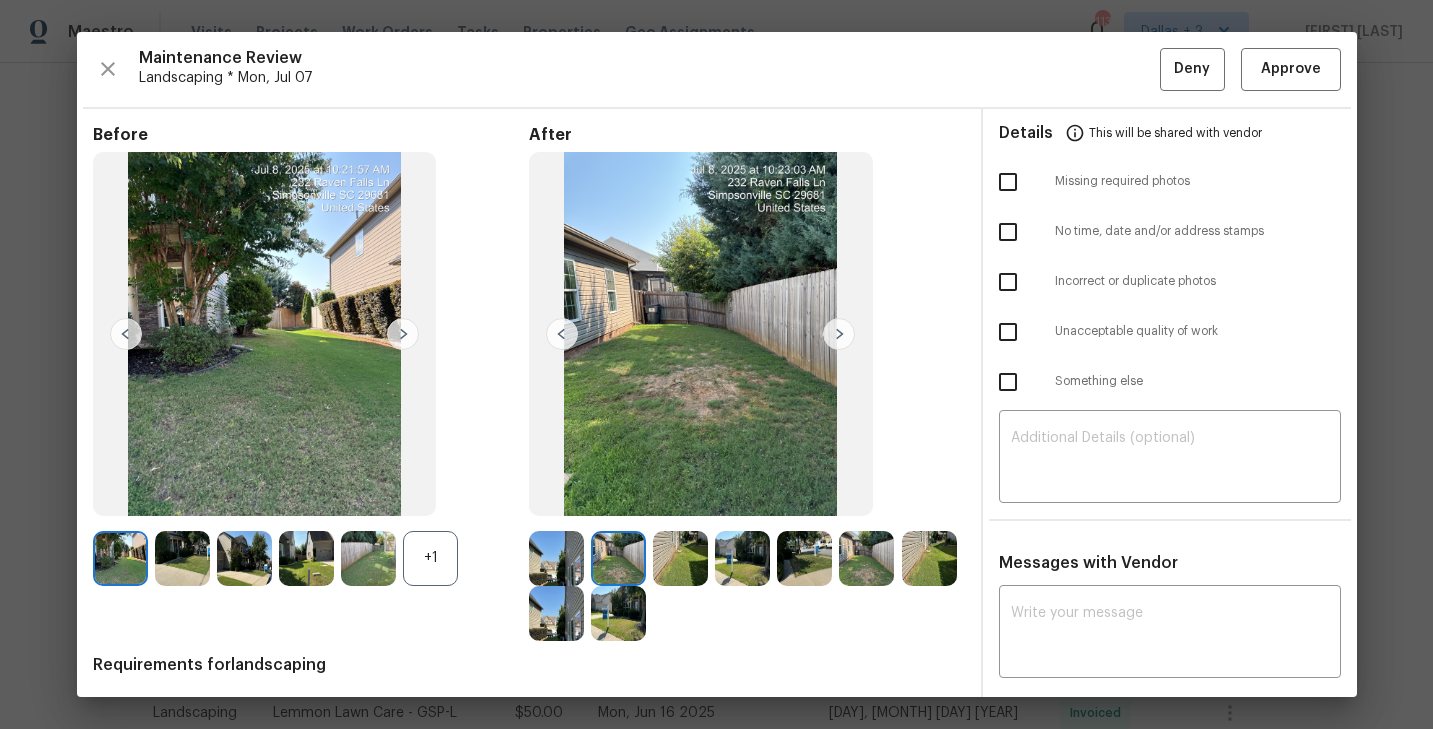 click at bounding box center [403, 334] 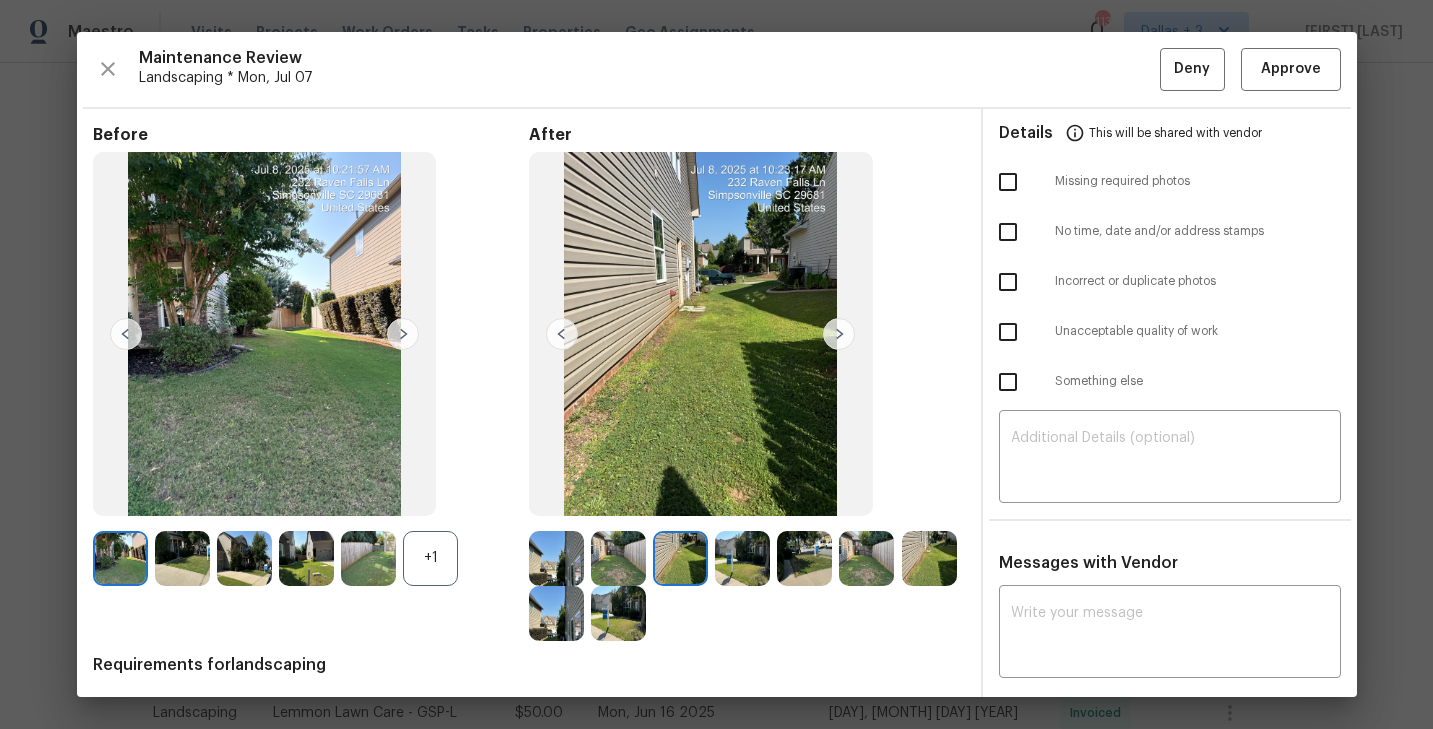 click at bounding box center [403, 334] 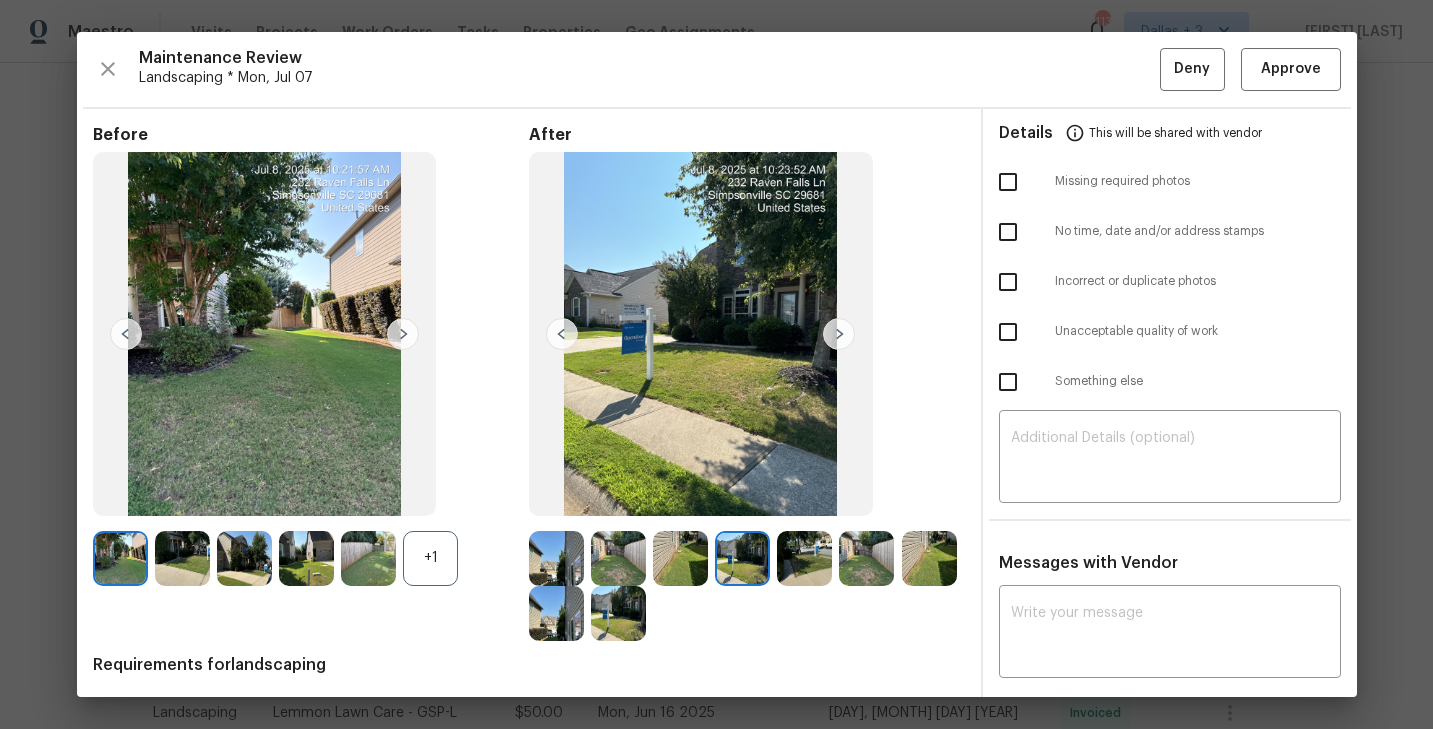 click at bounding box center [403, 334] 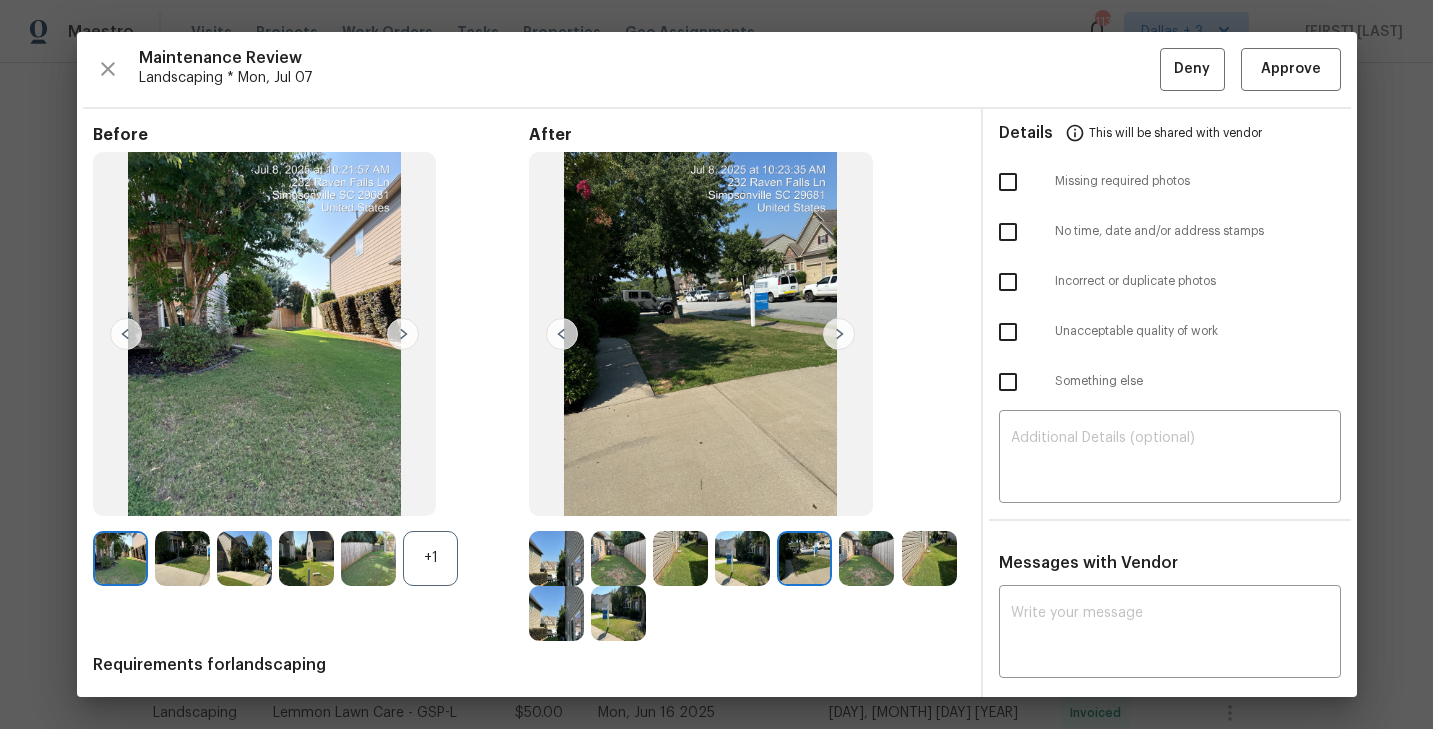 click at bounding box center (403, 334) 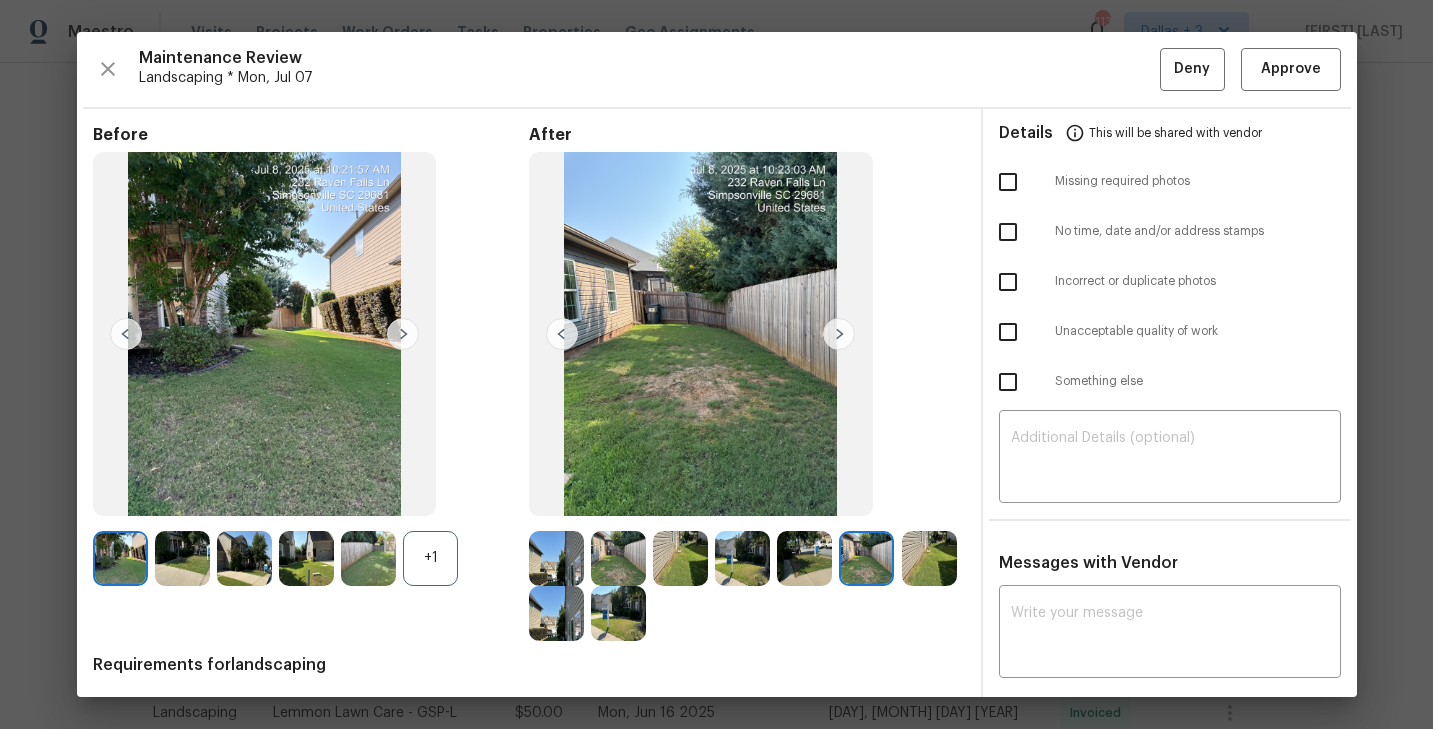 click at bounding box center (866, 558) 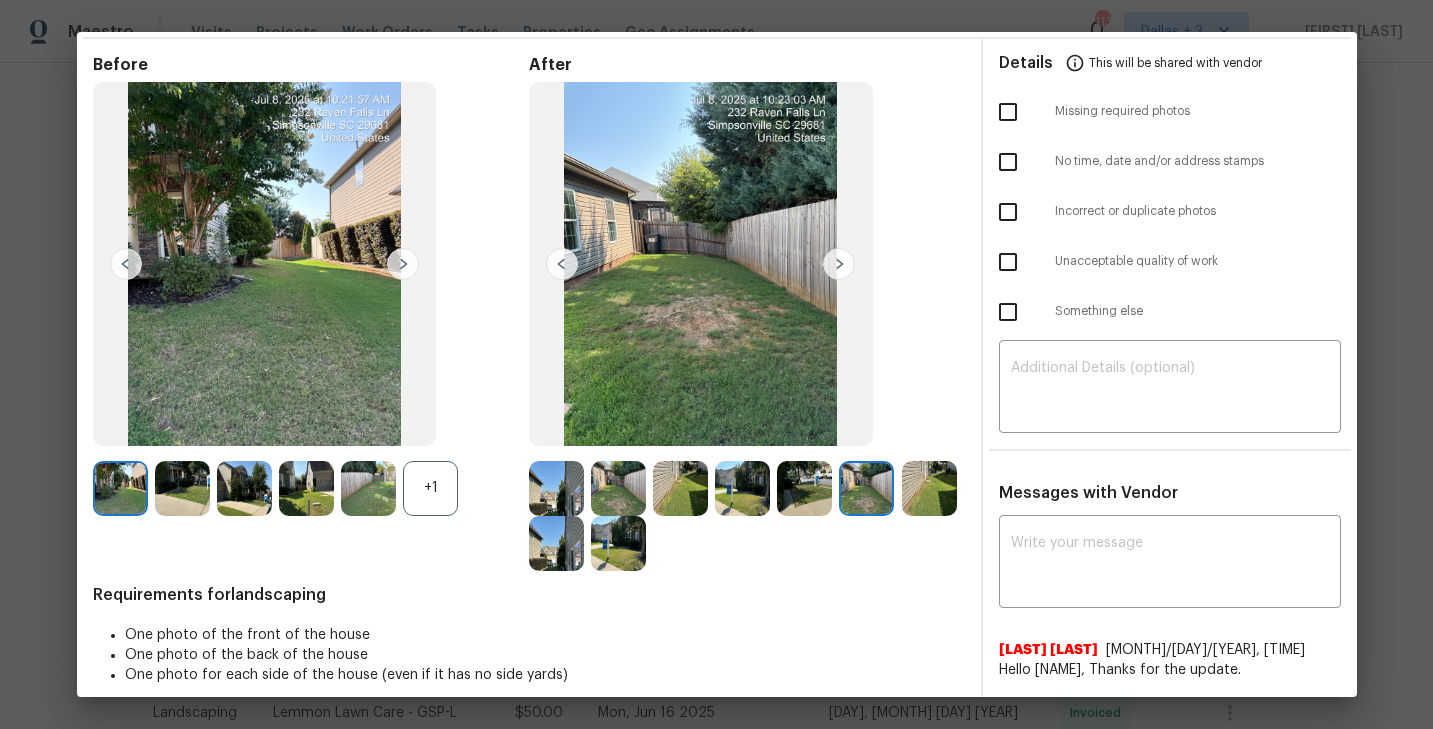 click at bounding box center (556, 543) 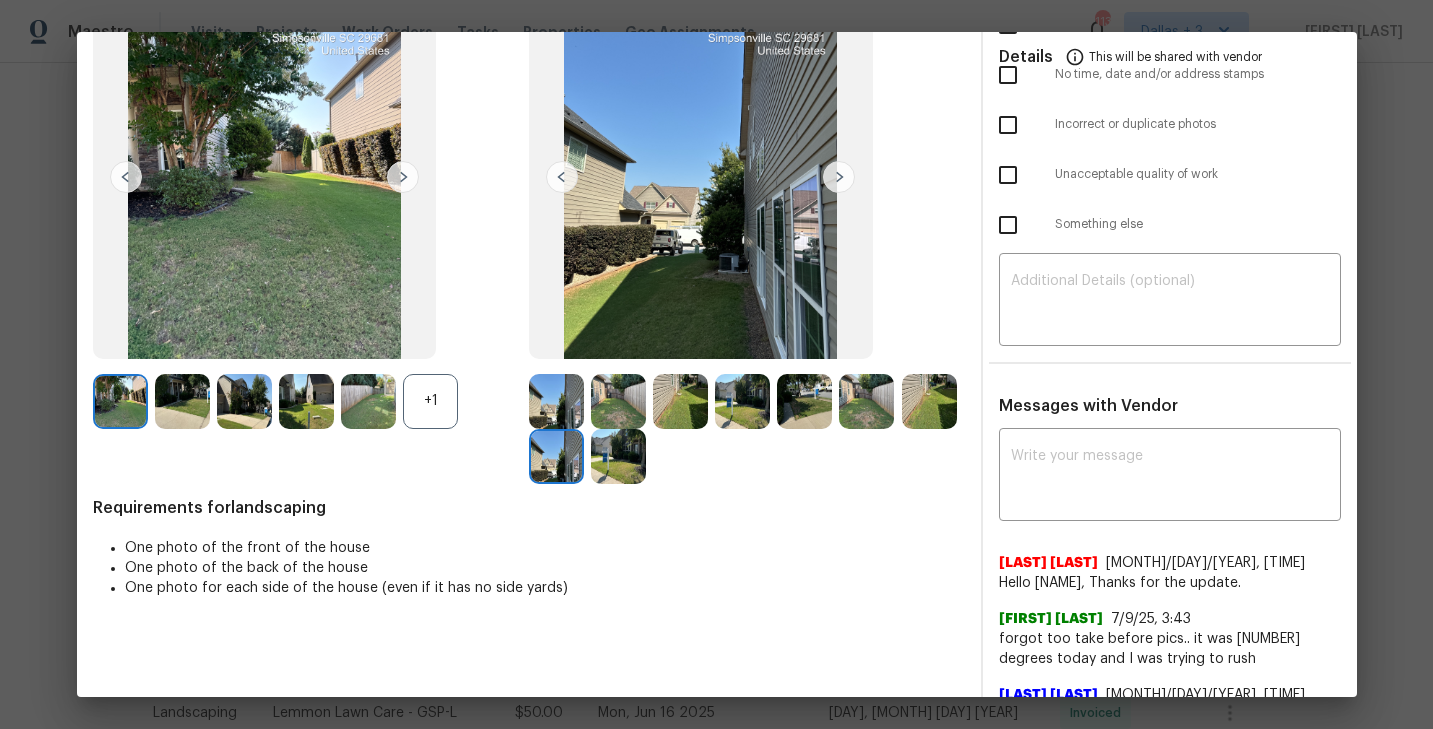 scroll, scrollTop: 0, scrollLeft: 0, axis: both 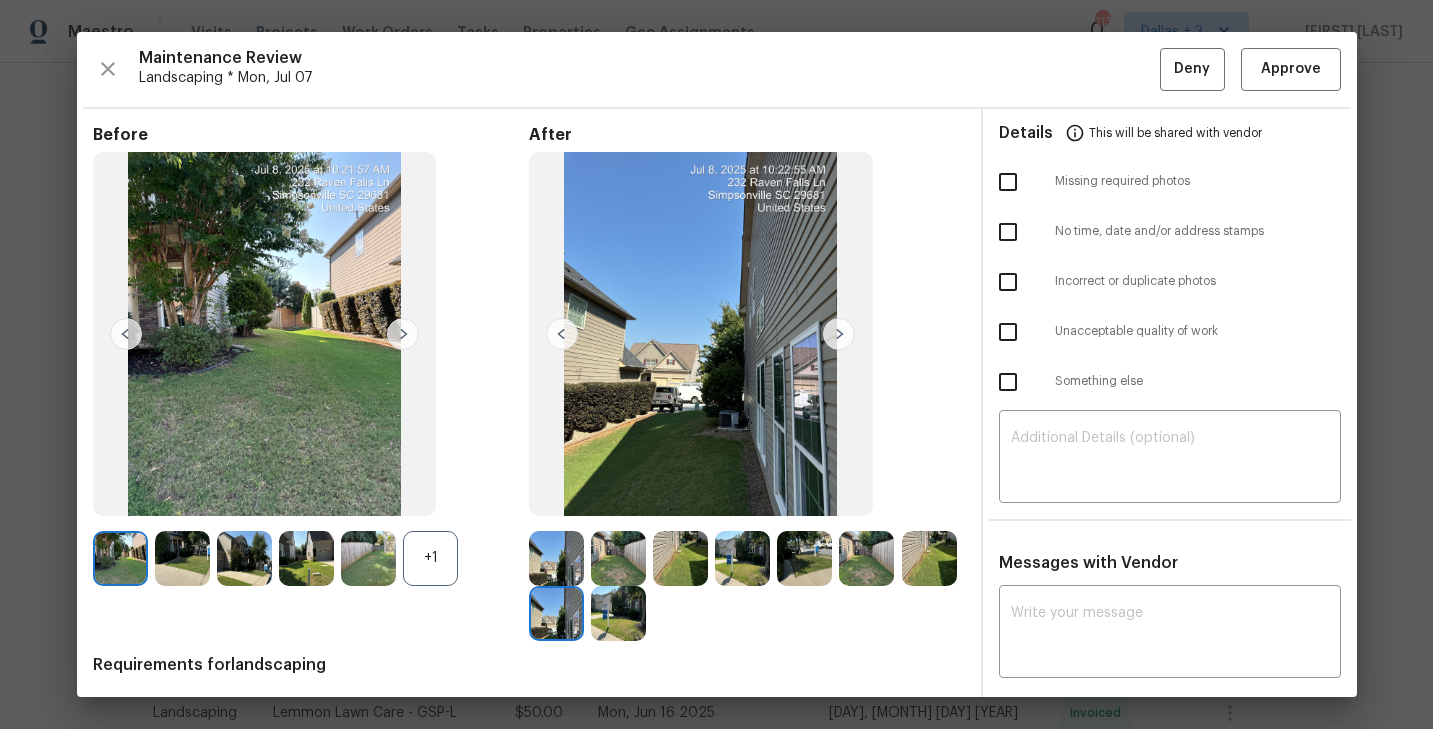 click at bounding box center (403, 334) 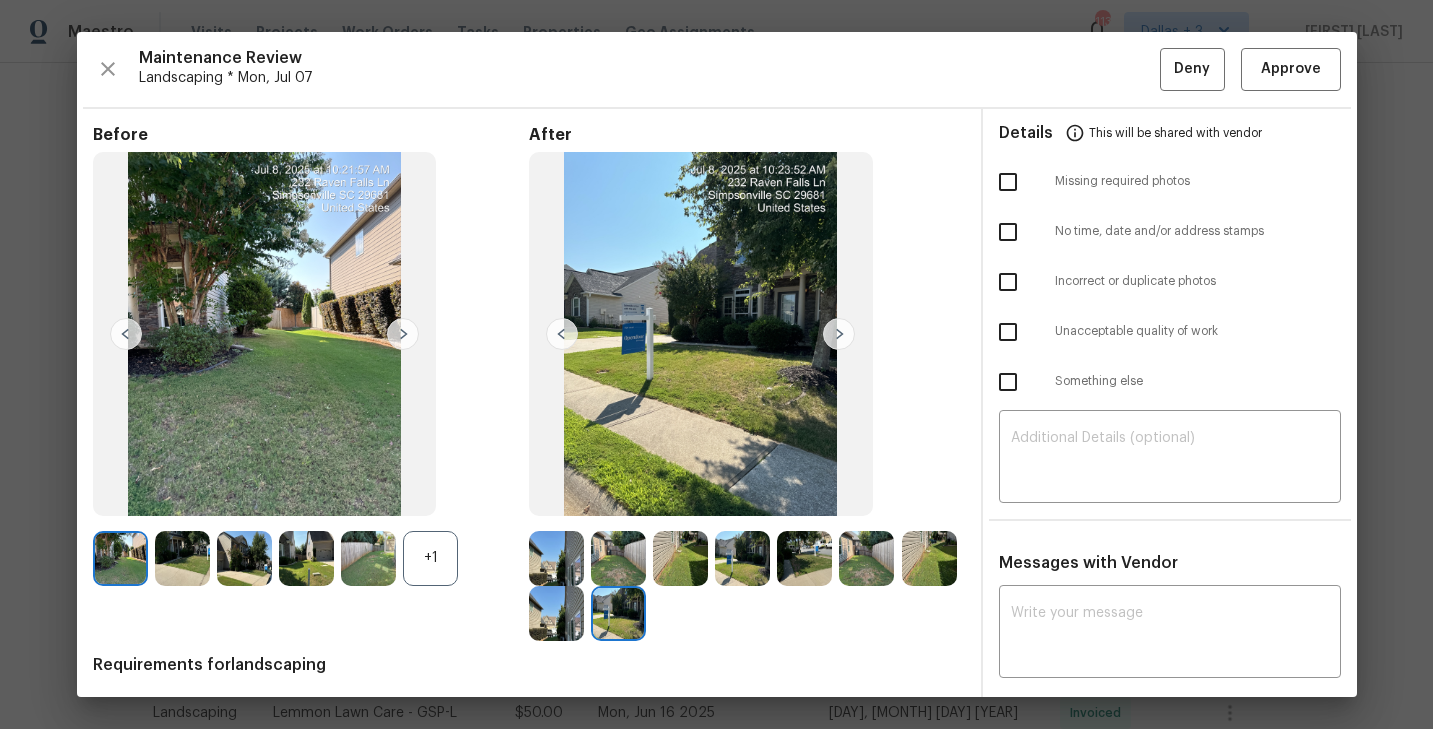 click at bounding box center (403, 334) 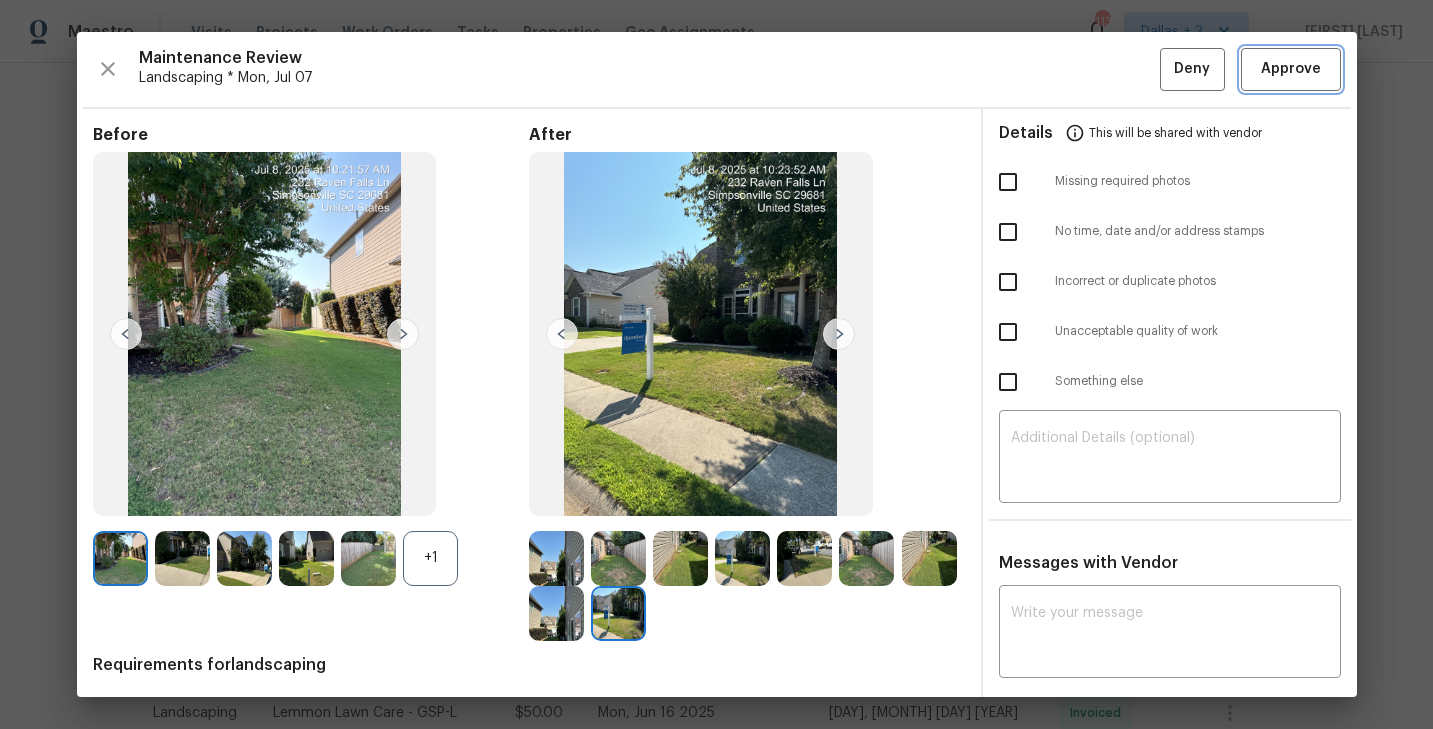 click on "Approve" at bounding box center [1291, 69] 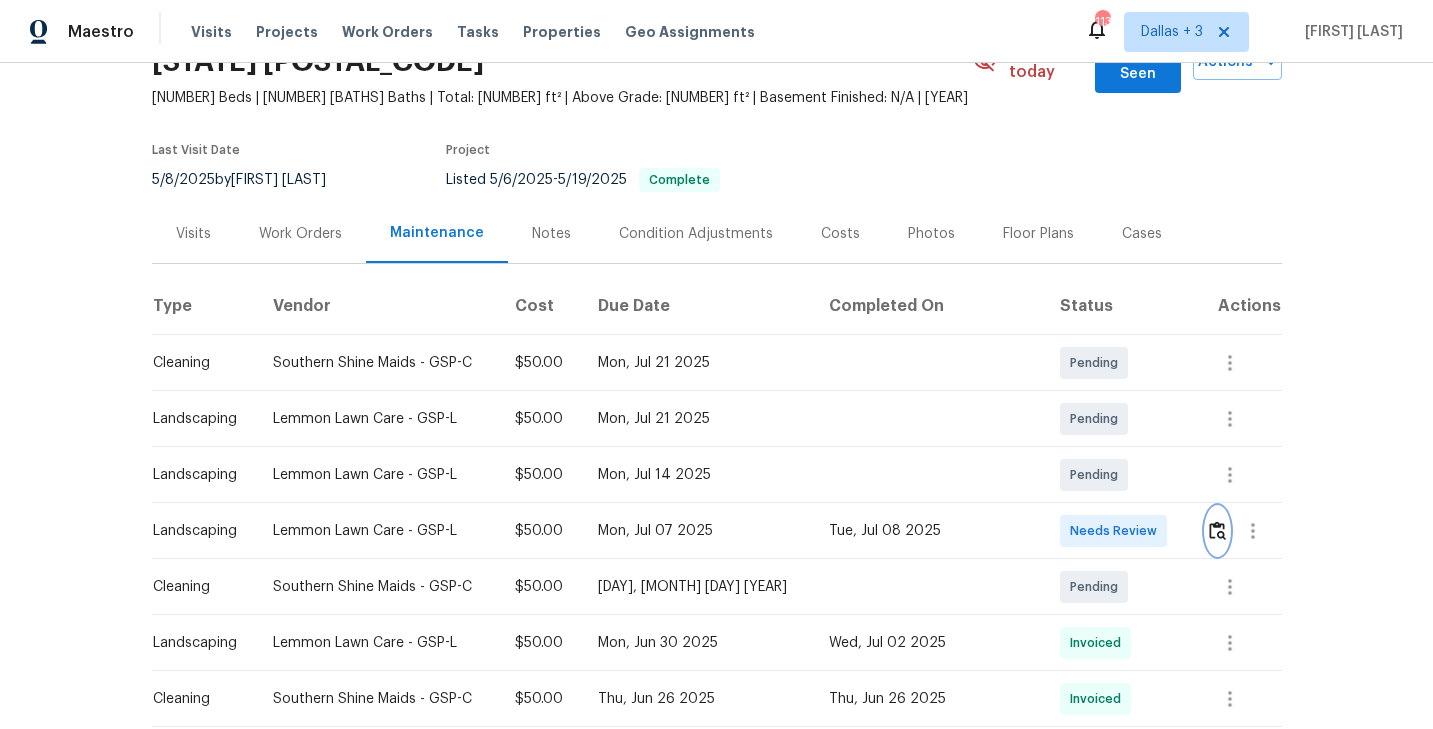 scroll, scrollTop: 0, scrollLeft: 0, axis: both 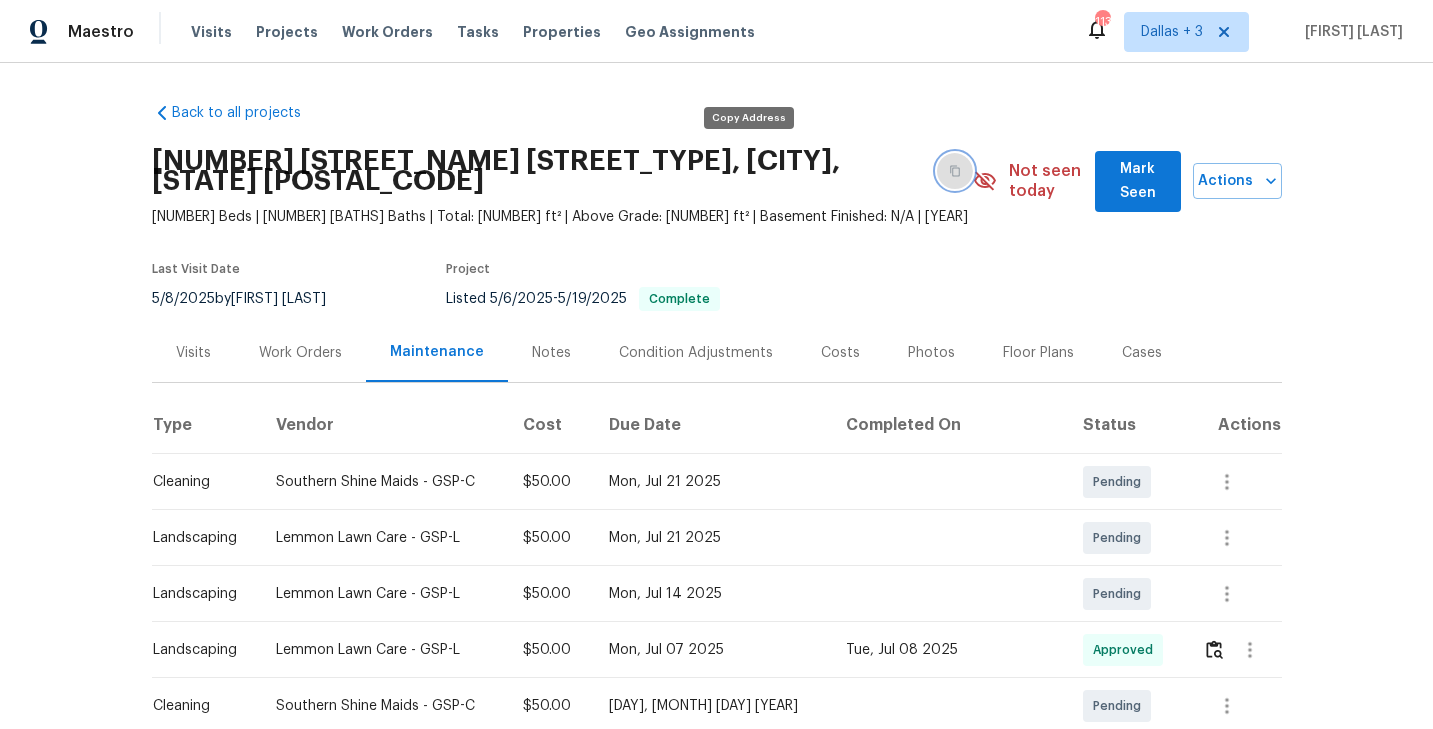 click at bounding box center (955, 171) 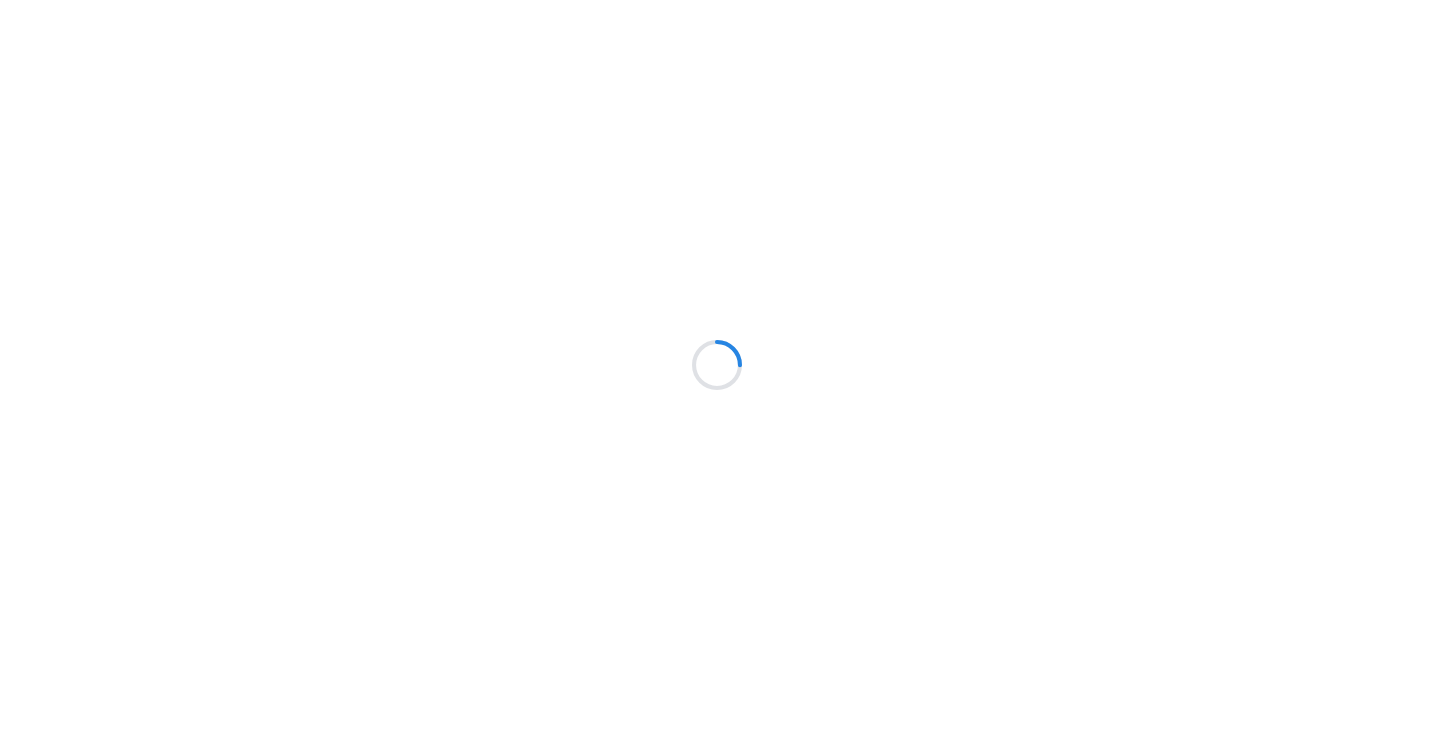 scroll, scrollTop: 0, scrollLeft: 0, axis: both 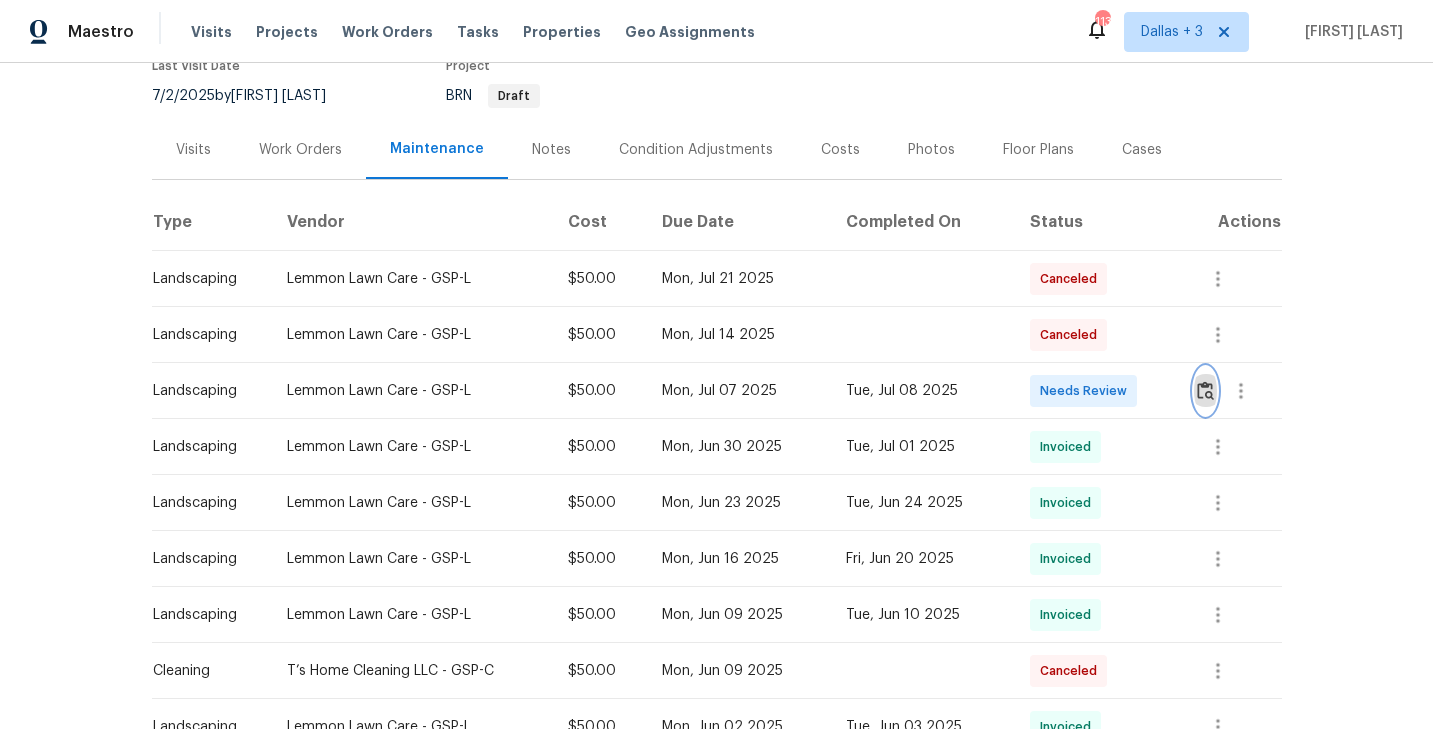 click at bounding box center (1205, 390) 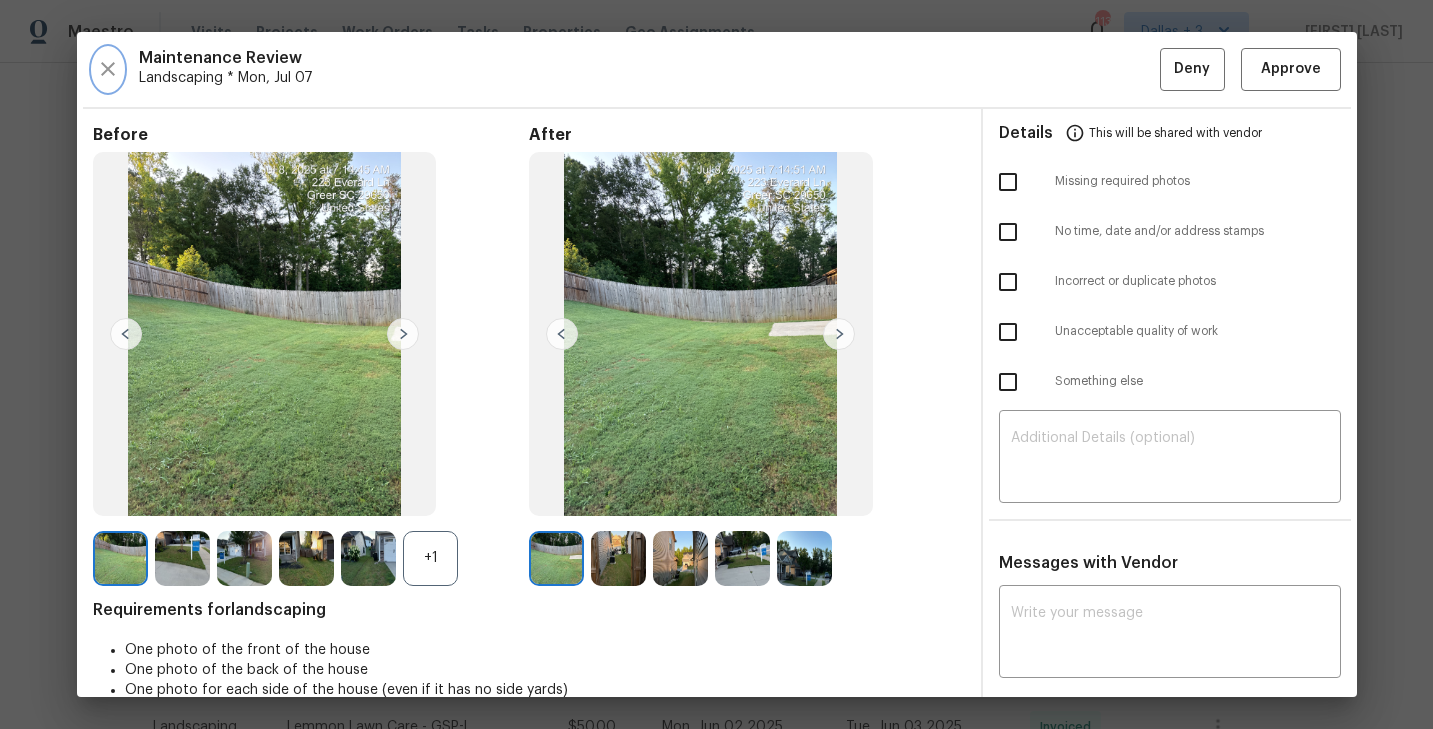 click at bounding box center (108, 69) 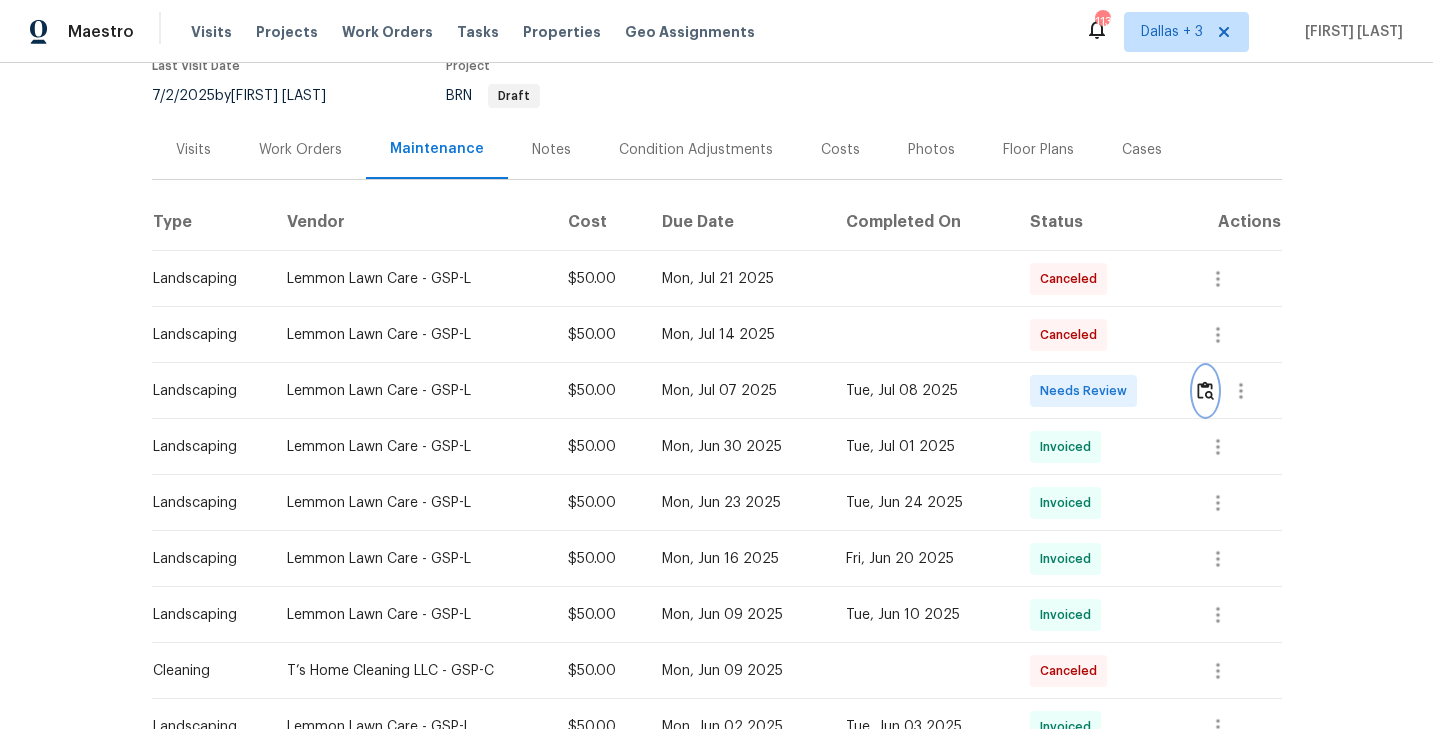 click at bounding box center (1205, 390) 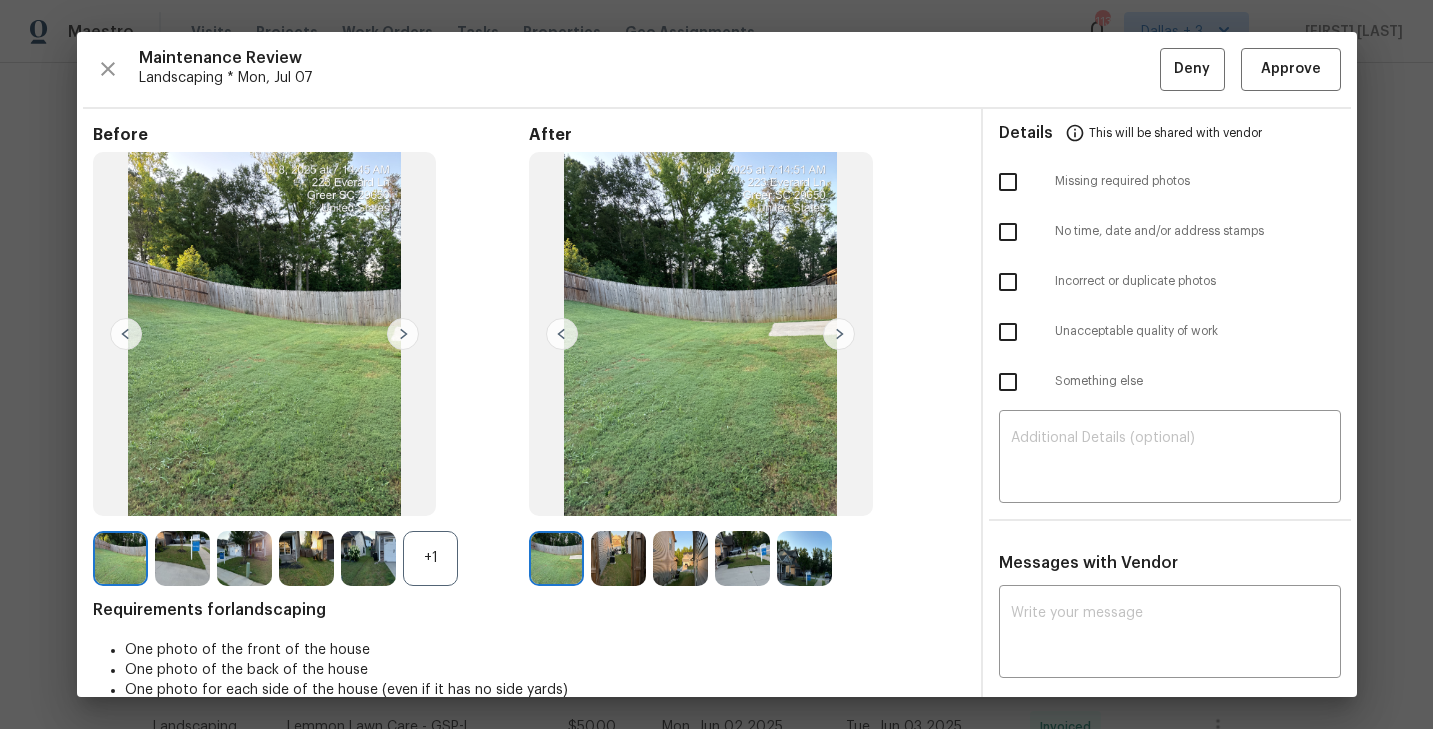 click at bounding box center (182, 558) 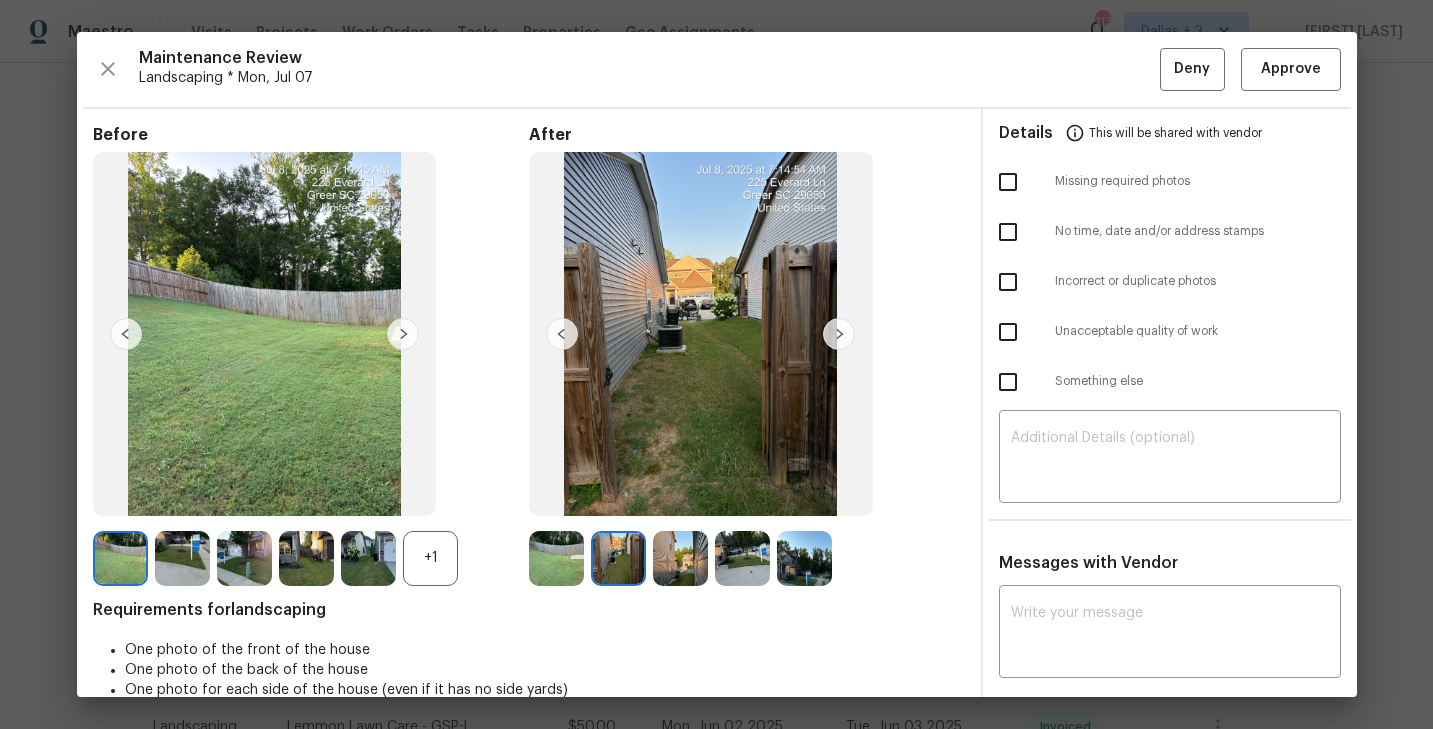 click at bounding box center (244, 558) 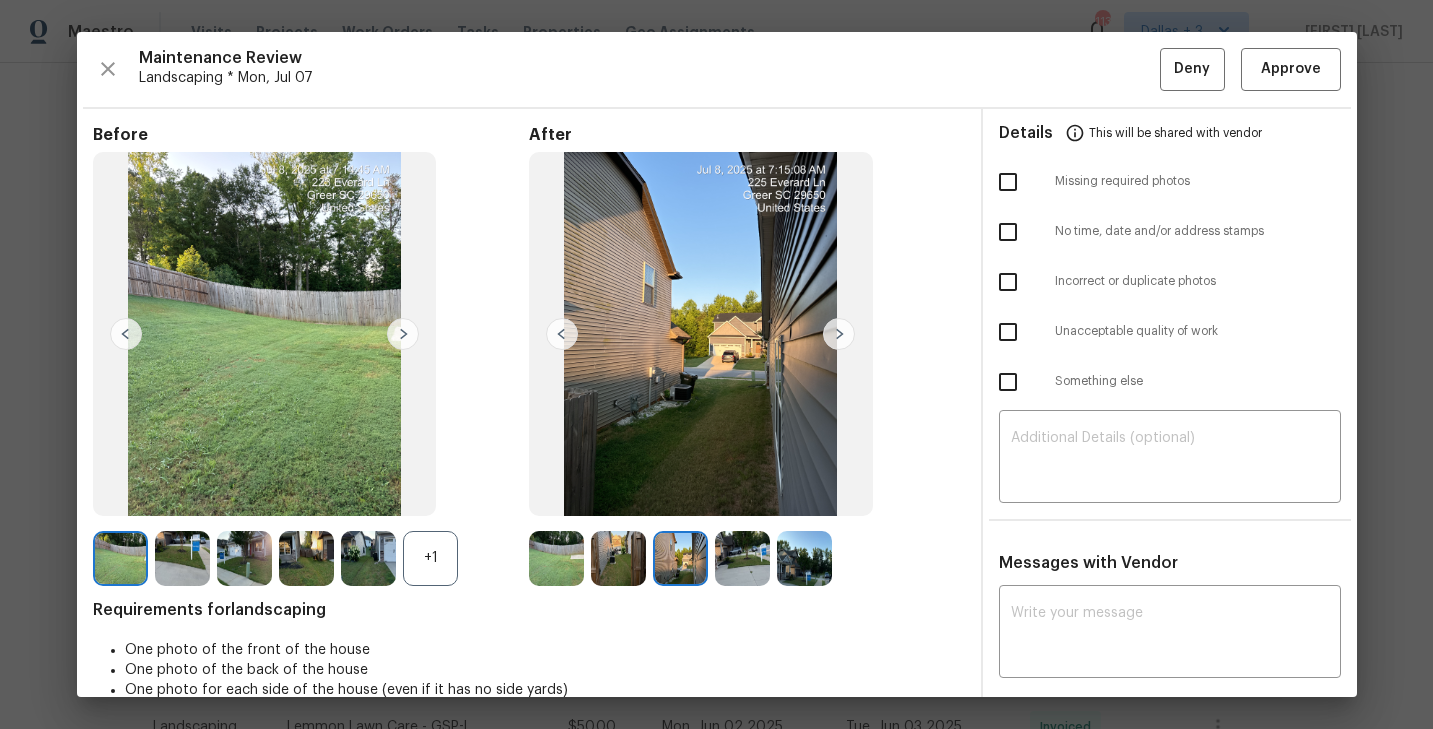 click at bounding box center (306, 558) 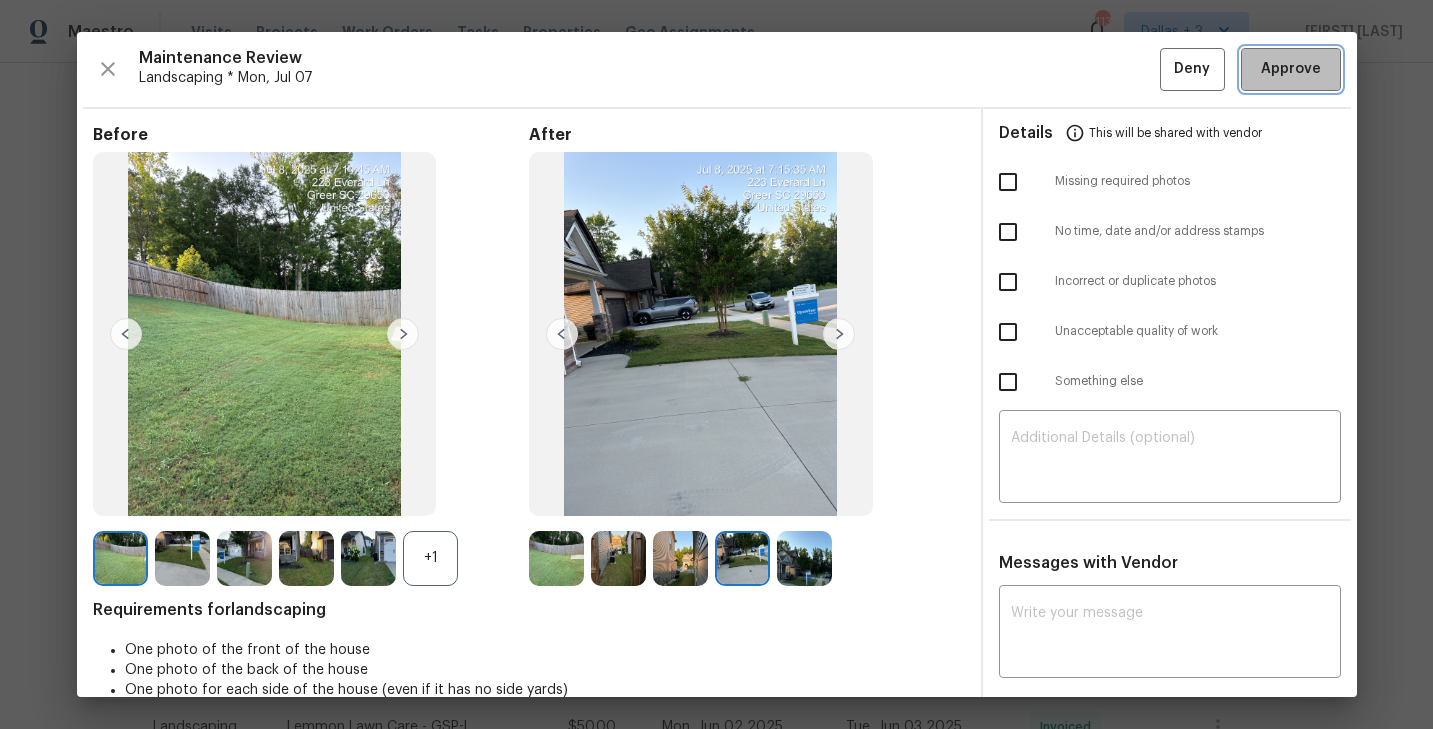 click on "Approve" at bounding box center (1291, 69) 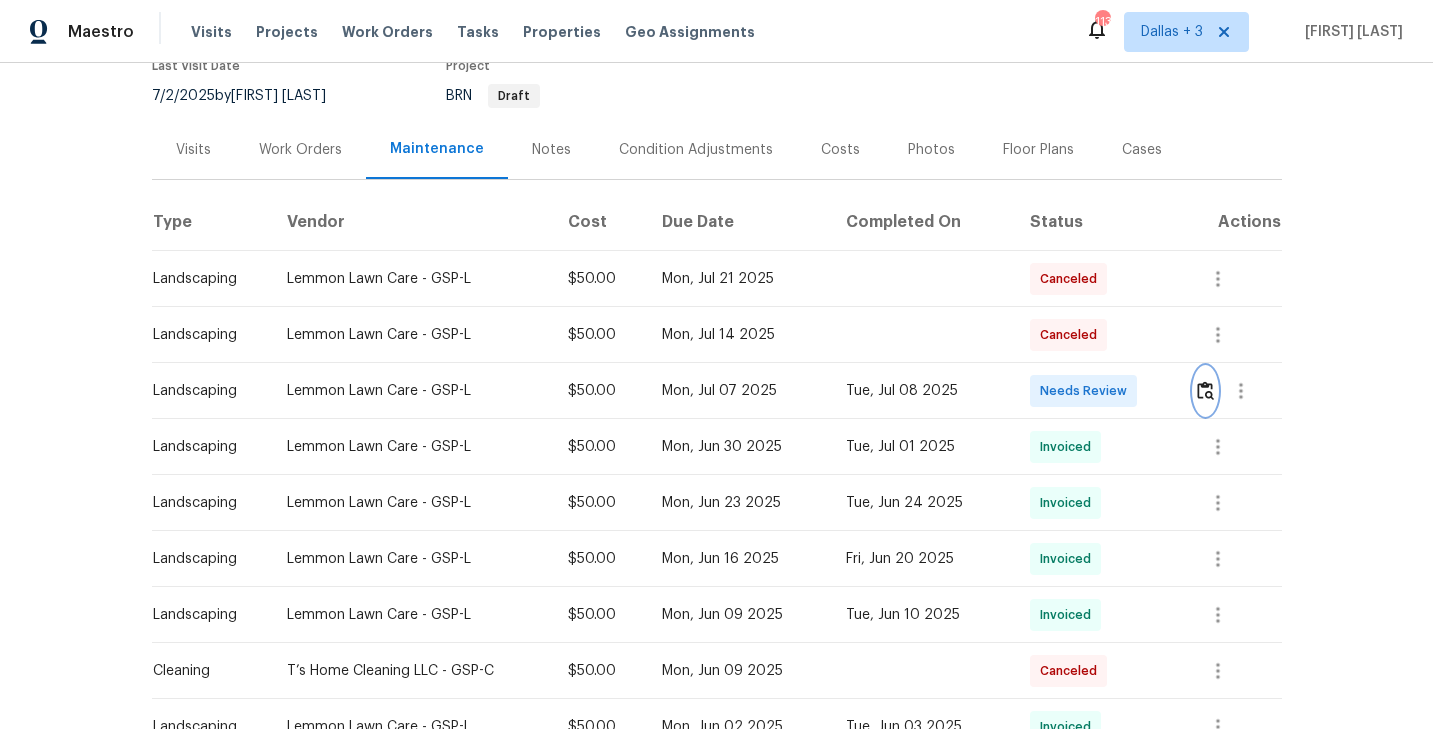 scroll, scrollTop: 0, scrollLeft: 0, axis: both 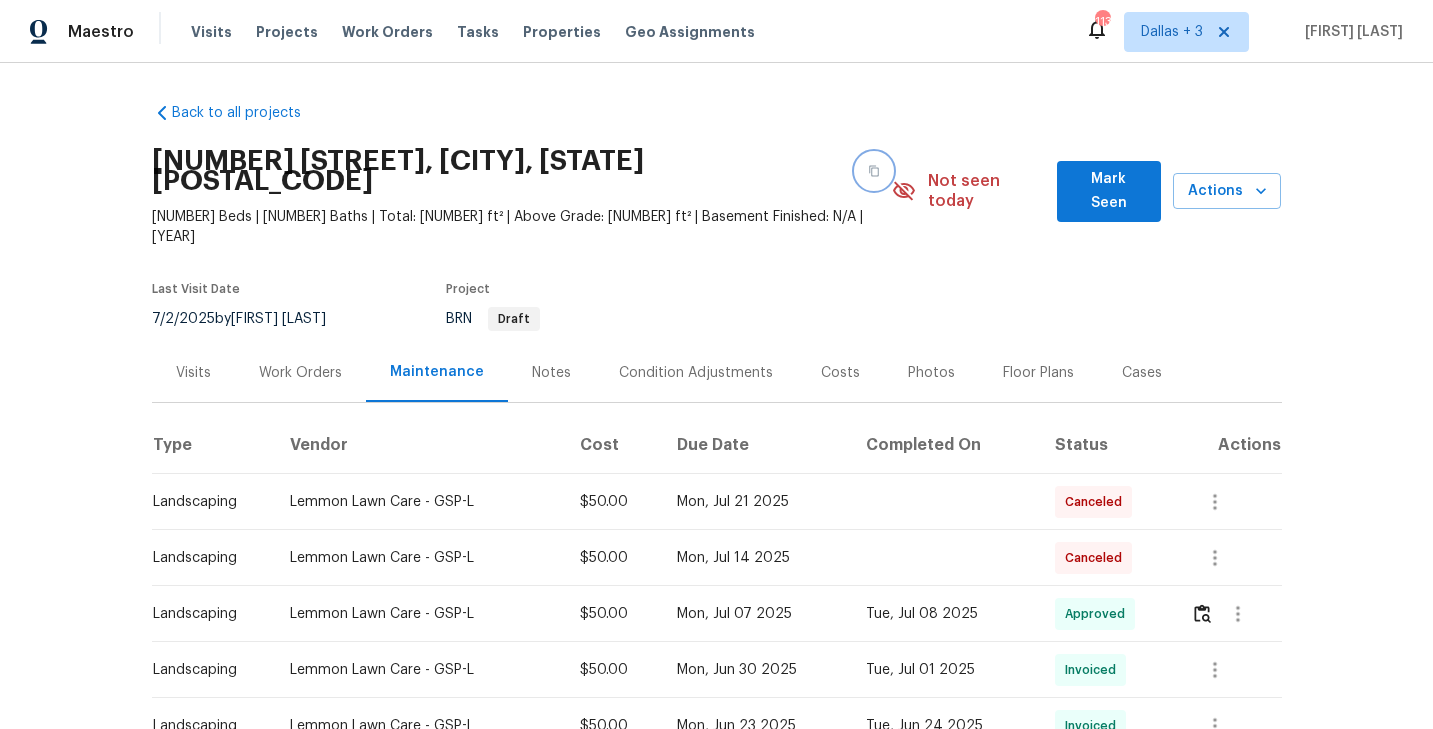 click at bounding box center [874, 171] 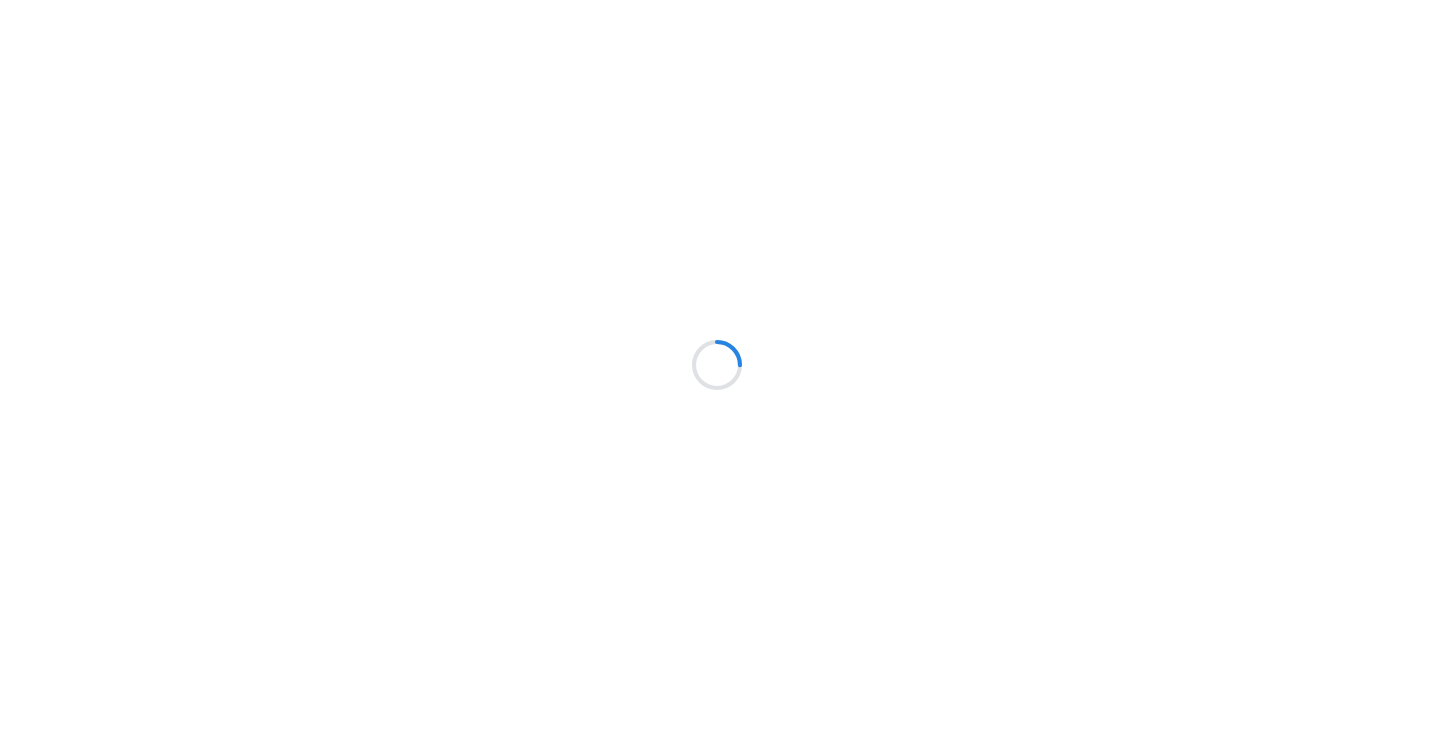 scroll, scrollTop: 0, scrollLeft: 0, axis: both 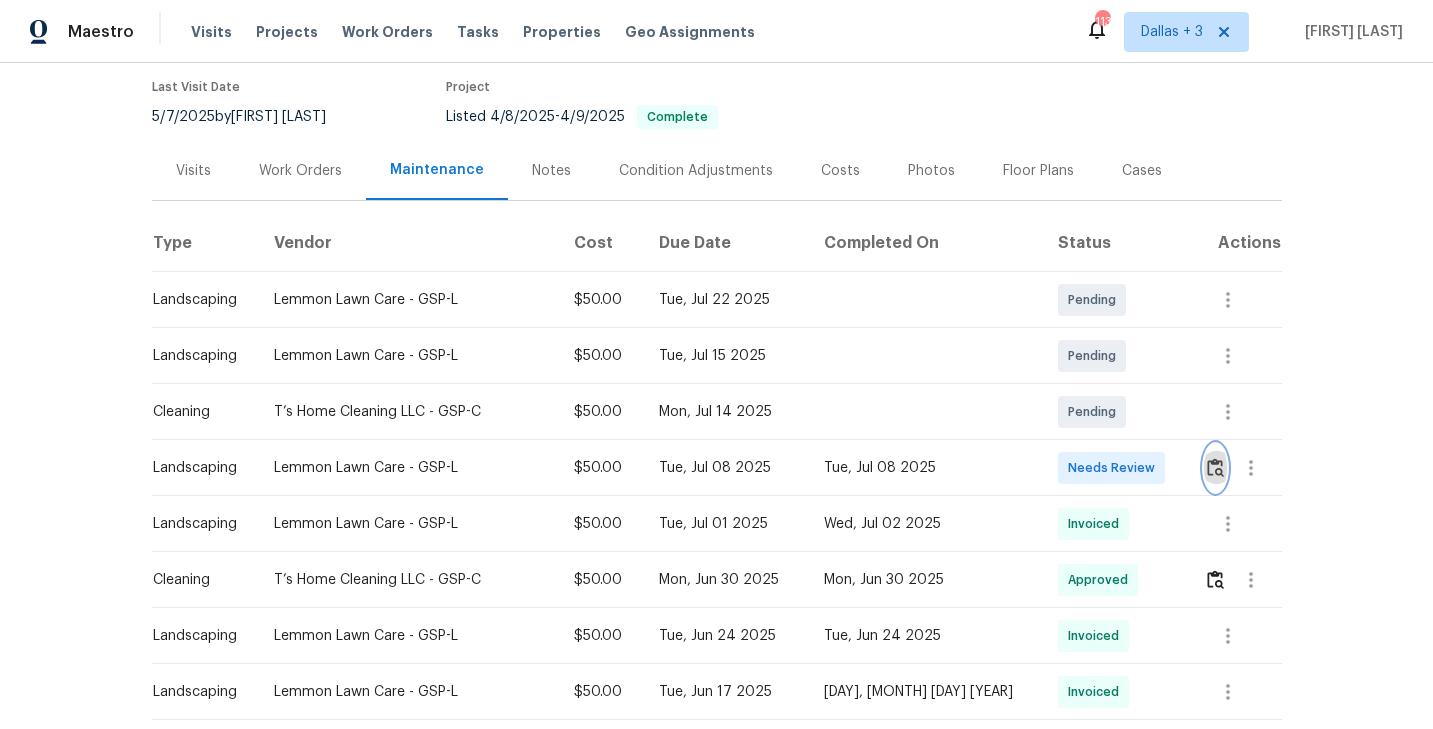 click at bounding box center (1215, 467) 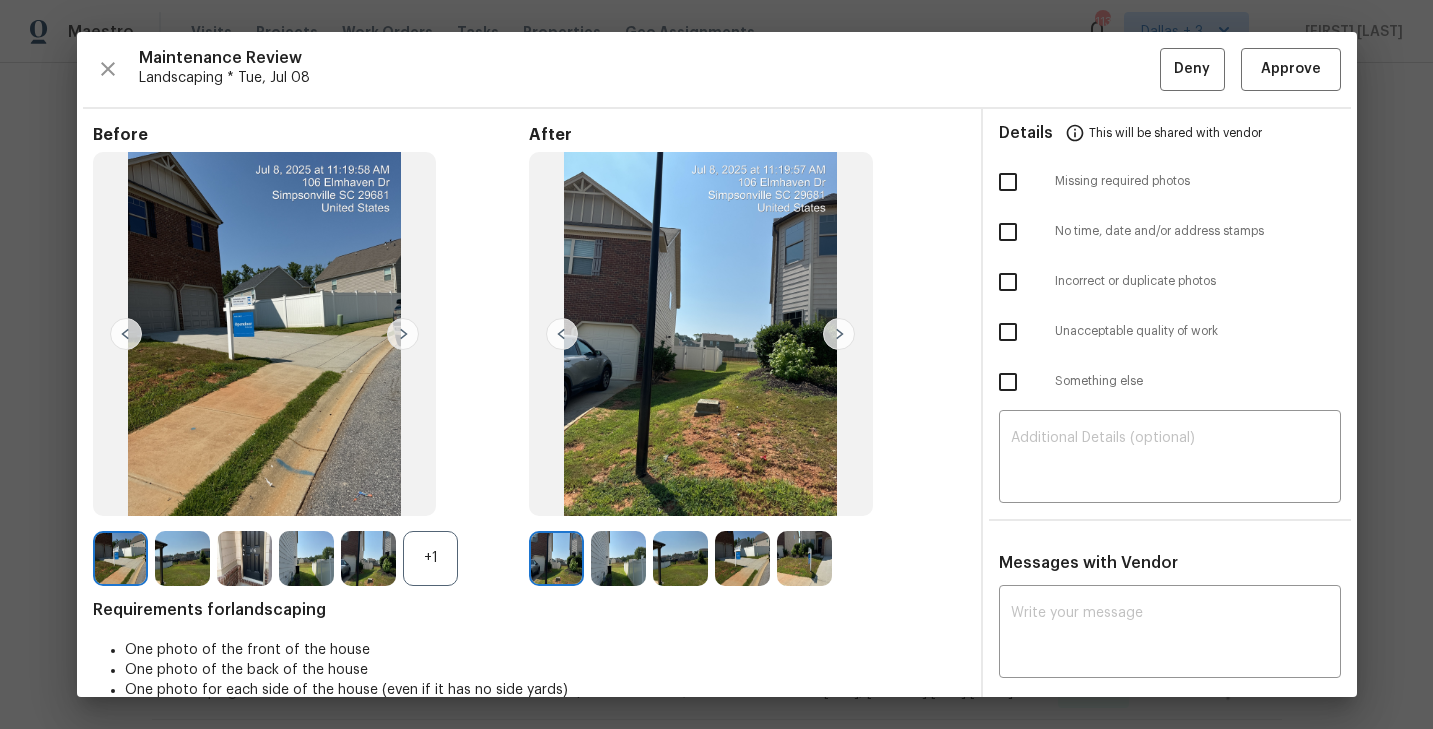 click at bounding box center [311, 558] 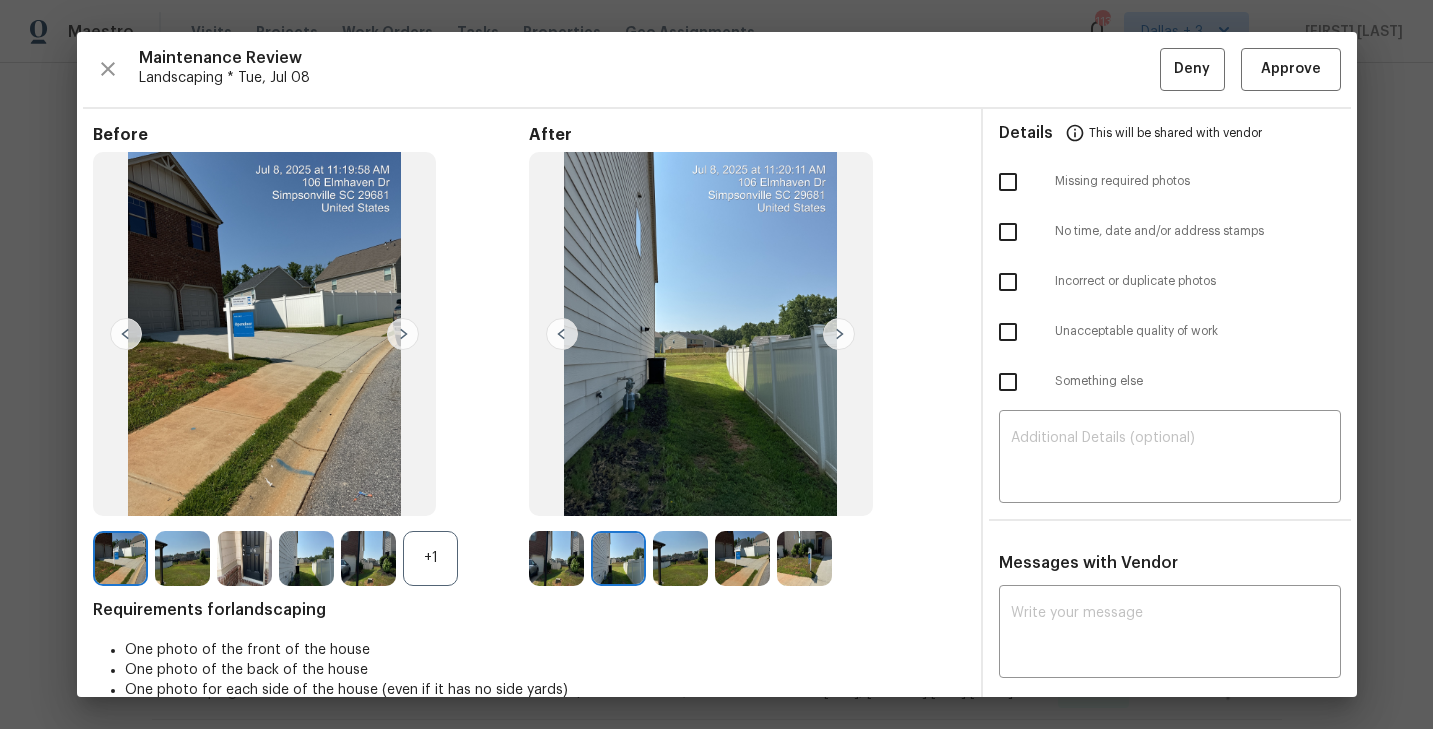 click at bounding box center [403, 334] 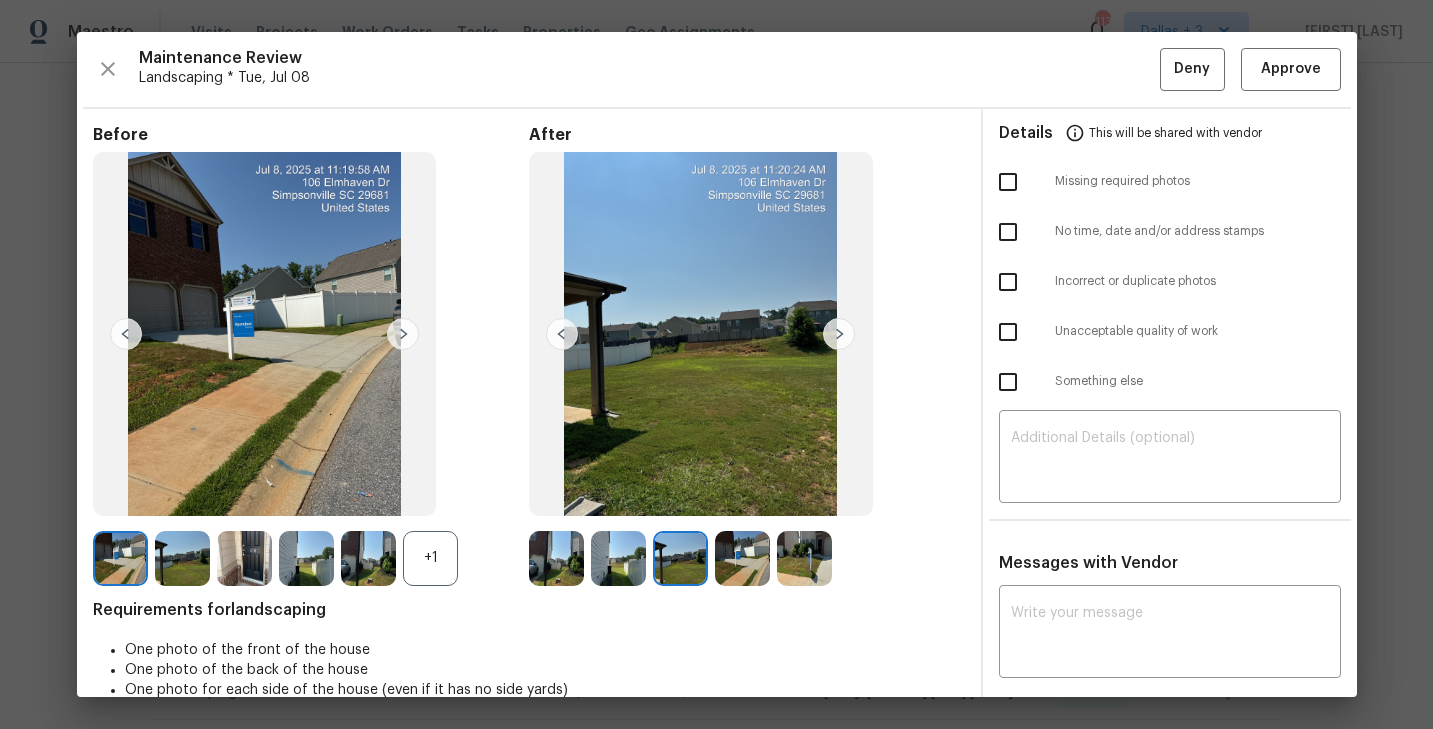 click at bounding box center [265, 334] 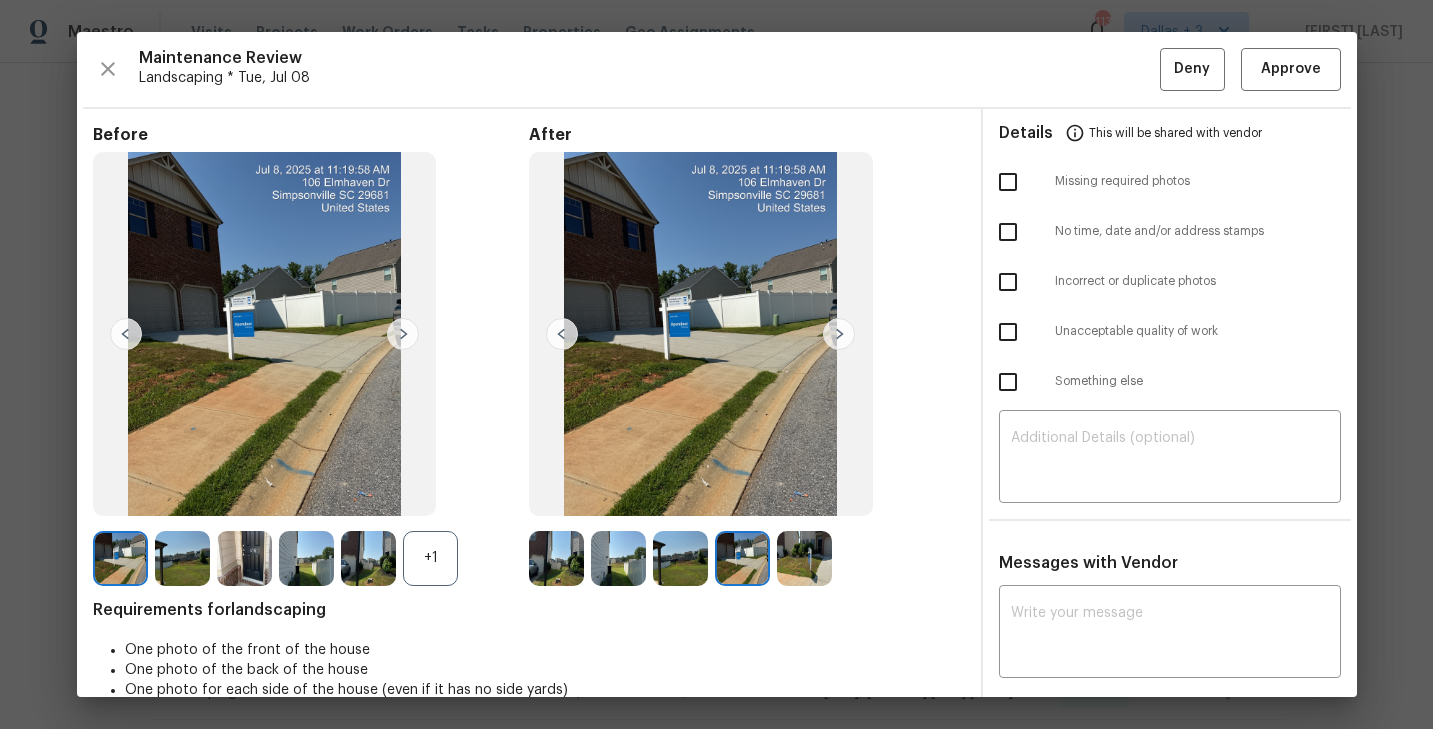 click at bounding box center (403, 334) 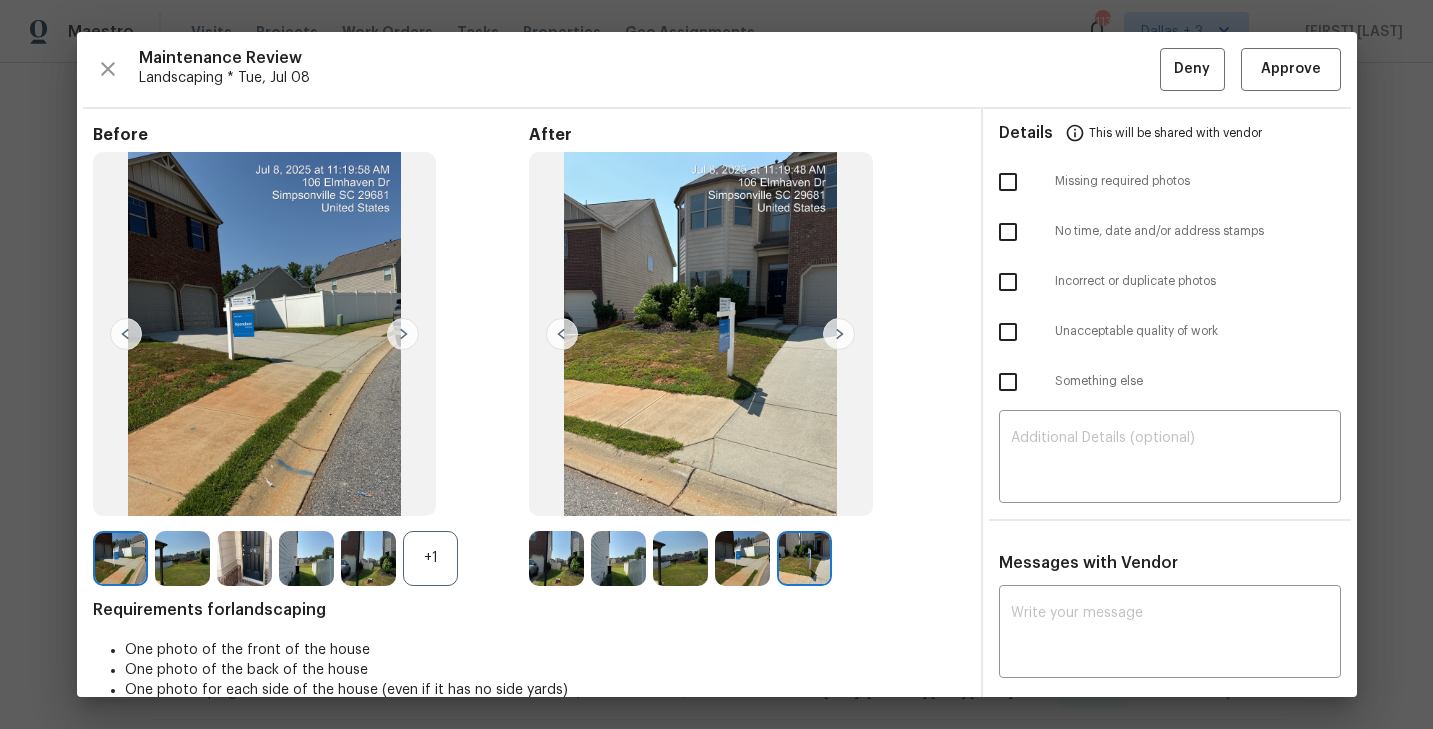 click at bounding box center (403, 334) 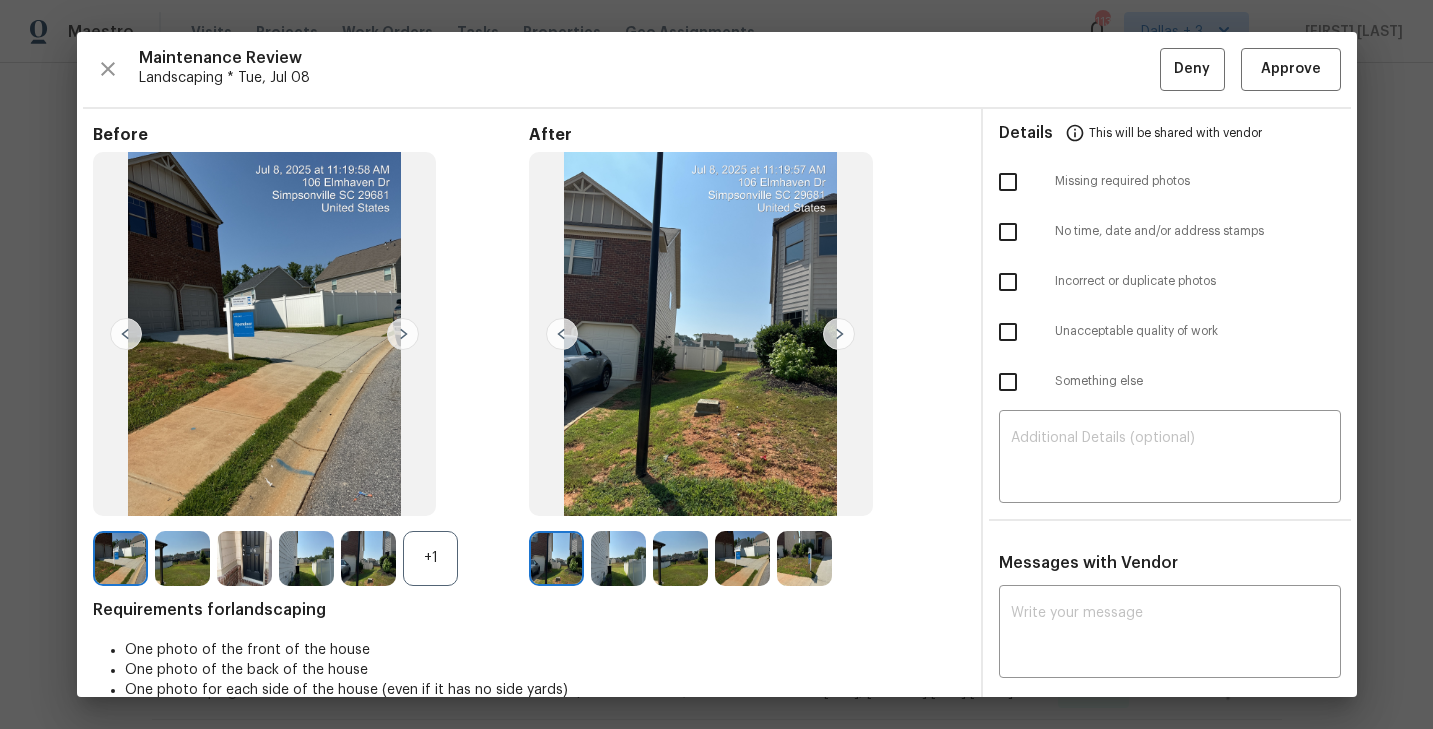 click at bounding box center [182, 558] 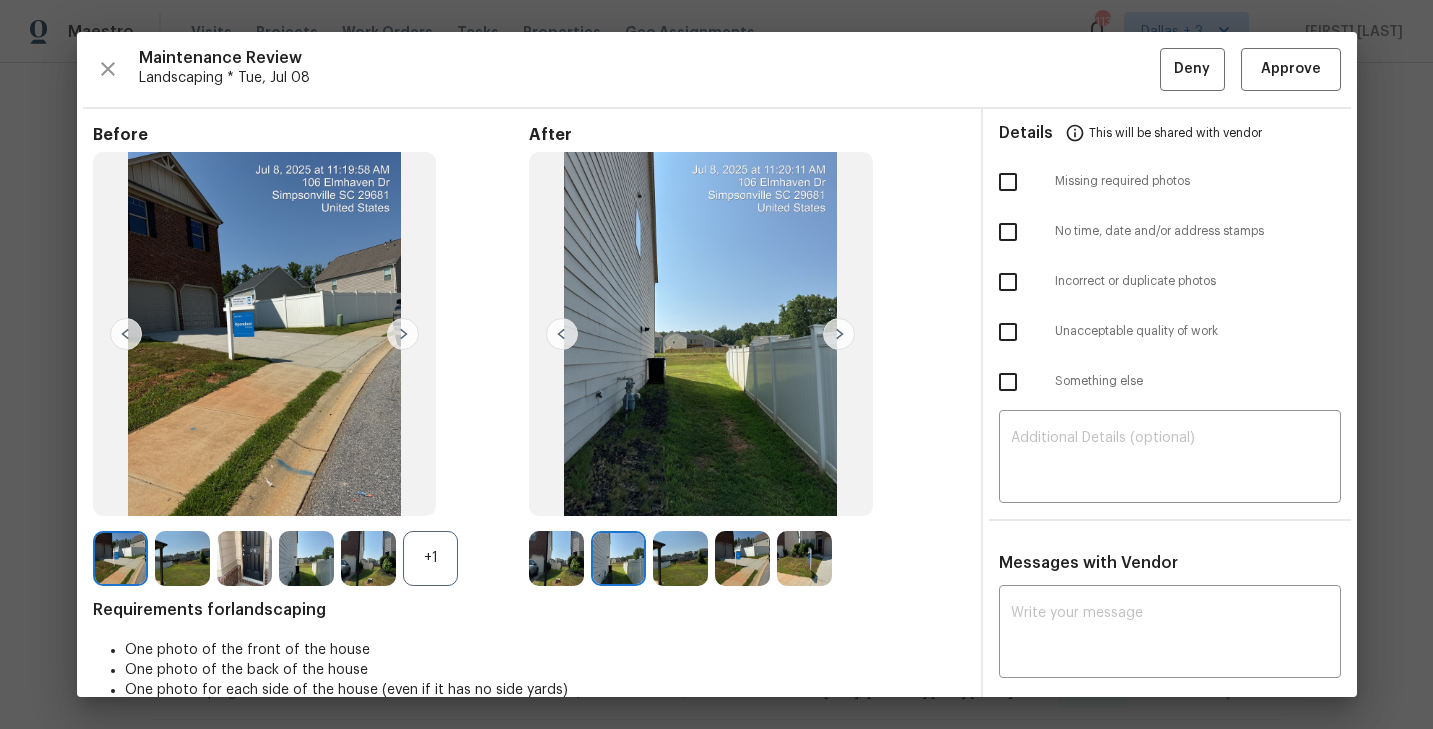 click at bounding box center (182, 558) 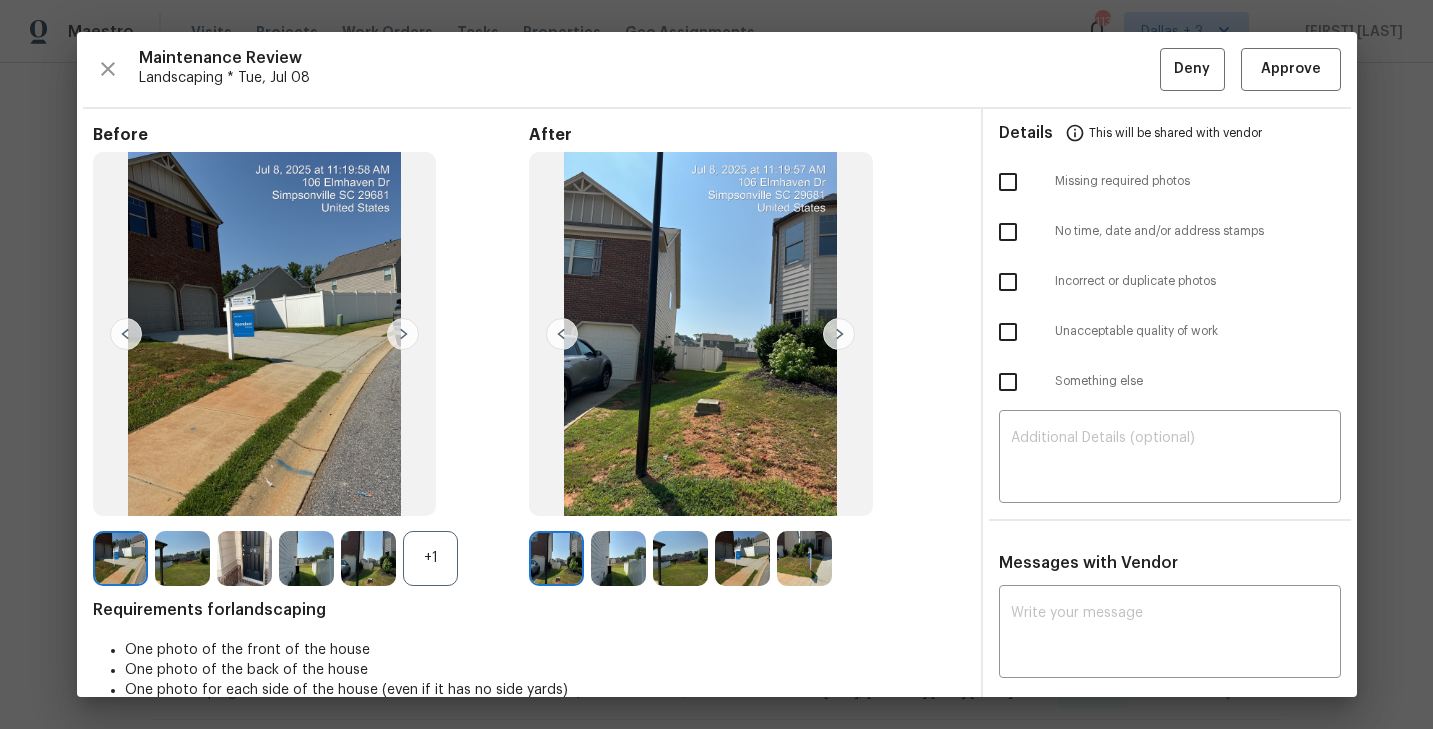 click at bounding box center [403, 334] 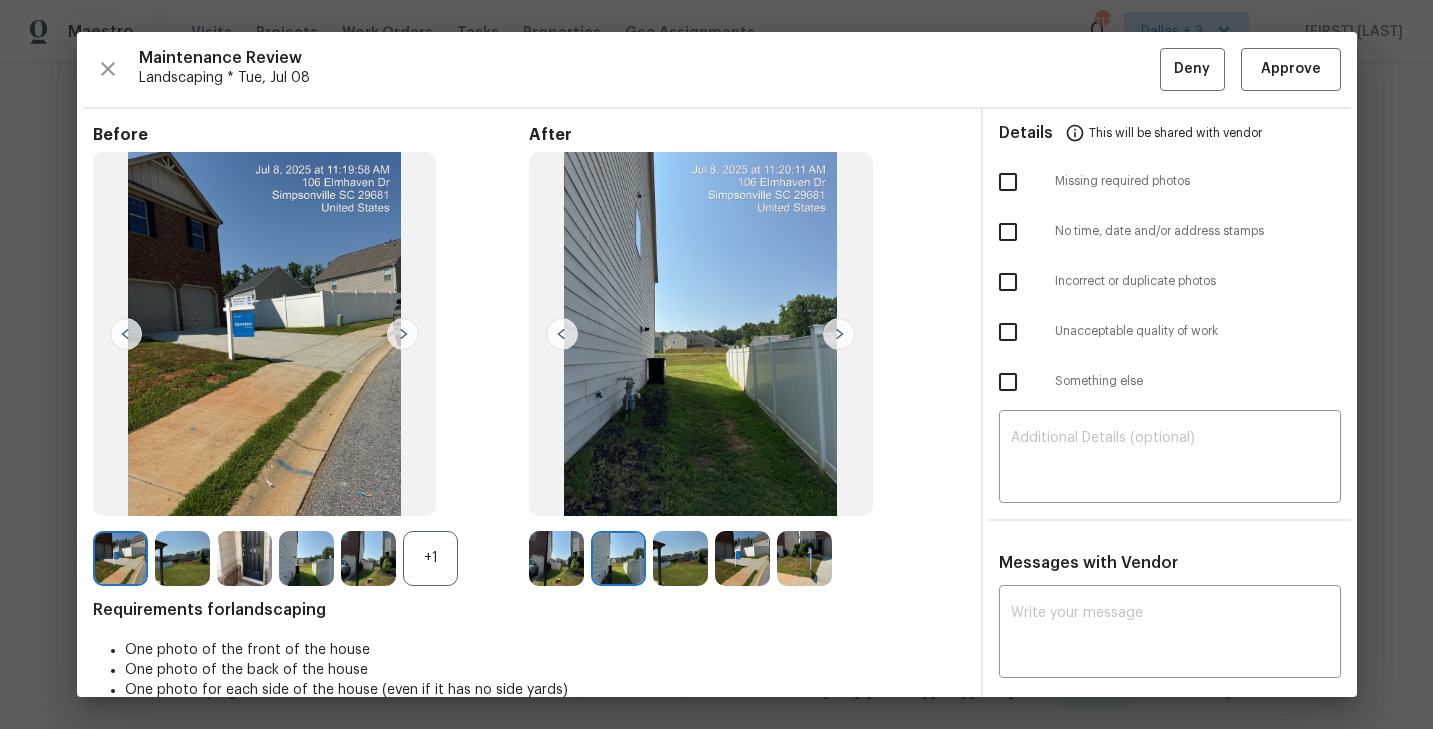 click at bounding box center (403, 334) 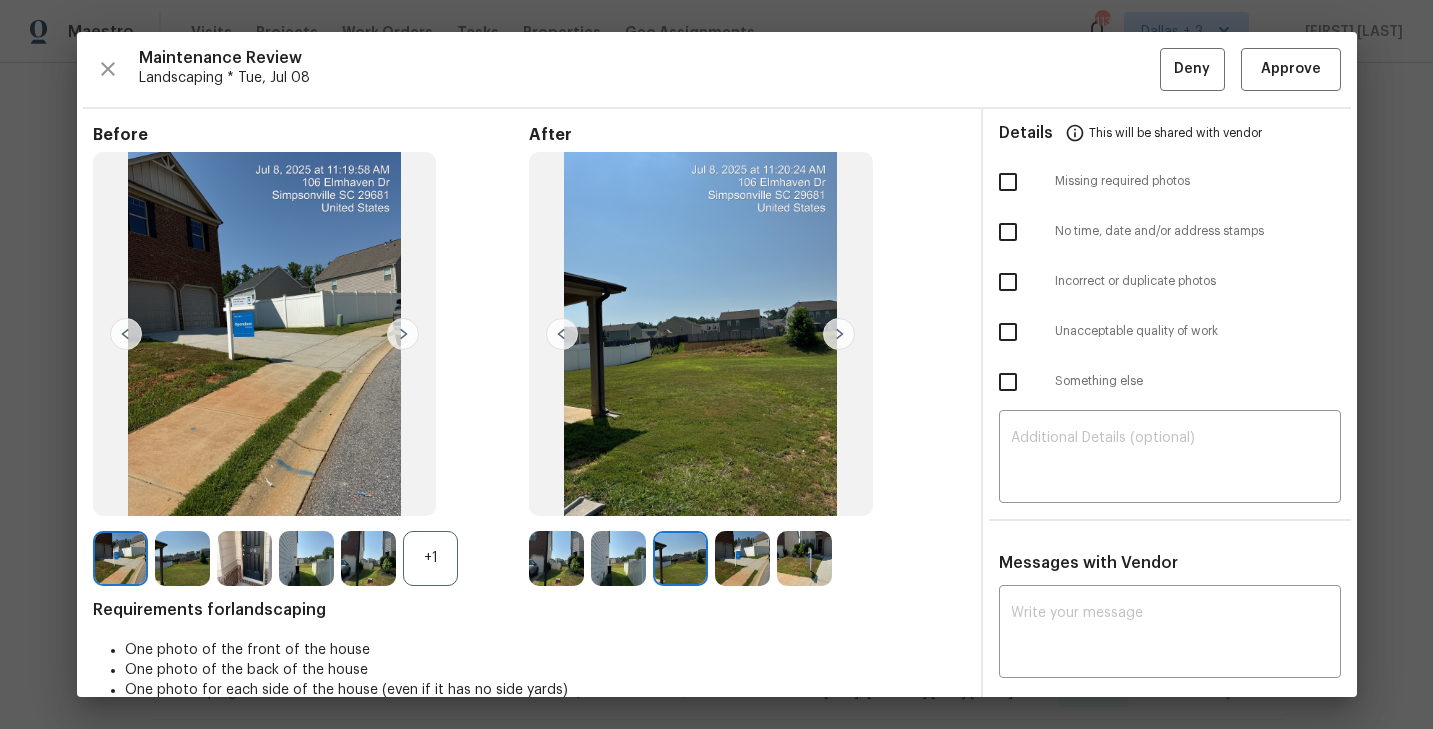 click at bounding box center (403, 334) 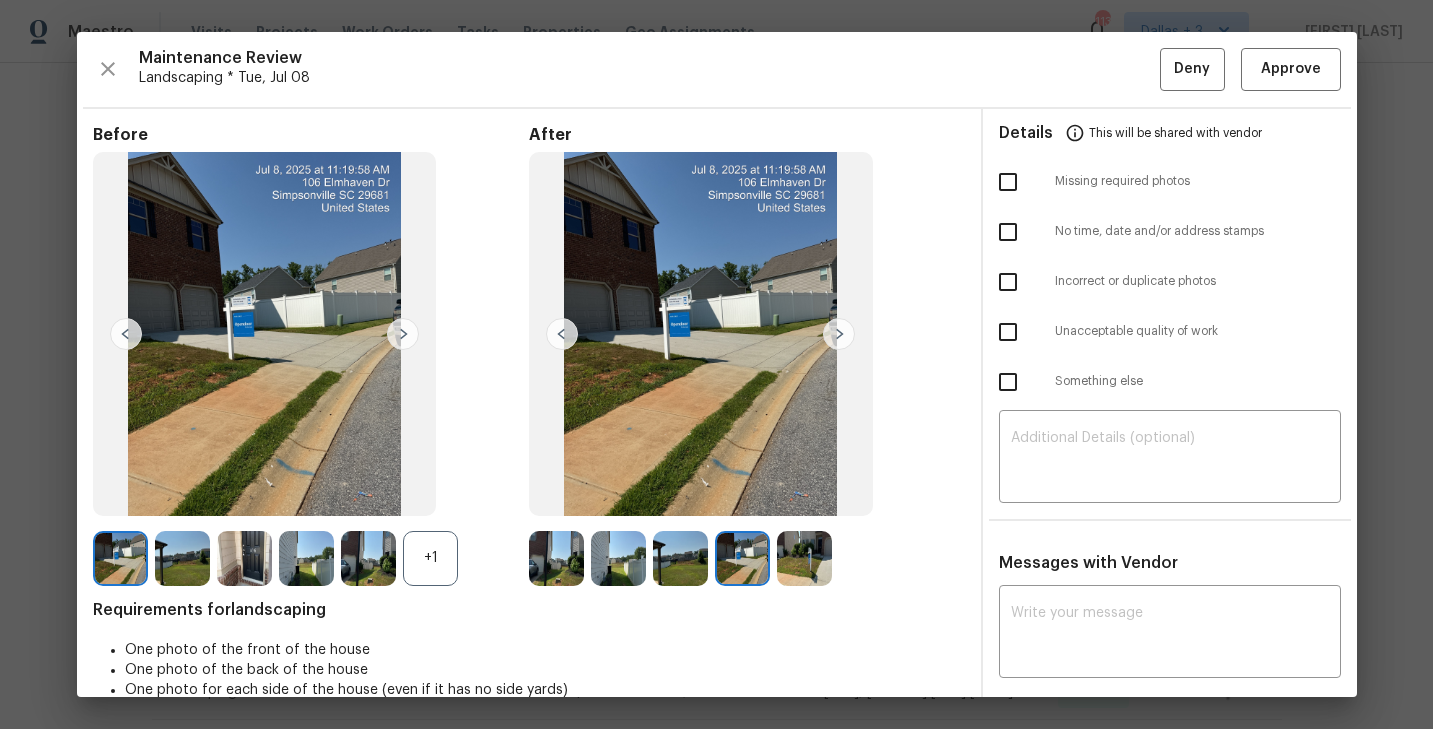 click at bounding box center [403, 334] 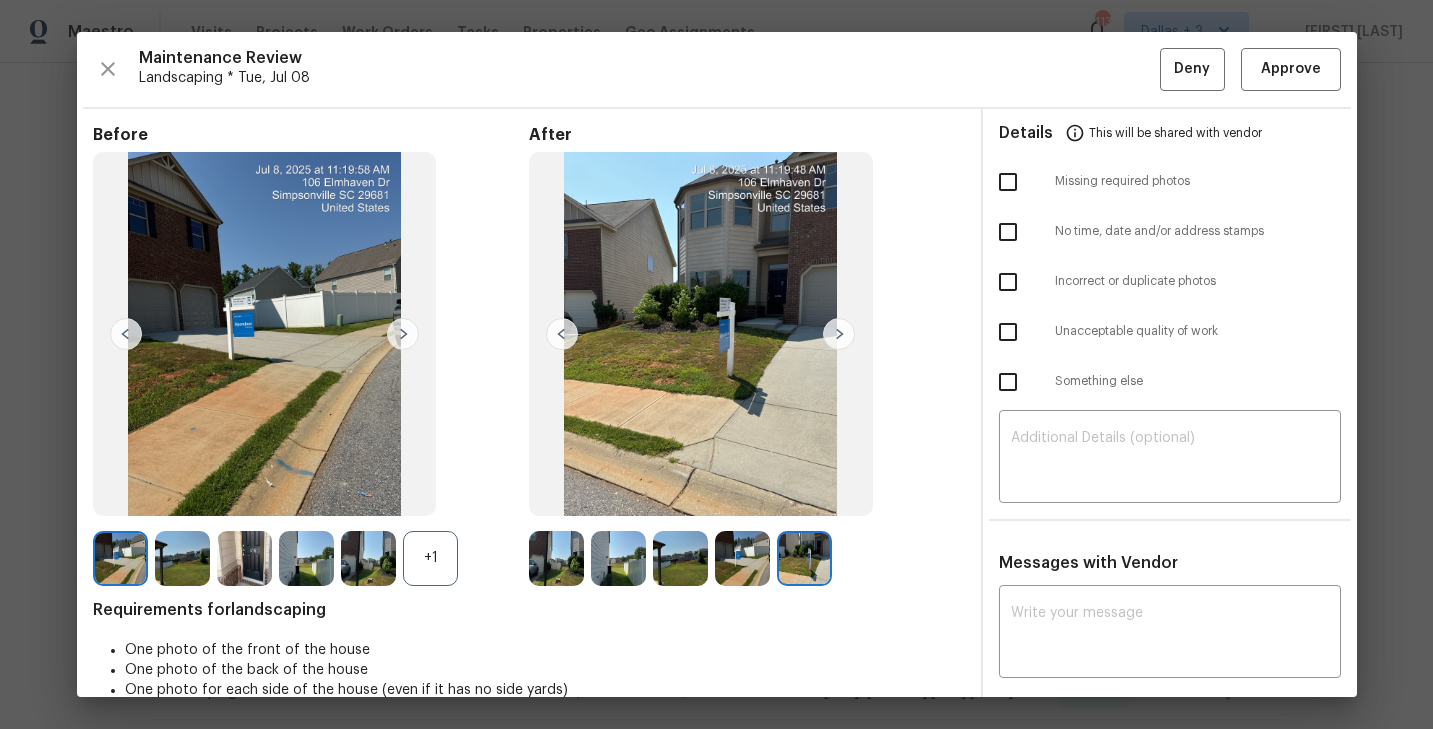 click at bounding box center [403, 334] 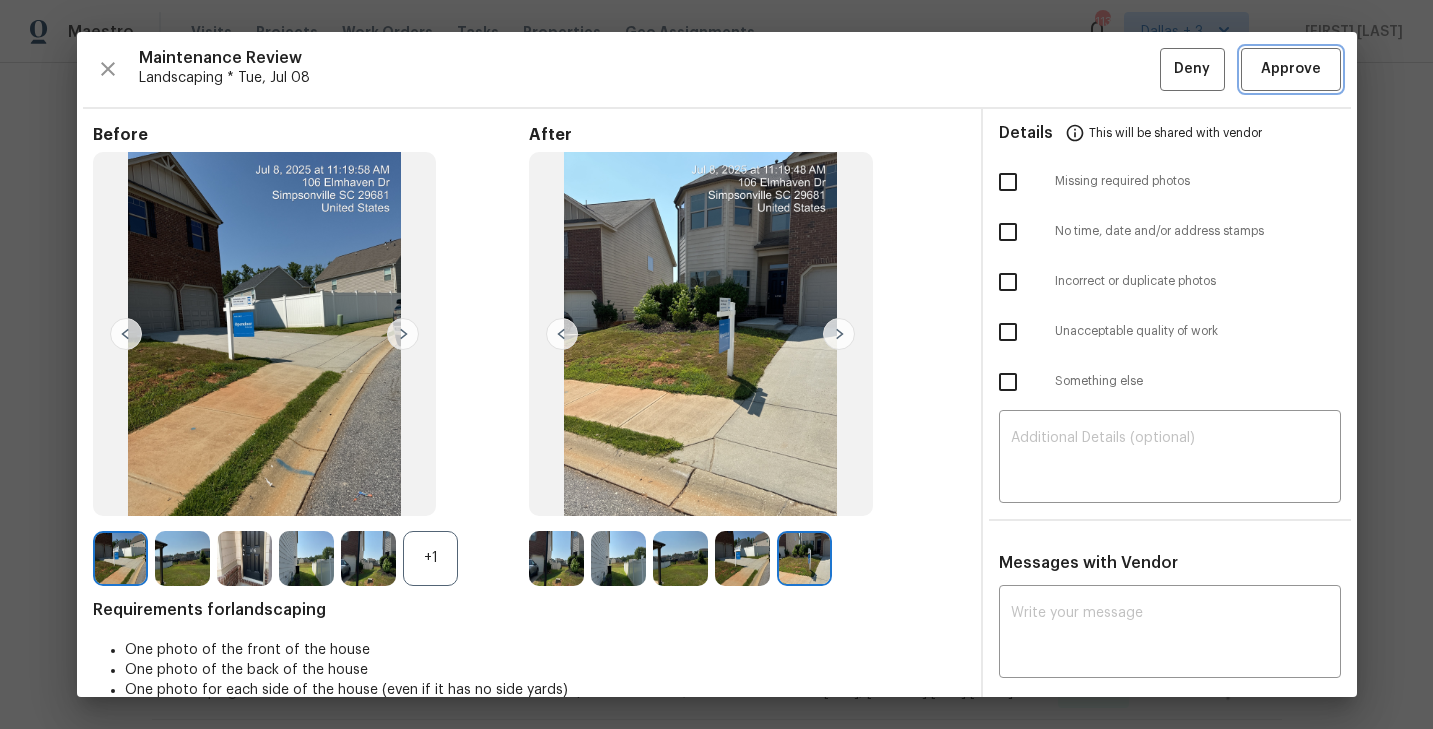 click on "Approve" at bounding box center (1291, 69) 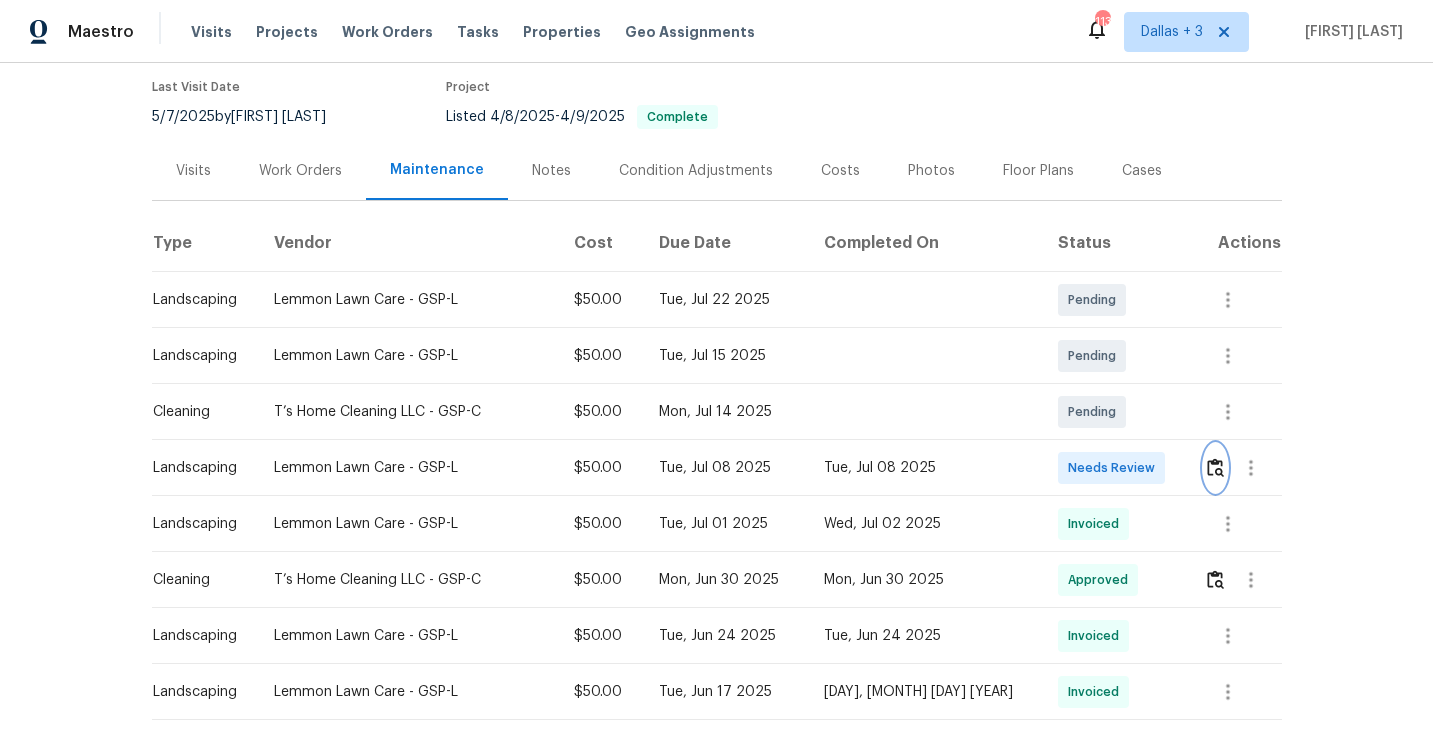scroll, scrollTop: 0, scrollLeft: 0, axis: both 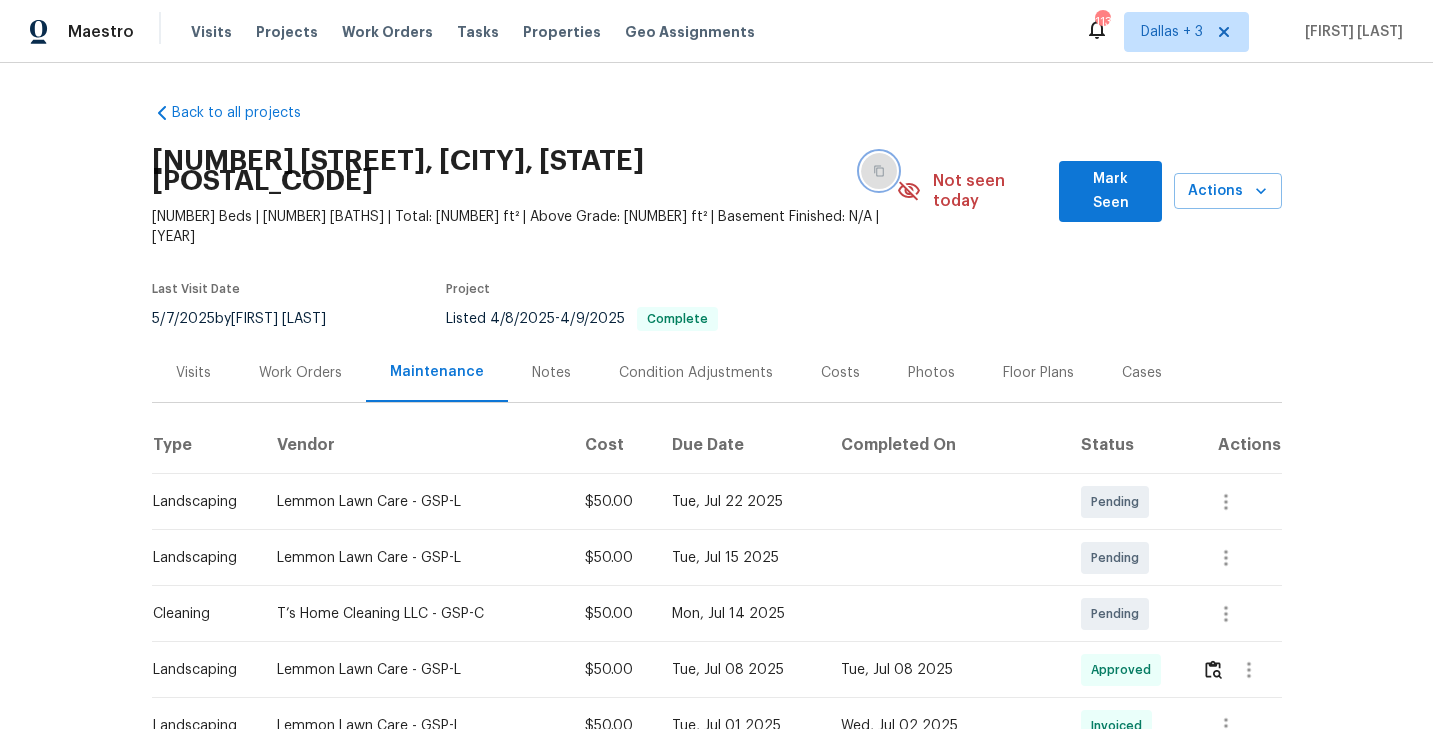 click at bounding box center (879, 171) 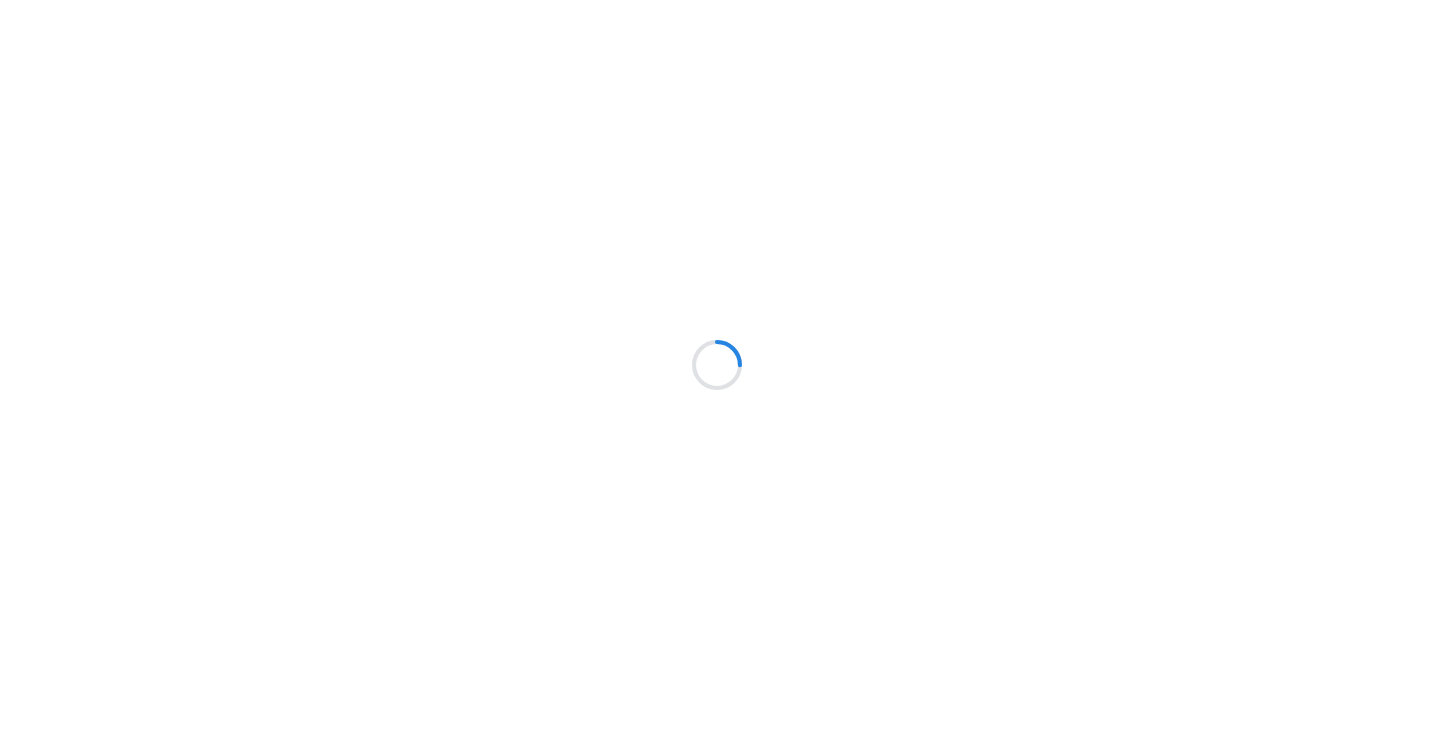 scroll, scrollTop: 0, scrollLeft: 0, axis: both 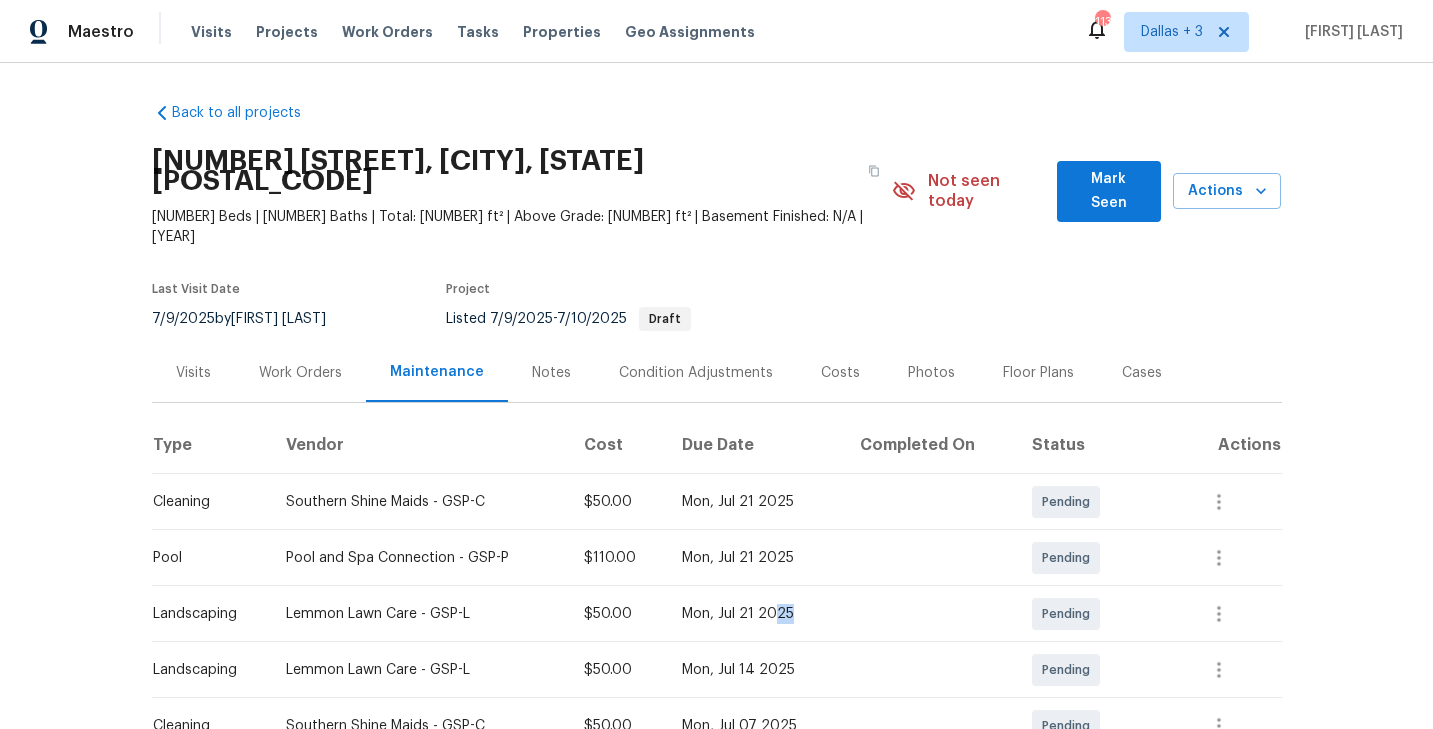 drag, startPoint x: 771, startPoint y: 585, endPoint x: 780, endPoint y: 578, distance: 11.401754 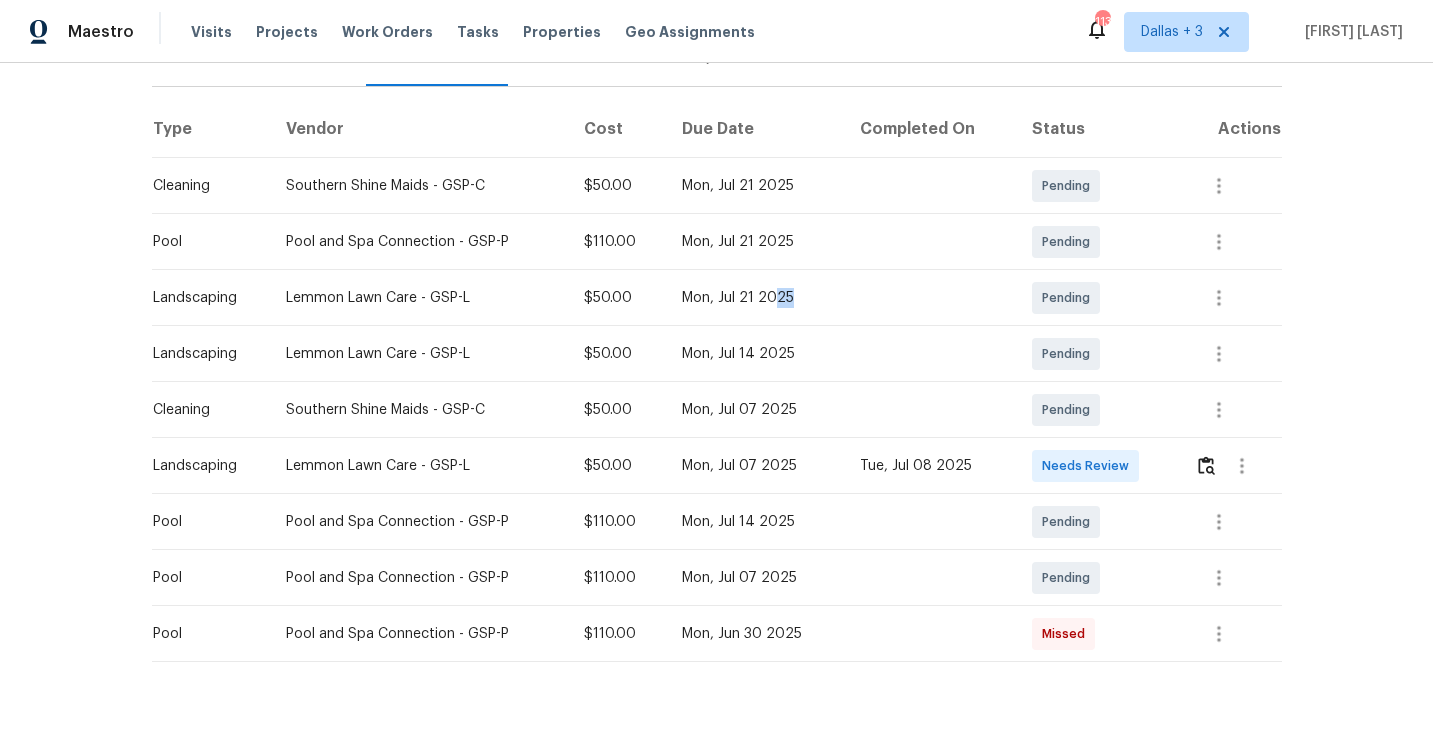 scroll, scrollTop: 329, scrollLeft: 0, axis: vertical 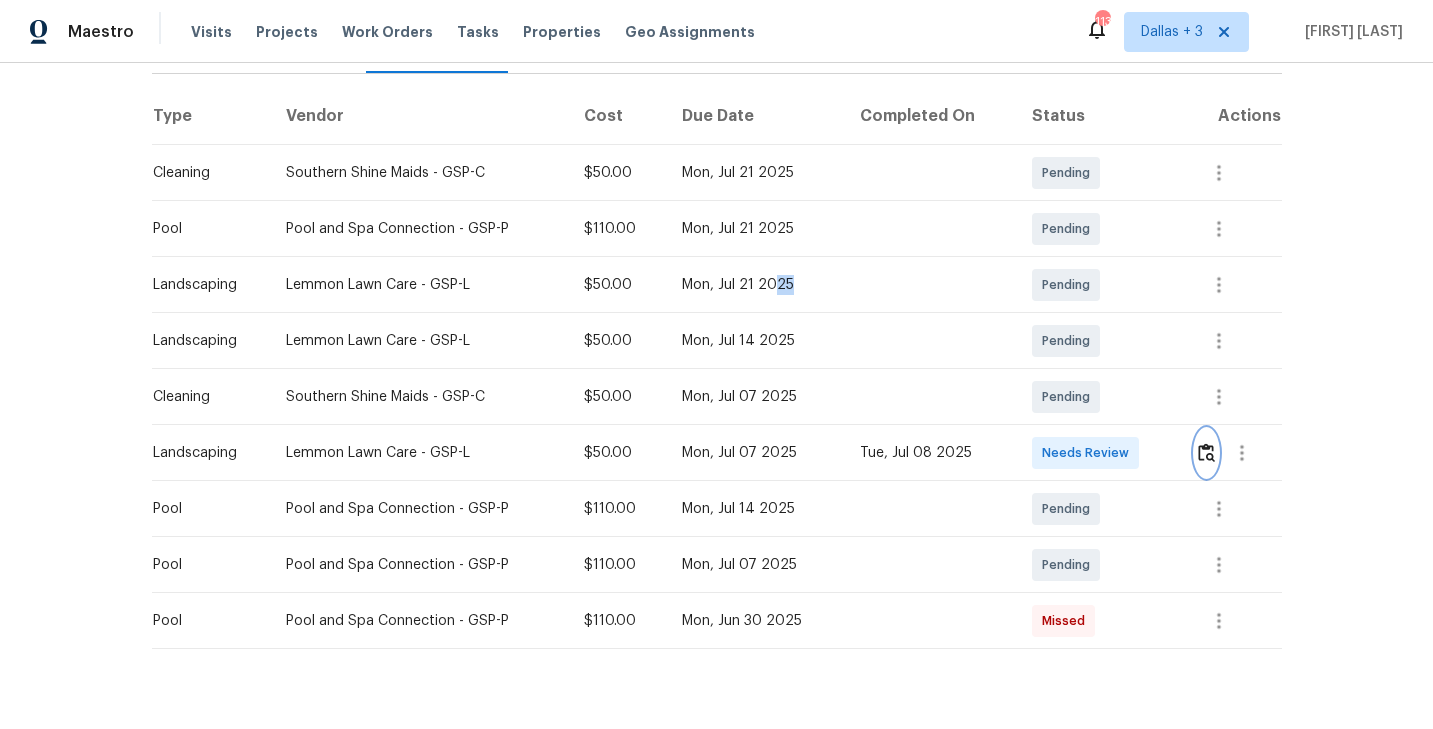 click at bounding box center [1206, 452] 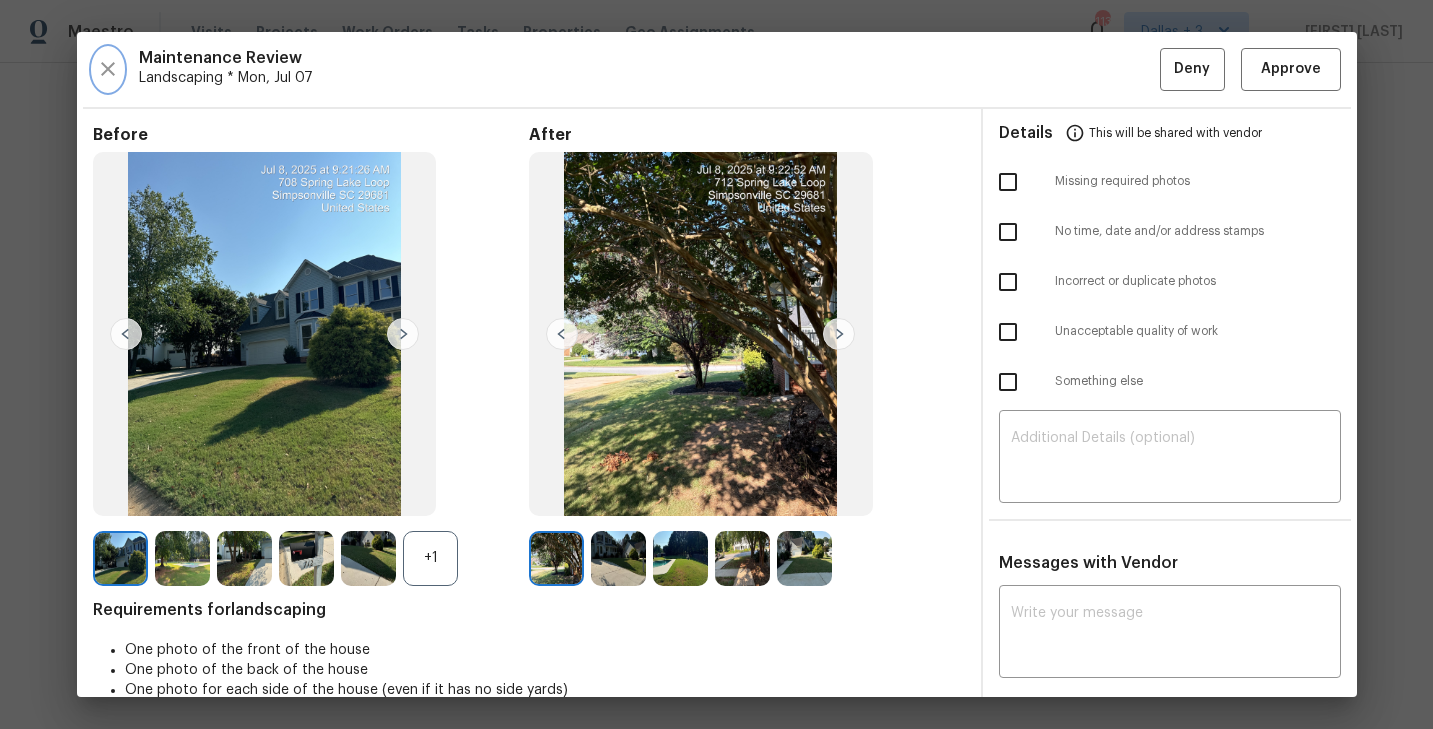 click at bounding box center (108, 69) 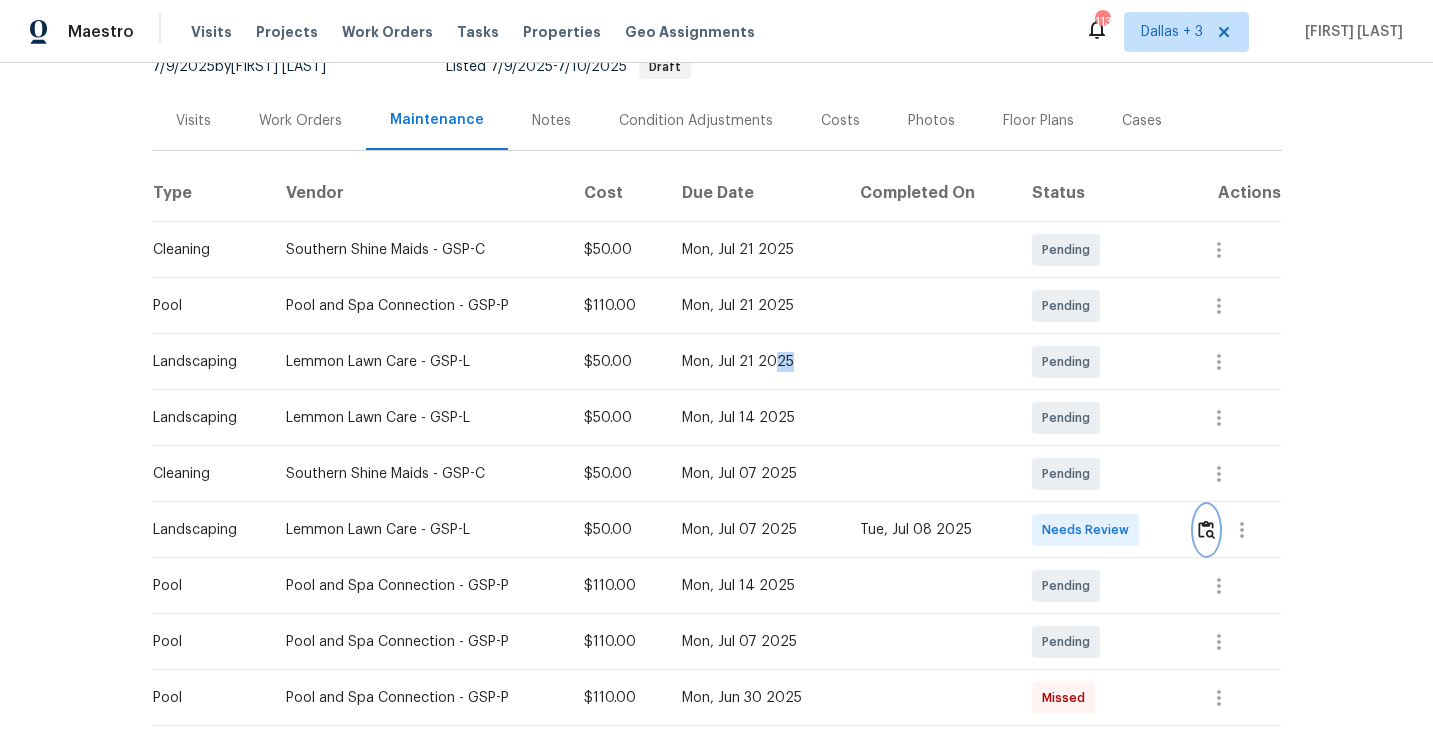 scroll, scrollTop: 169, scrollLeft: 0, axis: vertical 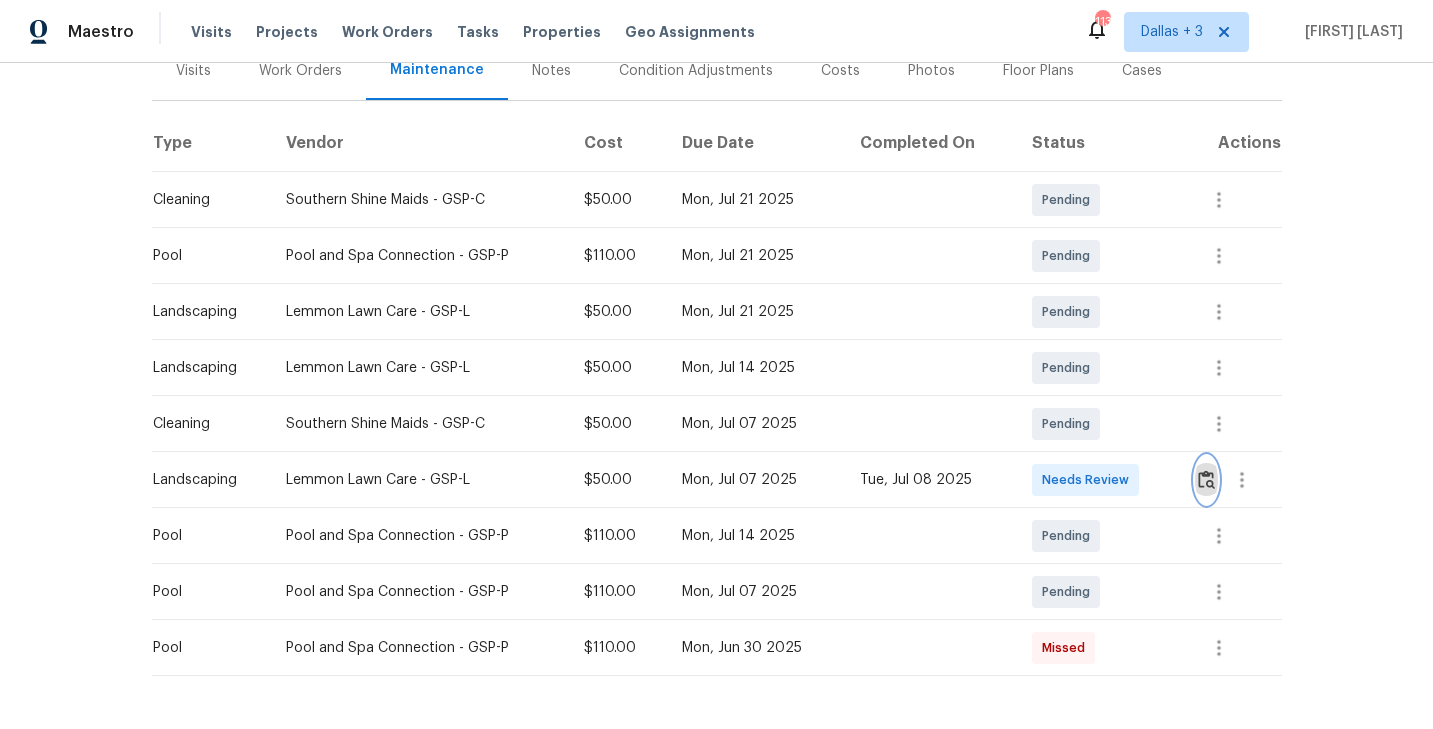 click at bounding box center (1206, 480) 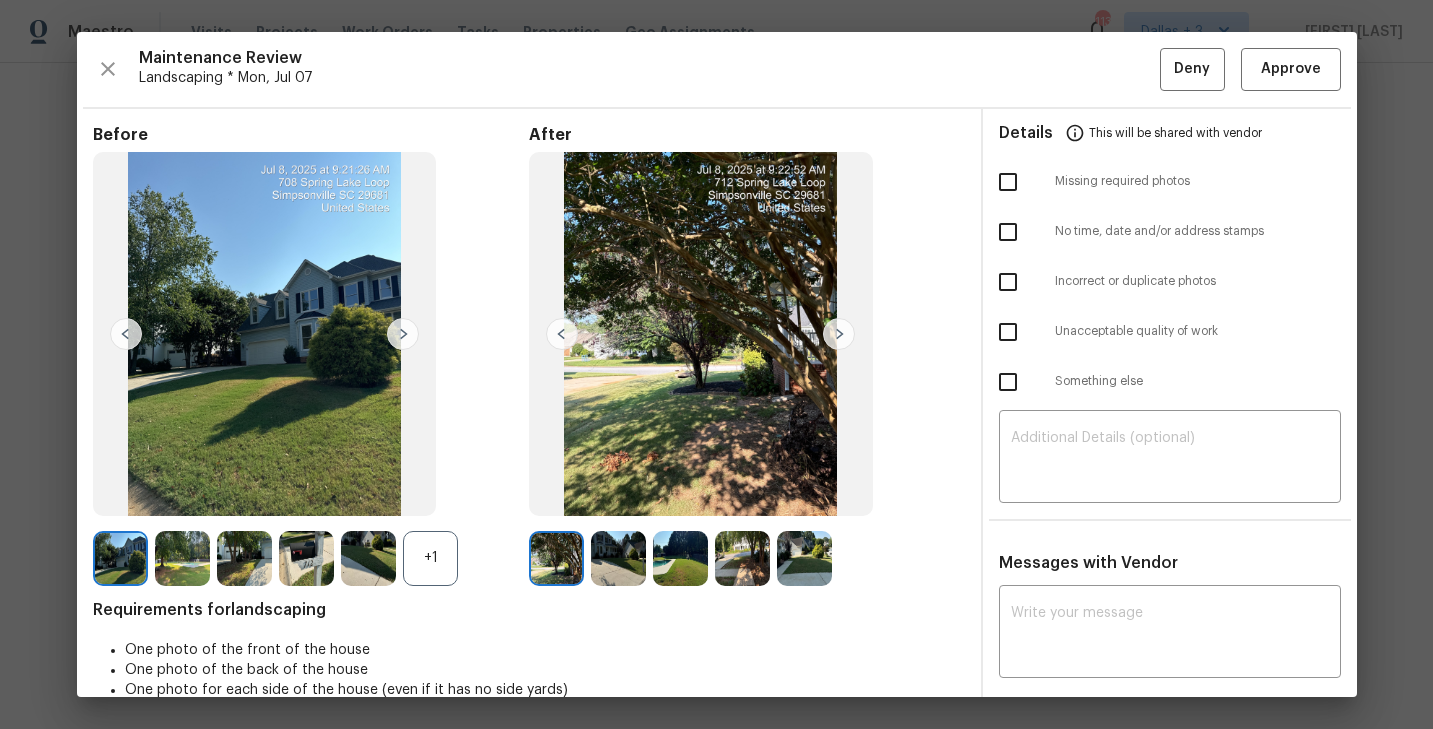 click at bounding box center [403, 334] 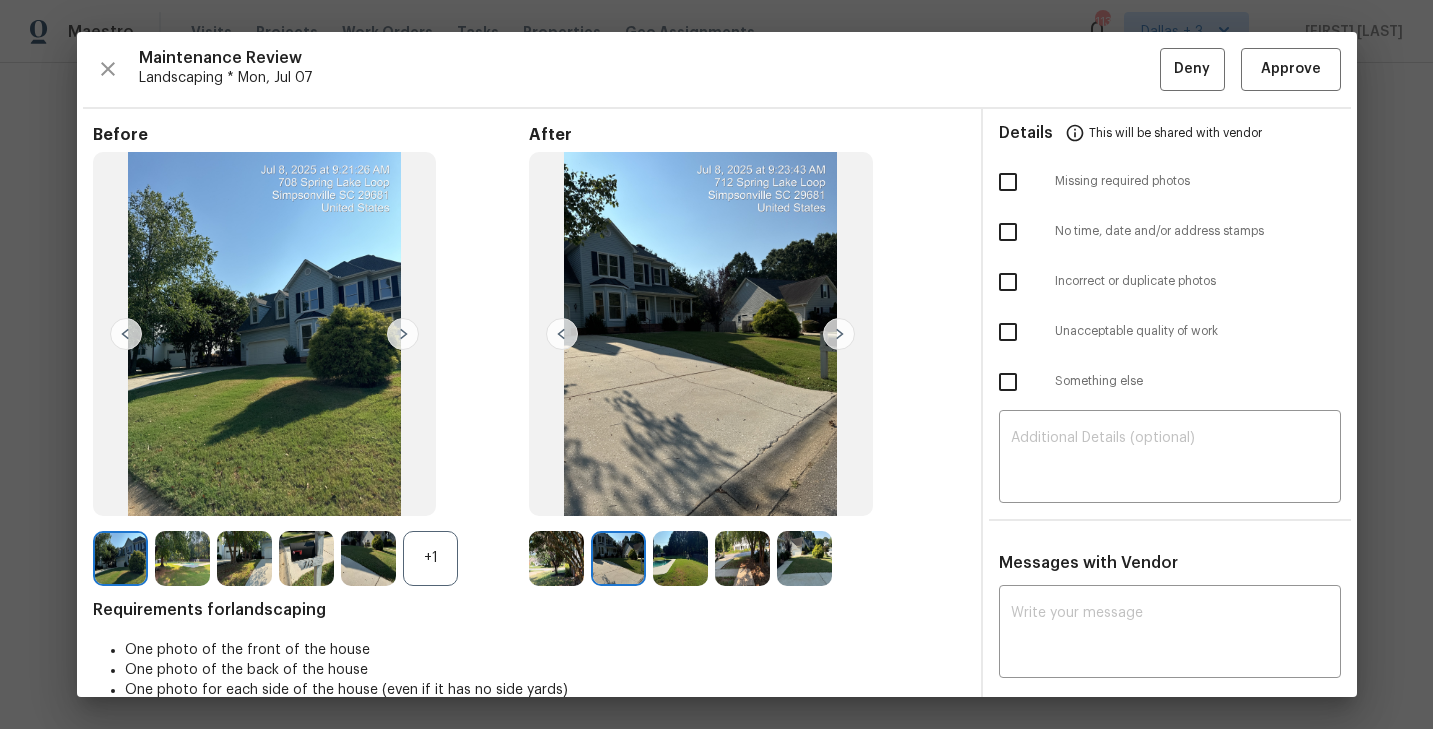 click at bounding box center (403, 334) 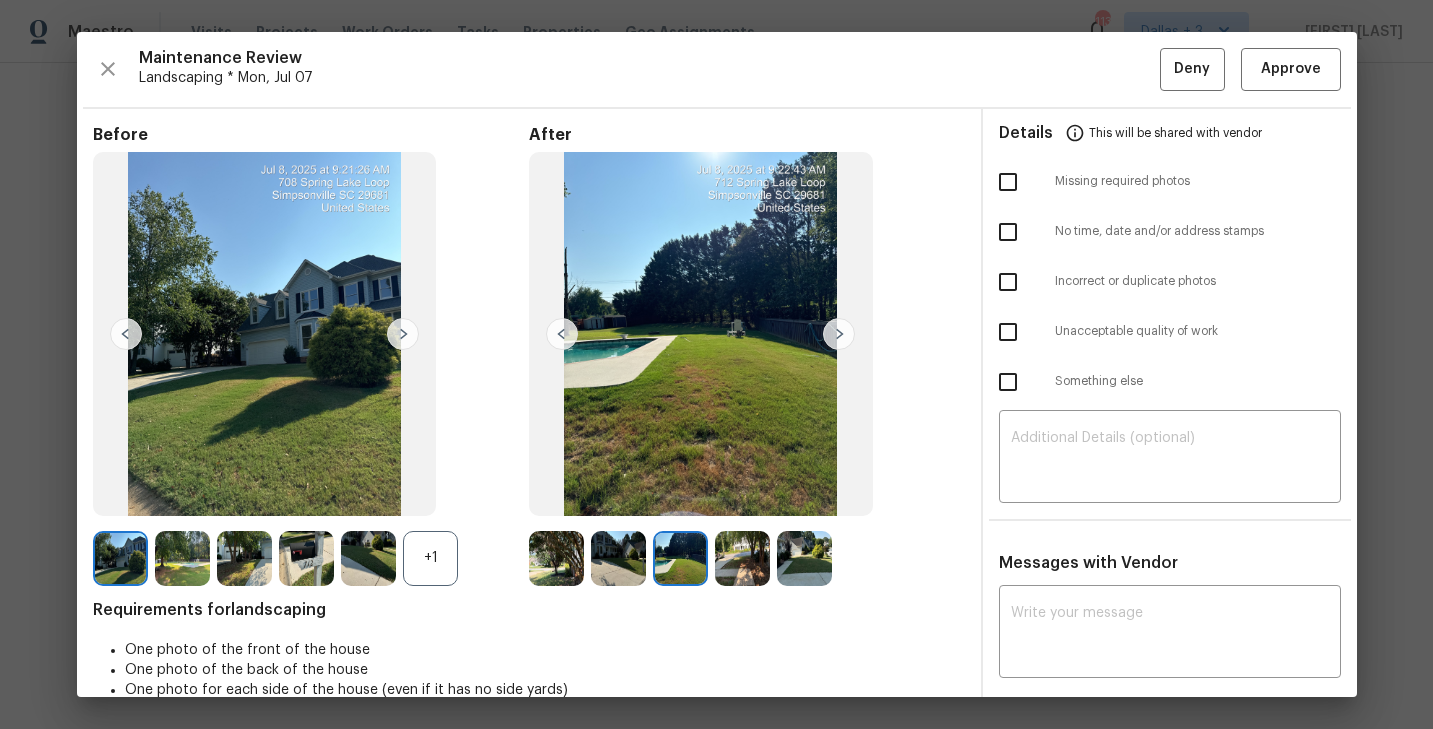 click at bounding box center (120, 558) 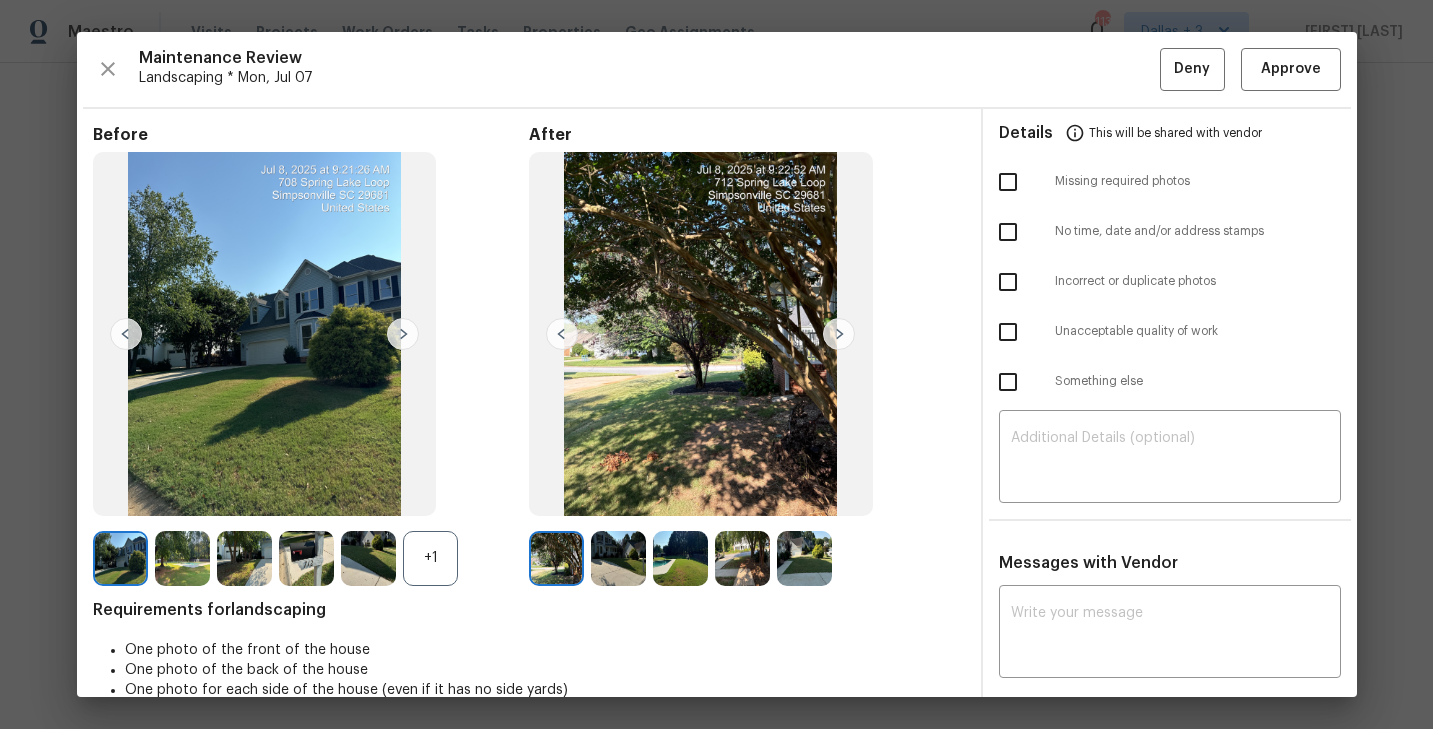 click at bounding box center [403, 334] 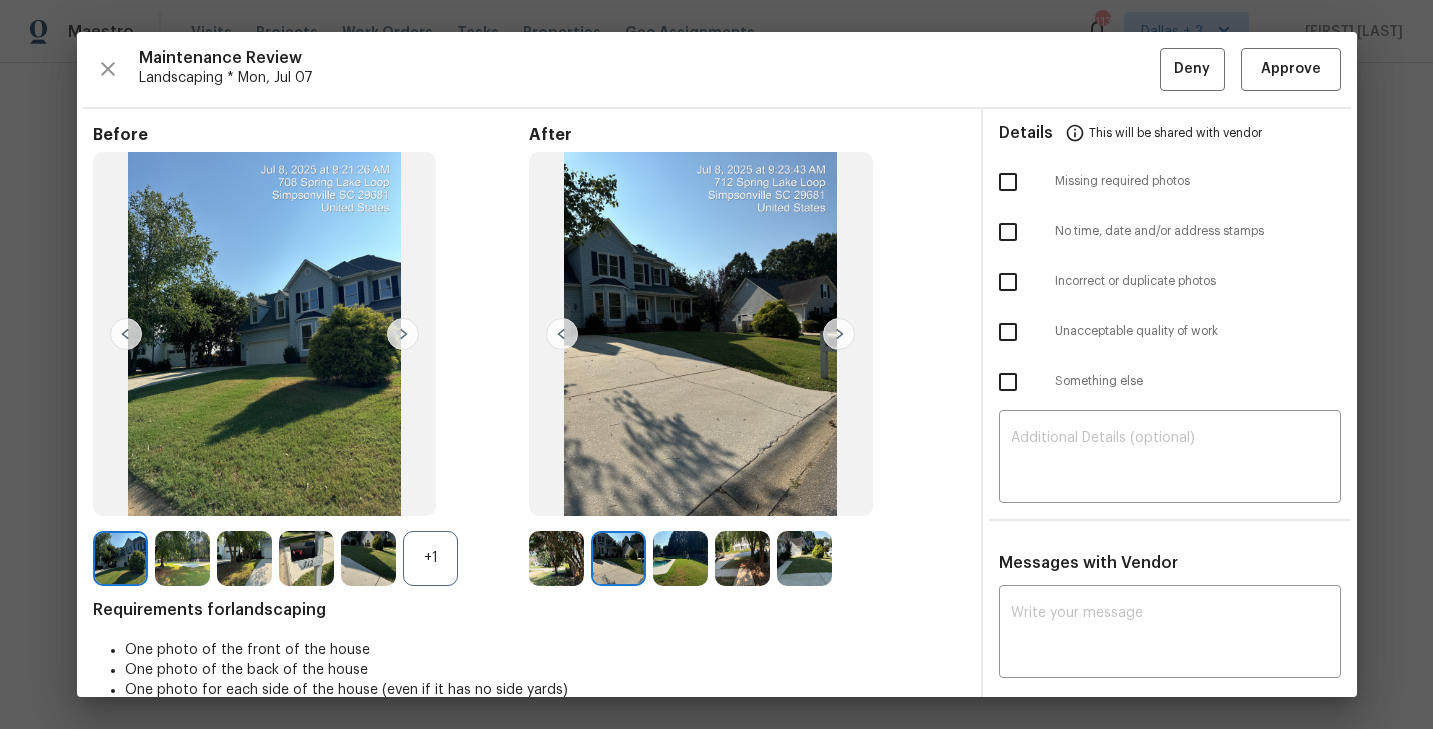 click at bounding box center [126, 334] 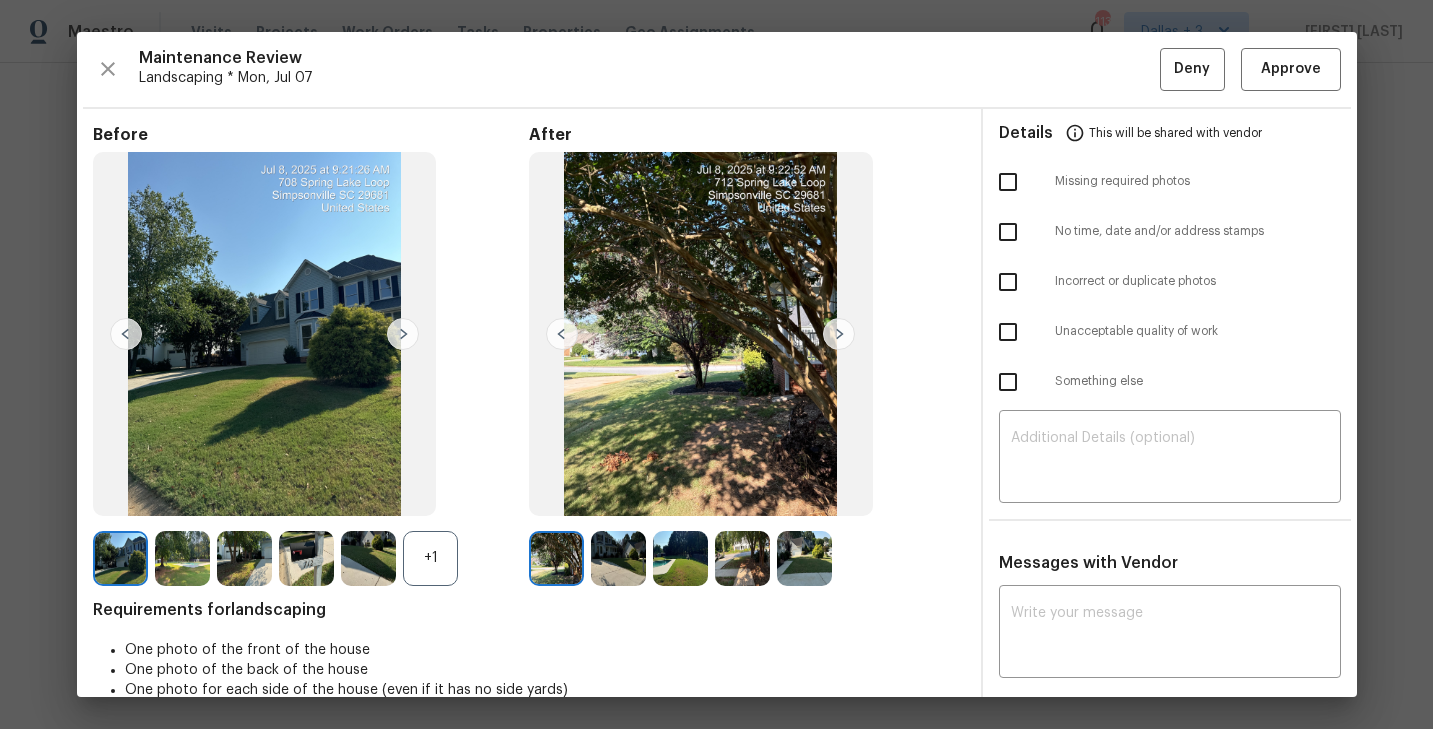 click at bounding box center (403, 334) 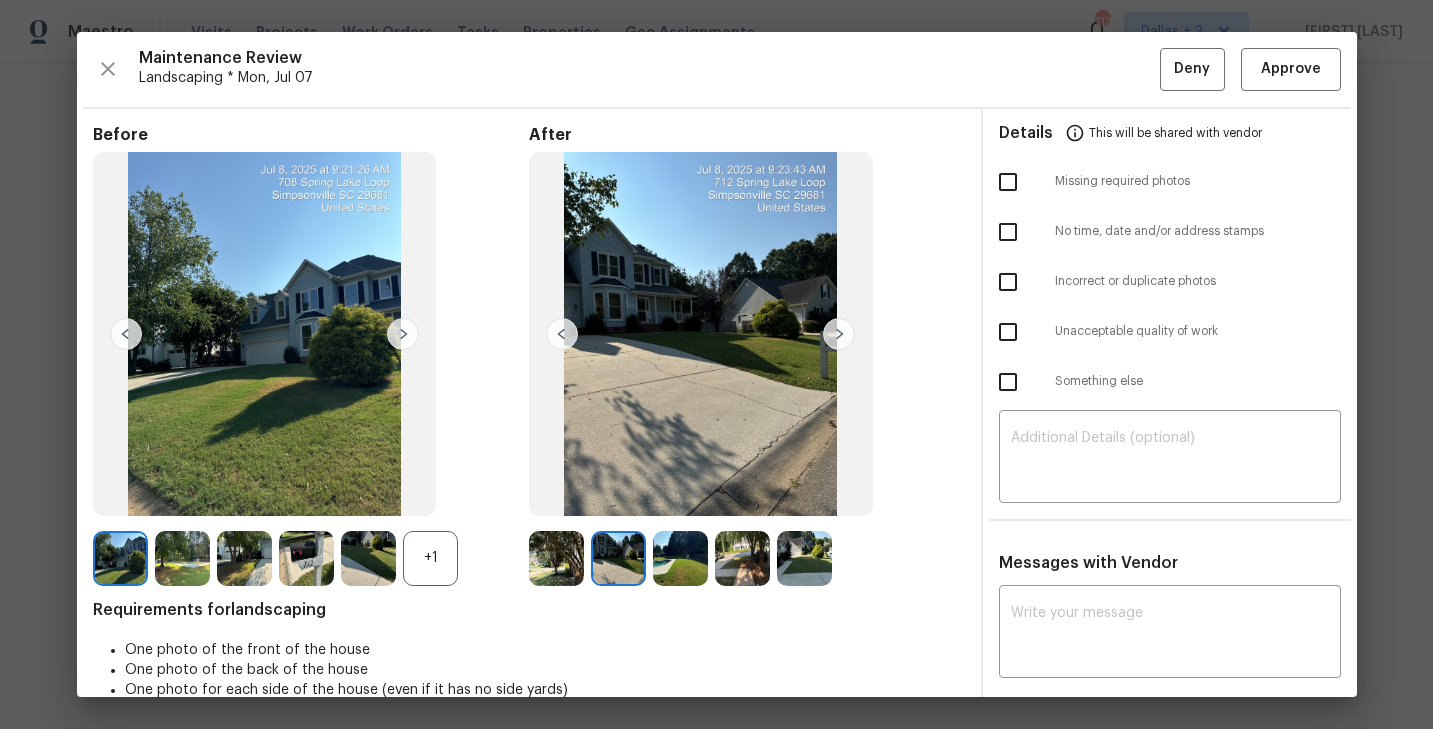click at bounding box center (403, 334) 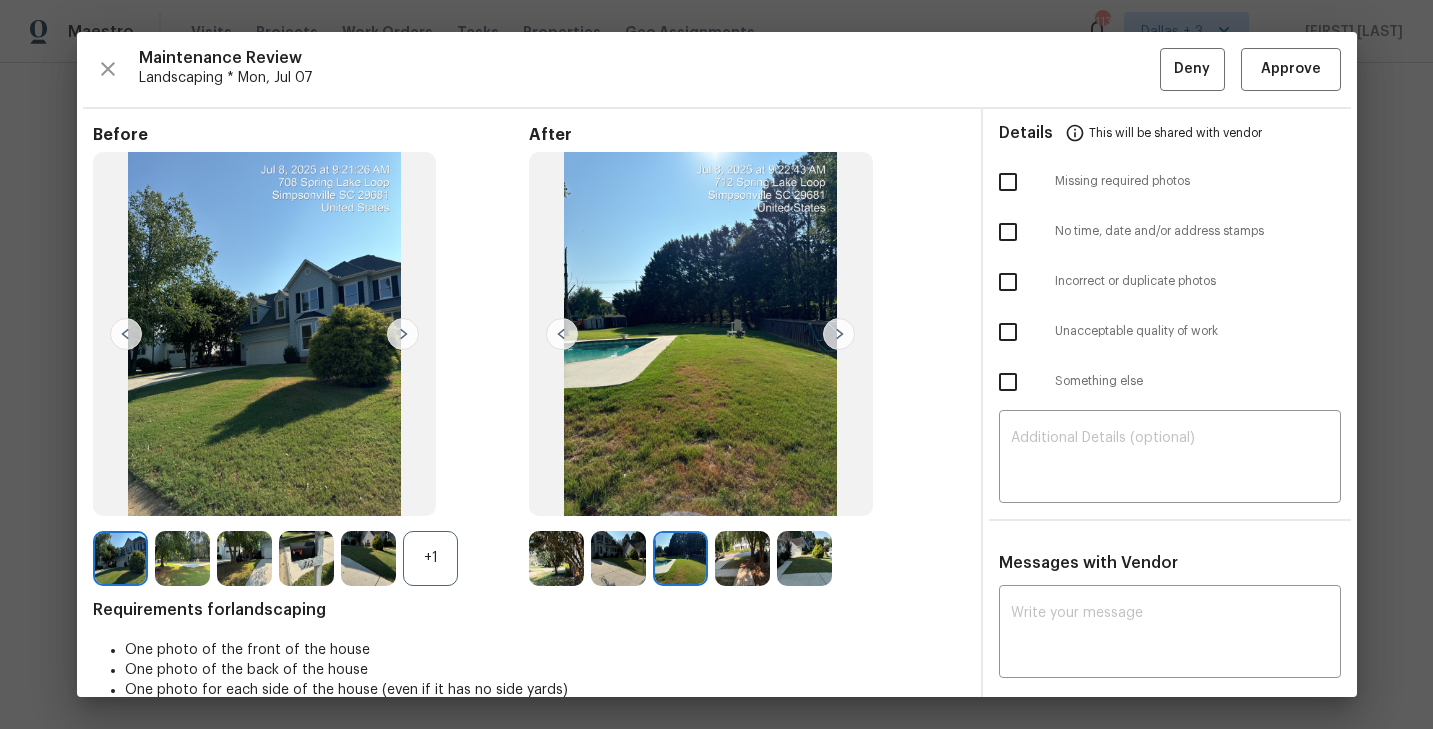 click at bounding box center [403, 334] 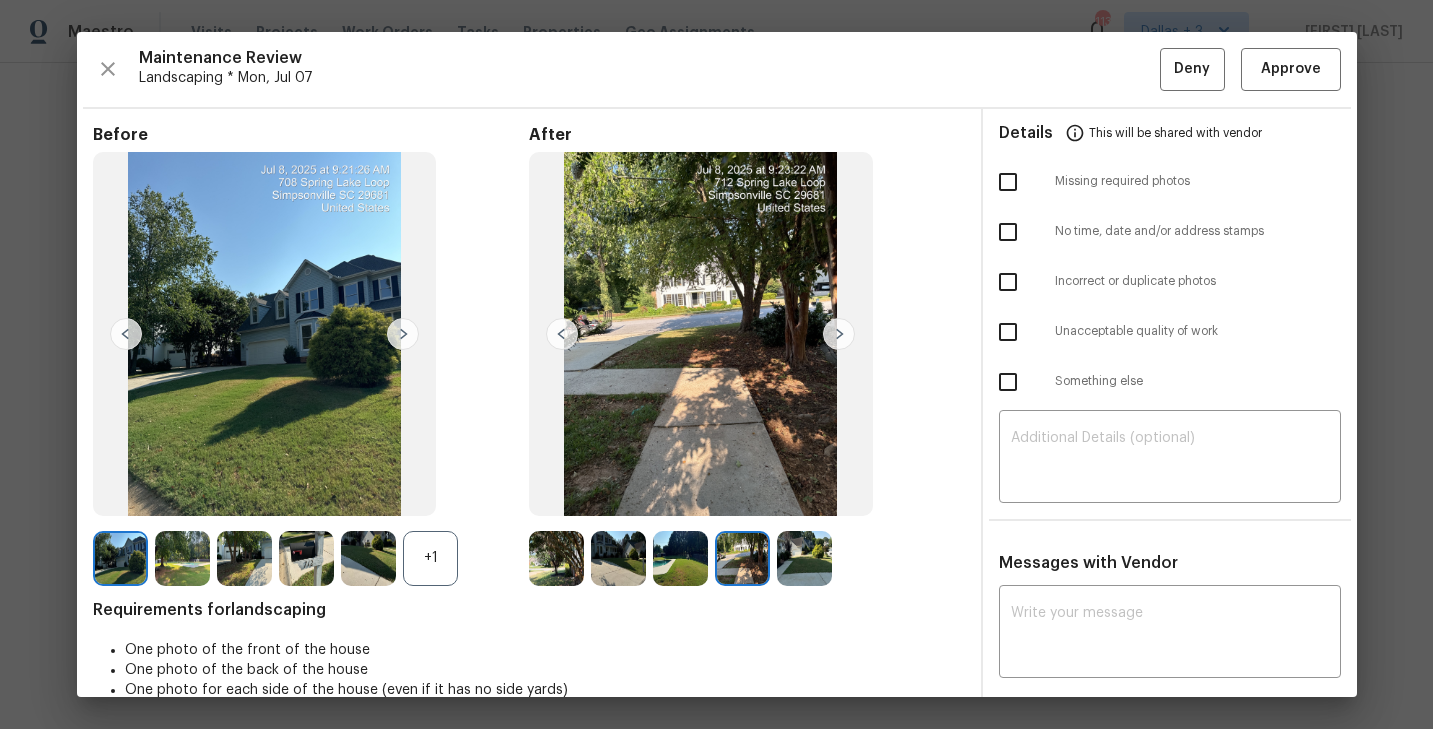 click at bounding box center [403, 334] 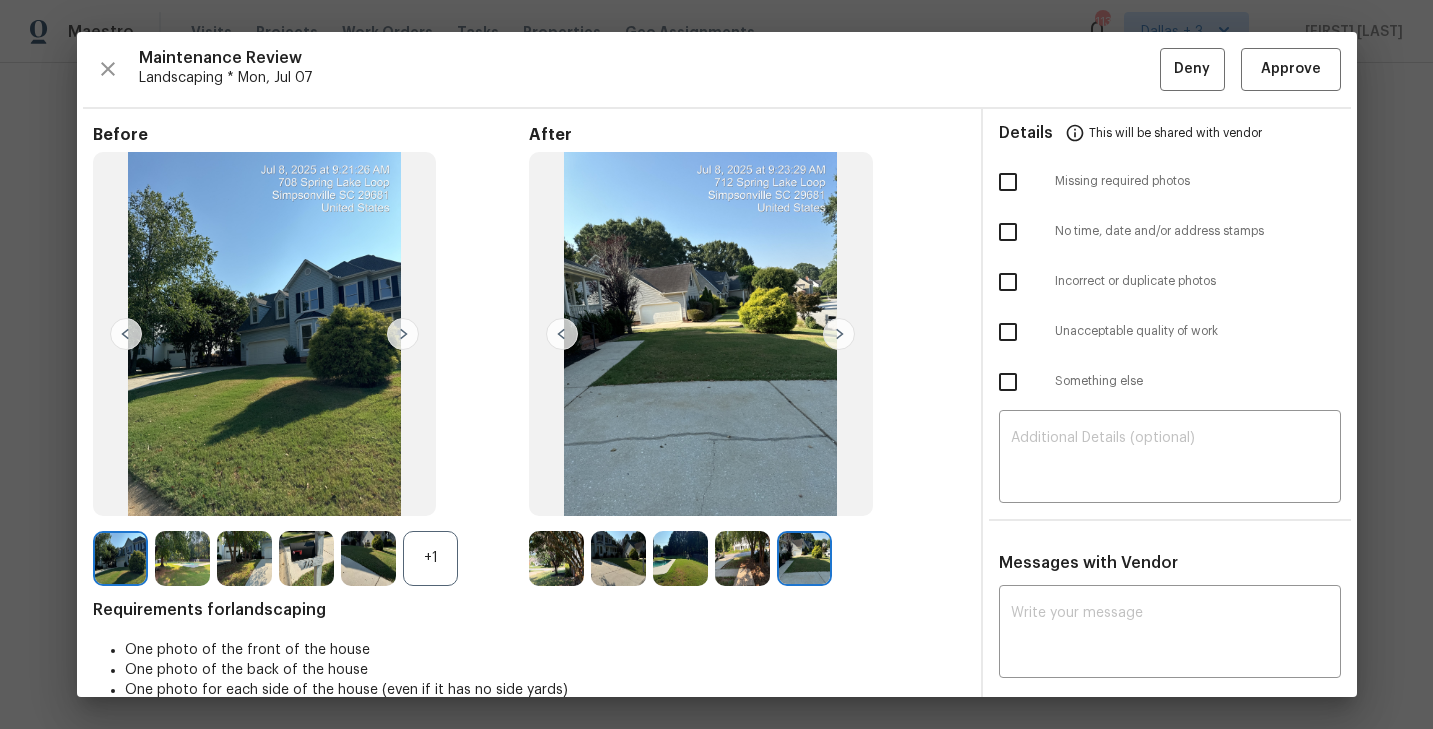 click at bounding box center (306, 558) 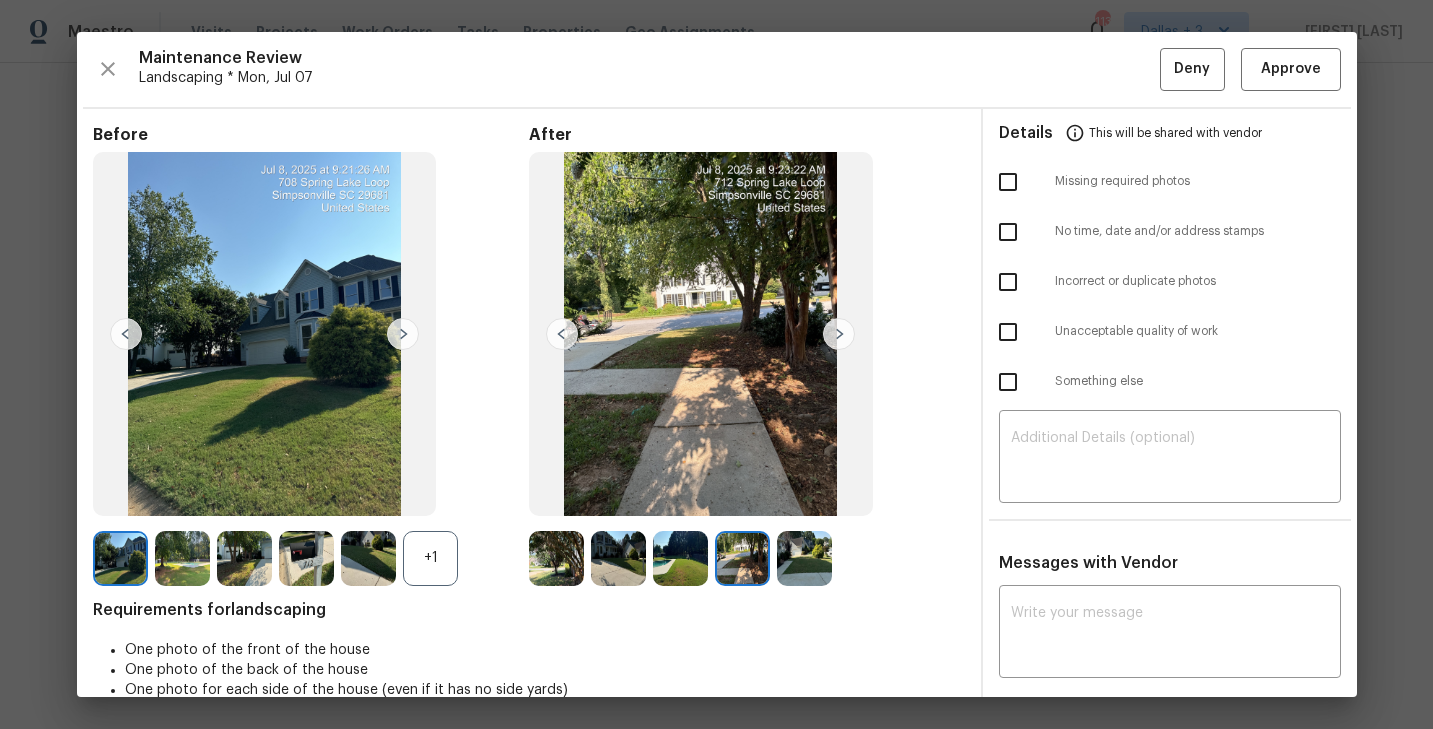 click at bounding box center [120, 558] 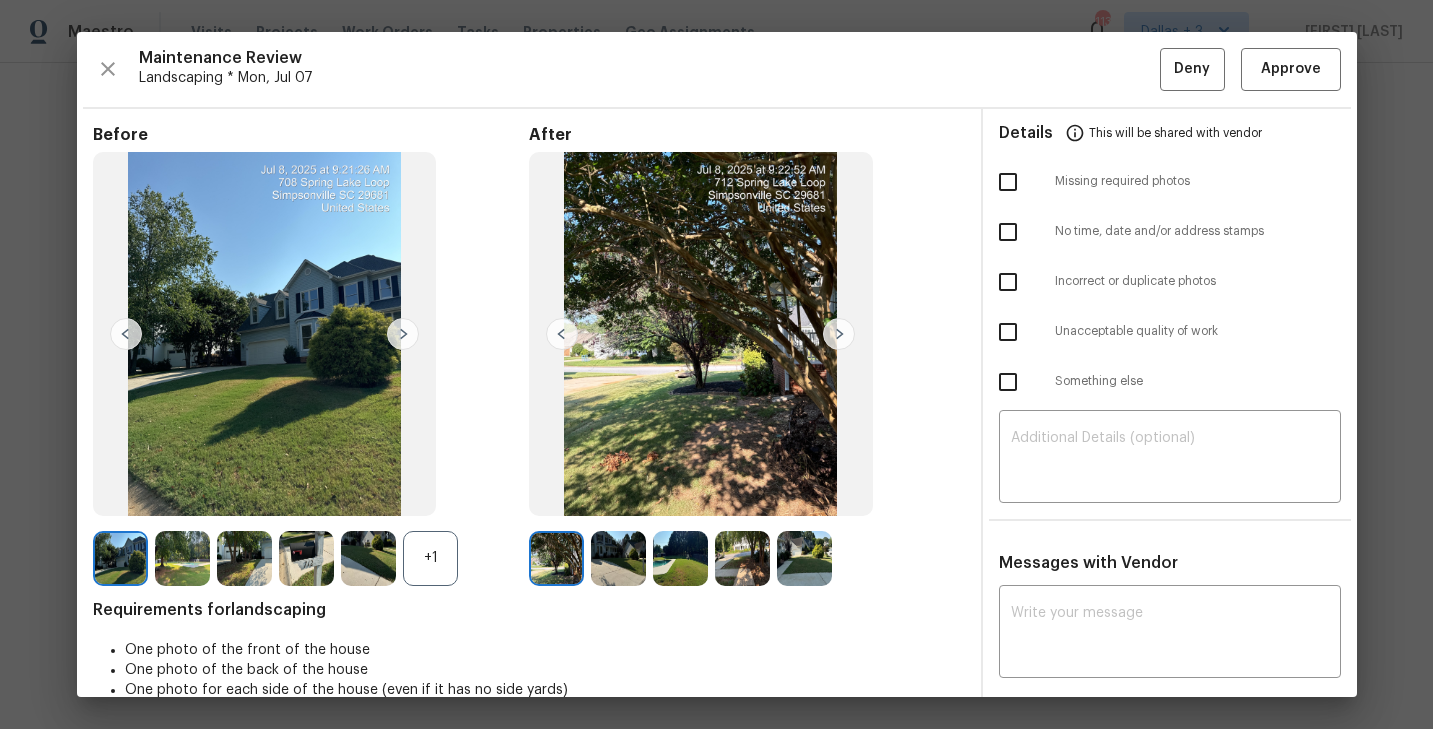 click at bounding box center (182, 558) 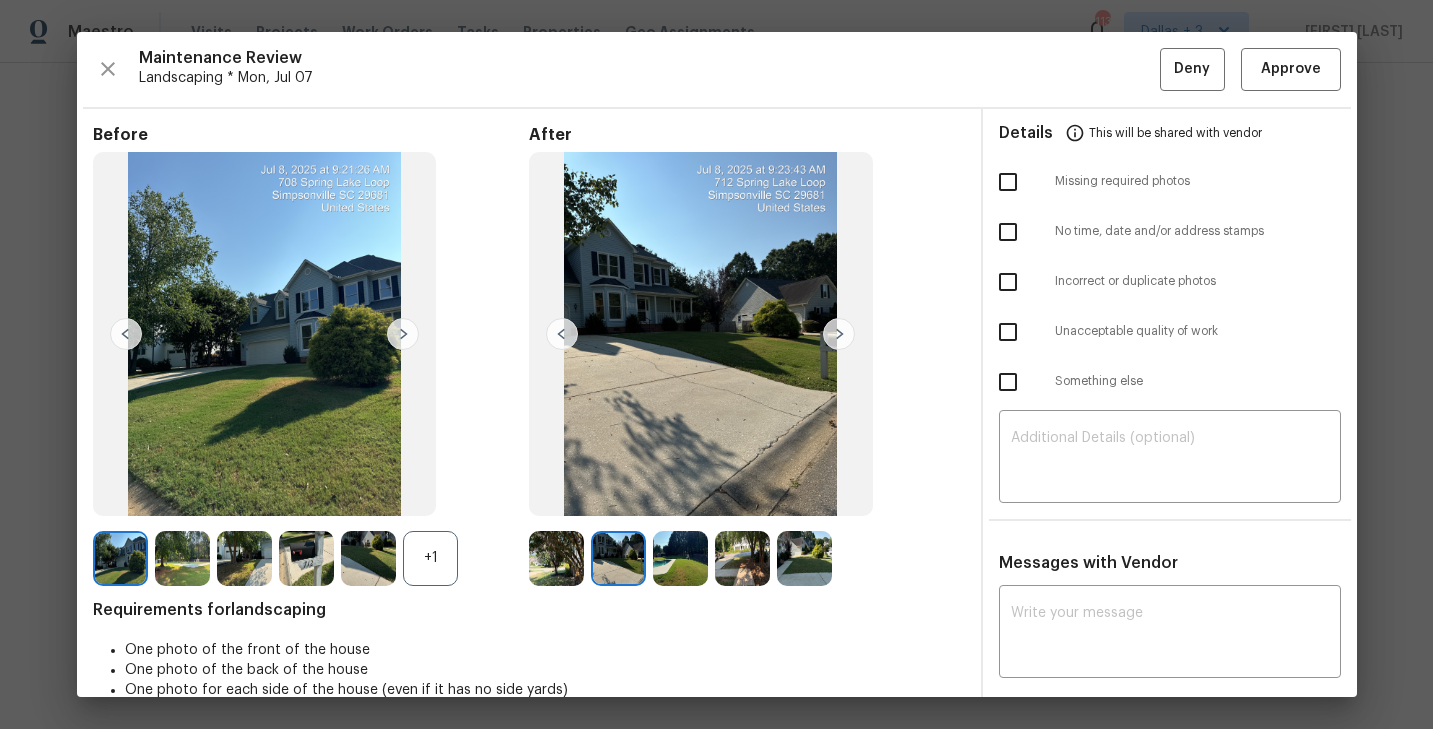 click at bounding box center (244, 558) 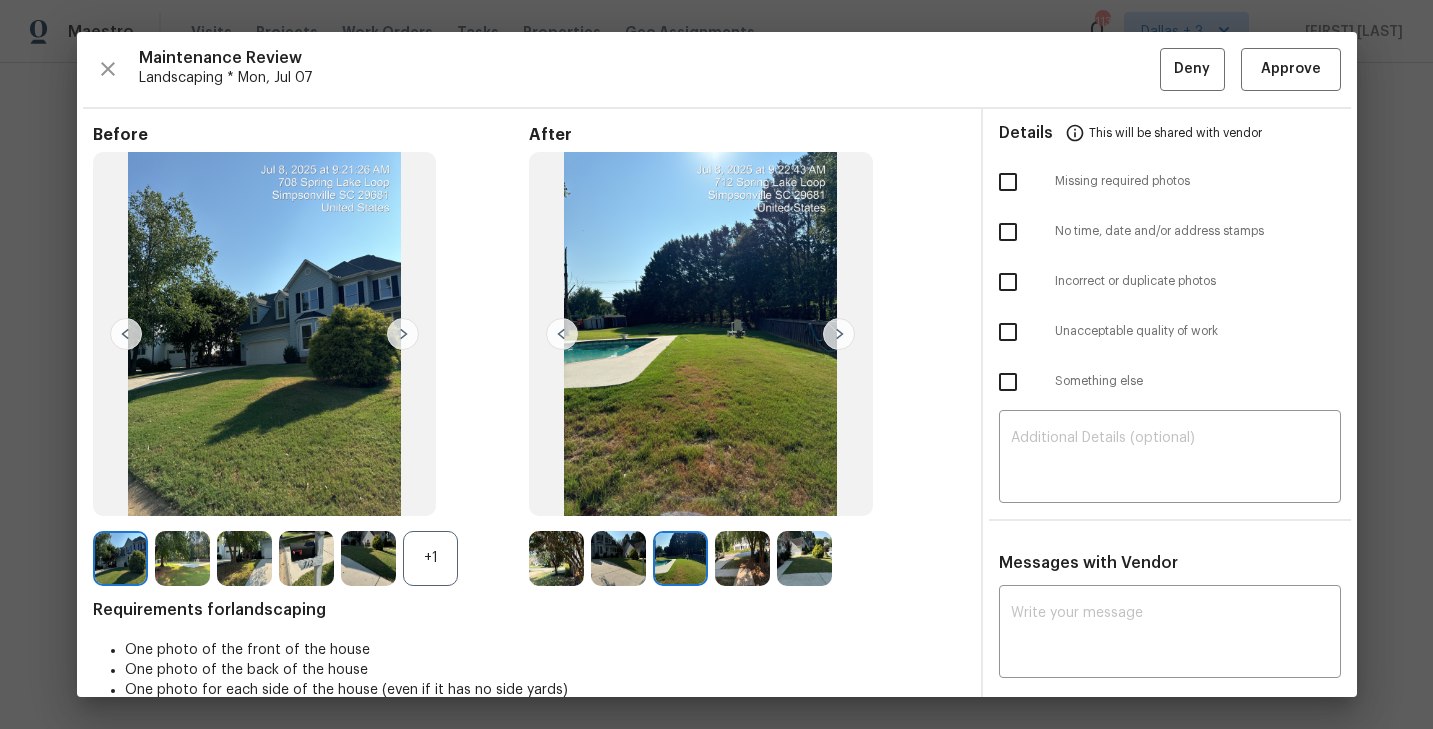 click at bounding box center [306, 558] 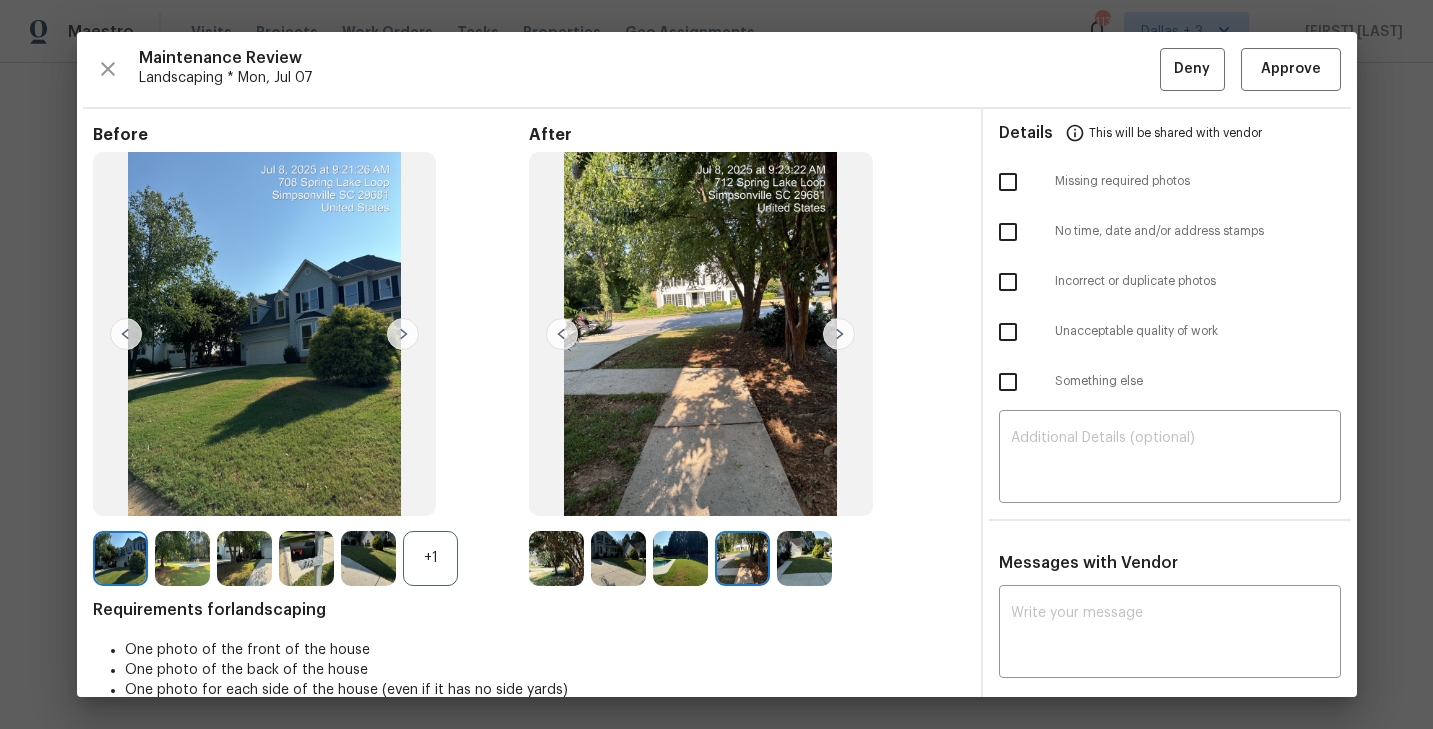 click at bounding box center (368, 558) 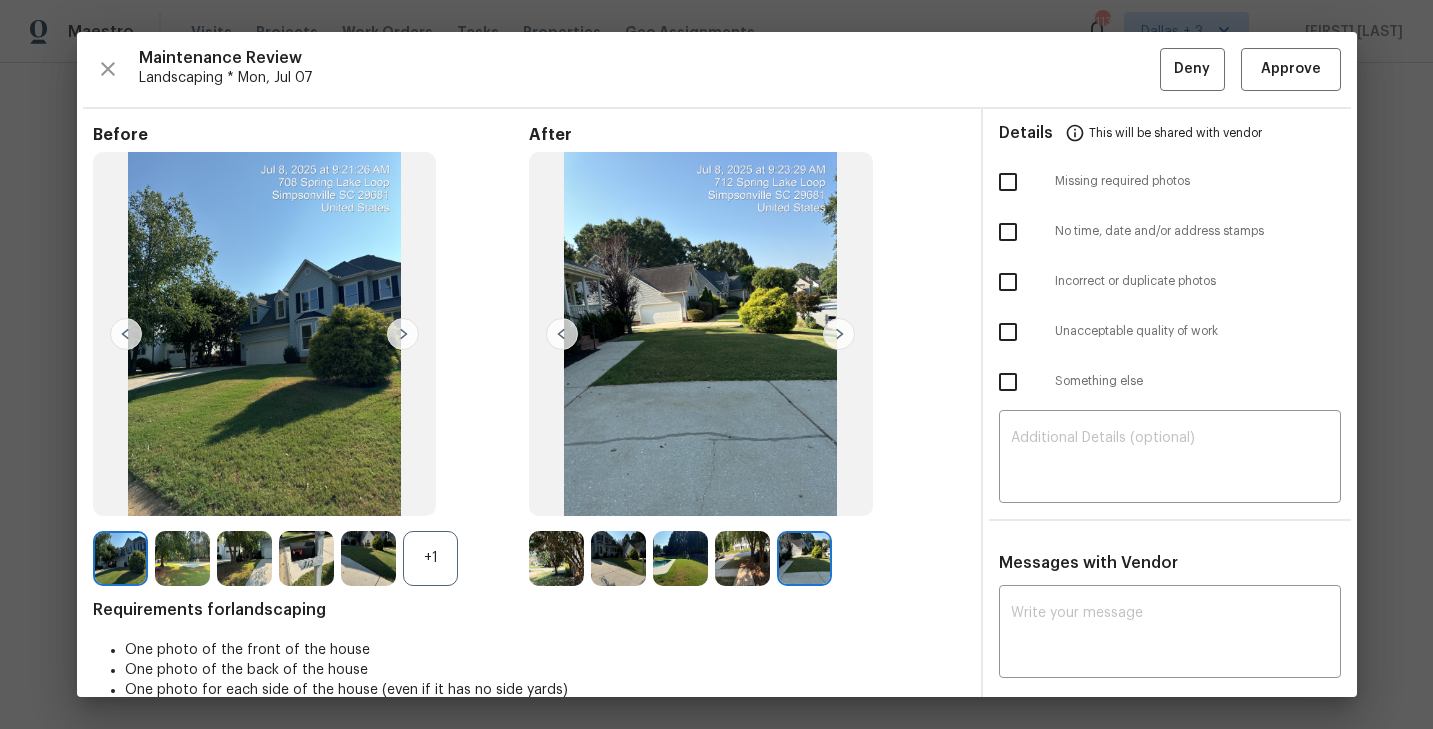 click at bounding box center (120, 558) 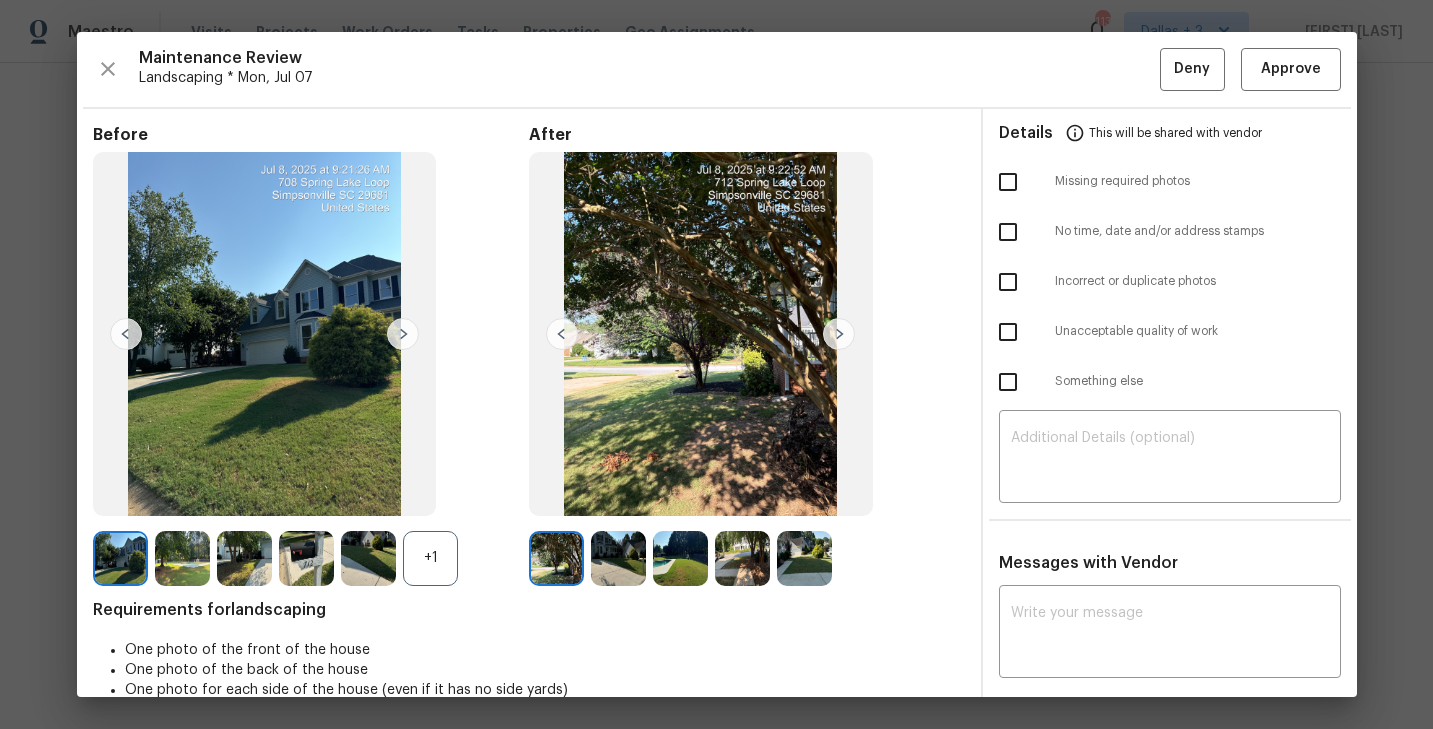 click at bounding box center (182, 558) 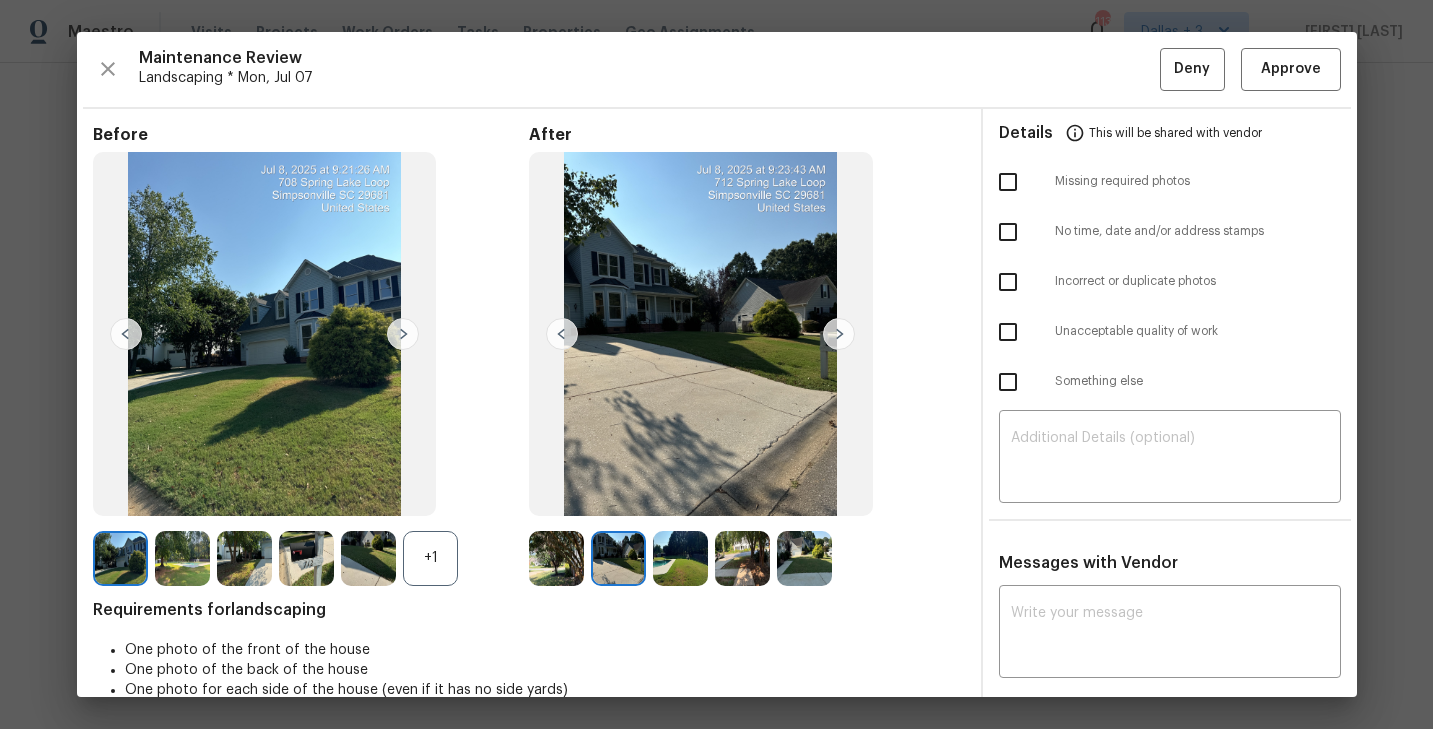 click at bounding box center [244, 558] 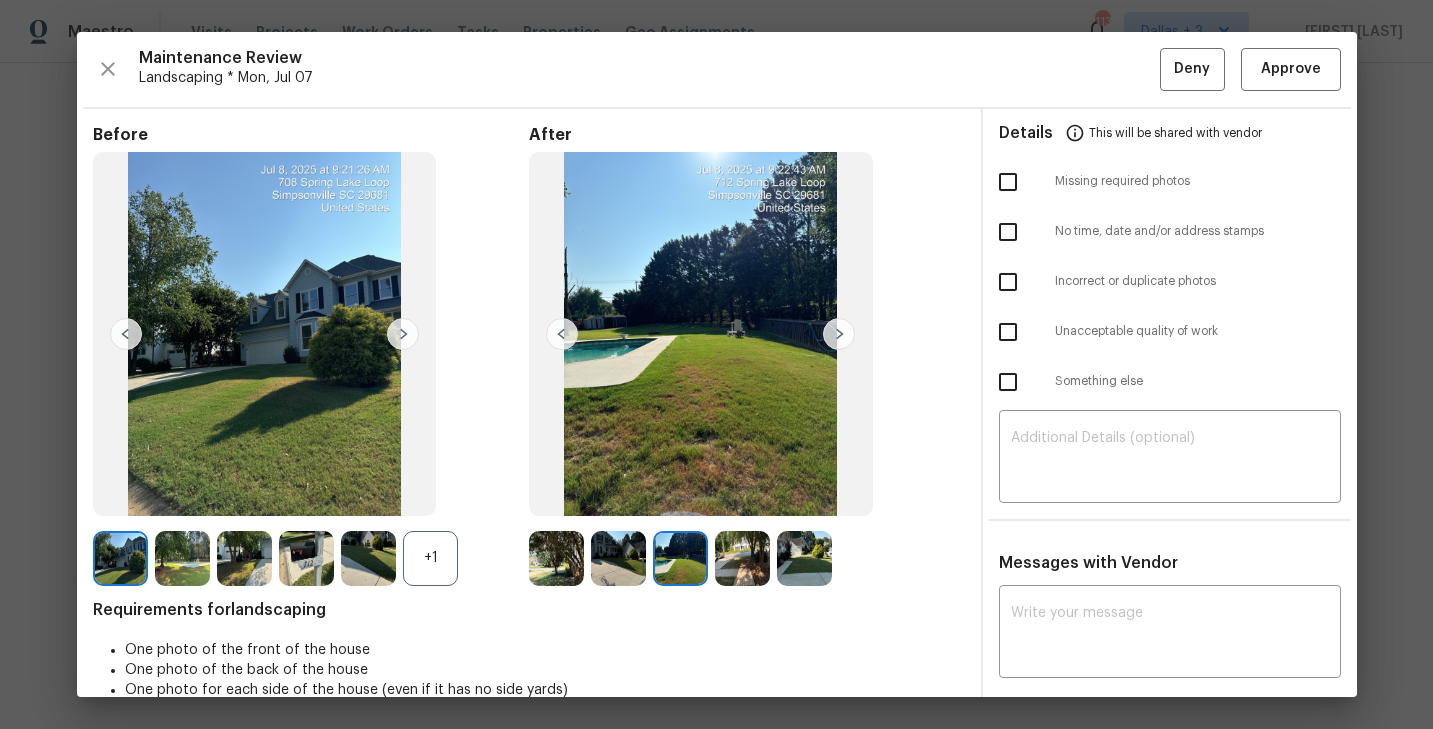 click at bounding box center (306, 558) 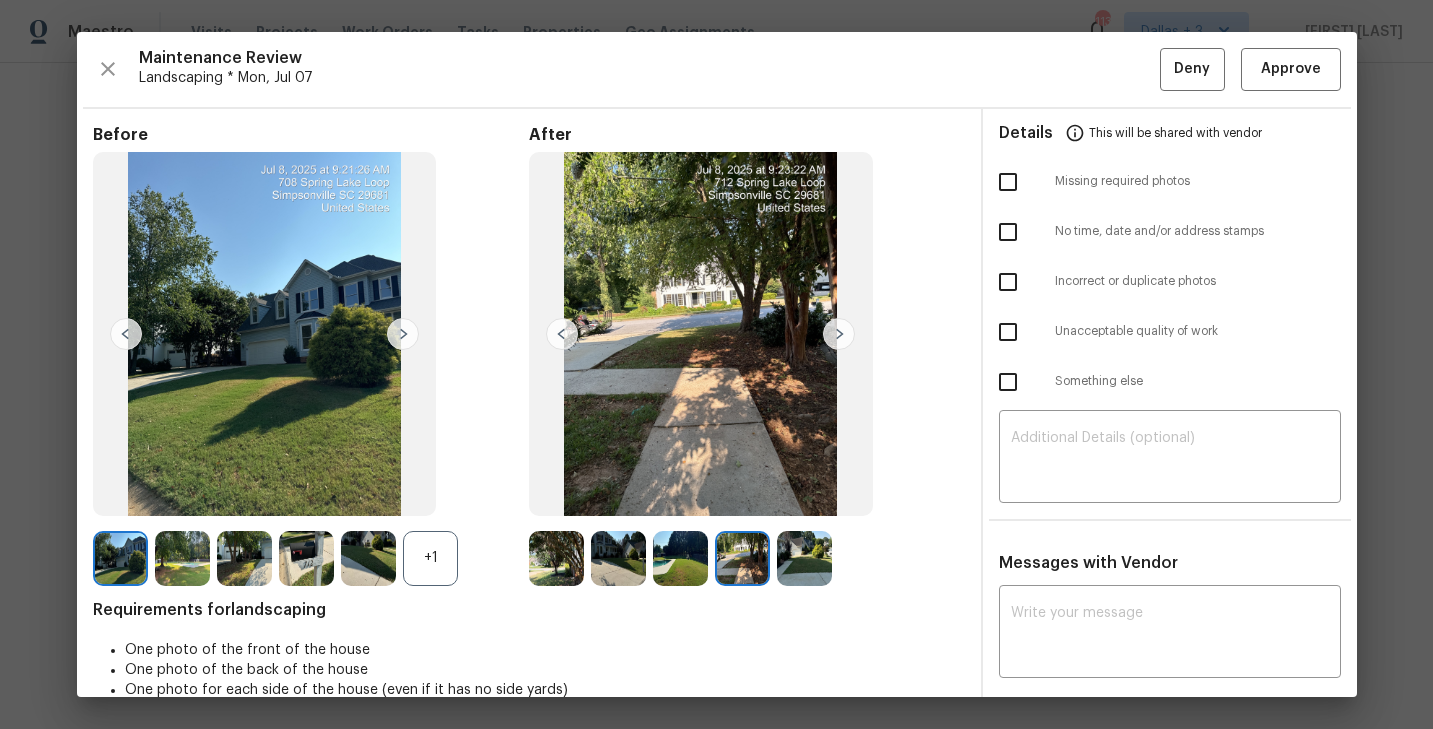 click at bounding box center (368, 558) 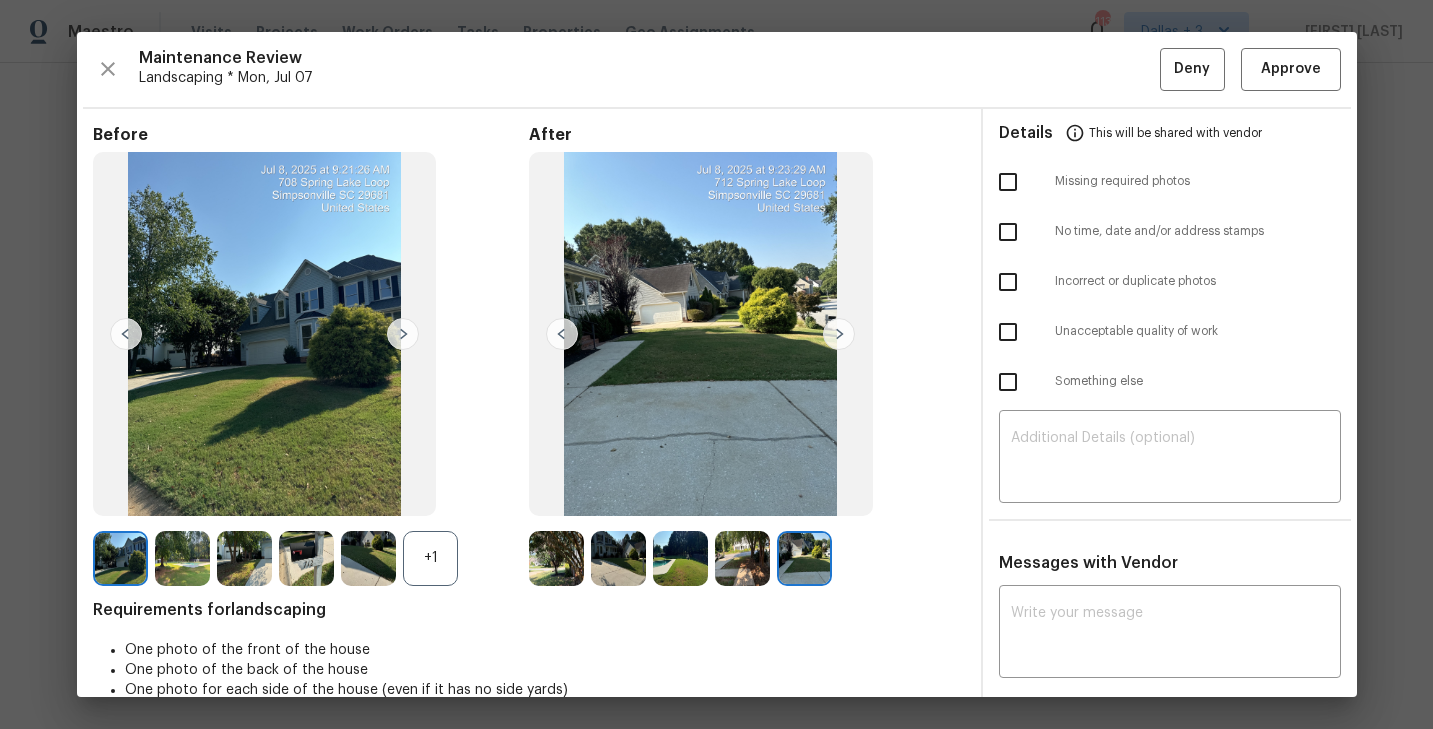 click at bounding box center [120, 558] 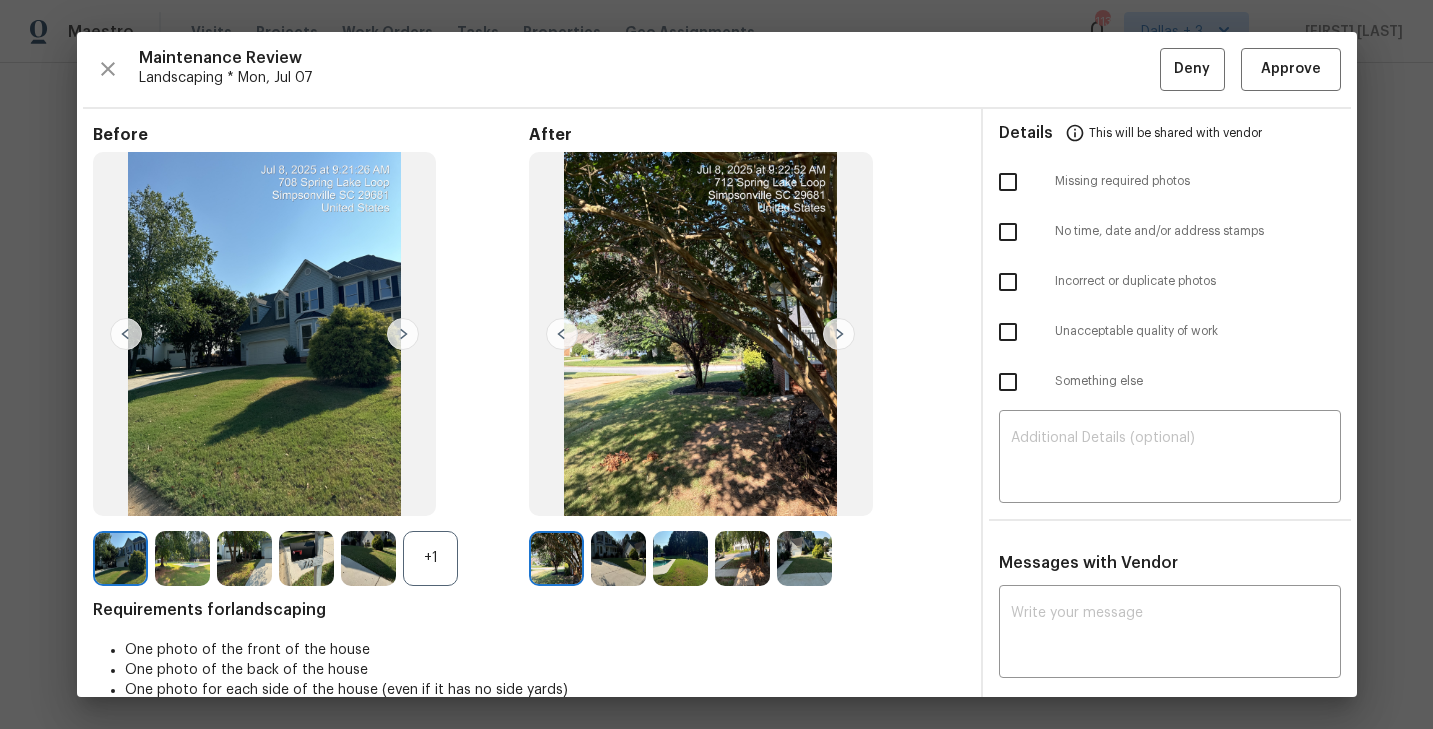 click at bounding box center [182, 558] 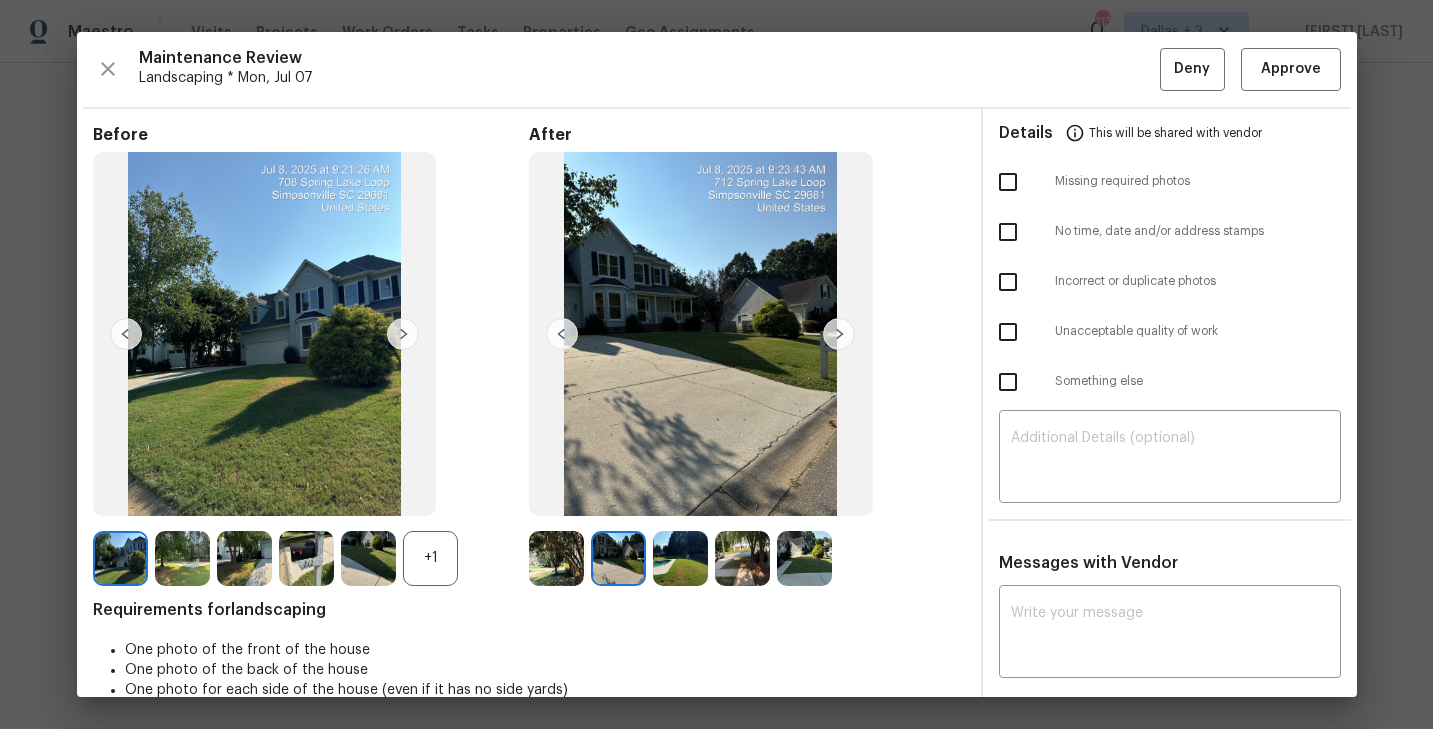 click at bounding box center (244, 558) 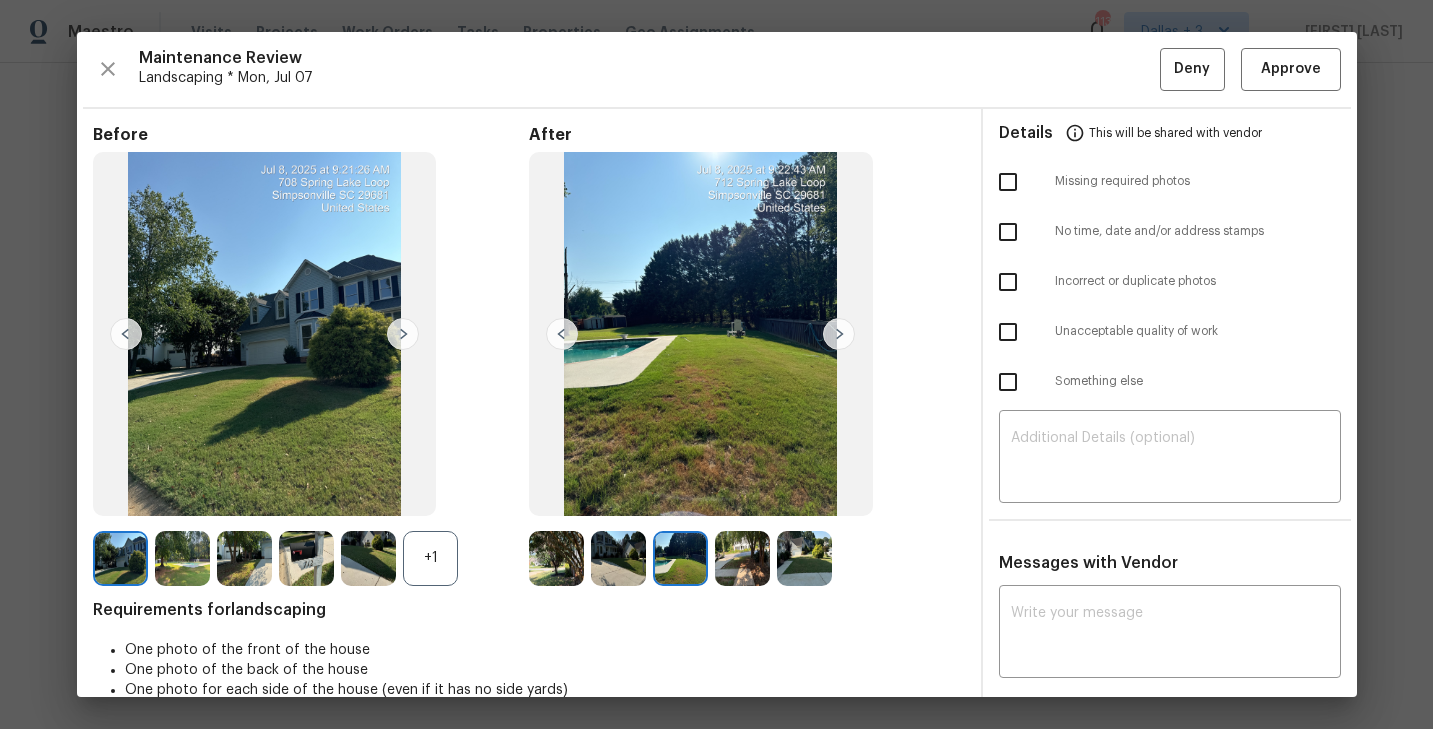click at bounding box center [306, 558] 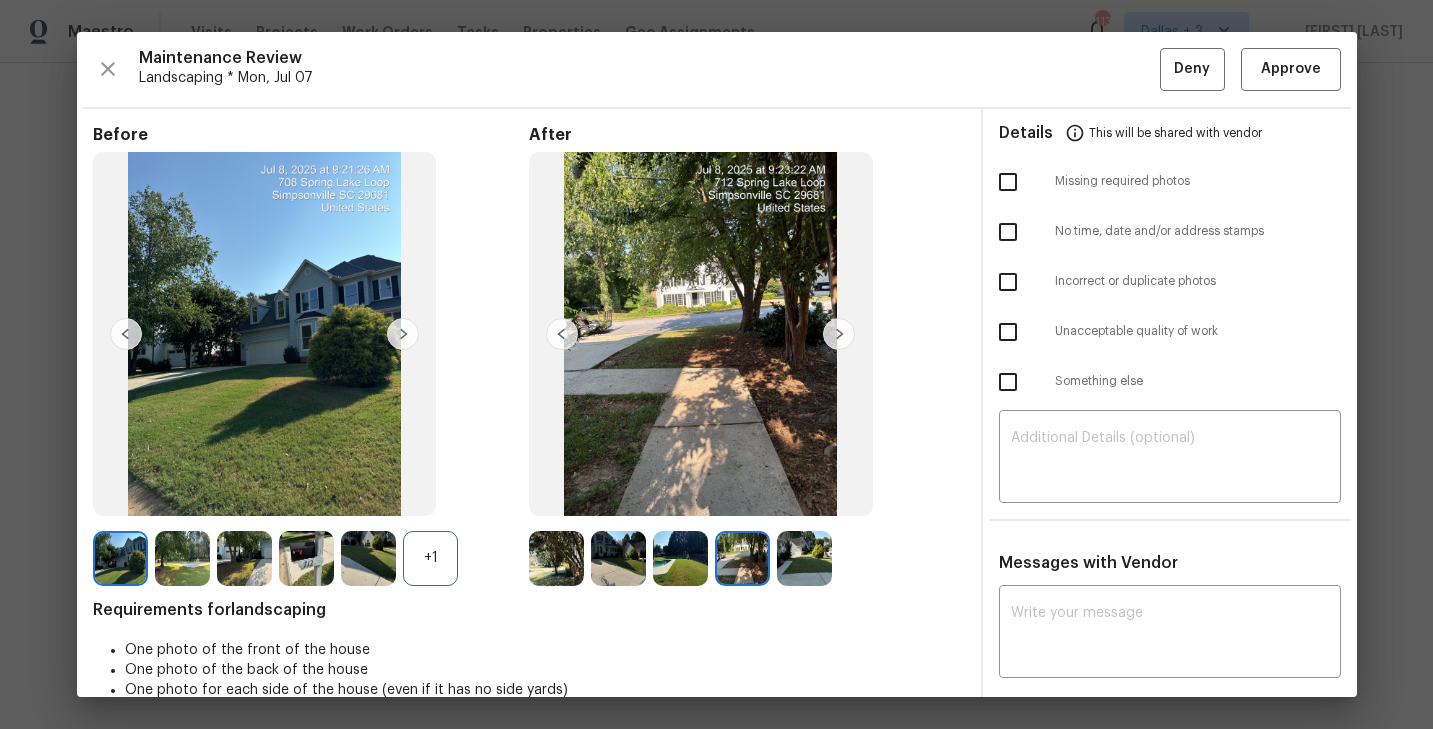 click at bounding box center [368, 558] 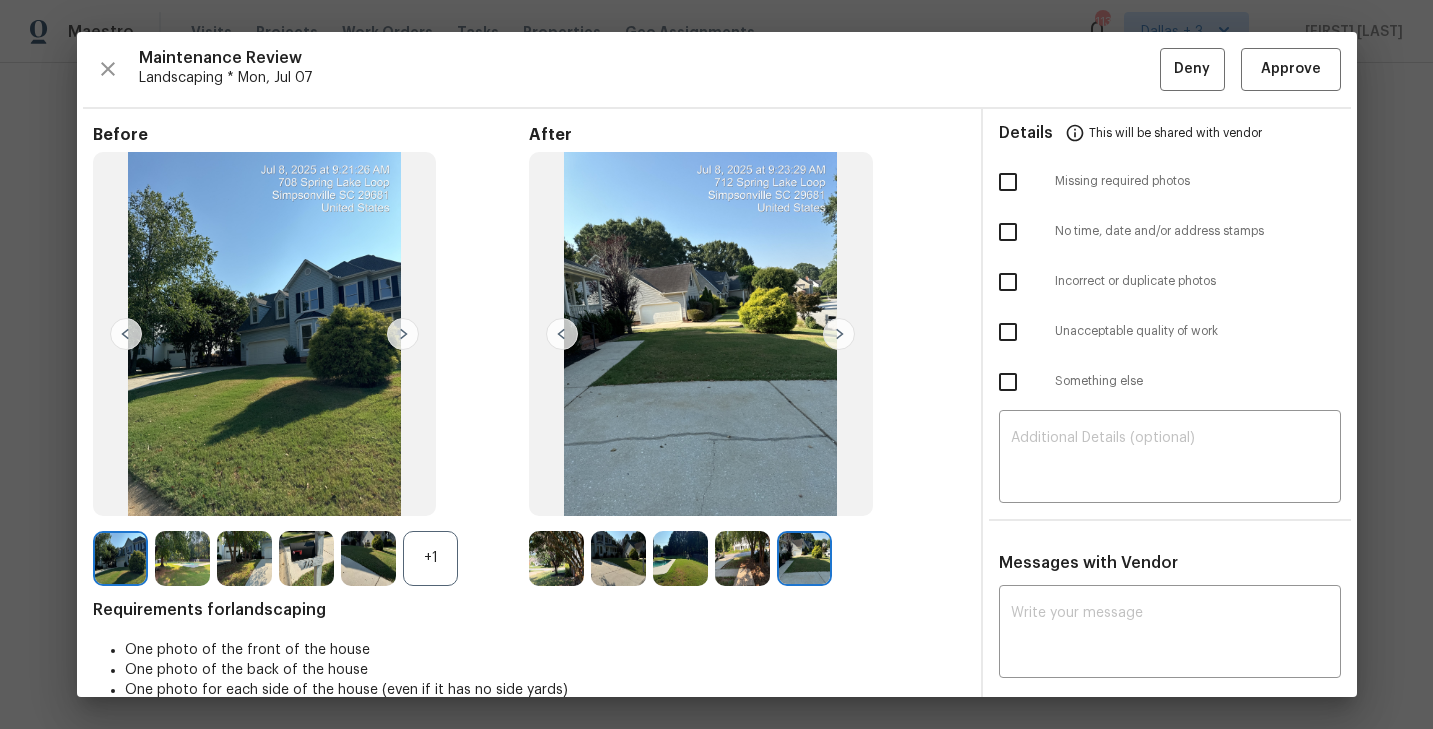 click at bounding box center (120, 558) 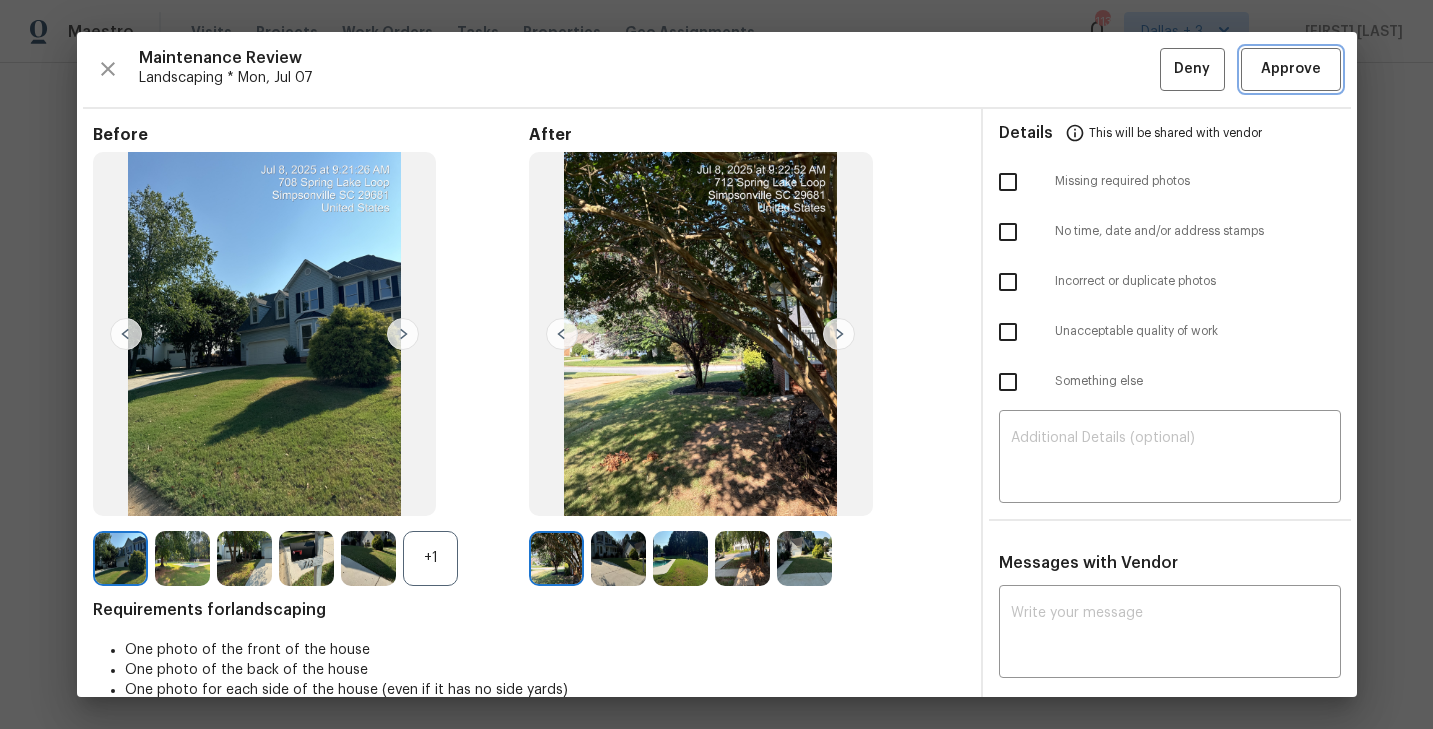 click on "Approve" at bounding box center (1291, 69) 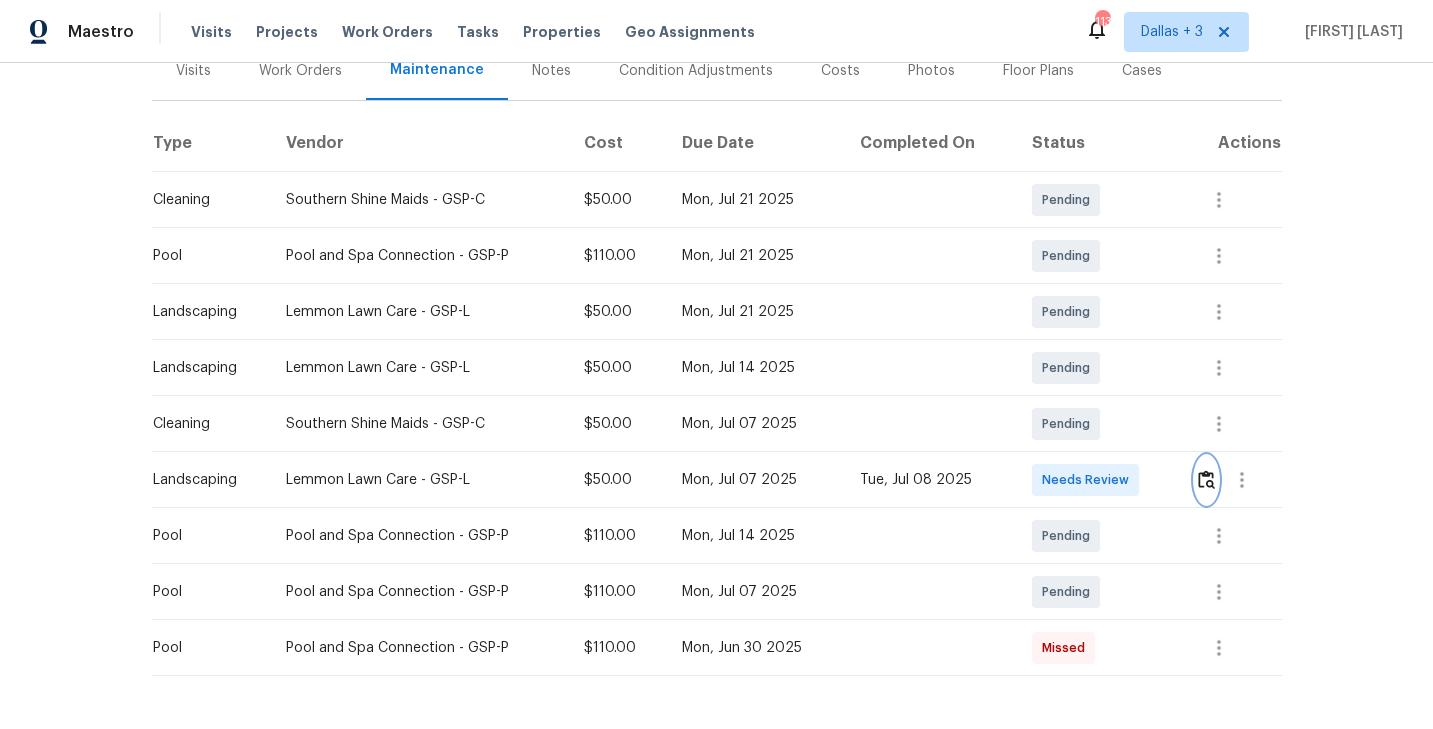 scroll, scrollTop: 0, scrollLeft: 0, axis: both 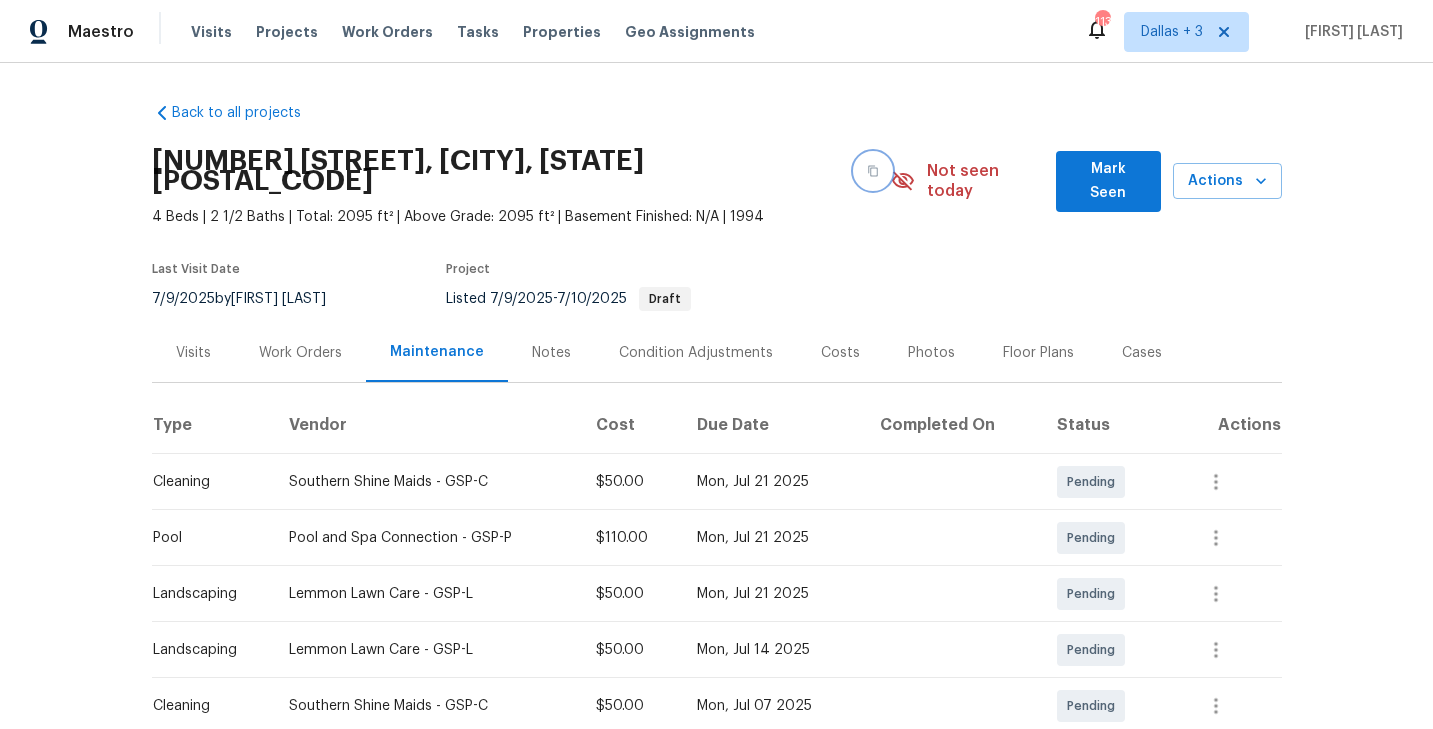 click at bounding box center (873, 171) 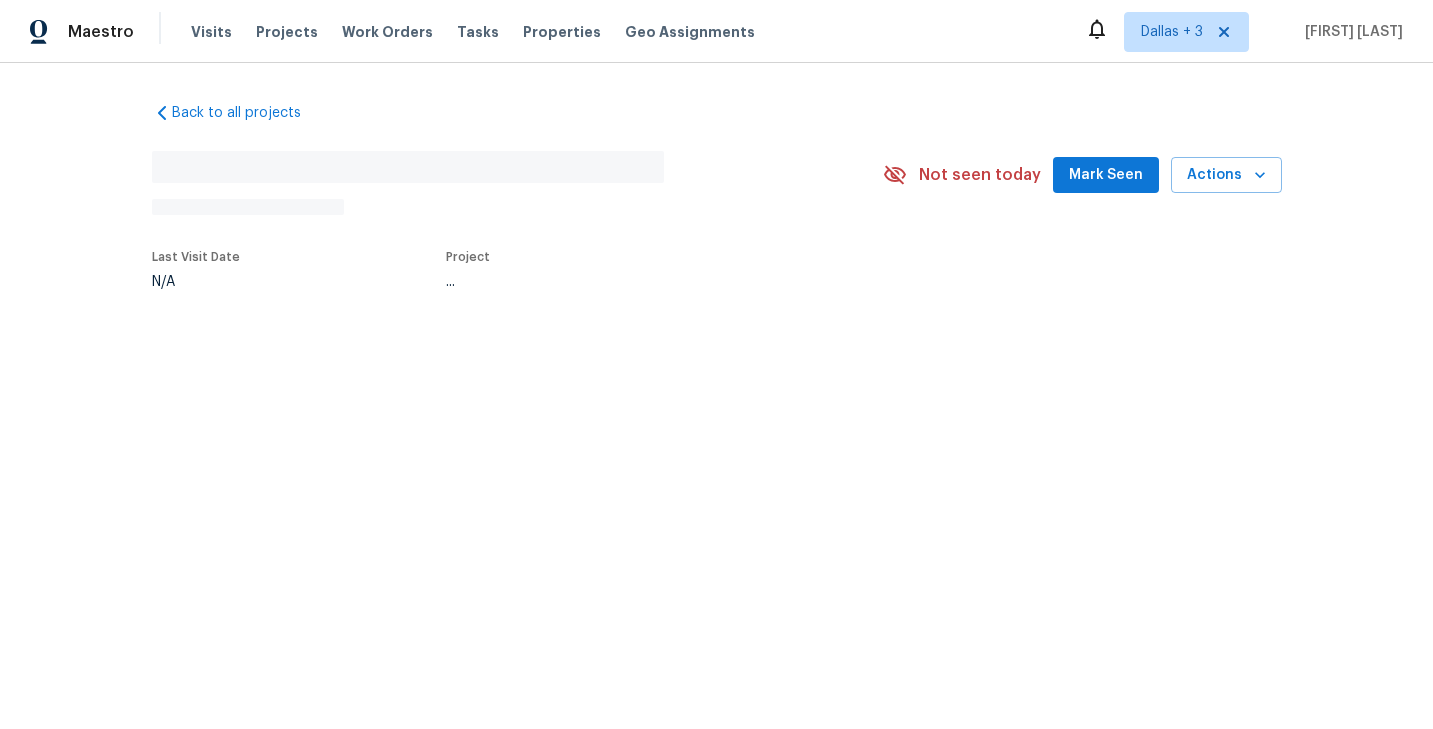scroll, scrollTop: 0, scrollLeft: 0, axis: both 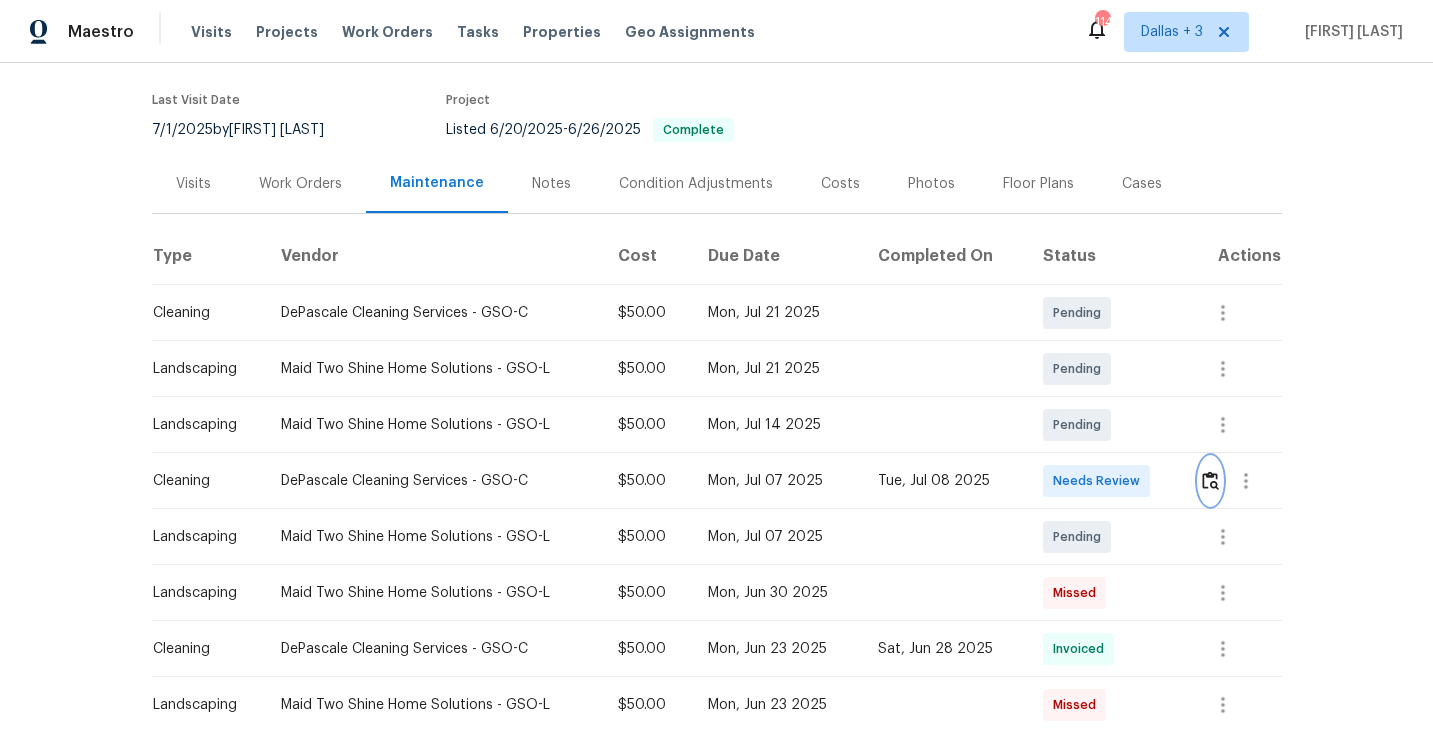 click at bounding box center (1210, 481) 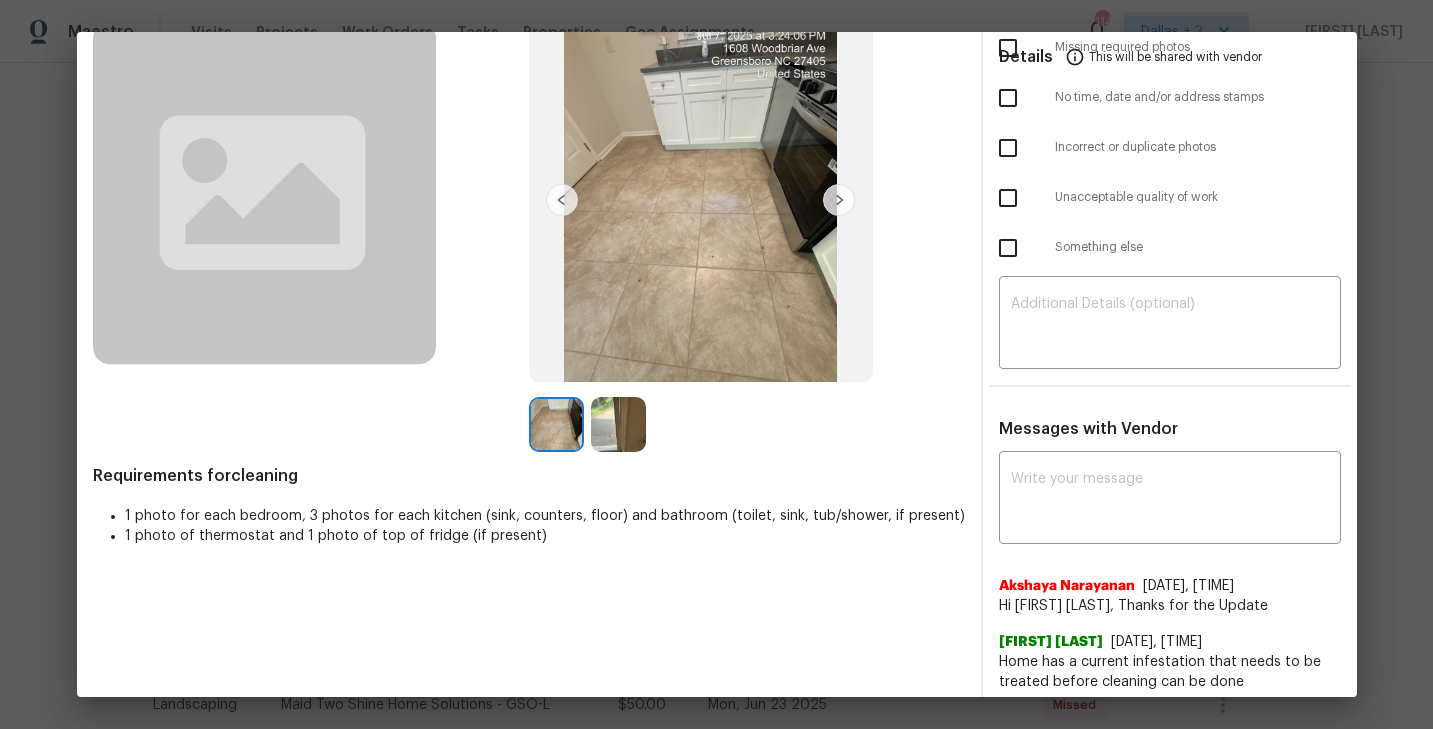 scroll, scrollTop: 144, scrollLeft: 0, axis: vertical 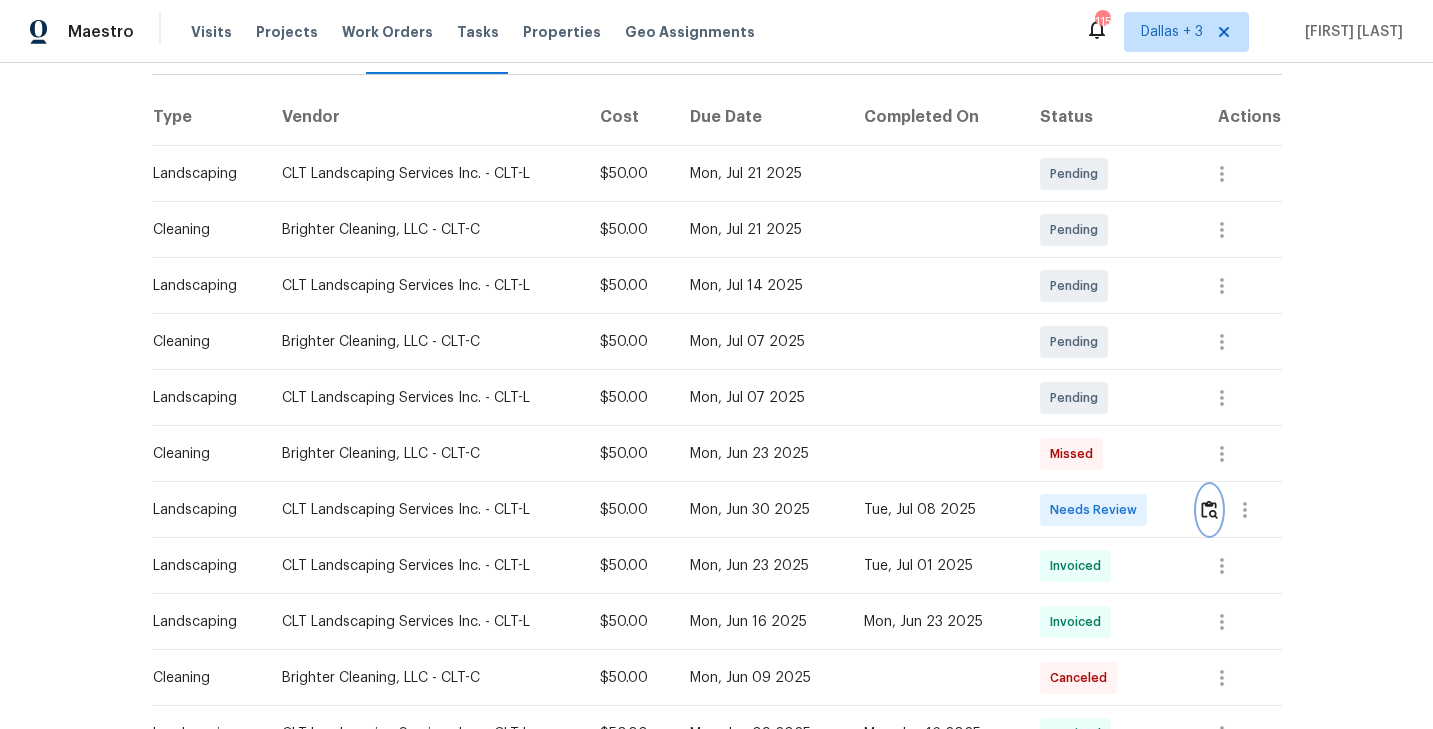 click at bounding box center (1209, 509) 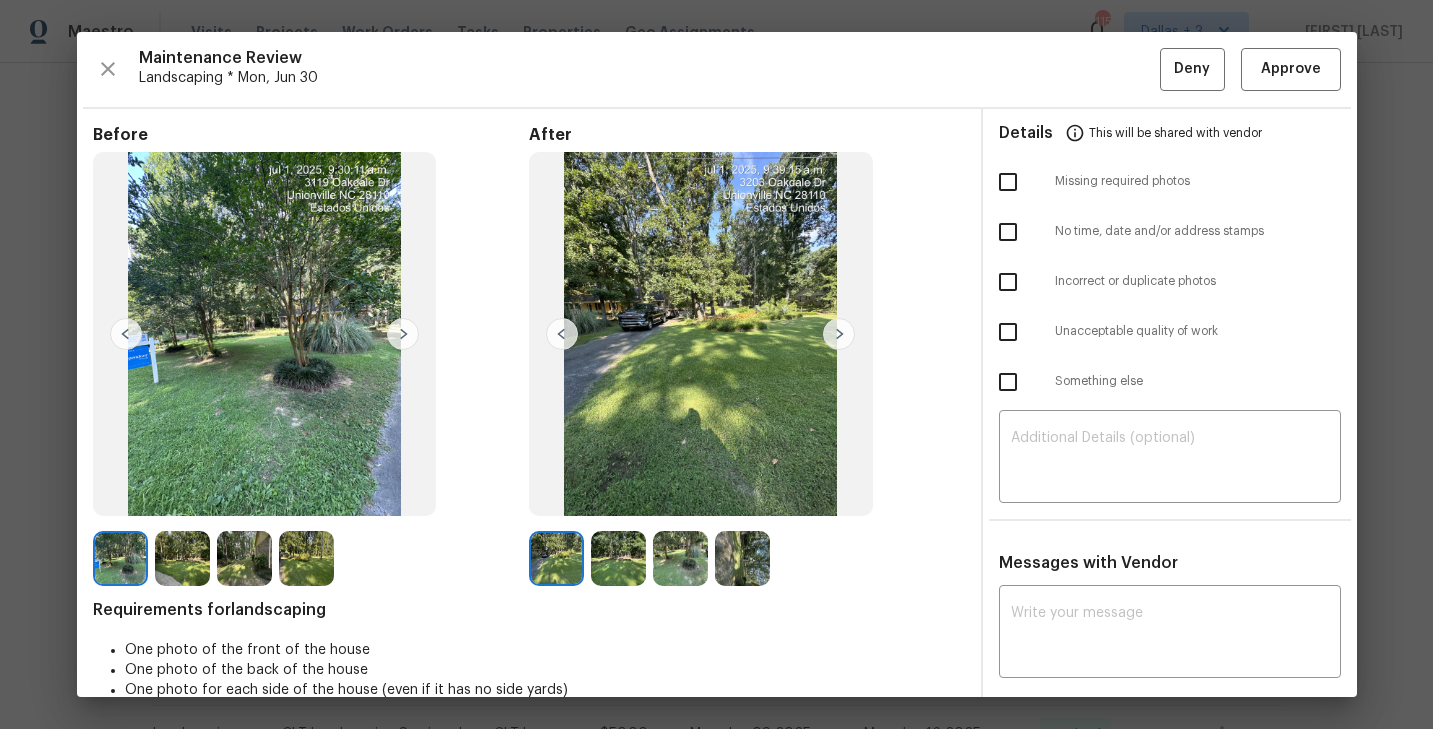 click at bounding box center [403, 334] 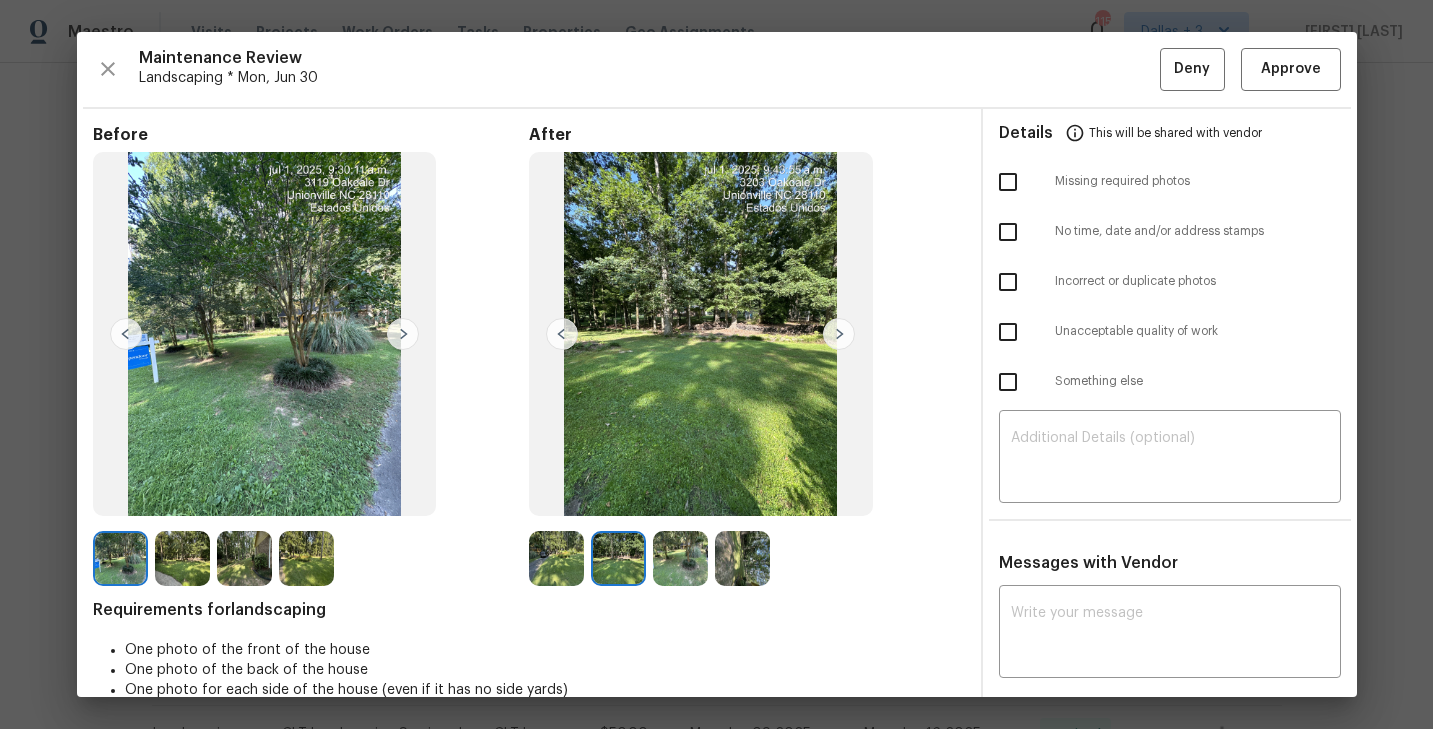 click at bounding box center (403, 334) 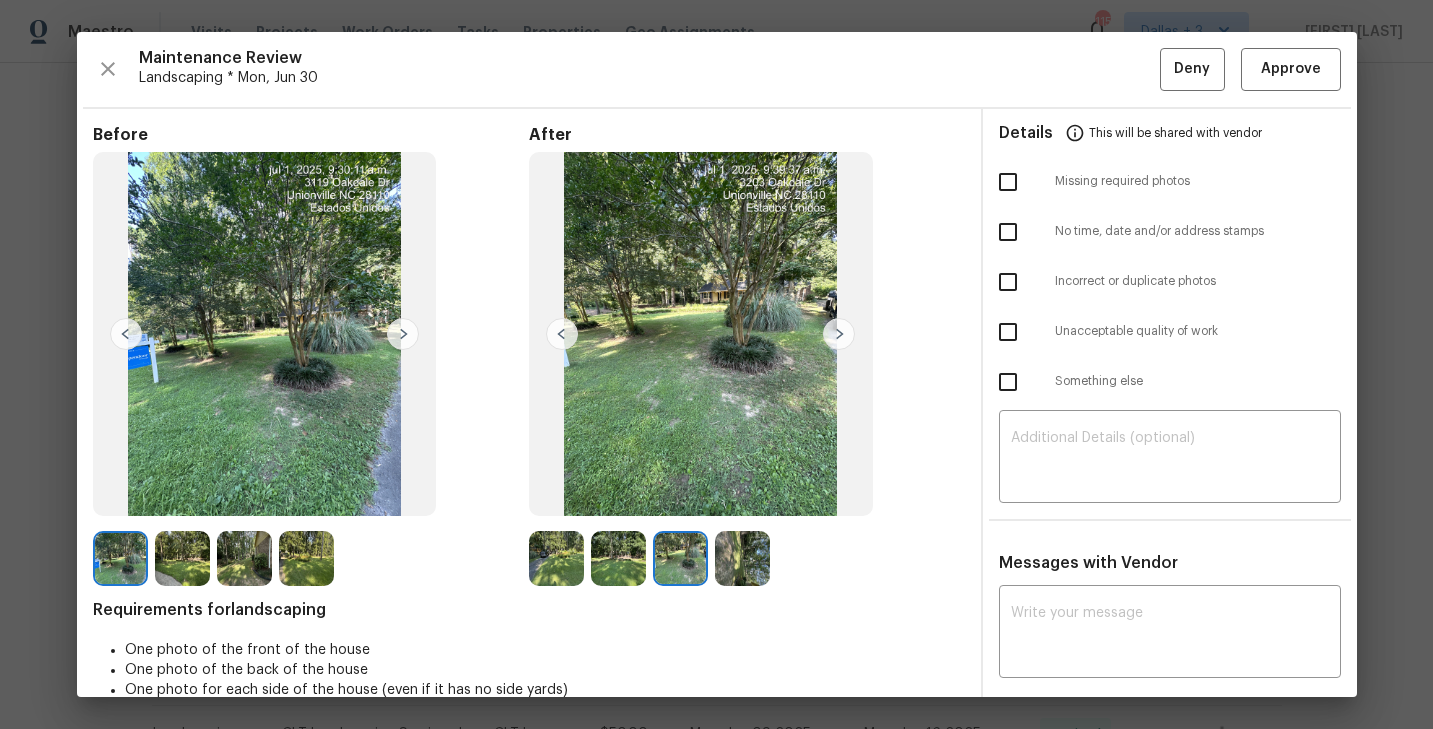 click at bounding box center (403, 334) 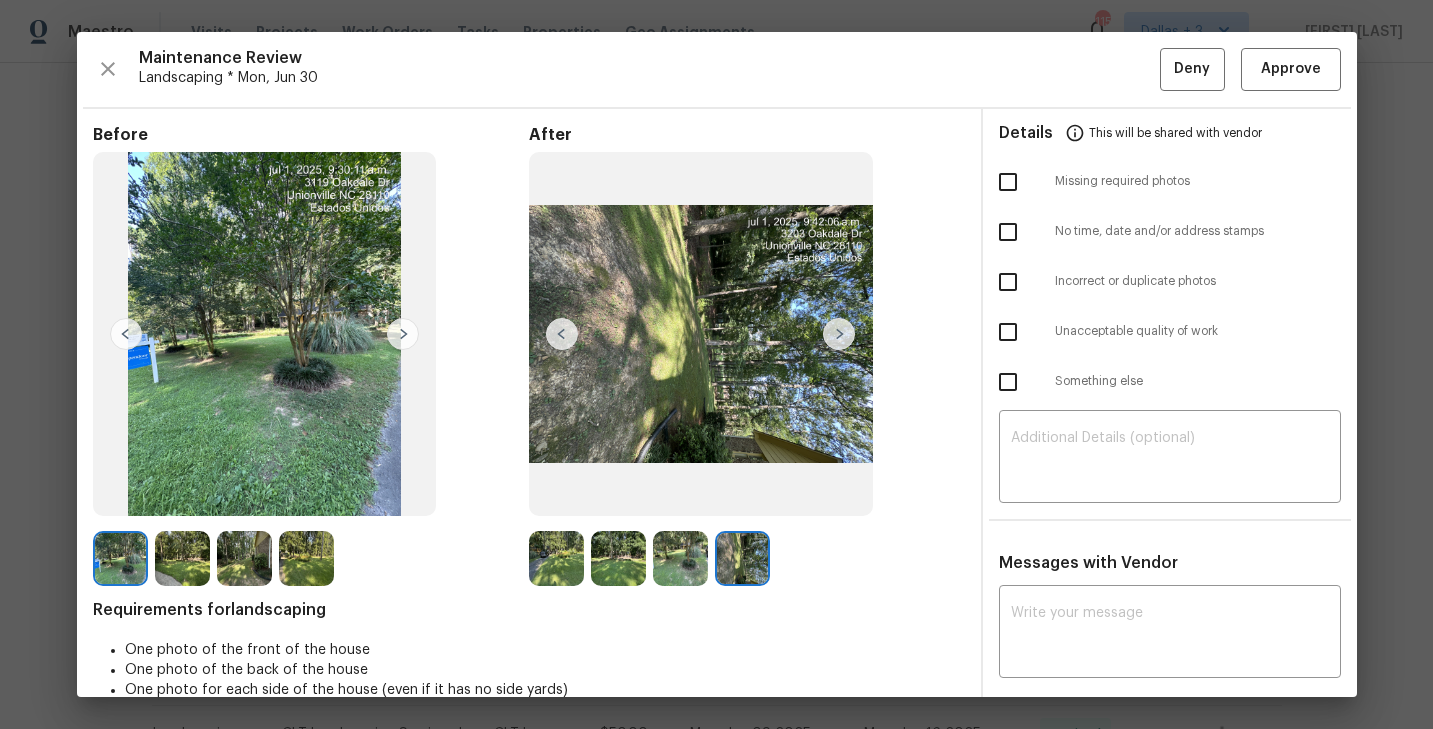 click at bounding box center (403, 334) 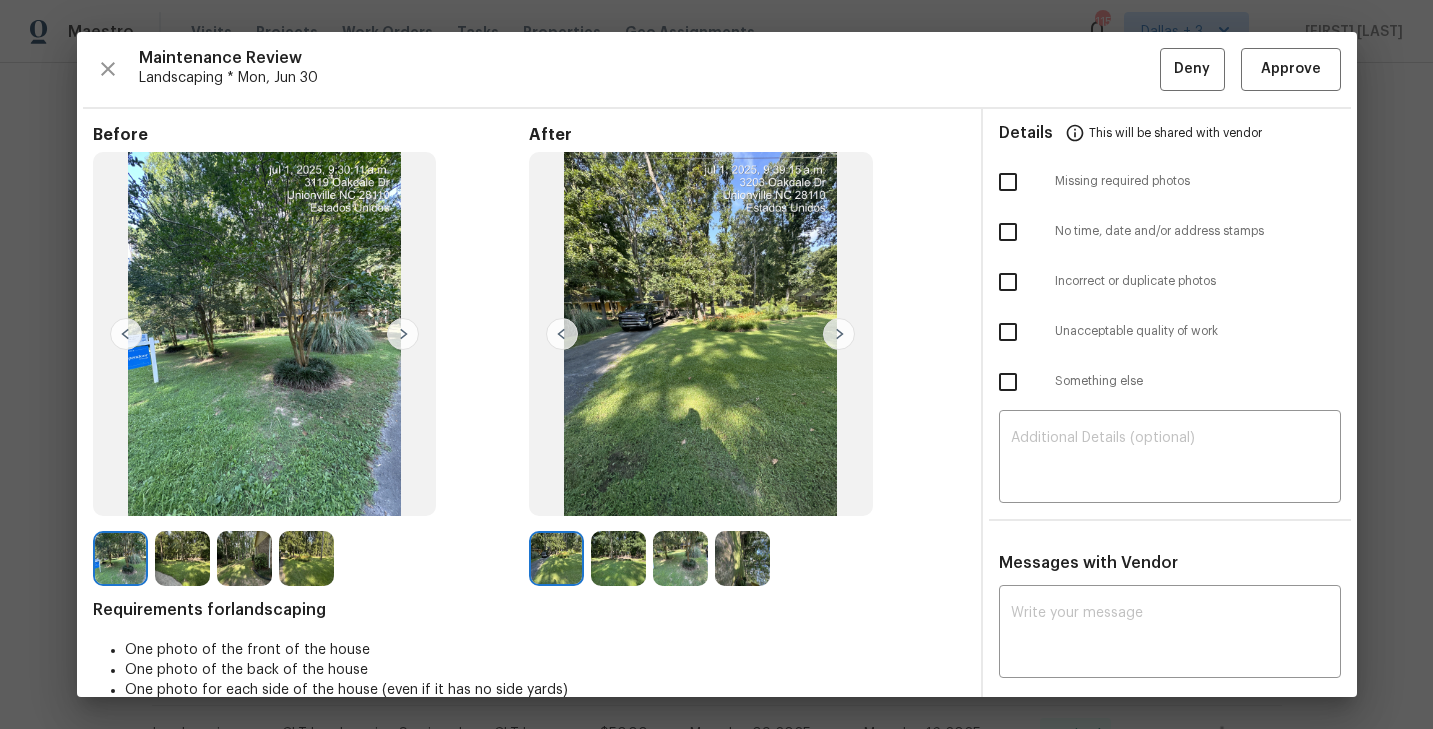 click at bounding box center [403, 334] 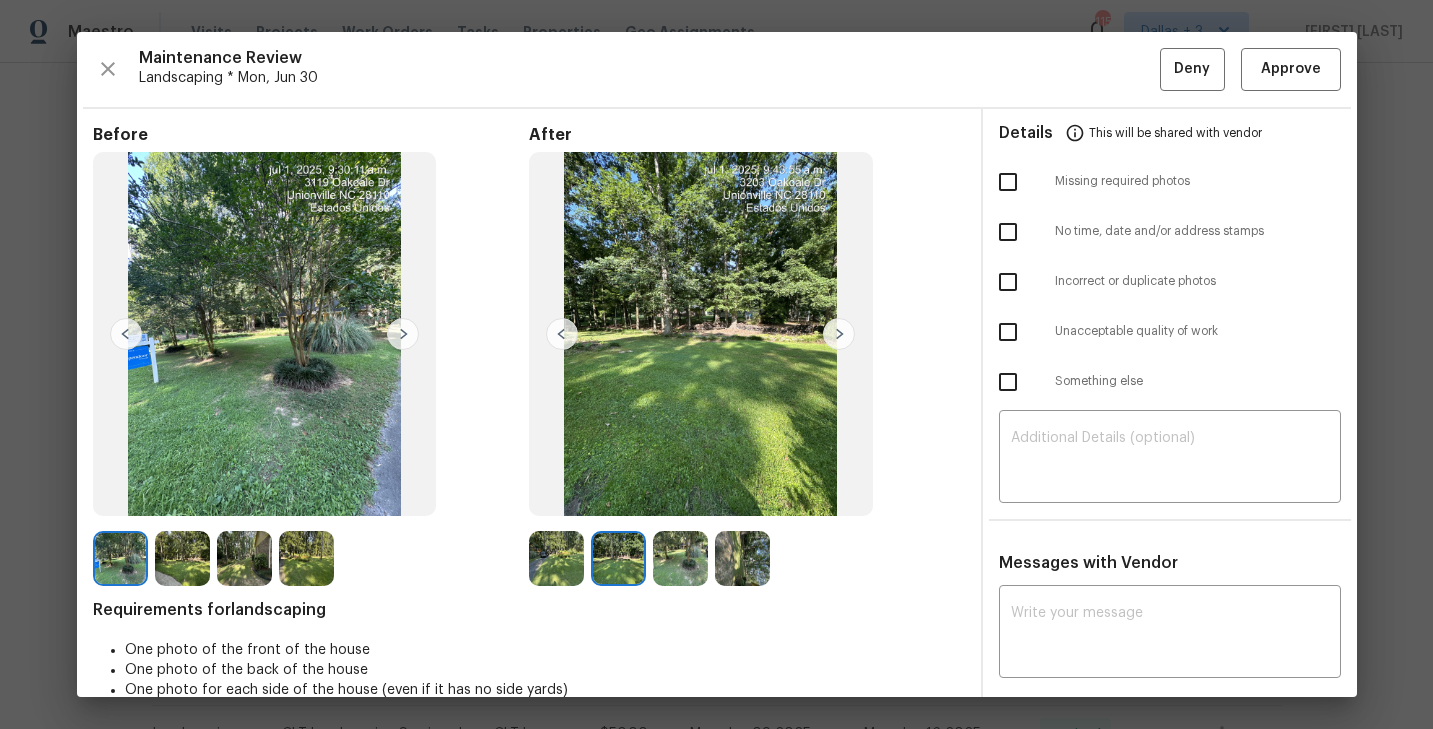 click at bounding box center (403, 334) 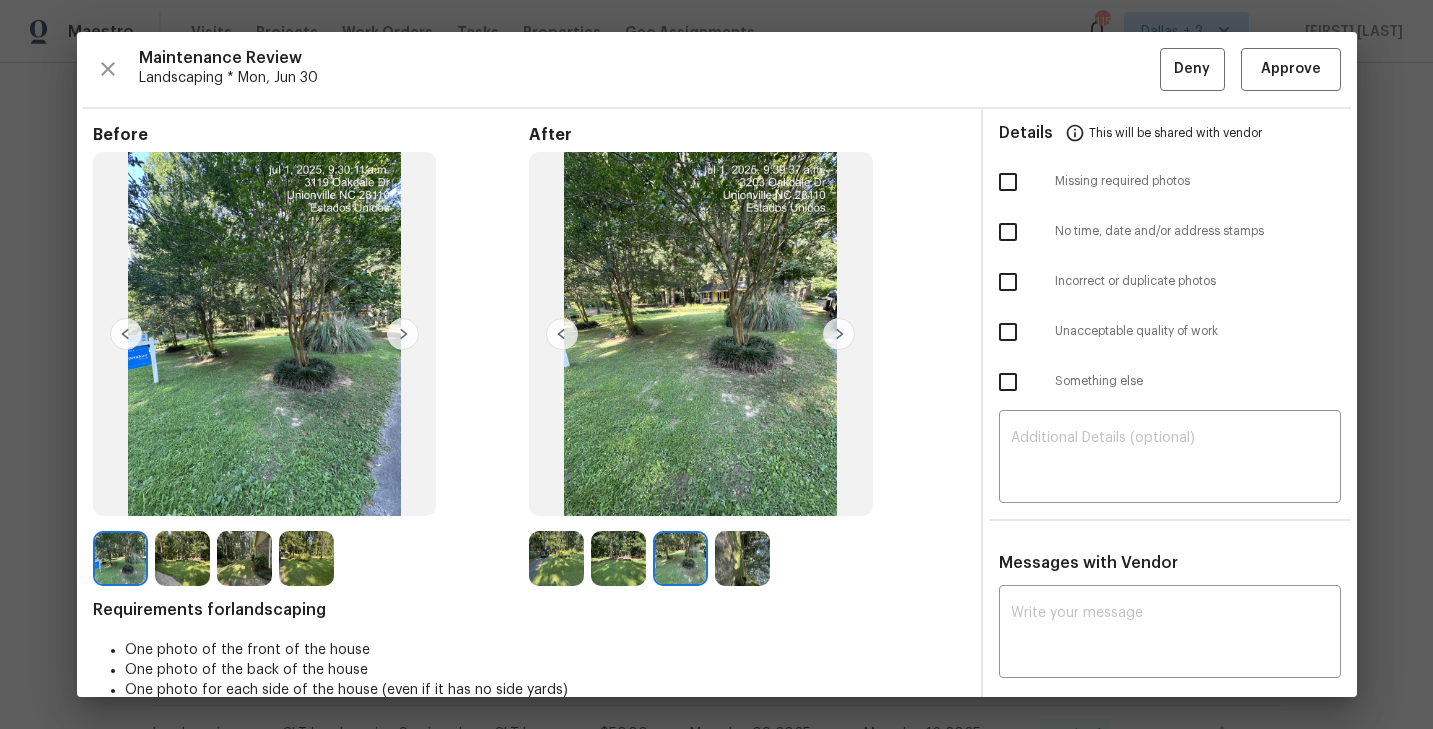 click at bounding box center [244, 558] 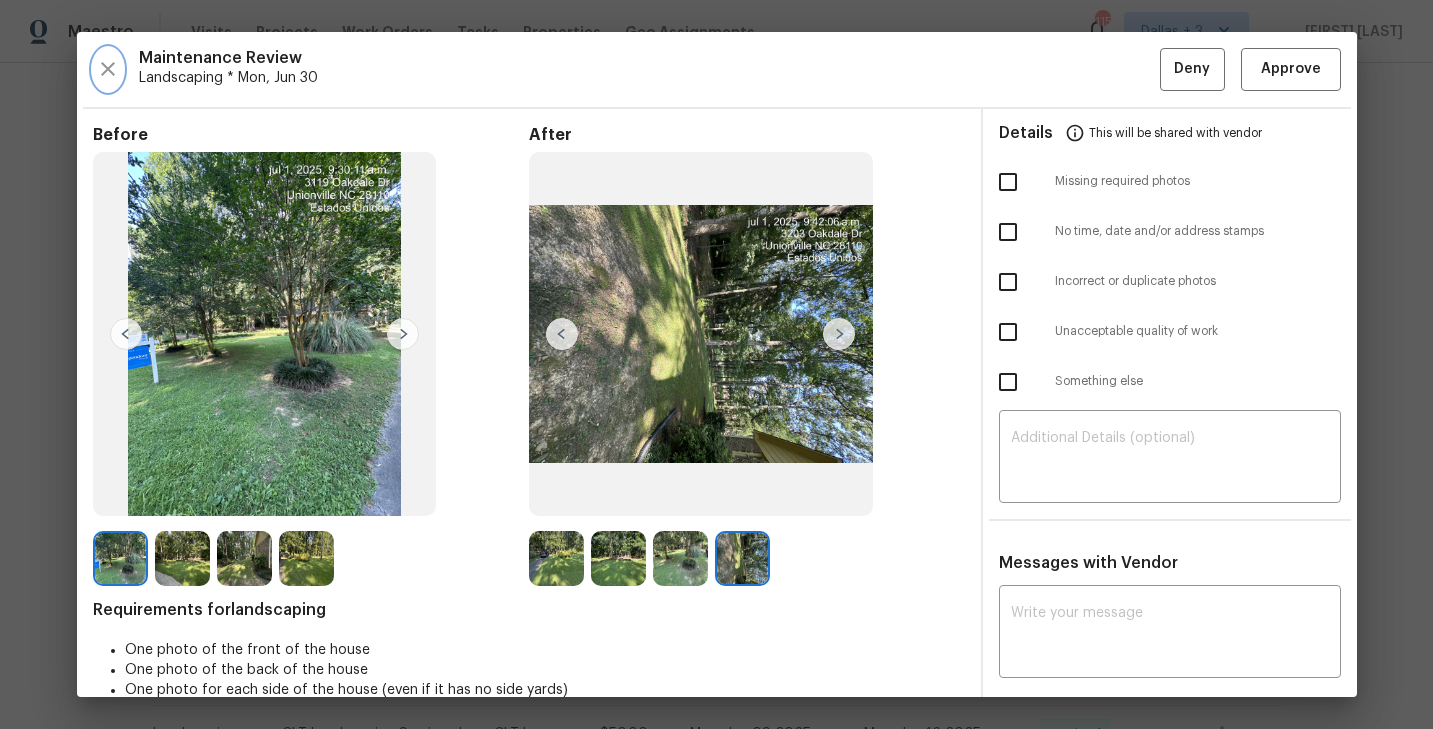 click at bounding box center [108, 69] 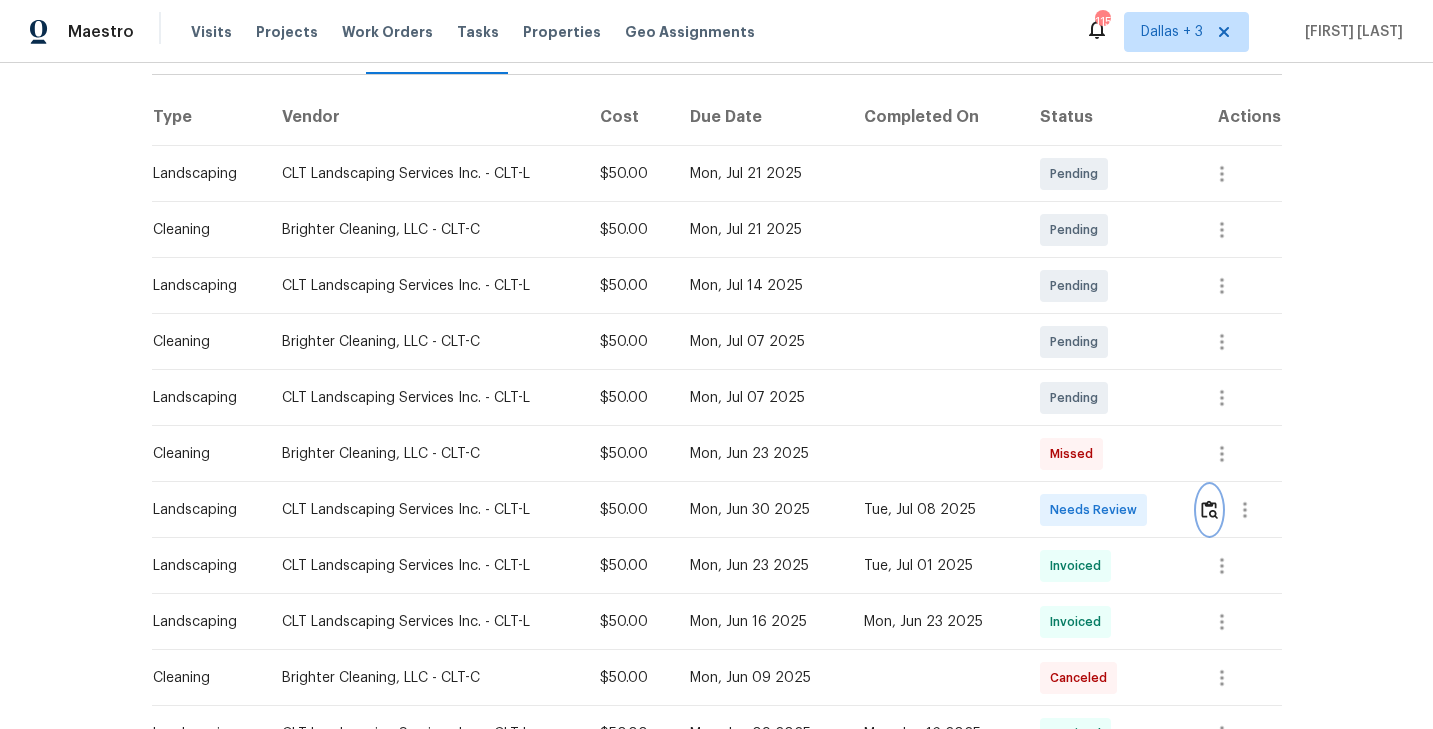 scroll, scrollTop: 0, scrollLeft: 0, axis: both 